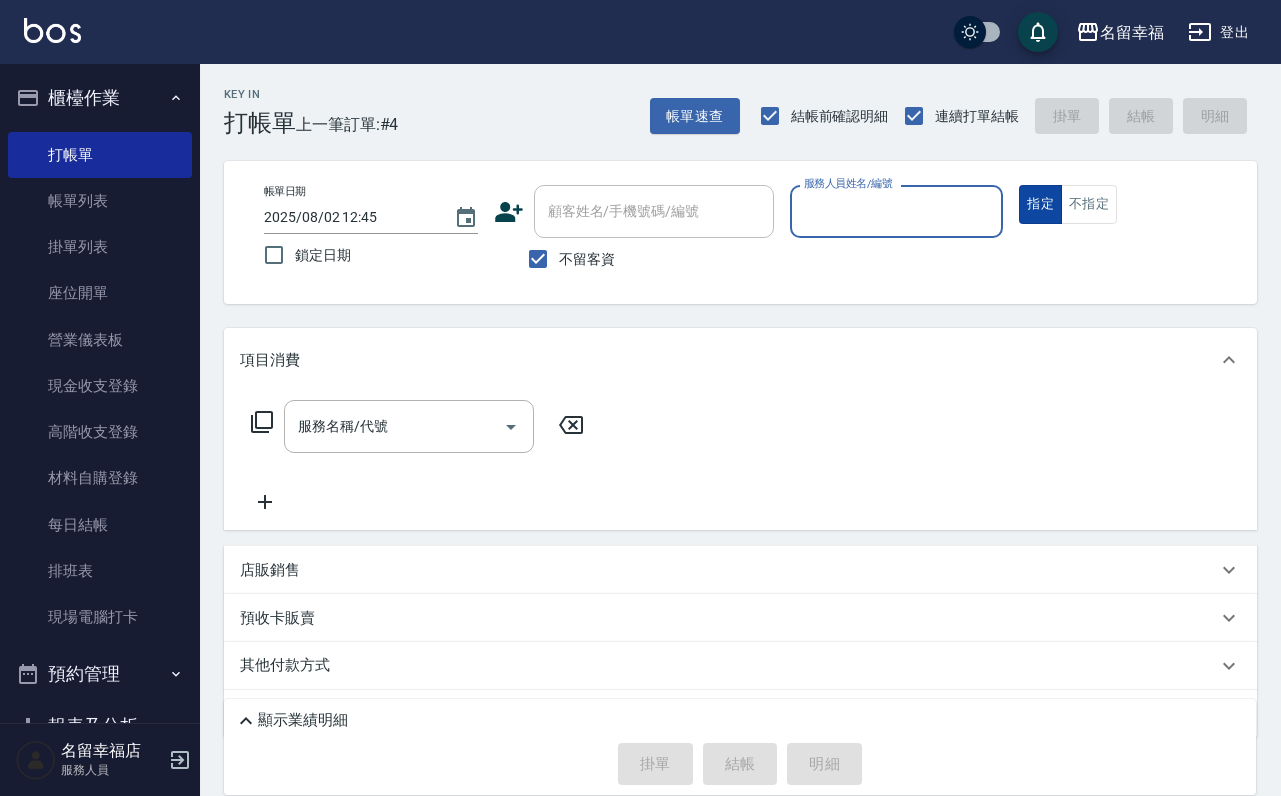 scroll, scrollTop: 119, scrollLeft: 0, axis: vertical 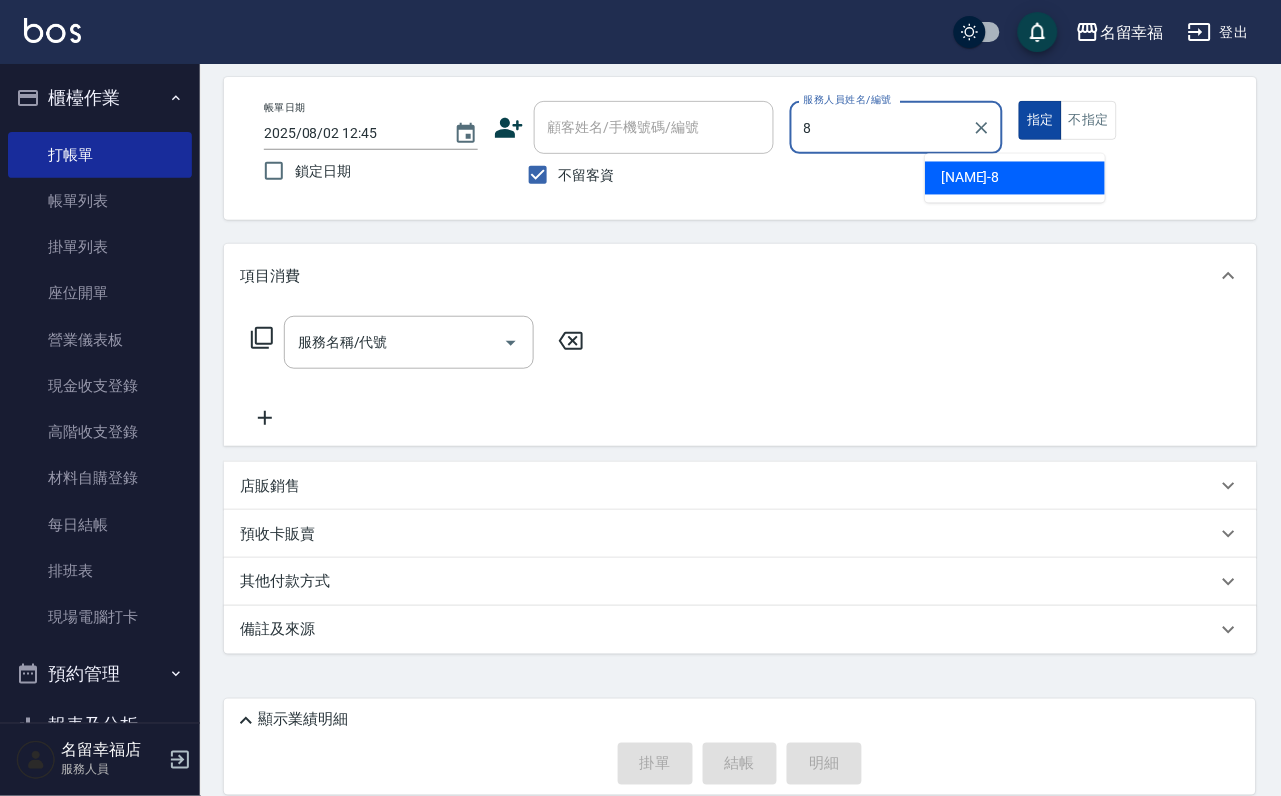 type on "[NAME]-8" 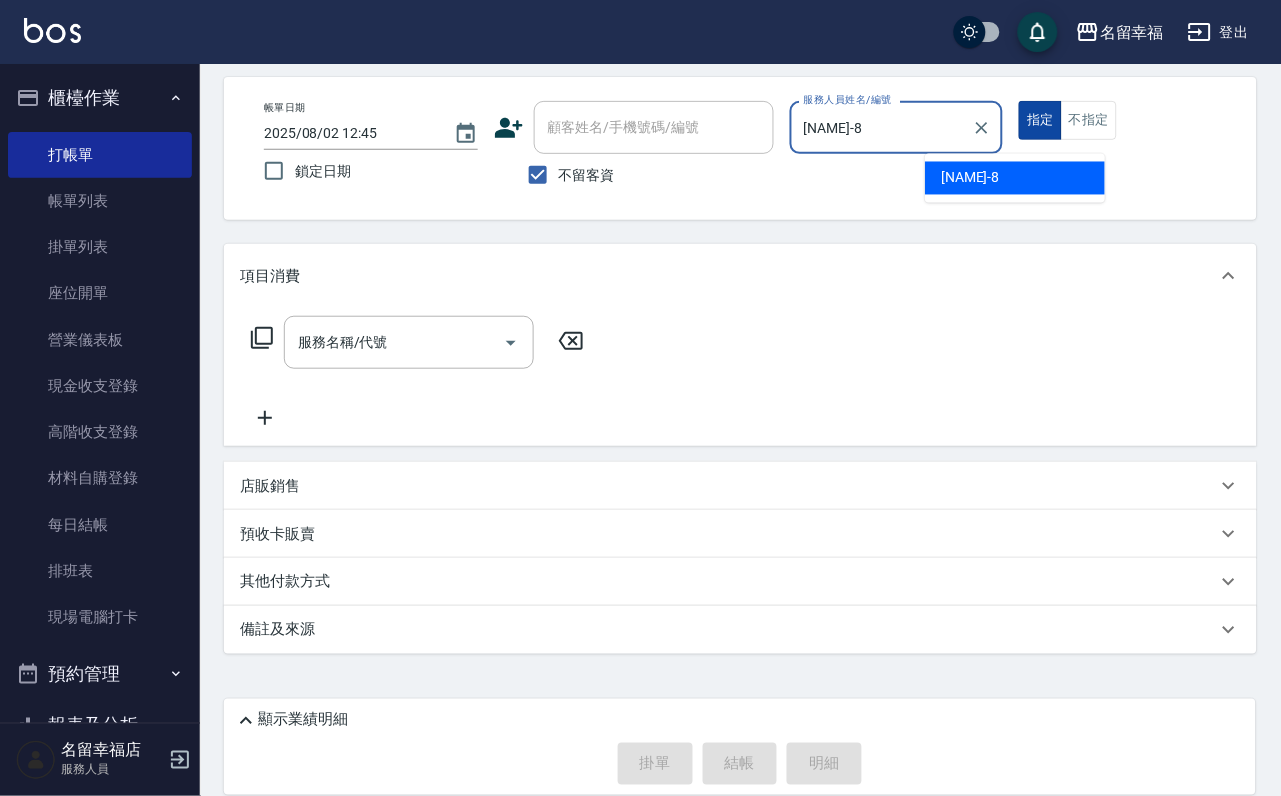 type on "true" 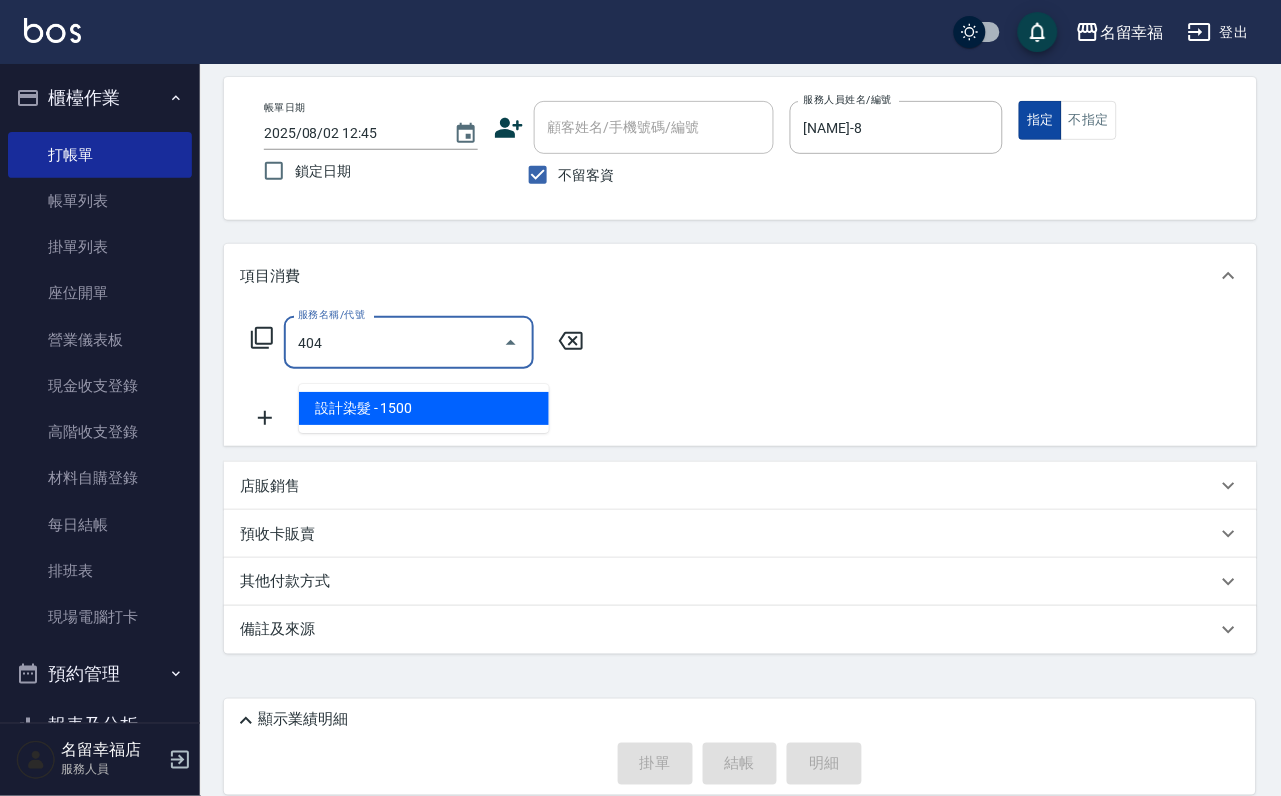 type on "設計染髮(404)" 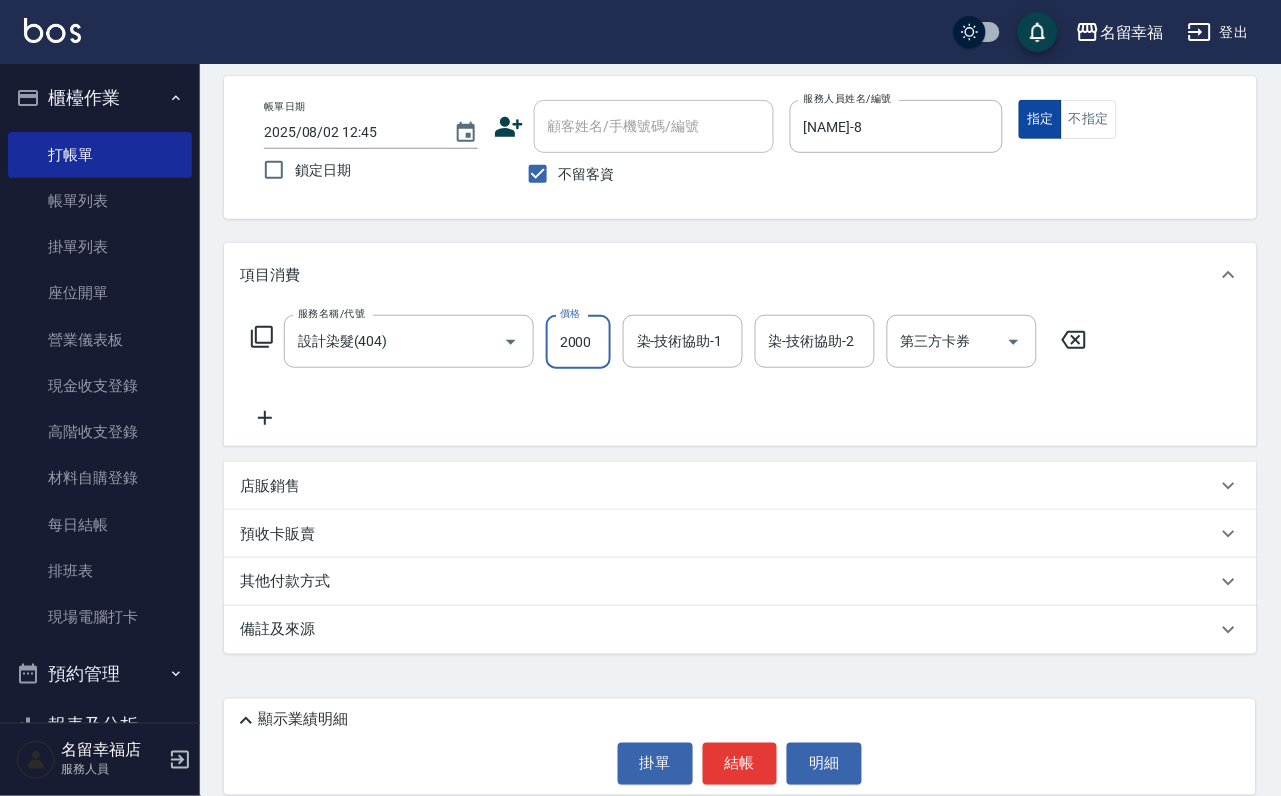 scroll, scrollTop: 0, scrollLeft: 1, axis: horizontal 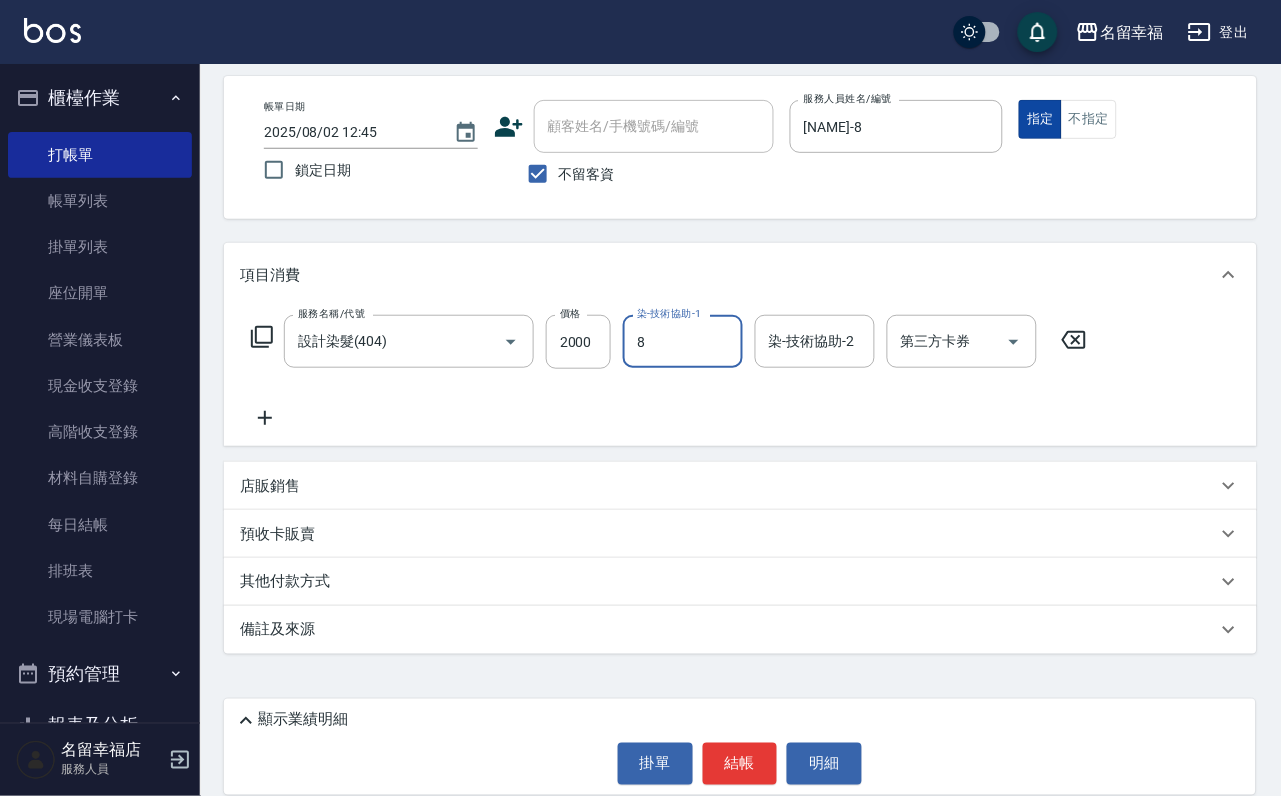 type on "[NAME]-8" 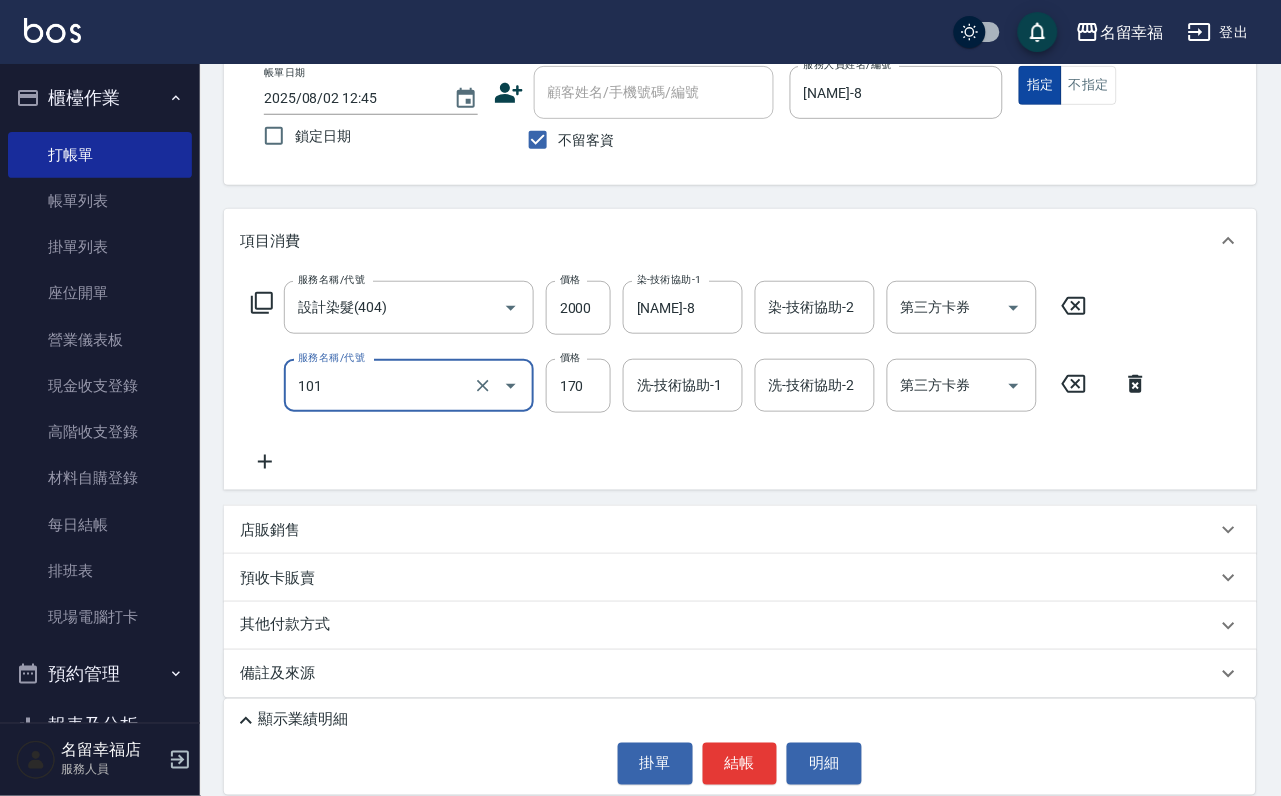 type on "洗髮(101)" 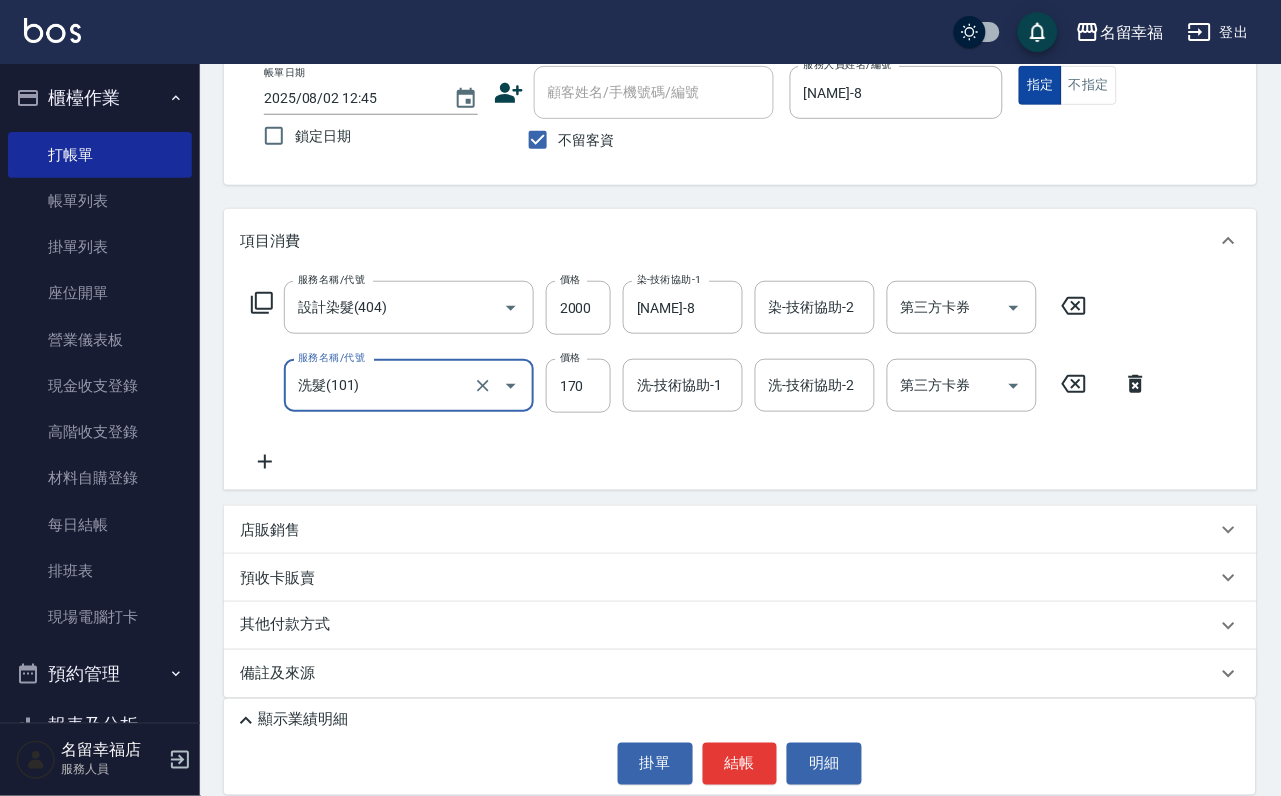scroll, scrollTop: 0, scrollLeft: 0, axis: both 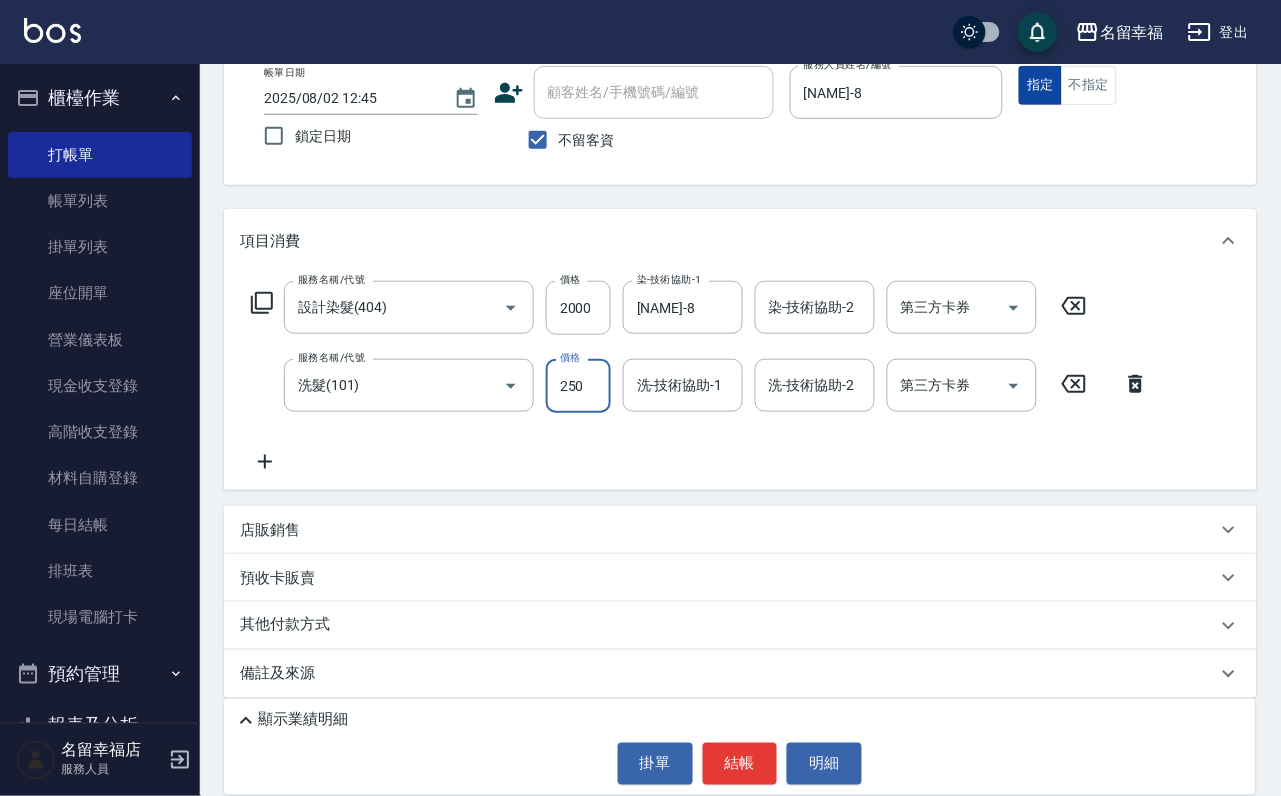 type on "250" 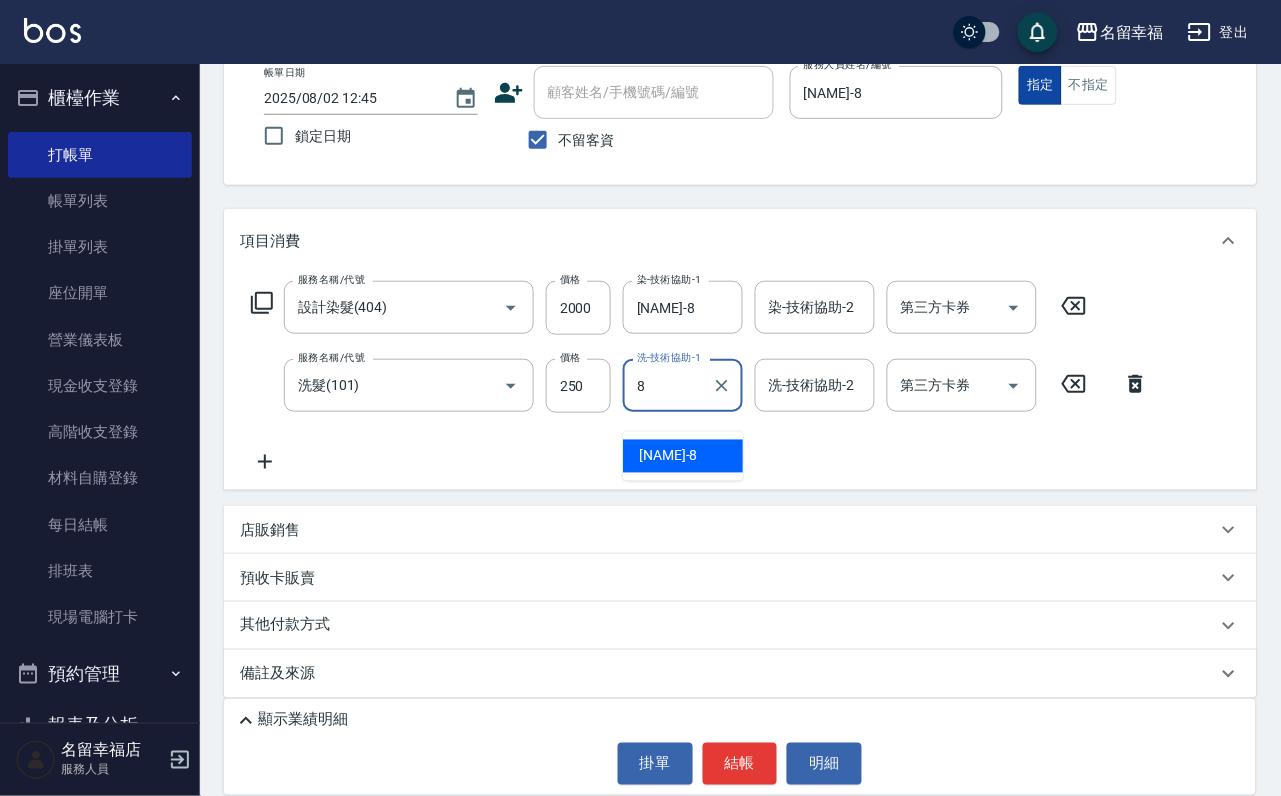 type on "[NAME]-8" 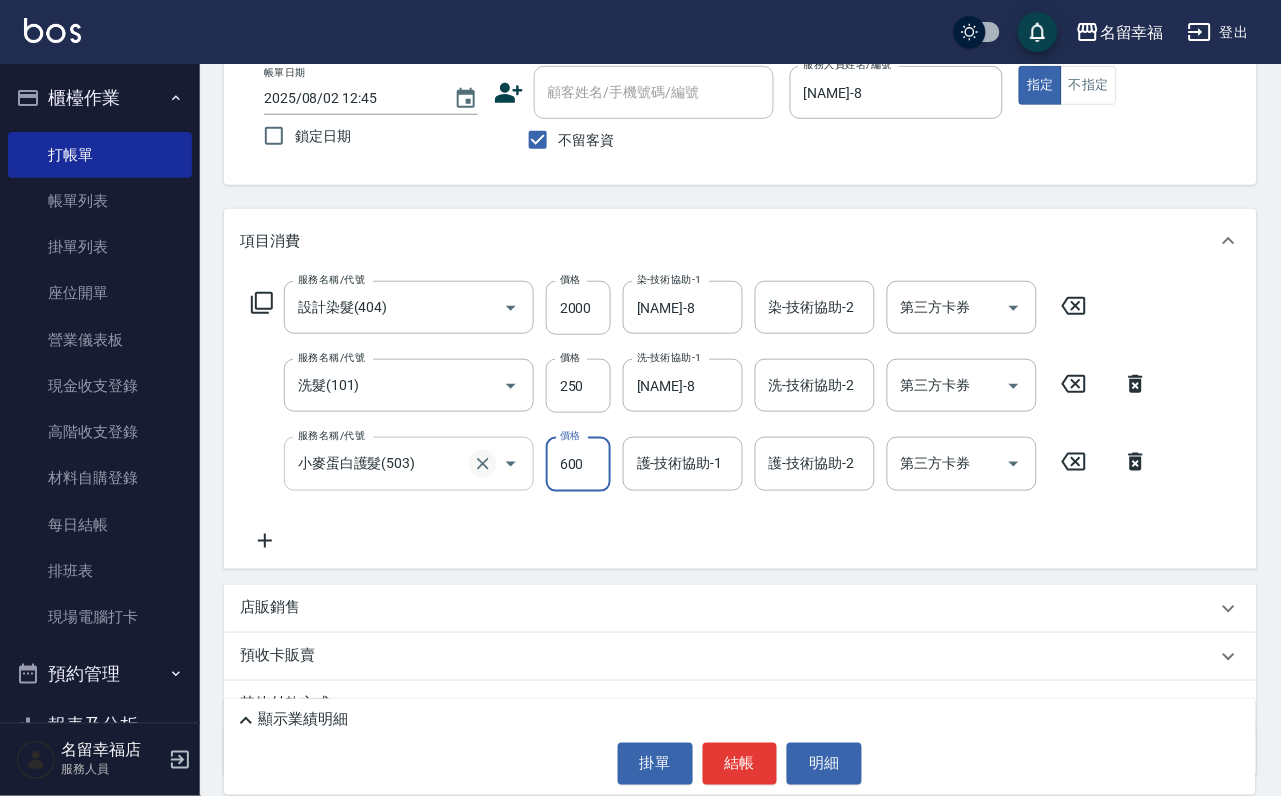 click 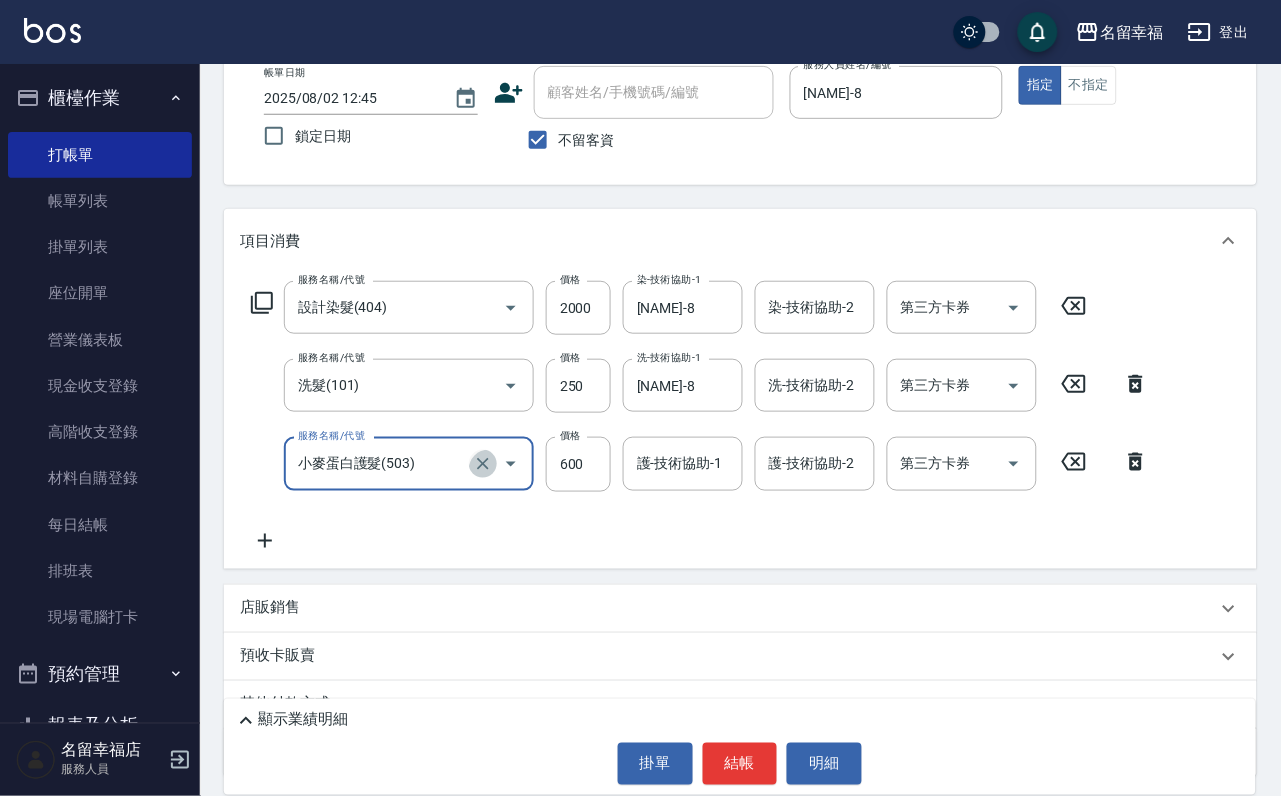 click 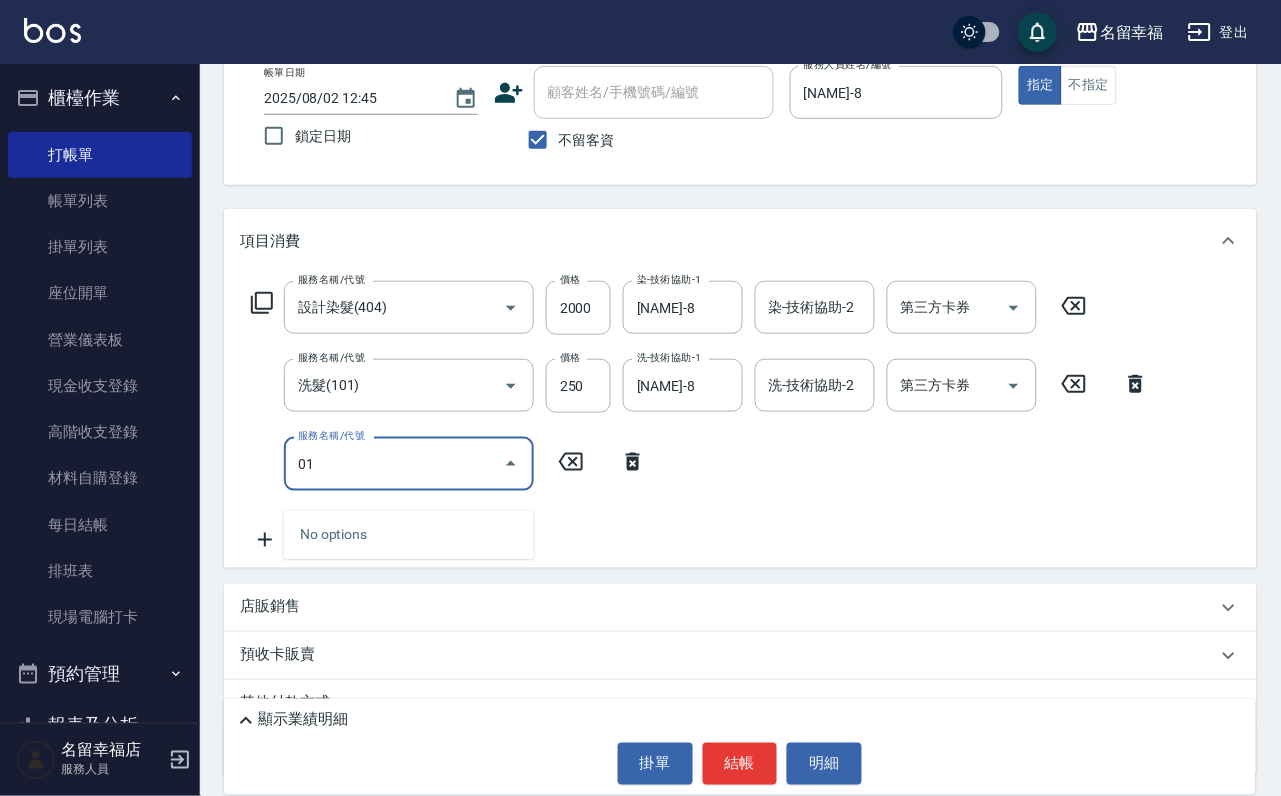 type on "0" 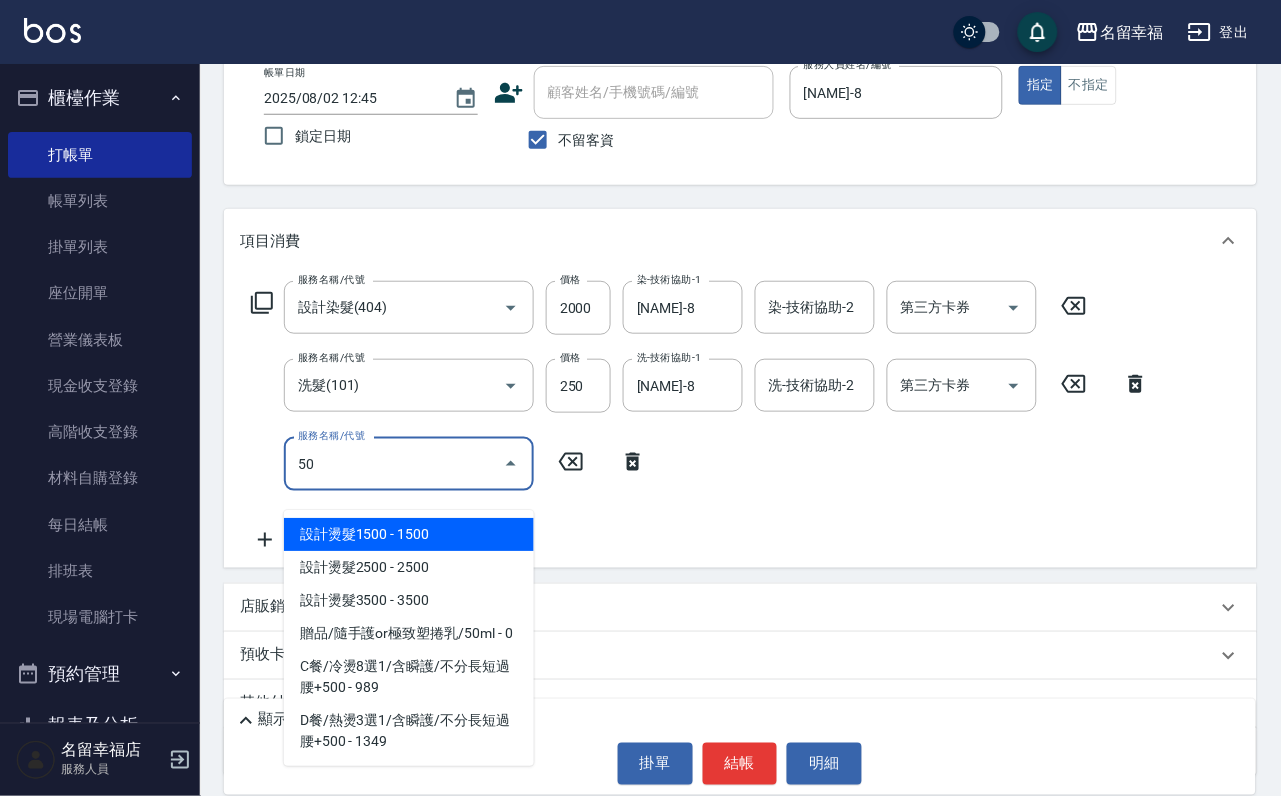 type on "501" 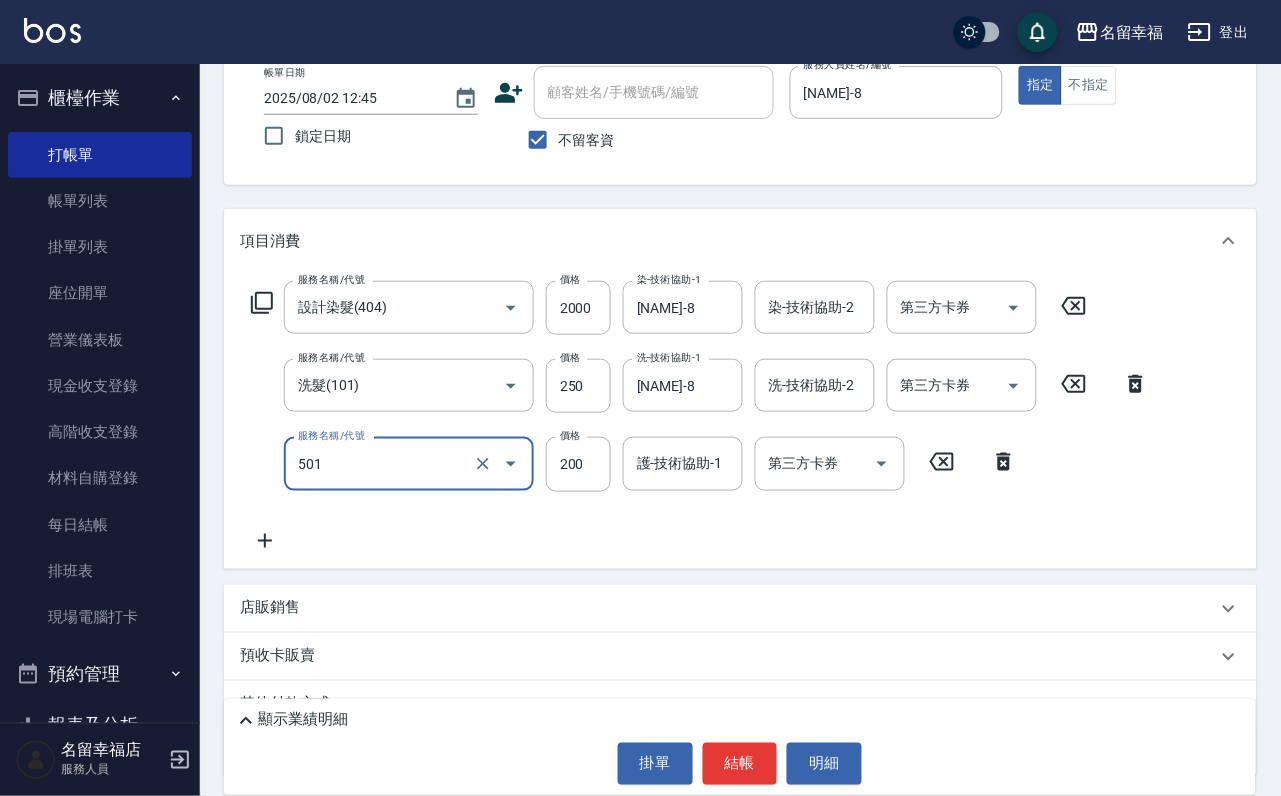 scroll, scrollTop: 53, scrollLeft: 0, axis: vertical 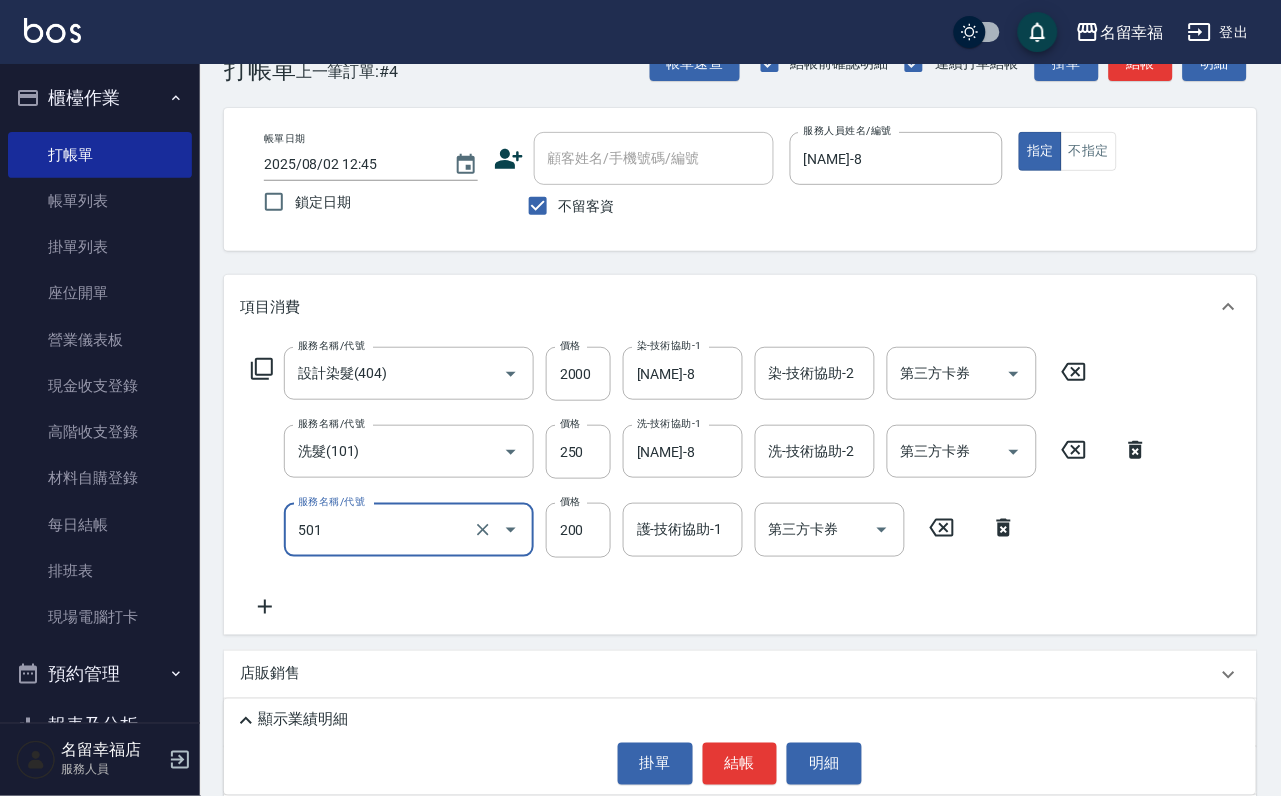 click on "服務名稱/代號 設計染髮(404) 服務名稱/代號 價格 2000 價格 染-技術協助-1 [NAME]-8 染-技術協助-1 染-技術協助-2 染-技術協助-2 第三方卡券 第三方卡券 服務名稱/代號 洗髮(101) 服務名稱/代號 價格 250 價格 洗-技術協助-1 [NAME]-8 洗-技術協助-1 洗-技術協助-2 洗-技術協助-2 第三方卡券 第三方卡券 服務名稱/代號 501 服務名稱/代號 價格 200 價格 護-技術協助-1 護-技術協助-1 第三方卡券 第三方卡券" at bounding box center [700, 482] 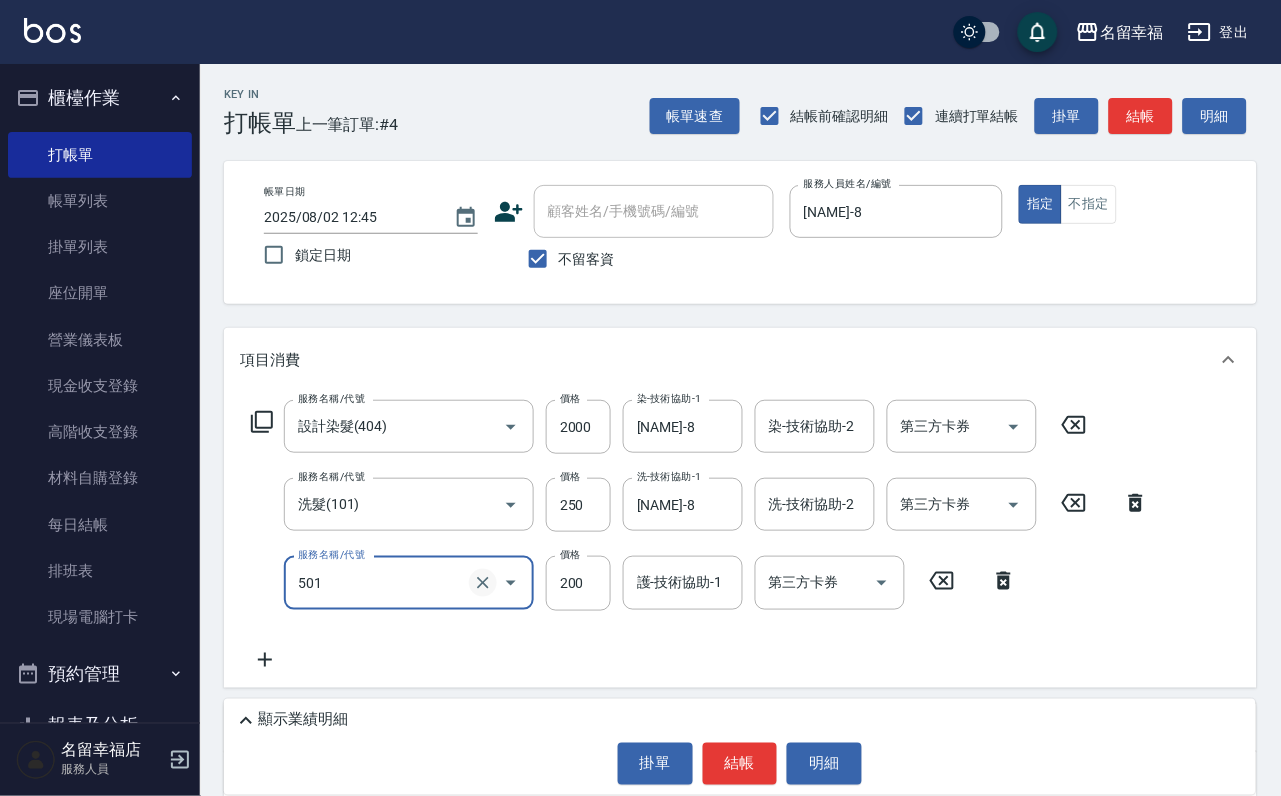 click 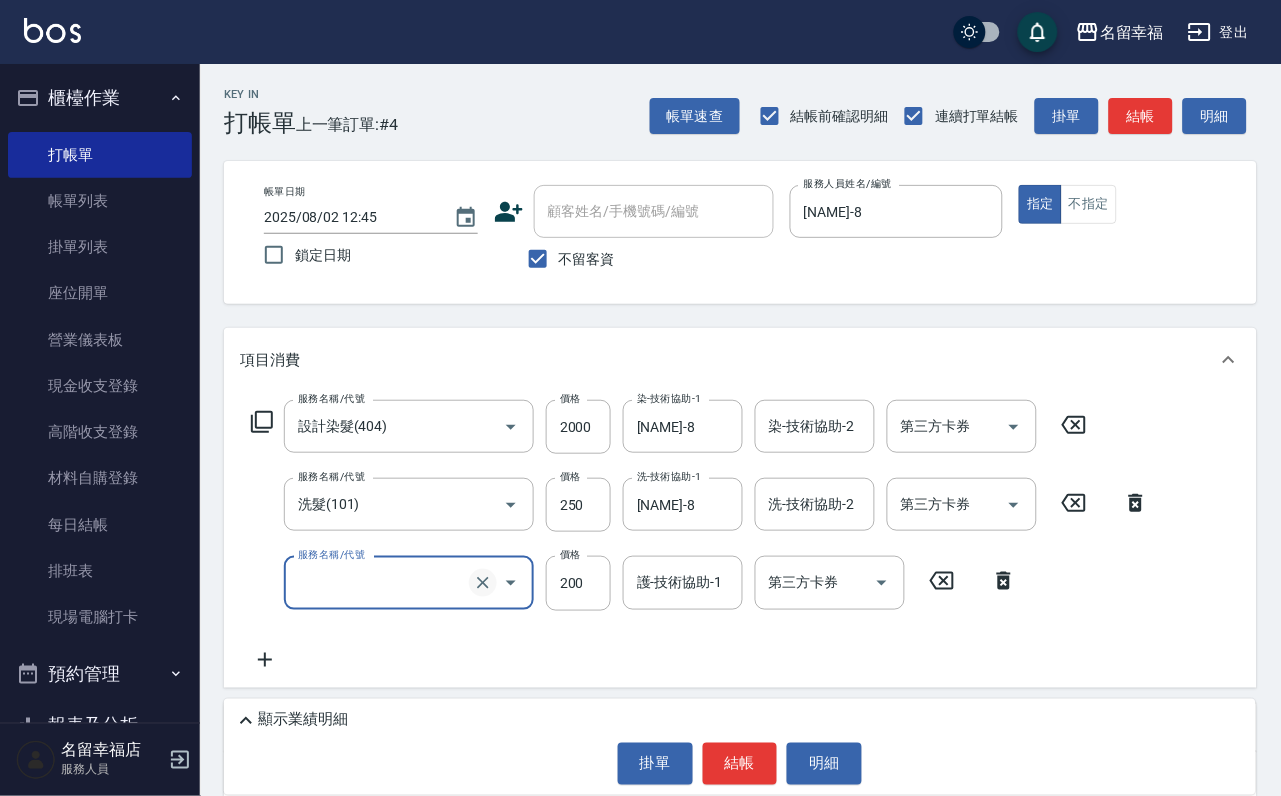 type on "0" 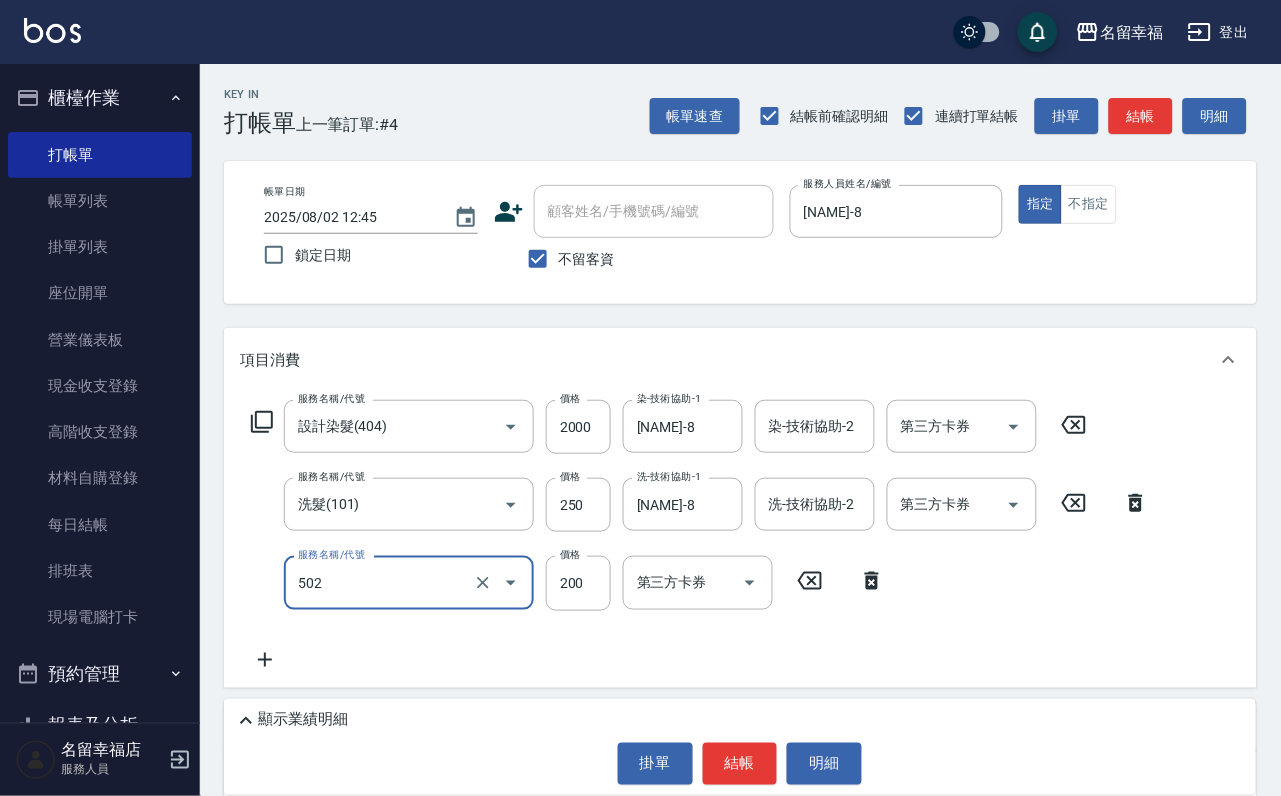 type on "自備護髮(502)" 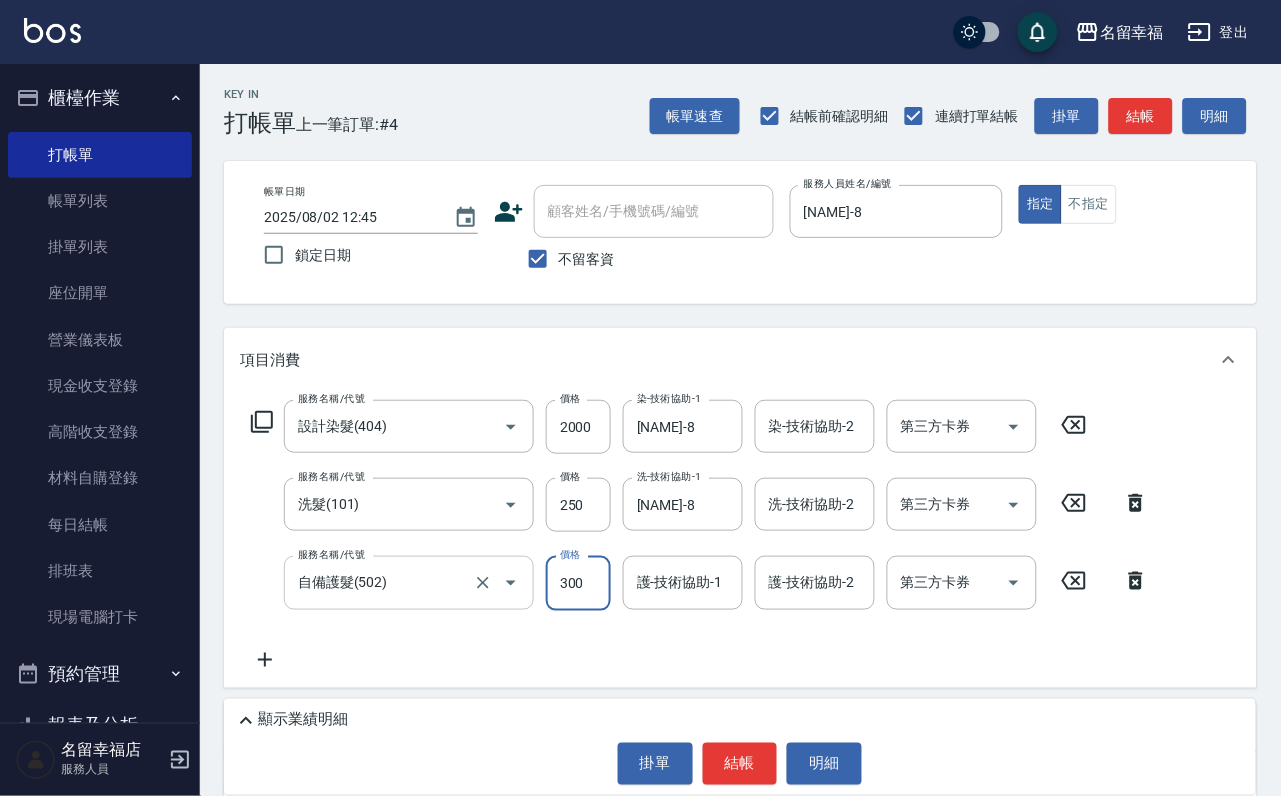 type on "300" 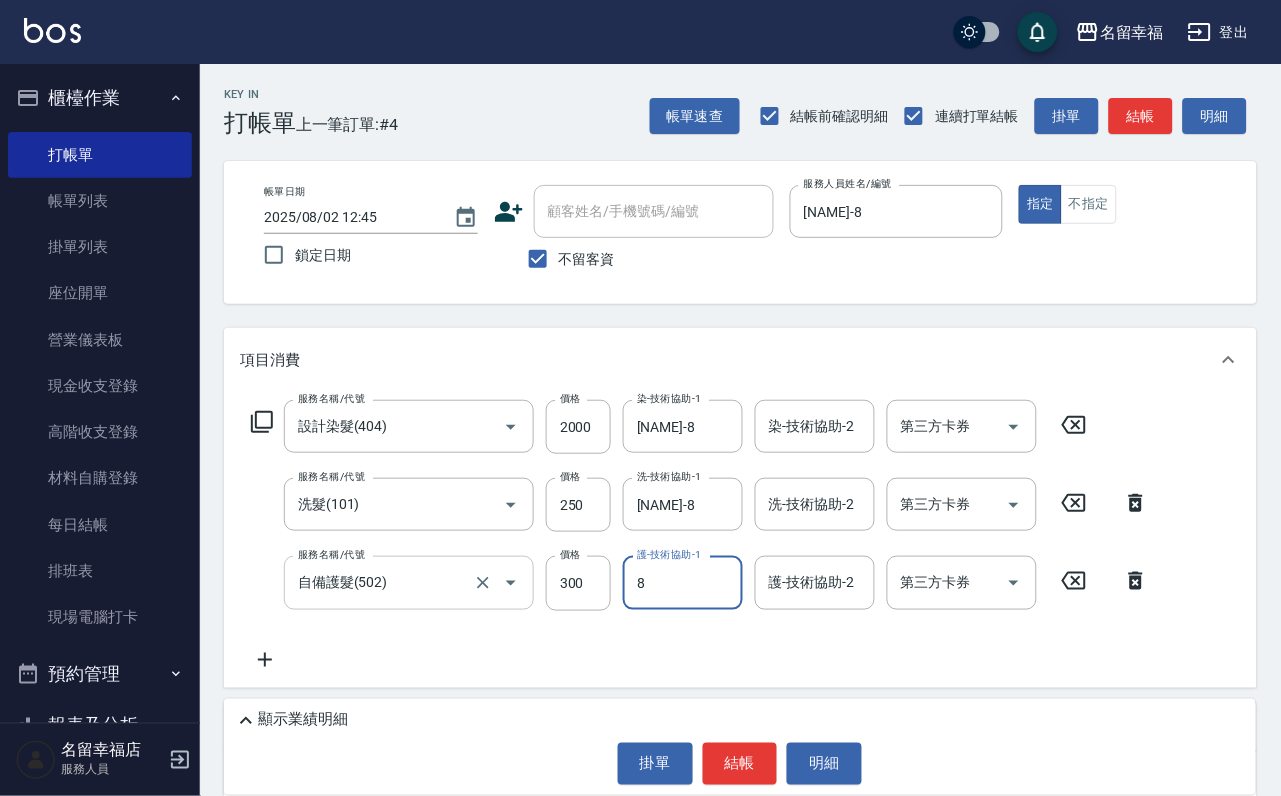 type on "[NAME]-8" 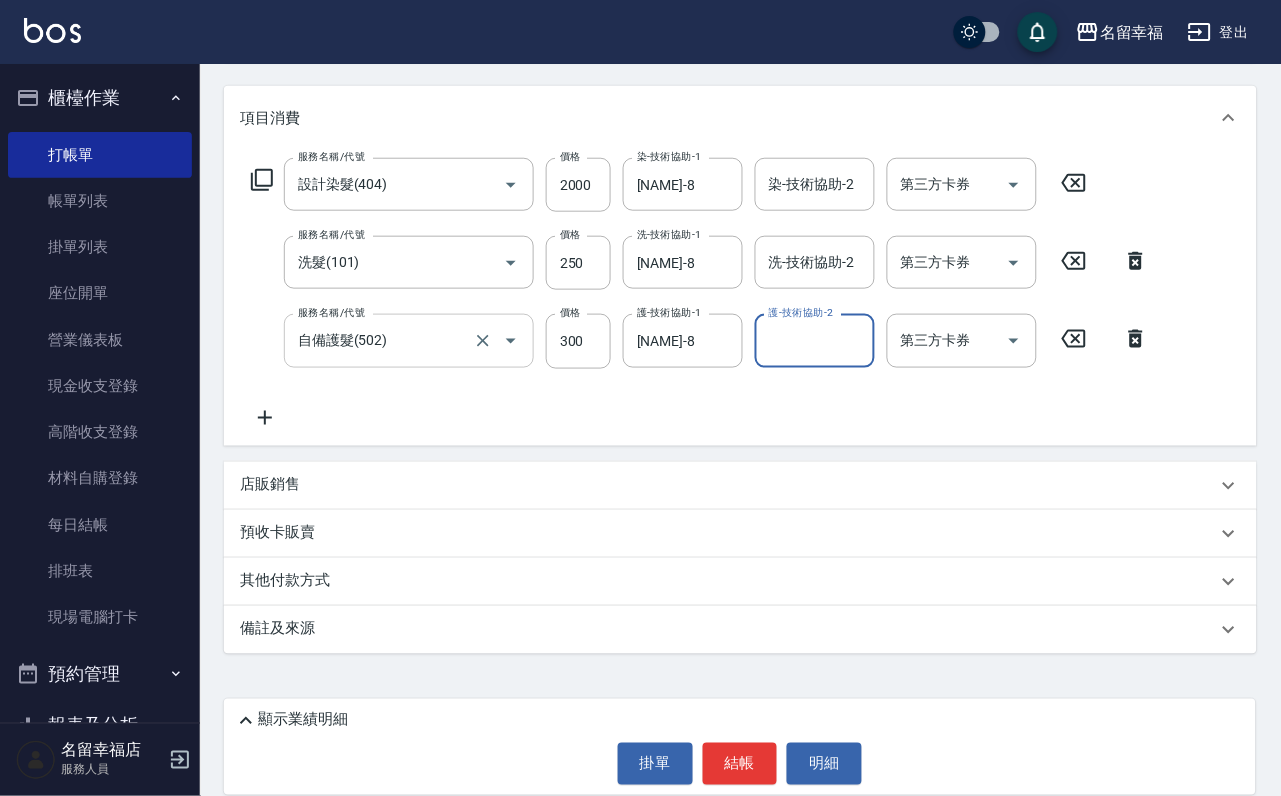 scroll, scrollTop: 275, scrollLeft: 0, axis: vertical 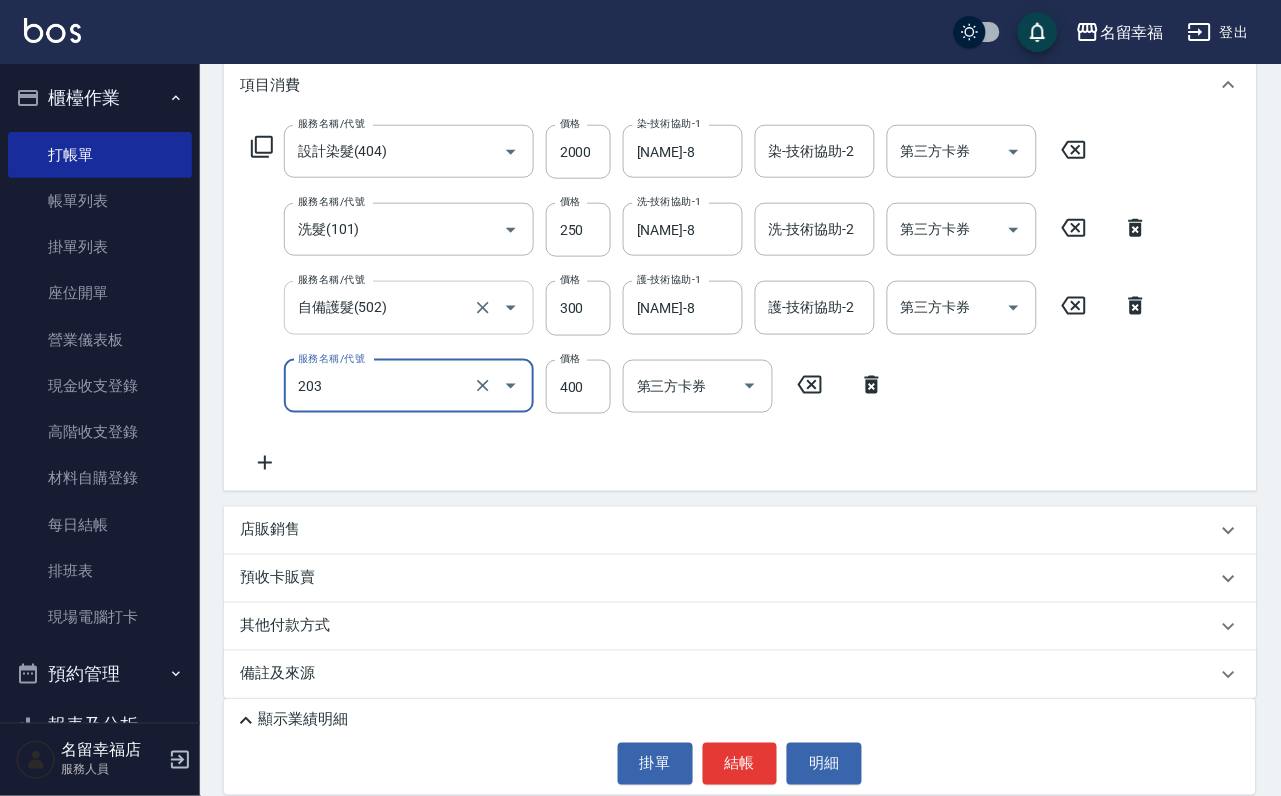 type on "指定單剪(203)" 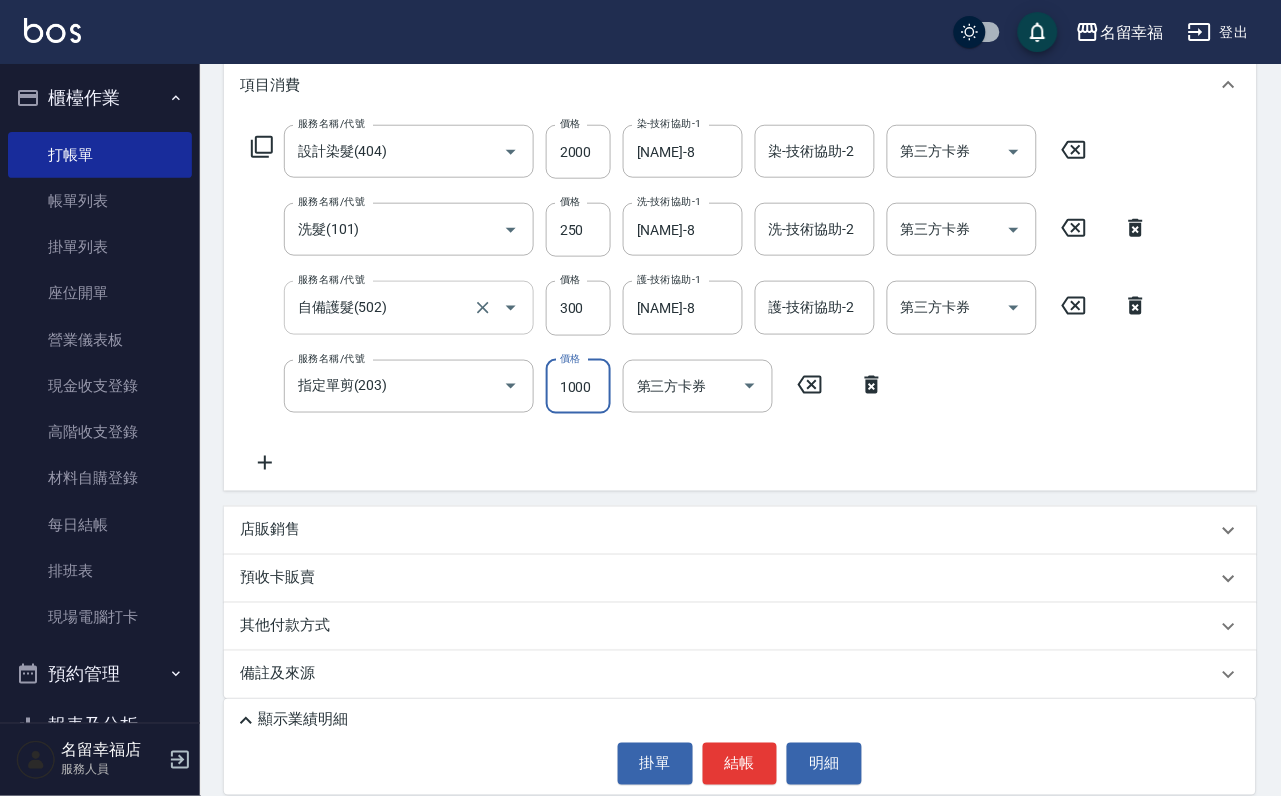 scroll, scrollTop: 0, scrollLeft: 1, axis: horizontal 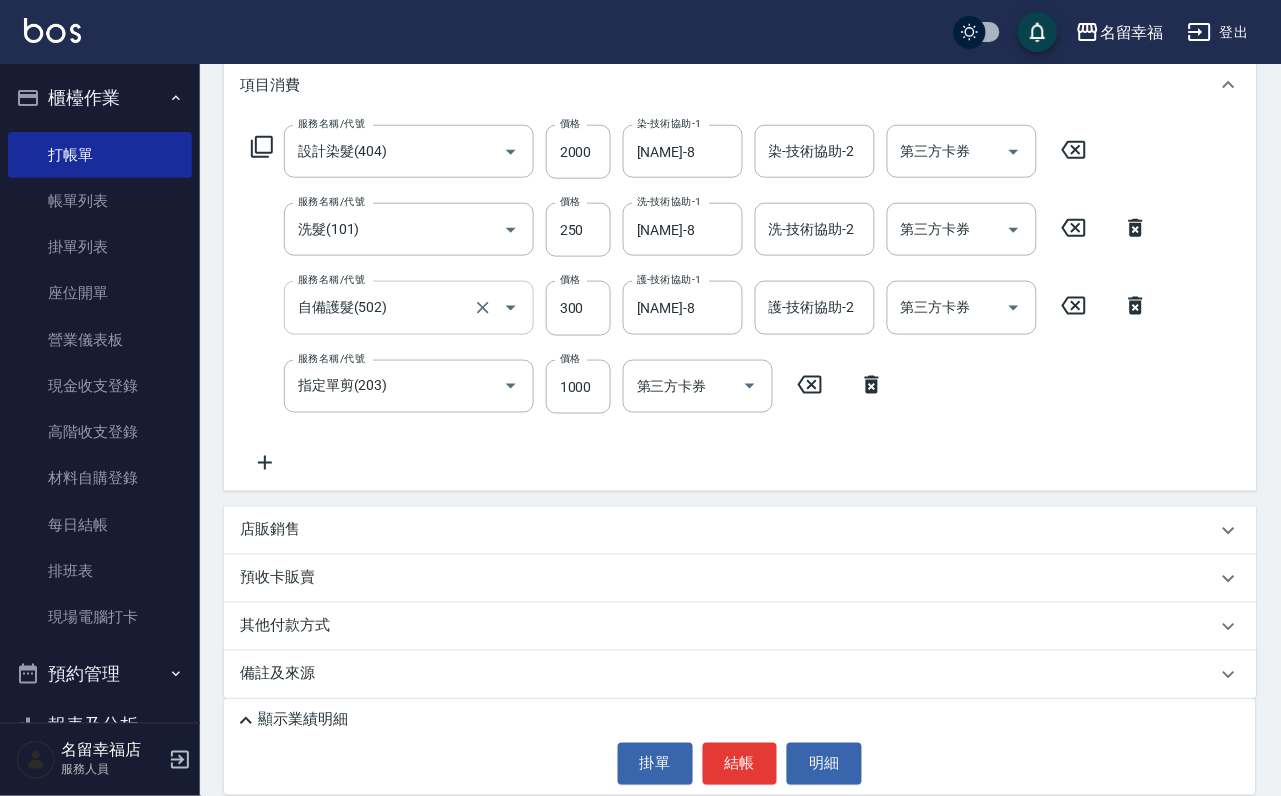 click 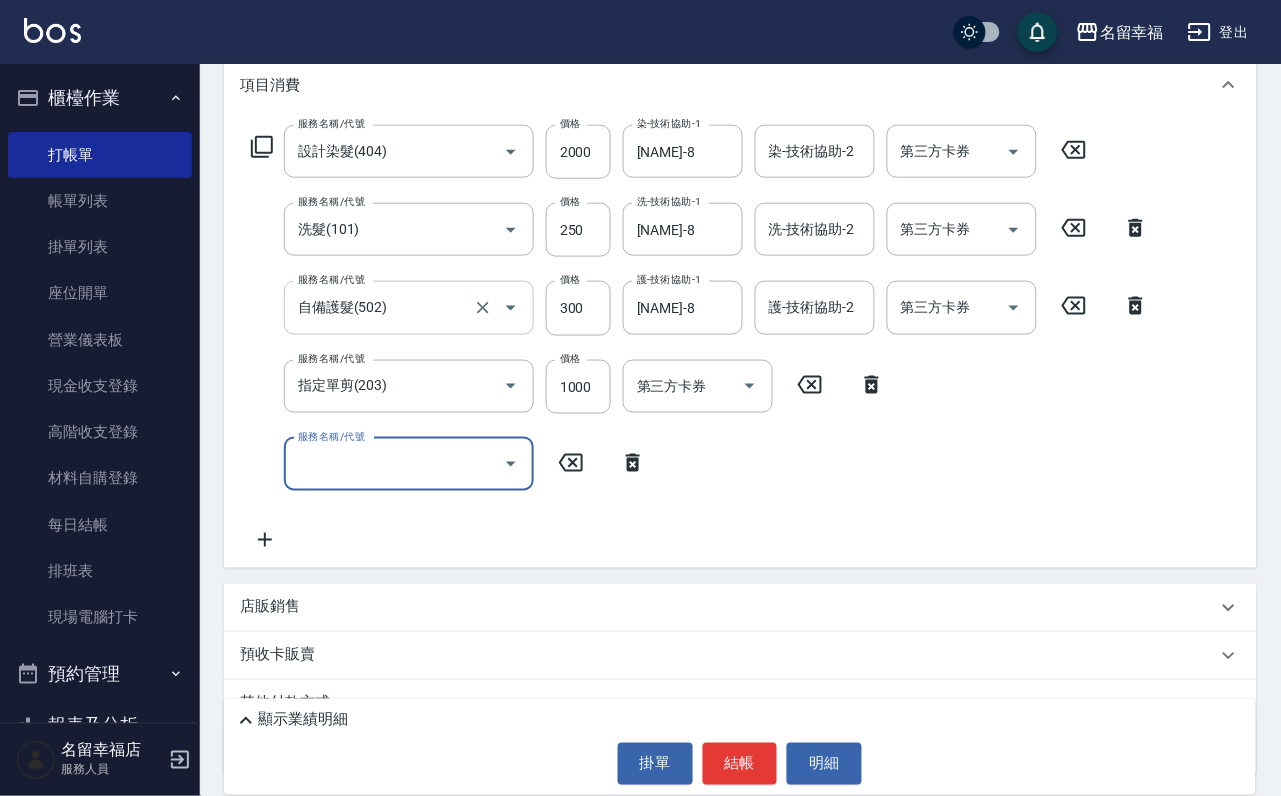 click 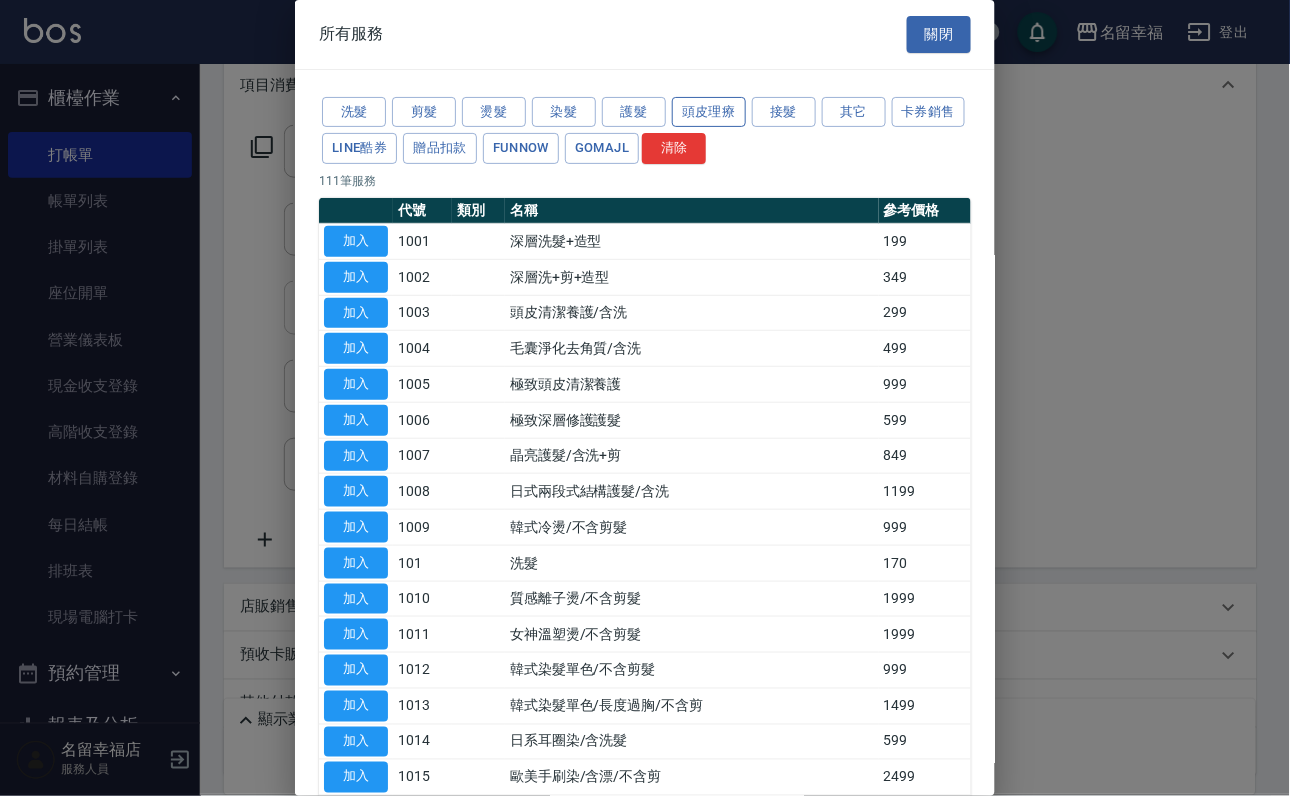 click on "頭皮理療" at bounding box center (709, 112) 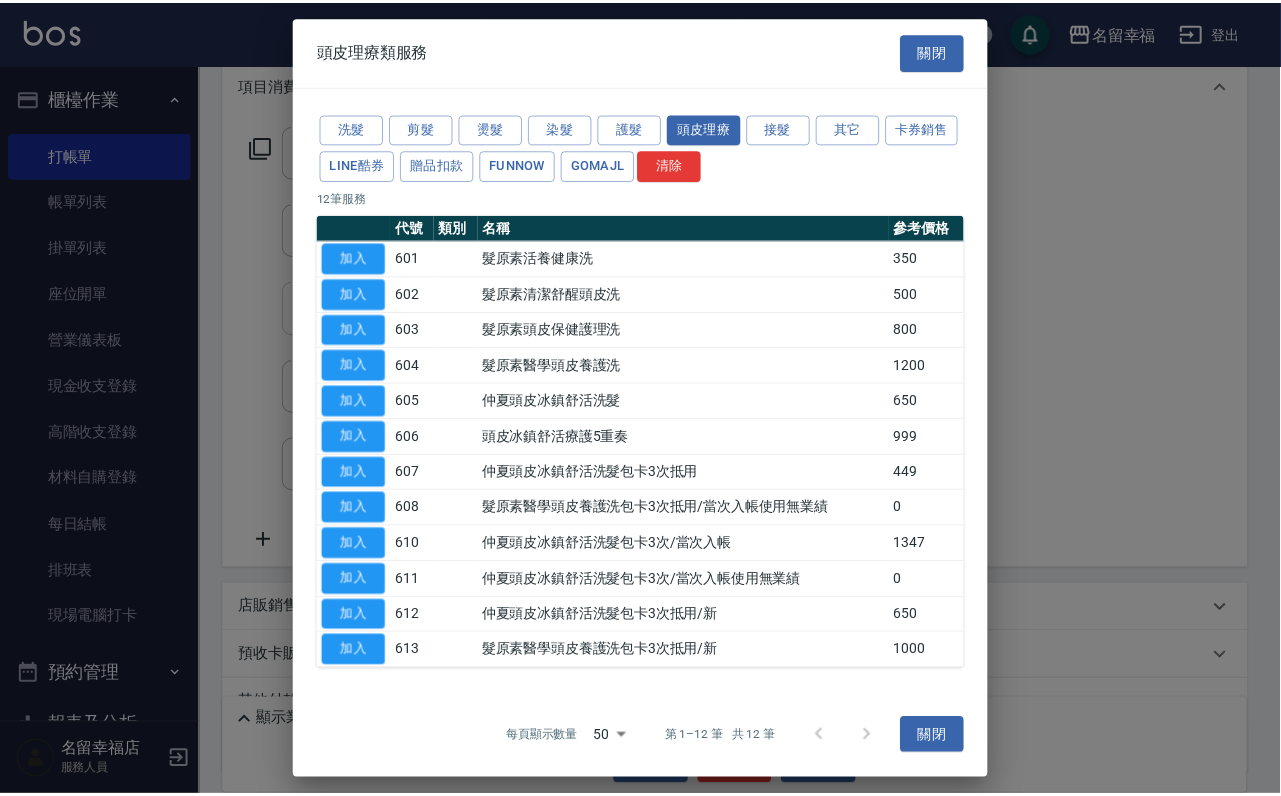 scroll, scrollTop: 183, scrollLeft: 0, axis: vertical 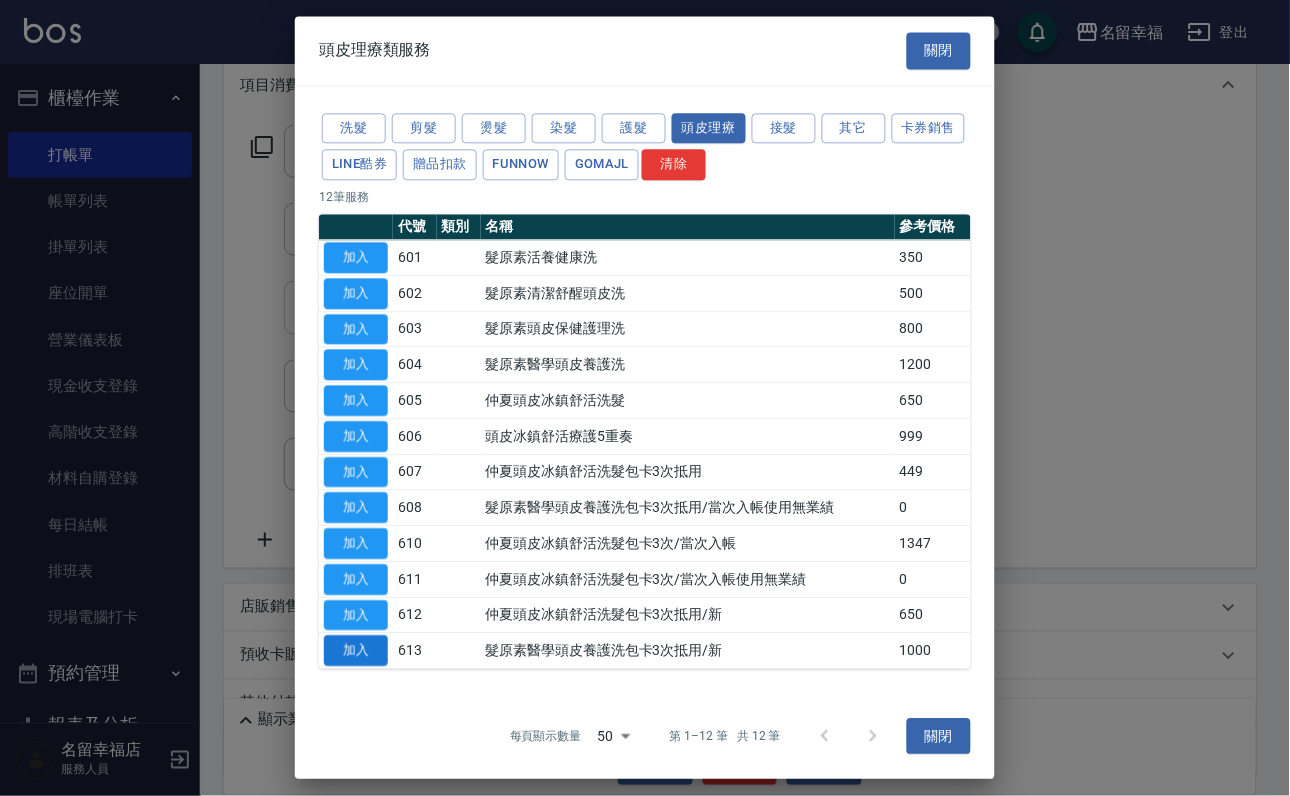 click on "加入" at bounding box center [356, 651] 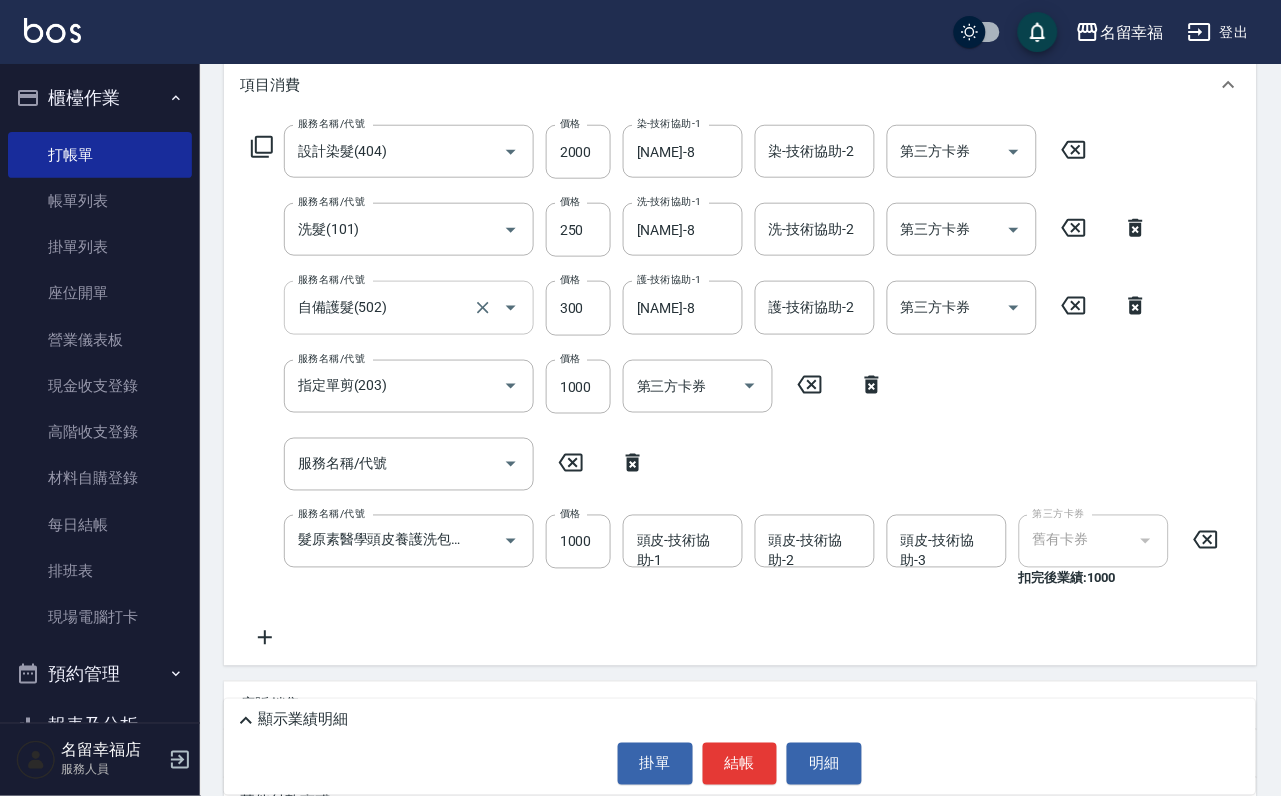 click on "頭皮-技術協助-1 頭皮-技術協助-1" at bounding box center (683, 541) 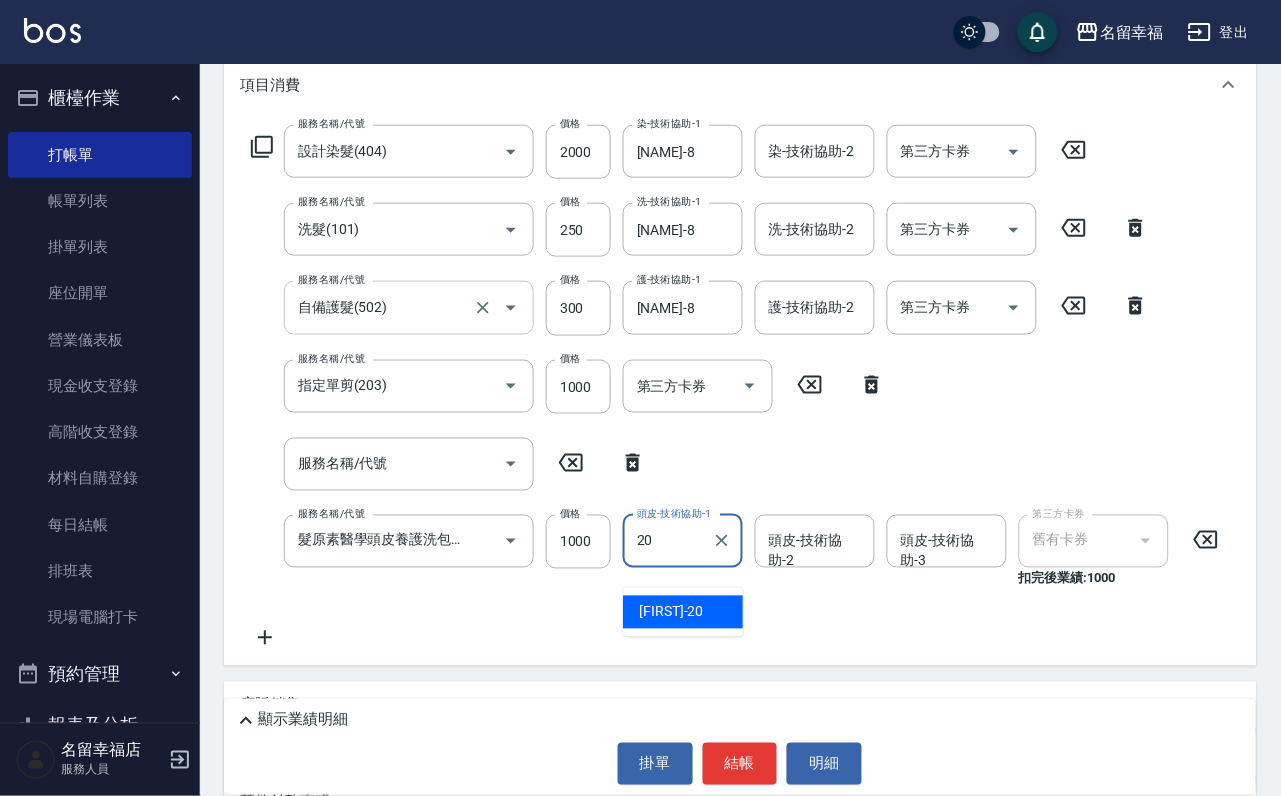 type on "育鋗-20" 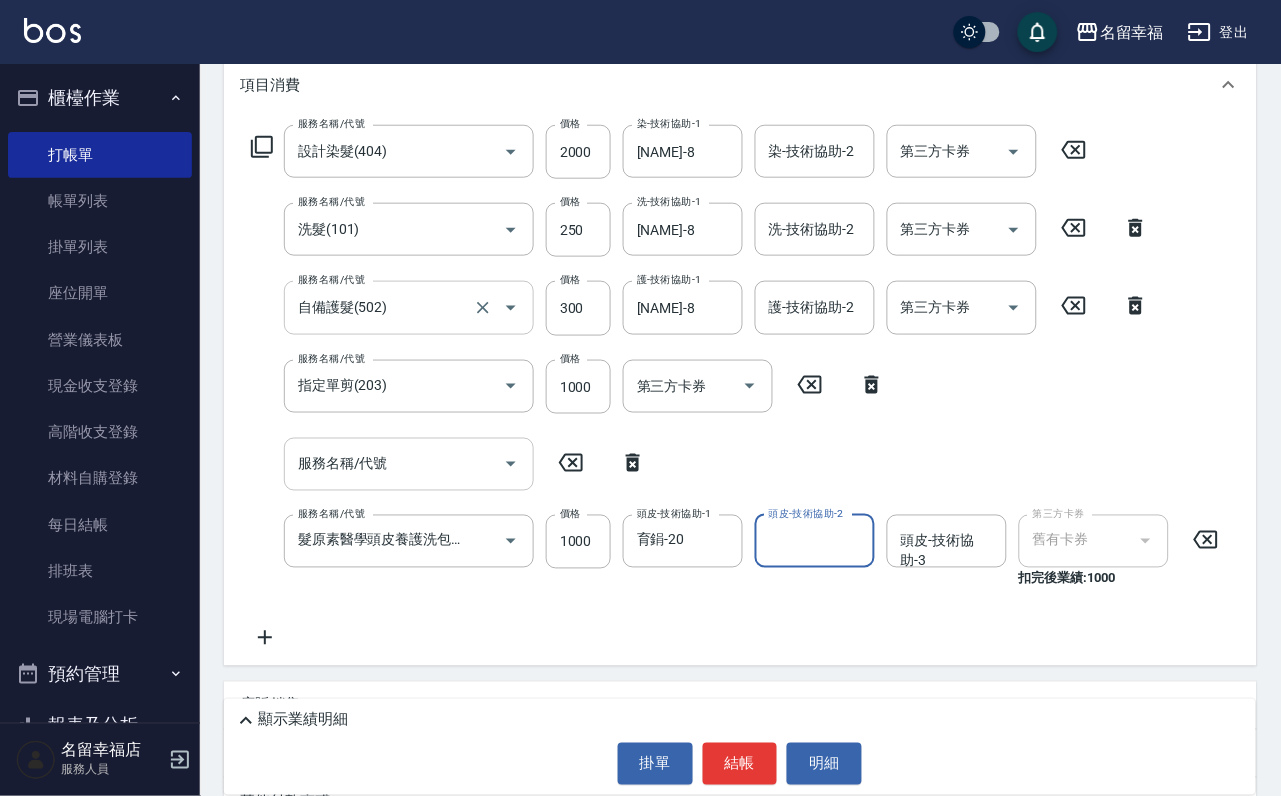 click on "服務名稱/代號" at bounding box center (394, 464) 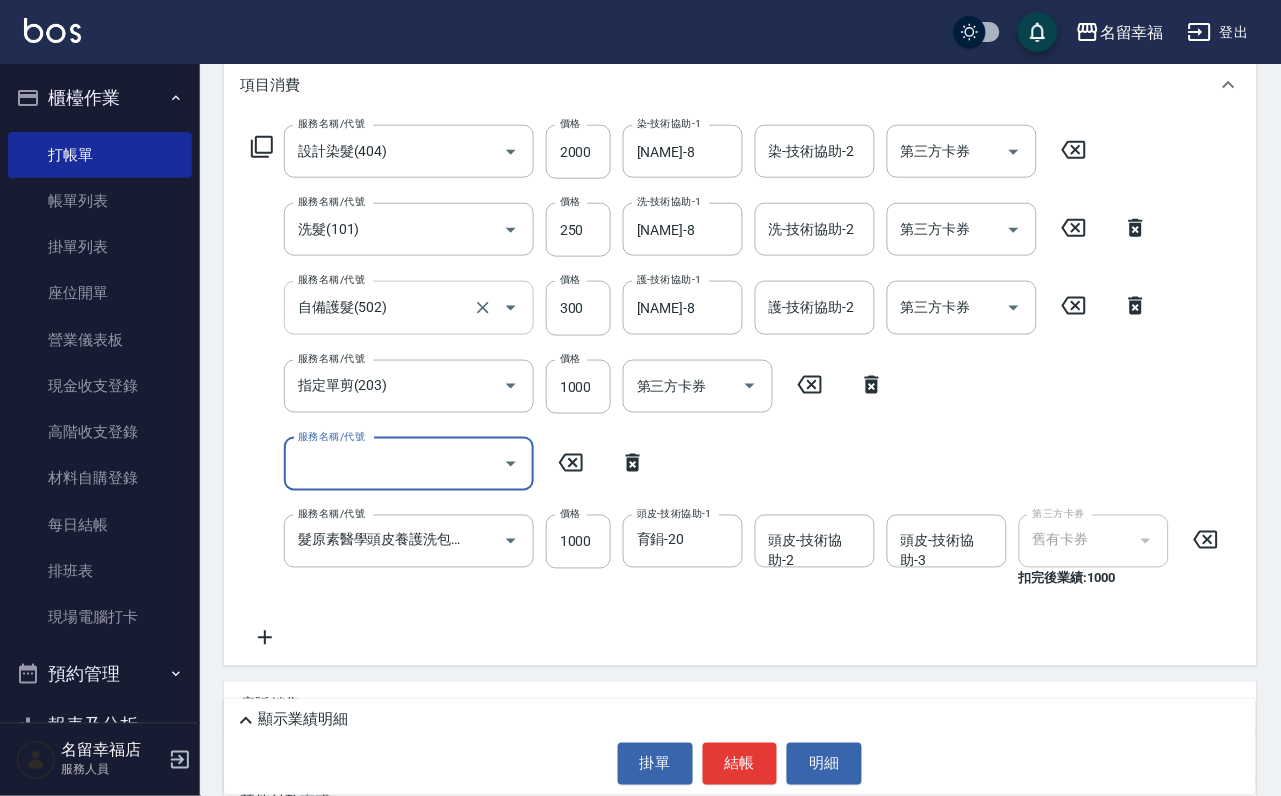 scroll, scrollTop: 0, scrollLeft: 0, axis: both 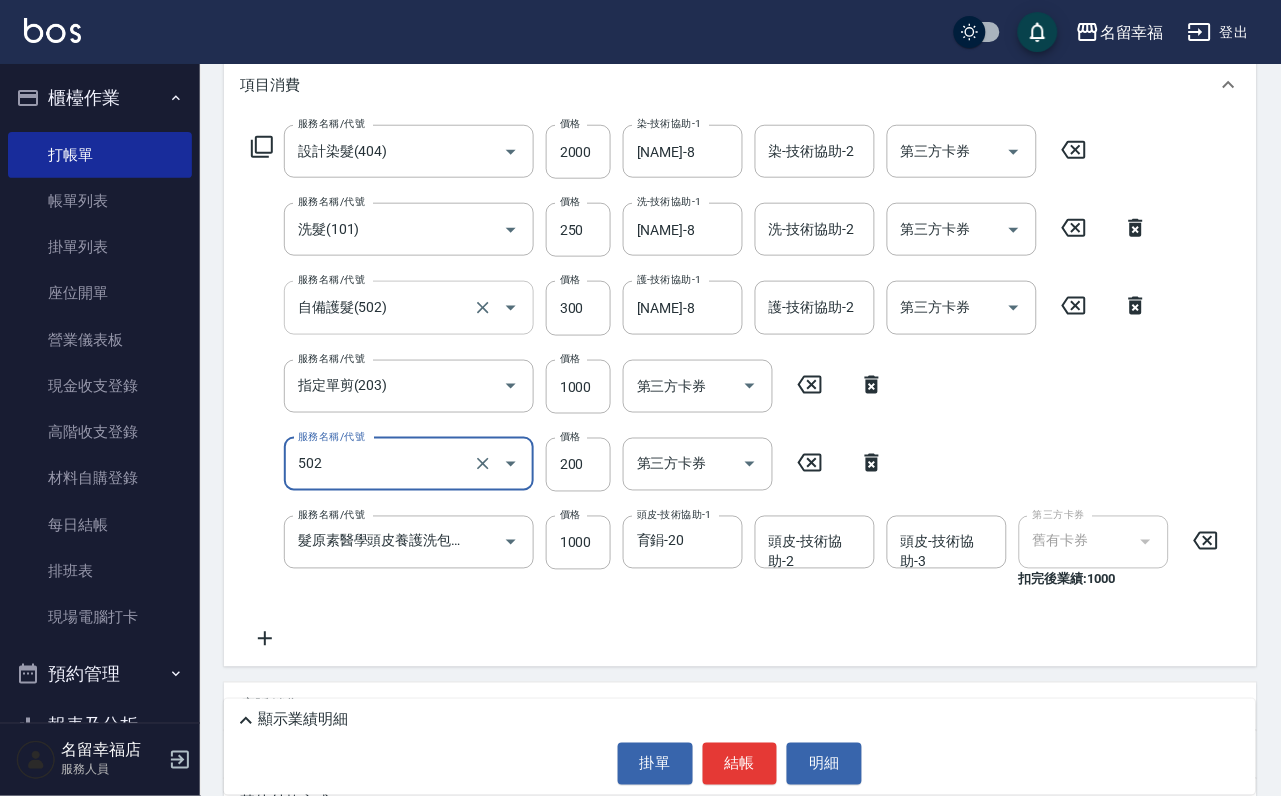 type on "自備護髮(502)" 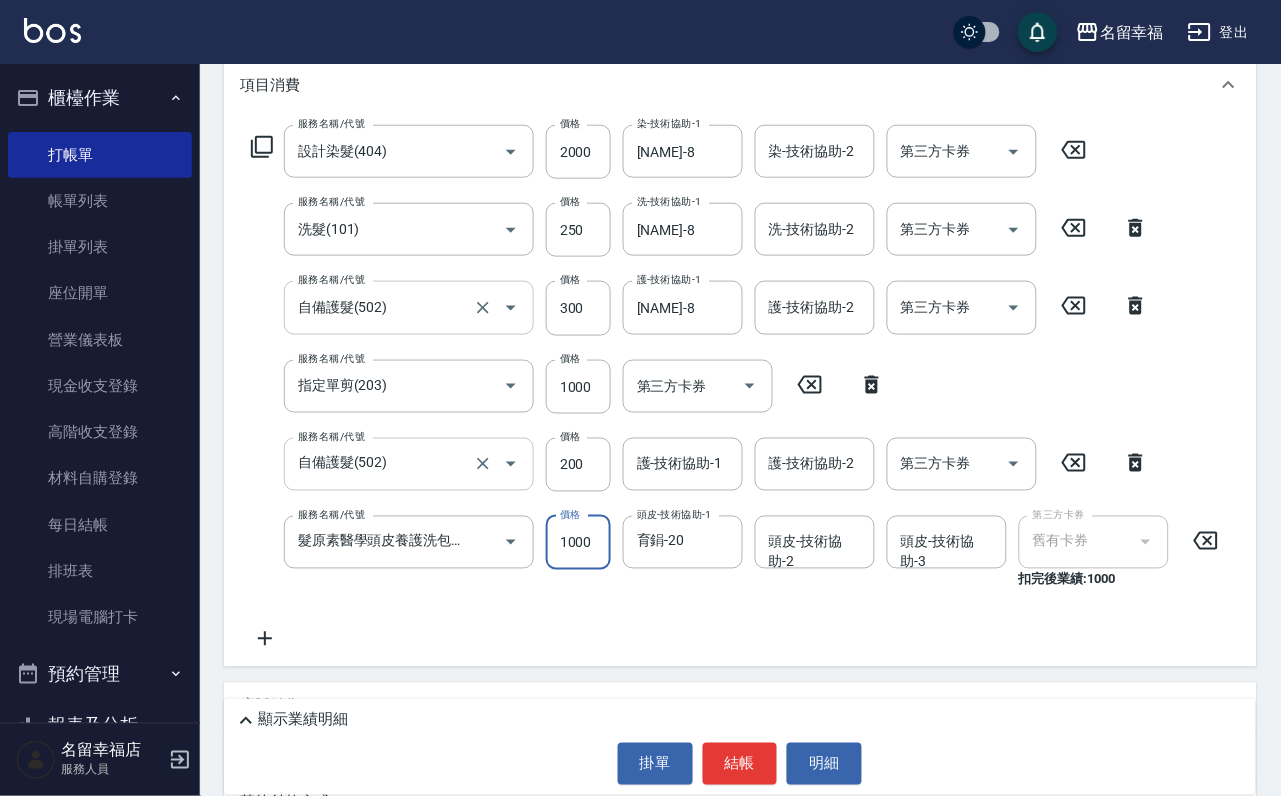 scroll, scrollTop: 0, scrollLeft: 0, axis: both 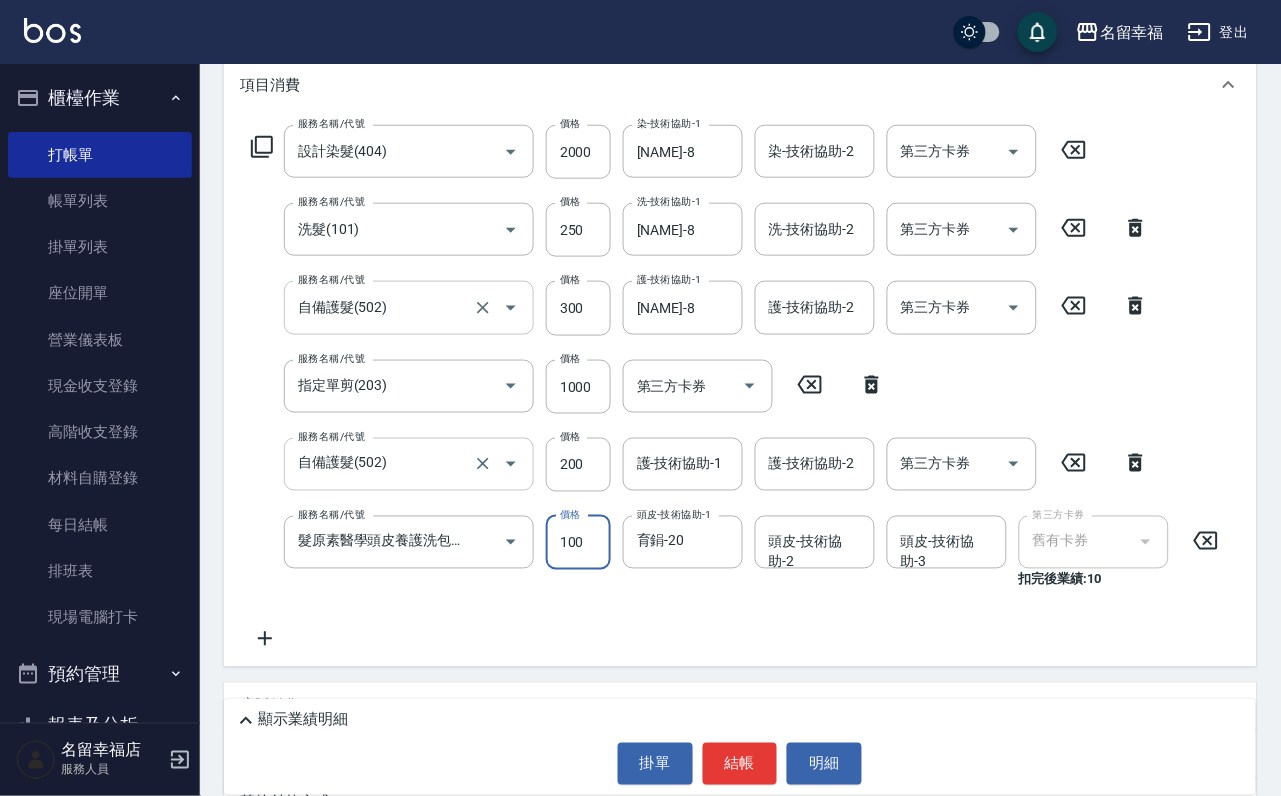 type on "1000" 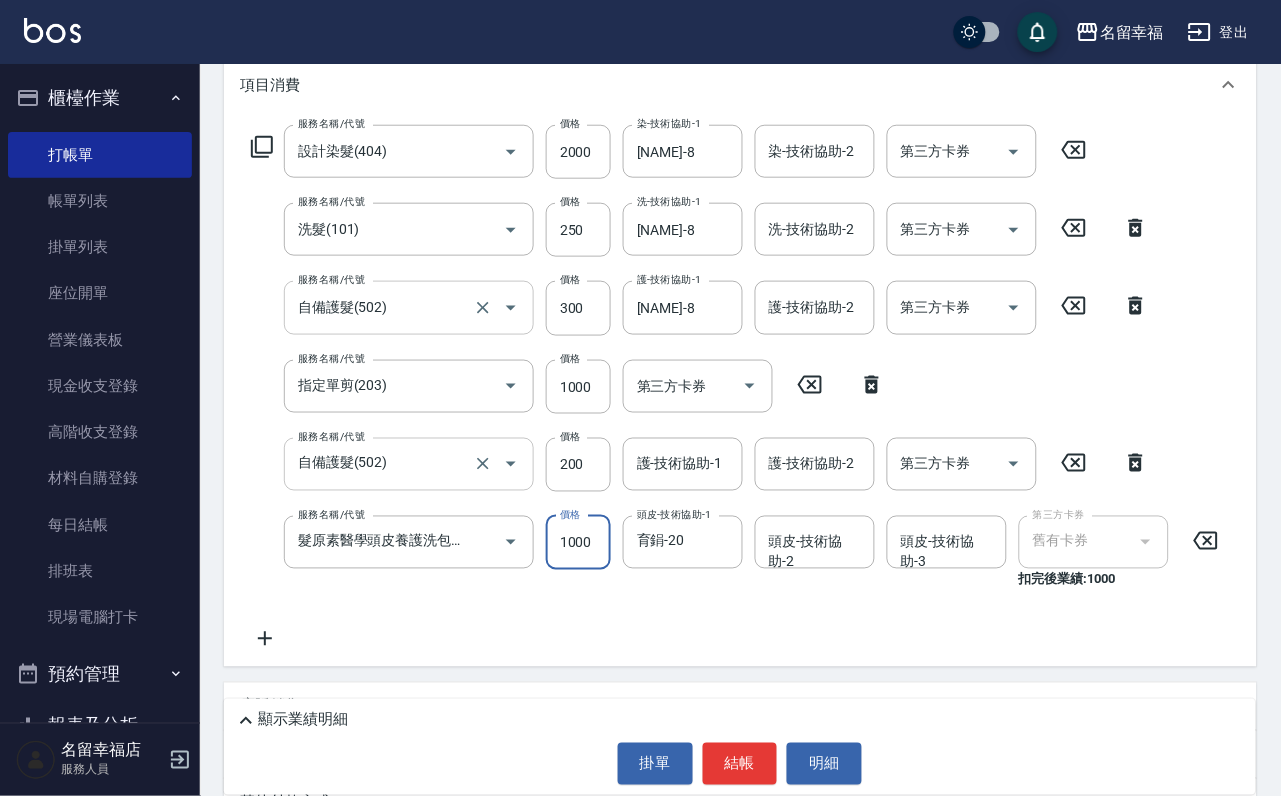 scroll, scrollTop: 0, scrollLeft: 1, axis: horizontal 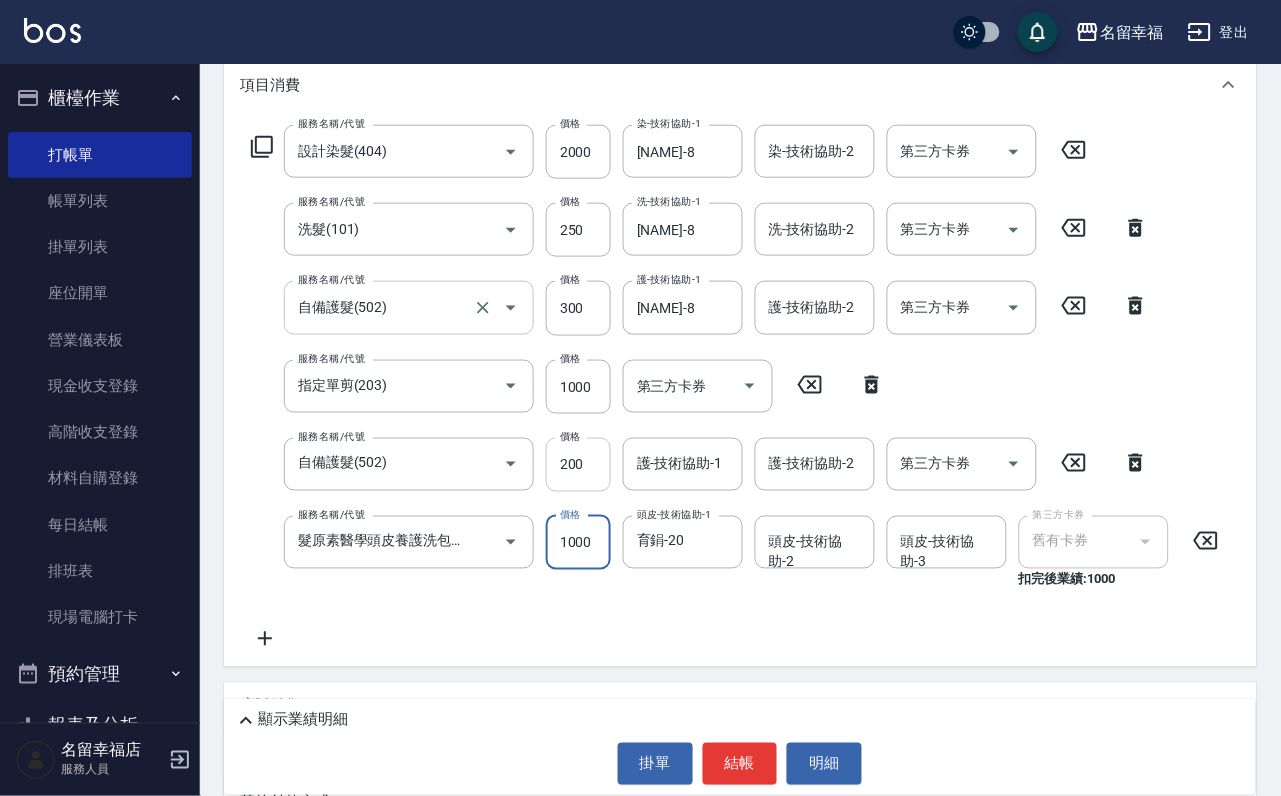 click on "200" at bounding box center [578, 465] 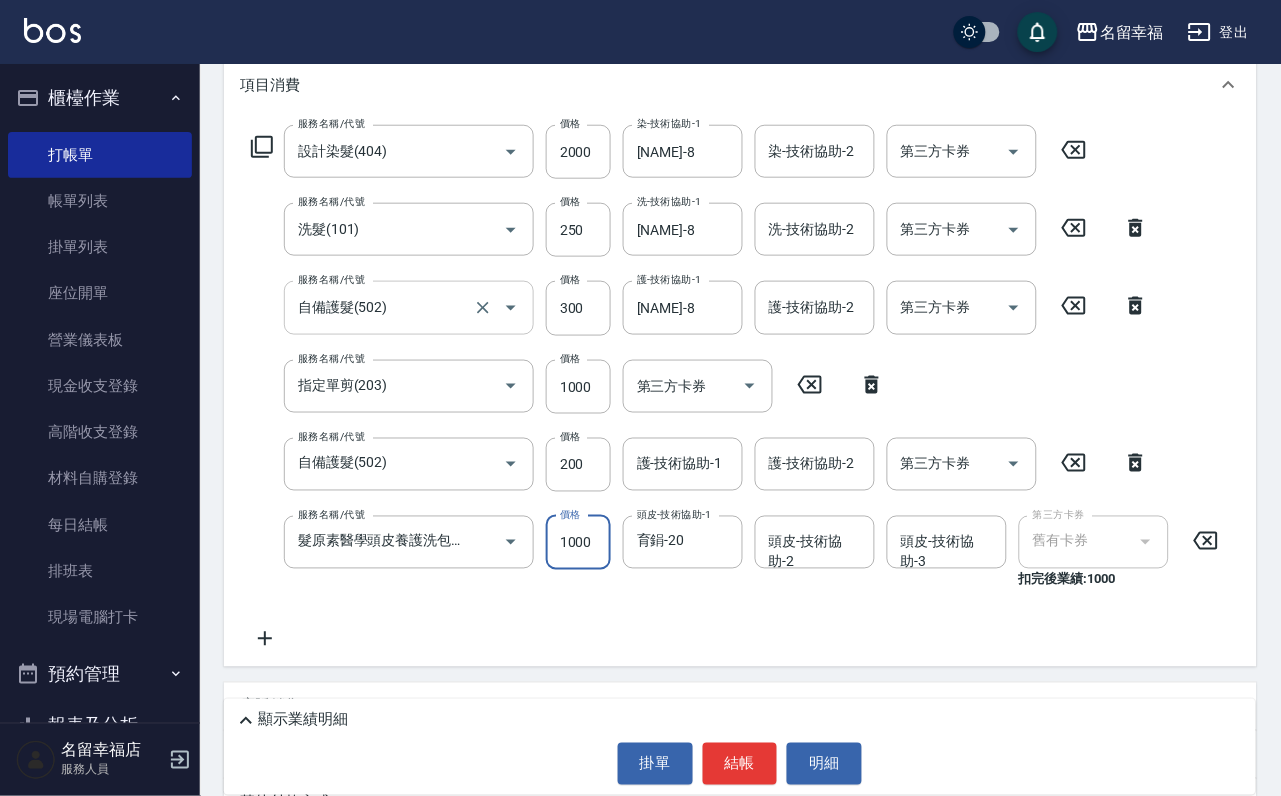 scroll, scrollTop: 0, scrollLeft: 0, axis: both 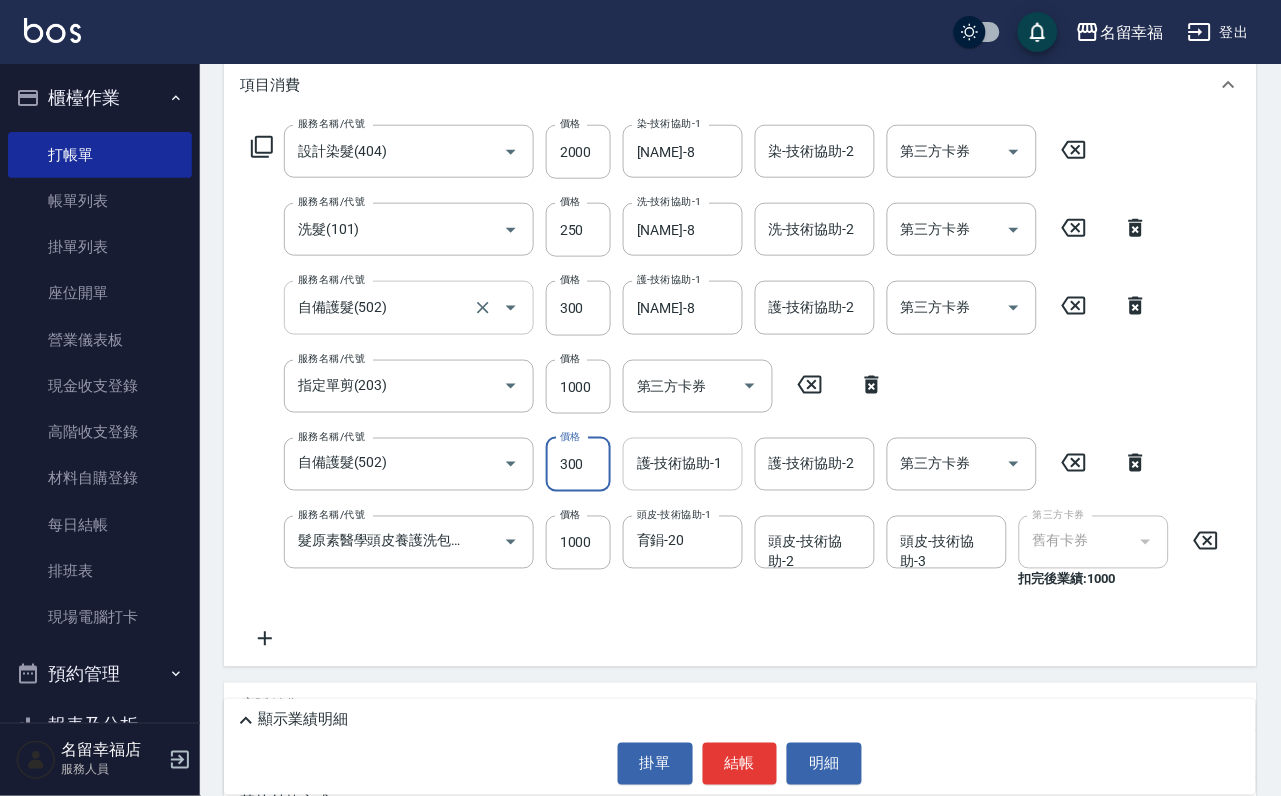 type on "300" 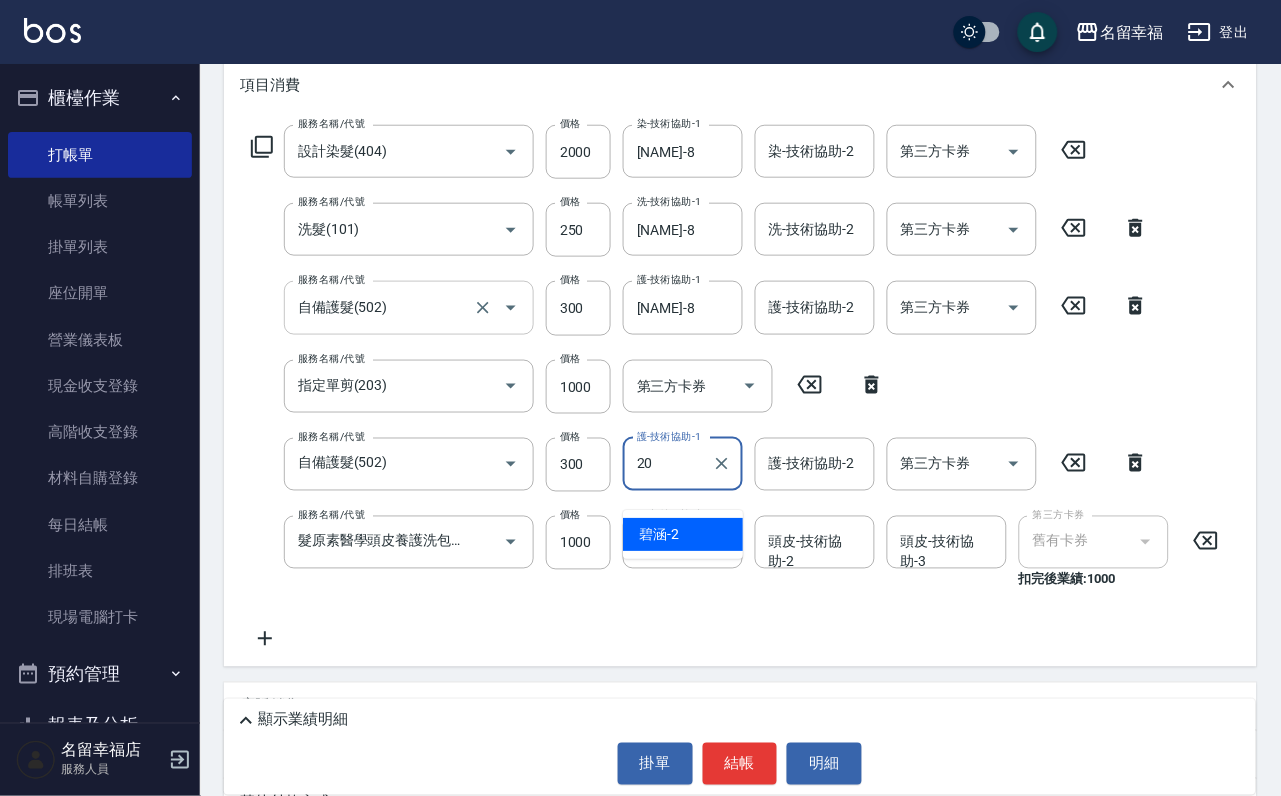 type on "育鋗-20" 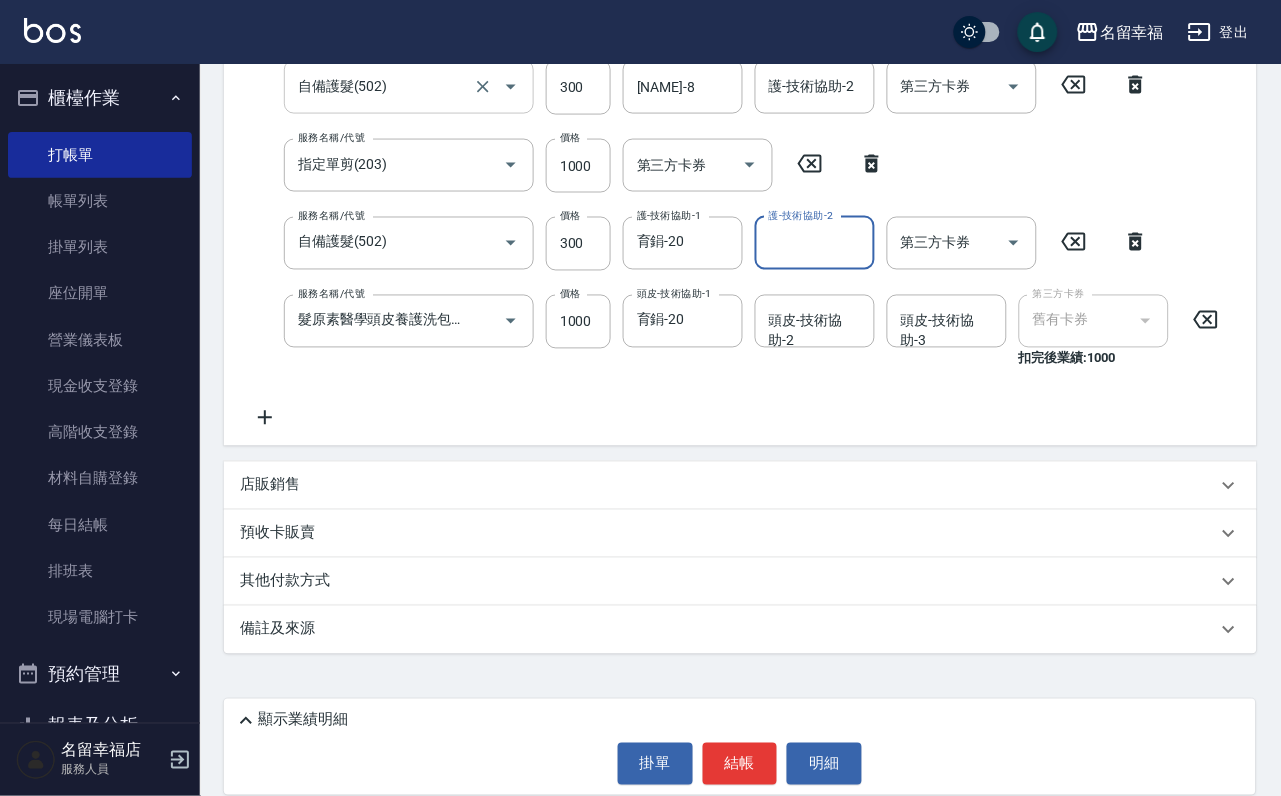 click 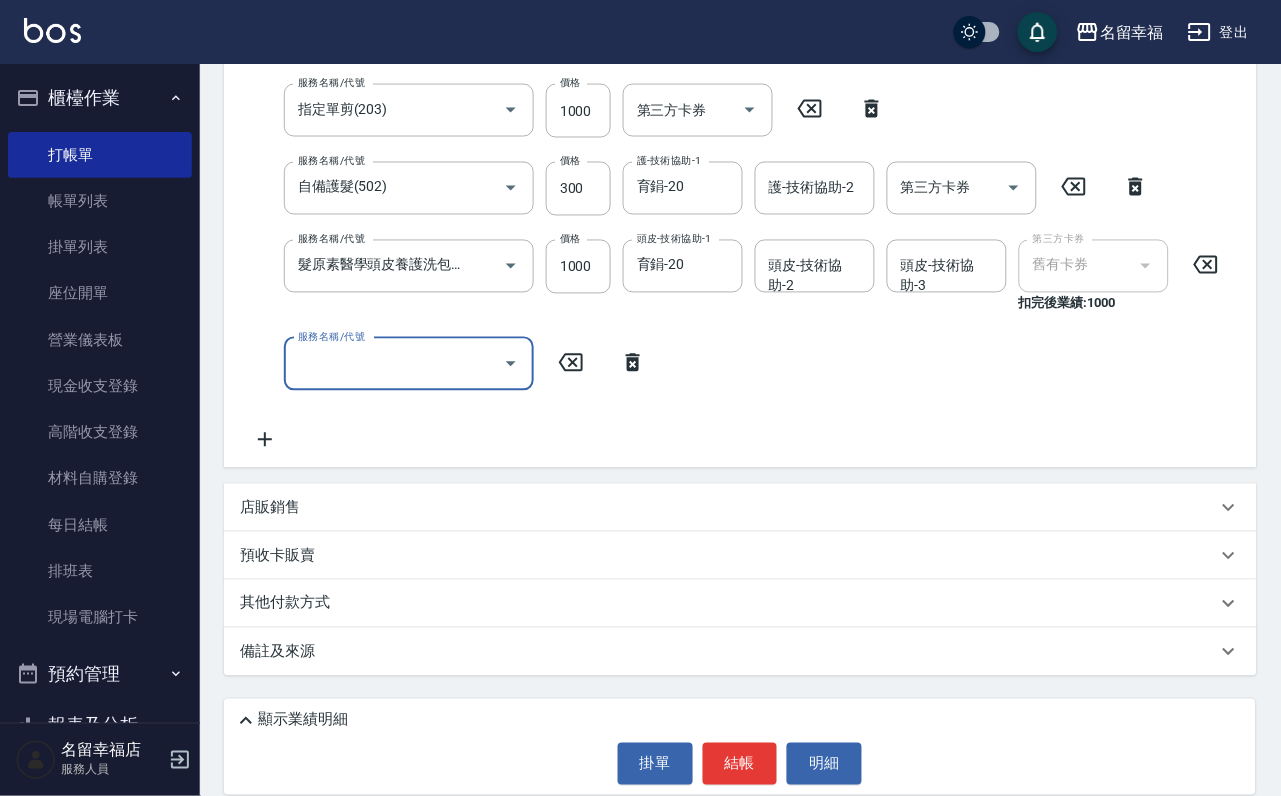 scroll, scrollTop: 536, scrollLeft: 0, axis: vertical 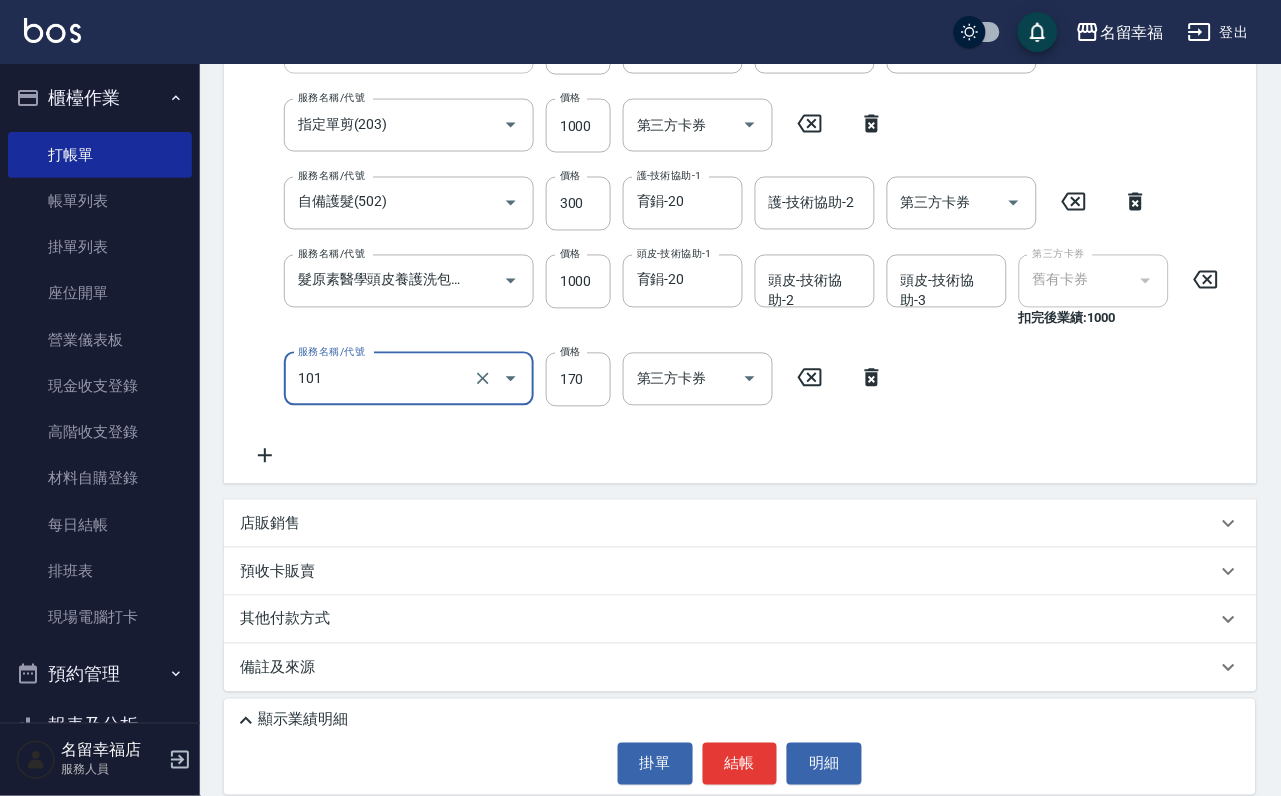 type on "洗髮(101)" 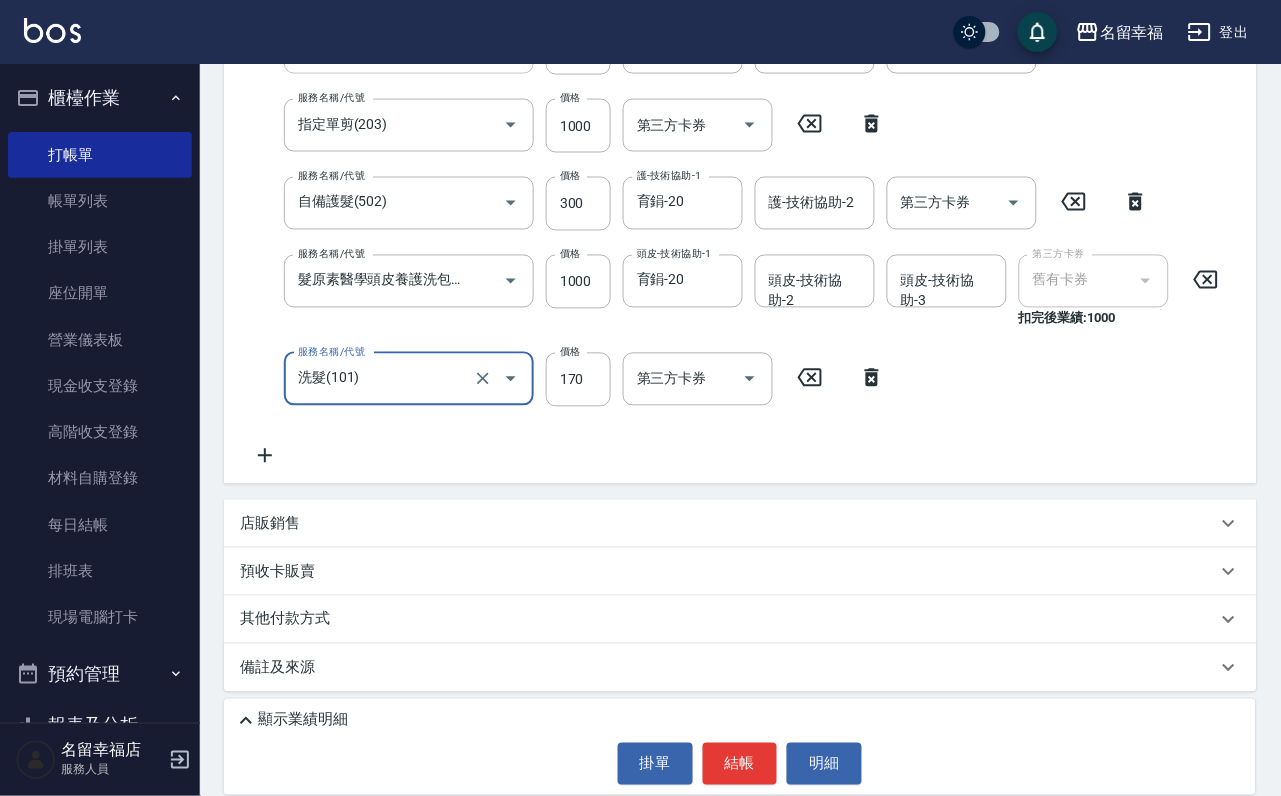 scroll, scrollTop: 537, scrollLeft: 0, axis: vertical 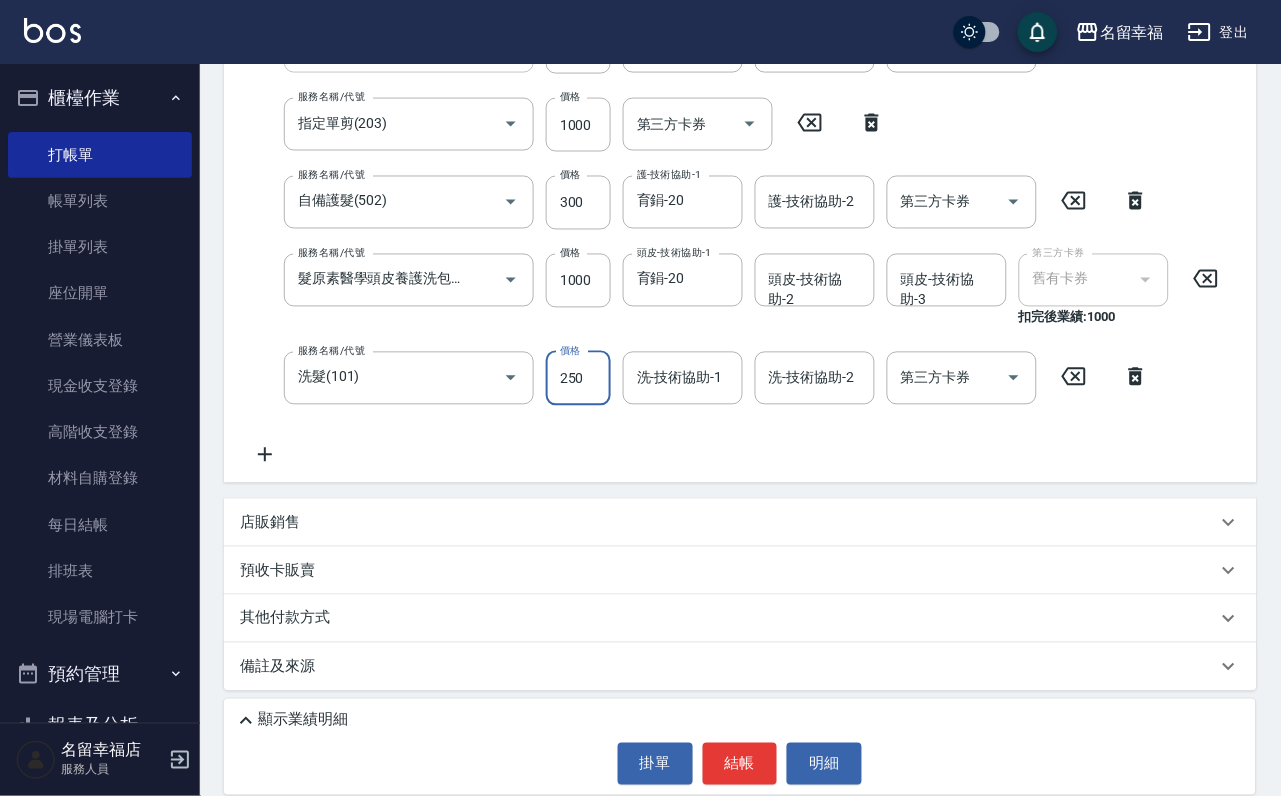 type on "250" 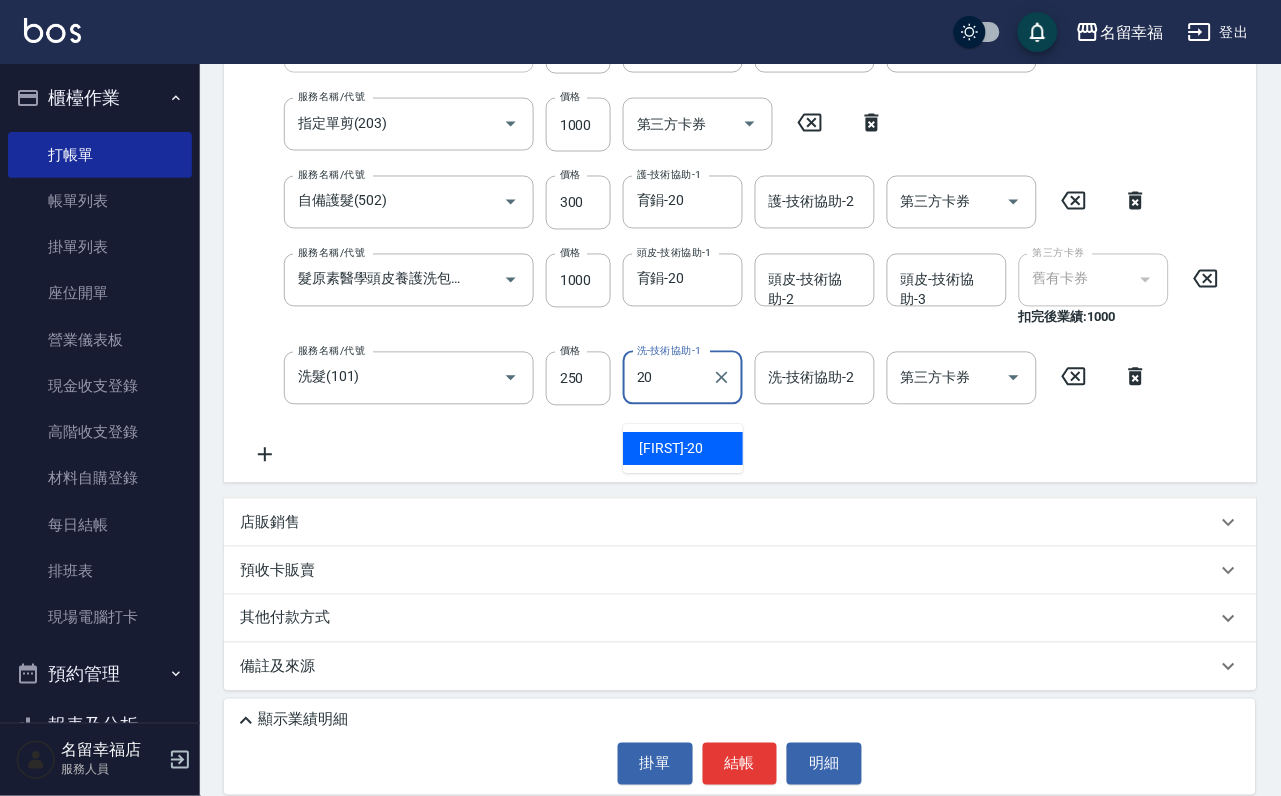 type on "育鋗-20" 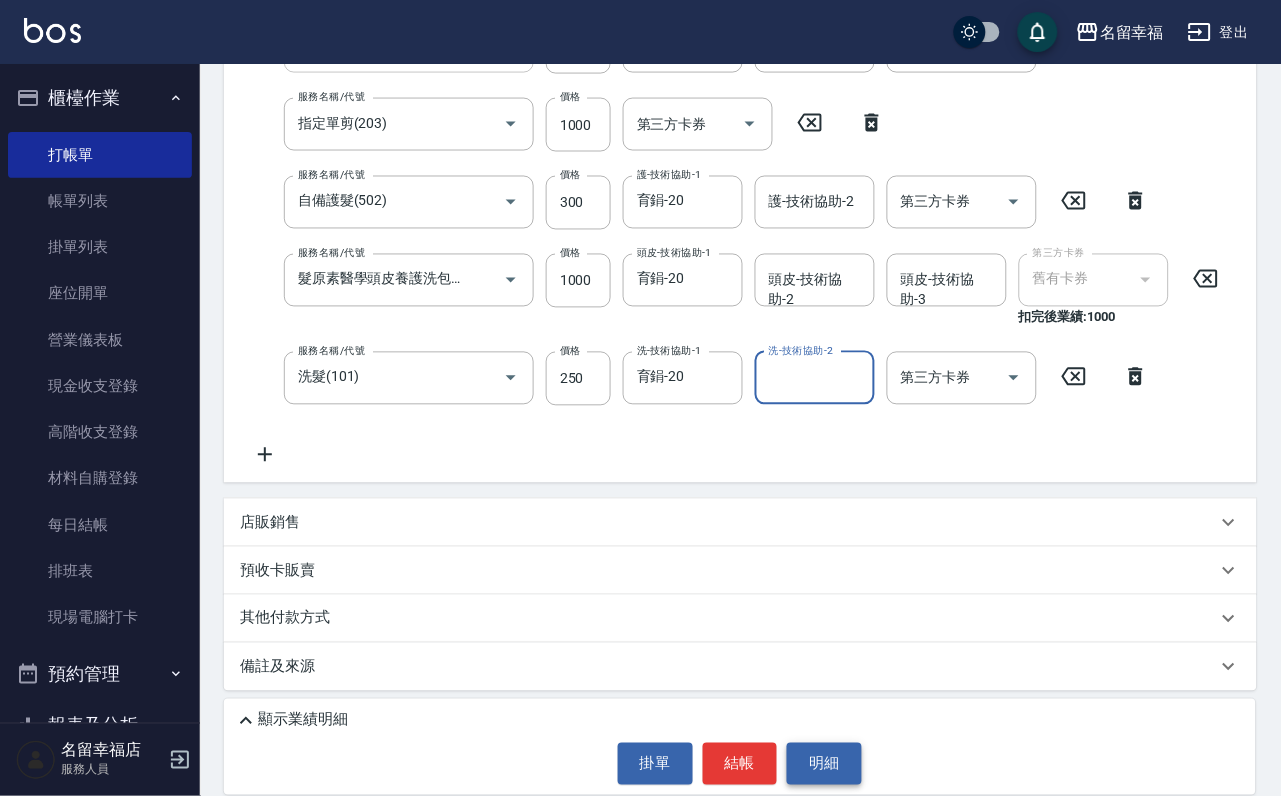 click on "明細" at bounding box center [824, 764] 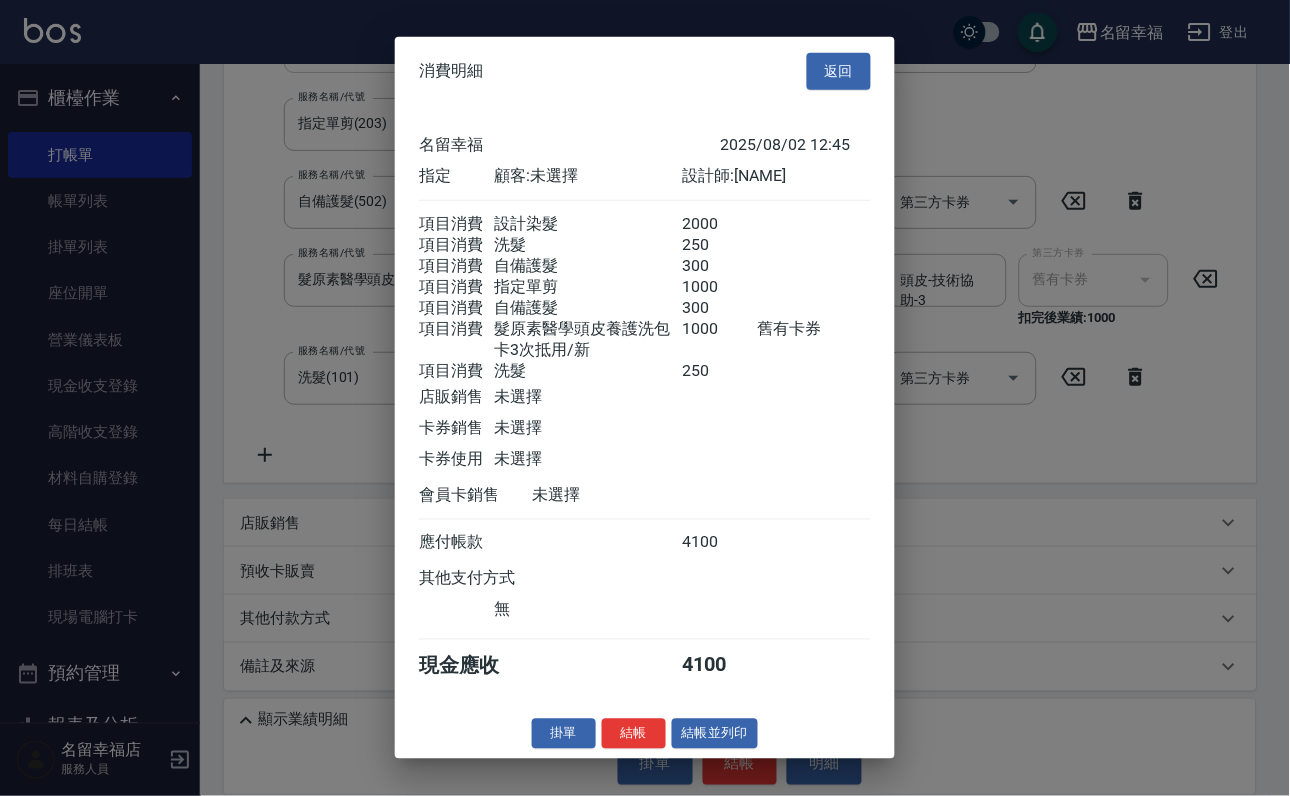scroll, scrollTop: 732, scrollLeft: 0, axis: vertical 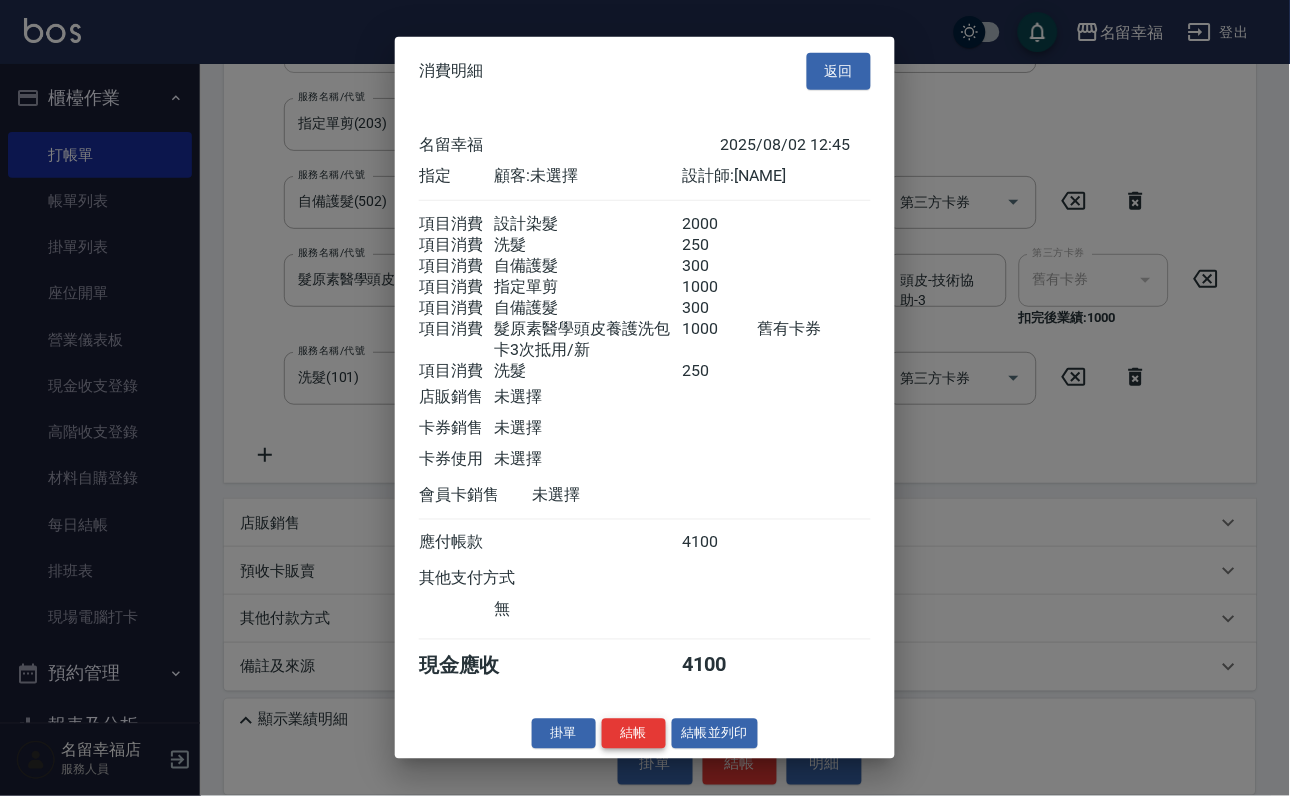click on "結帳" at bounding box center (634, 733) 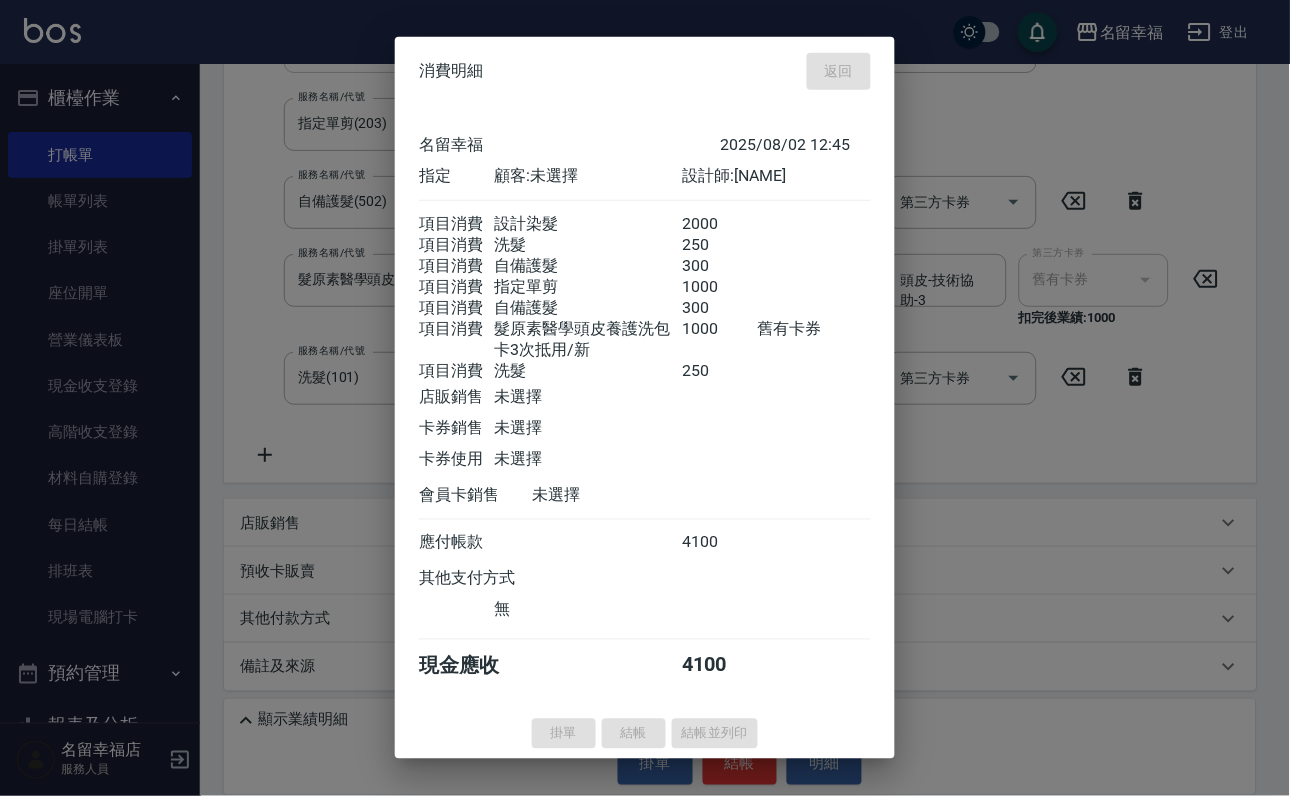 type on "2025/08/02 13:26" 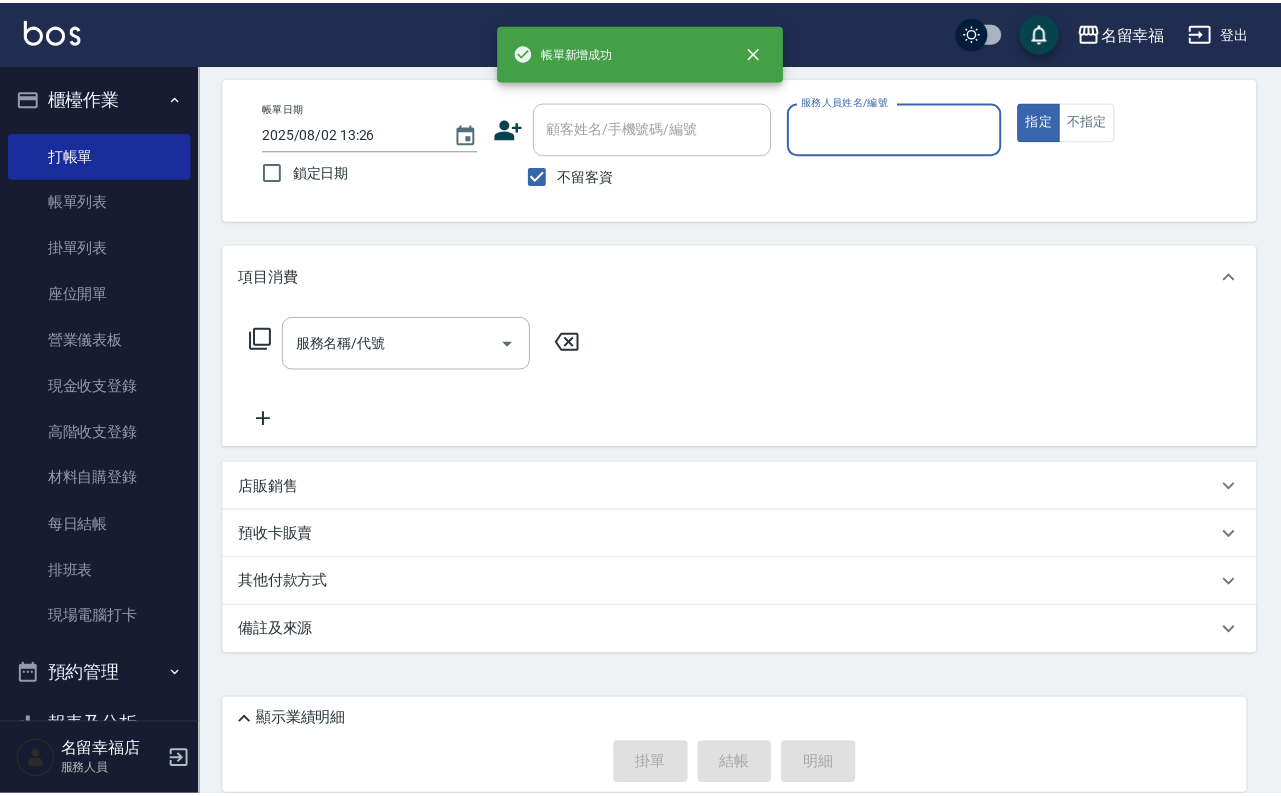 scroll, scrollTop: 119, scrollLeft: 0, axis: vertical 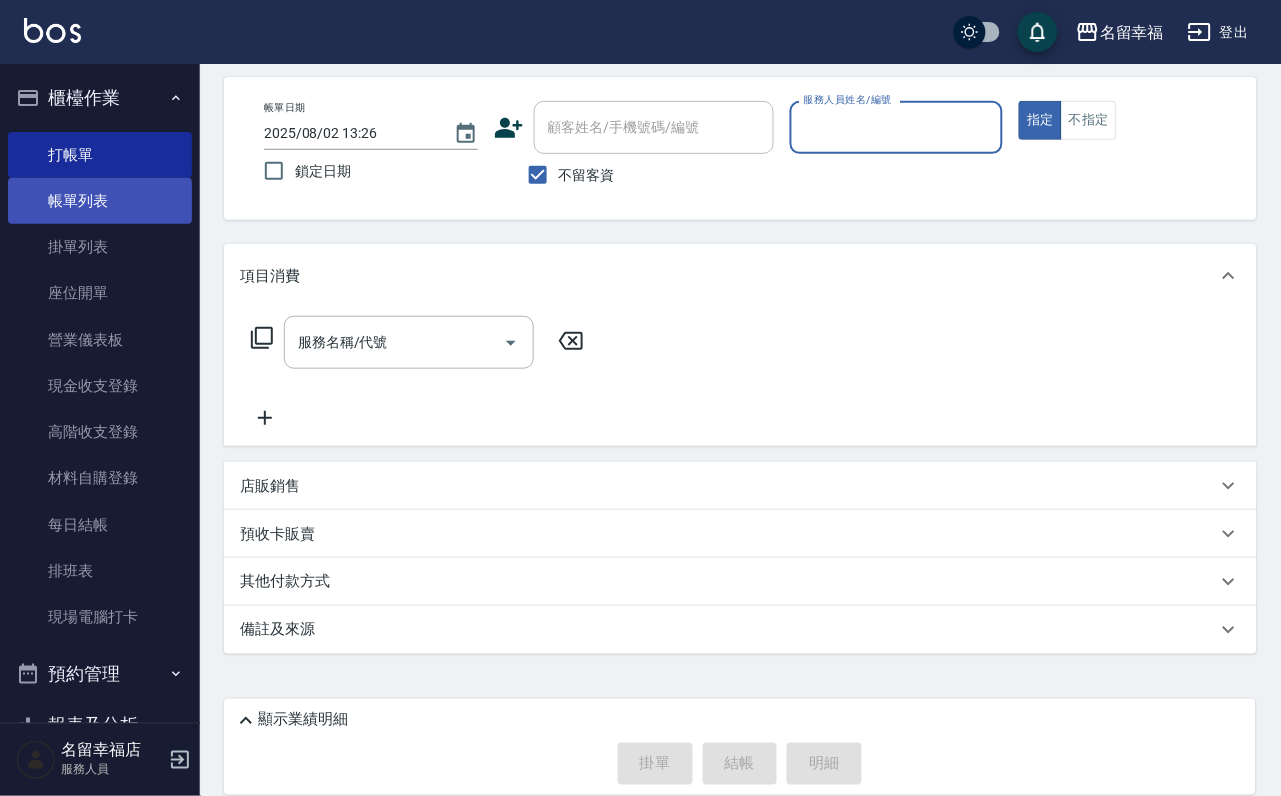 click on "帳單列表" at bounding box center (100, 201) 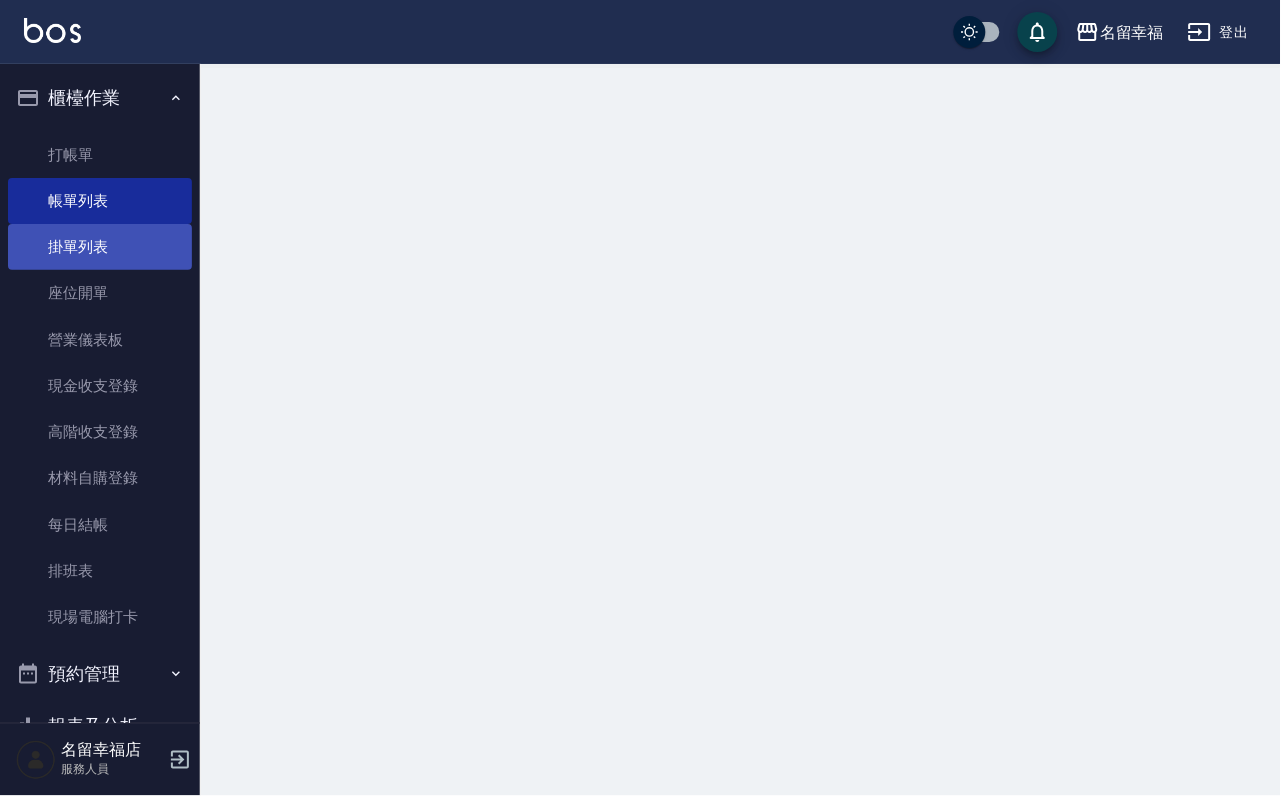 scroll, scrollTop: 0, scrollLeft: 0, axis: both 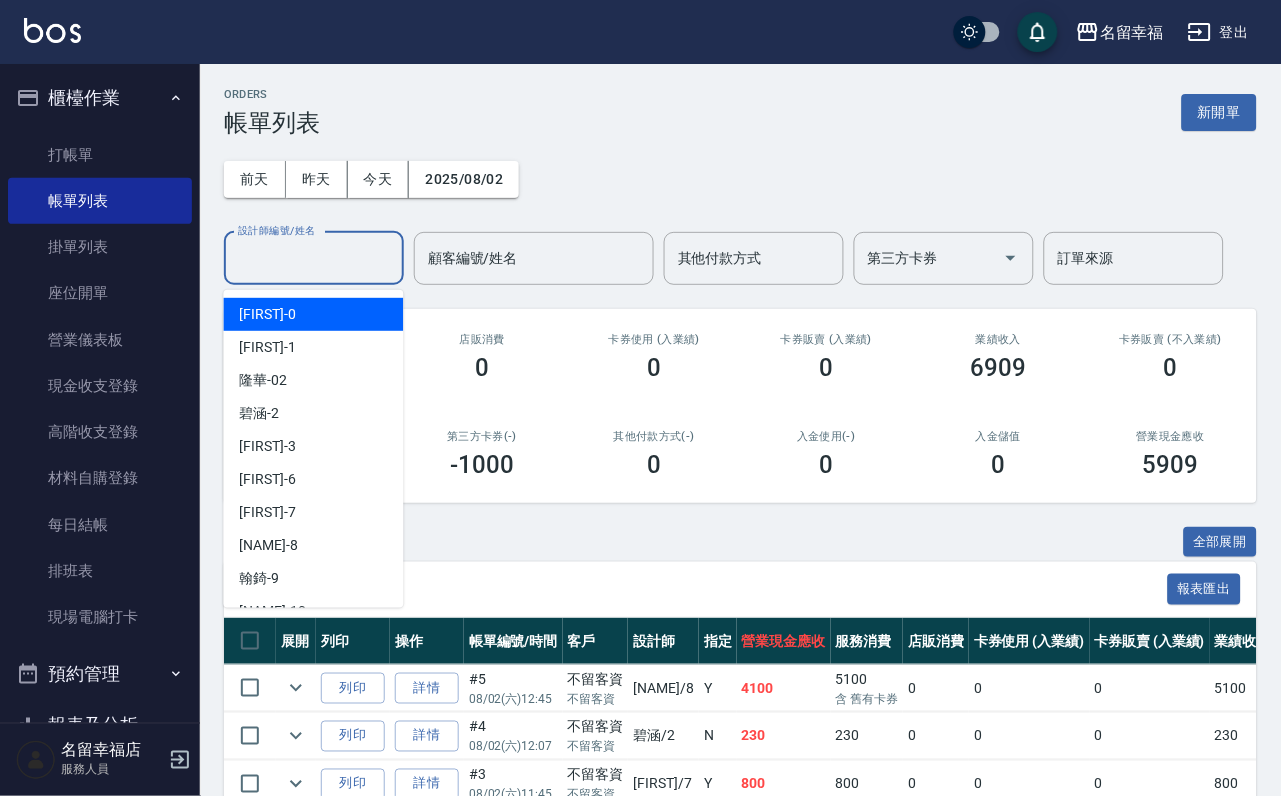 click on "設計師編號/姓名" at bounding box center (314, 258) 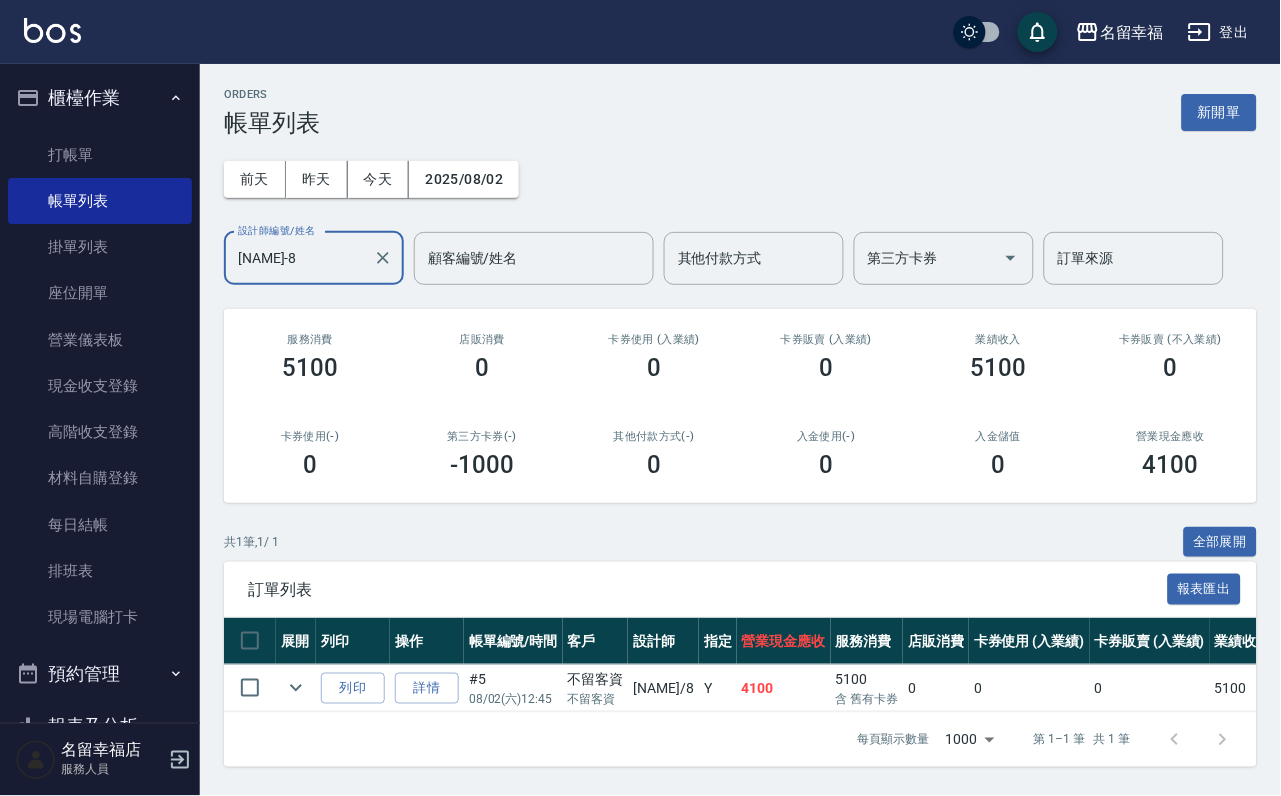 scroll, scrollTop: 105, scrollLeft: 0, axis: vertical 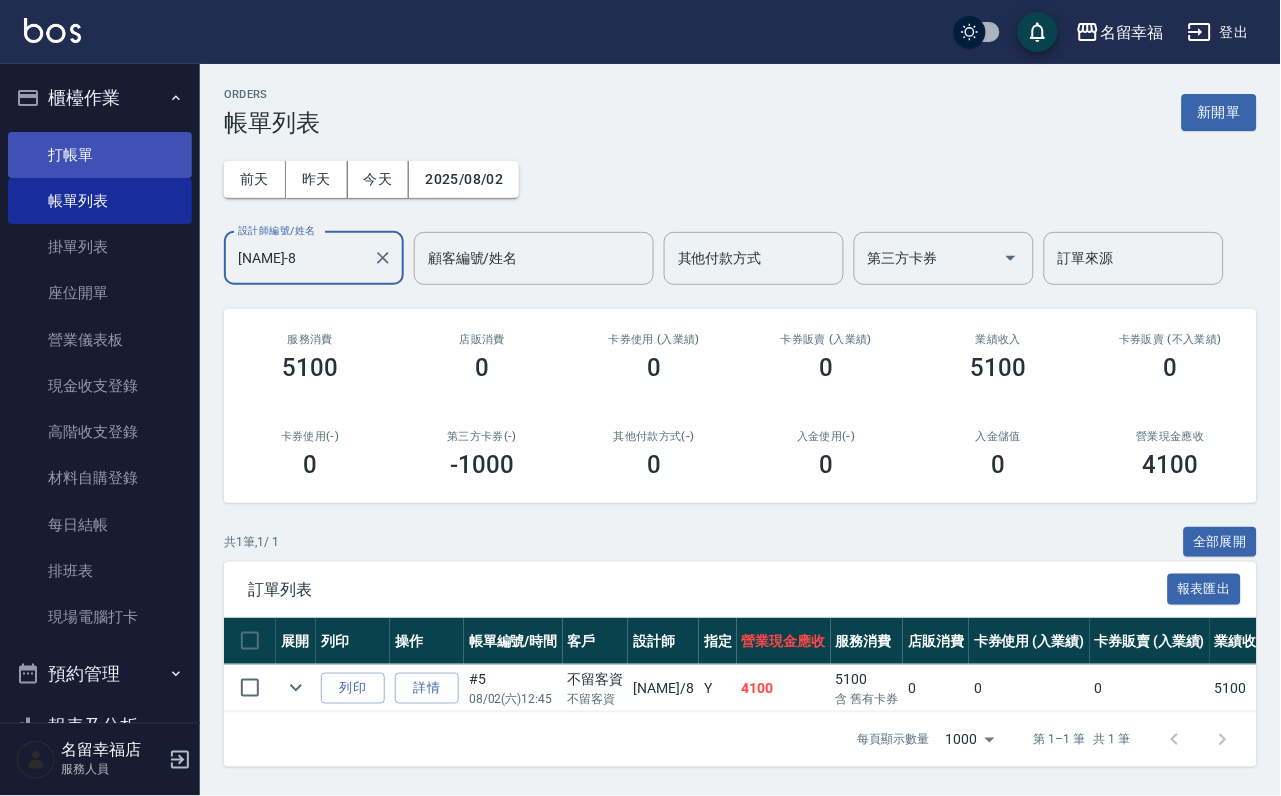 type on "[NAME]-8" 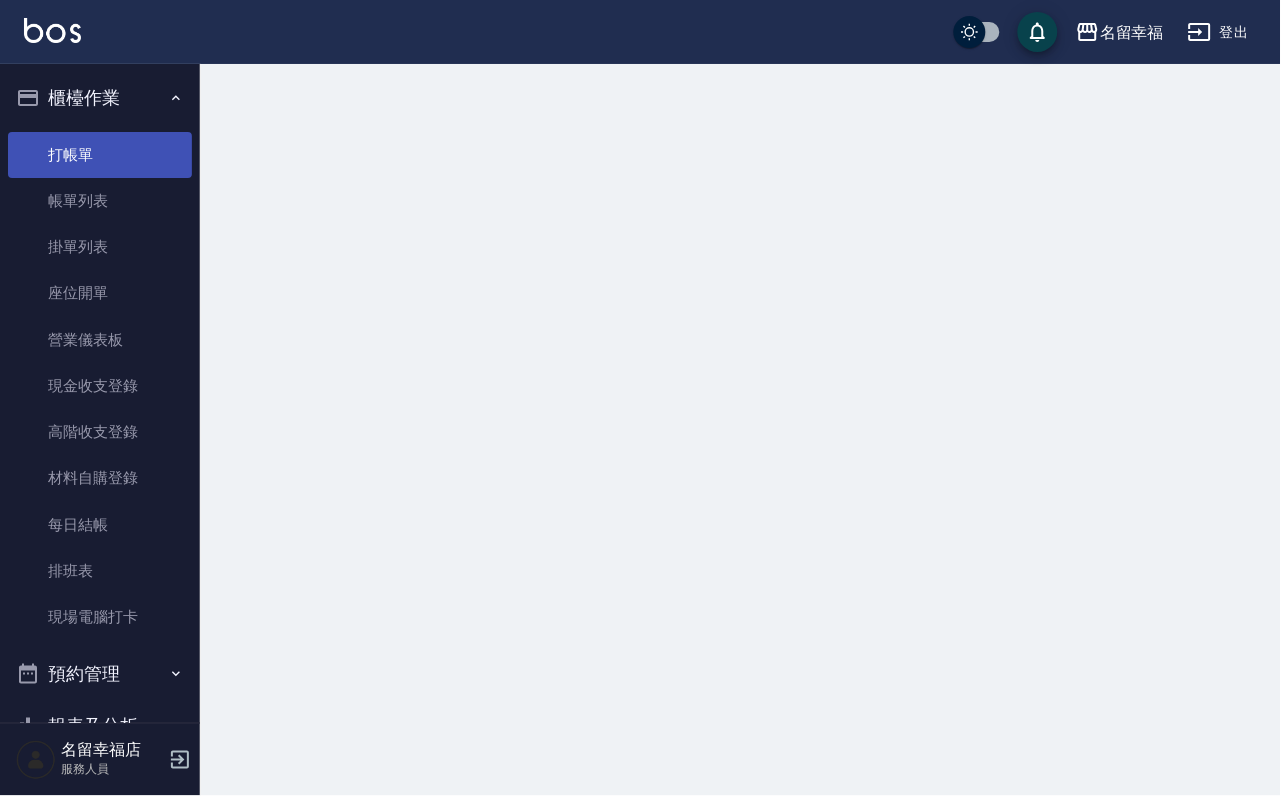 scroll, scrollTop: 0, scrollLeft: 0, axis: both 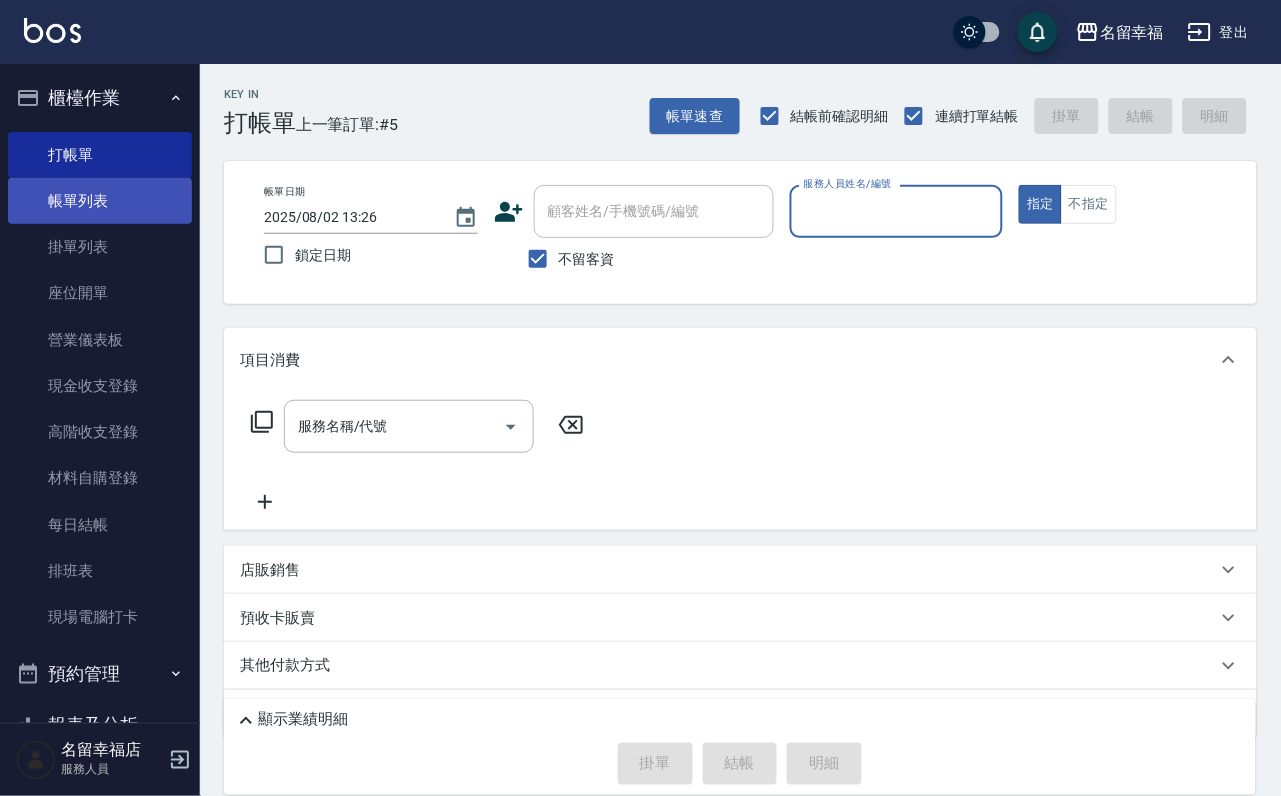 click on "帳單列表" at bounding box center (100, 201) 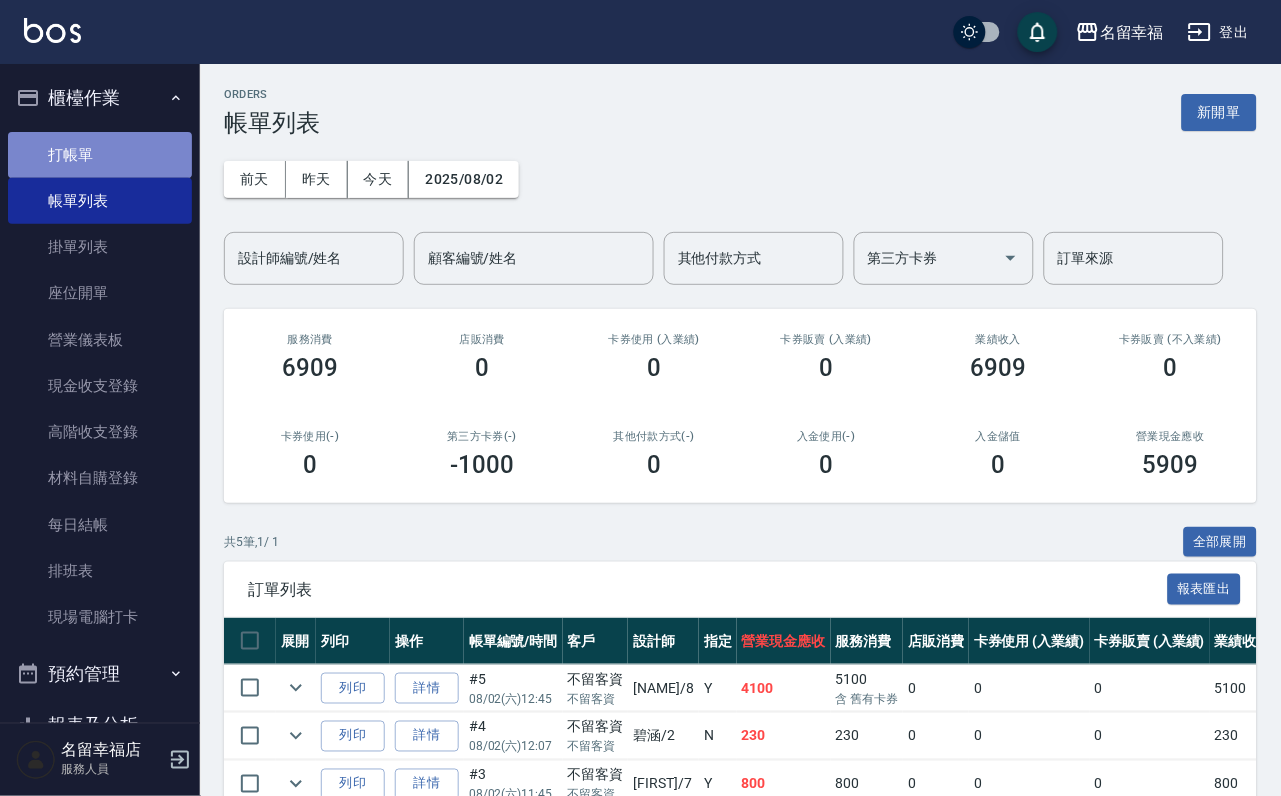 click on "打帳單" at bounding box center (100, 155) 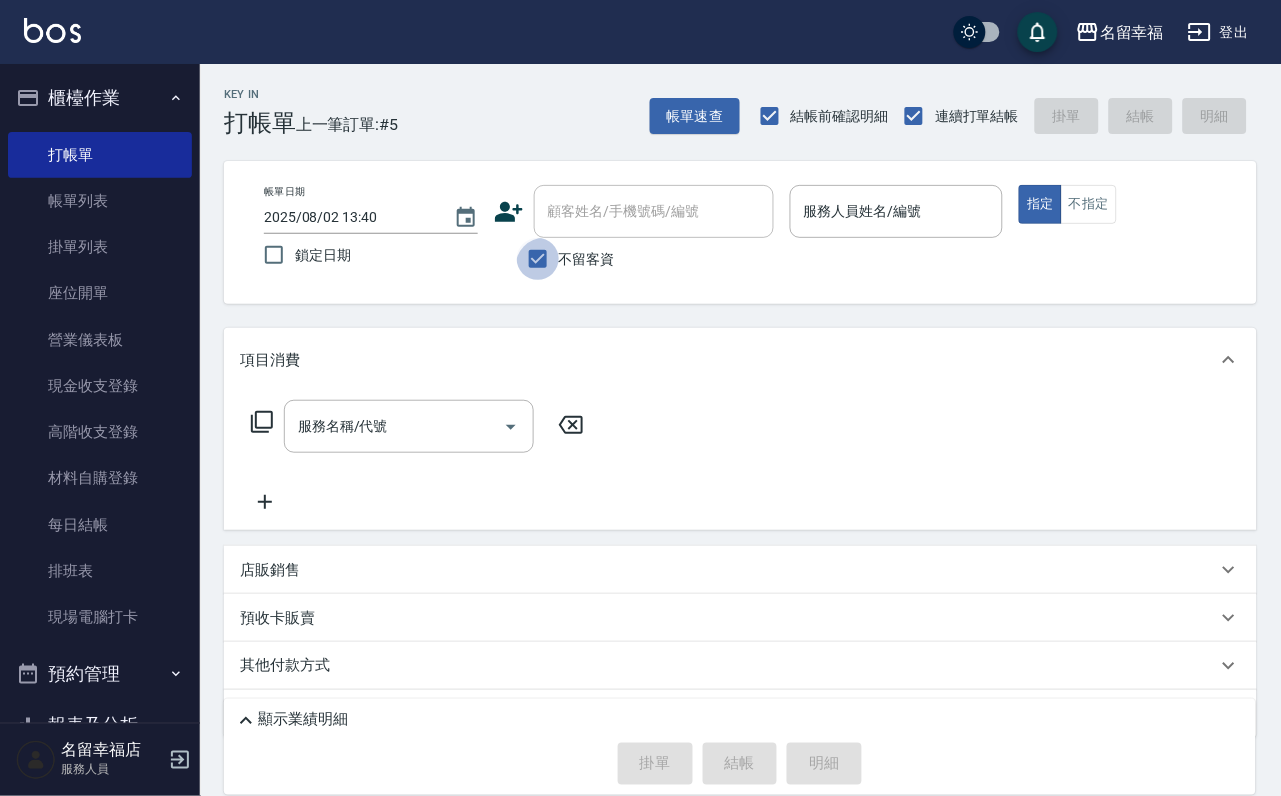 click on "不留客資" at bounding box center (538, 259) 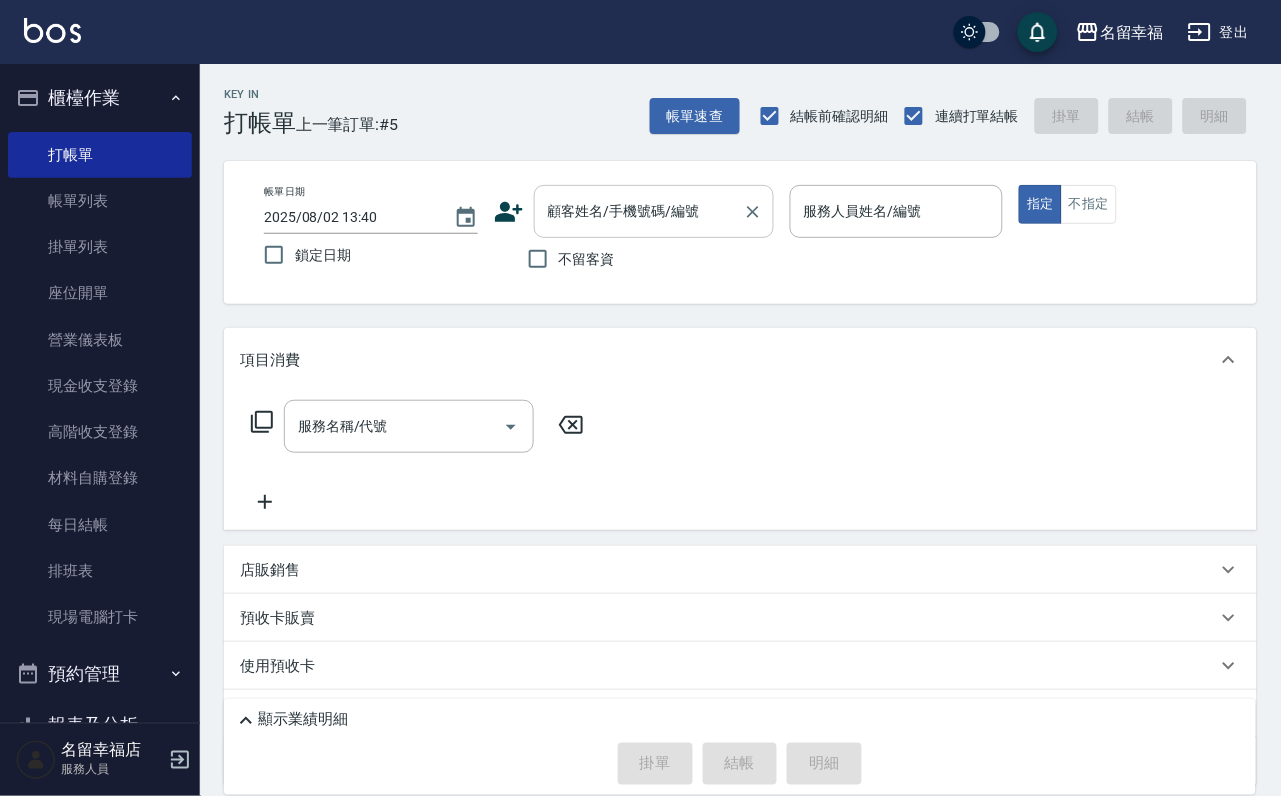 click on "顧客姓名/手機號碼/編號" at bounding box center (639, 211) 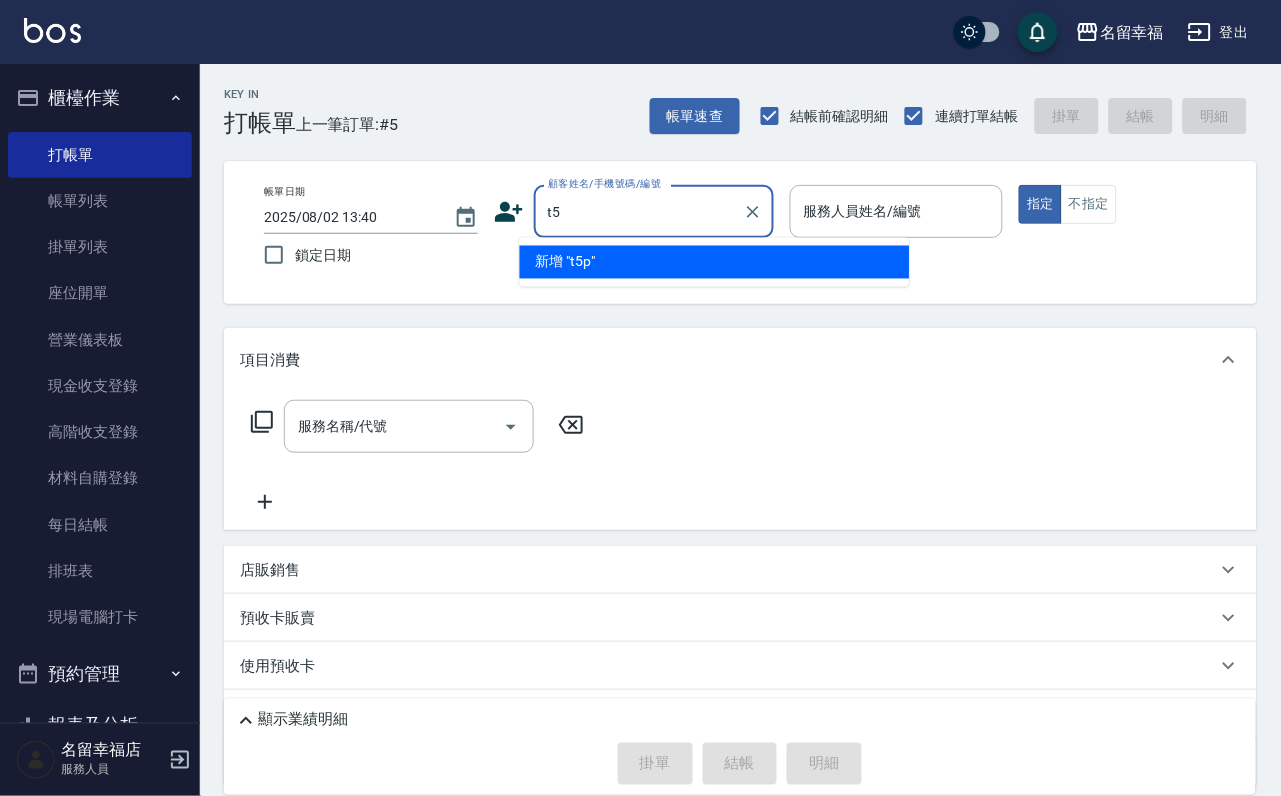type on "t" 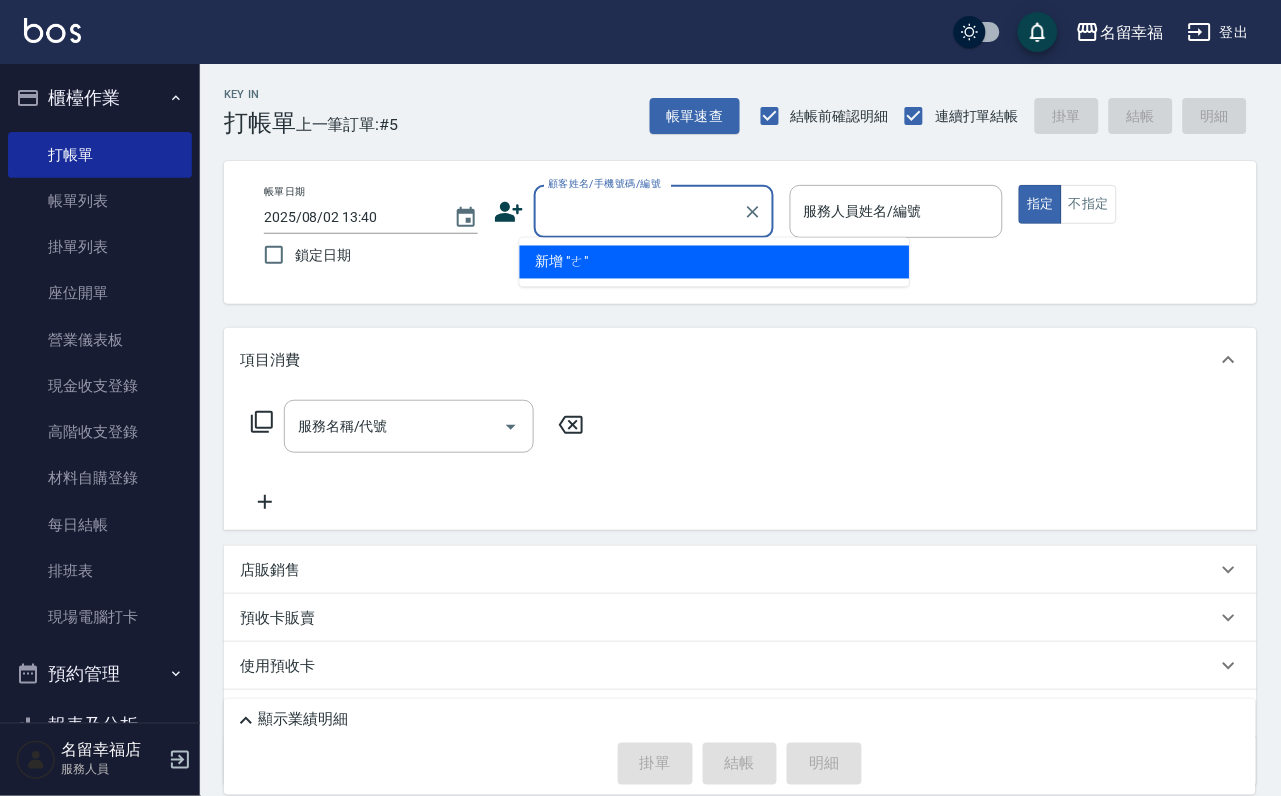 type on "ㄜ" 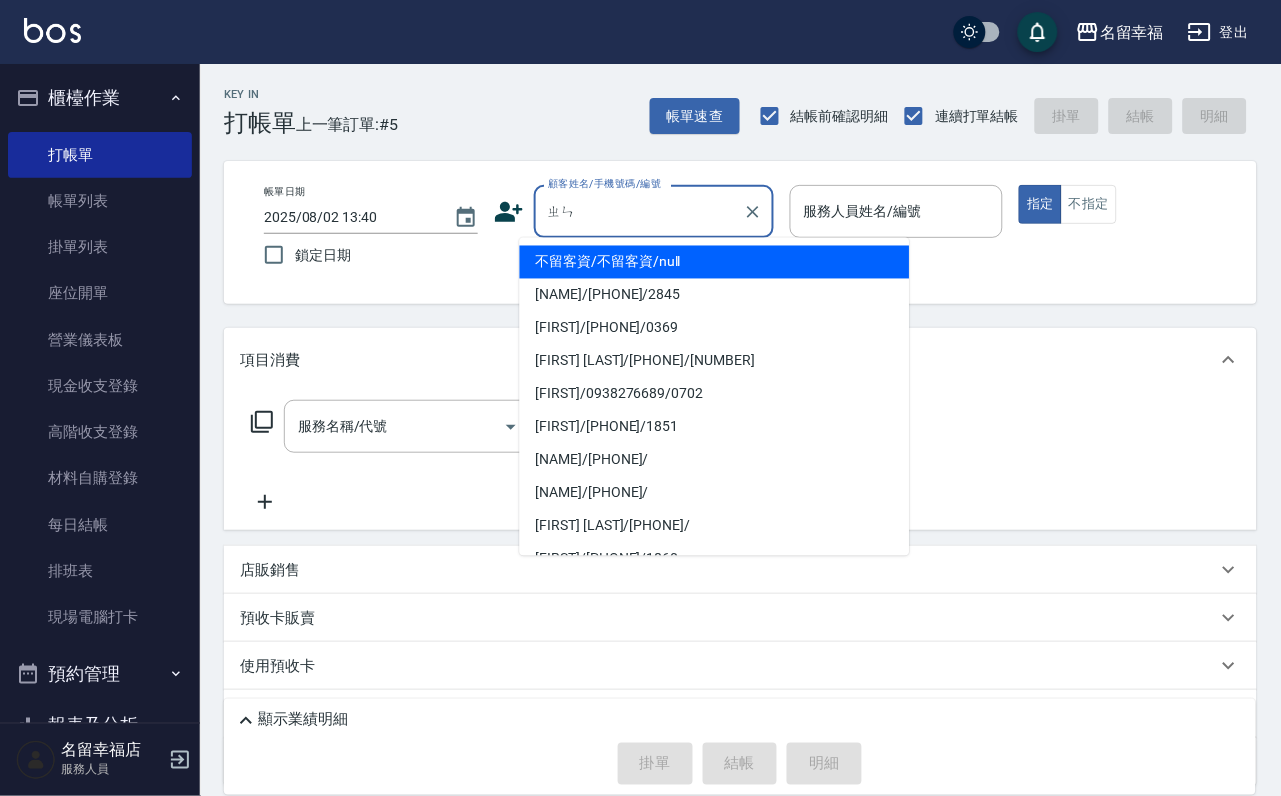 type on "鎮" 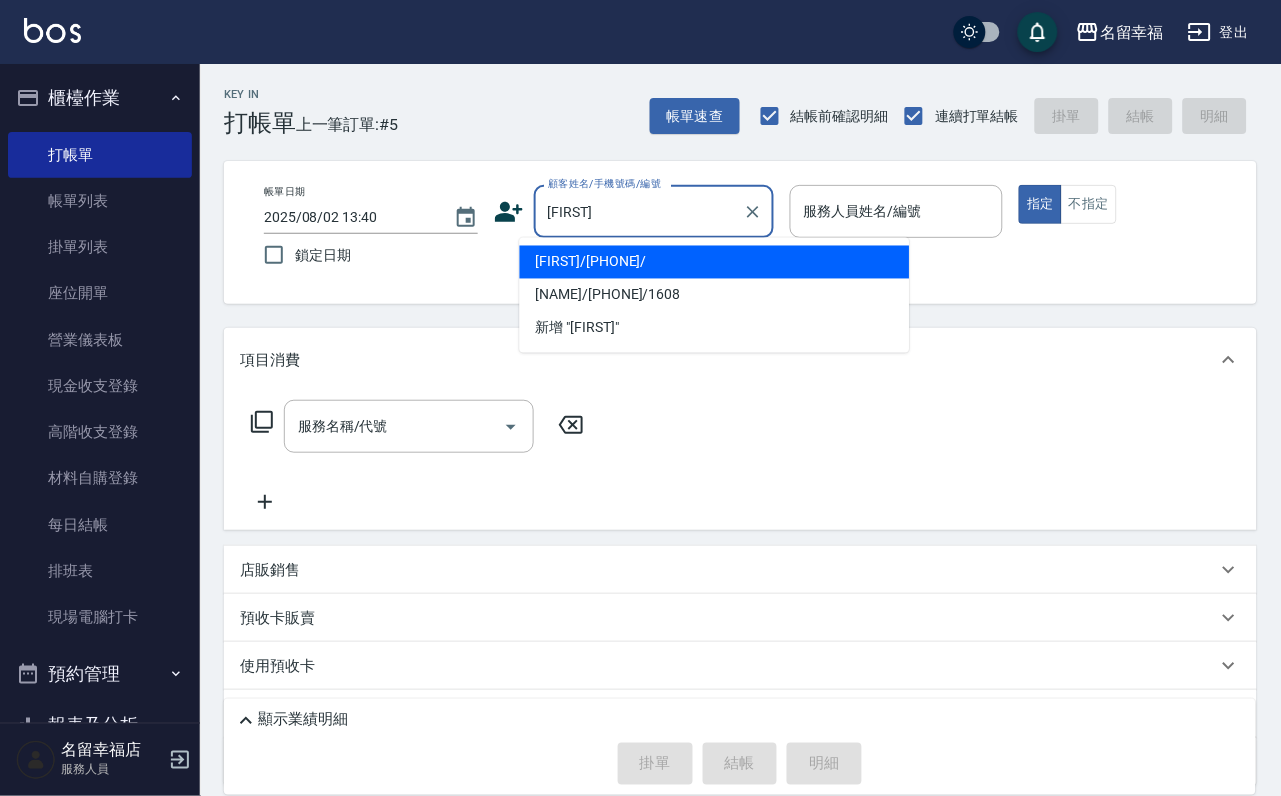 click on "[FIRST]/[PHONE]/" at bounding box center (715, 262) 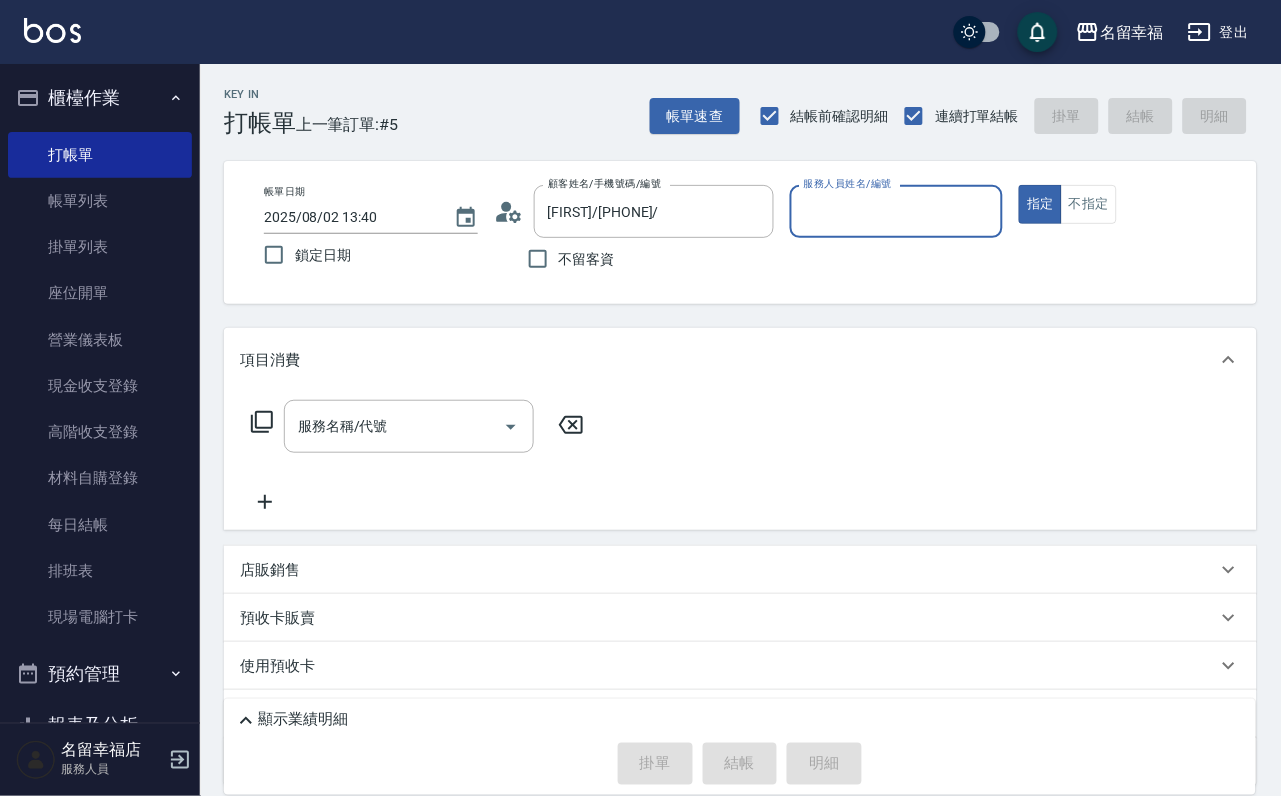 type on "[NAME]-8" 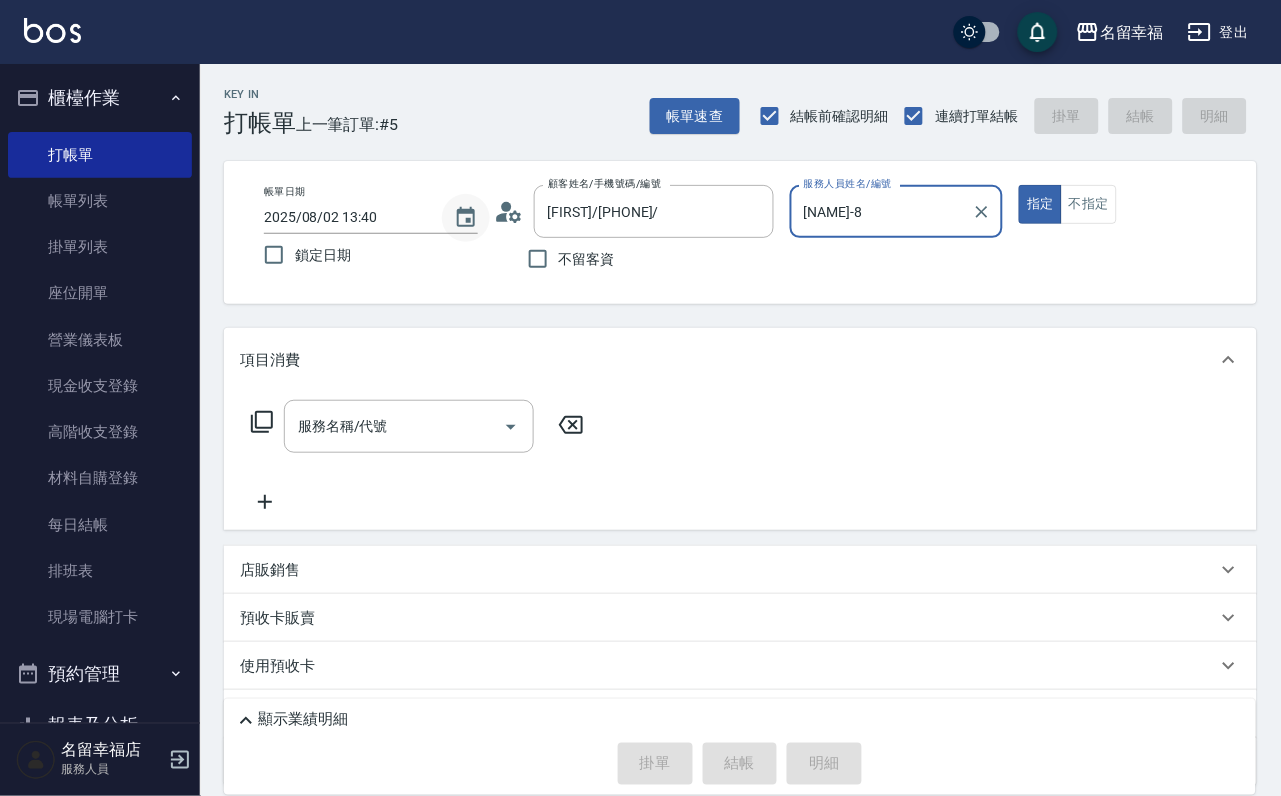 click 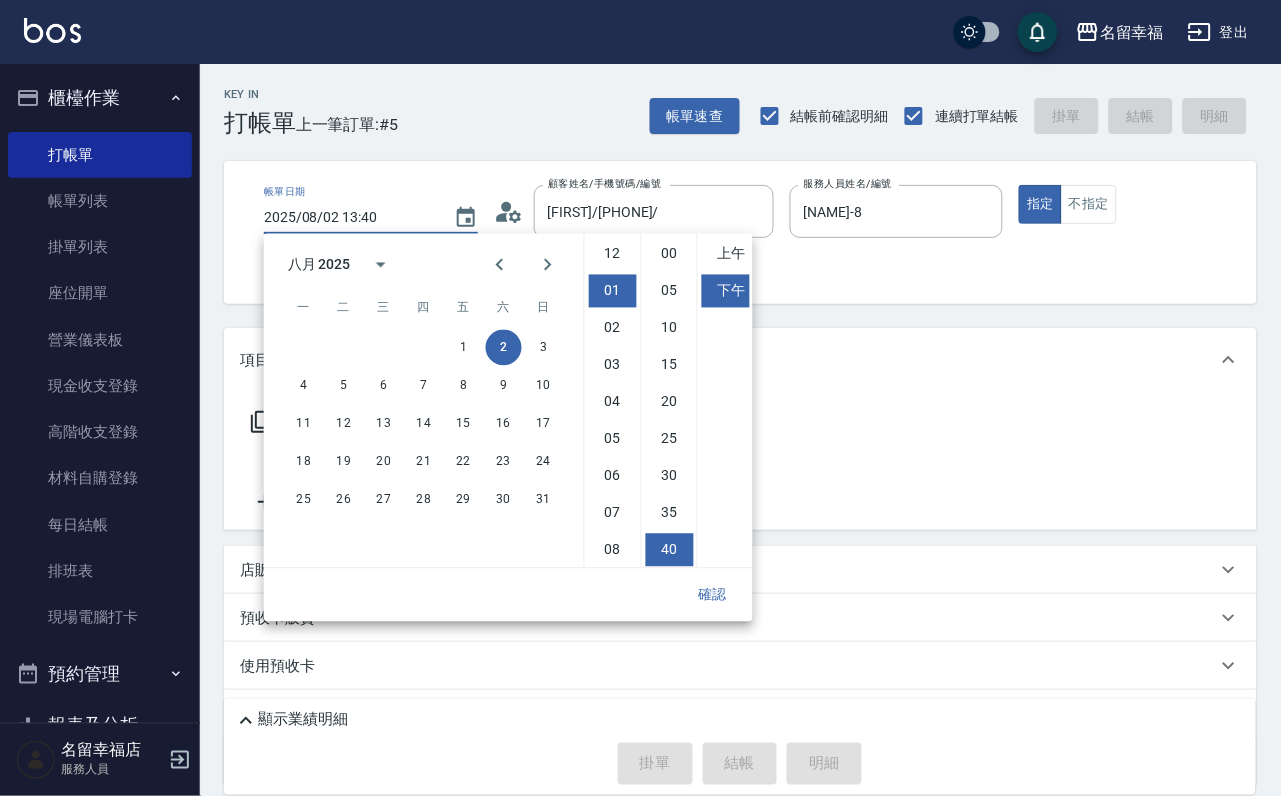 scroll, scrollTop: 37, scrollLeft: 0, axis: vertical 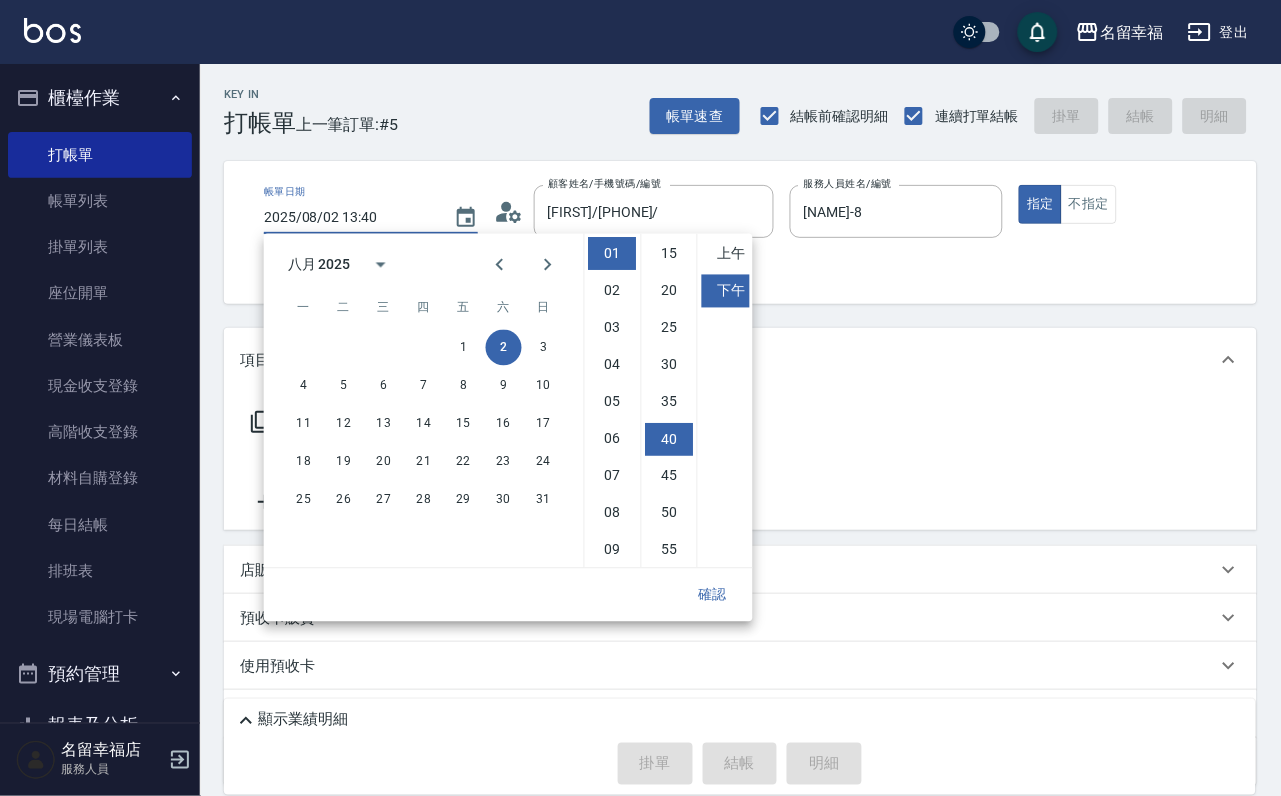click on "帳單日期 2025/08/02 13:40 鎖定日期 顧客姓名/手機號碼/編號 [NAME]/[PHONE]/ 顧客姓名/手機號碼/編號 不留客資 服務人員姓名/編號 詩婷-8 服務人員姓名/編號 指定 不指定" at bounding box center (740, 232) 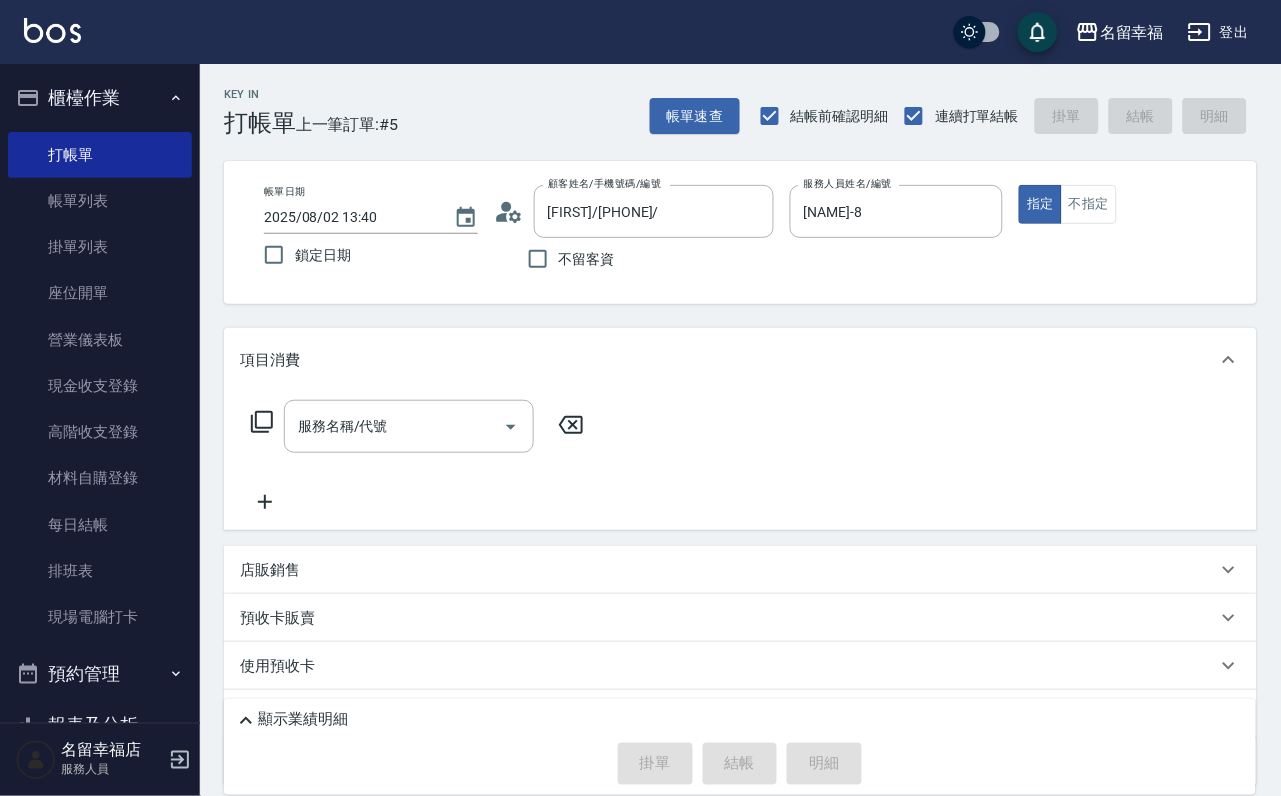 click 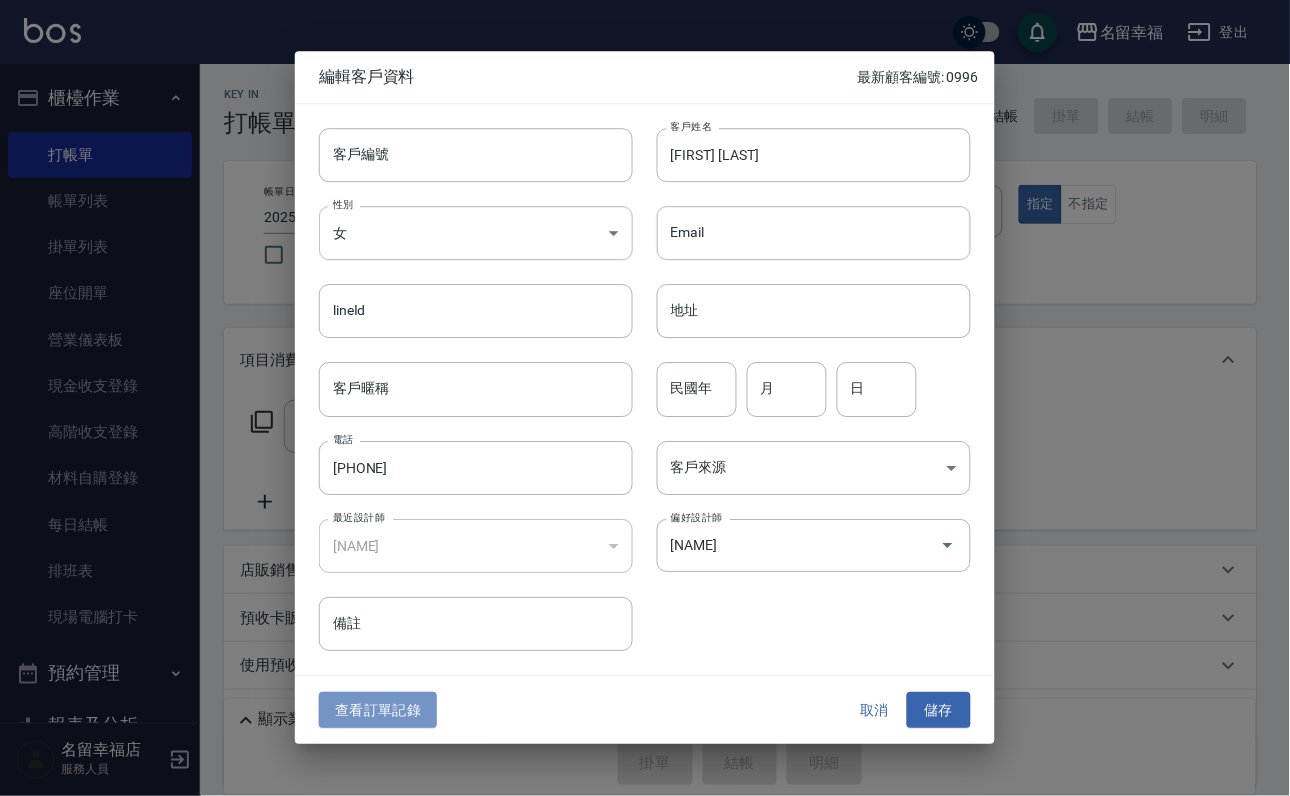 click on "查看訂單記錄" at bounding box center [378, 710] 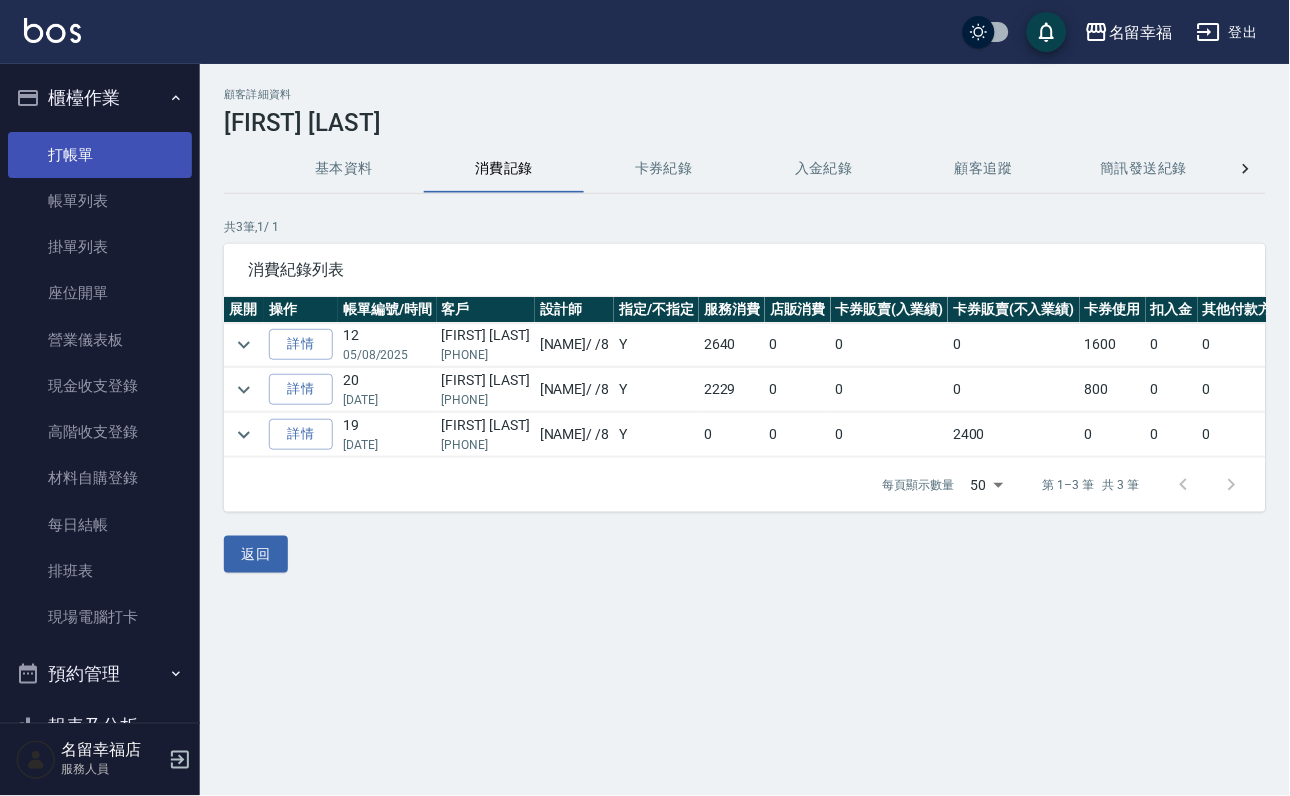 click on "打帳單" at bounding box center [100, 155] 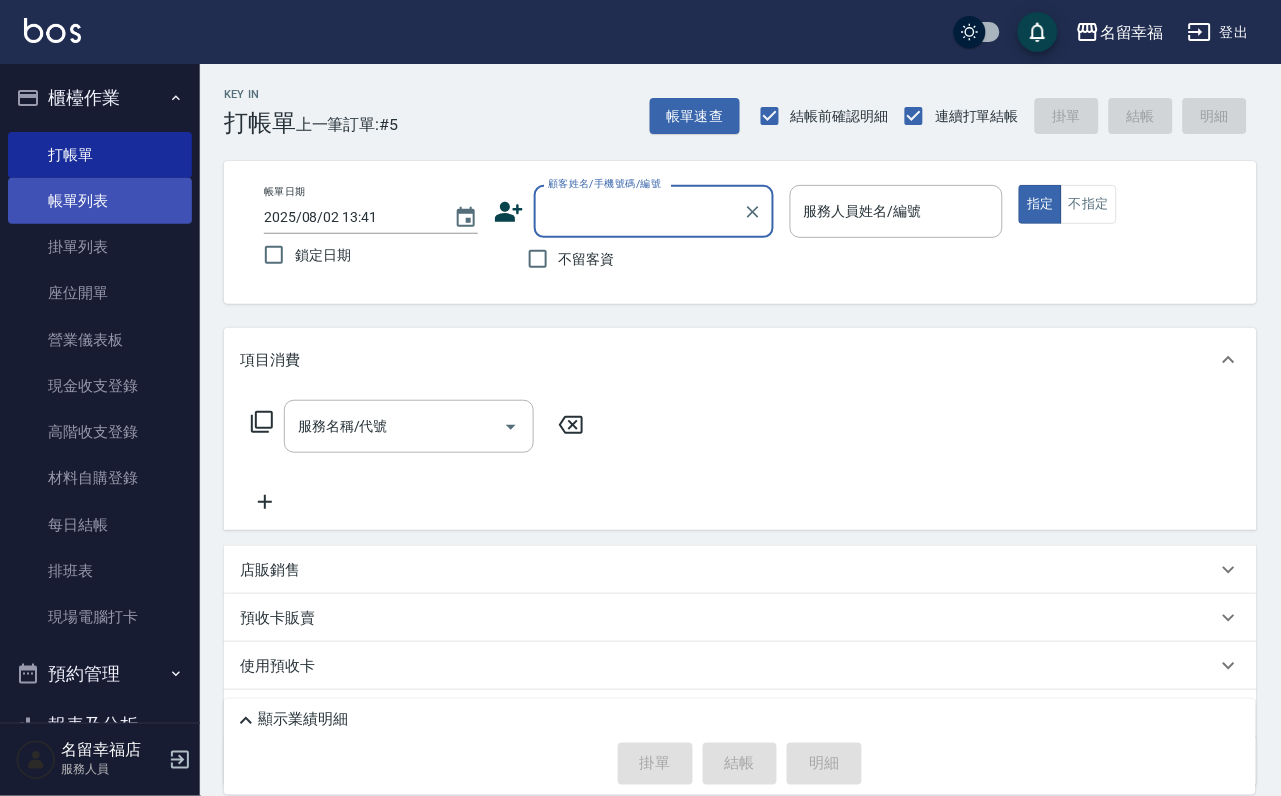 click on "帳單列表" at bounding box center [100, 201] 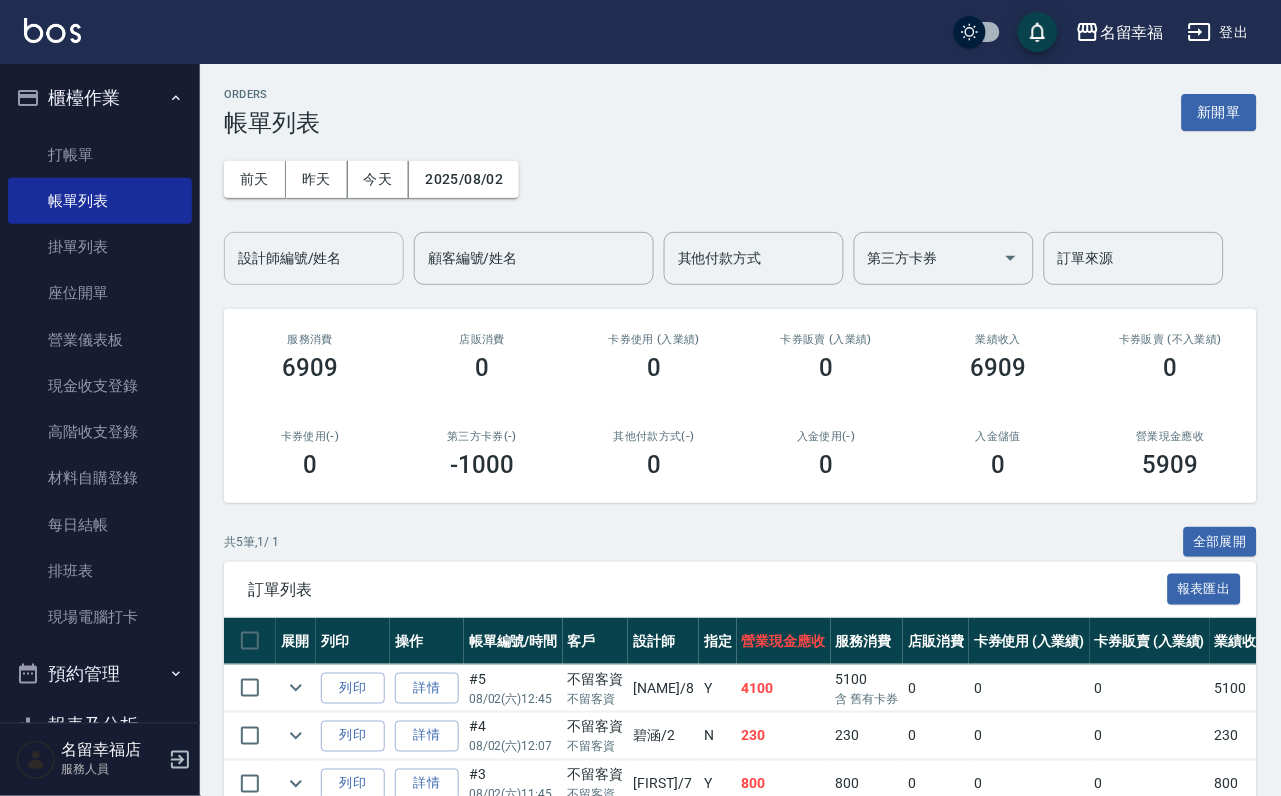 click on "設計師編號/姓名" at bounding box center [314, 258] 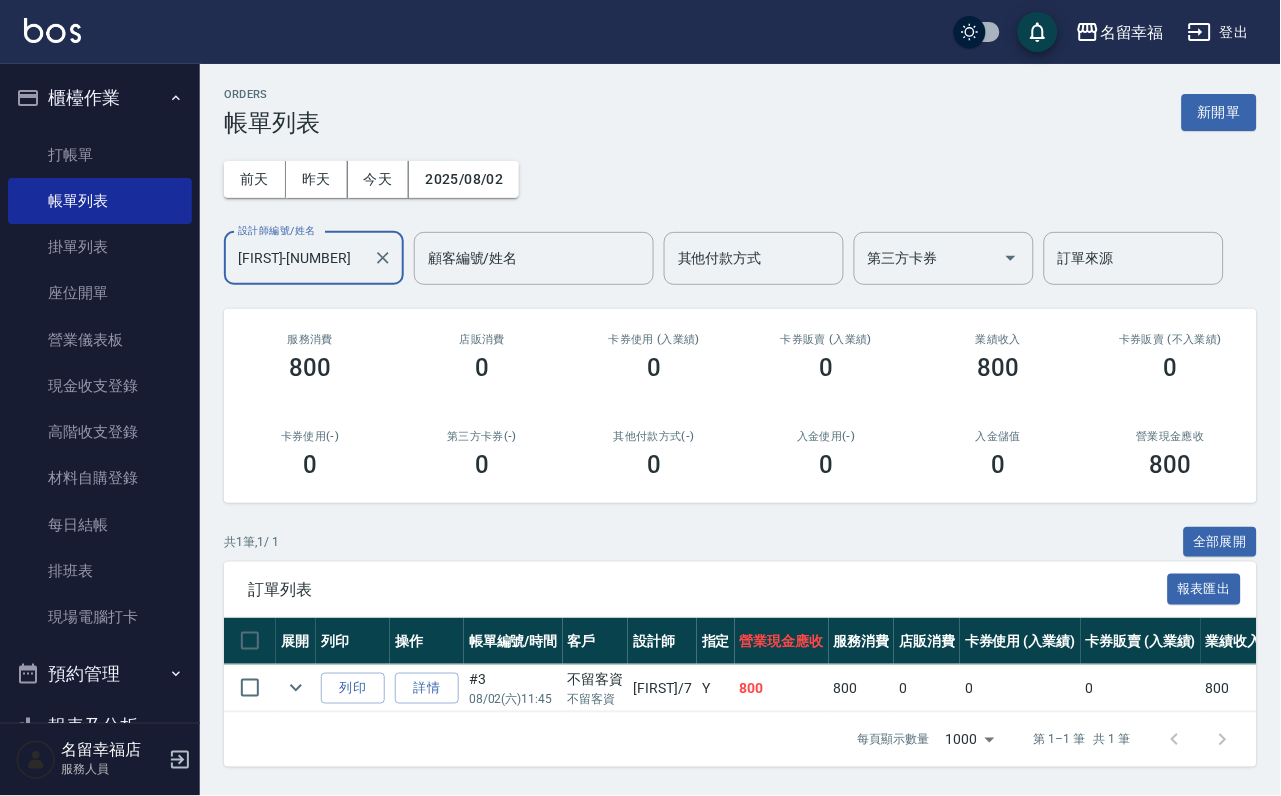 type on "[FIRST]-[NUMBER]" 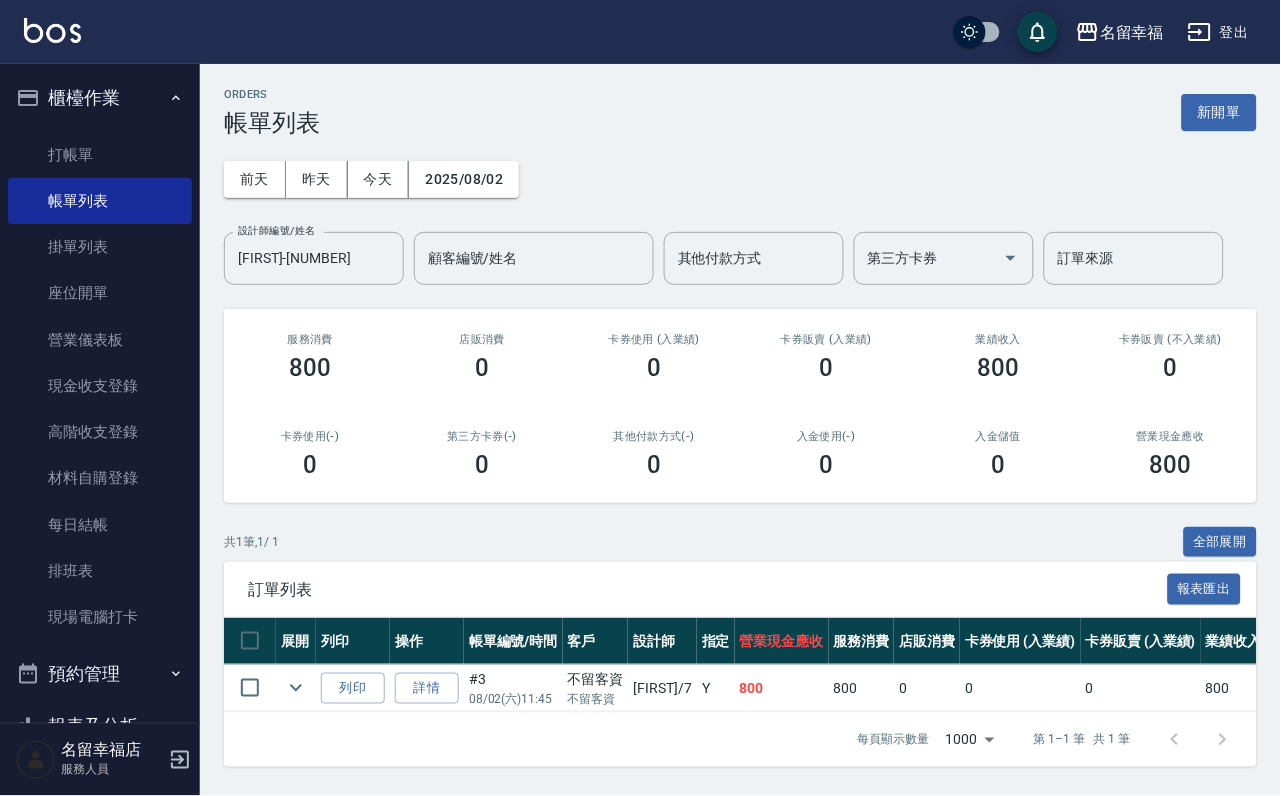 click on "前天 昨天 今天 2025/08/02 設計師編號/姓名 [FIRST]-[NUMBER] 設計師編號/姓名 顧客編號/姓名 顧客編號/姓名 其他付款方式 其他付款方式 第三方卡券 第三方卡券 訂單來源 訂單來源" at bounding box center (740, 211) 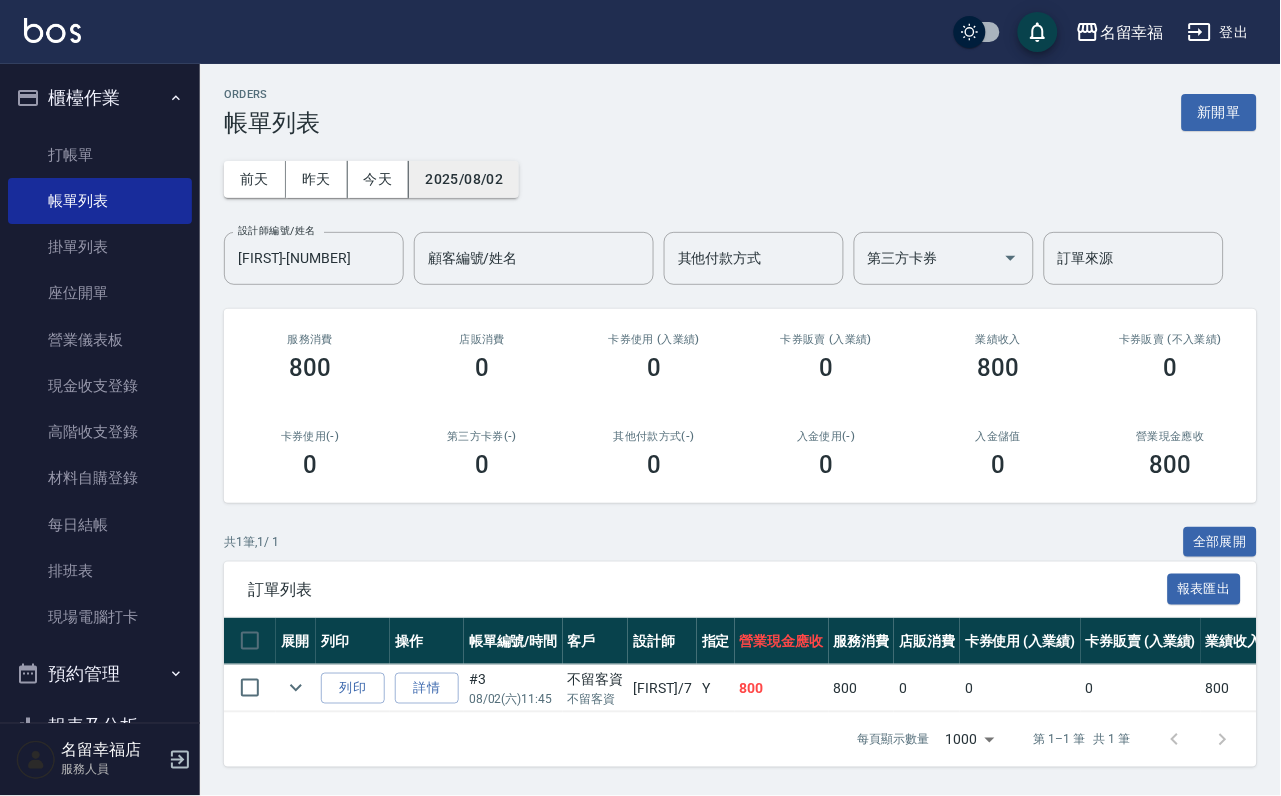 click on "2025/08/02" at bounding box center [464, 179] 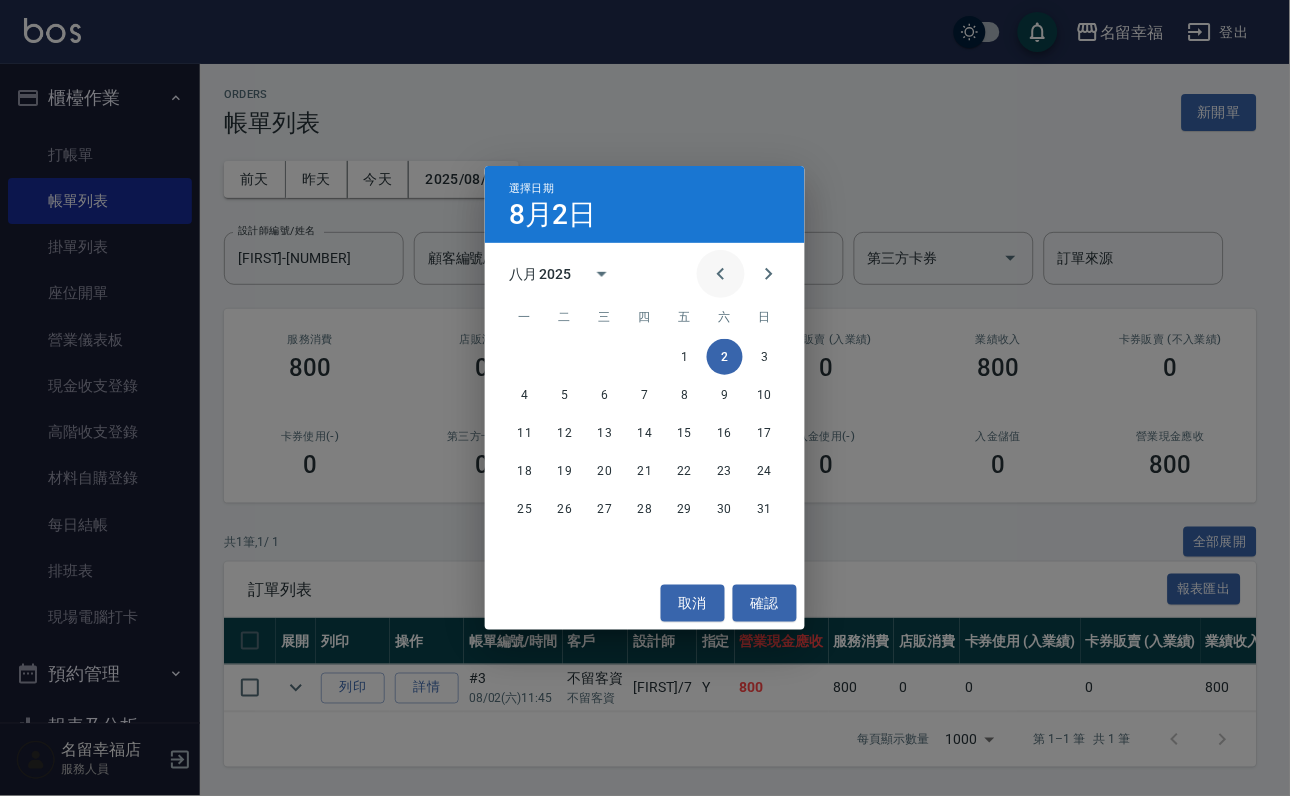 click 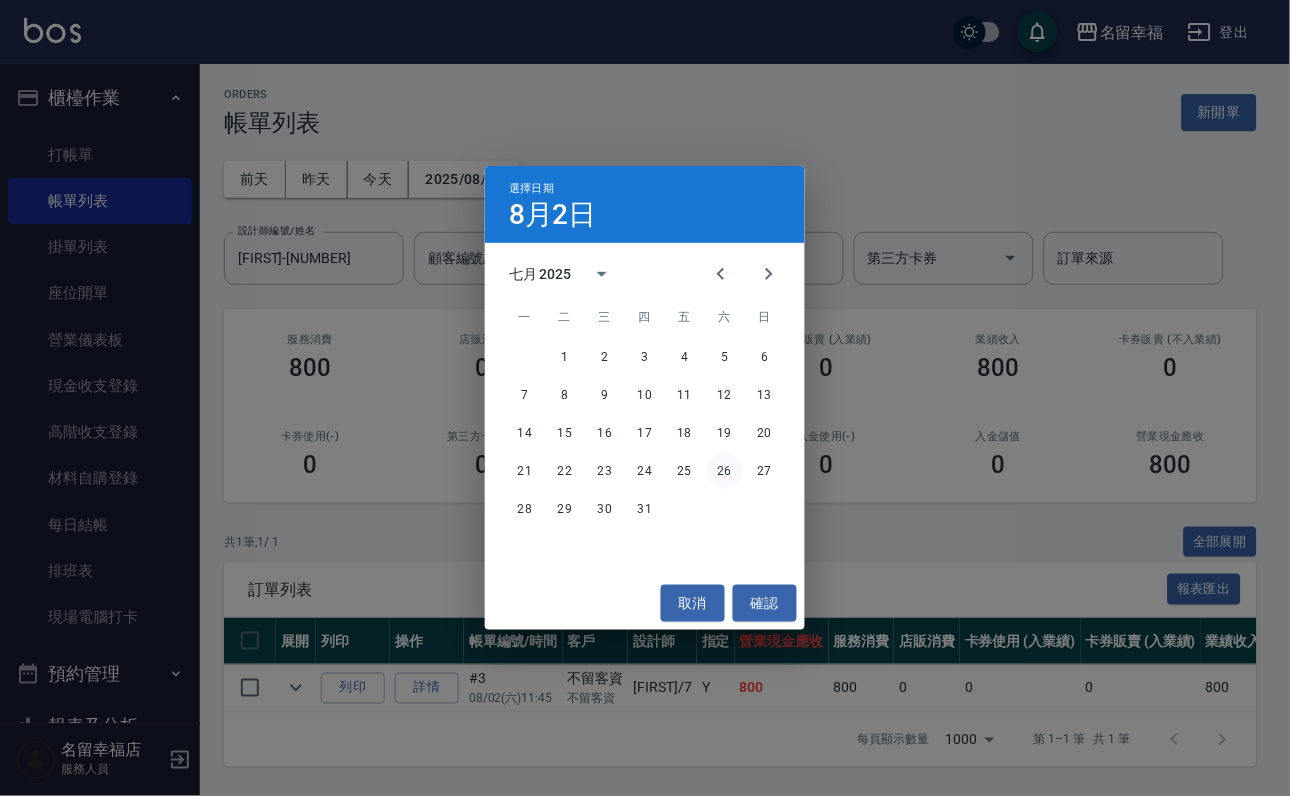 click on "26" at bounding box center (725, 471) 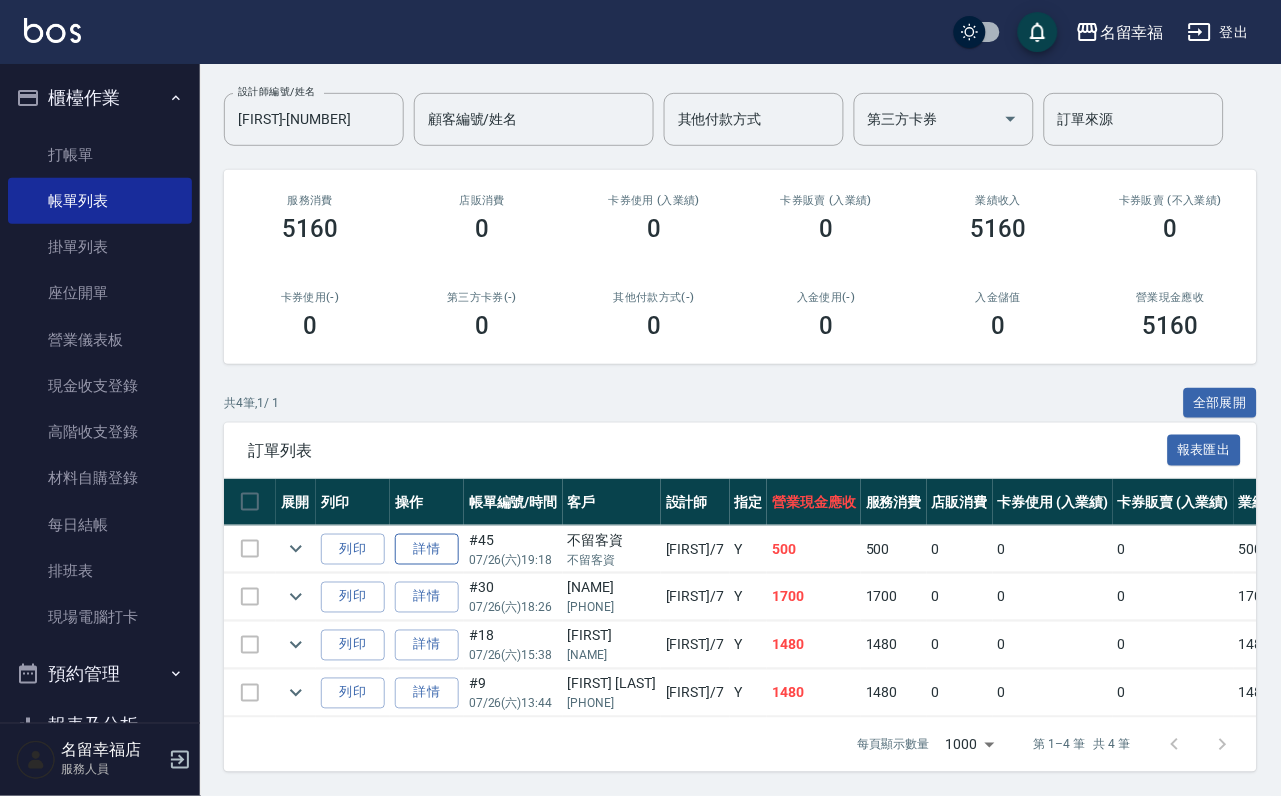 scroll, scrollTop: 295, scrollLeft: 0, axis: vertical 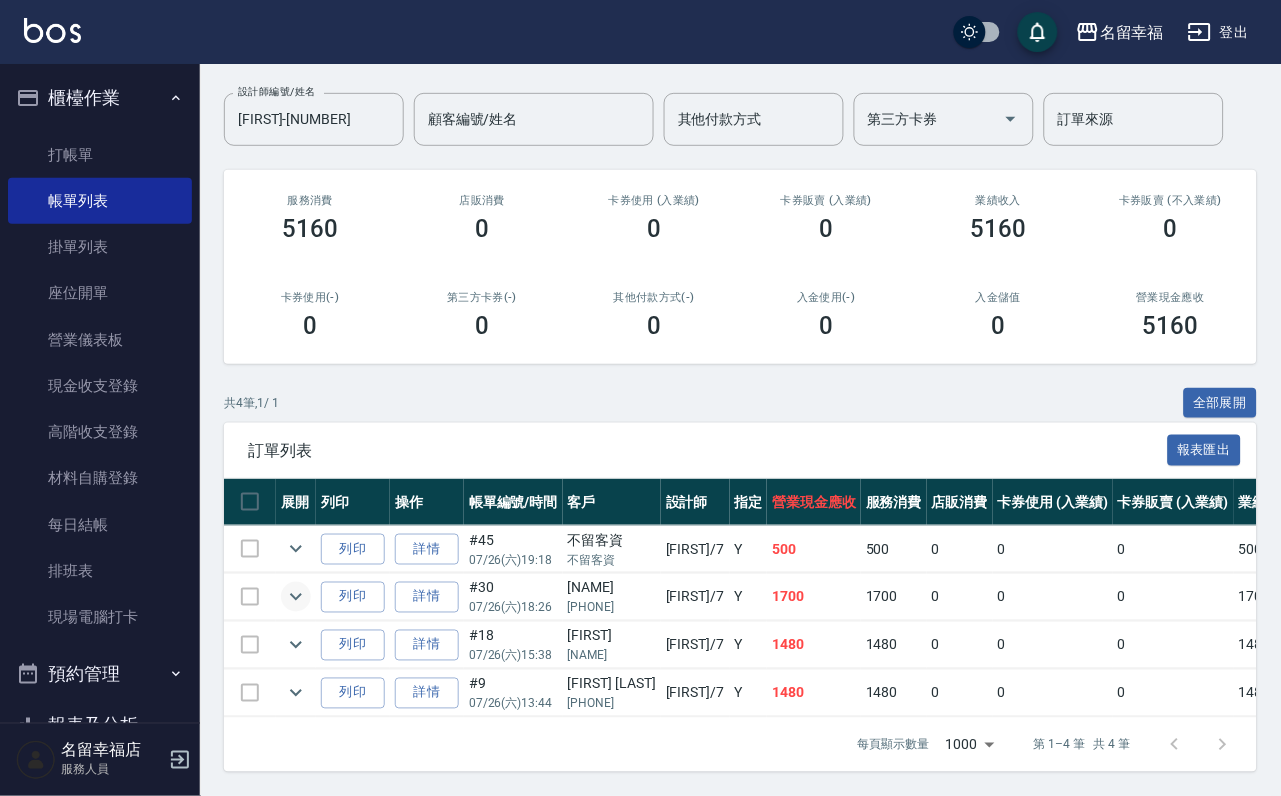 click 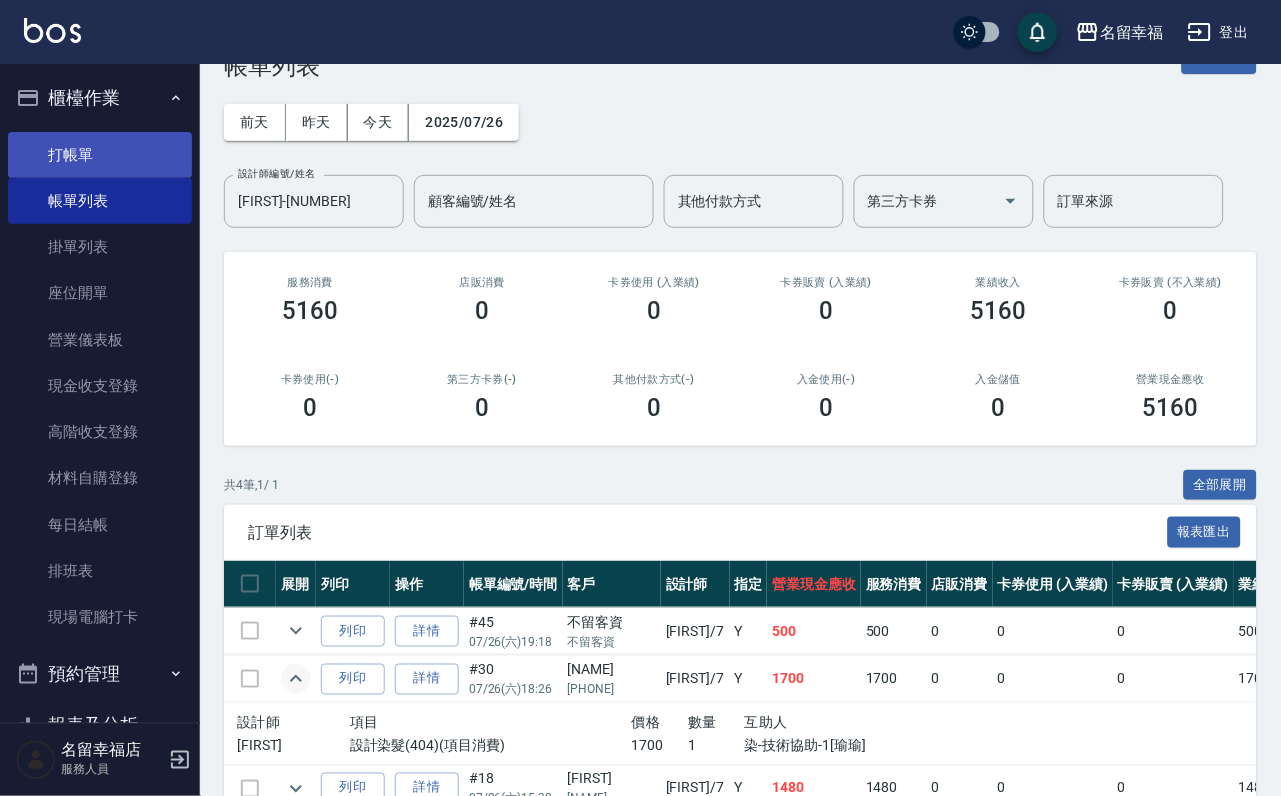 scroll, scrollTop: 0, scrollLeft: 0, axis: both 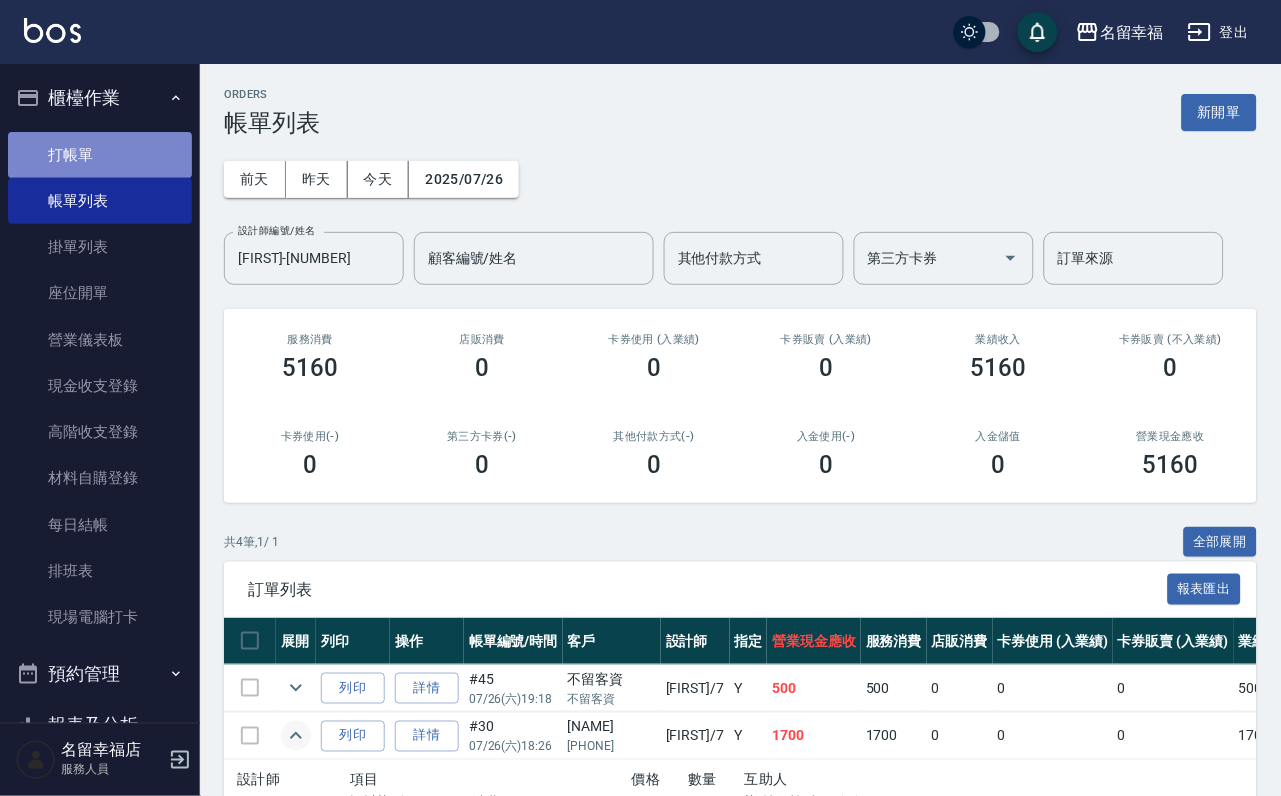 click on "打帳單" at bounding box center [100, 155] 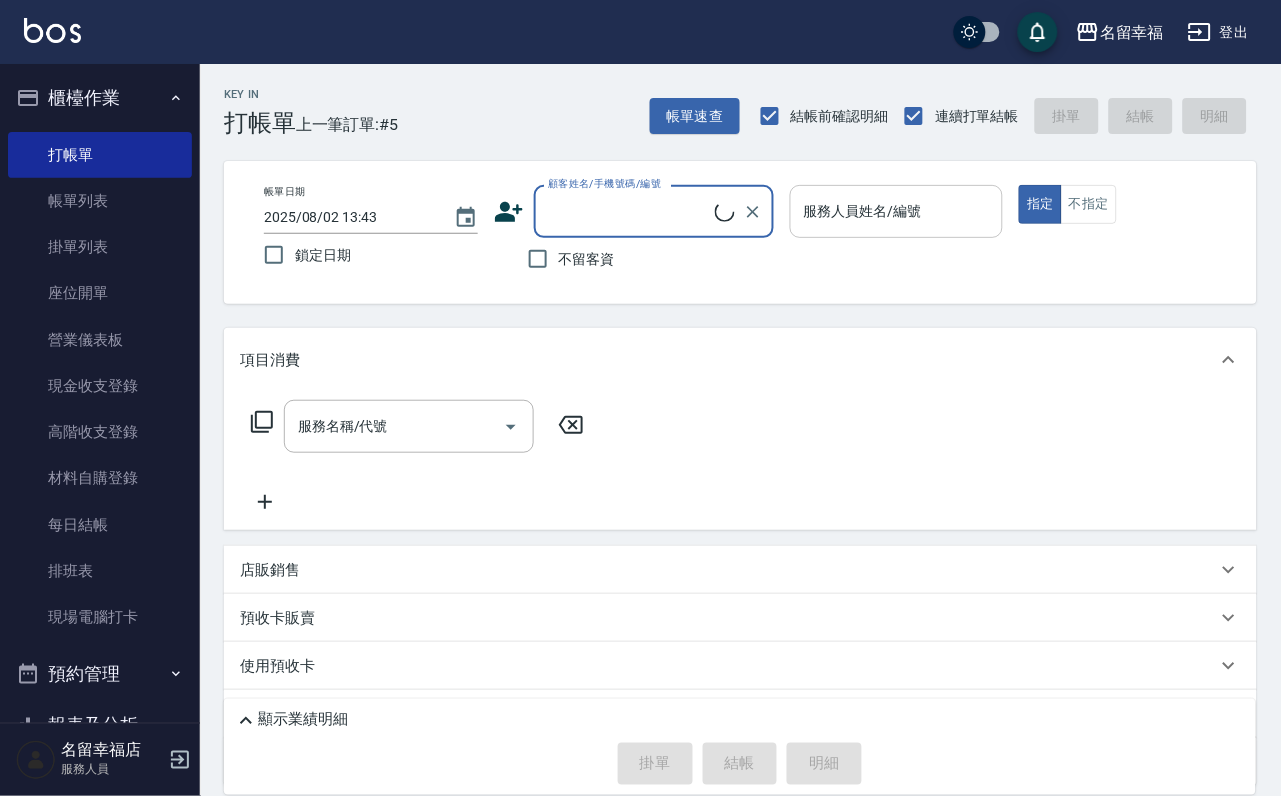 click on "服務人員姓名/編號" at bounding box center (897, 211) 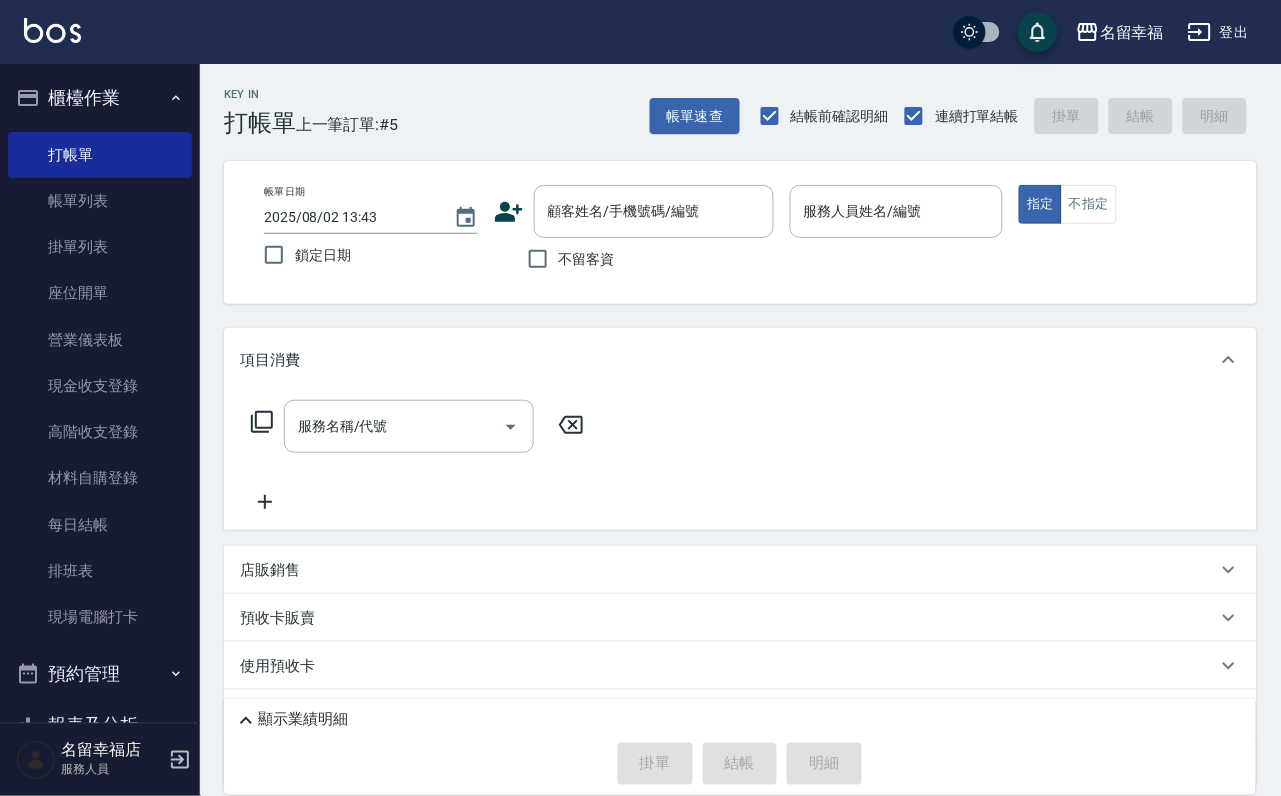 click on "不留客資" at bounding box center [587, 259] 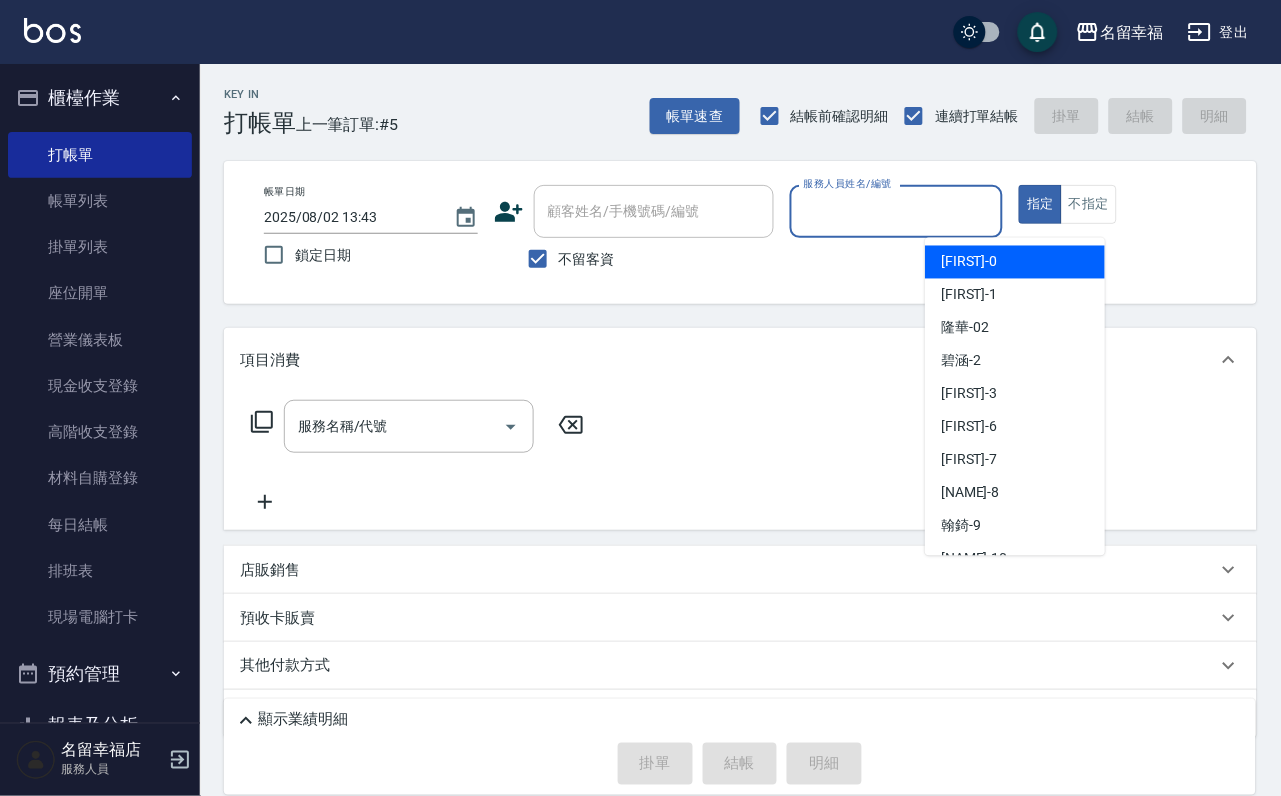 click on "服務人員姓名/編號" at bounding box center [897, 211] 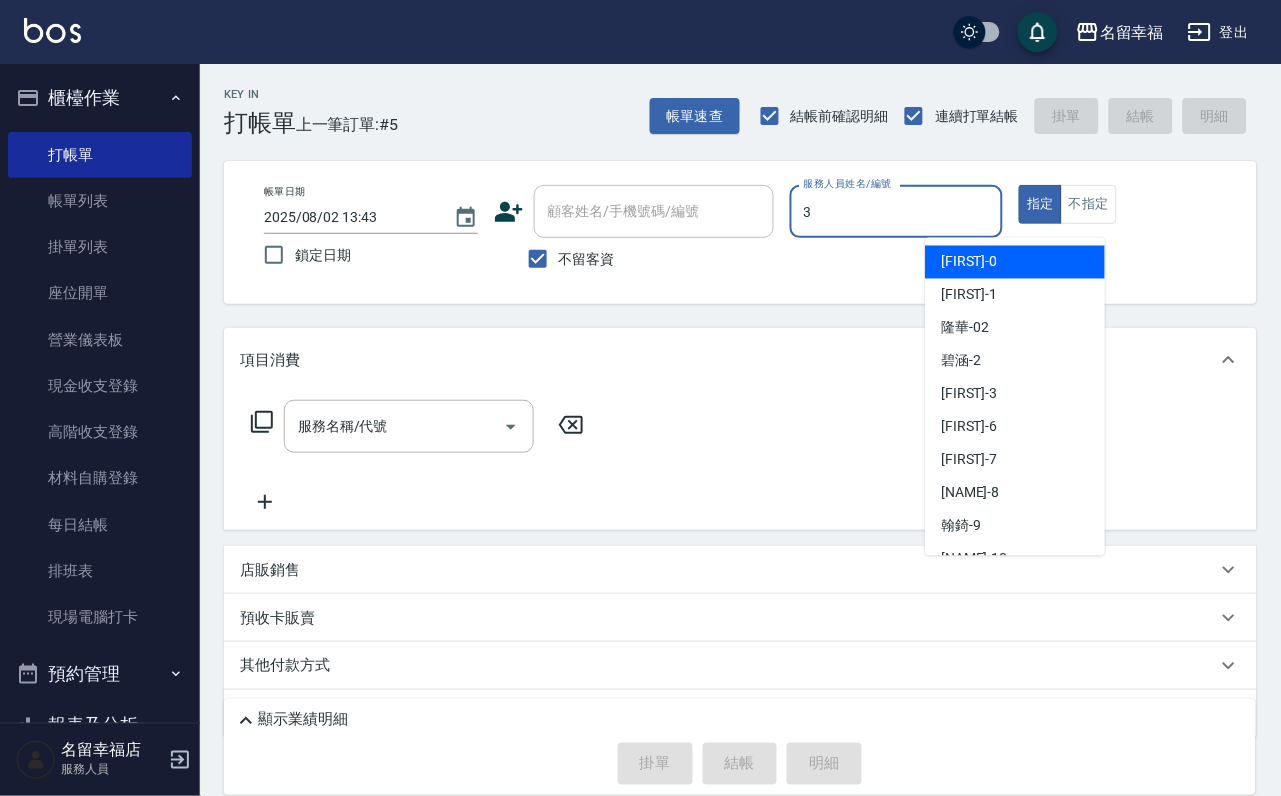 type on "[FIRST]-[NUMBER]" 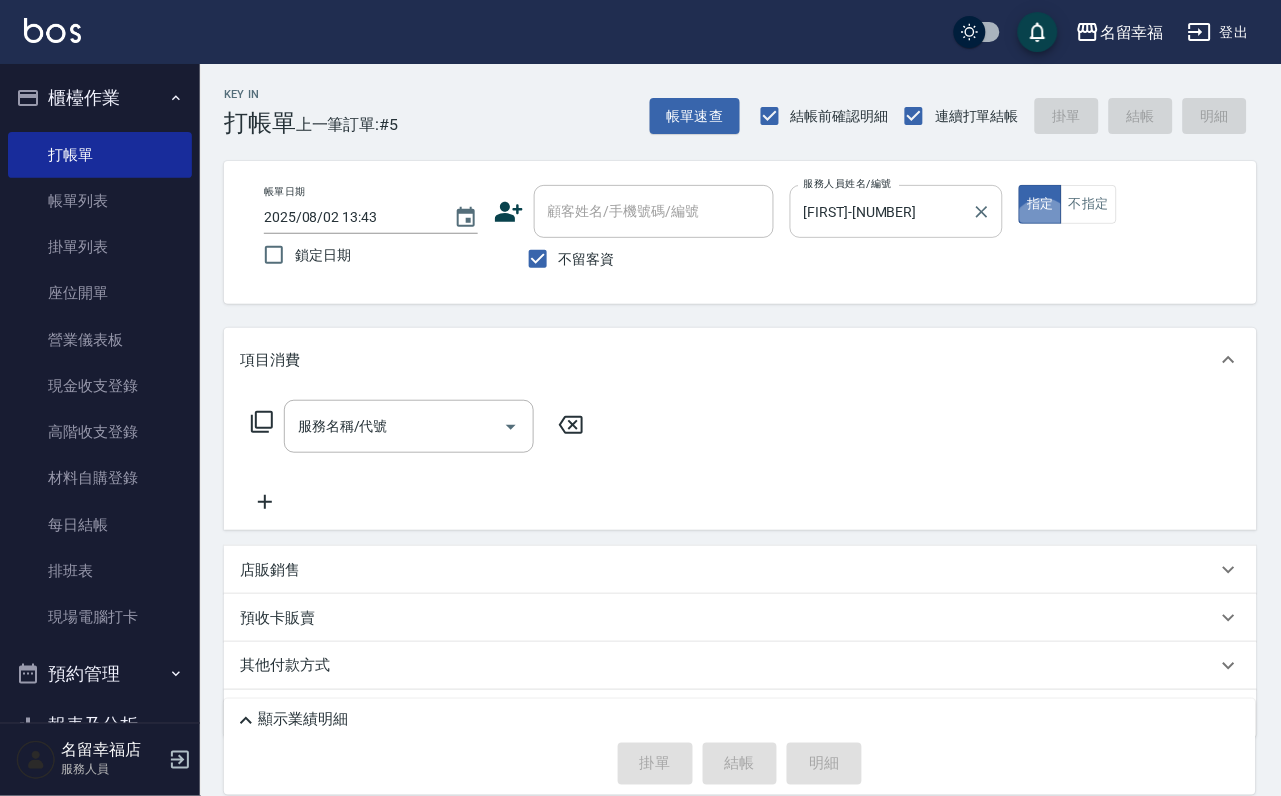 type on "true" 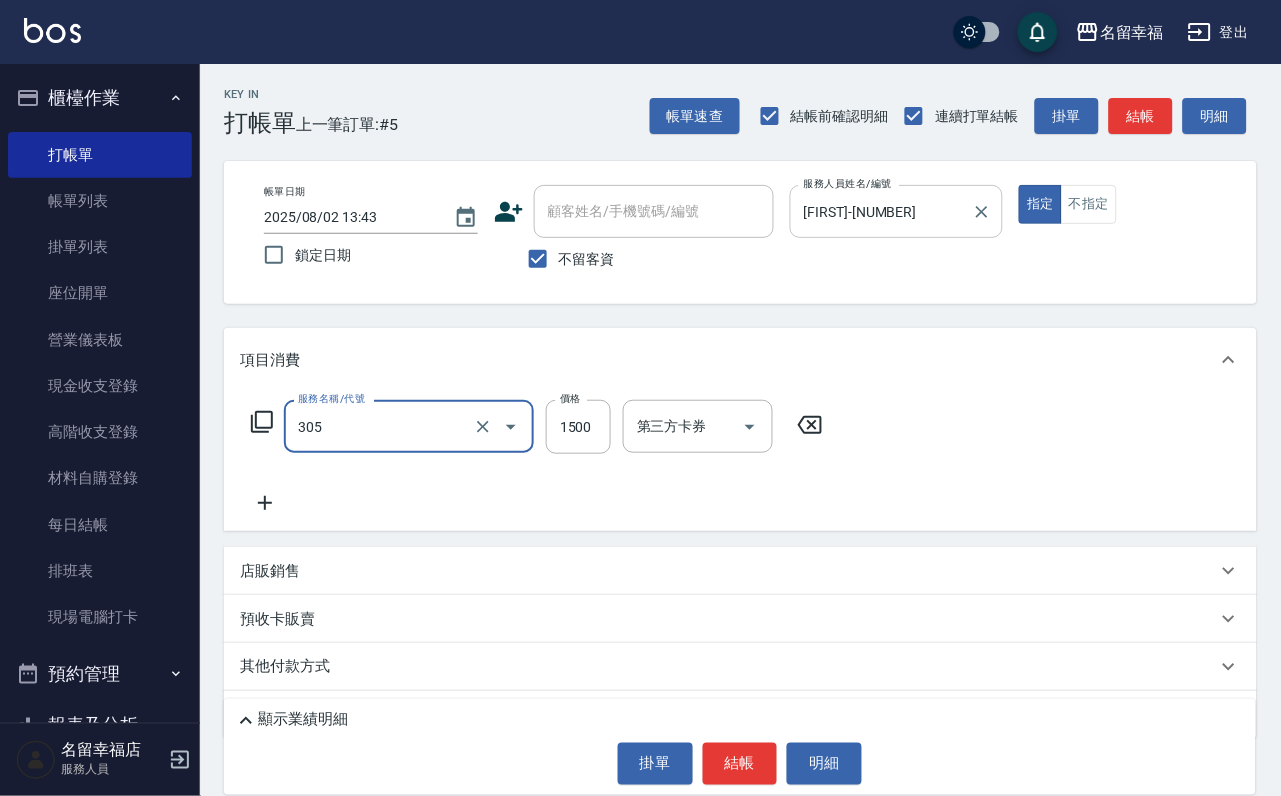 type on "設計燙髮1500(305)" 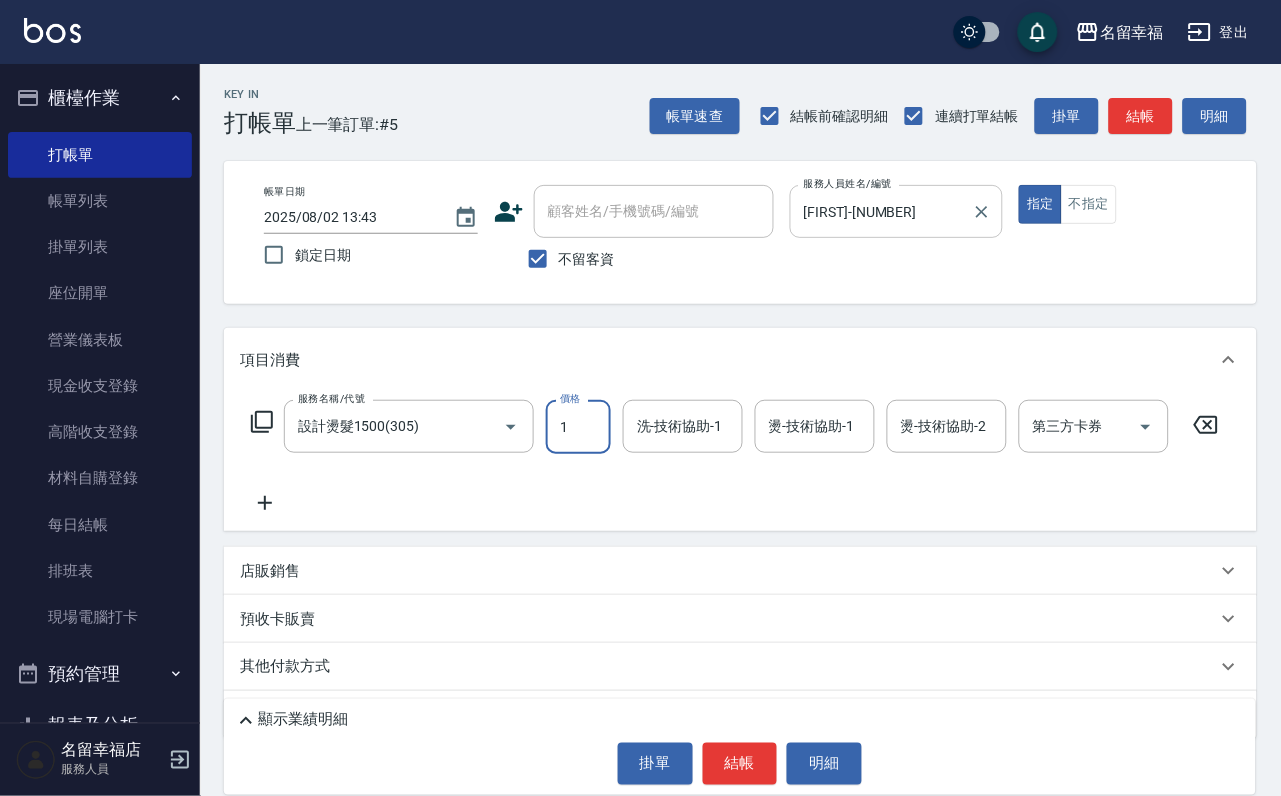 scroll, scrollTop: 0, scrollLeft: 0, axis: both 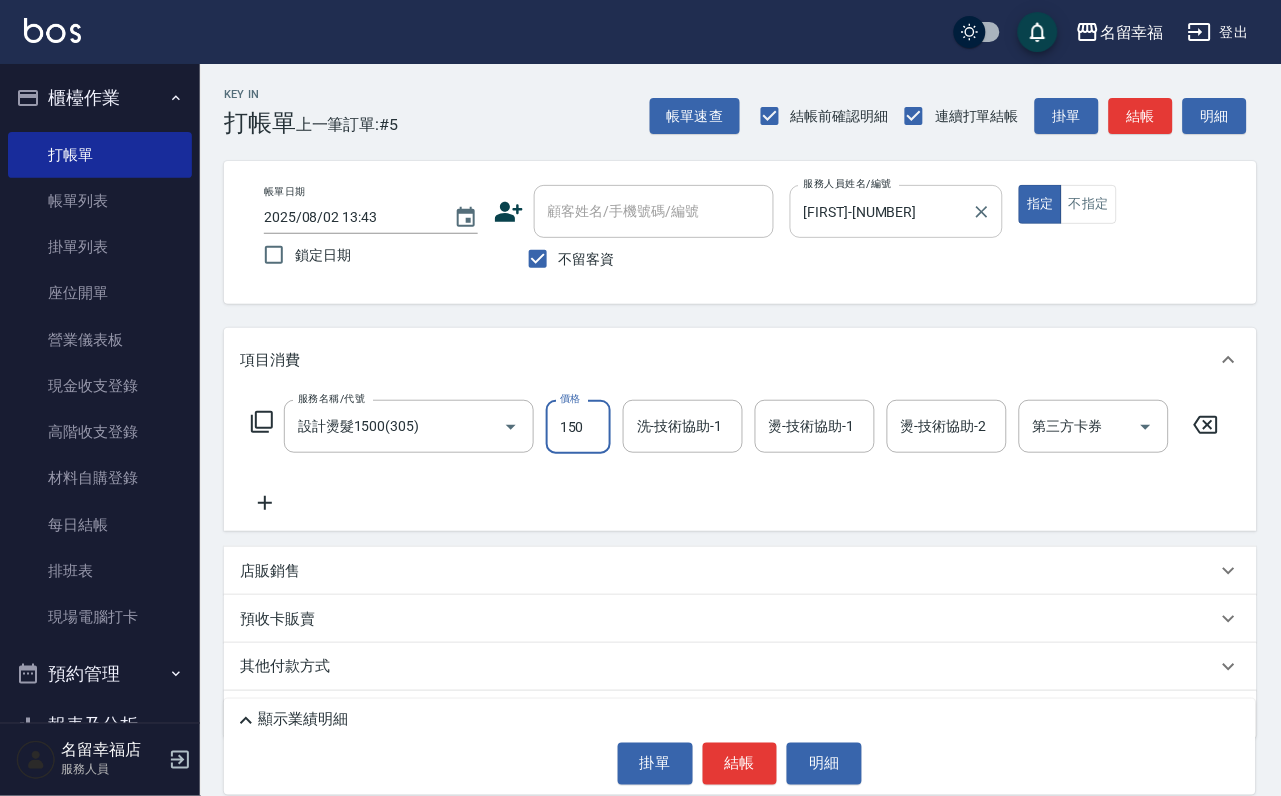 type on "1500" 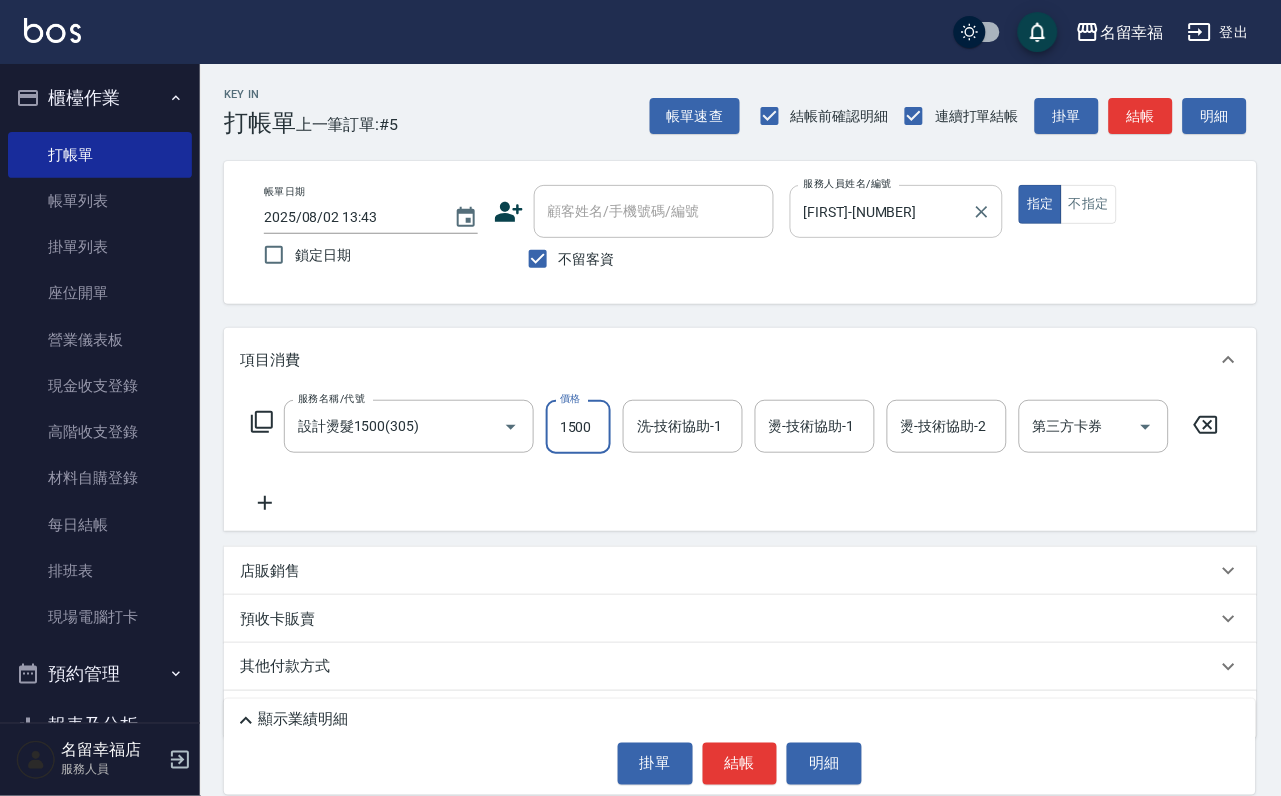 scroll, scrollTop: 0, scrollLeft: 1, axis: horizontal 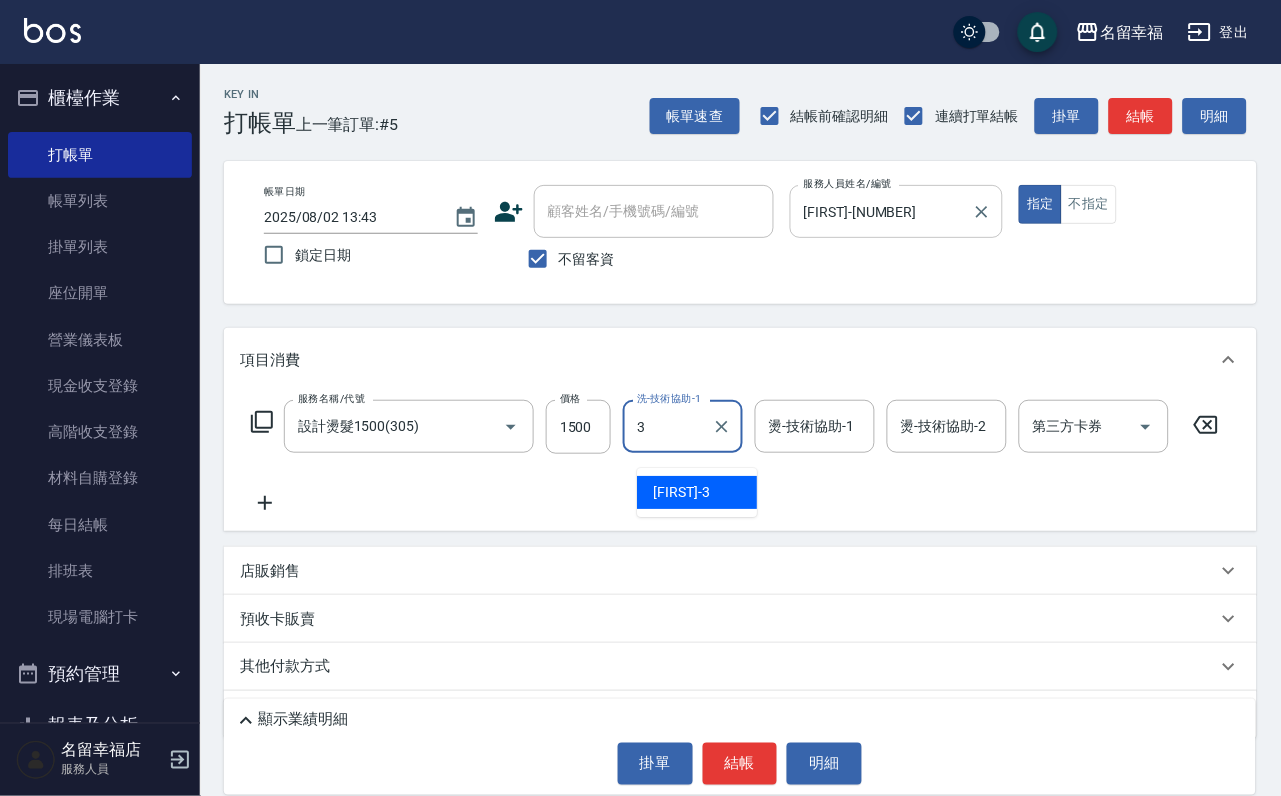 type on "[FIRST]-[NUMBER]" 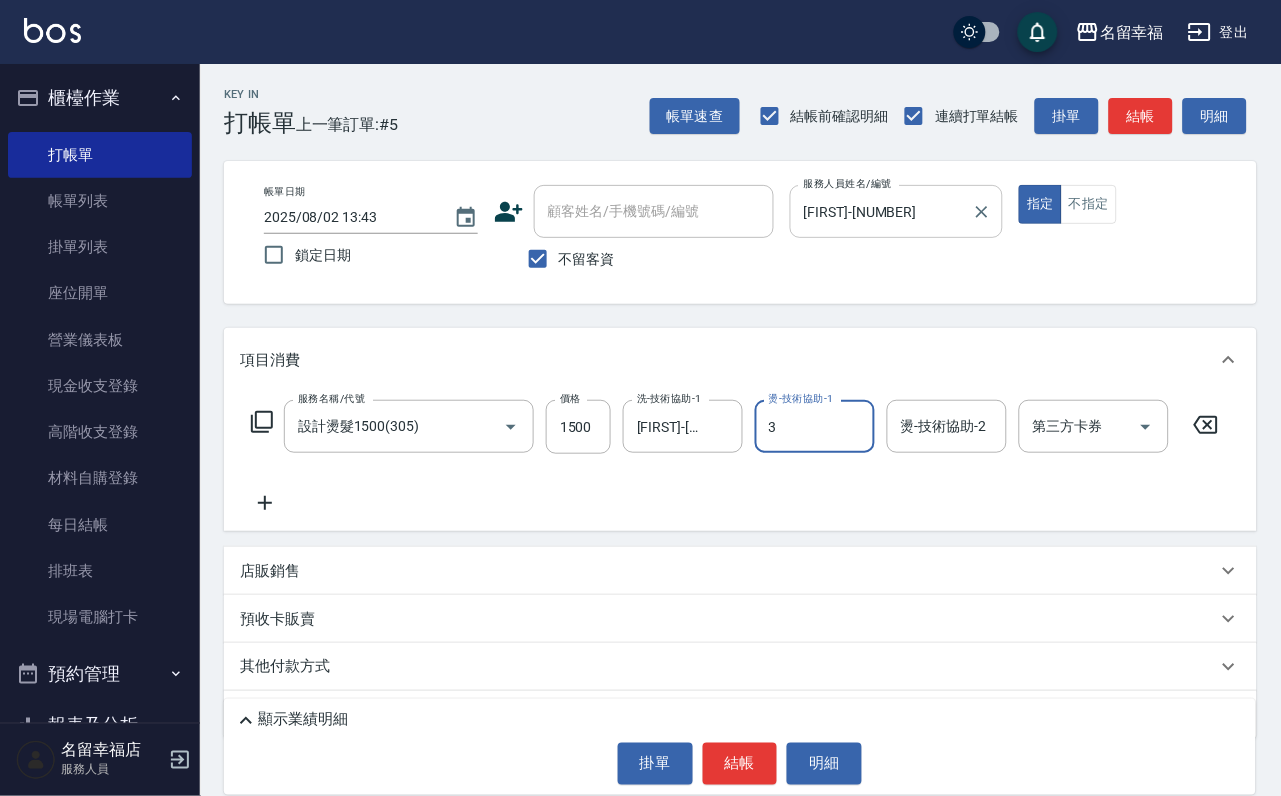 type on "[FIRST]-[NUMBER]" 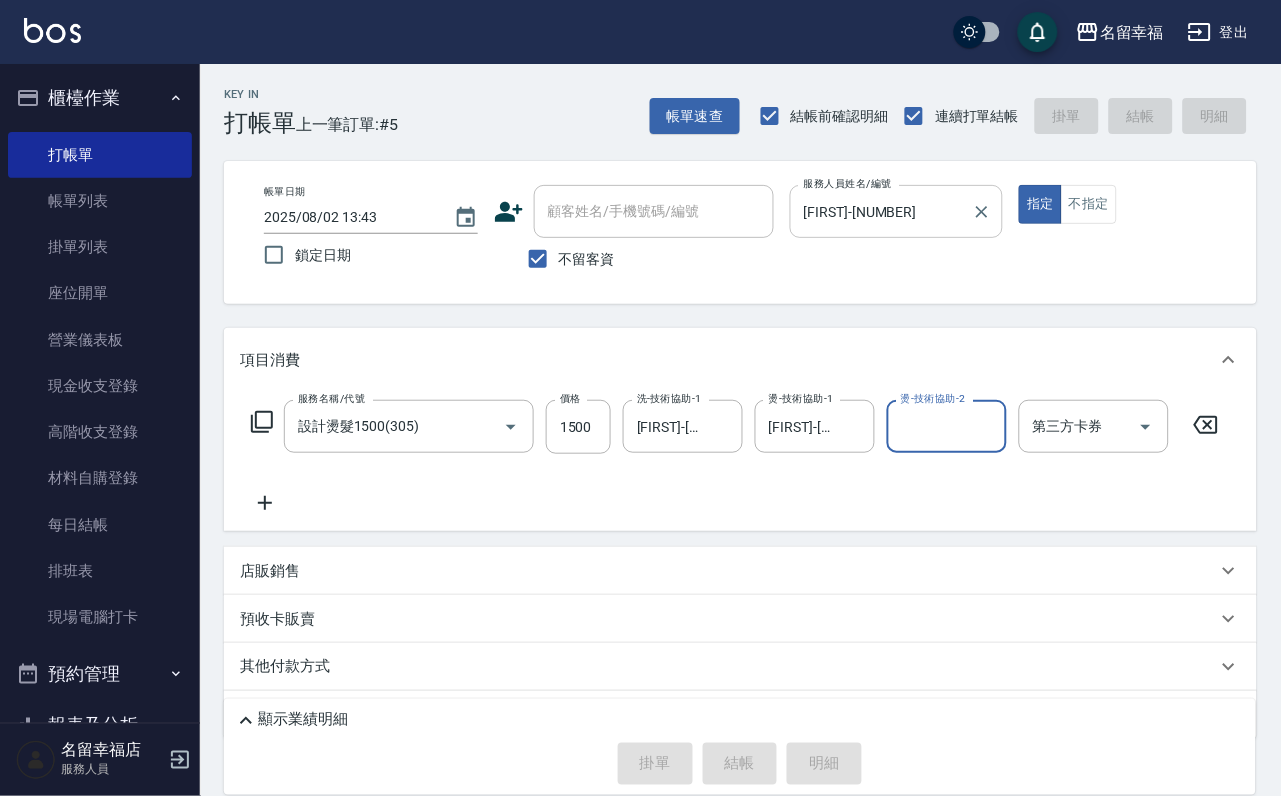 type 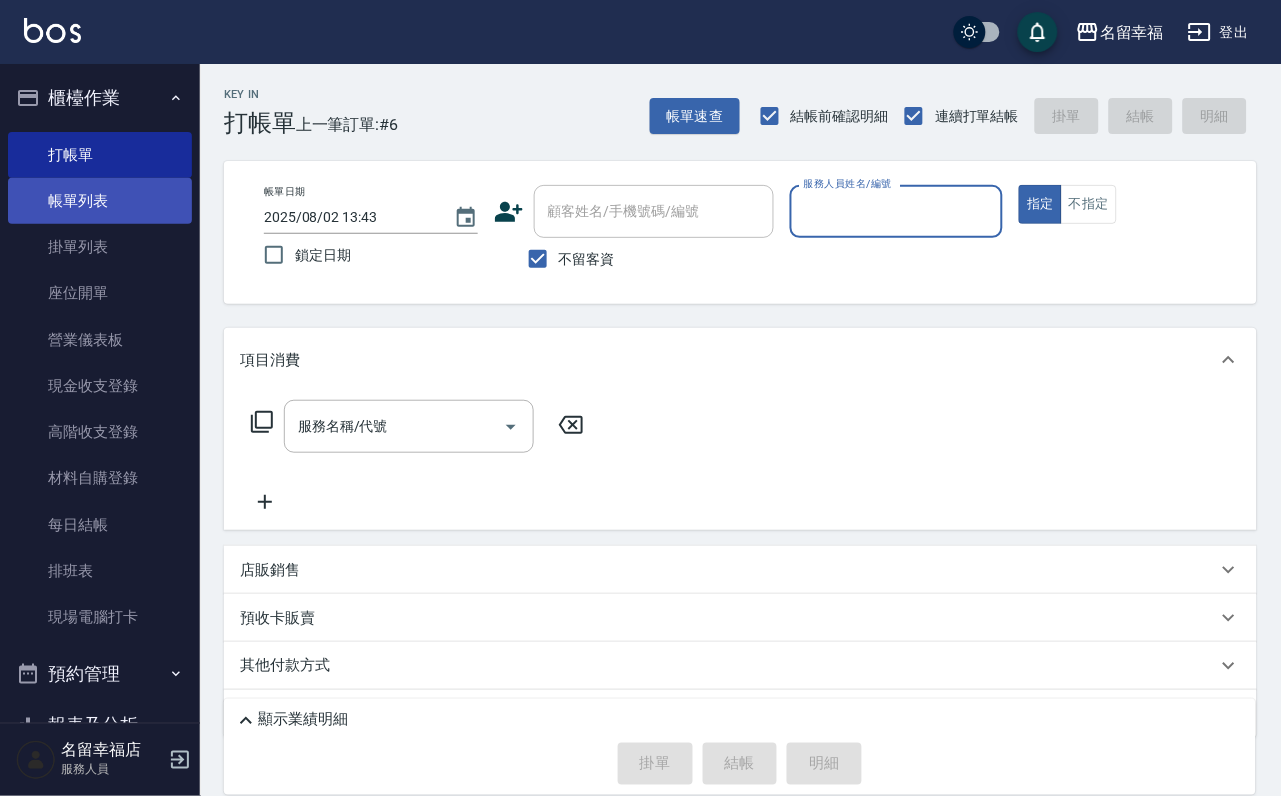 click on "帳單列表" at bounding box center [100, 201] 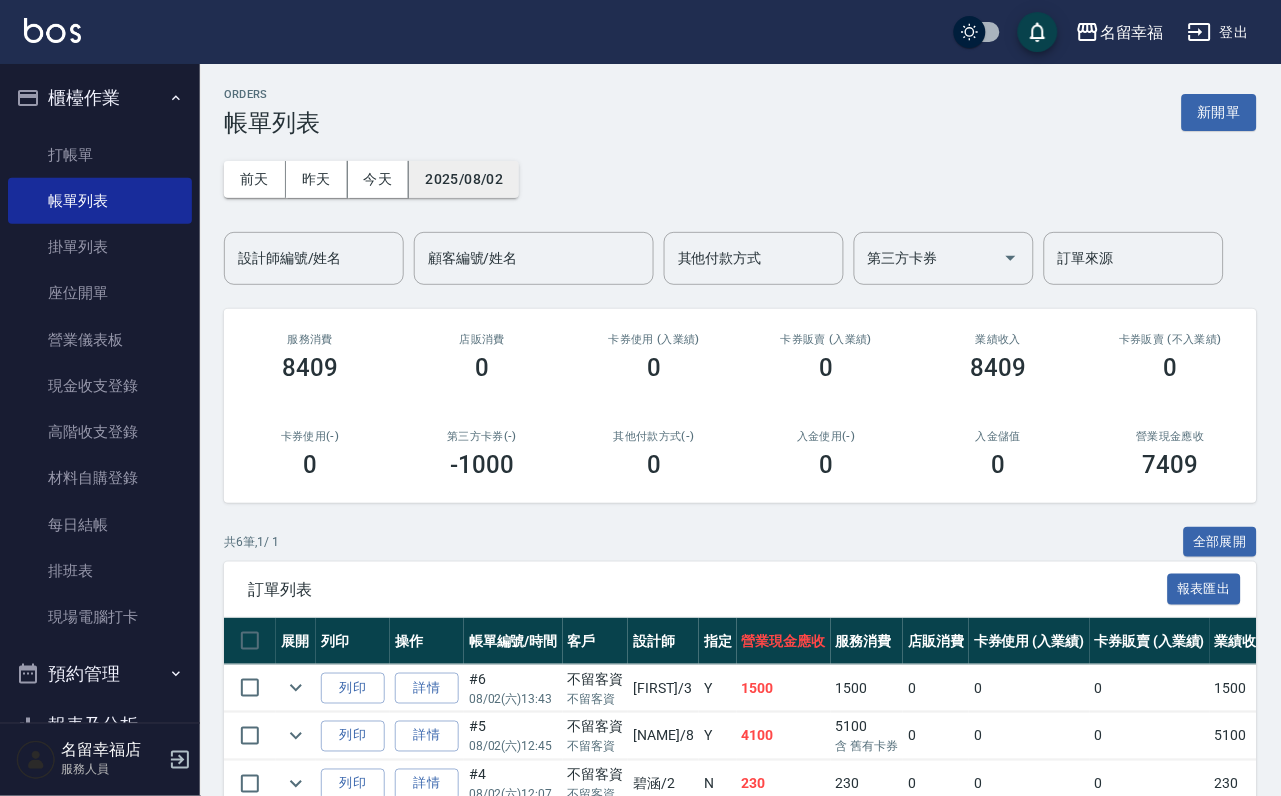 click on "2025/08/02" at bounding box center (464, 179) 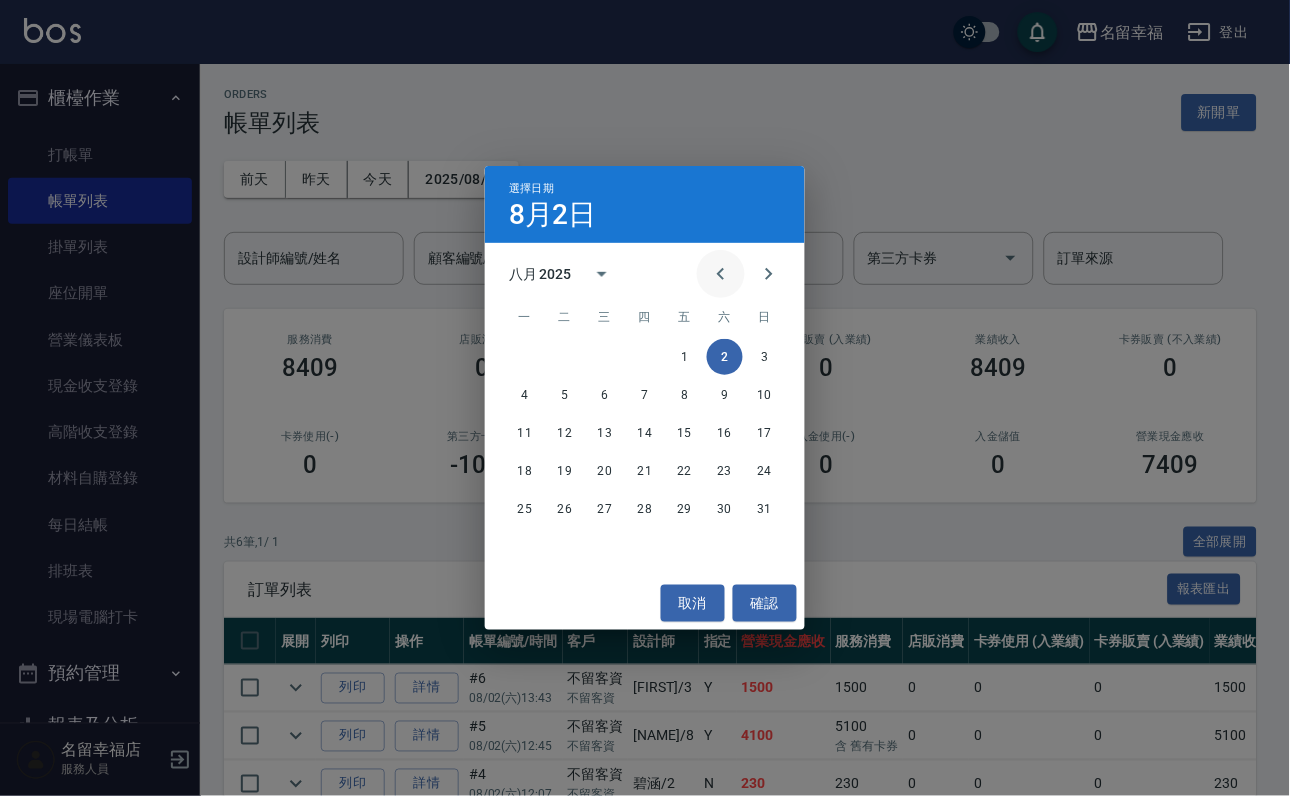 click 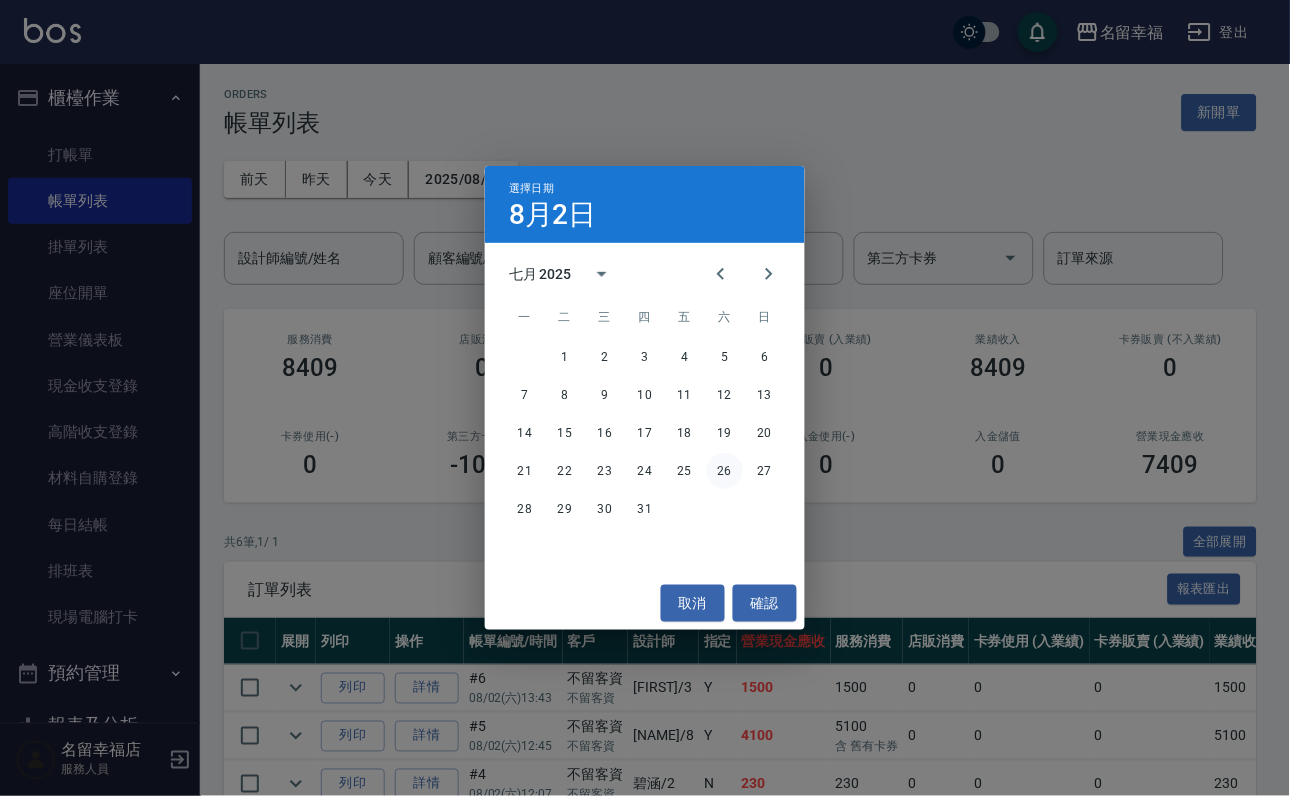 click on "26" at bounding box center [725, 471] 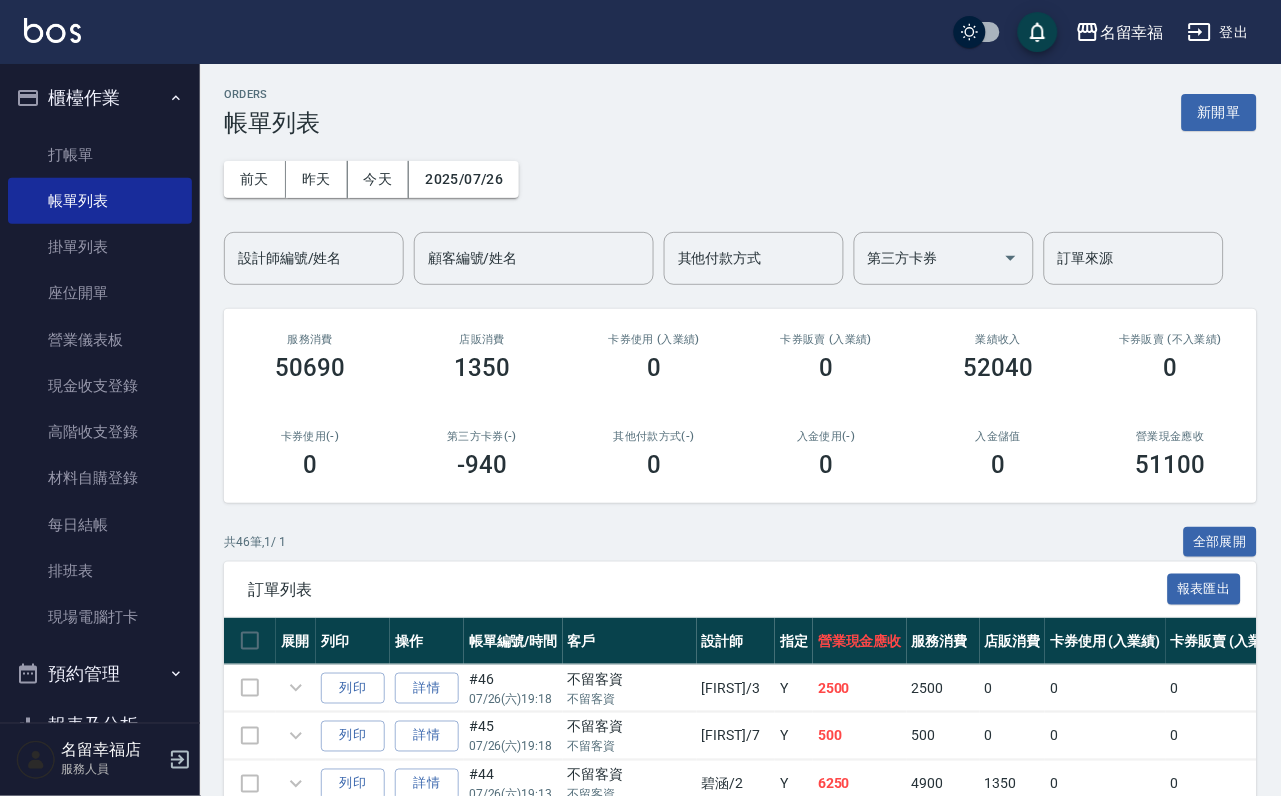 click on "ORDERS 帳單列表 新開單 前天 昨天 今天 2025/07/26 設計師編號/姓名 設計師編號/姓名 顧客編號/姓名 [FIRST] [LAST] 顧客編號/姓名 其他付款方式 其他付款方式 第三方卡券 第三方卡券 訂單來源 訂單來源 服務消費 50690 店販消費 1350 卡券使用 (入業績) 0 卡券販賣 (入業績) 0 業績收入 52040 卡券販賣 (不入業績) 0 卡券使用(-) 0 第三方卡券(-) -940 其他付款方式(-) 0 入金使用(-) 0 入金儲值 0 營業現金應收 51100 共  46  筆,  1  /   1 全部展開 訂單列表 報表匯出 展開 列印 操作 帳單編號/時間 客戶 設計師 指定 營業現金應收 服務消費 店販消費 卡券使用 (入業績) 卡券販賣 (入業績) 業績收入 卡券販賣 (不入業績) 卡券使用(-) 第三方卡券(-) 其他付款方式(-) 入金使用(-) 備註 訂單來源 列印 詳情 #46 07/26 (六) 19:18 不留客資 不留客資 [FIRST] [LAST] /3 Y 2500 2500 0 0 0 2500 0 0 0 0 0 列印 詳情 #45 07/26 (六) 19:18 不留客資 /7 Y" at bounding box center (740, 1507) 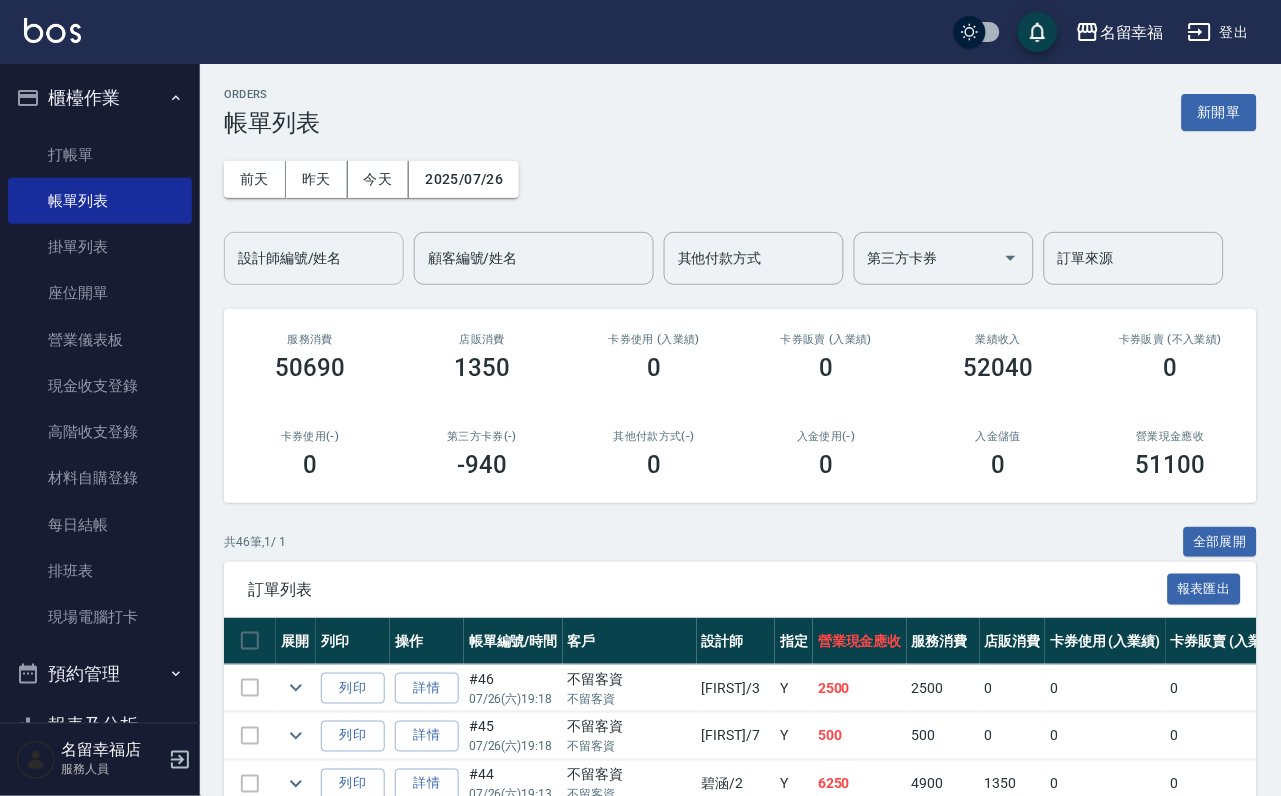 click on "設計師編號/姓名" at bounding box center (314, 258) 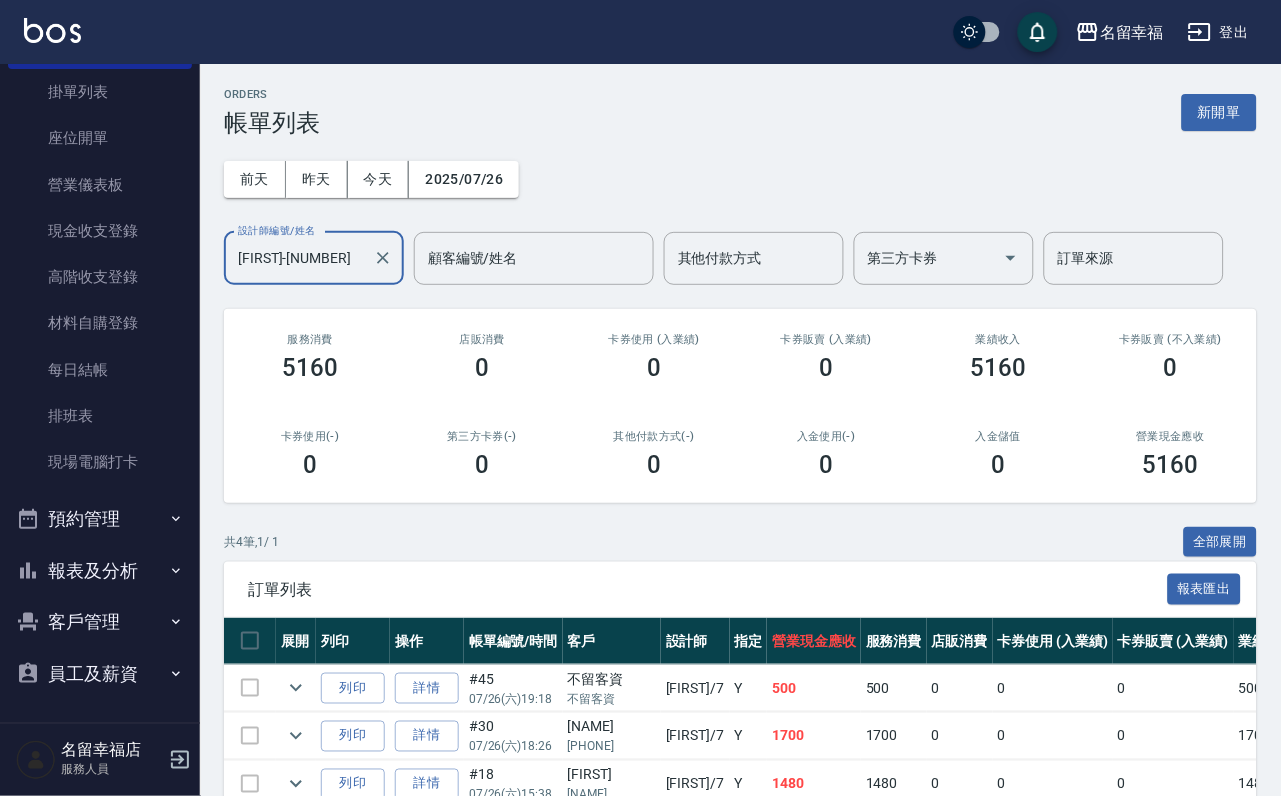 scroll, scrollTop: 229, scrollLeft: 0, axis: vertical 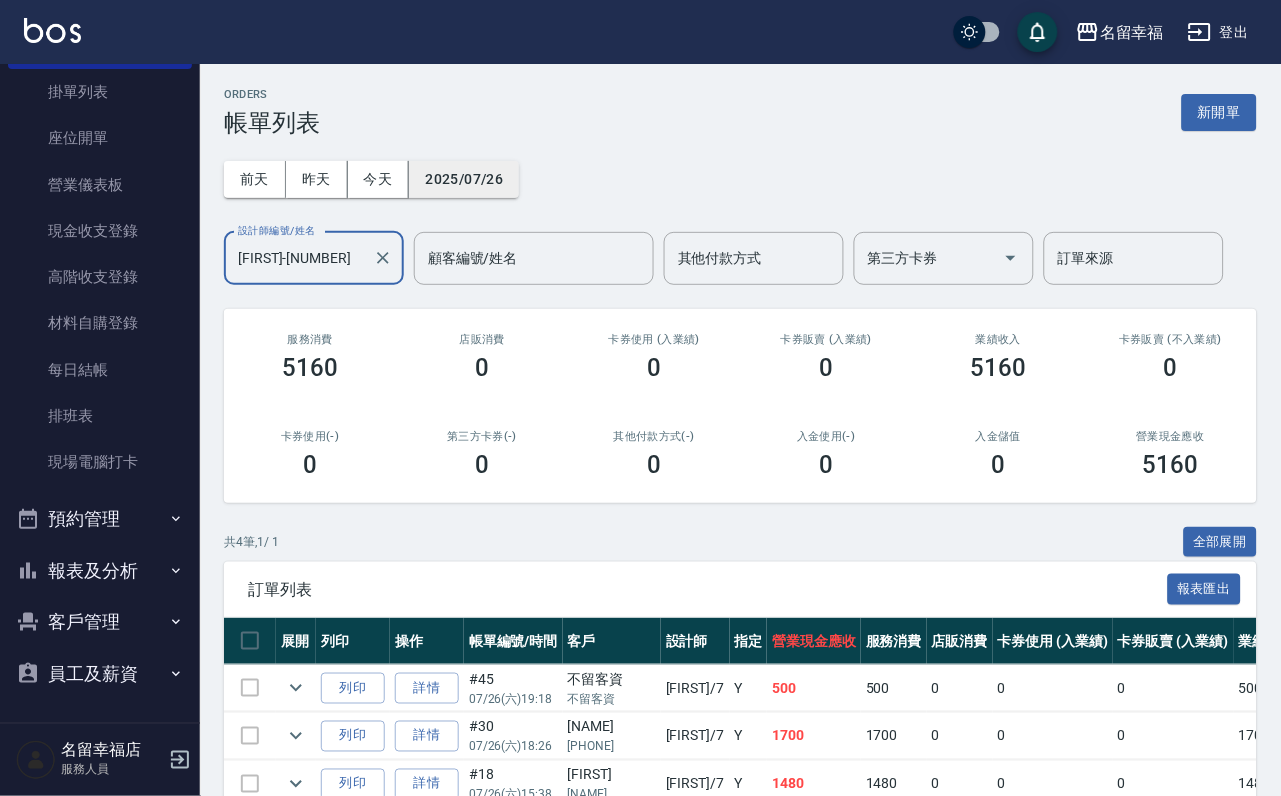 type on "[FIRST]-[NUMBER]" 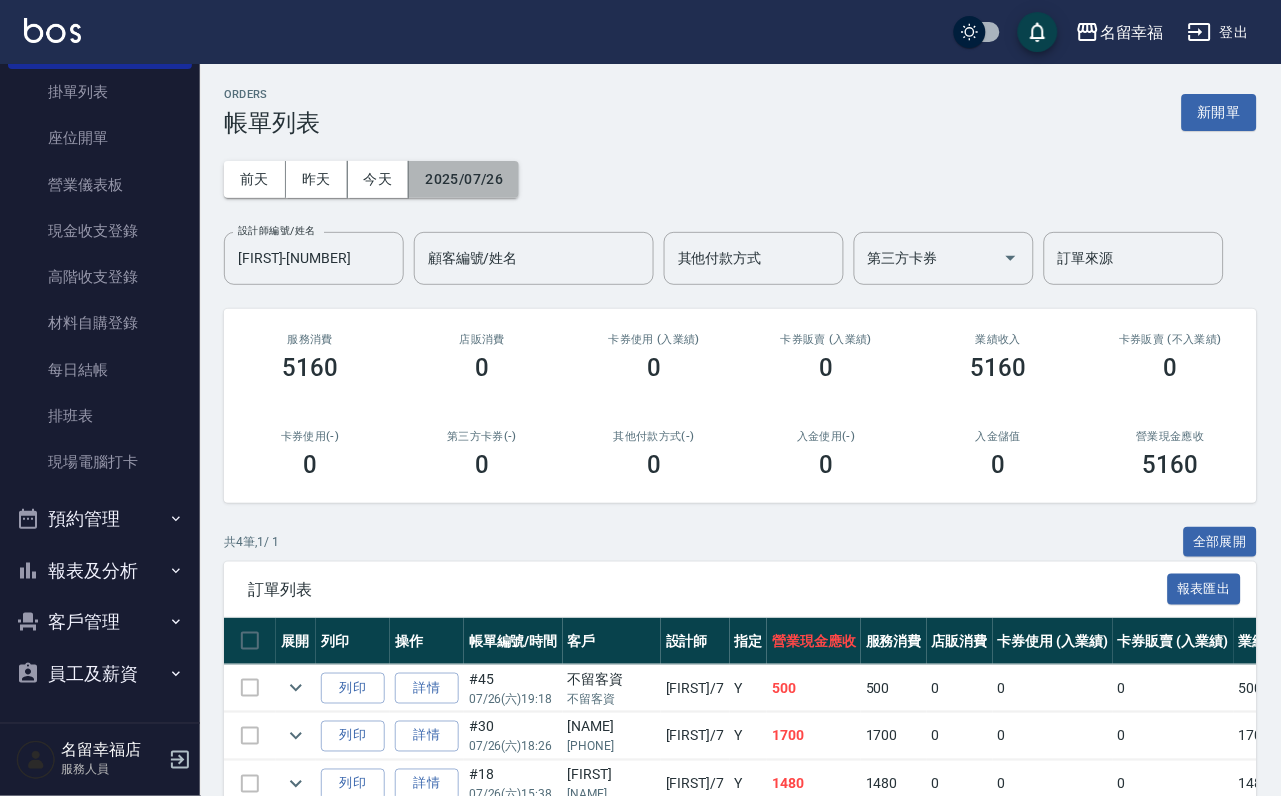 click on "2025/07/26" at bounding box center (464, 179) 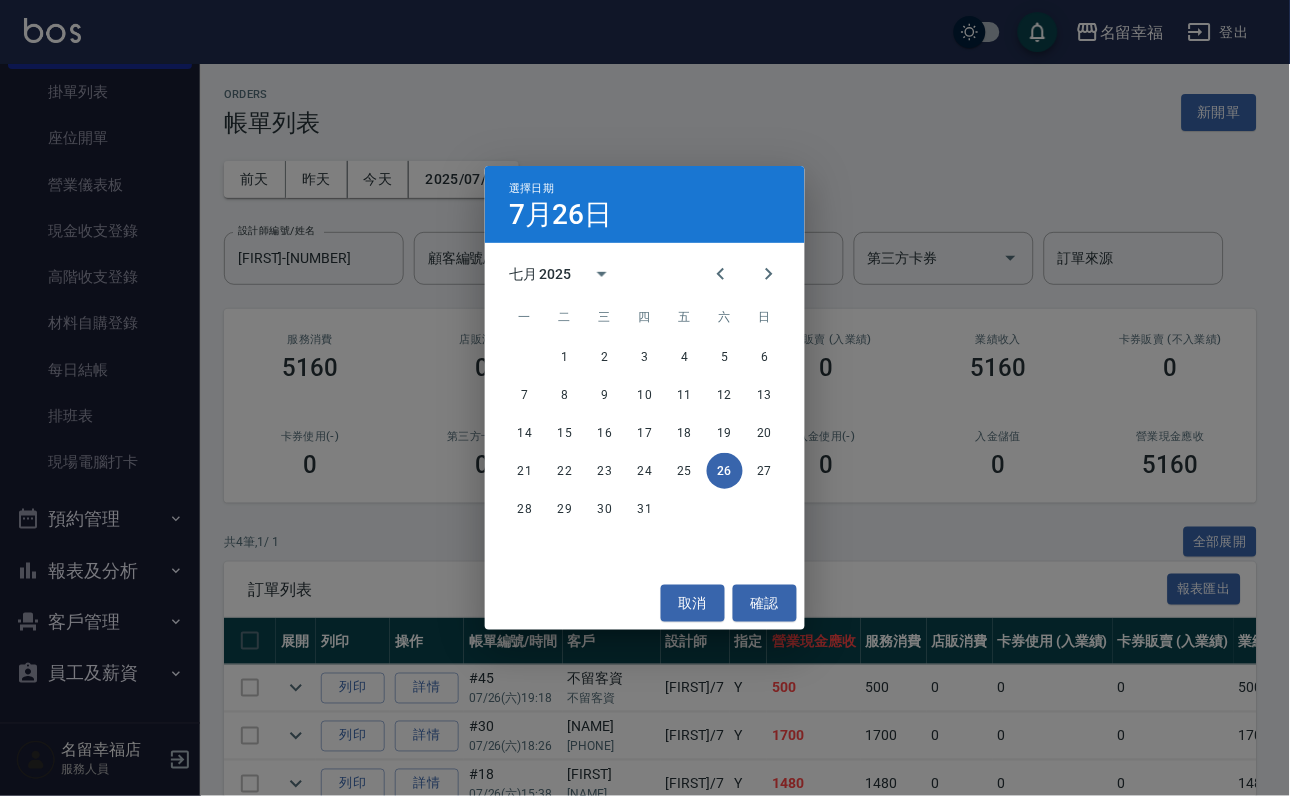 click on "21 22 23 24 25 26 27" at bounding box center (645, 471) 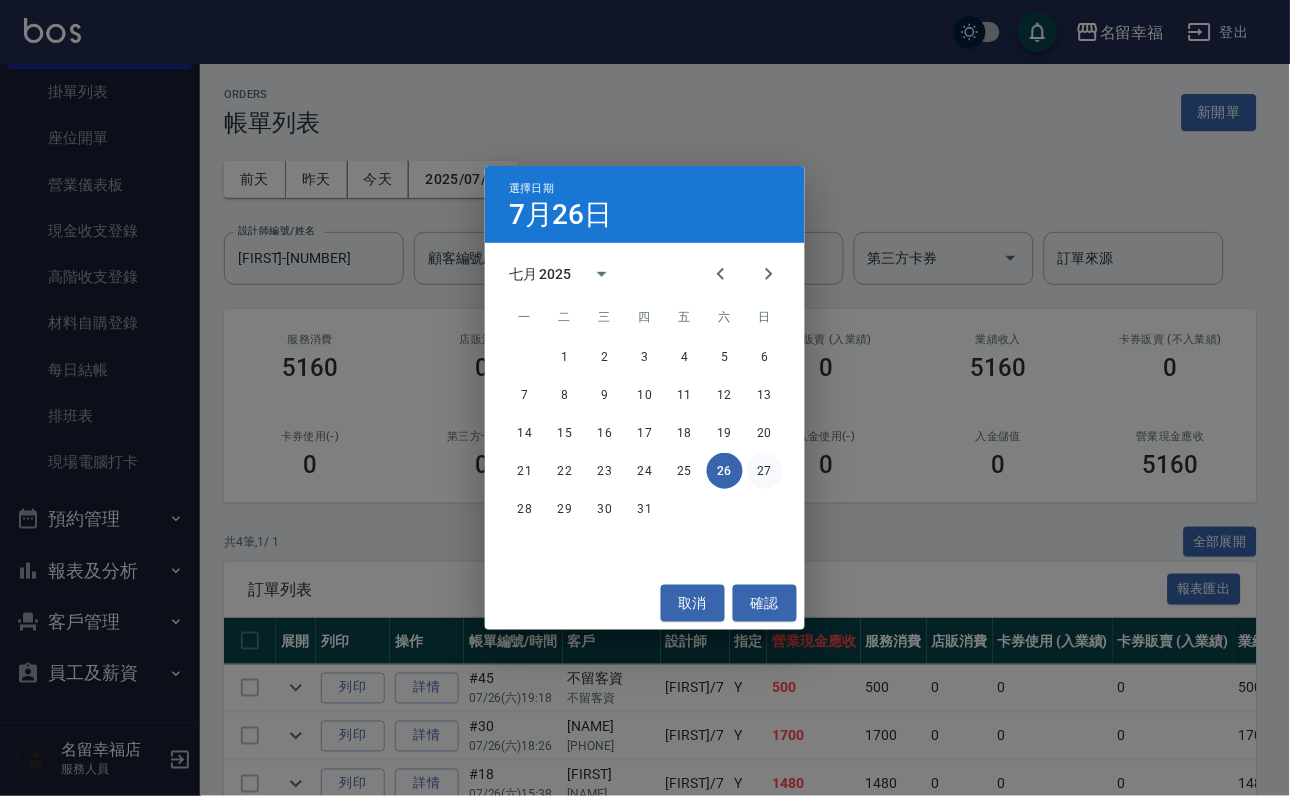 click on "27" at bounding box center [765, 471] 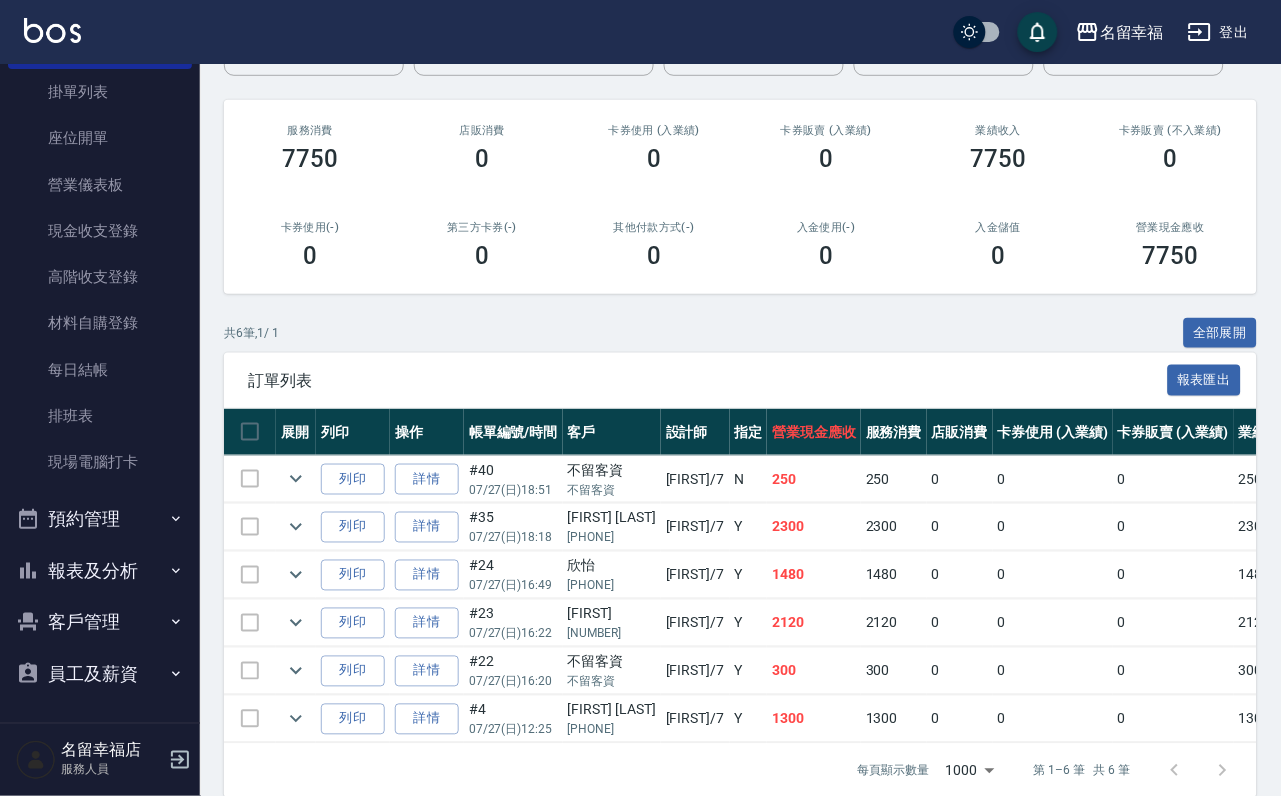 scroll, scrollTop: 420, scrollLeft: 0, axis: vertical 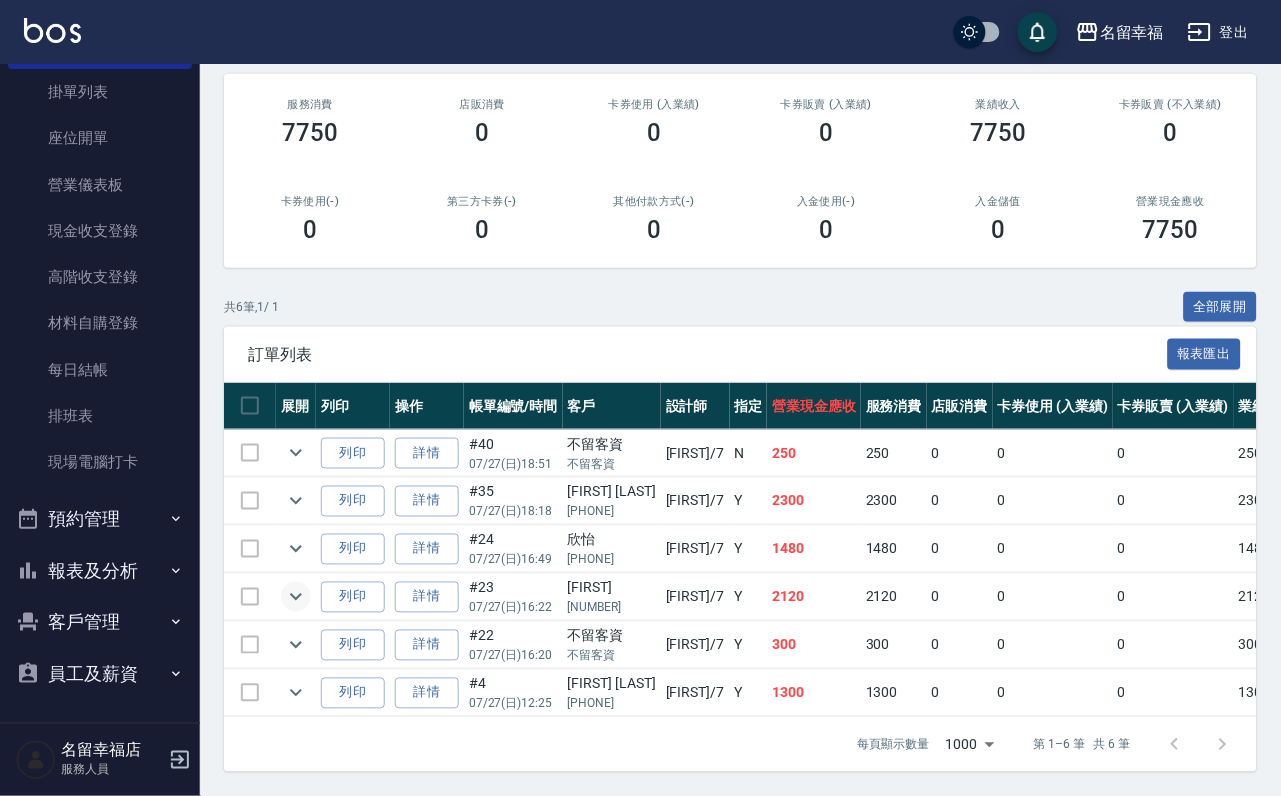 click 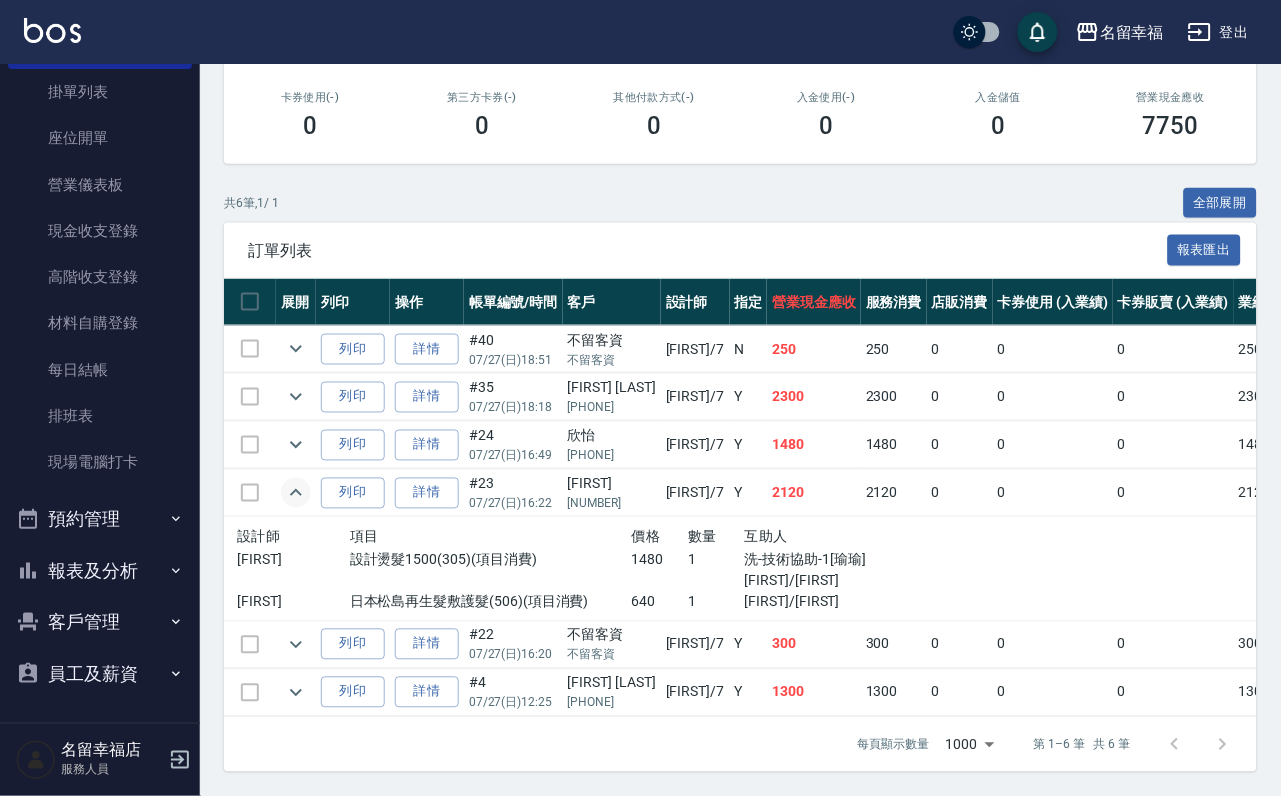scroll, scrollTop: 529, scrollLeft: 0, axis: vertical 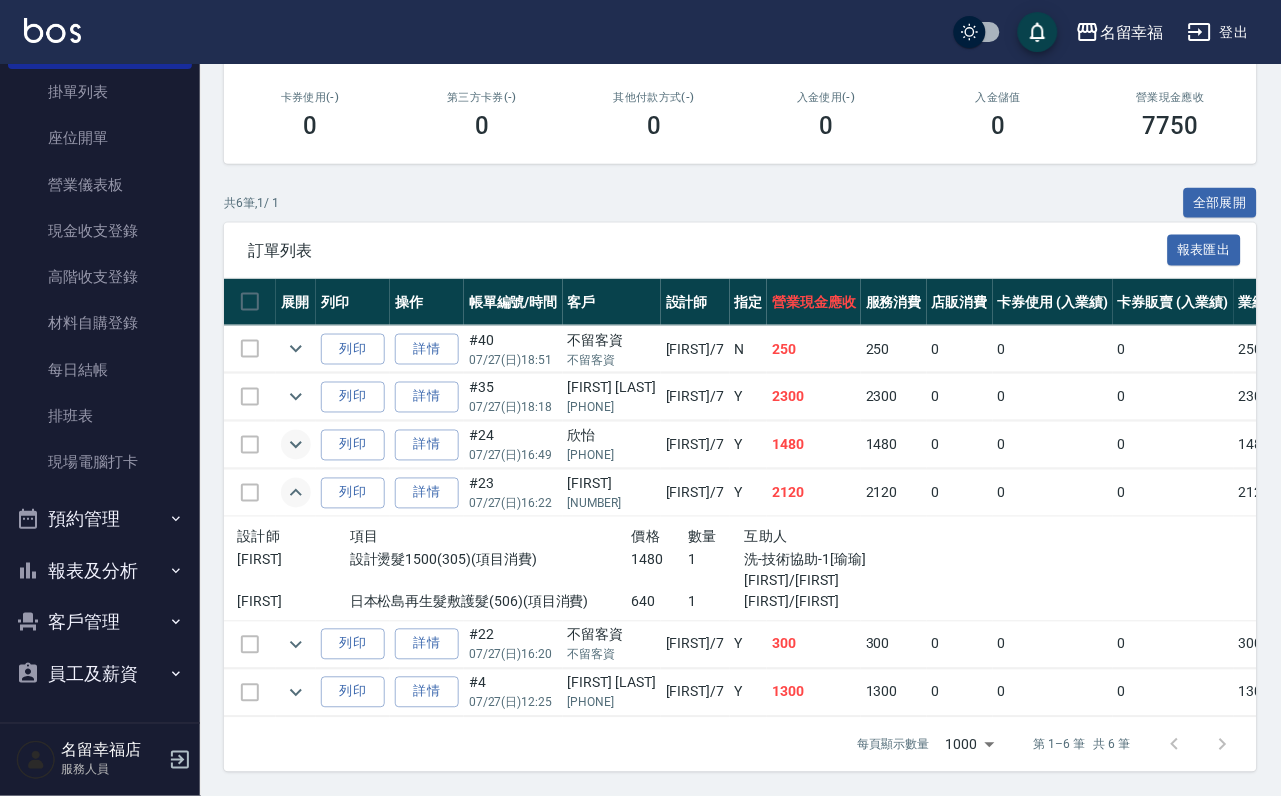 click 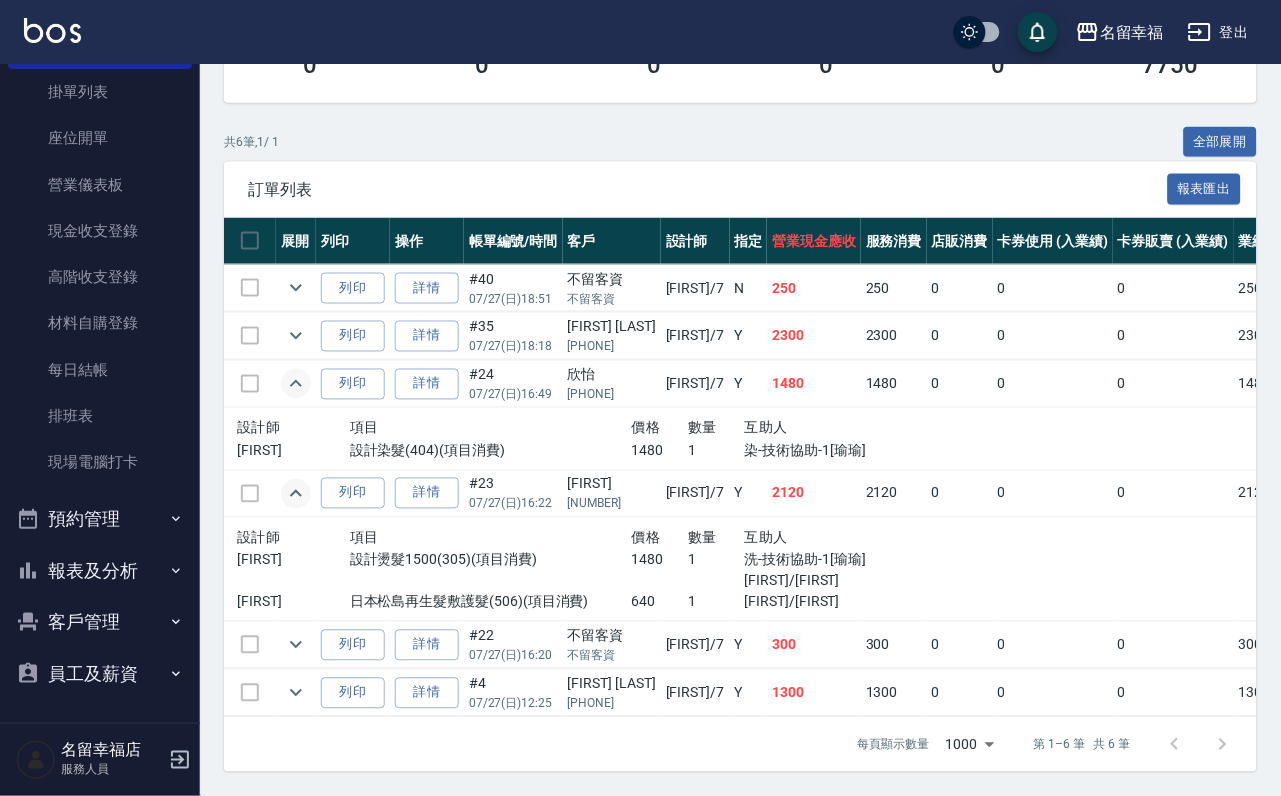 scroll, scrollTop: 596, scrollLeft: 0, axis: vertical 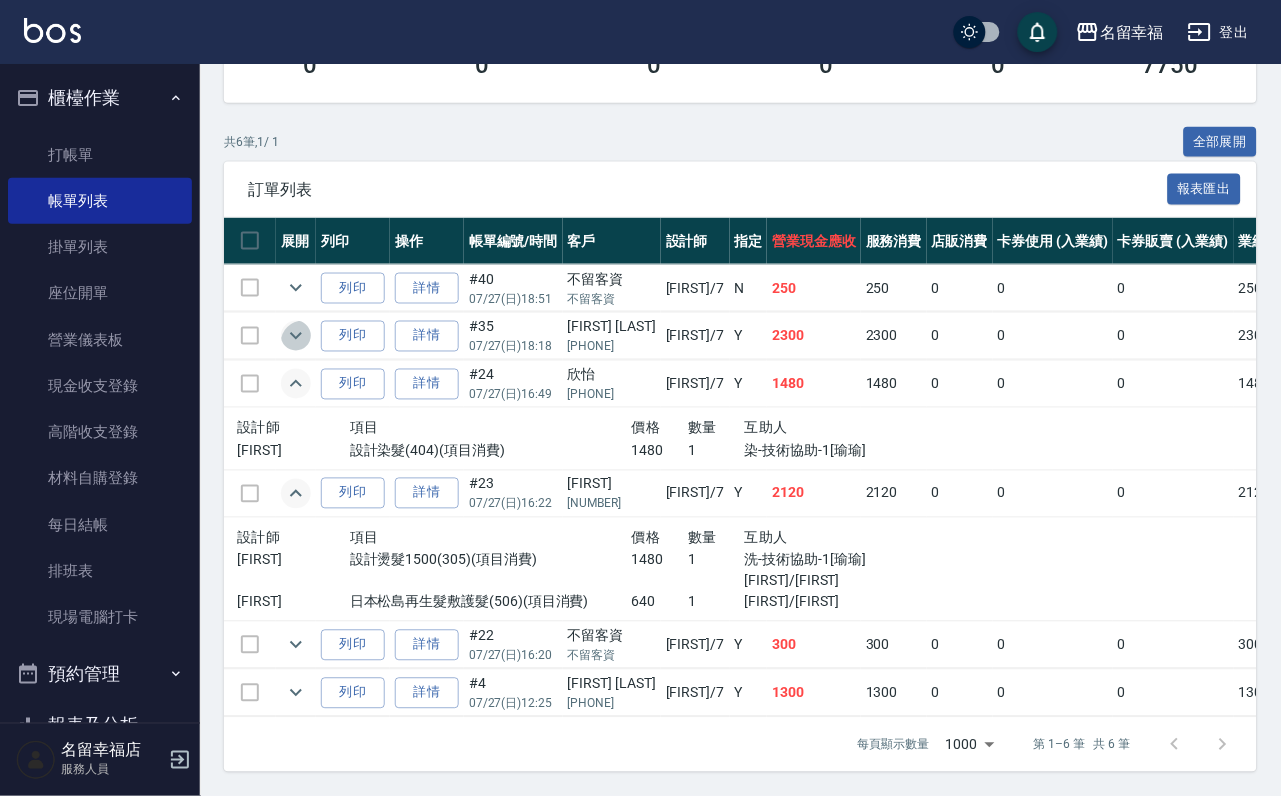 click 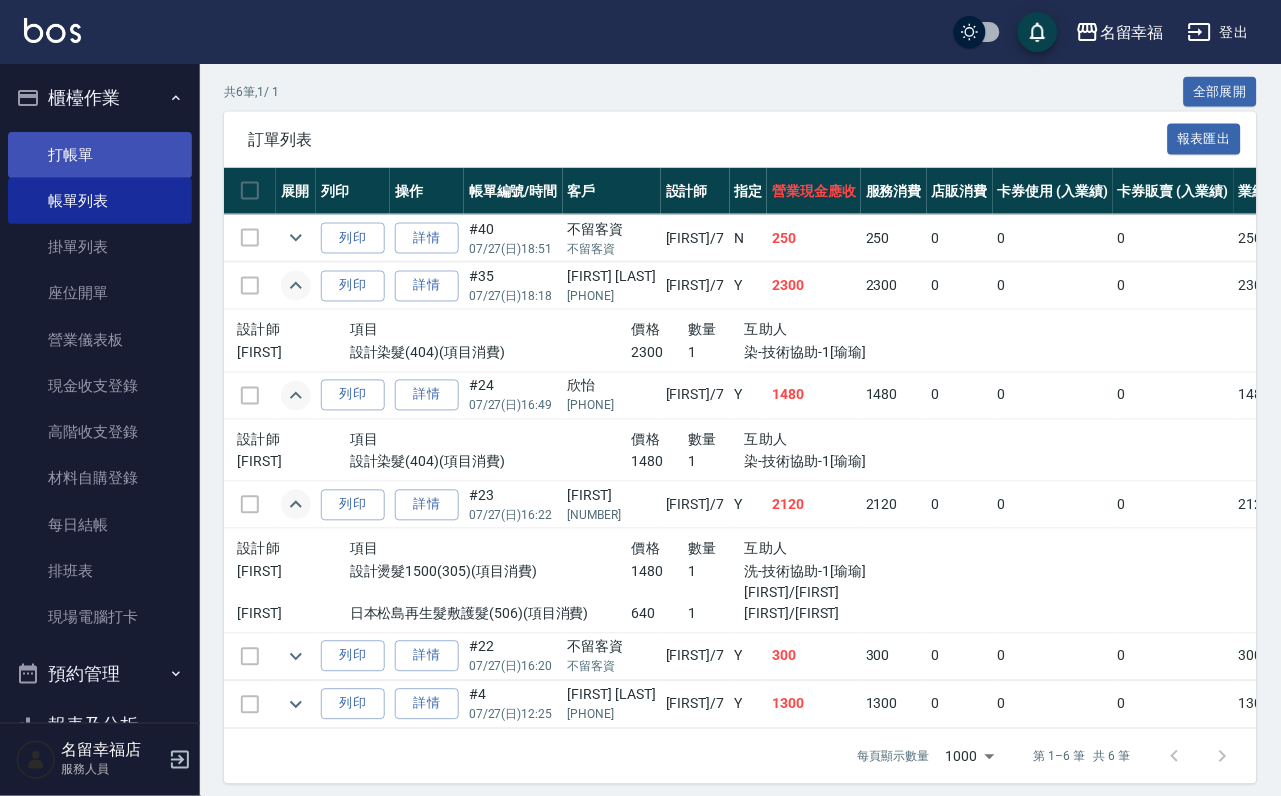 click on "打帳單" at bounding box center (100, 155) 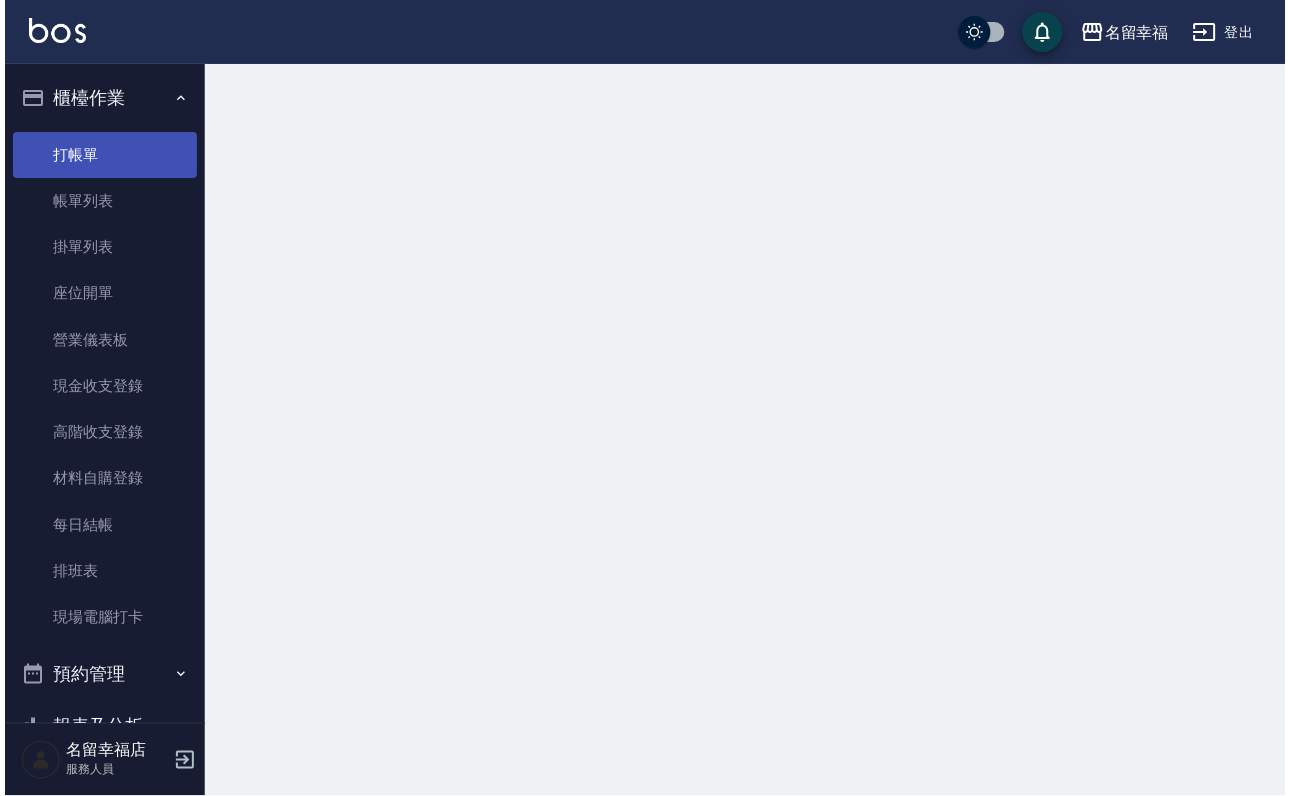 scroll, scrollTop: 0, scrollLeft: 0, axis: both 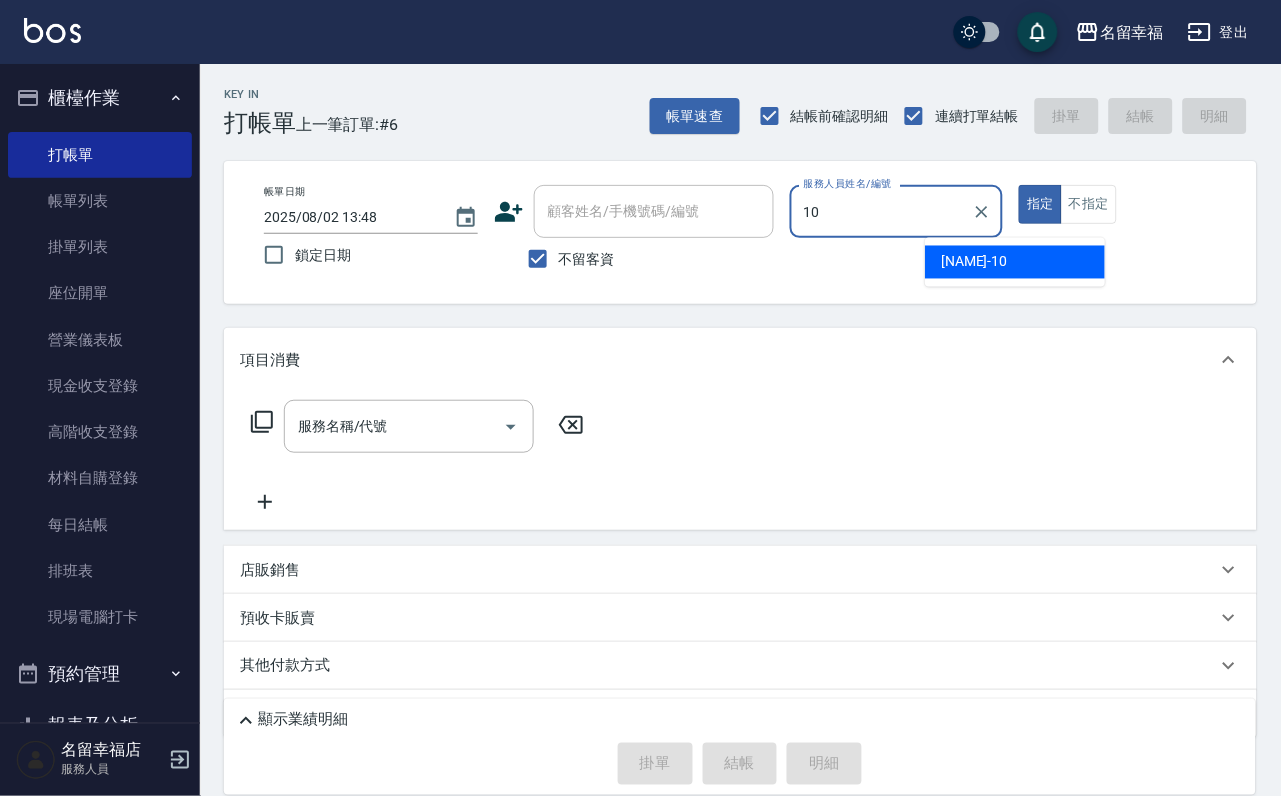 type on "海龜-10" 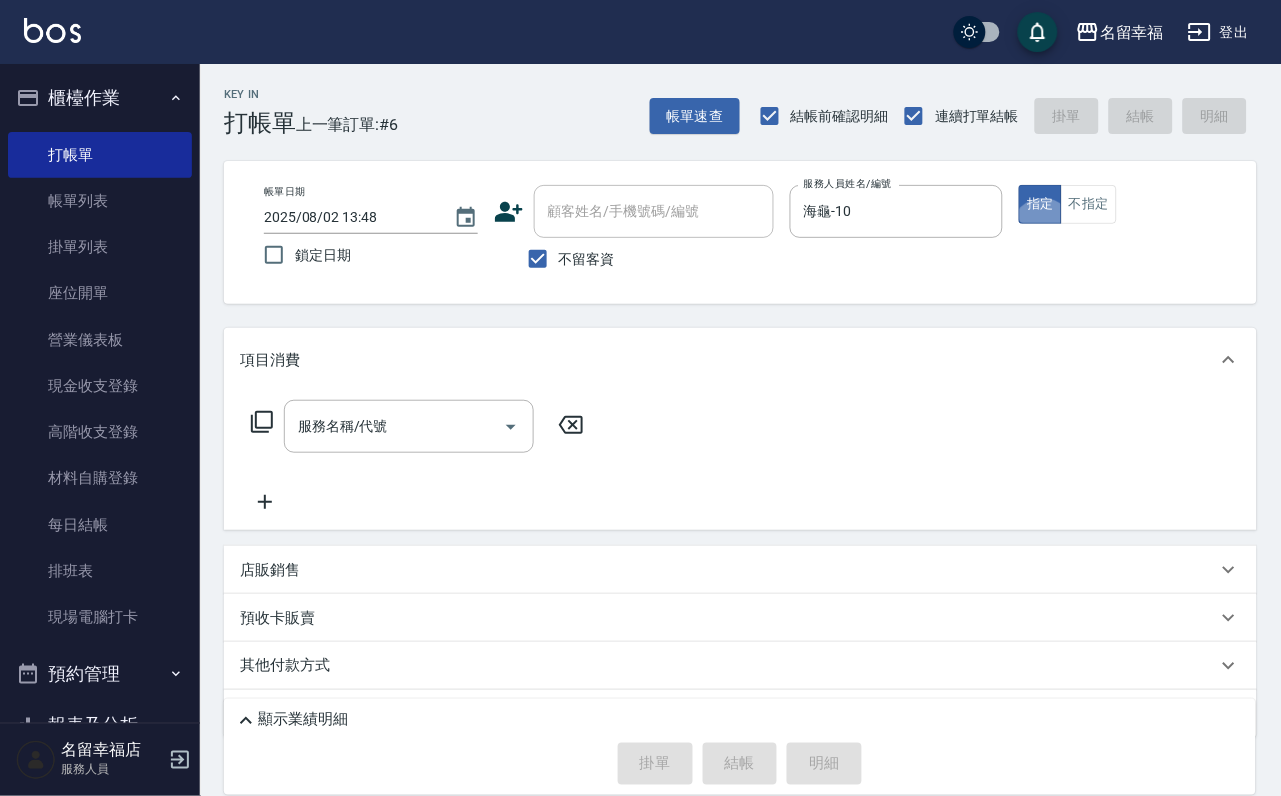 type on "true" 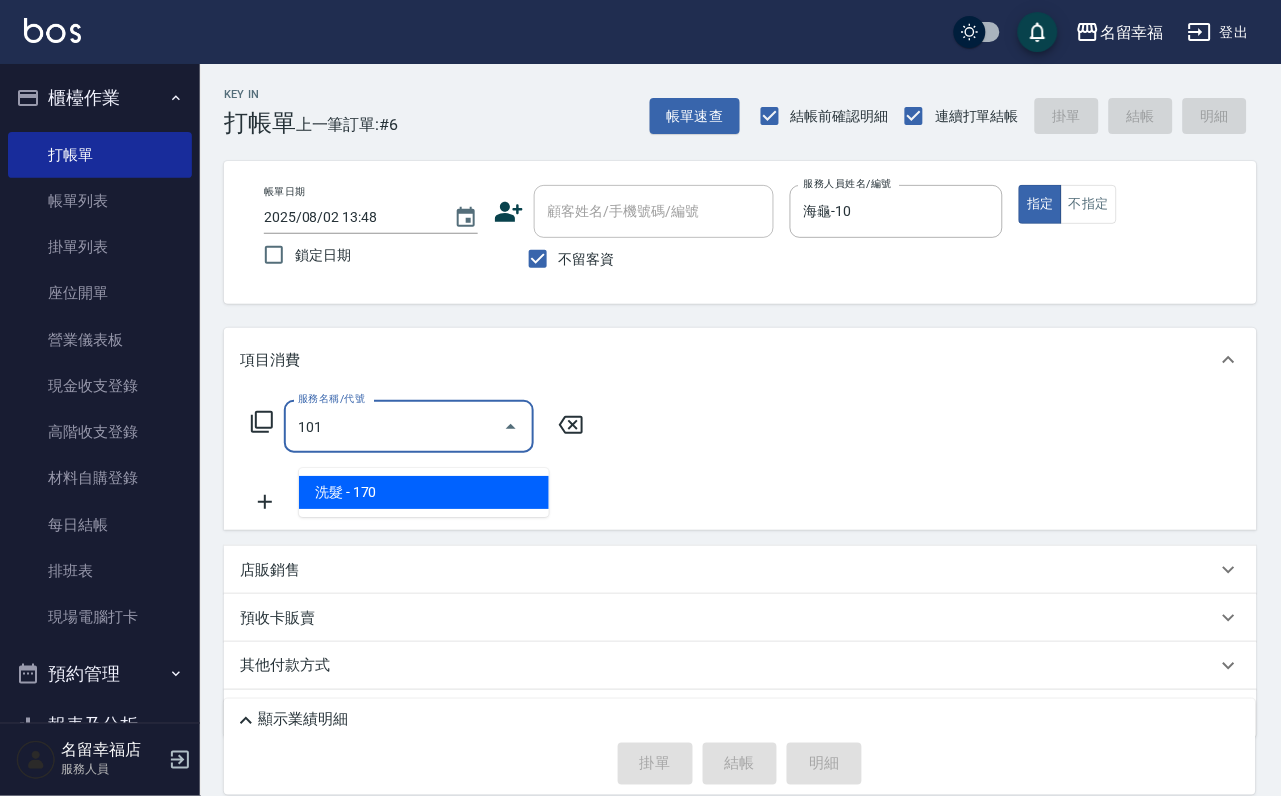 type on "洗髮(101)" 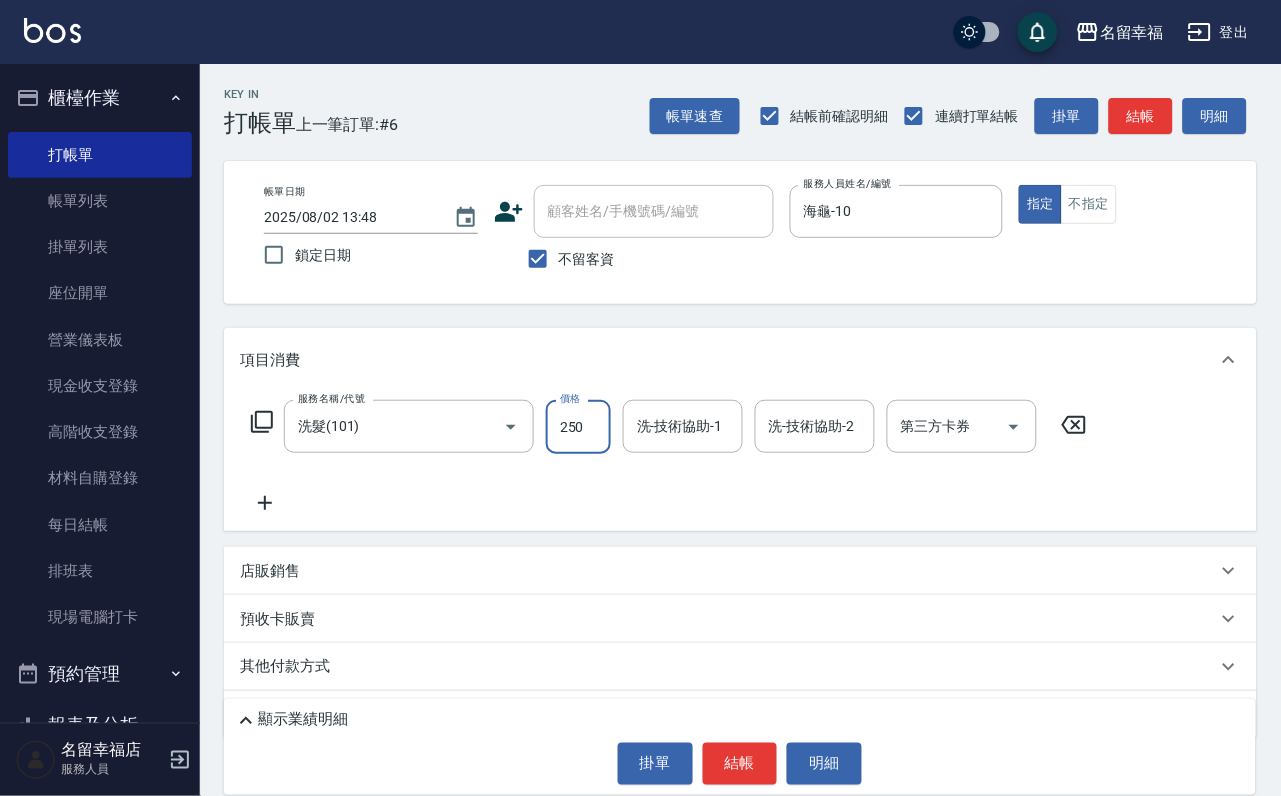 type on "250" 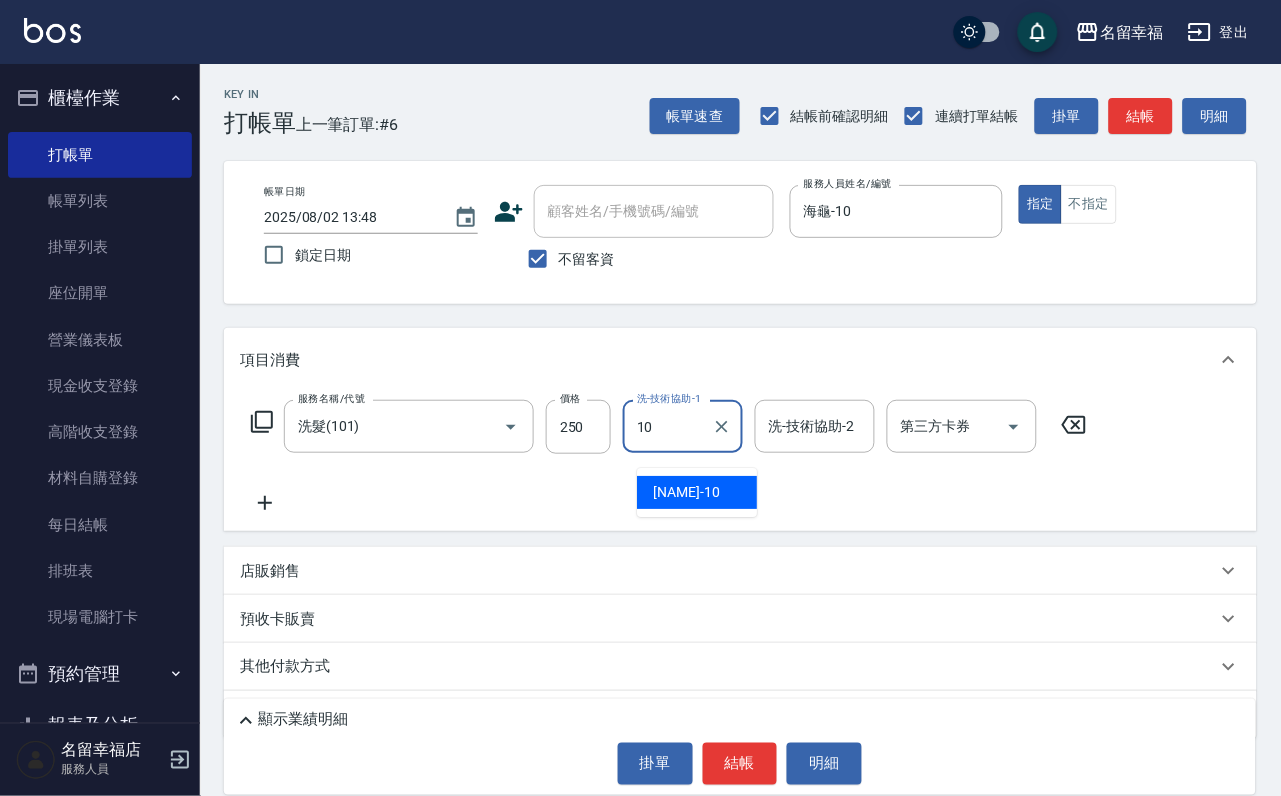 type on "海龜-10" 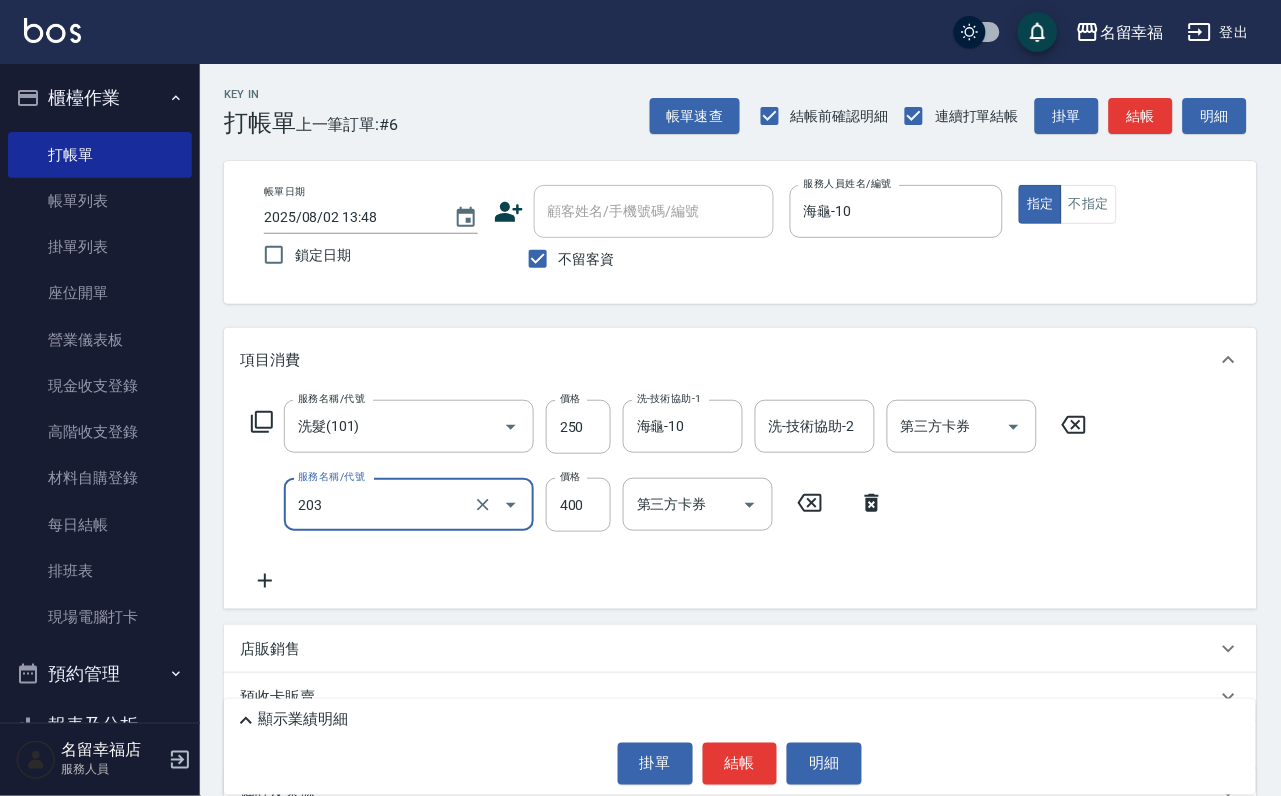 type on "指定單剪(203)" 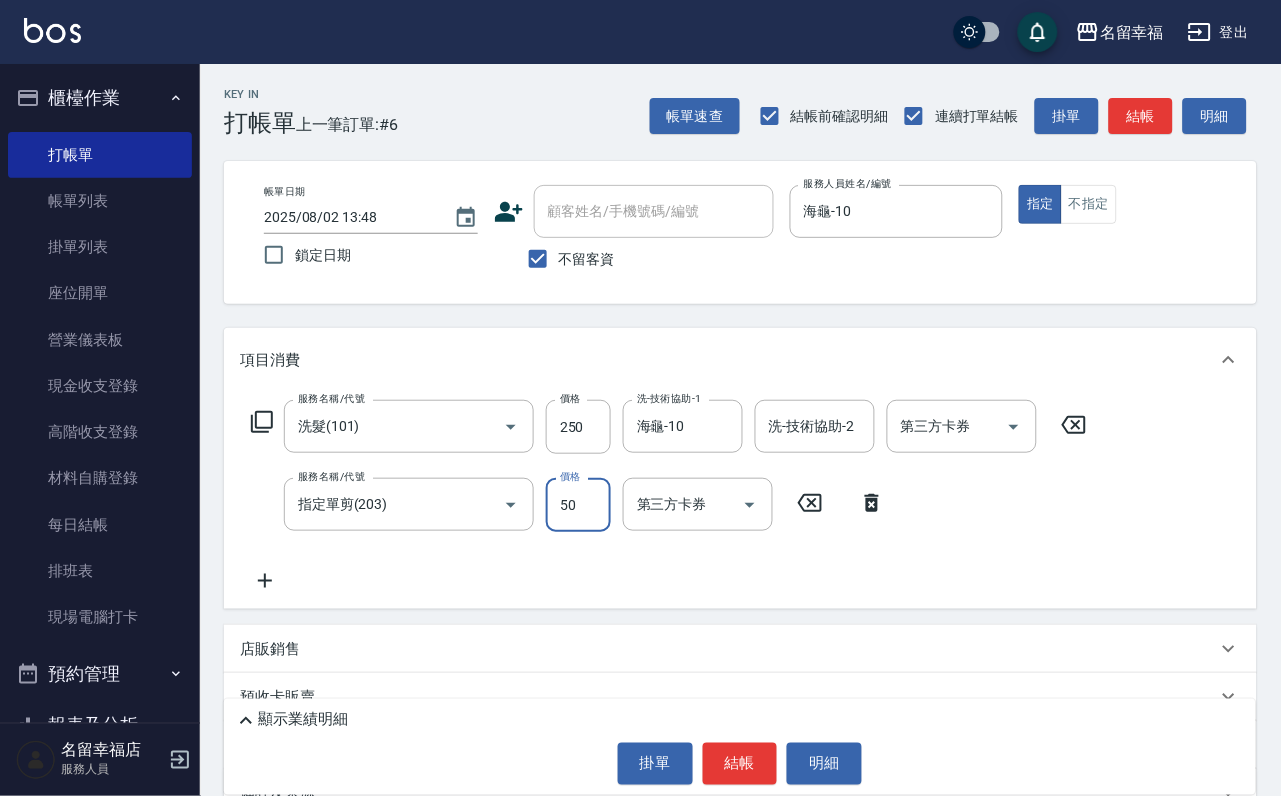 type on "50" 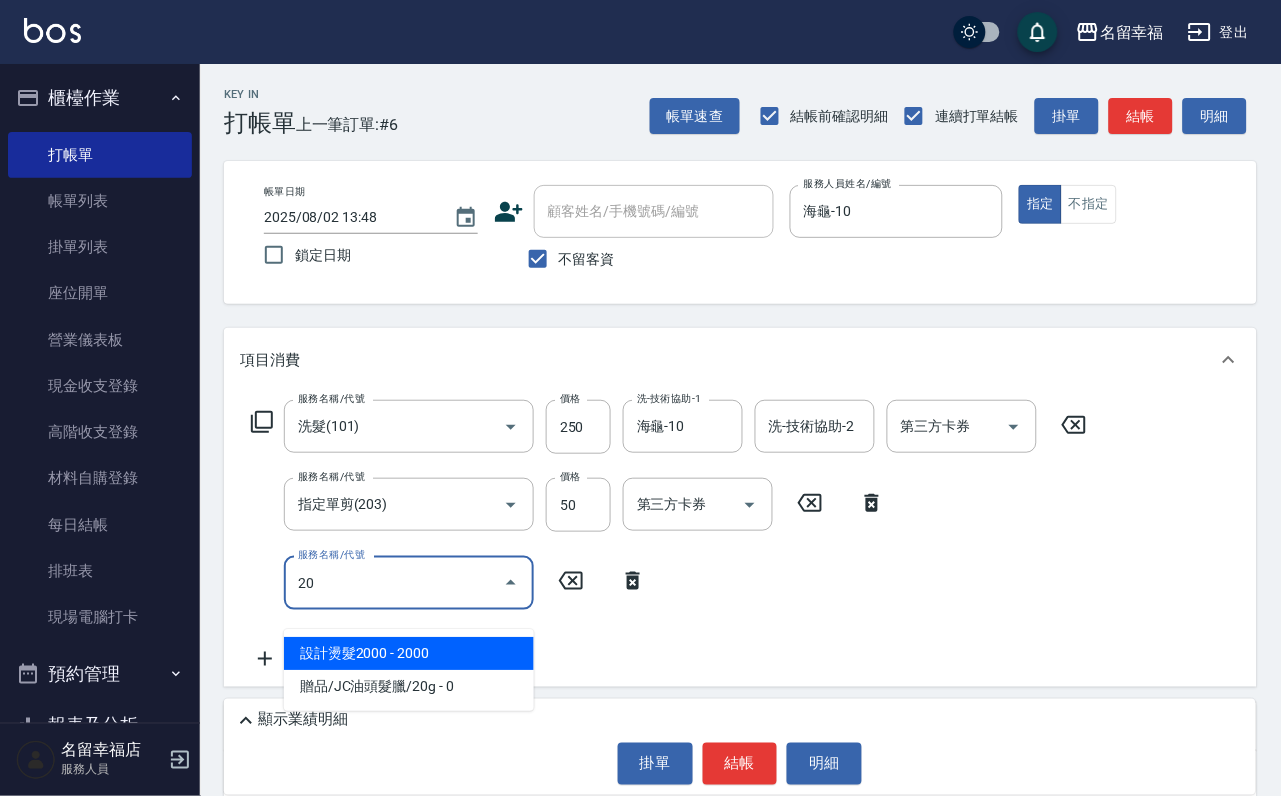 type on "2" 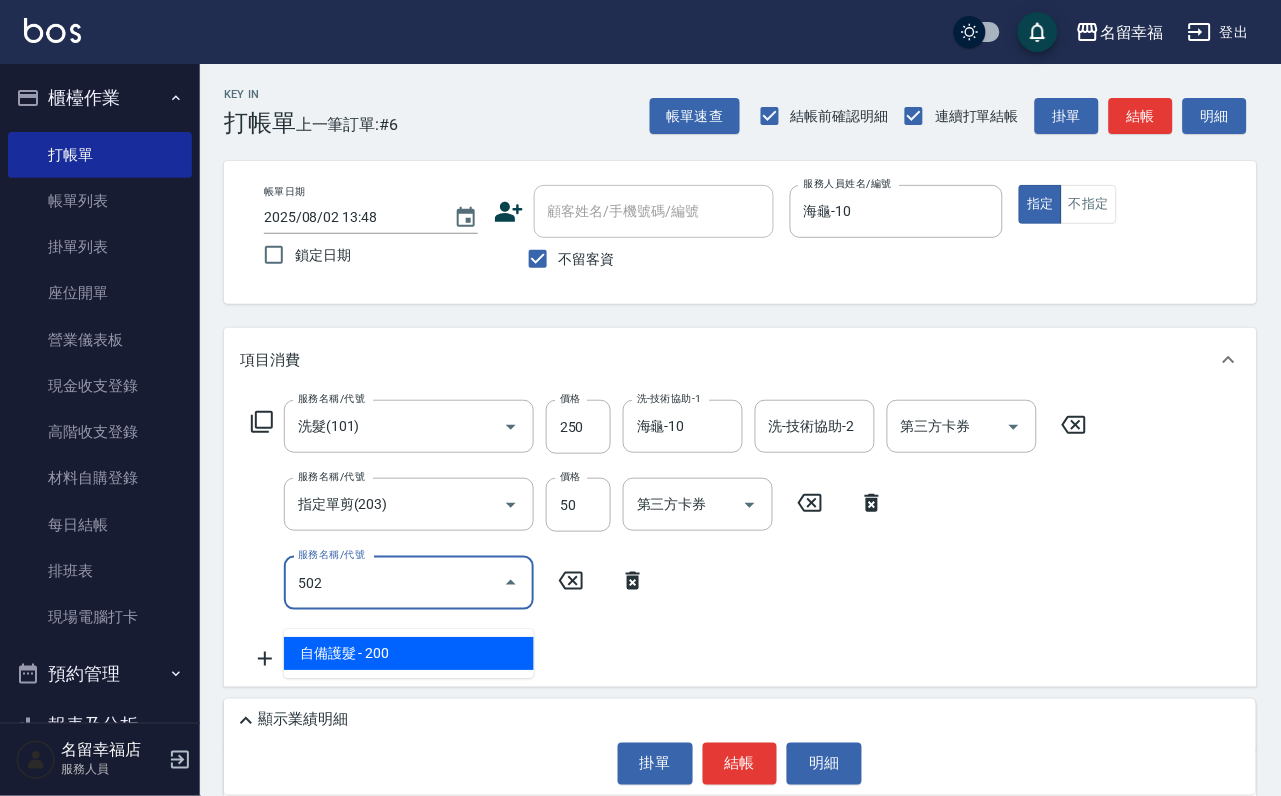 type on "自備護髮(502)" 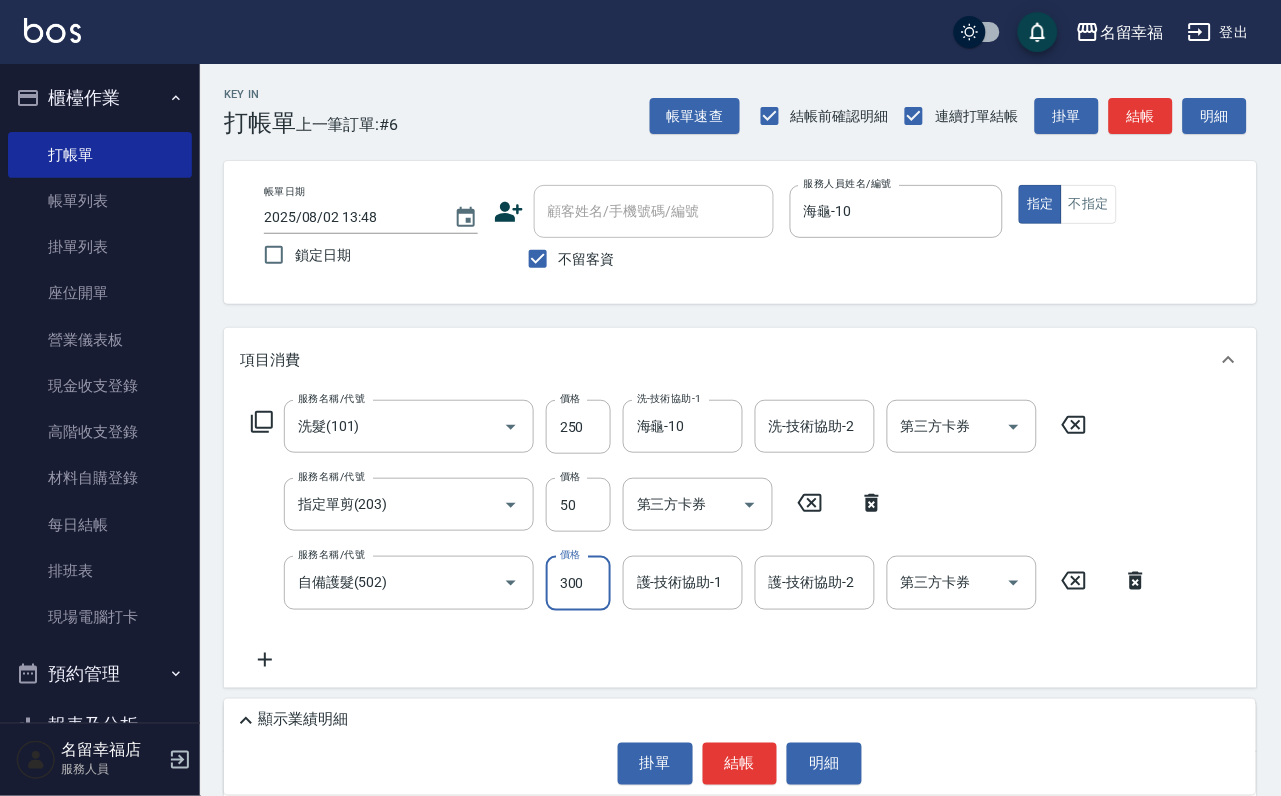 type on "300" 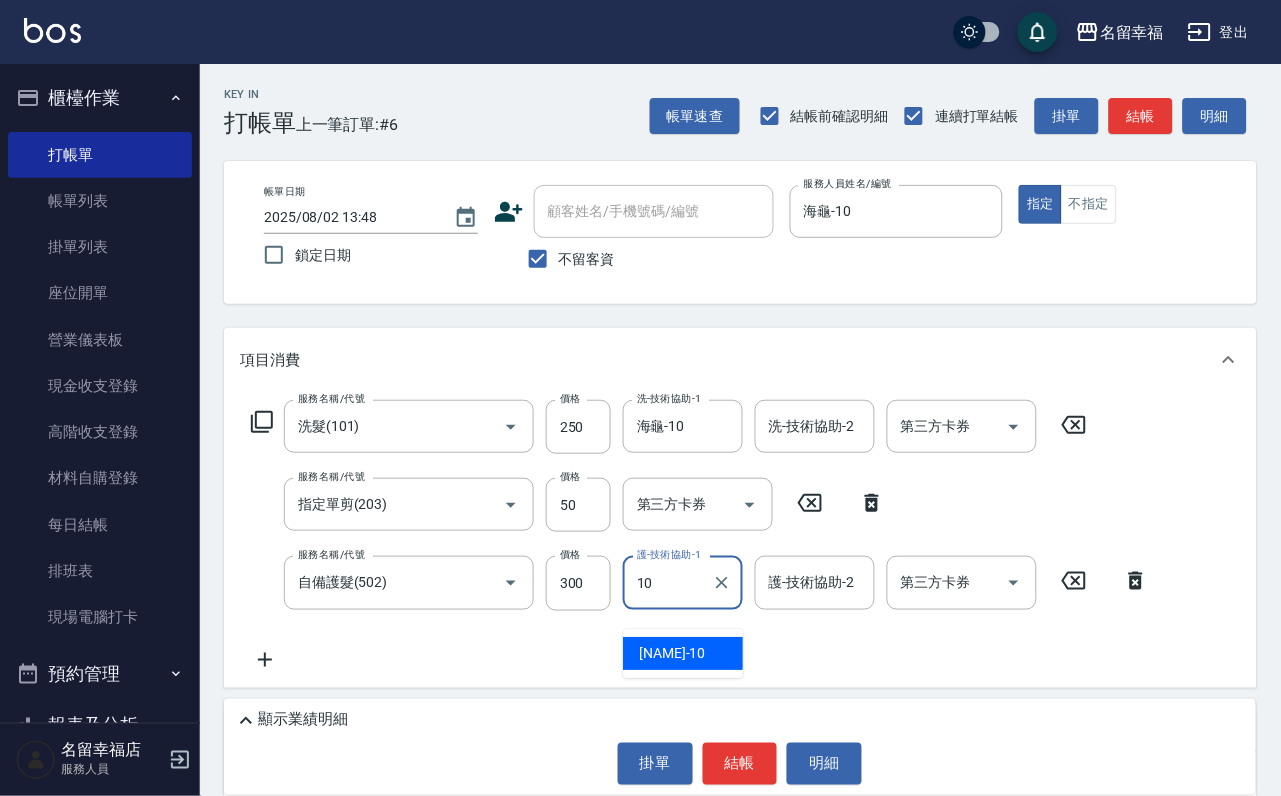 type on "海龜-10" 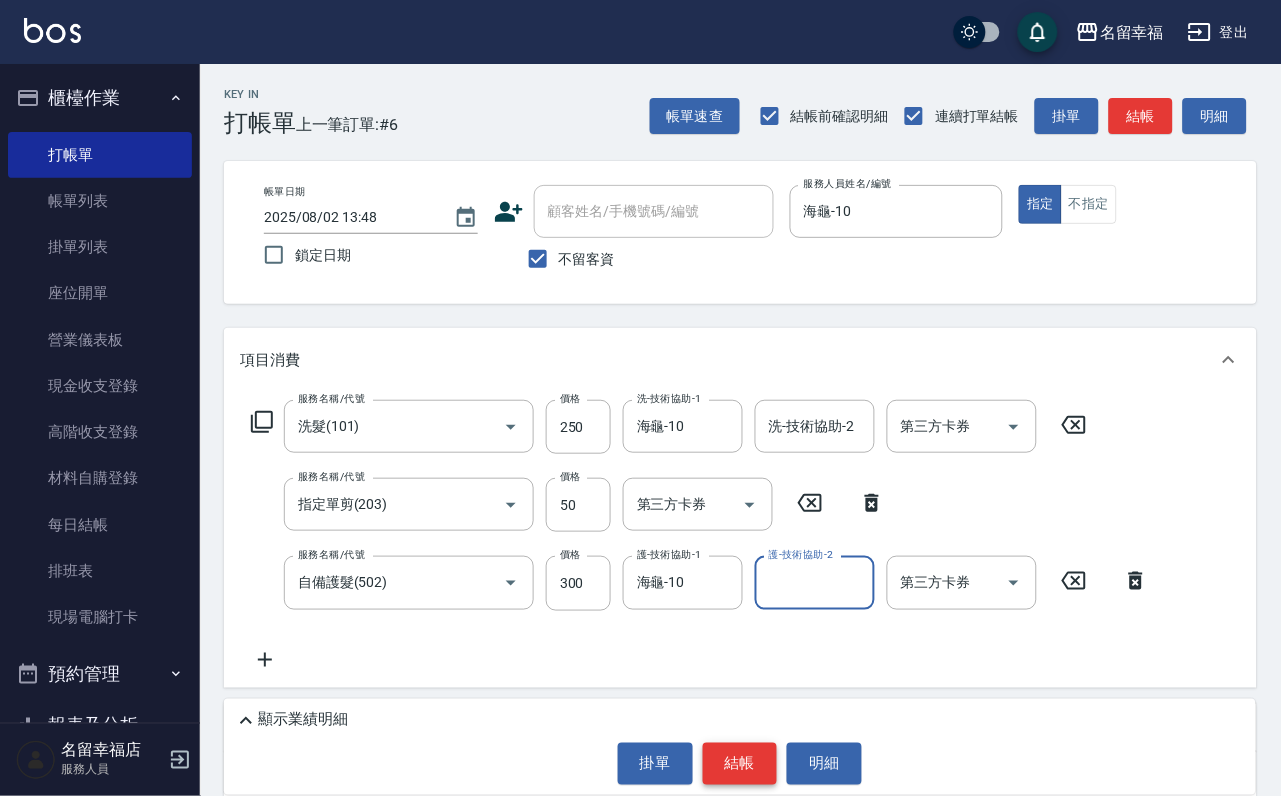 click on "結帳" at bounding box center [740, 764] 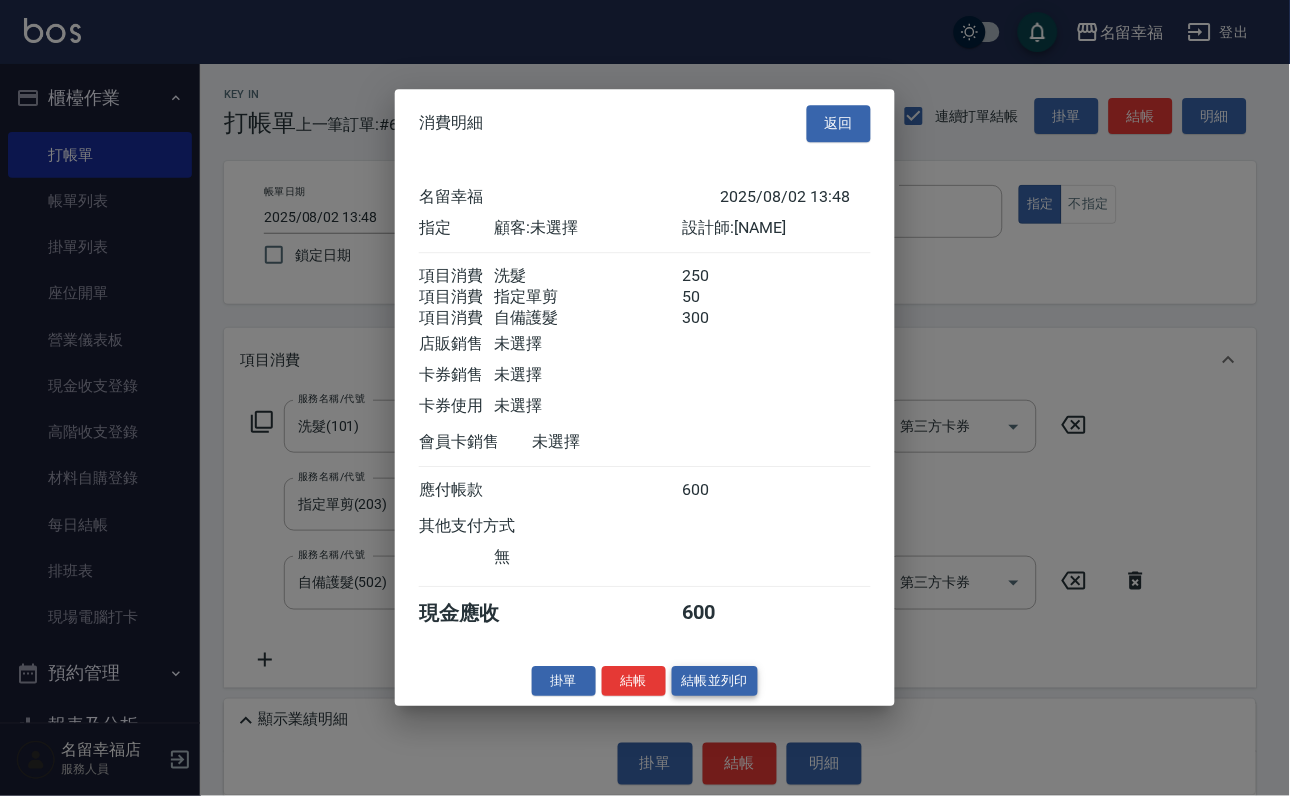 scroll, scrollTop: 396, scrollLeft: 0, axis: vertical 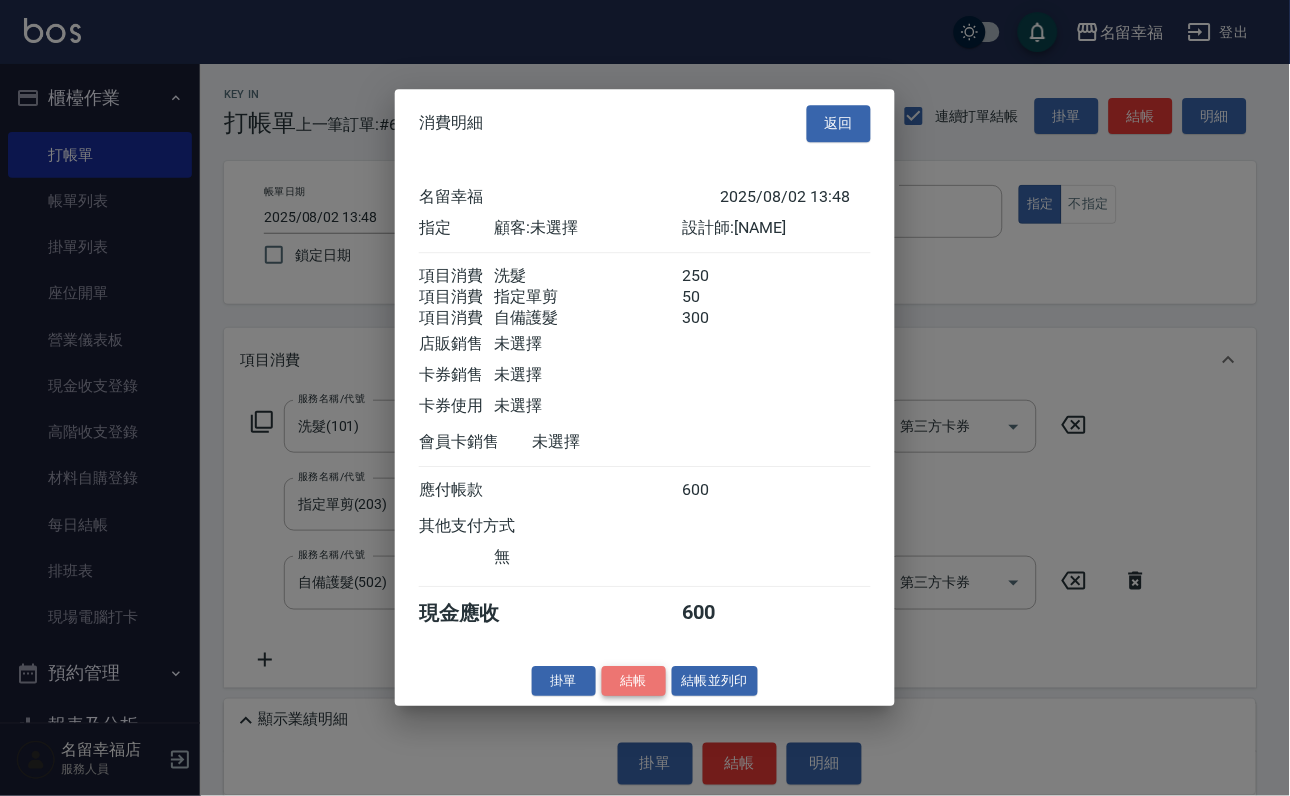 click on "結帳" at bounding box center [634, 681] 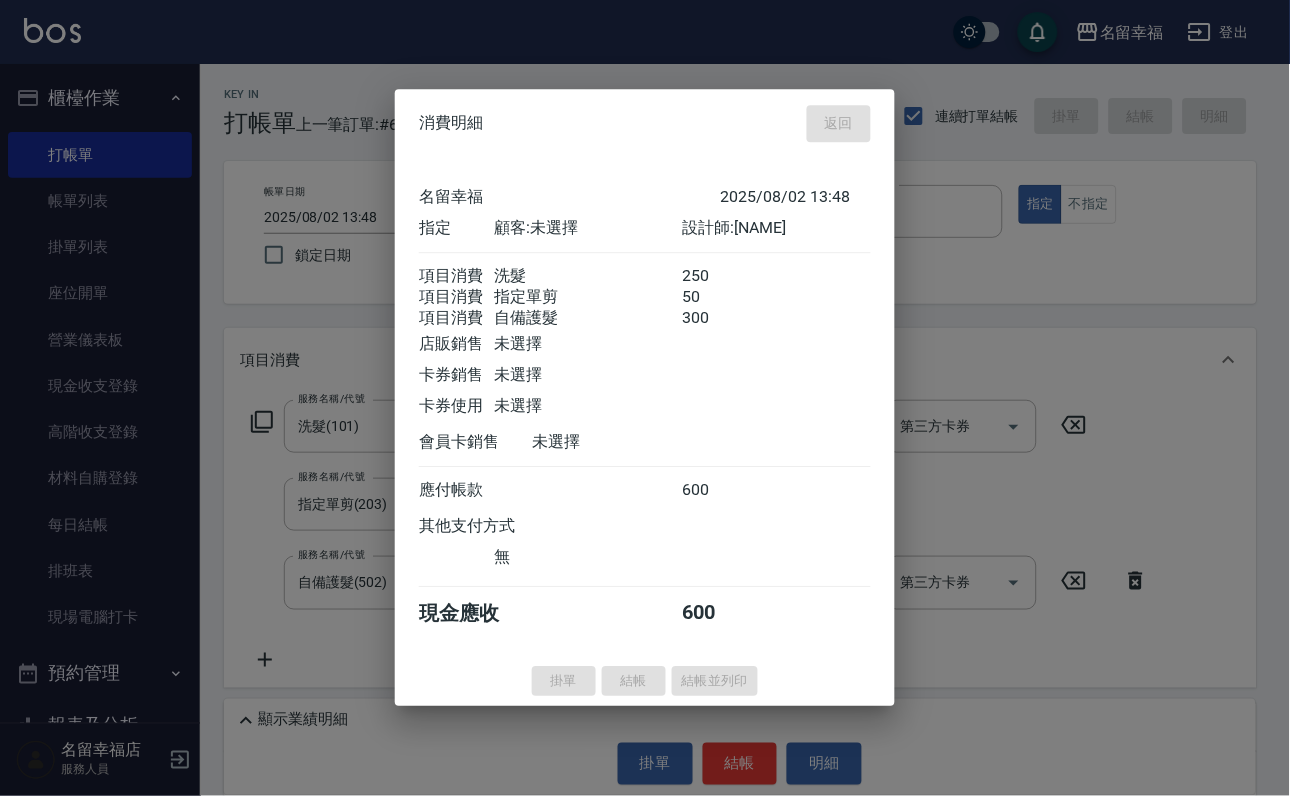 type on "2025/08/02 14:04" 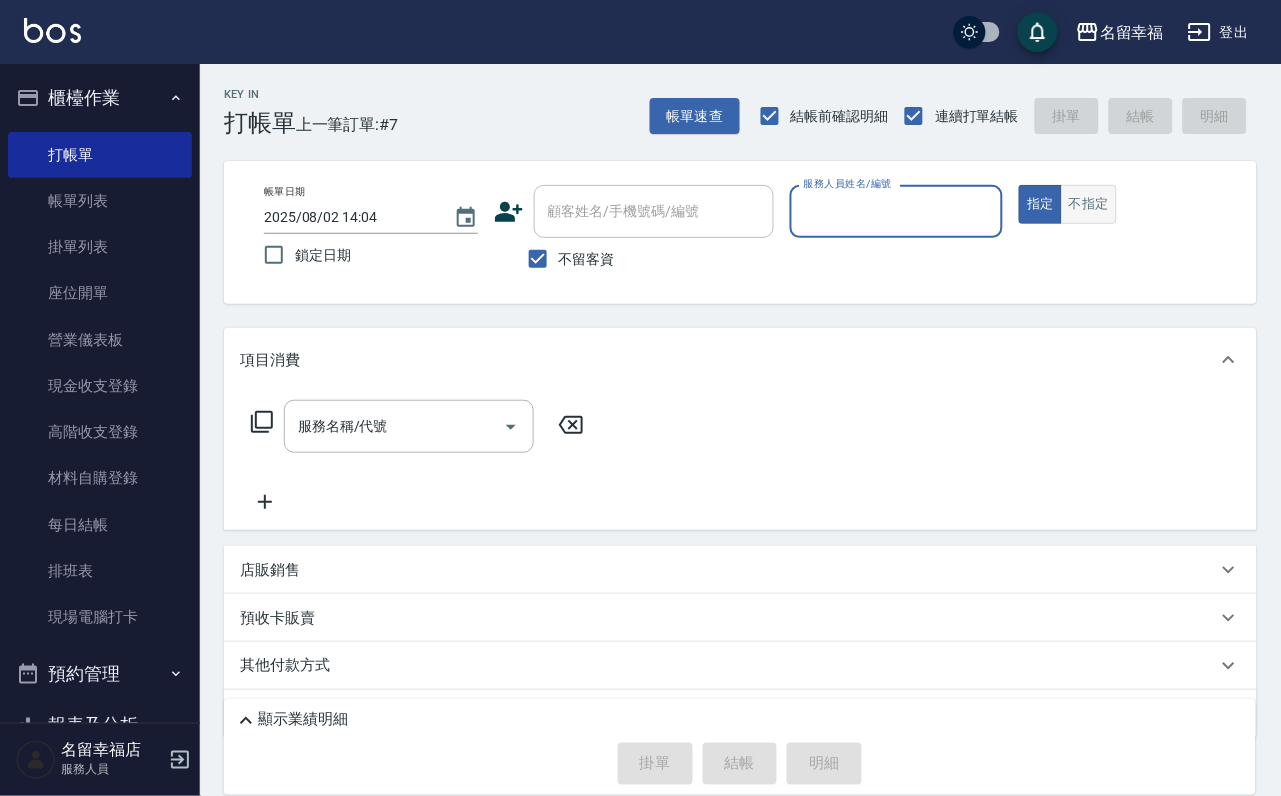 click on "不指定" at bounding box center (1089, 204) 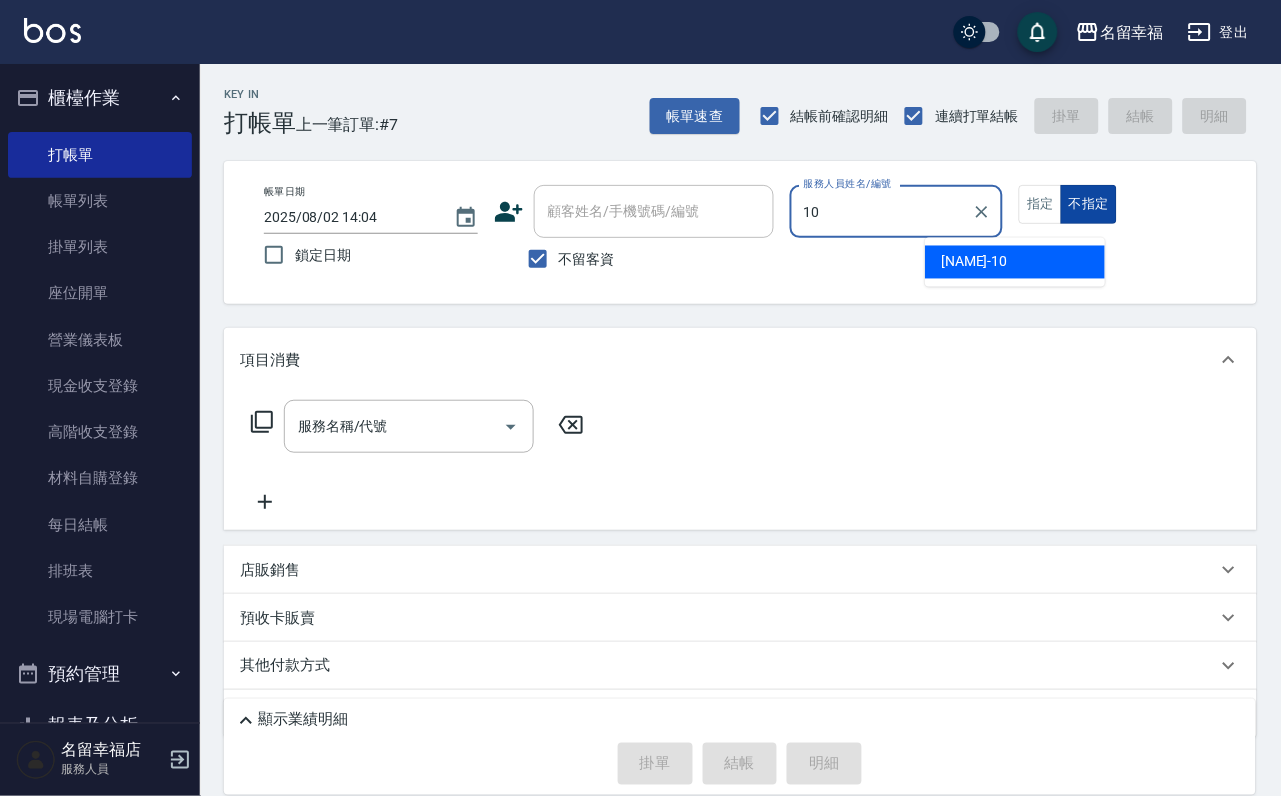 type on "海龜-10" 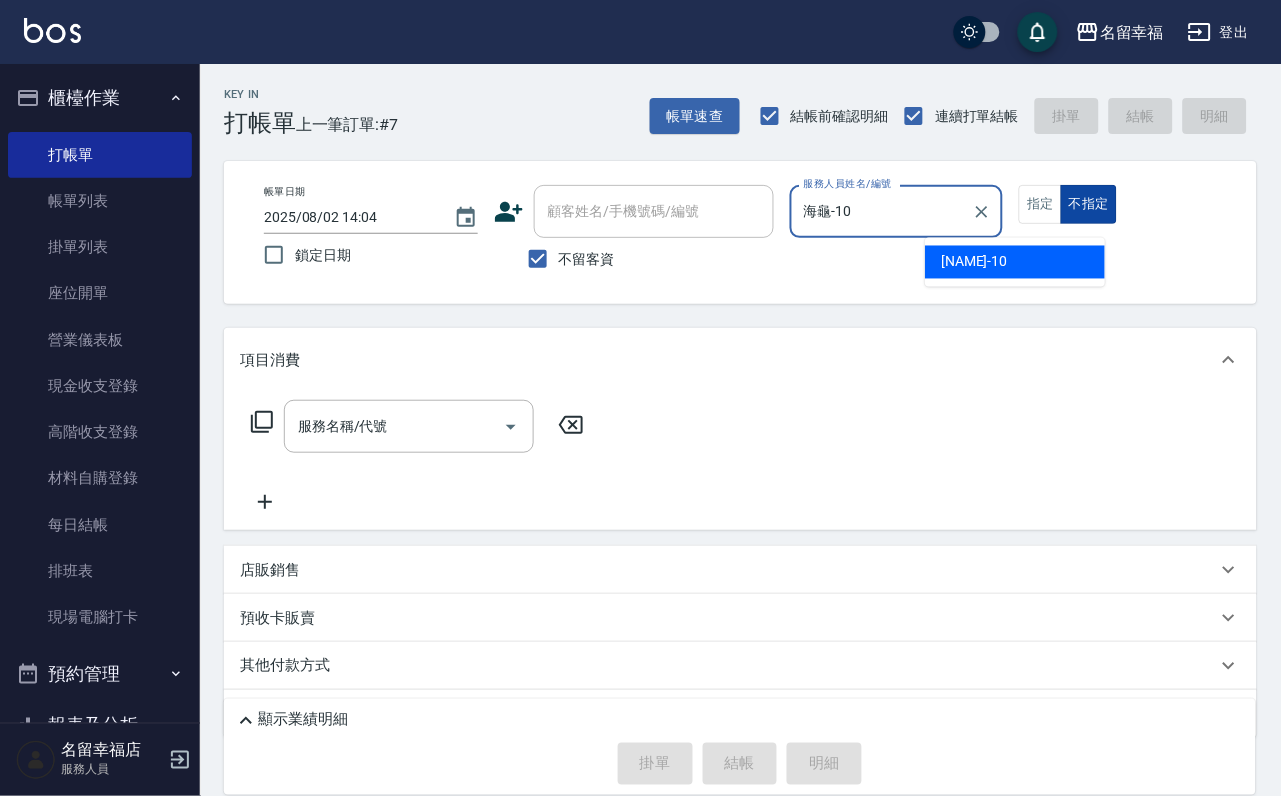 type on "false" 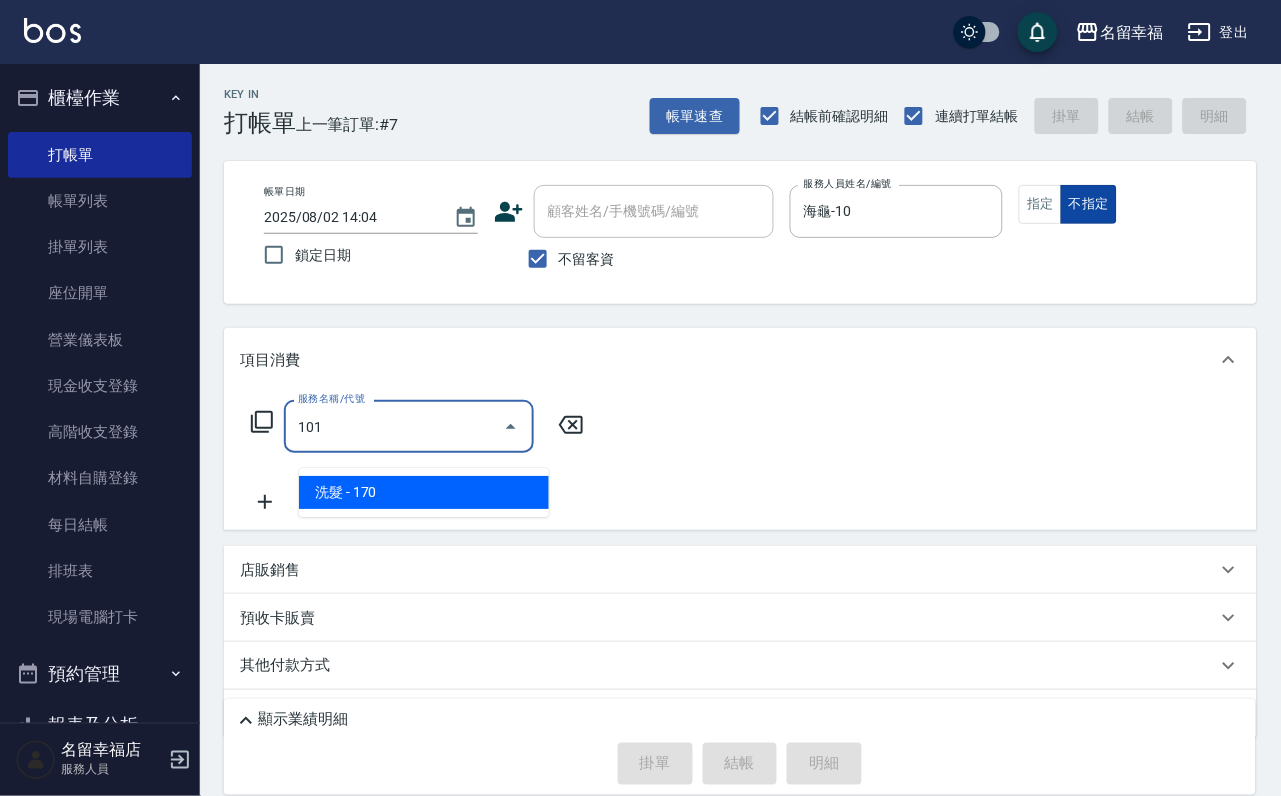 type on "洗髮(101)" 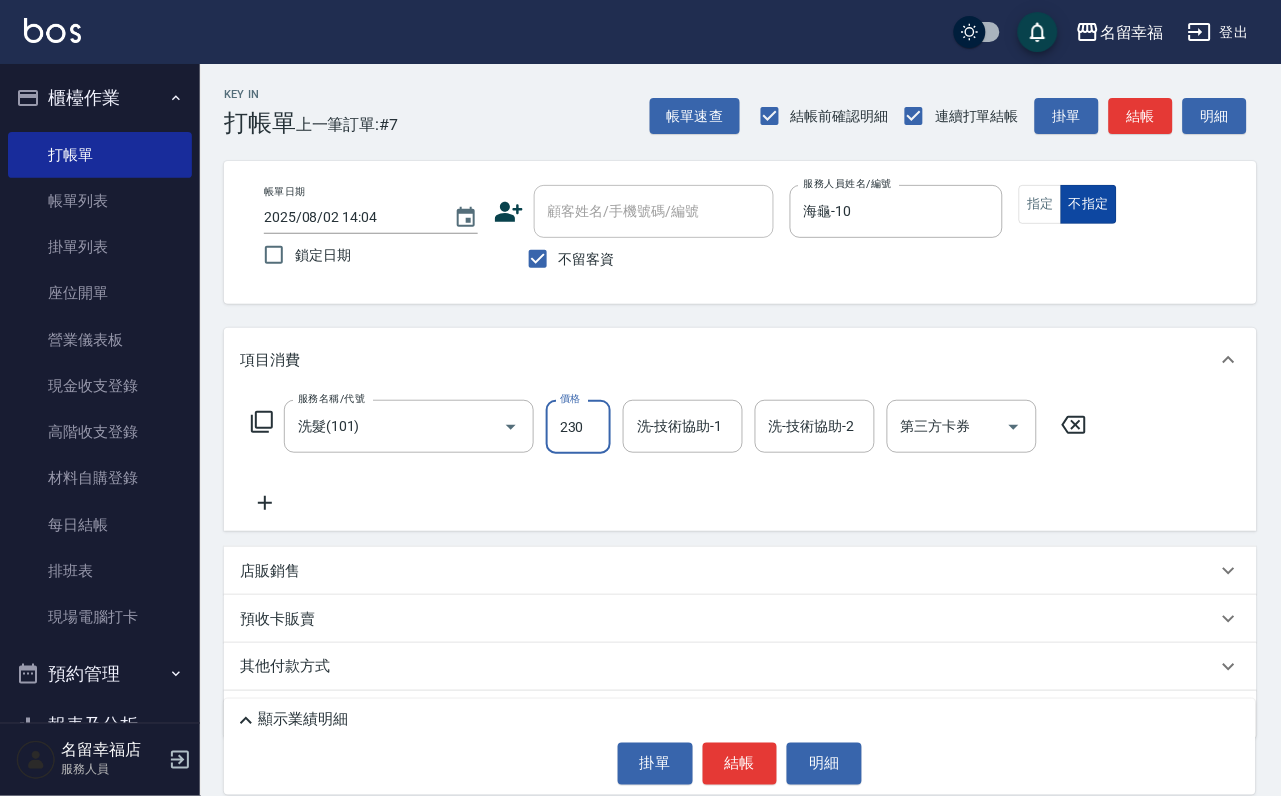 type on "230" 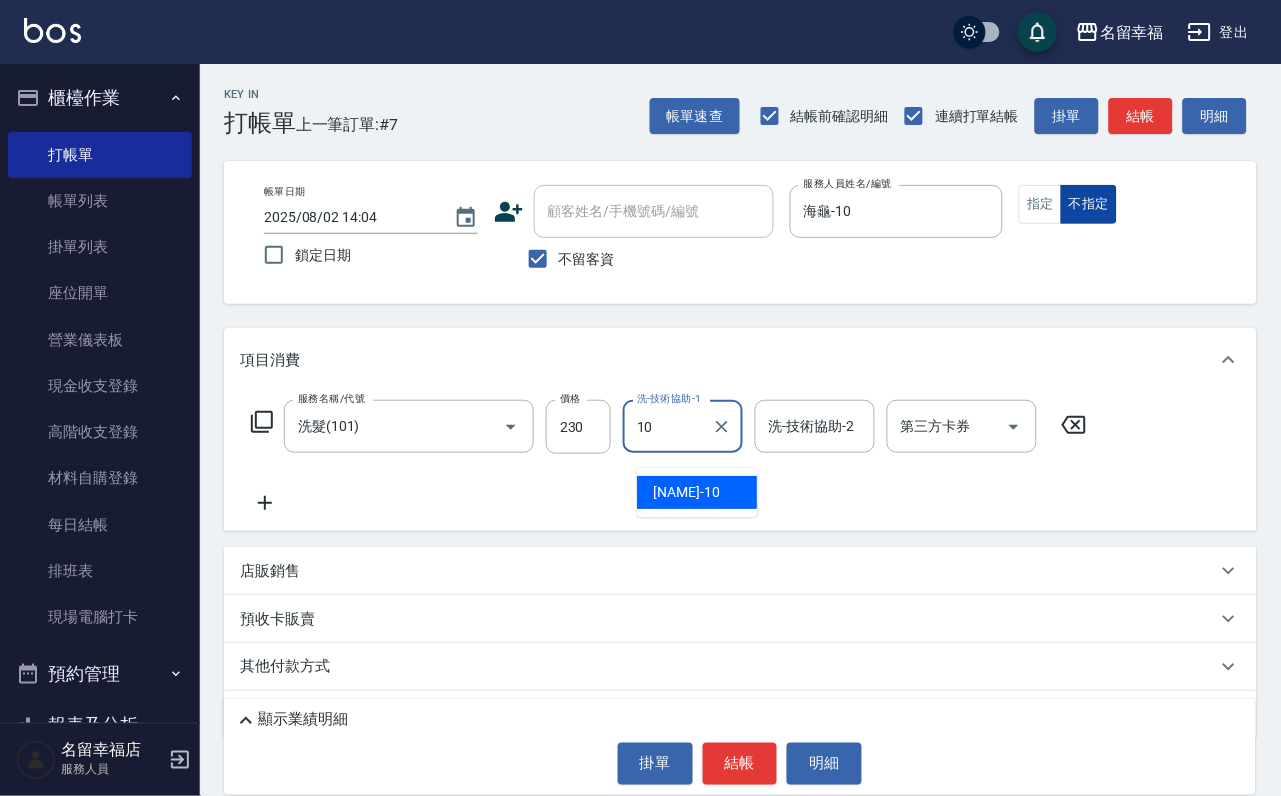type on "海龜-10" 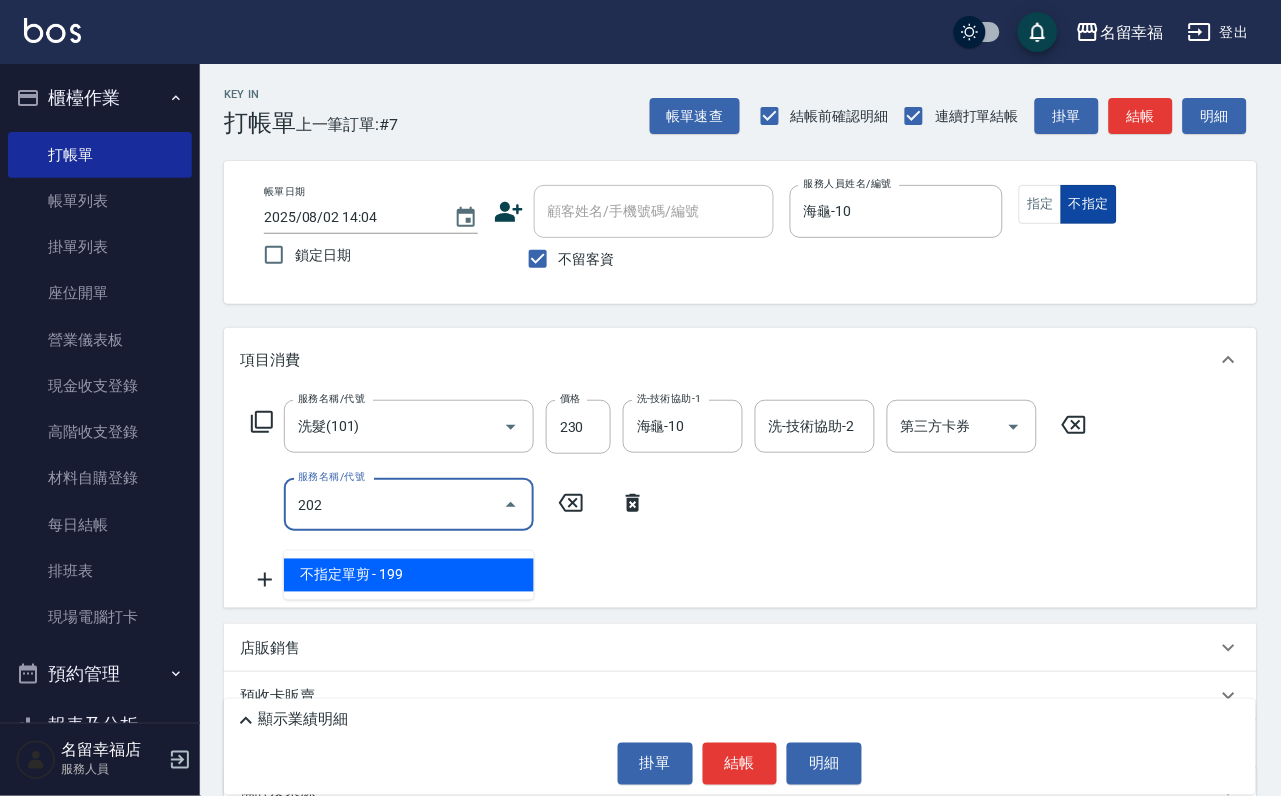 type on "不指定單剪(202)" 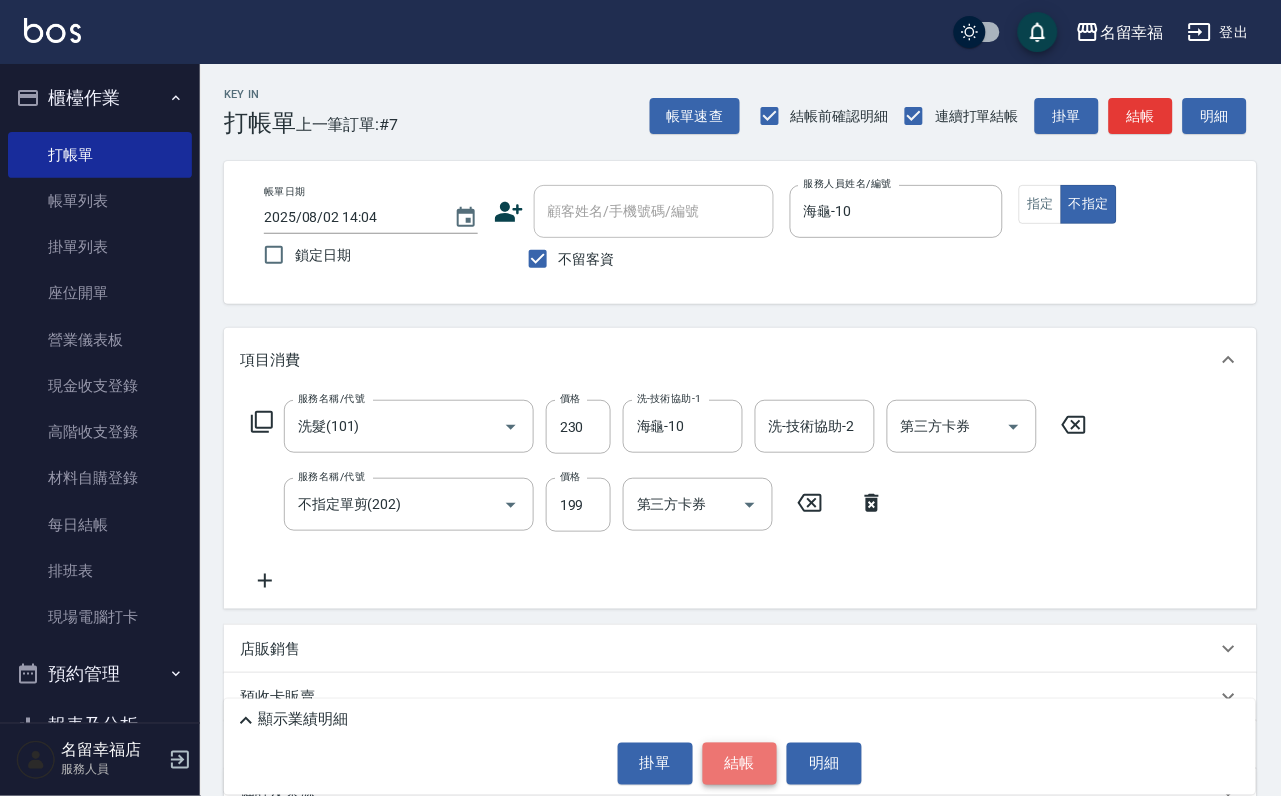 click on "結帳" at bounding box center [740, 764] 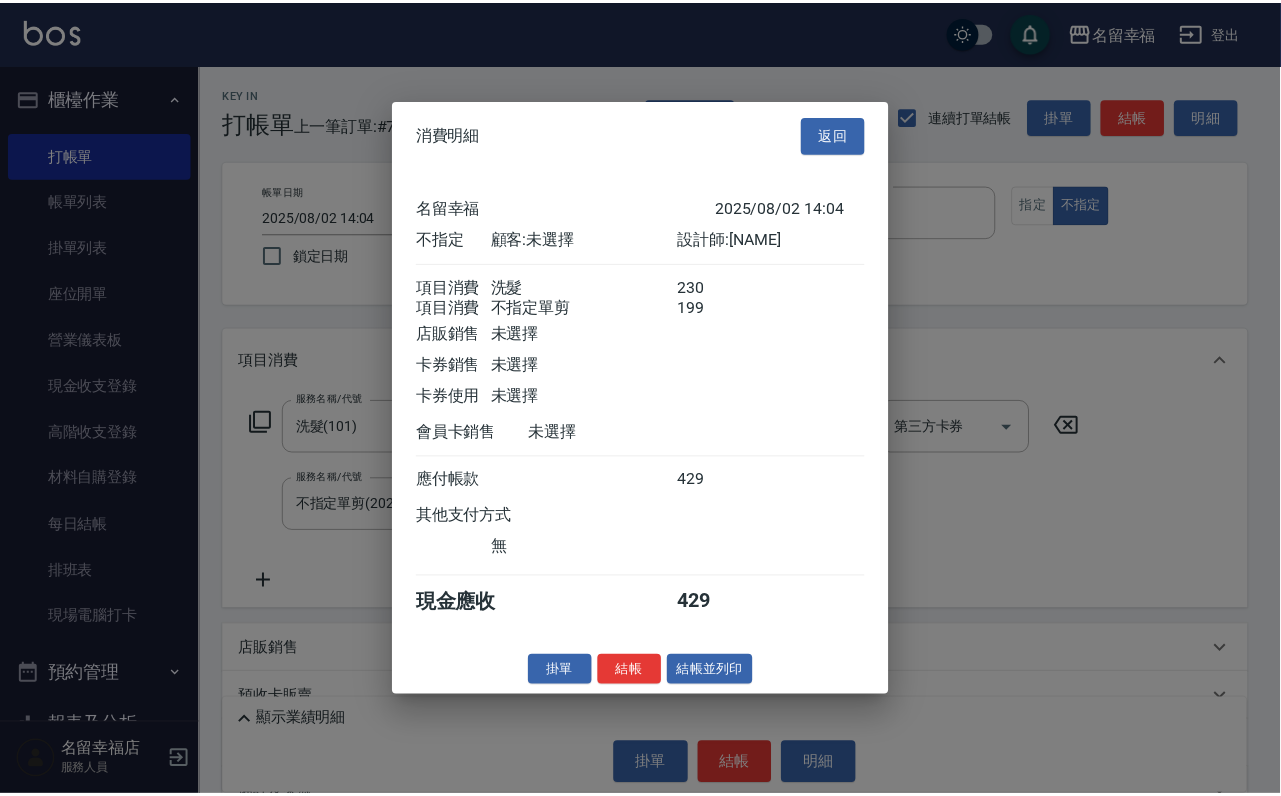 scroll, scrollTop: 359, scrollLeft: 0, axis: vertical 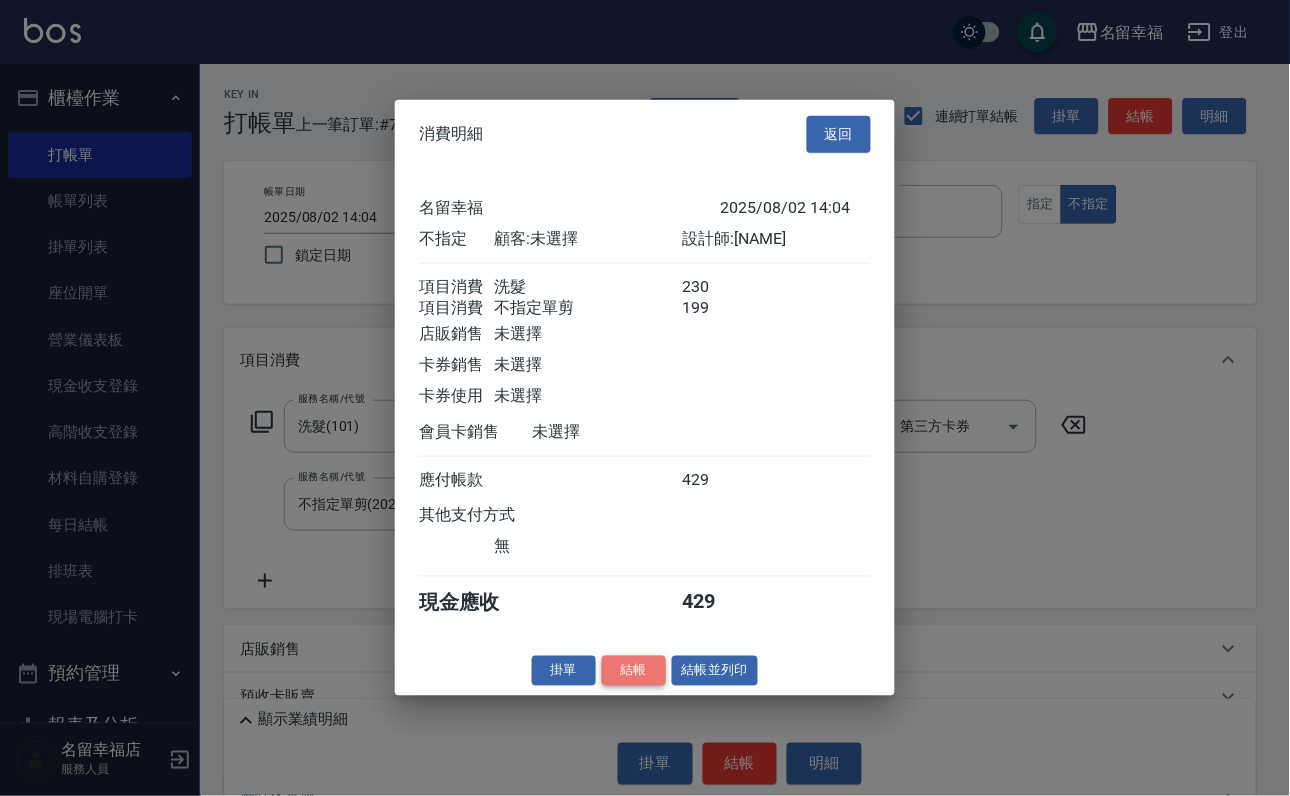 click on "結帳" at bounding box center (634, 670) 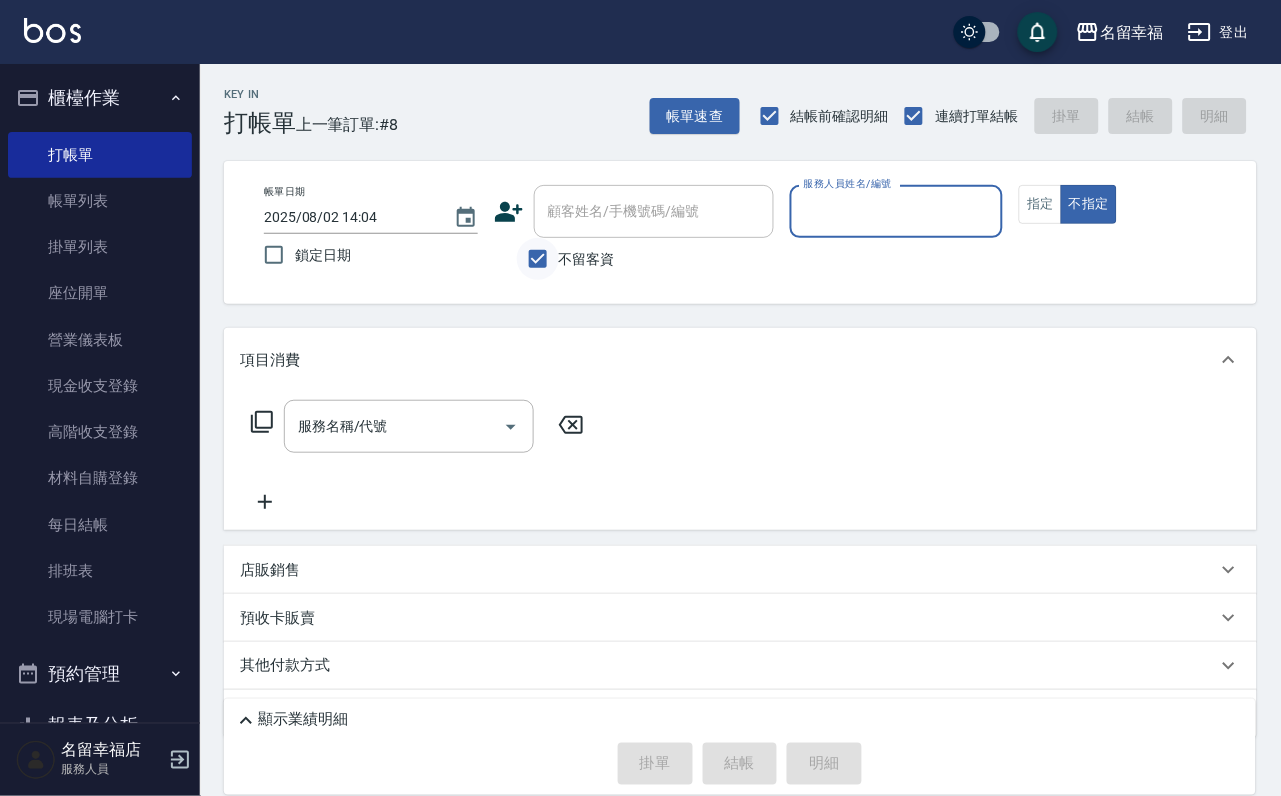 click on "不留客資" at bounding box center (538, 259) 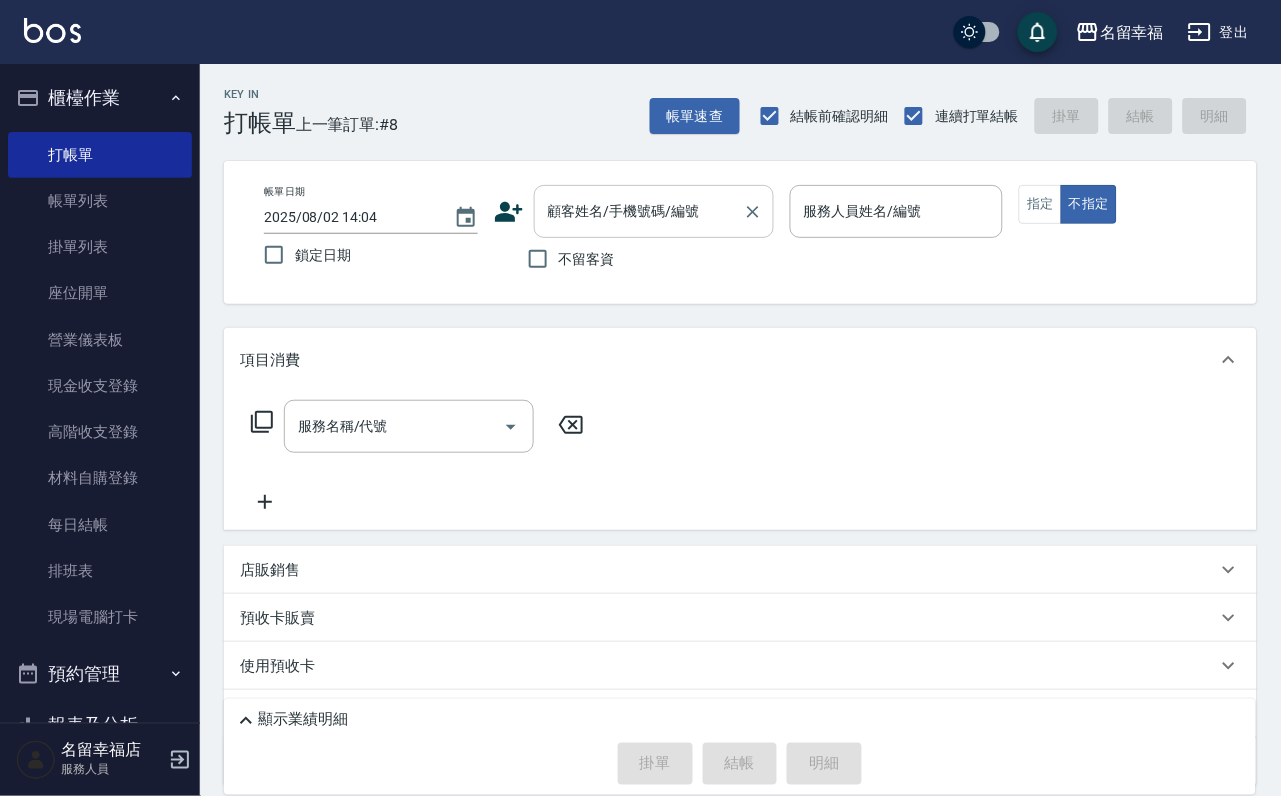 click on "顧客姓名/手機號碼/編號" at bounding box center (639, 211) 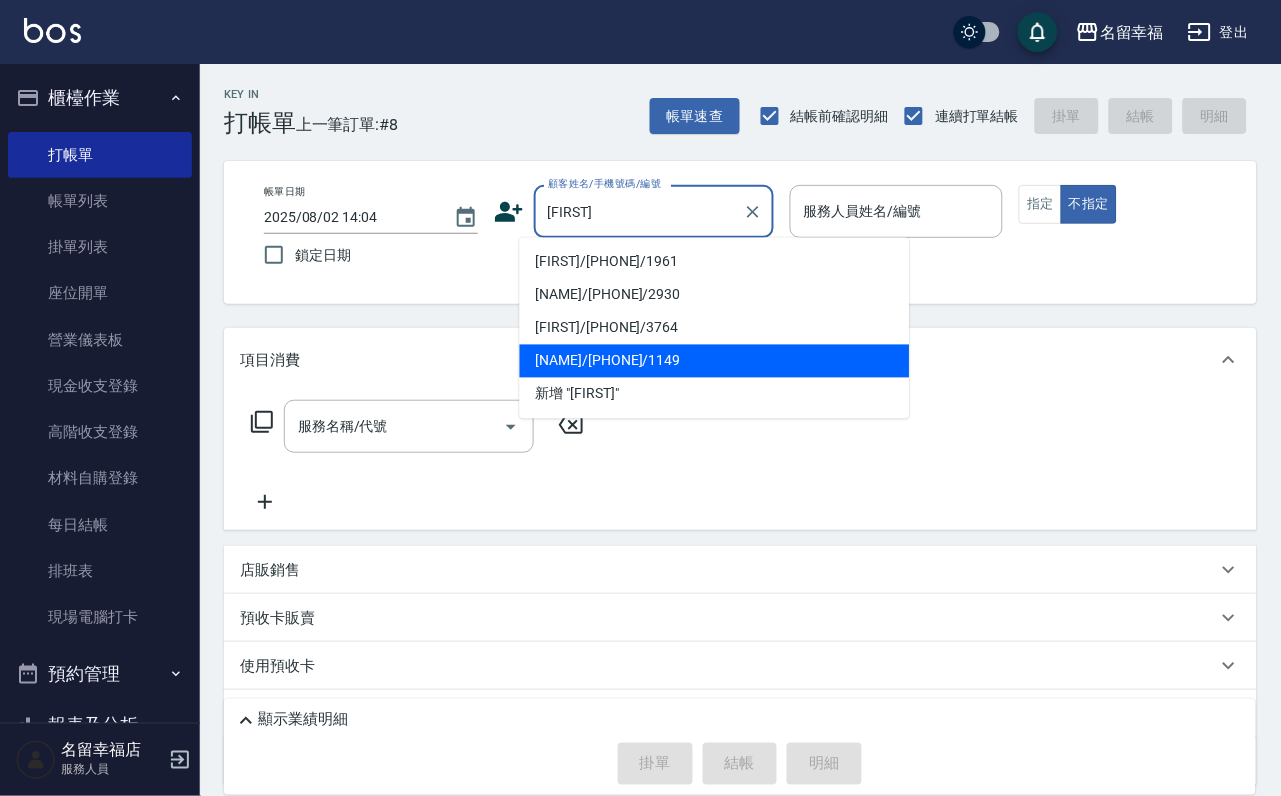 click on "[NAME]/[PHONE]/1149" at bounding box center (715, 361) 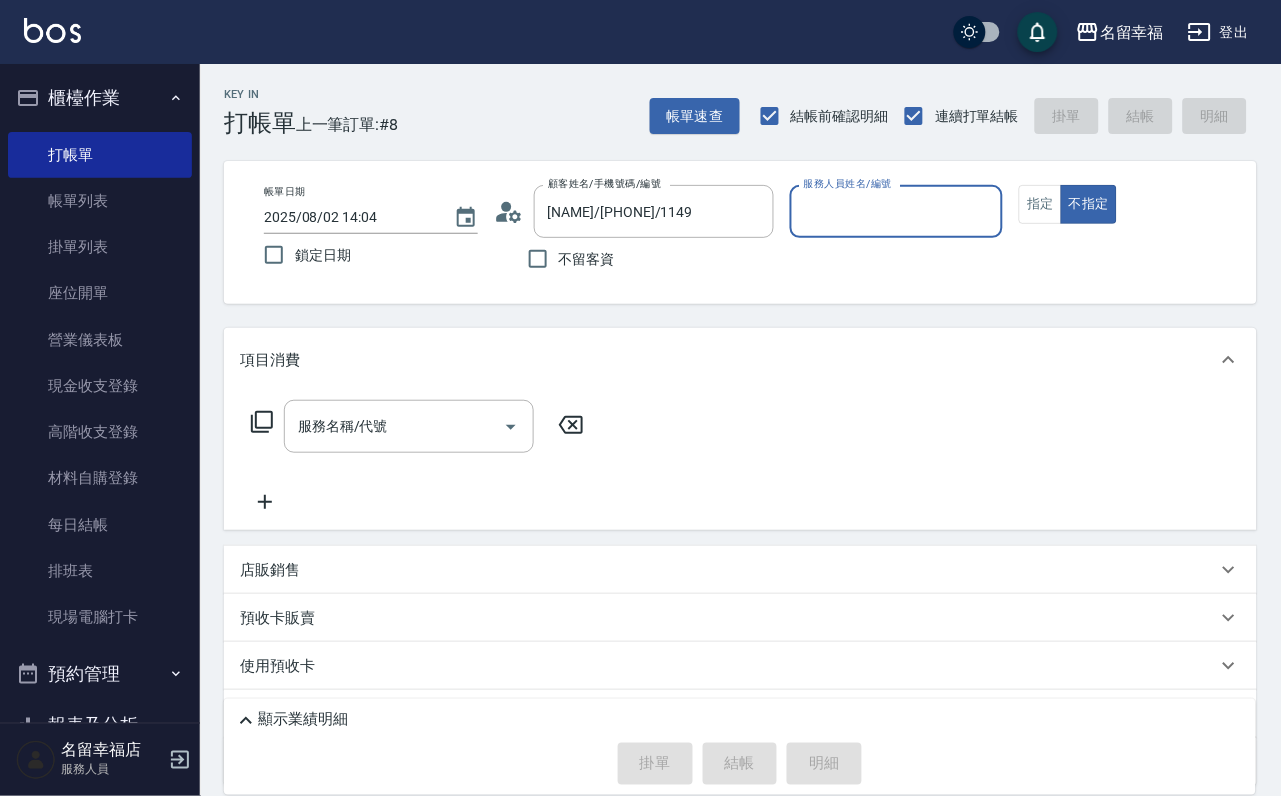 type on "[FIRST]-[NUMBER]" 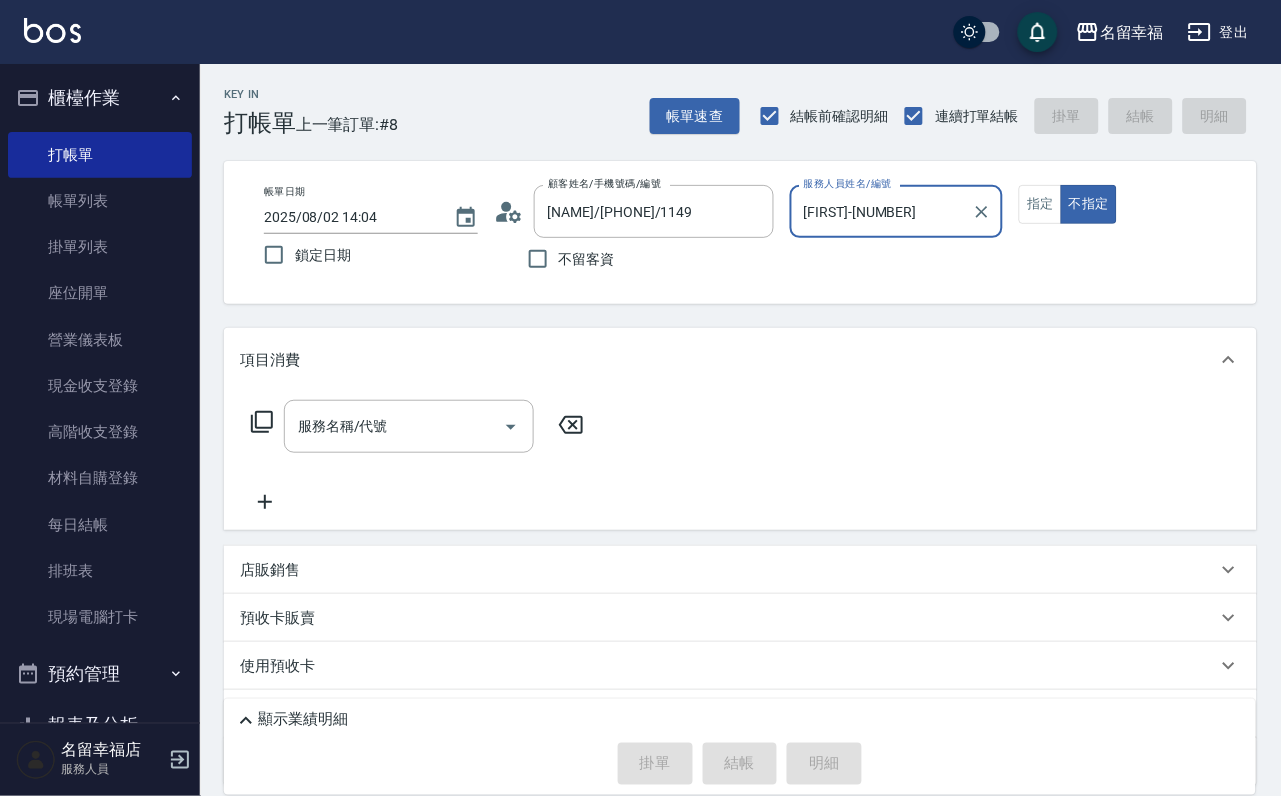 click 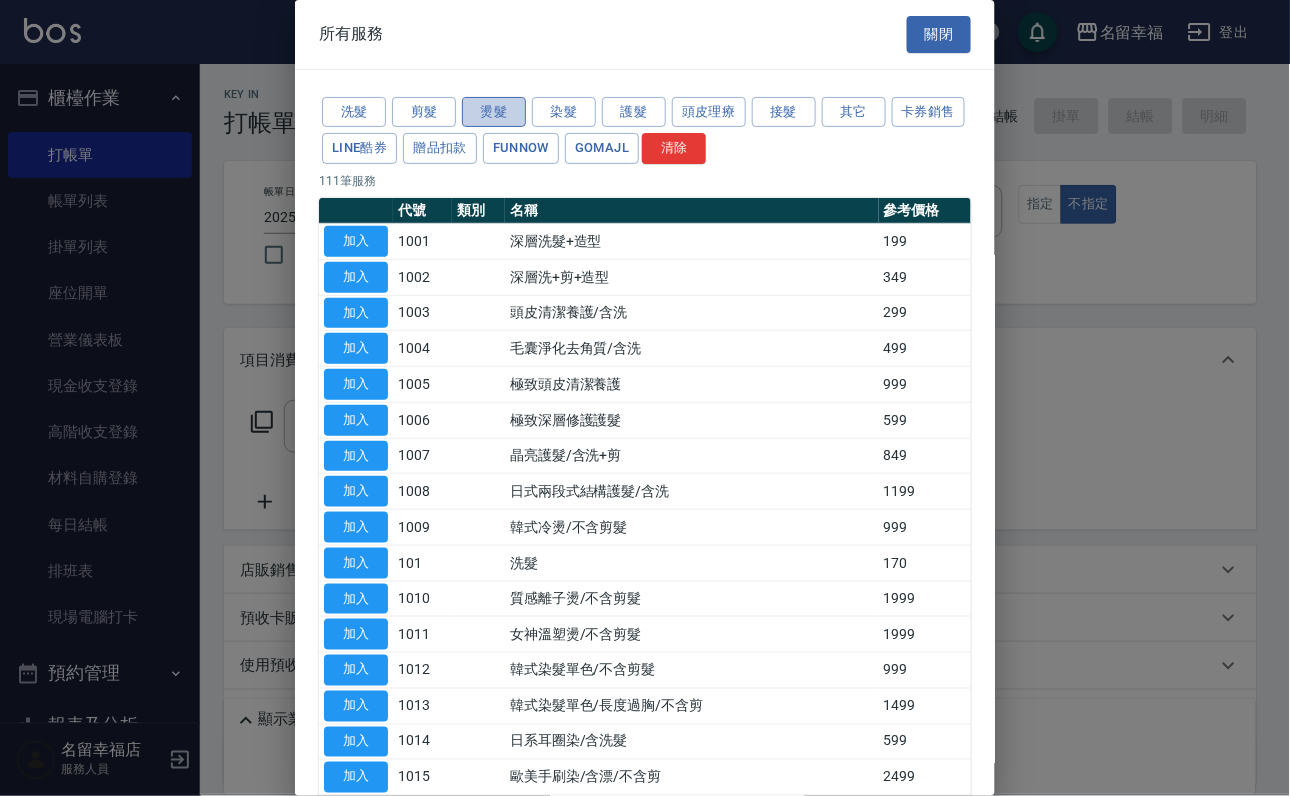 click on "燙髮" at bounding box center [494, 112] 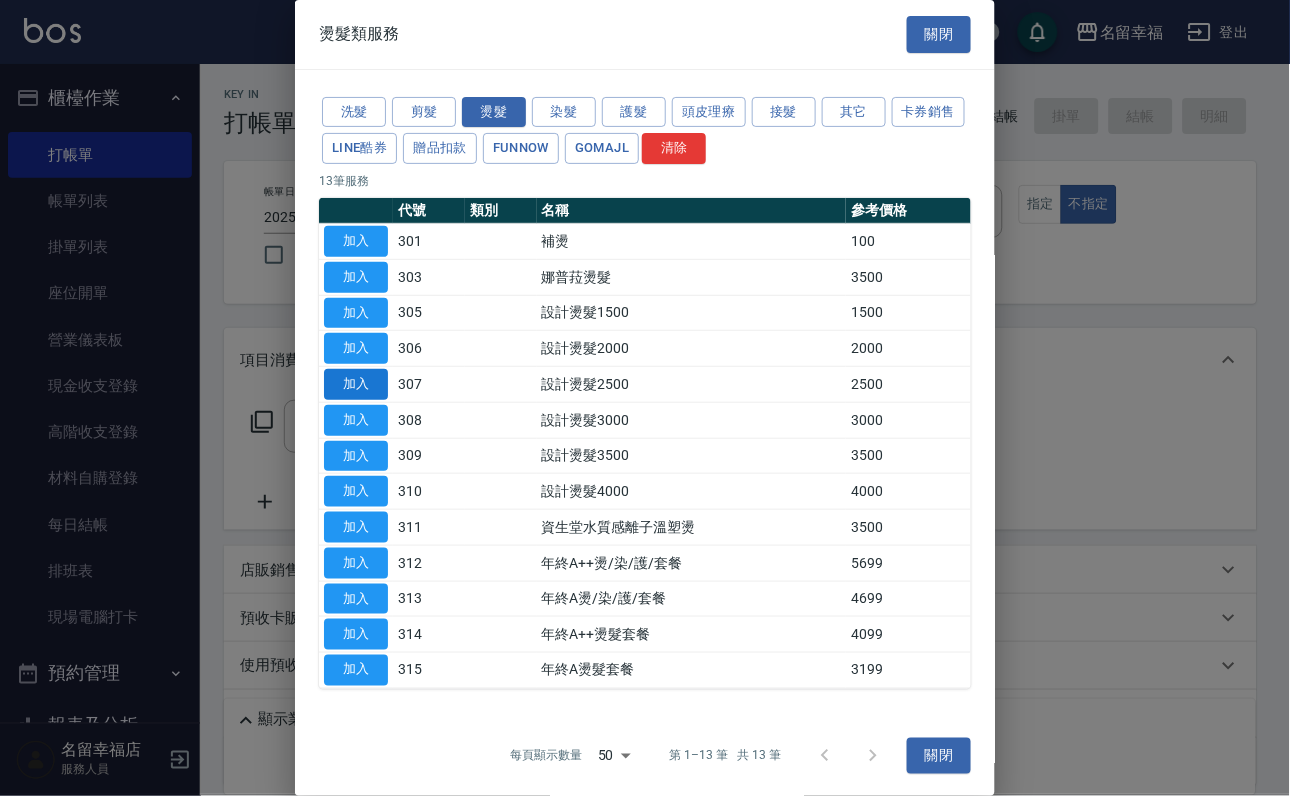 click on "加入" at bounding box center [356, 384] 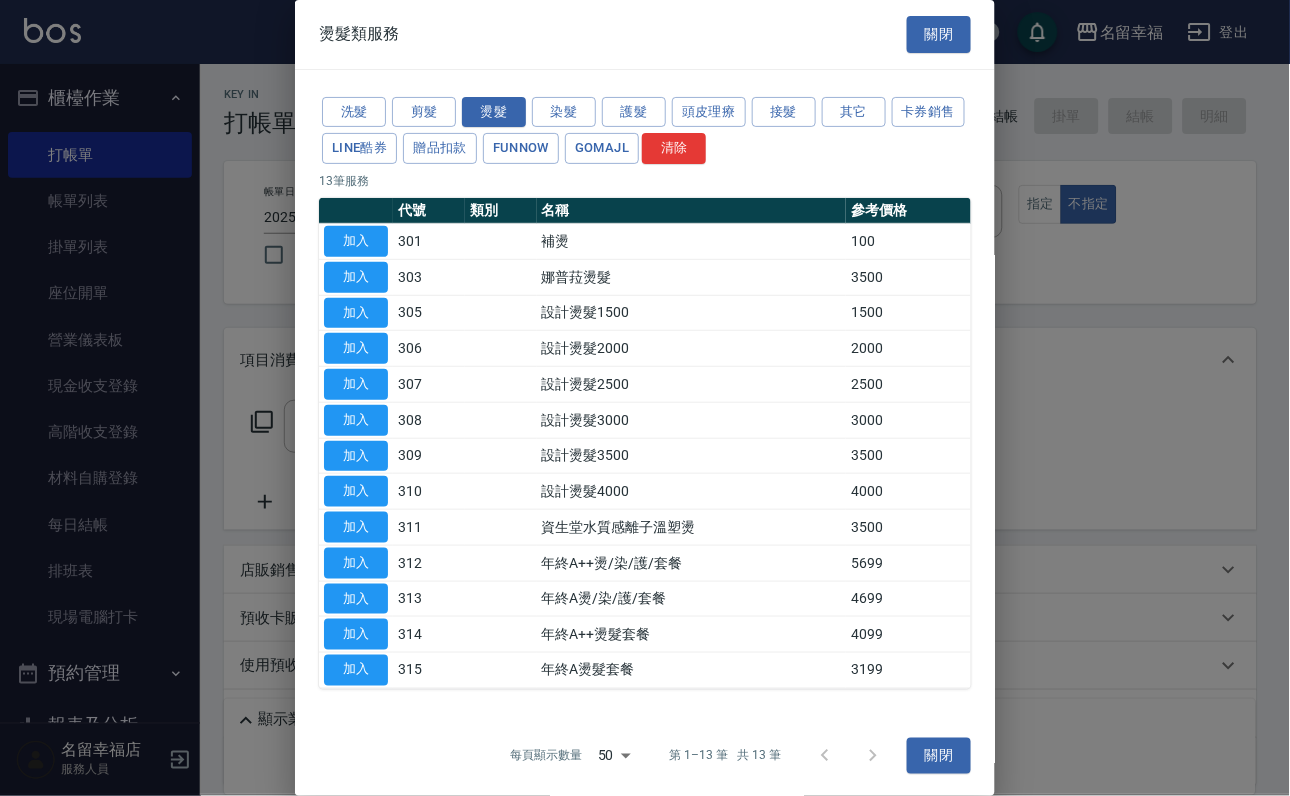 type on "設計燙髮2500(307)" 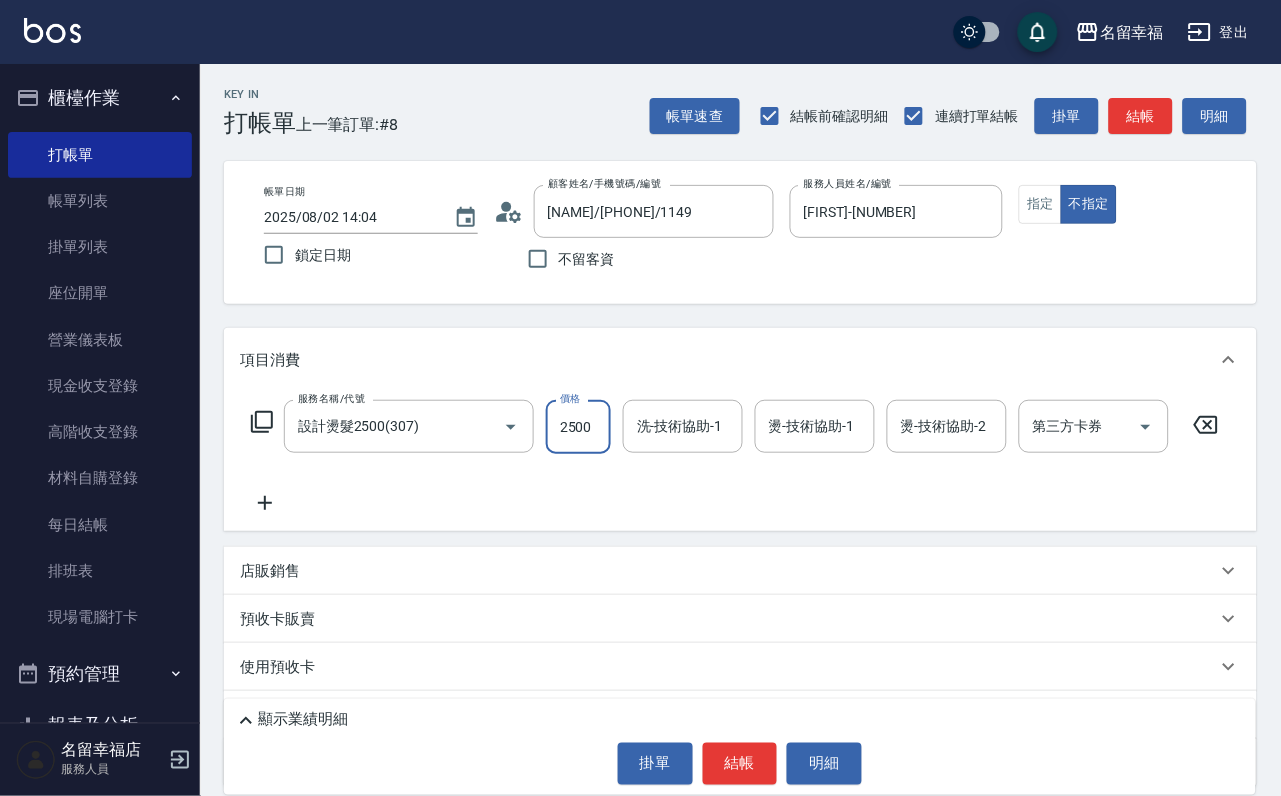 click on "2500" at bounding box center [578, 427] 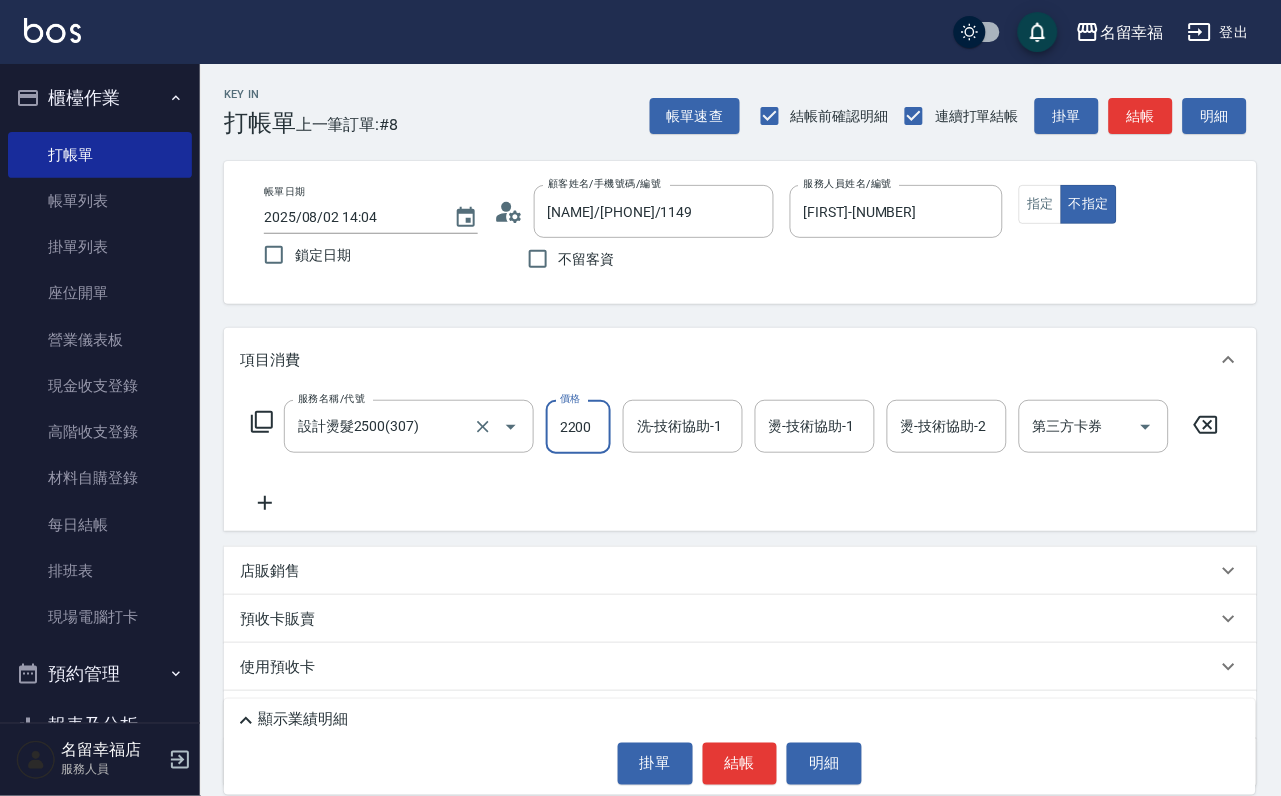scroll, scrollTop: 0, scrollLeft: 1, axis: horizontal 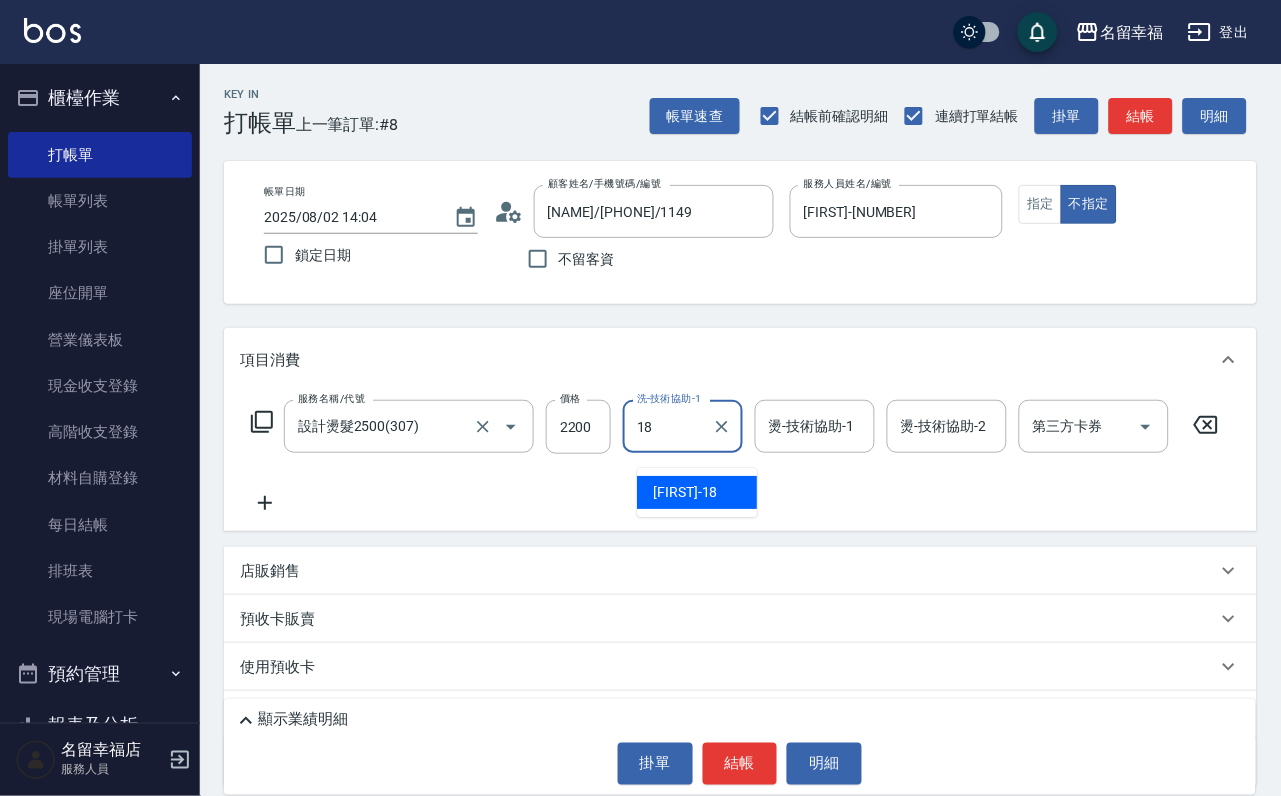 type on "[NAME]-18" 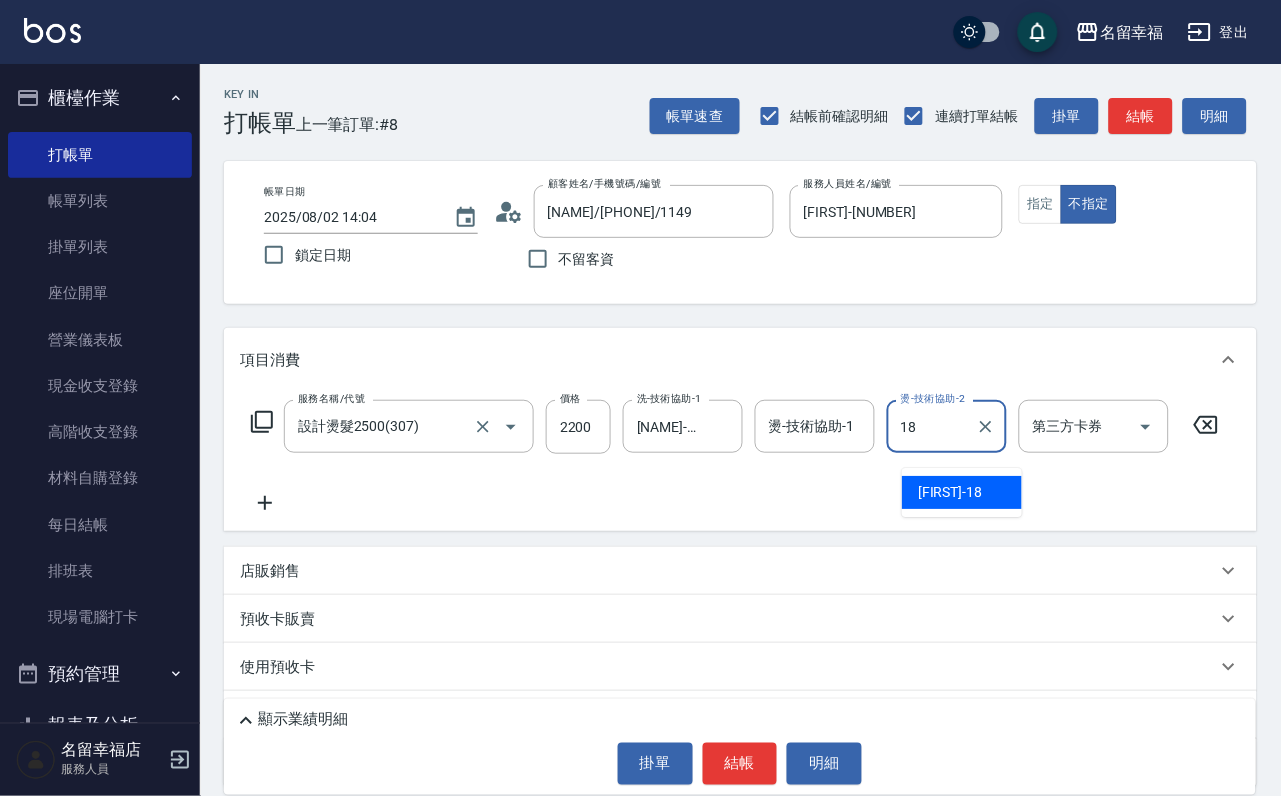 type on "[NAME]-18" 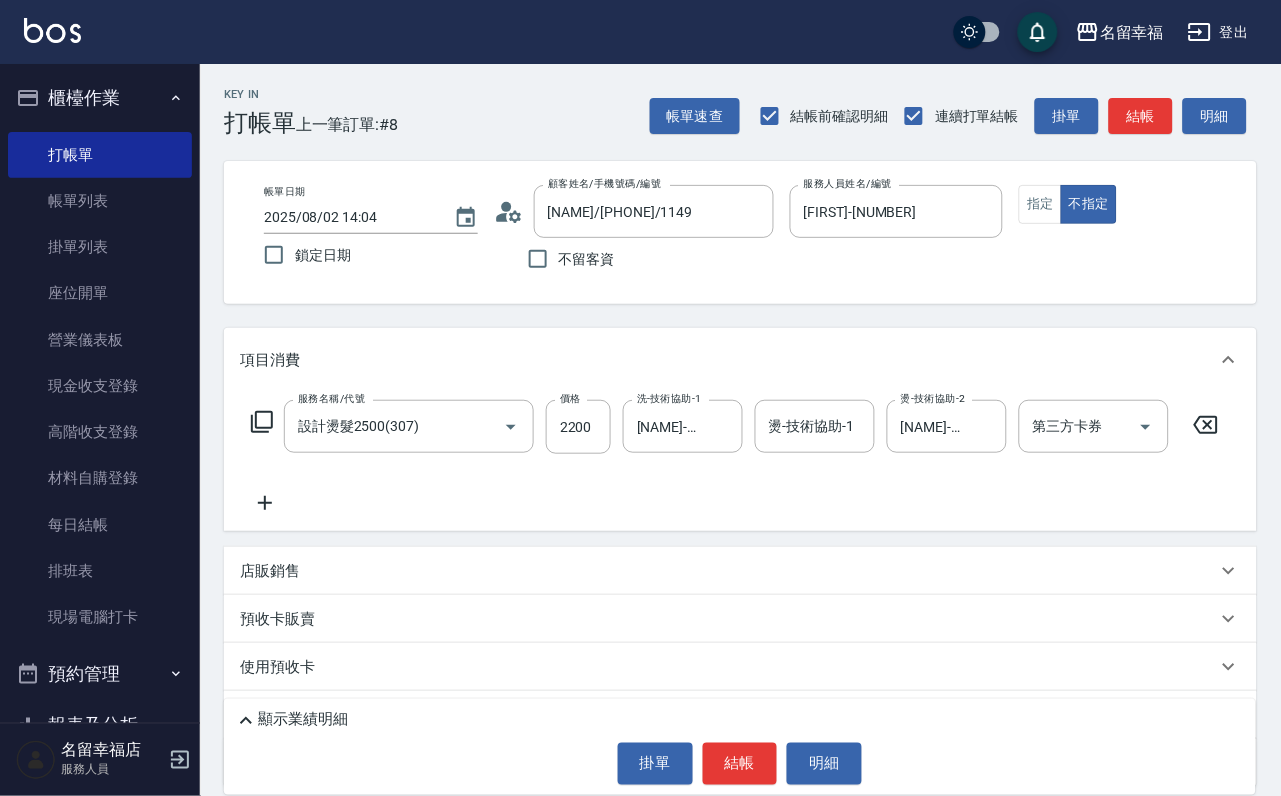click on "服務名稱/代號 設計燙髮2500(307) 服務名稱/代號 價格 2200 價格 洗-技術協助-1 [FIRST]-[NUMBER] 洗-技術協助-1 燙-技術協助-1 燙-技術協助-1 燙-技術協助-2 [FIRST]-[NUMBER] 燙-技術協助-2 第三方卡券 第三方卡券" at bounding box center (735, 427) 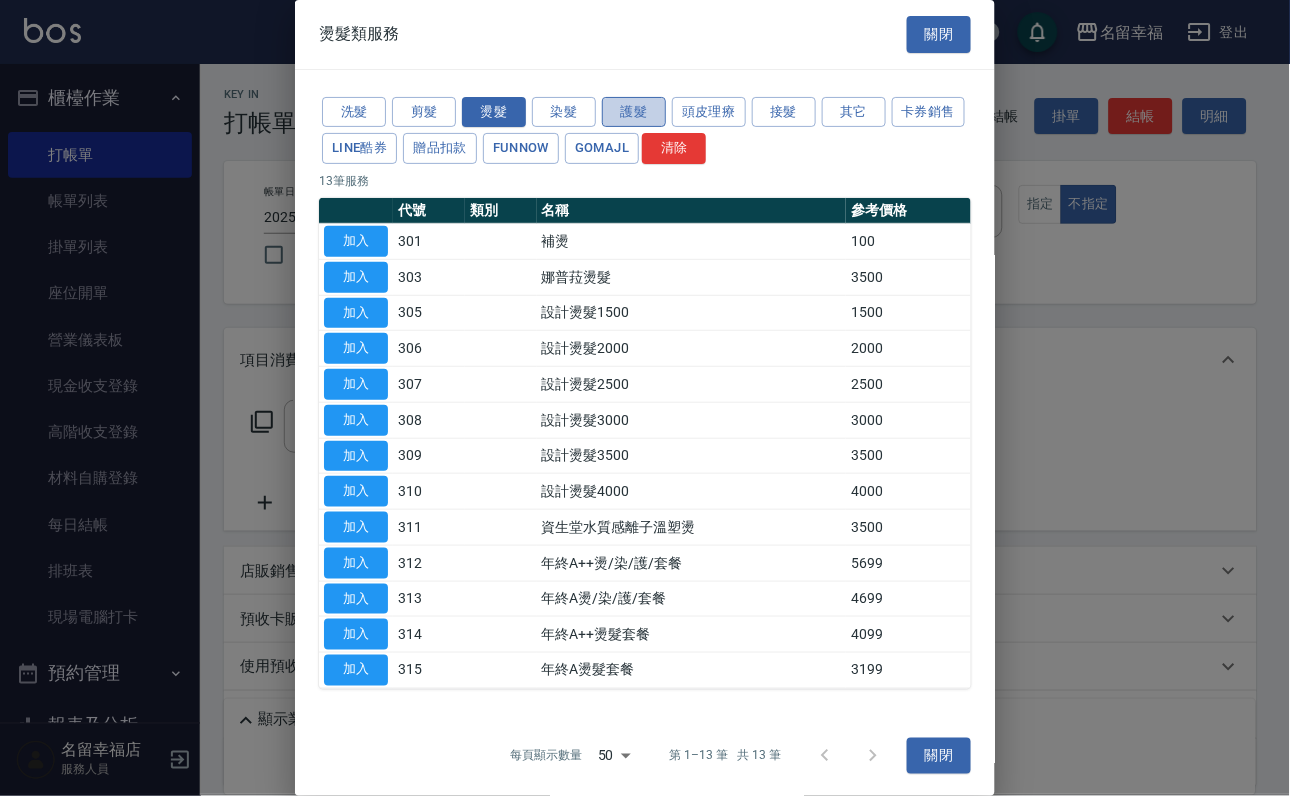 click on "護髮" at bounding box center [634, 112] 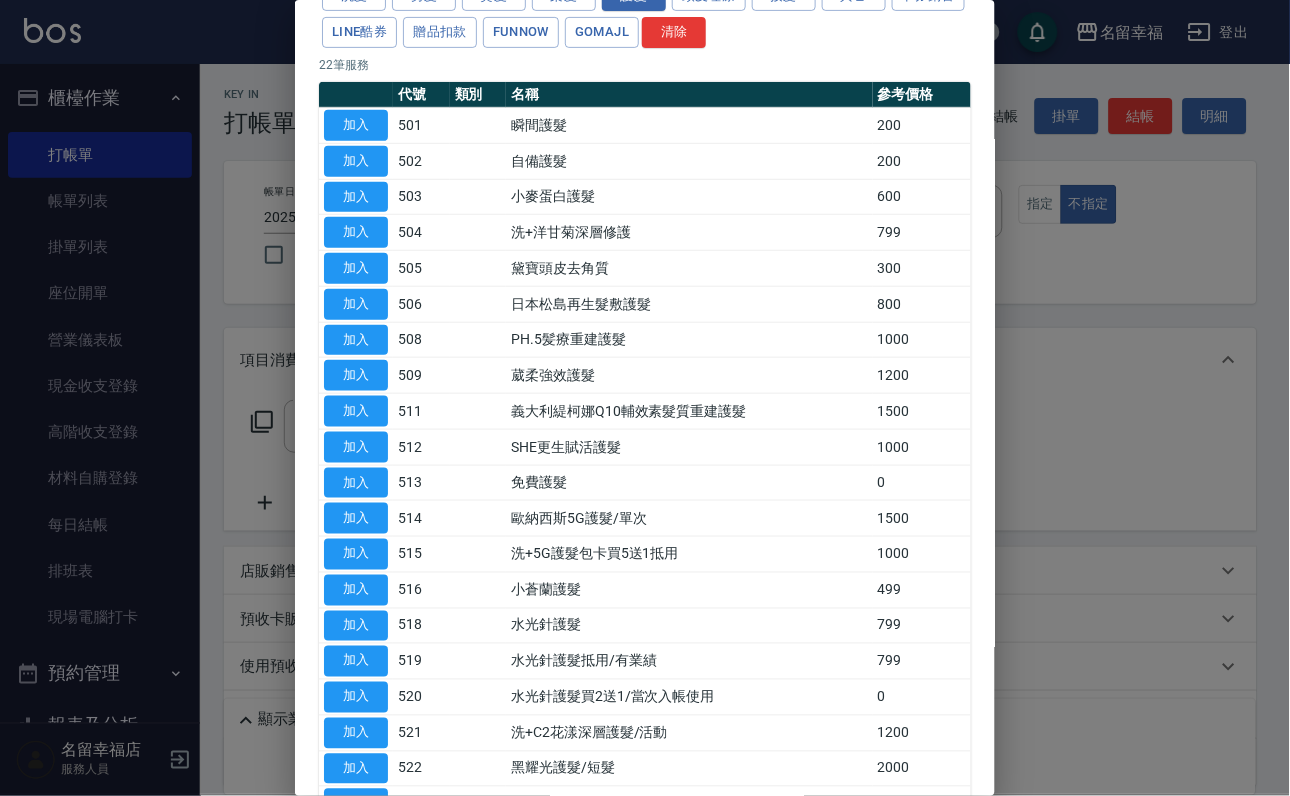 scroll, scrollTop: 300, scrollLeft: 0, axis: vertical 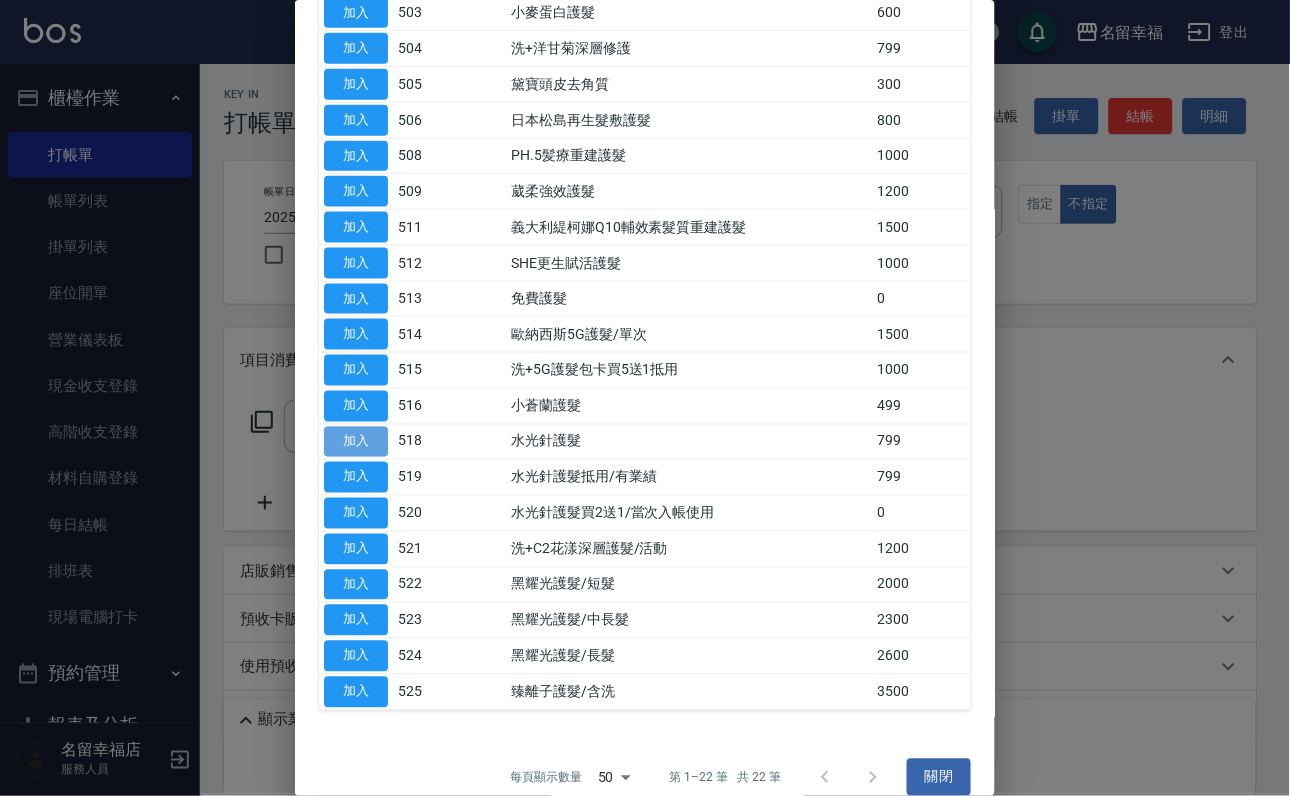 click on "加入" at bounding box center [356, 442] 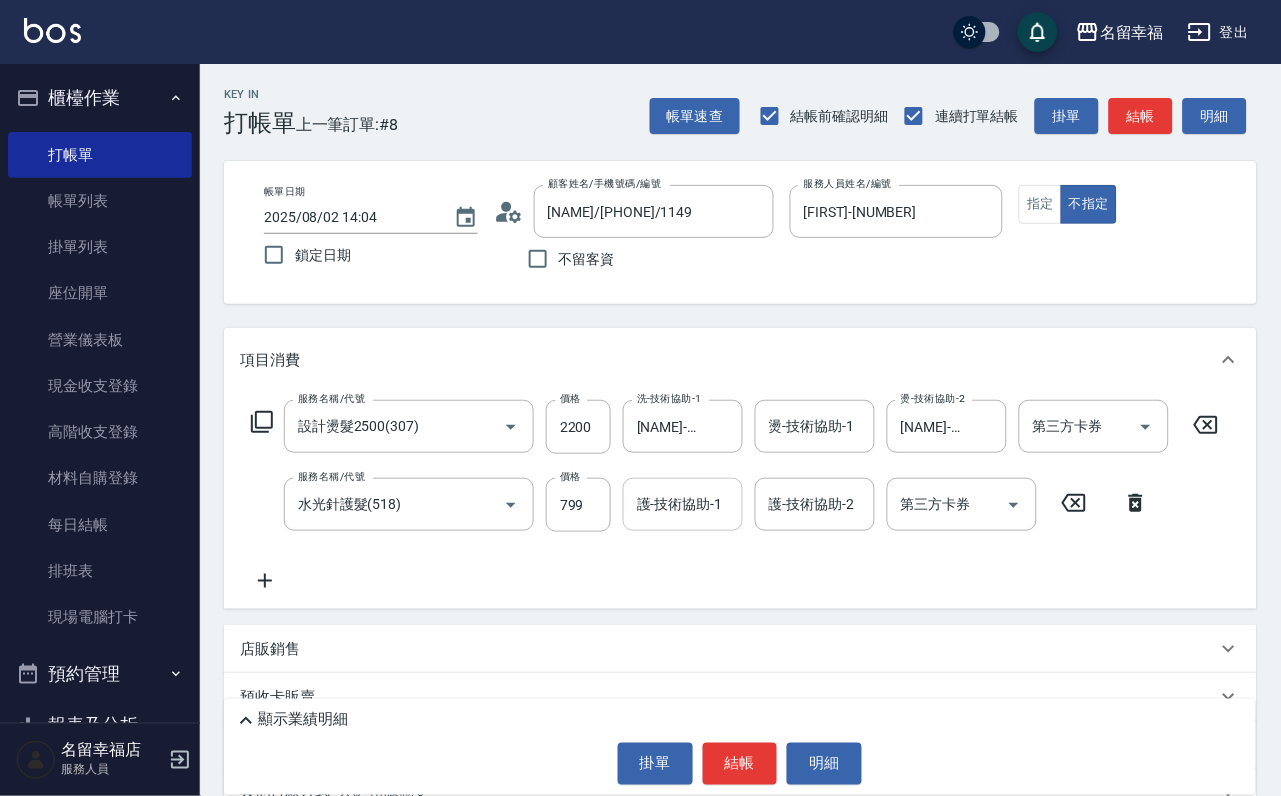 click on "護-技術協助-1" at bounding box center (683, 504) 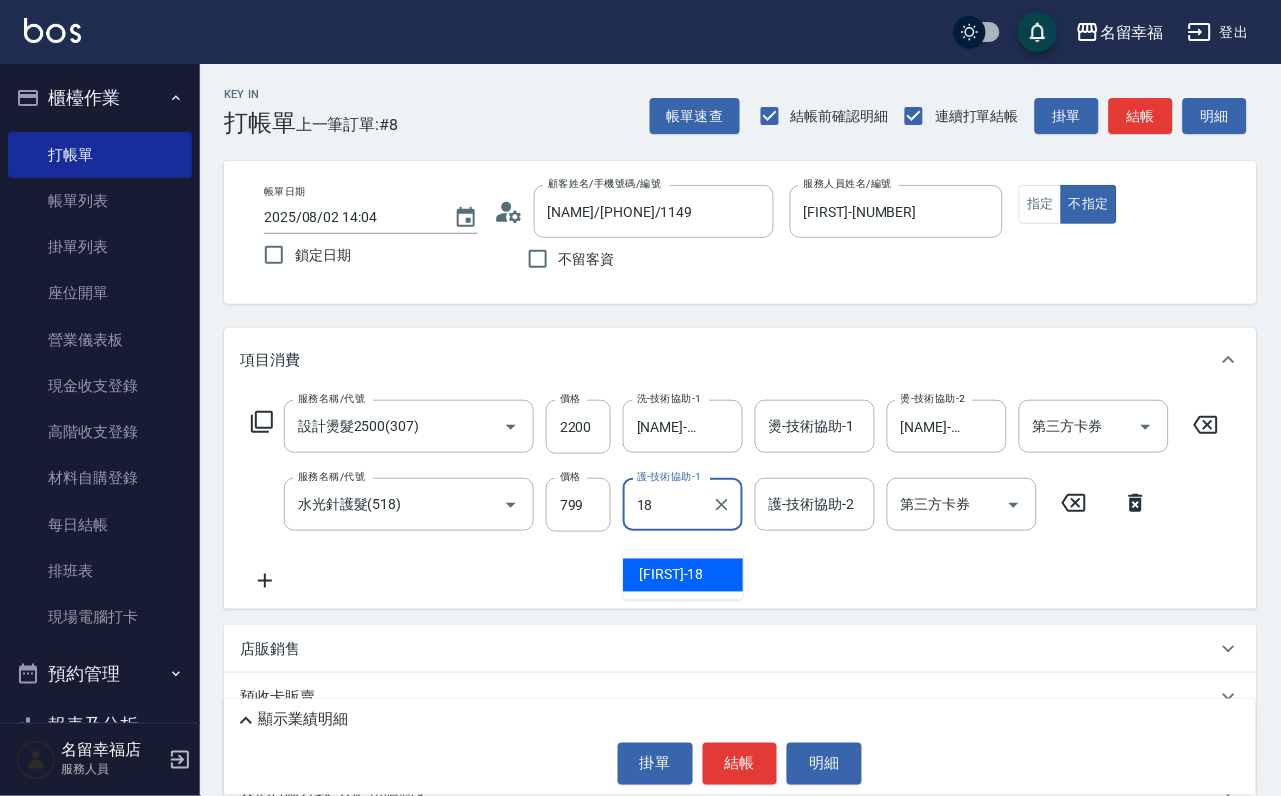 type on "[NAME]-18" 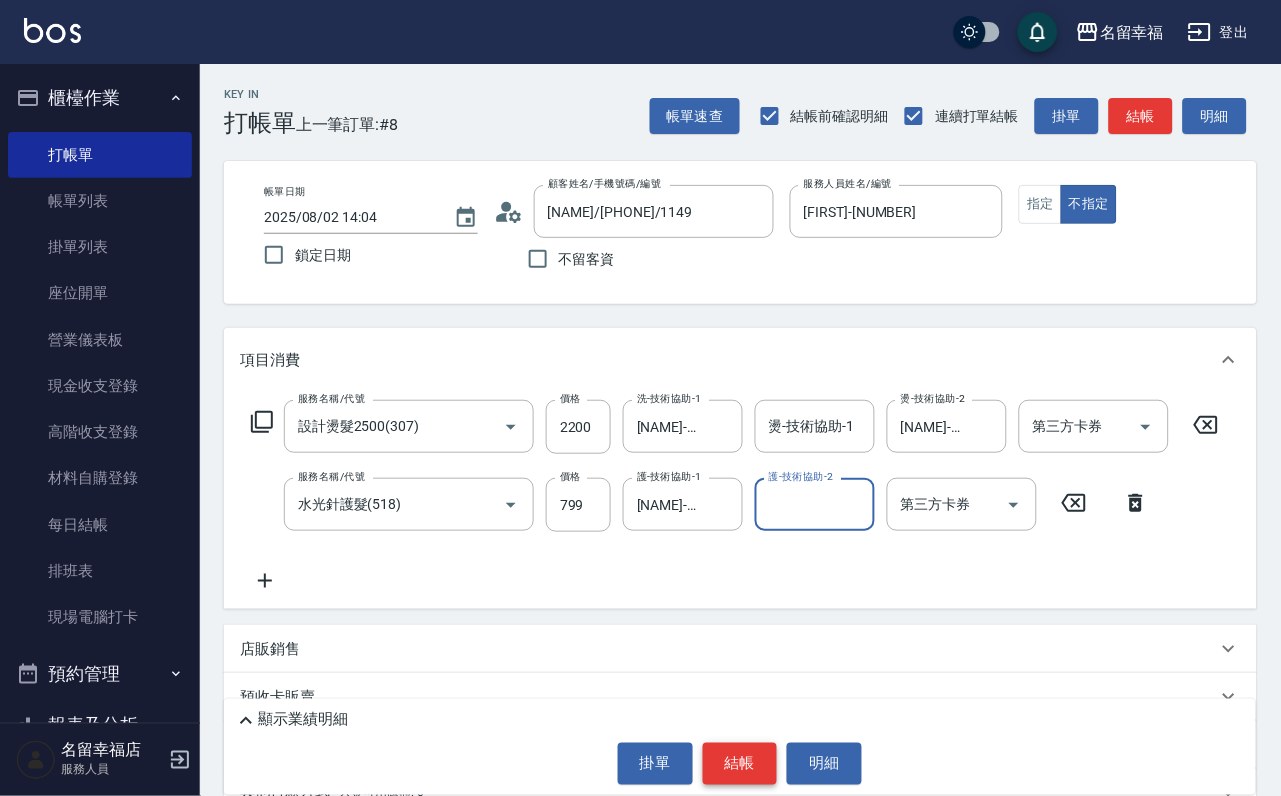click on "結帳" at bounding box center (740, 764) 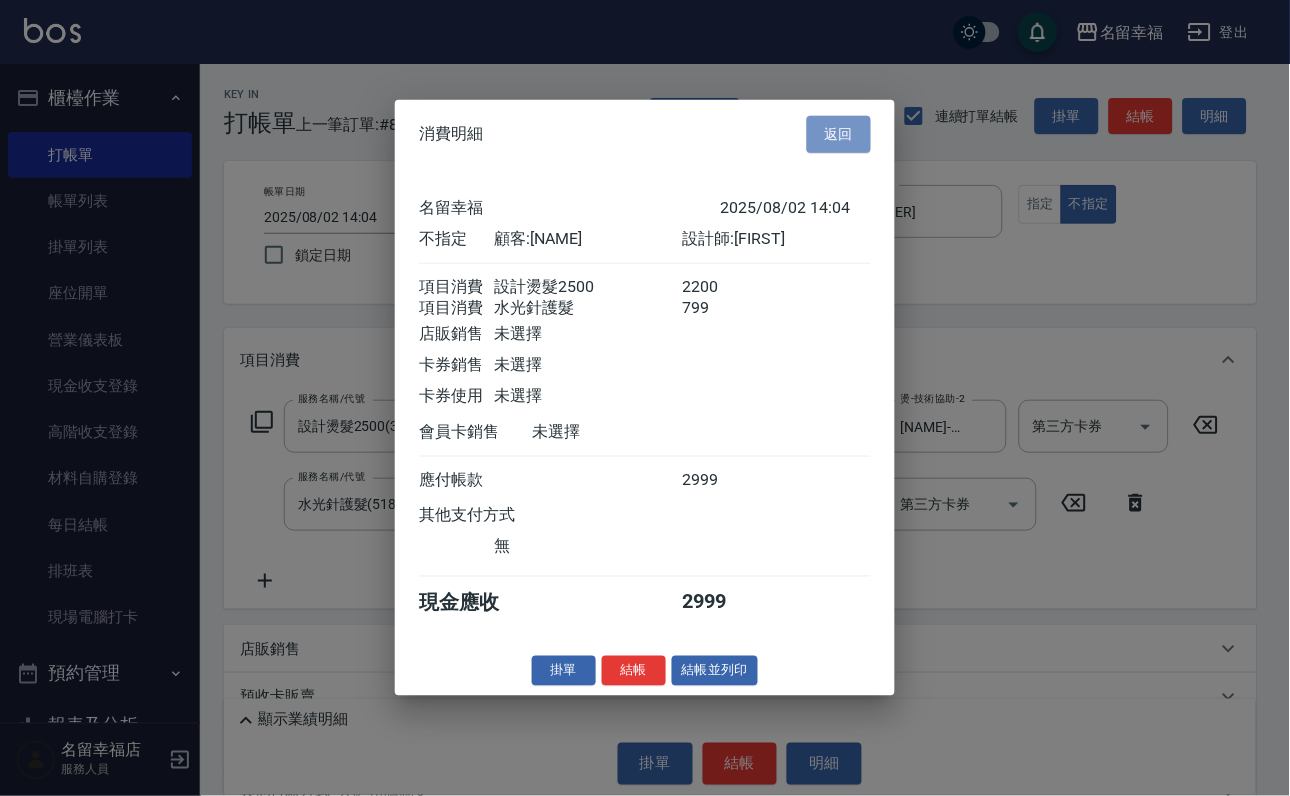 drag, startPoint x: 813, startPoint y: 31, endPoint x: 948, endPoint y: 87, distance: 146.15402 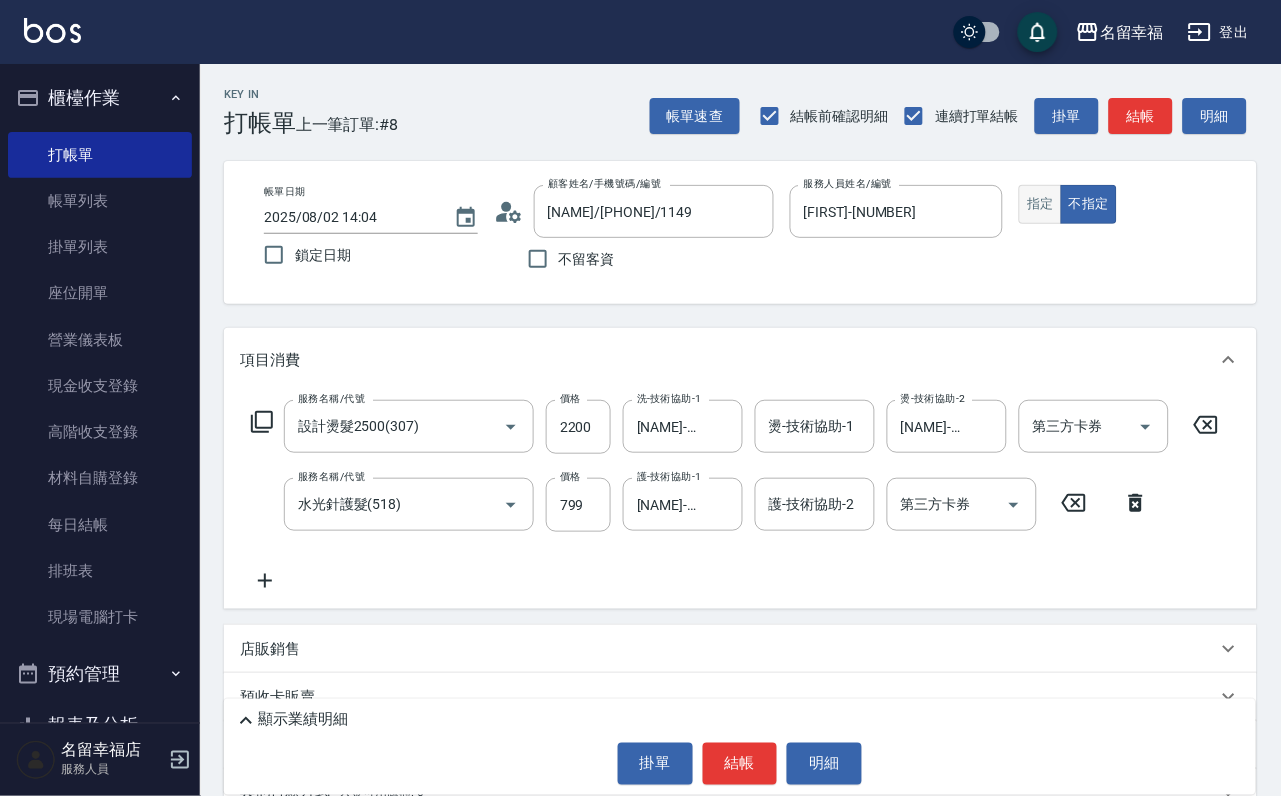click on "指定" at bounding box center [1040, 204] 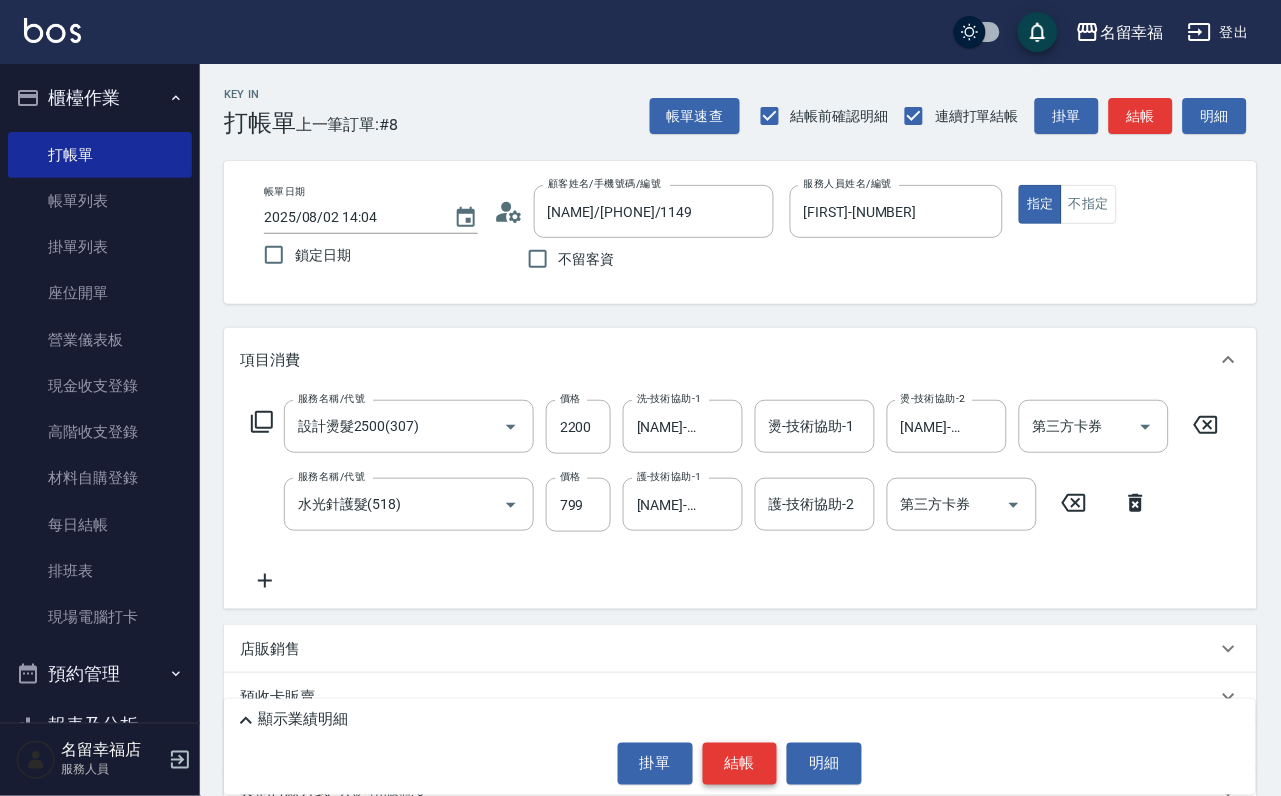 click on "結帳" at bounding box center [740, 764] 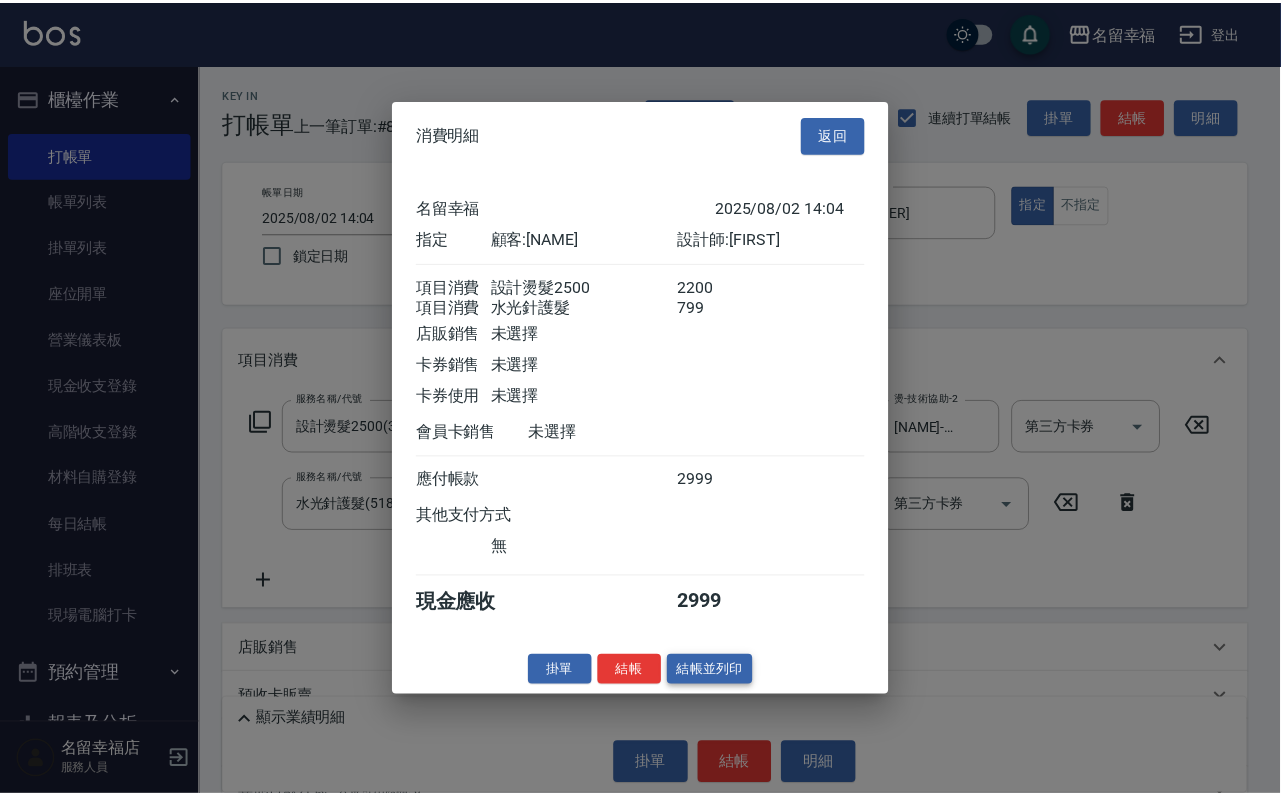 scroll, scrollTop: 322, scrollLeft: 0, axis: vertical 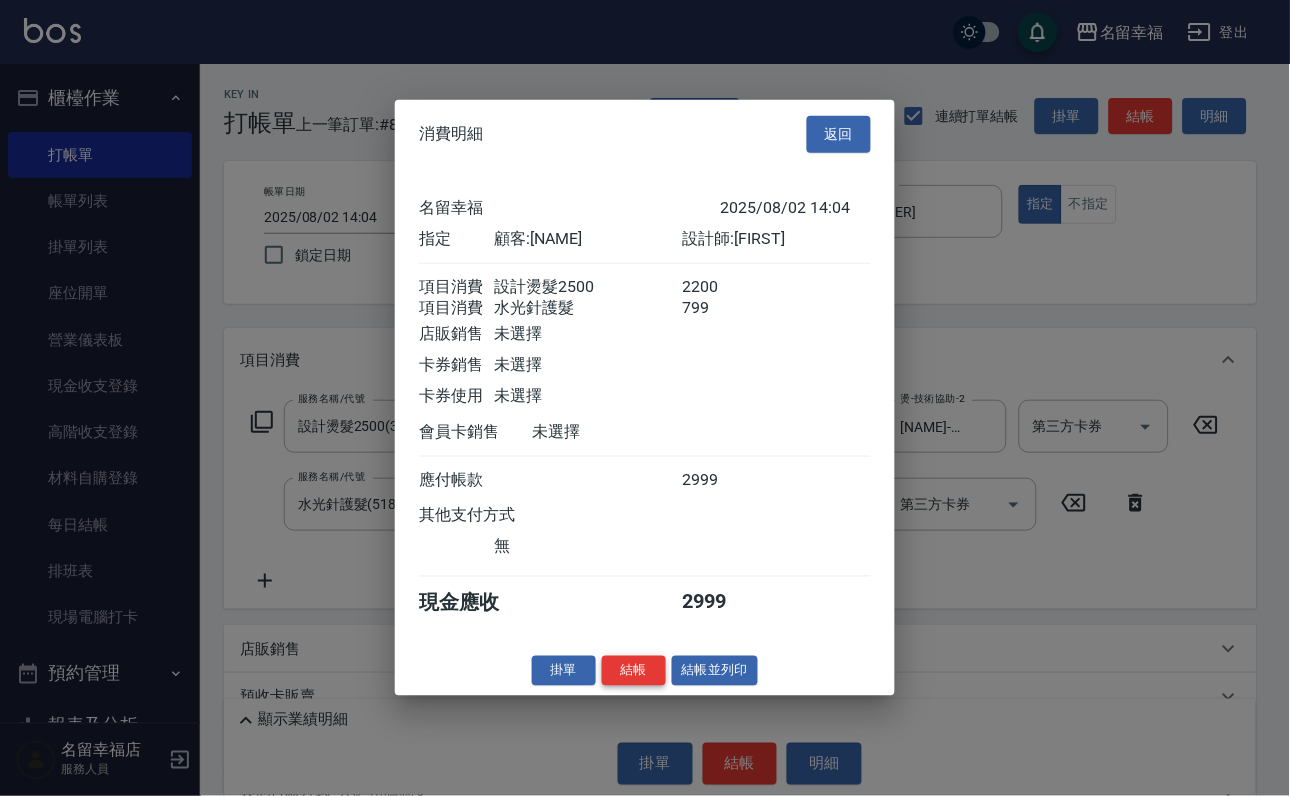 click on "結帳" at bounding box center [634, 670] 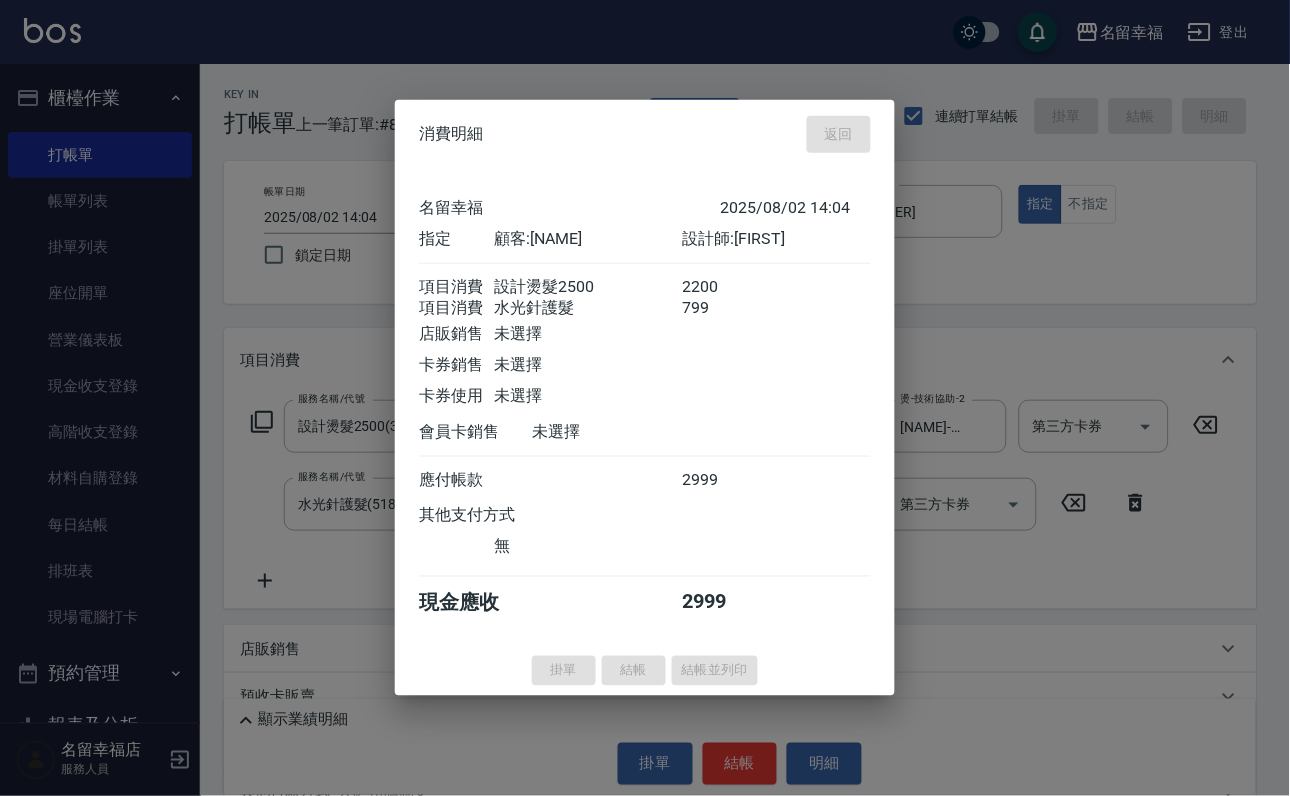 type on "2025/08/02 14:06" 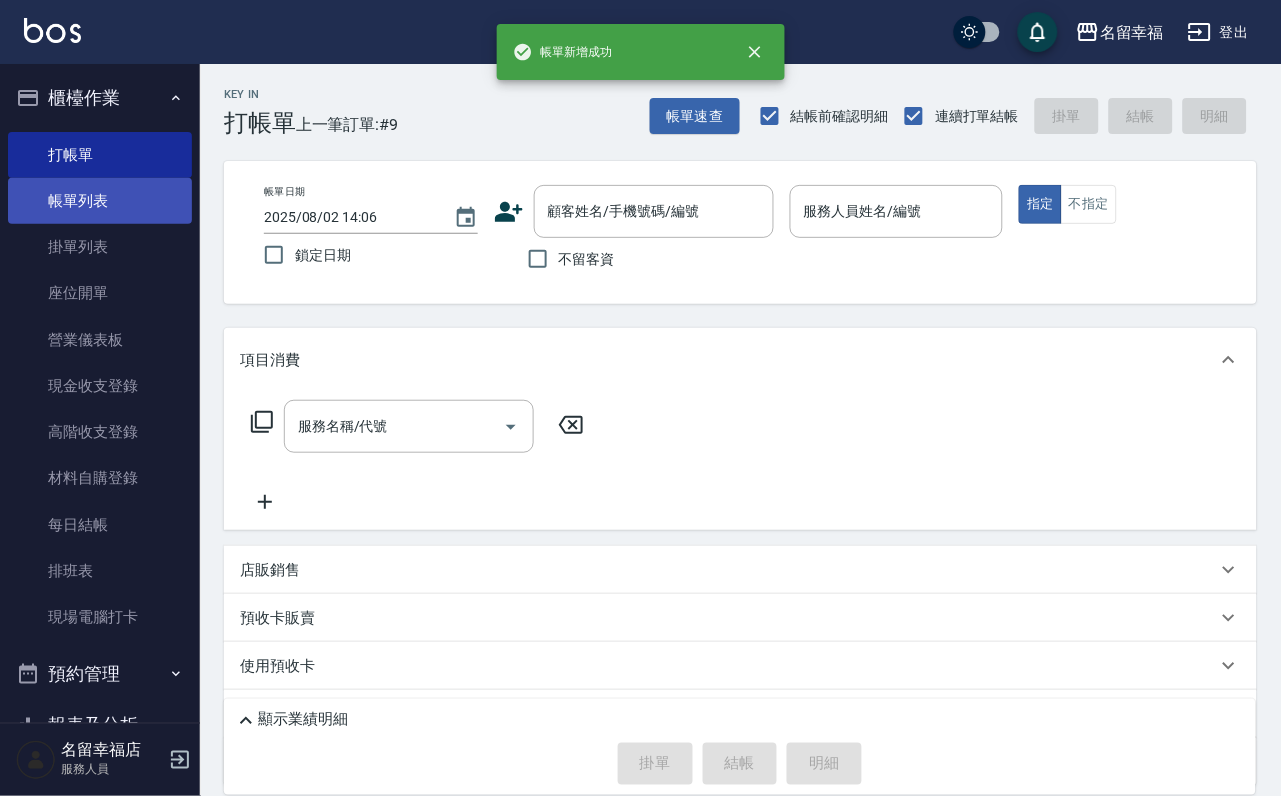 click on "帳單列表" at bounding box center [100, 201] 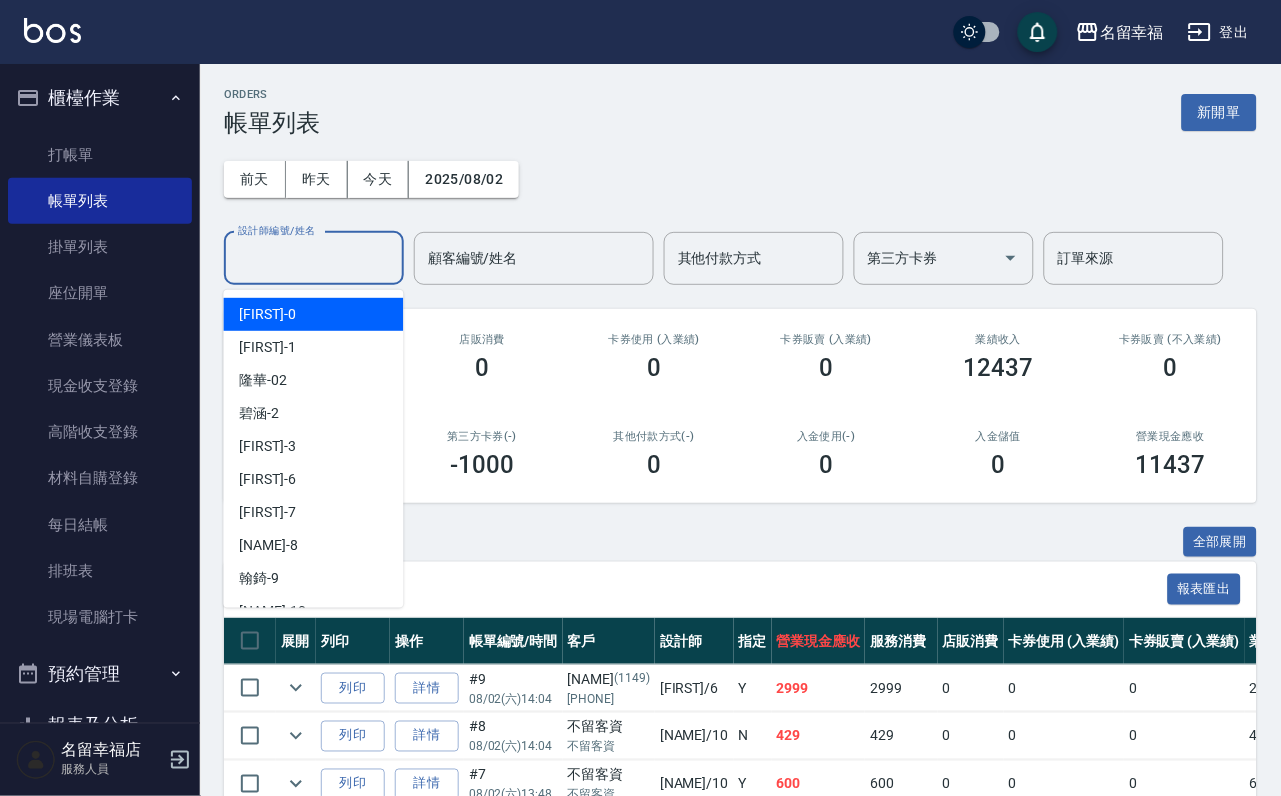click on "設計師編號/姓名" at bounding box center [314, 258] 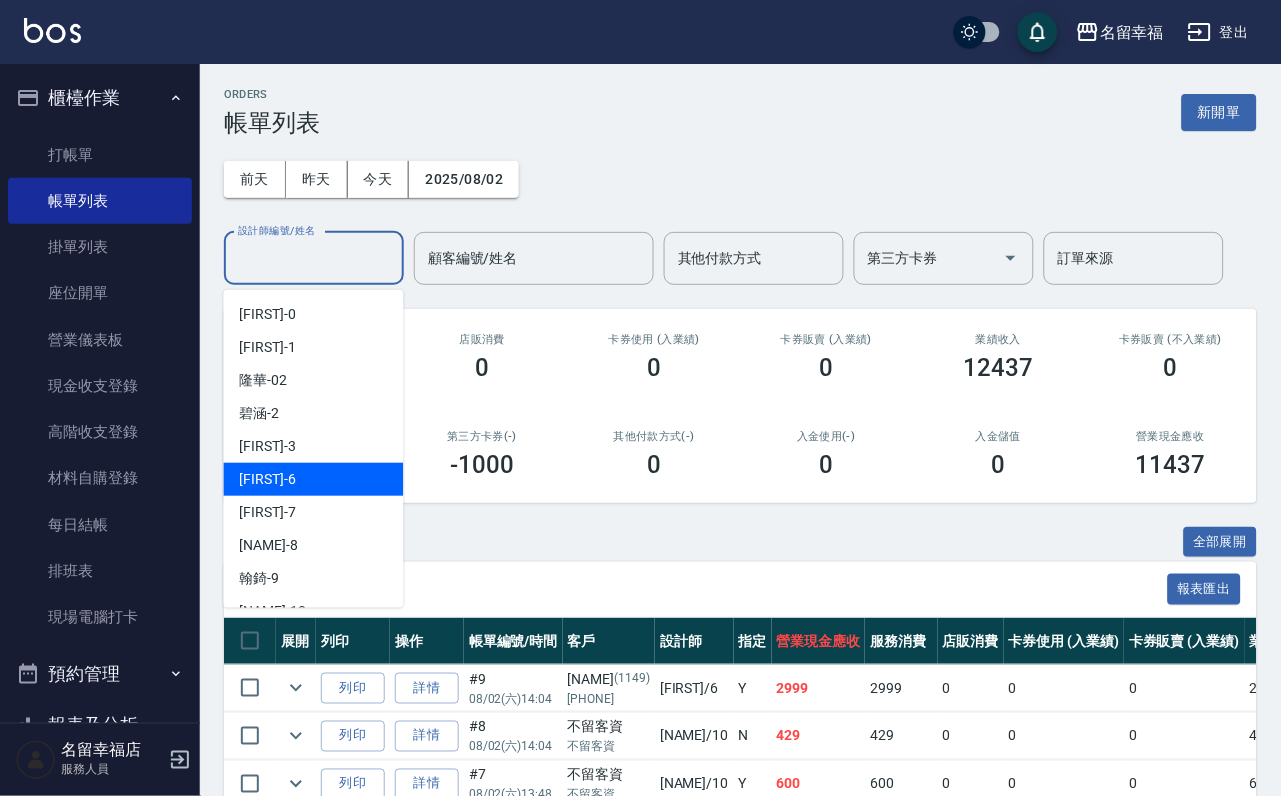 click on "[FIRST] -[NUMBER]" at bounding box center (314, 479) 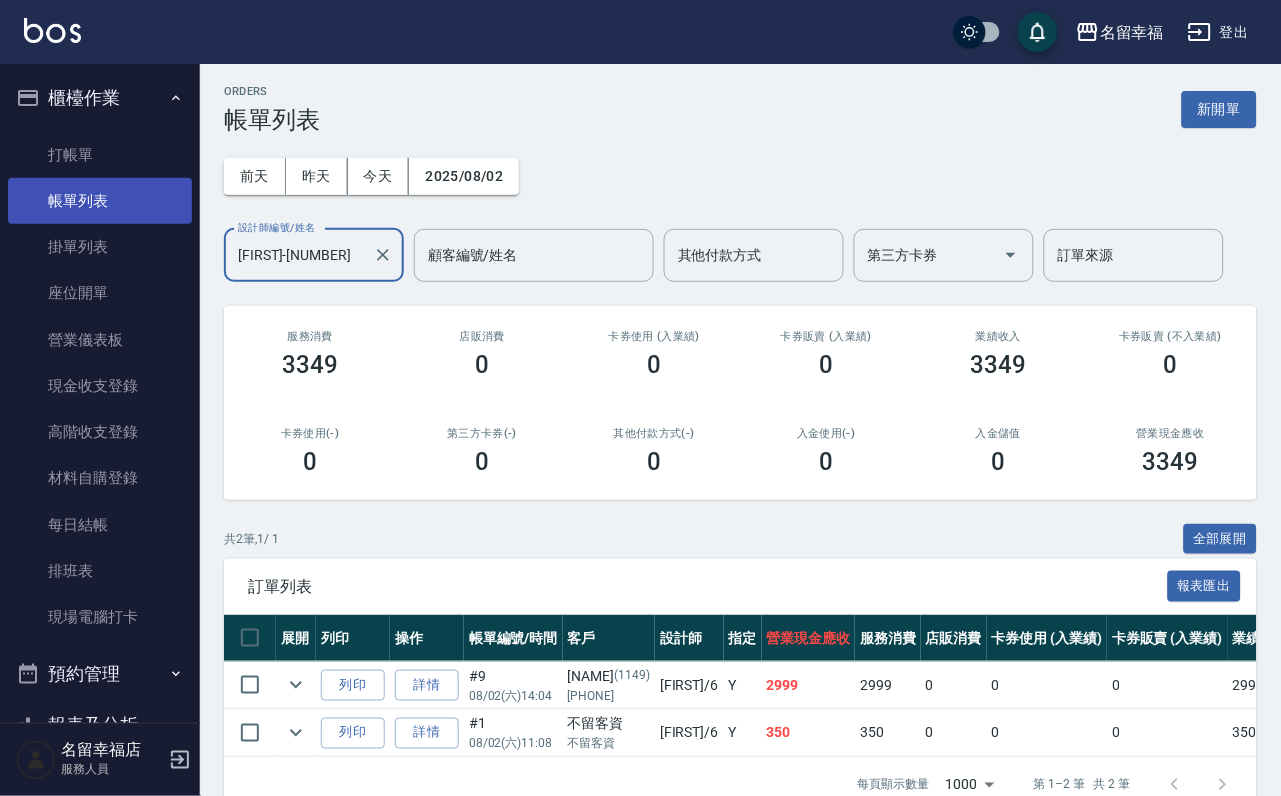 scroll, scrollTop: 0, scrollLeft: 0, axis: both 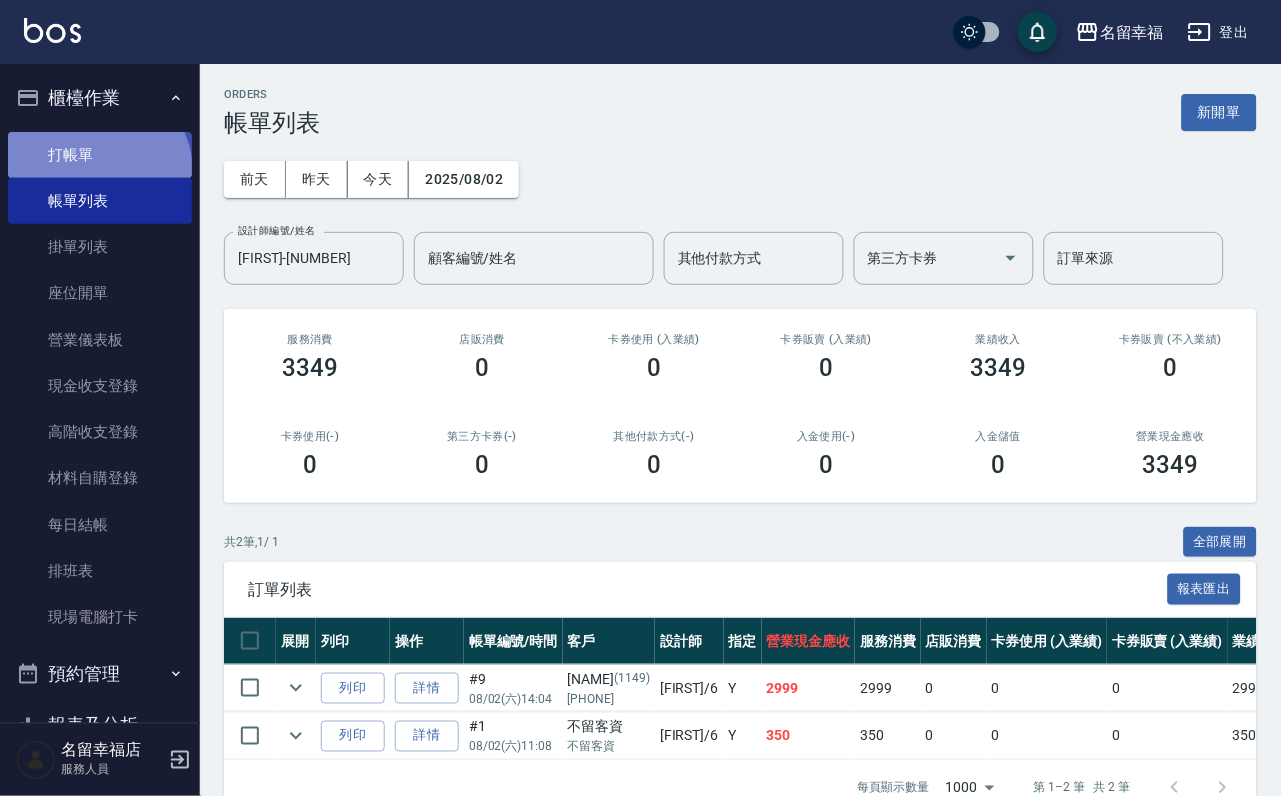 click on "打帳單" at bounding box center [100, 155] 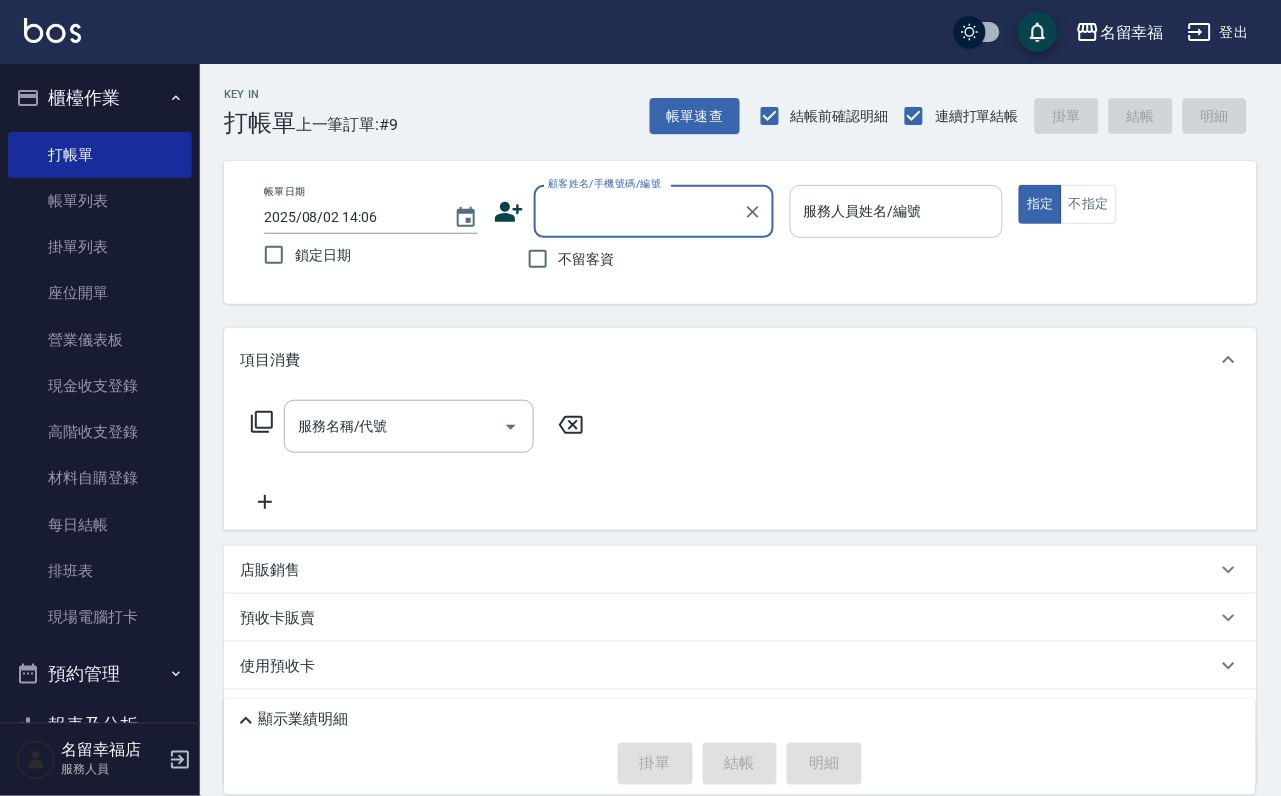 click on "服務人員姓名/編號" at bounding box center [897, 211] 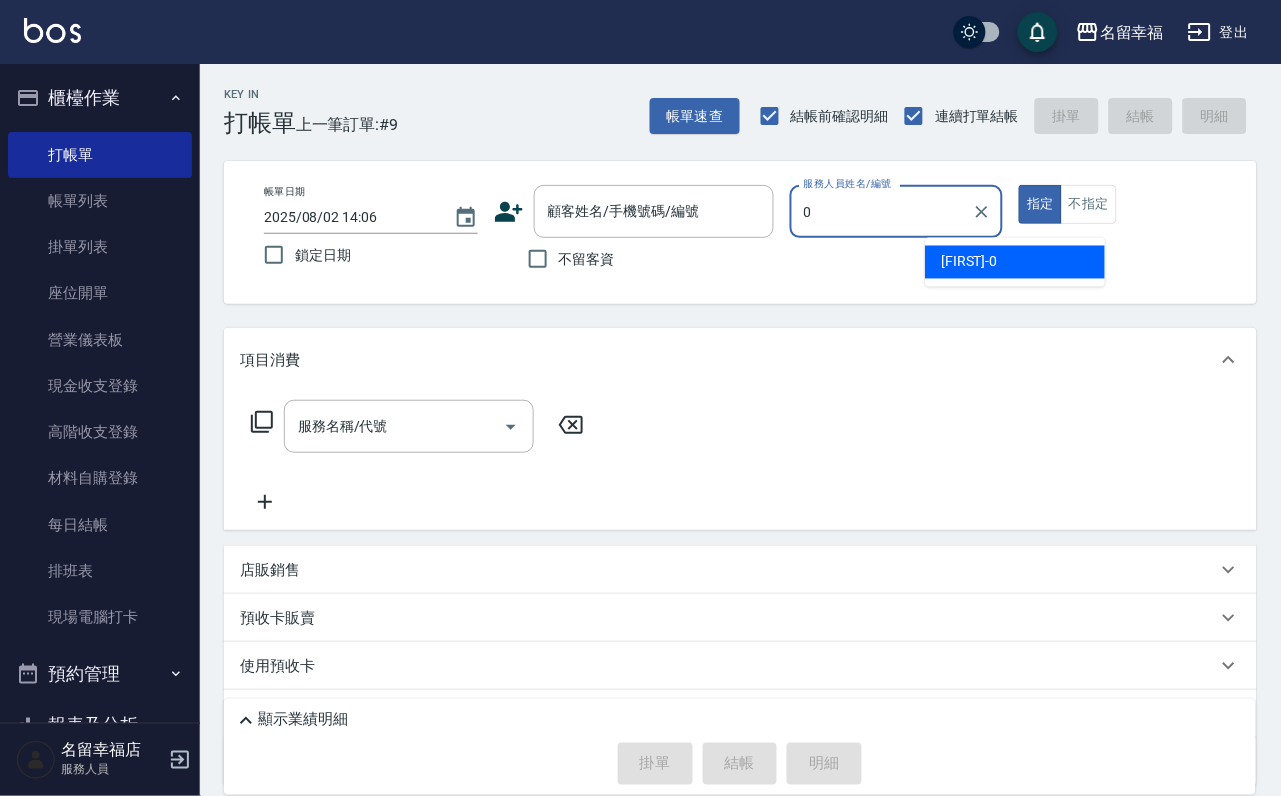 type on "小靜-0" 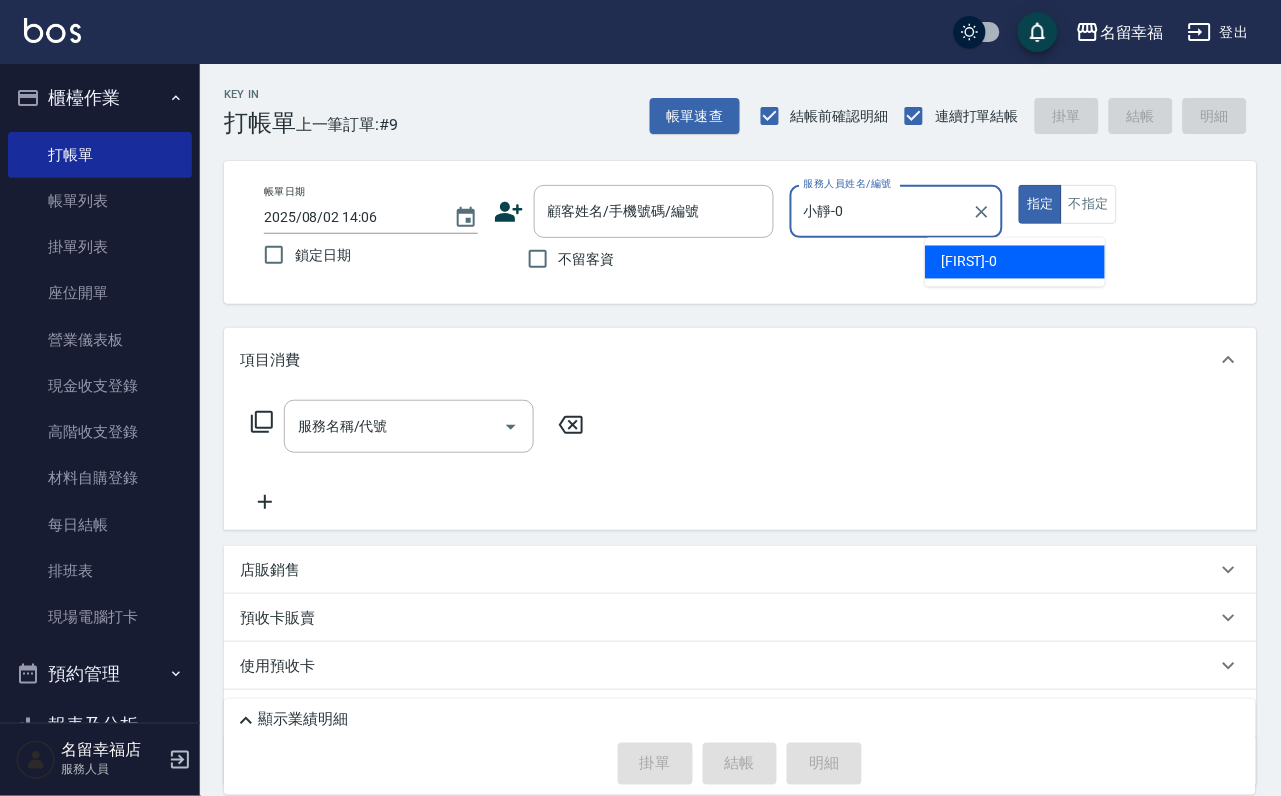 type on "true" 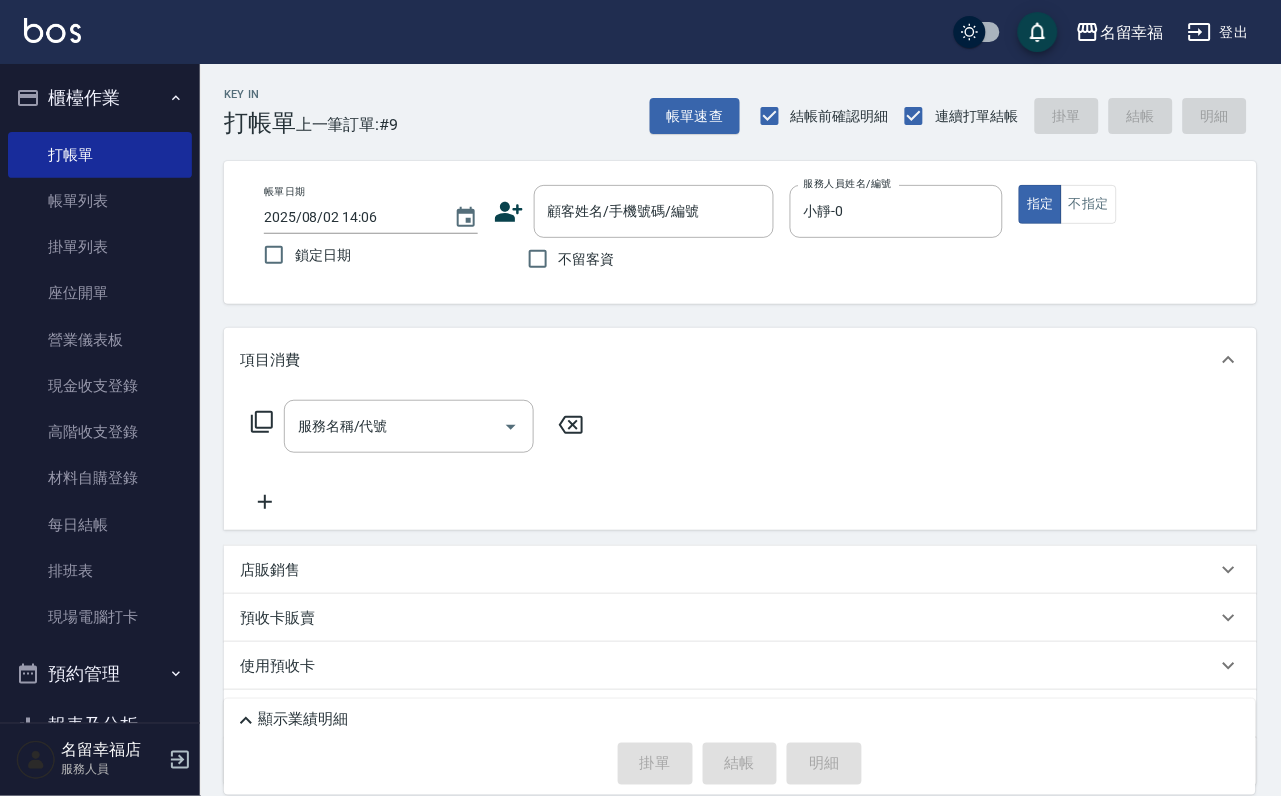 click 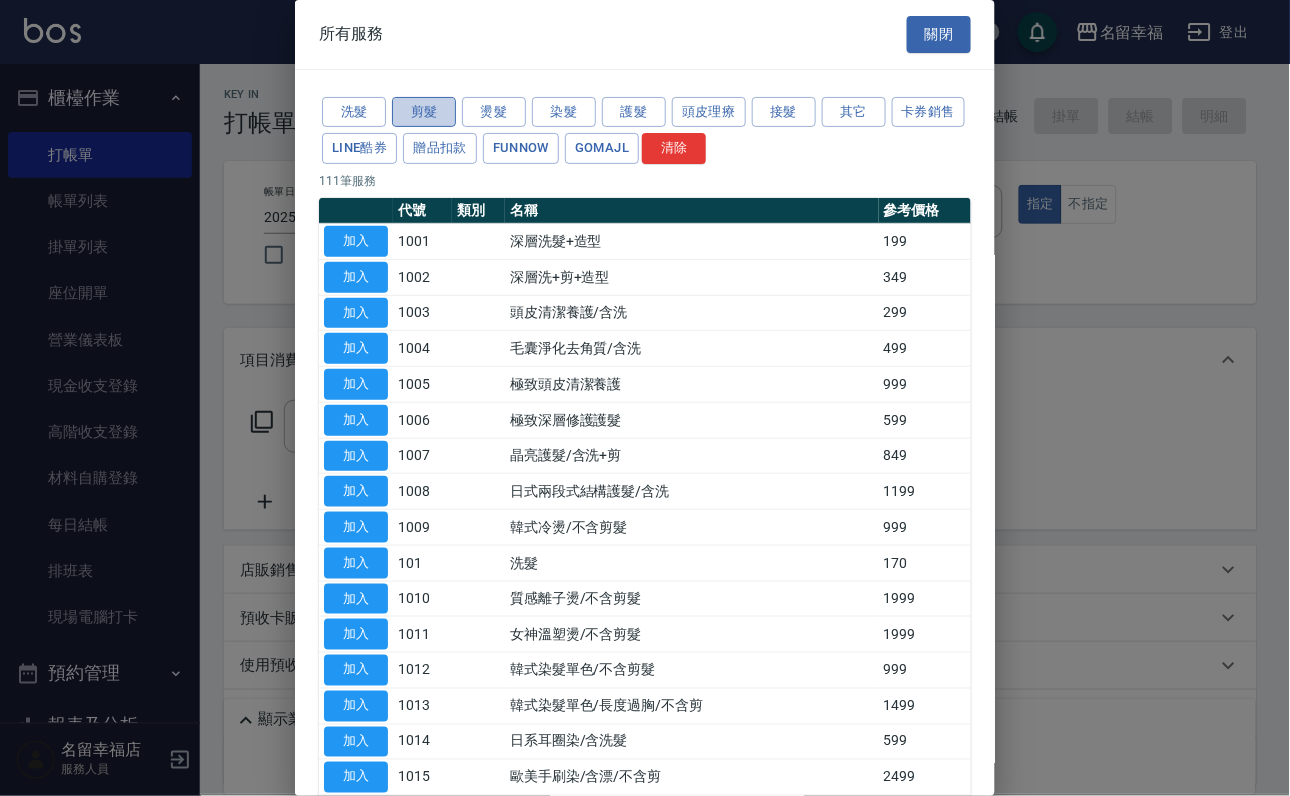 click on "剪髮" at bounding box center (424, 112) 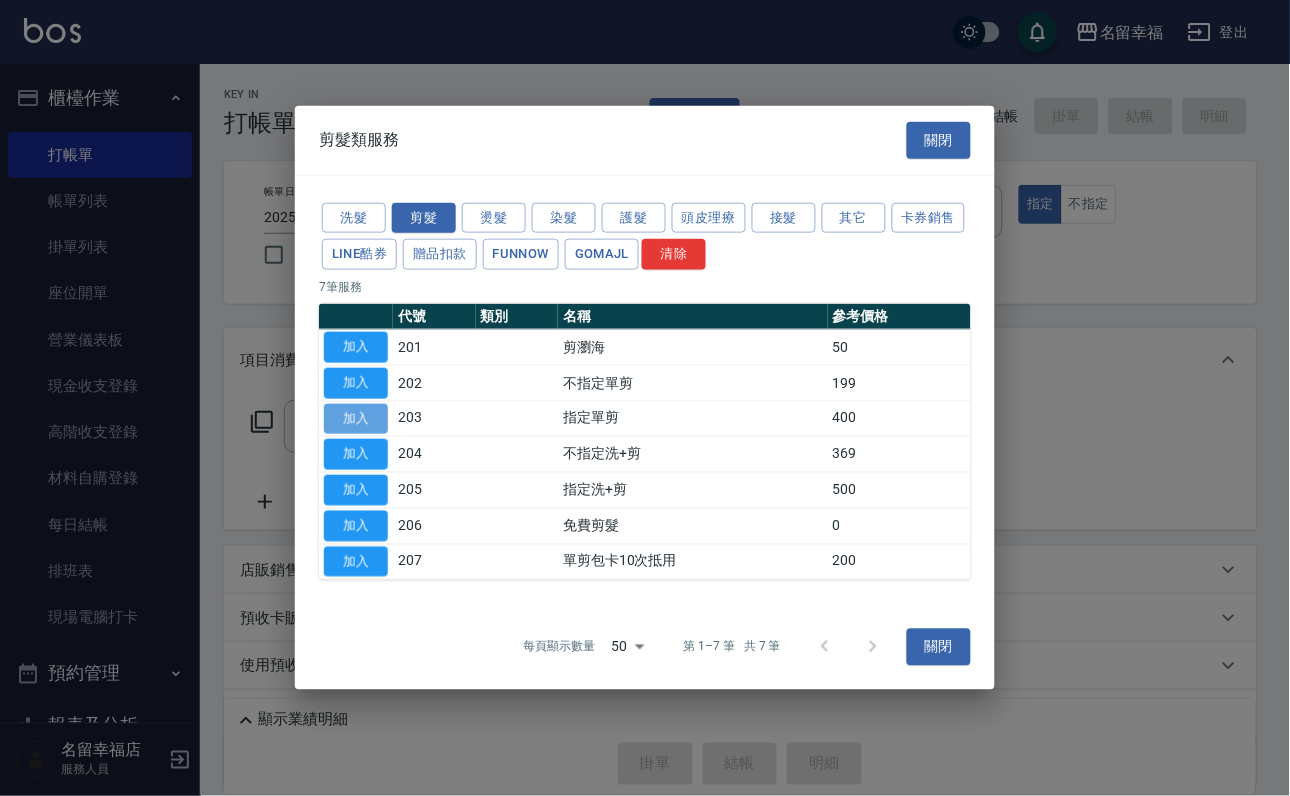 click on "加入" at bounding box center (356, 418) 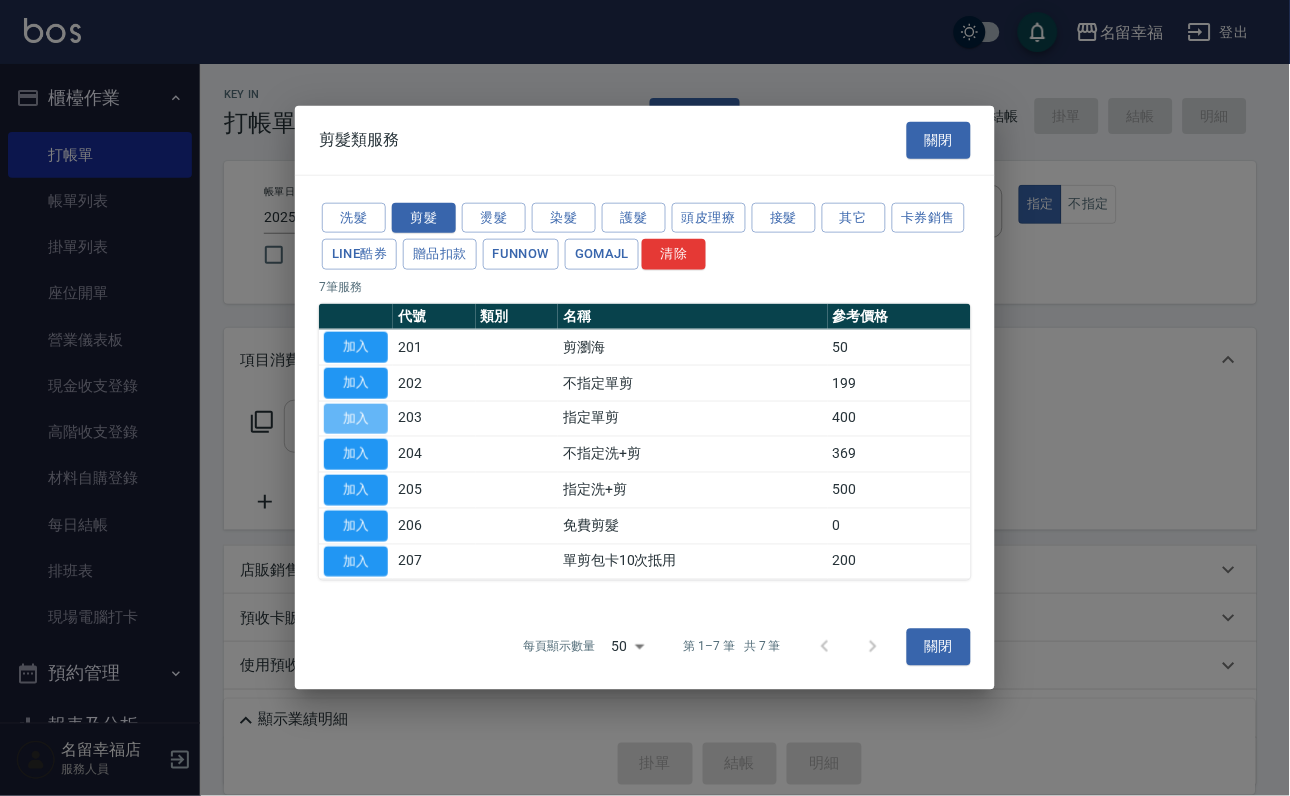 type on "指定單剪(203)" 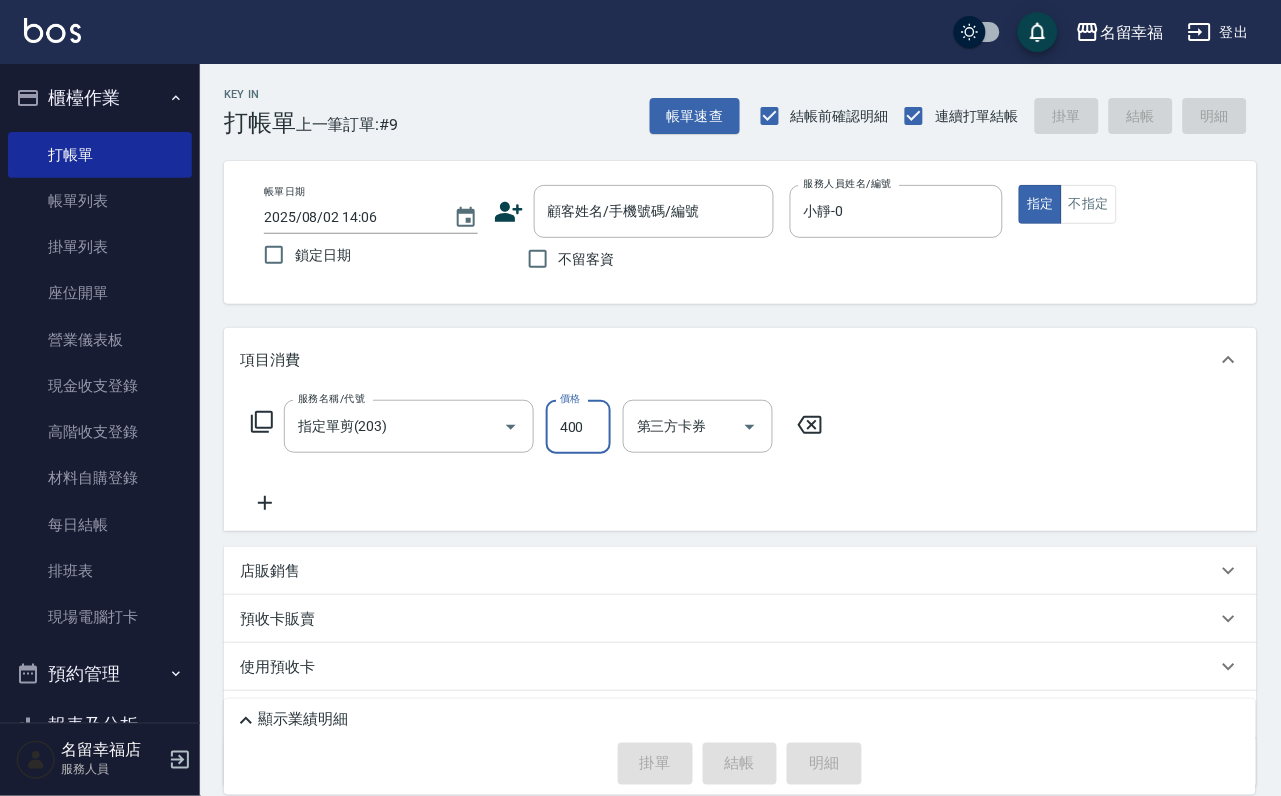 click on "400" at bounding box center [578, 427] 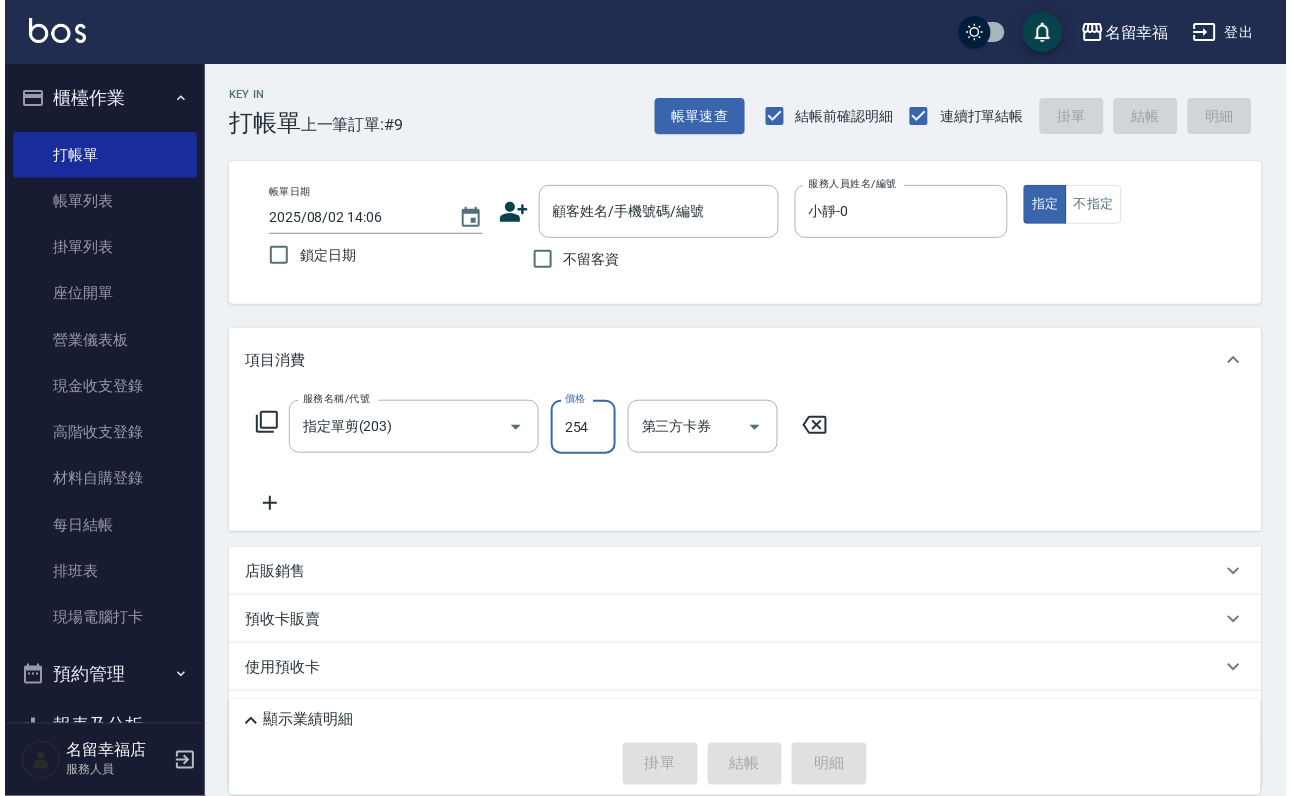 scroll, scrollTop: 0, scrollLeft: 0, axis: both 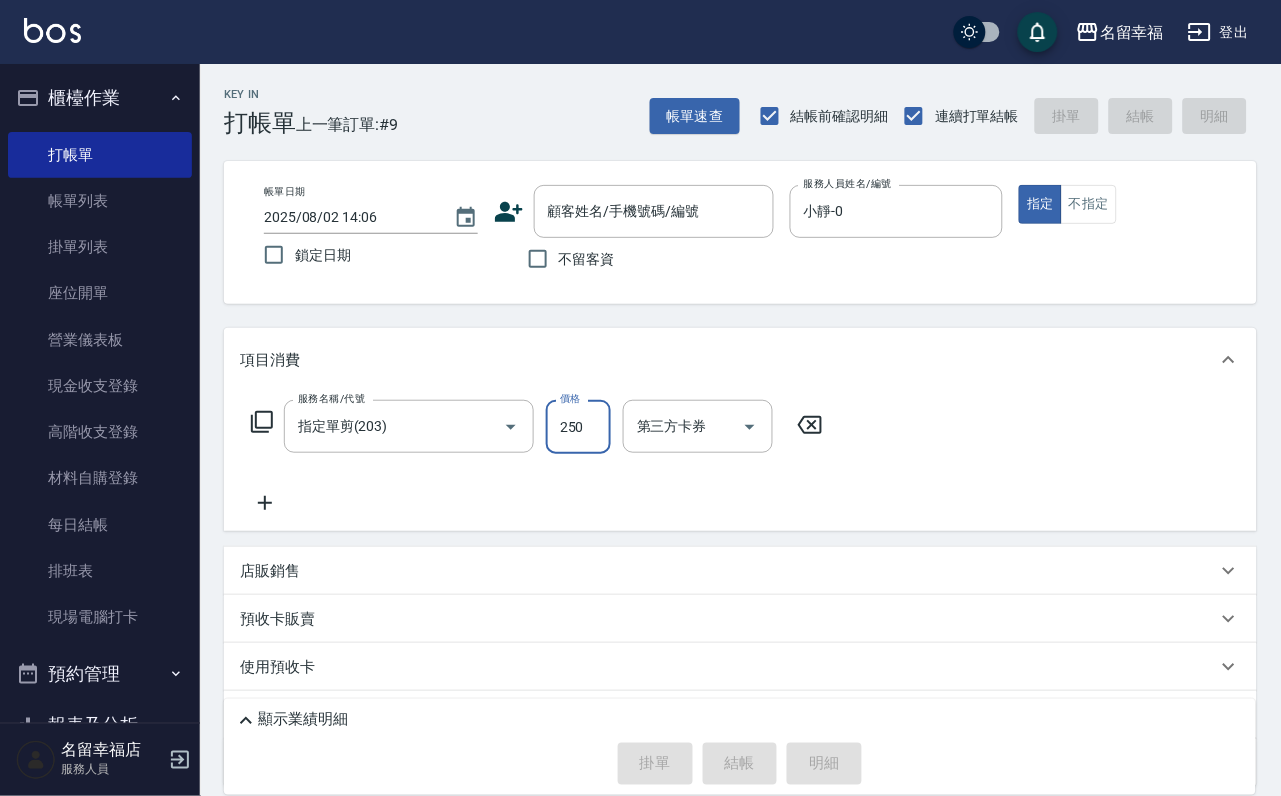 type on "250" 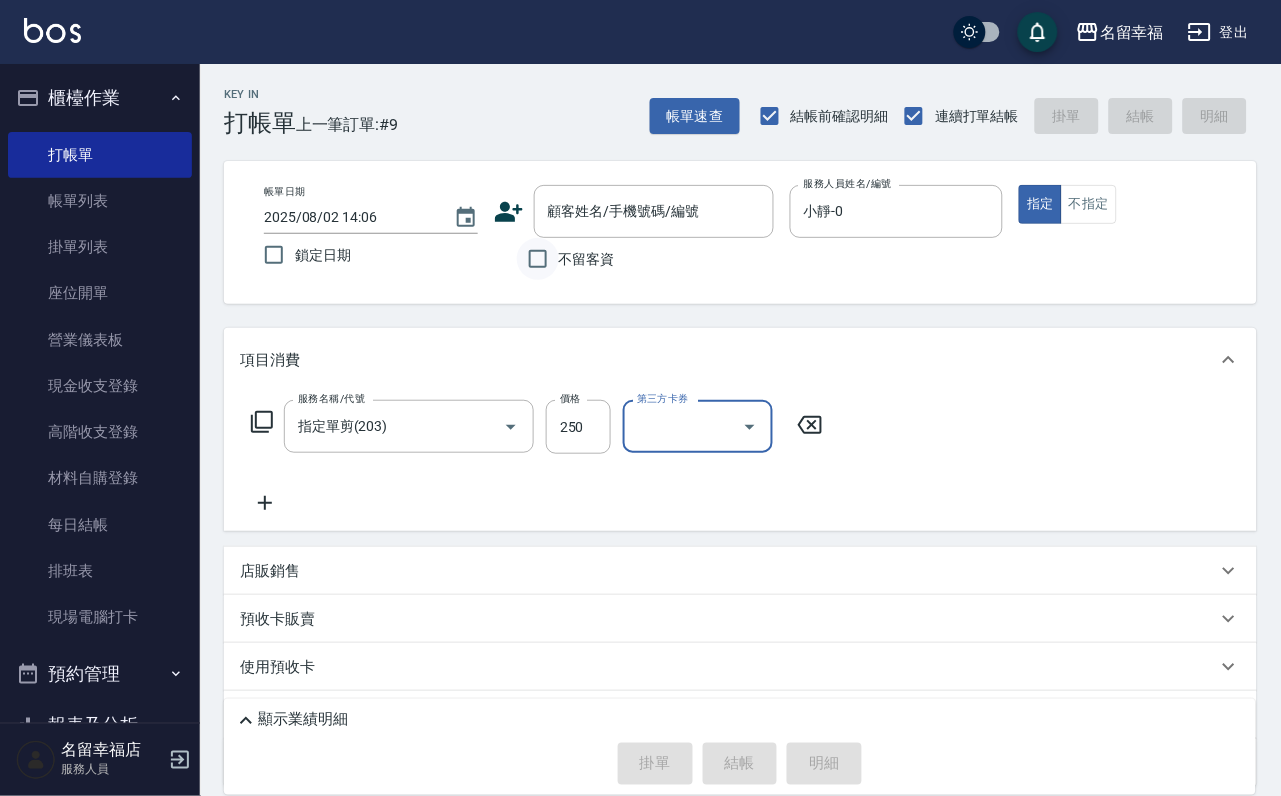 click on "不留客資" at bounding box center (538, 259) 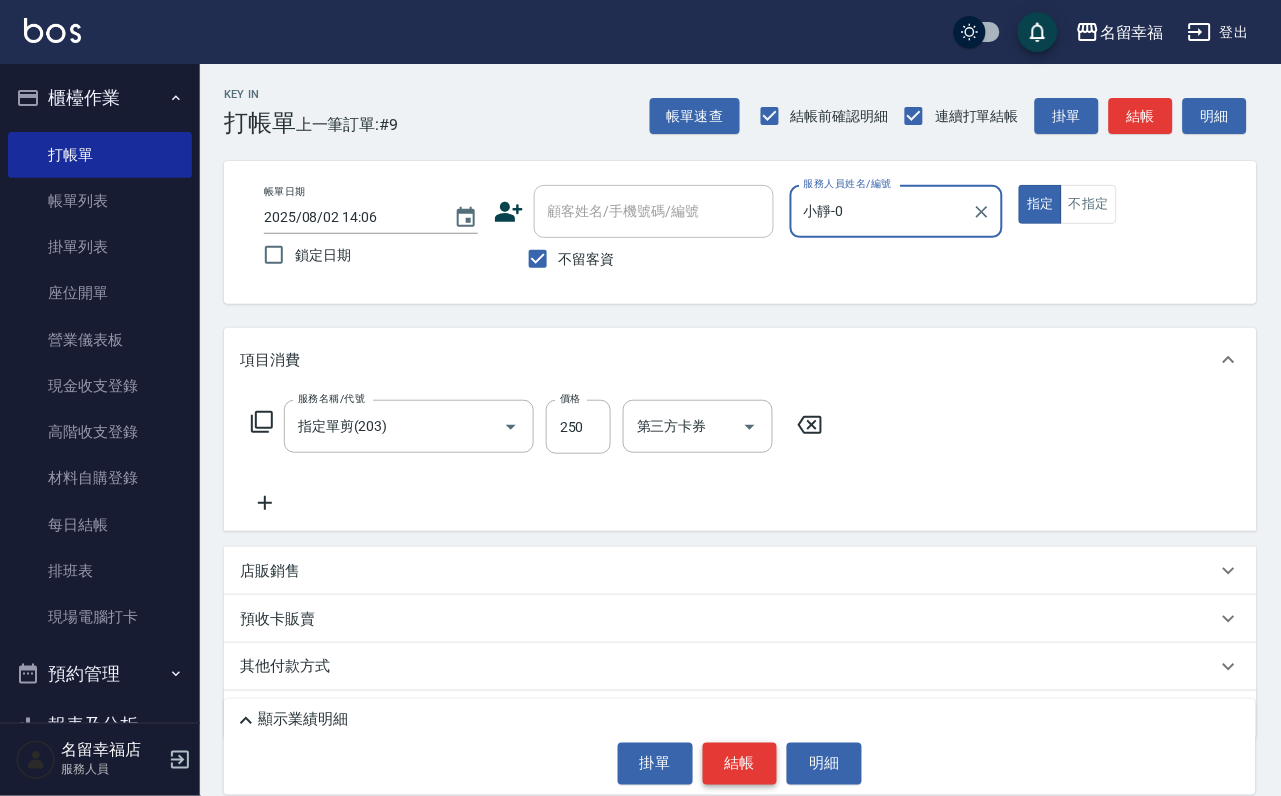click on "結帳" at bounding box center [740, 764] 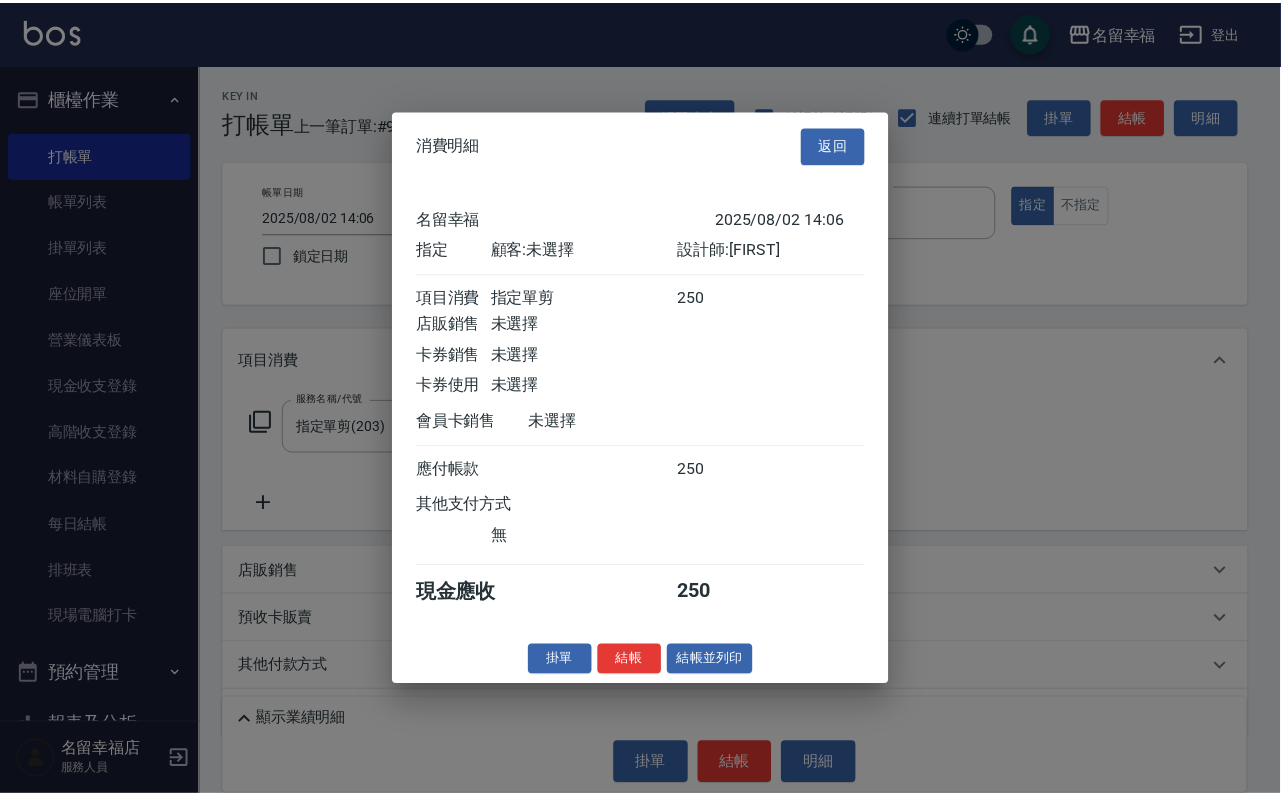 scroll, scrollTop: 247, scrollLeft: 0, axis: vertical 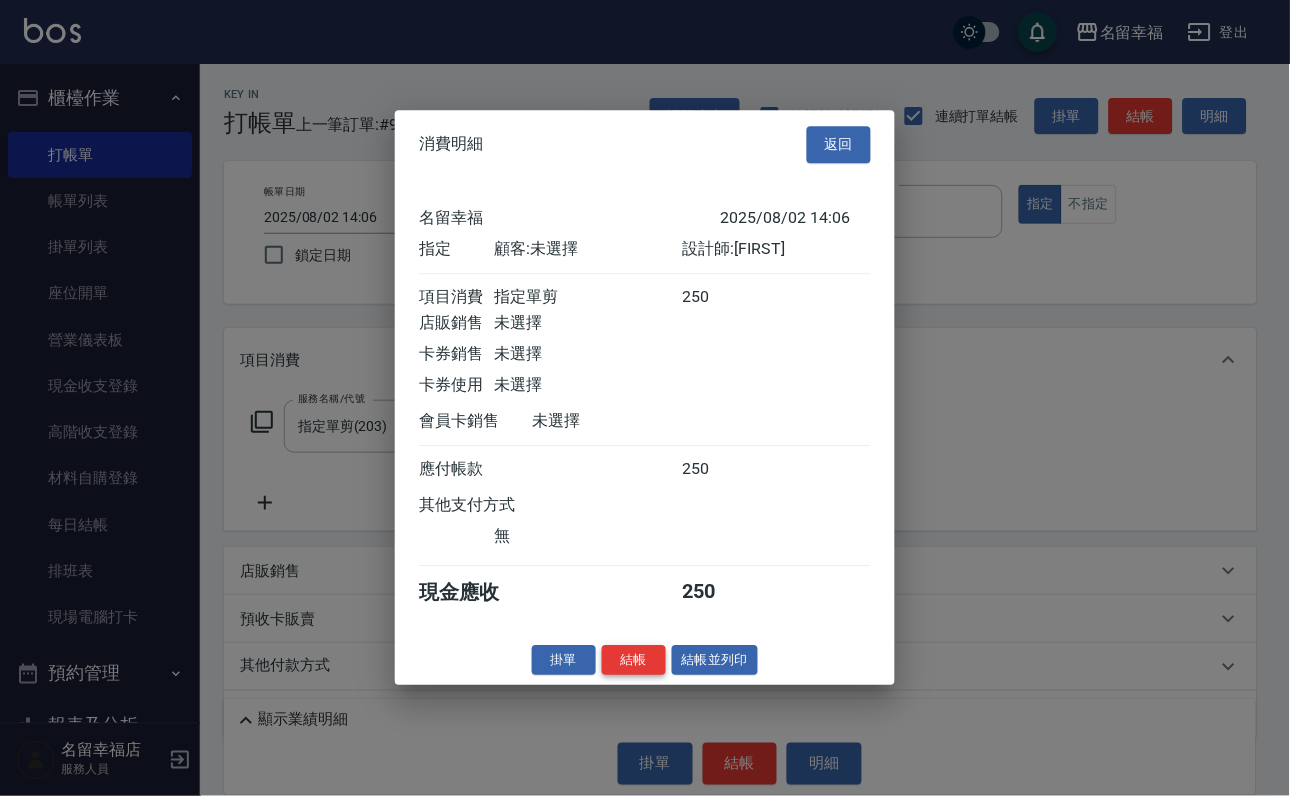 click on "結帳" at bounding box center (634, 660) 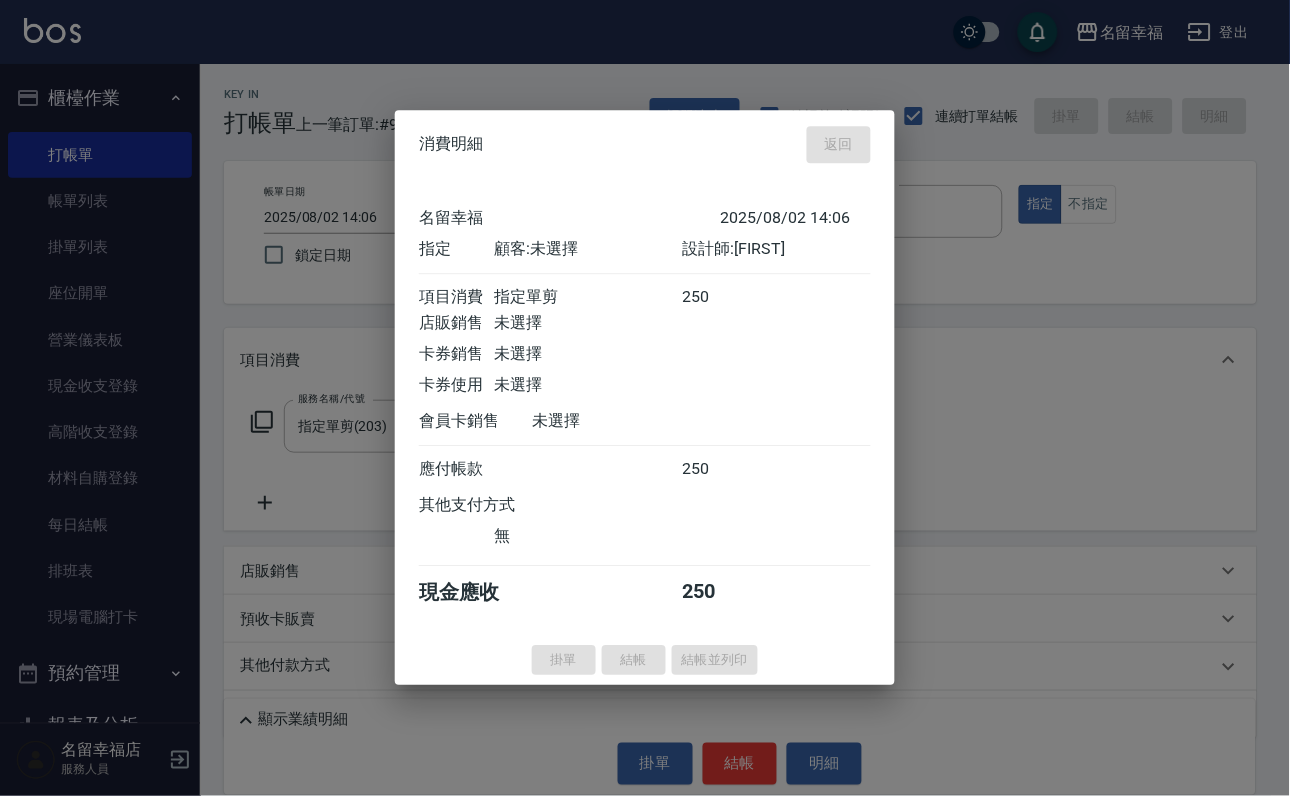type on "2025/08/02 14:44" 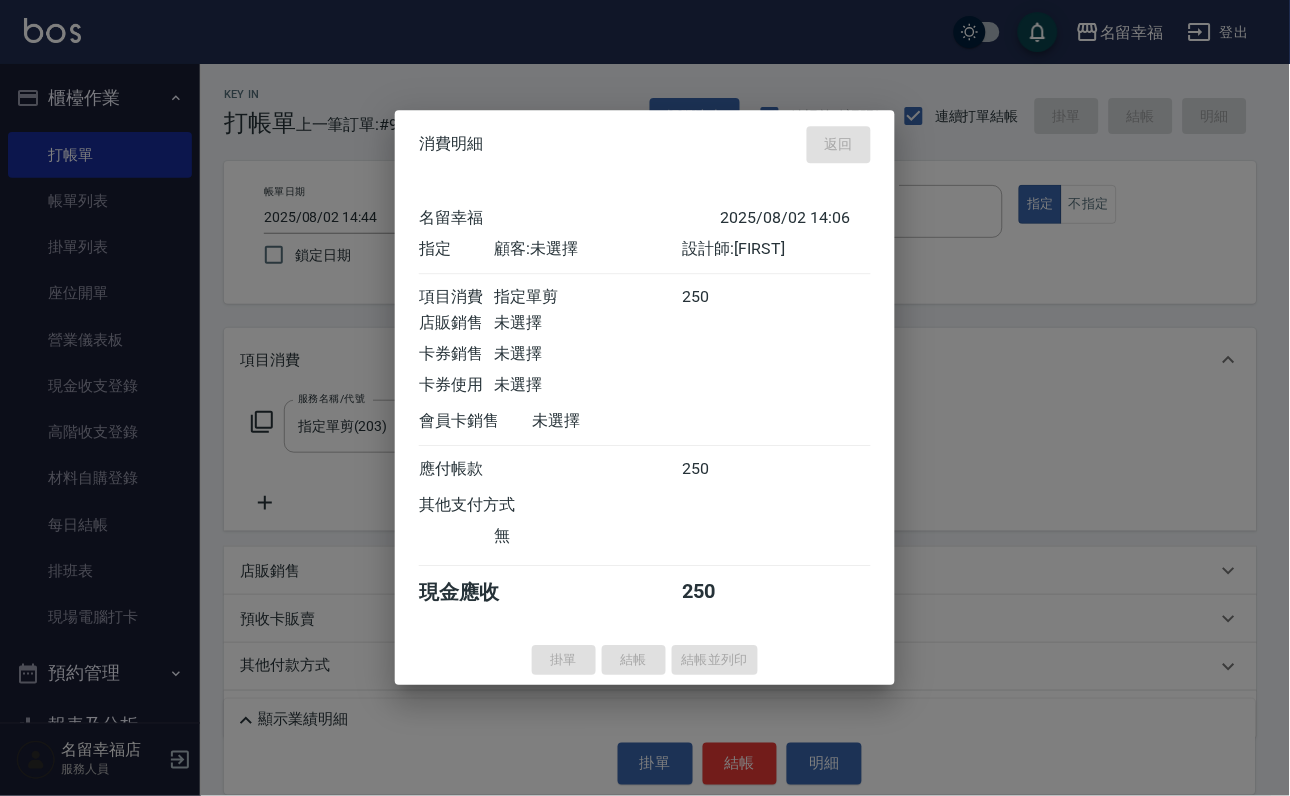 type 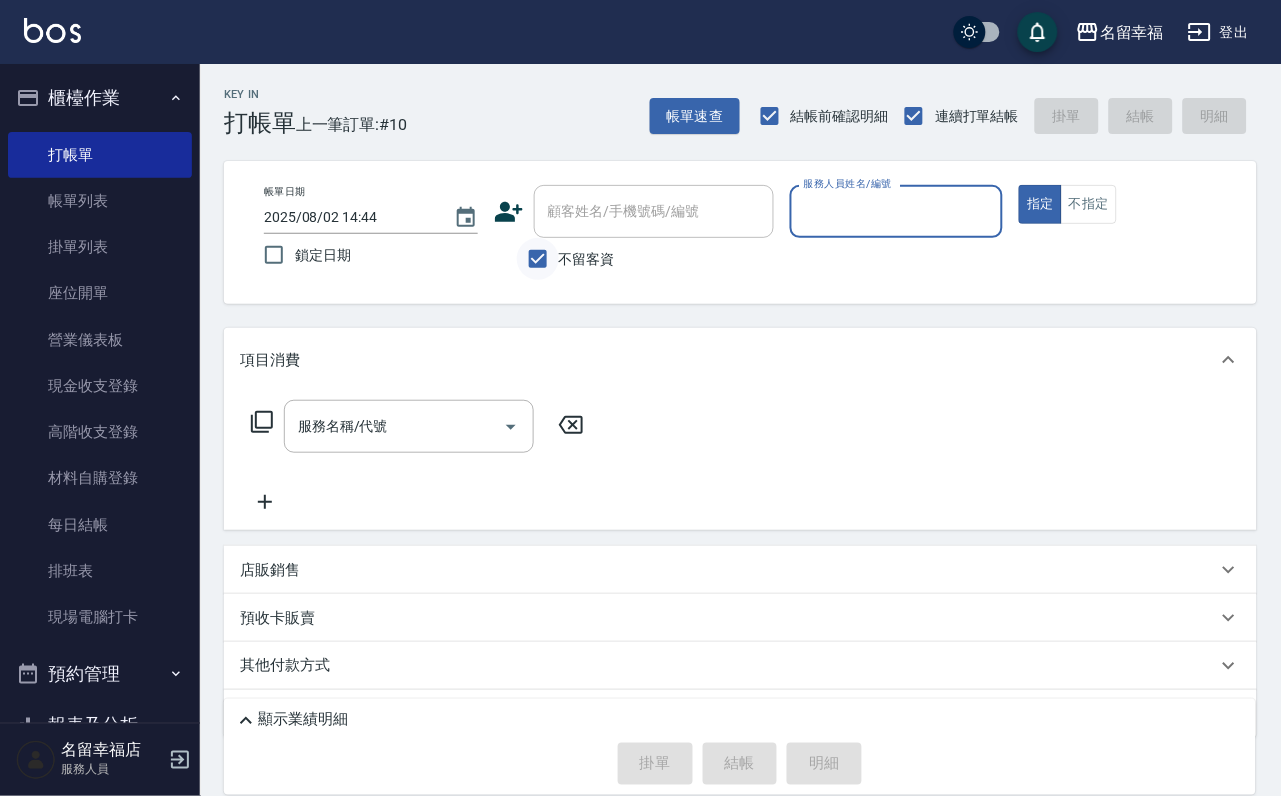 click on "不留客資" at bounding box center (538, 259) 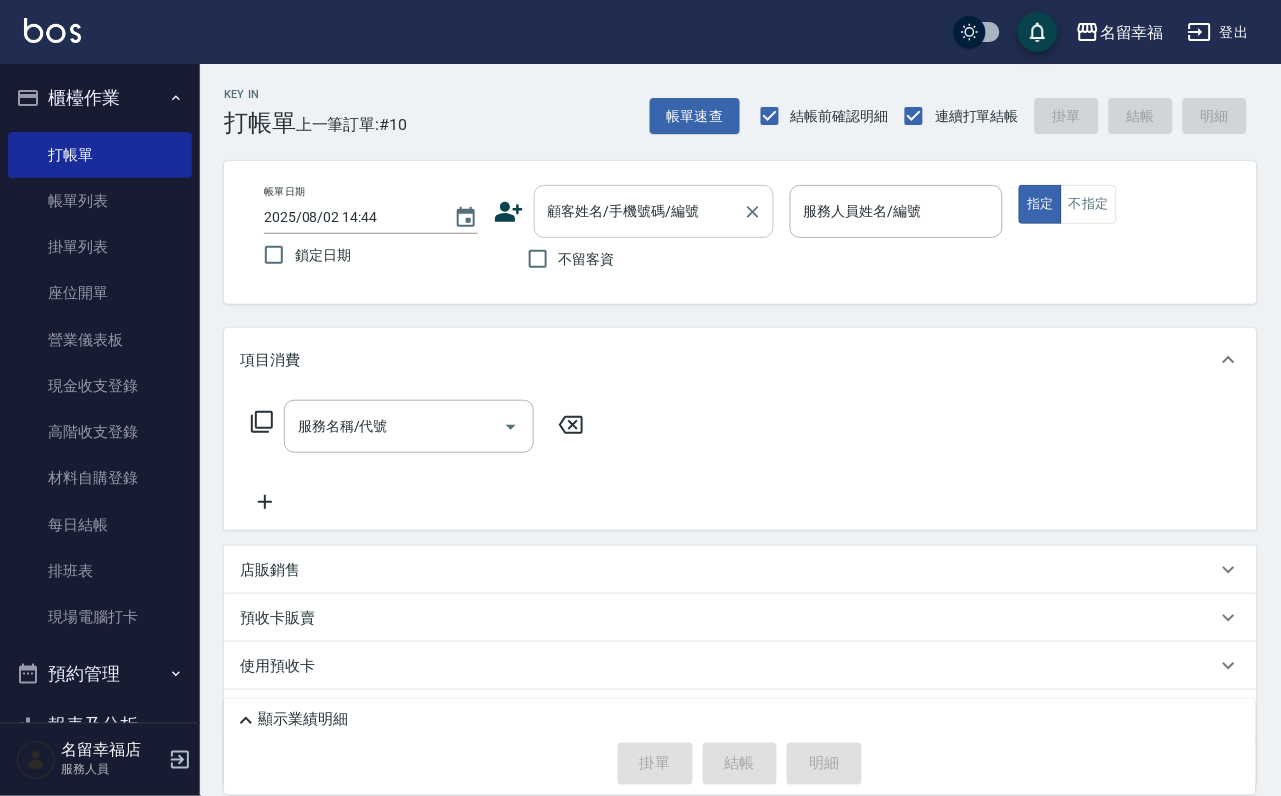 click on "顧客姓名/手機號碼/編號" at bounding box center [639, 211] 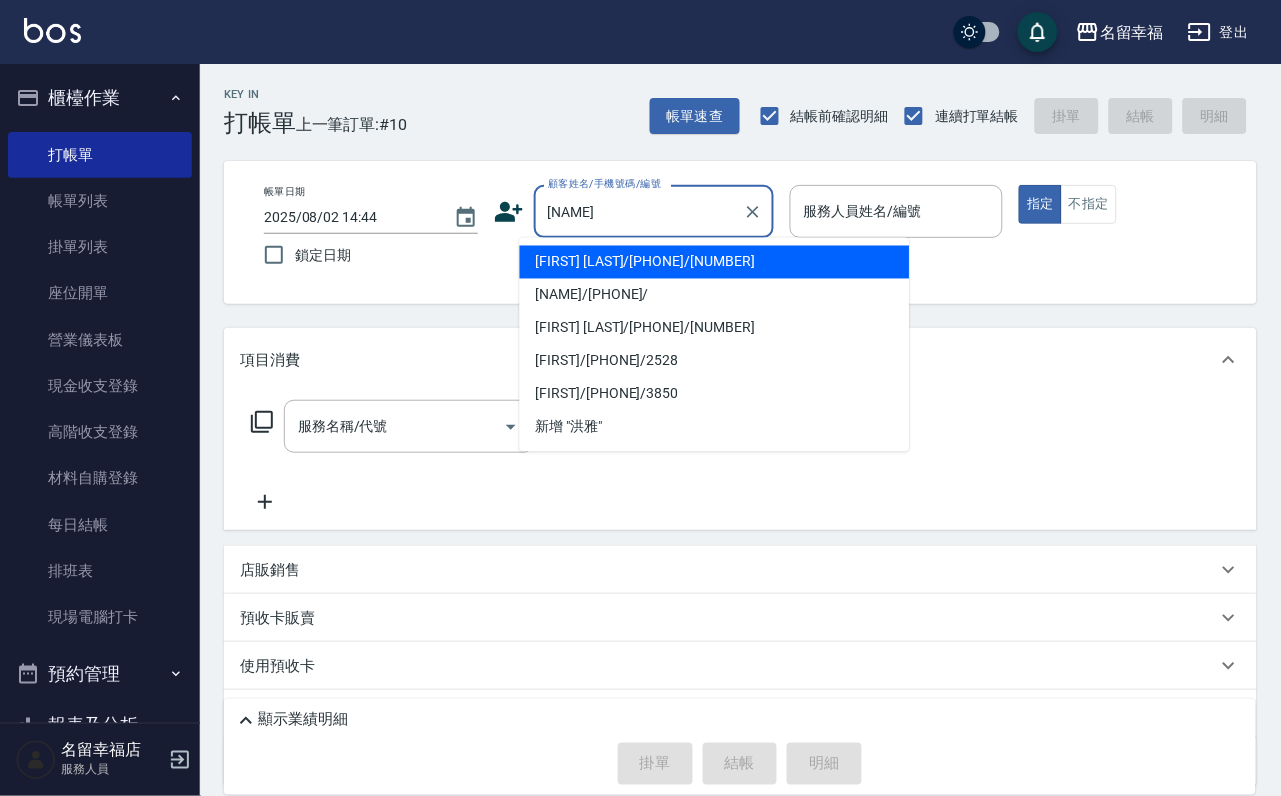 click on "[FIRST] [LAST]/[PHONE]/[NUMBER]" at bounding box center [715, 262] 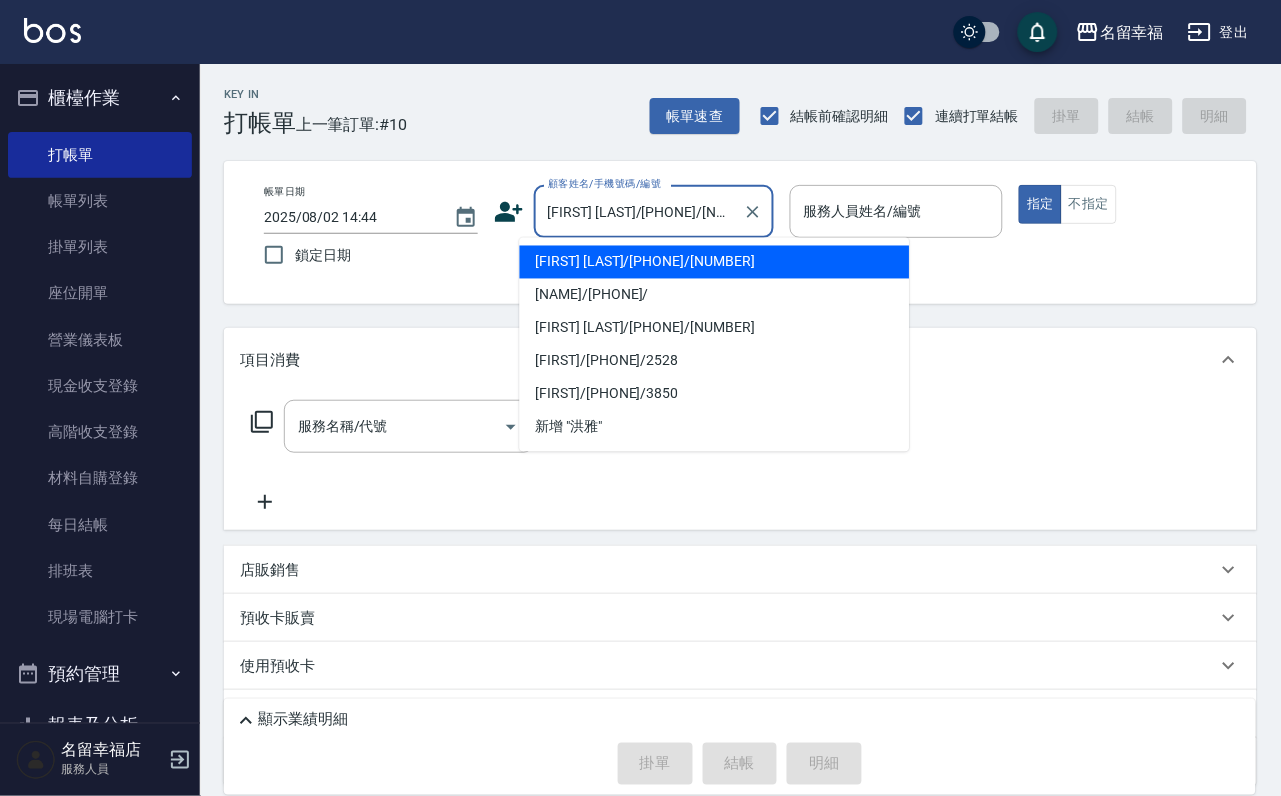 type on "[FIRST]-[NUMBER]" 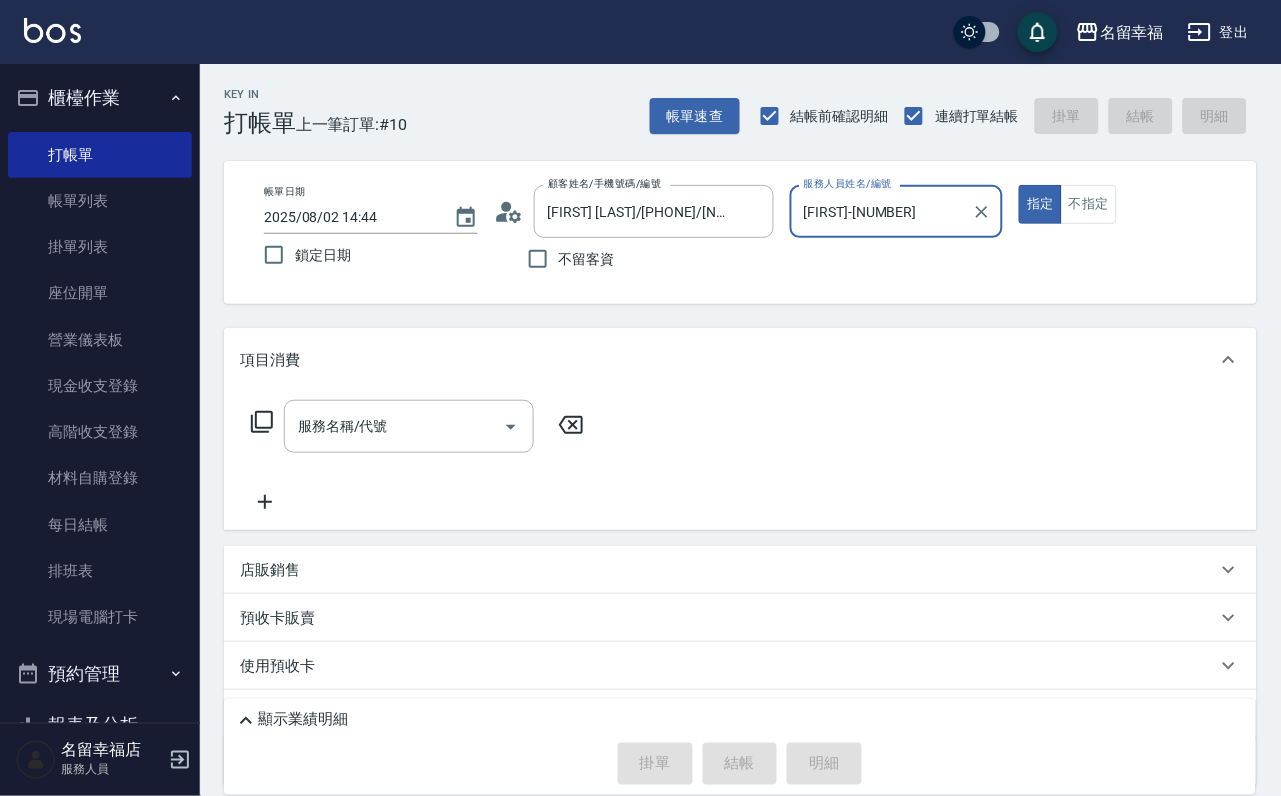 click 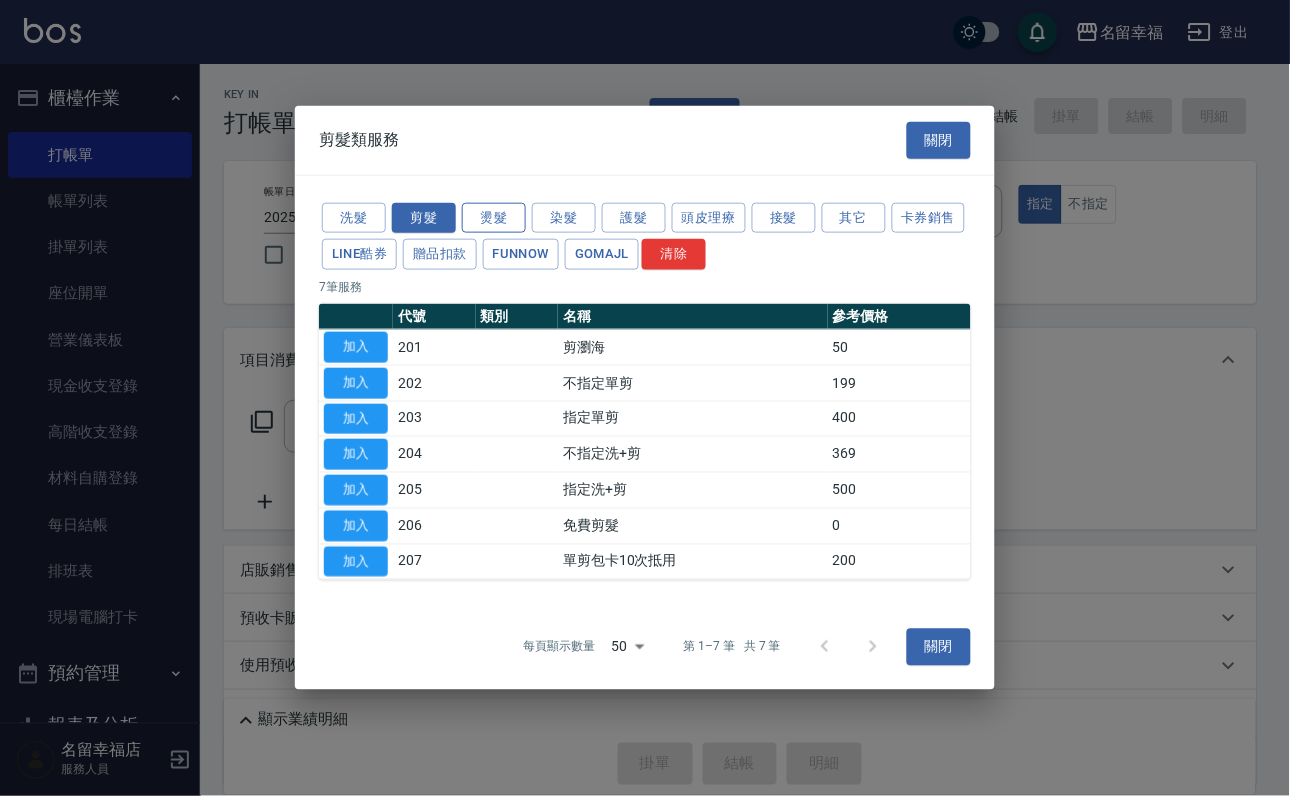 click on "燙髮" at bounding box center (494, 217) 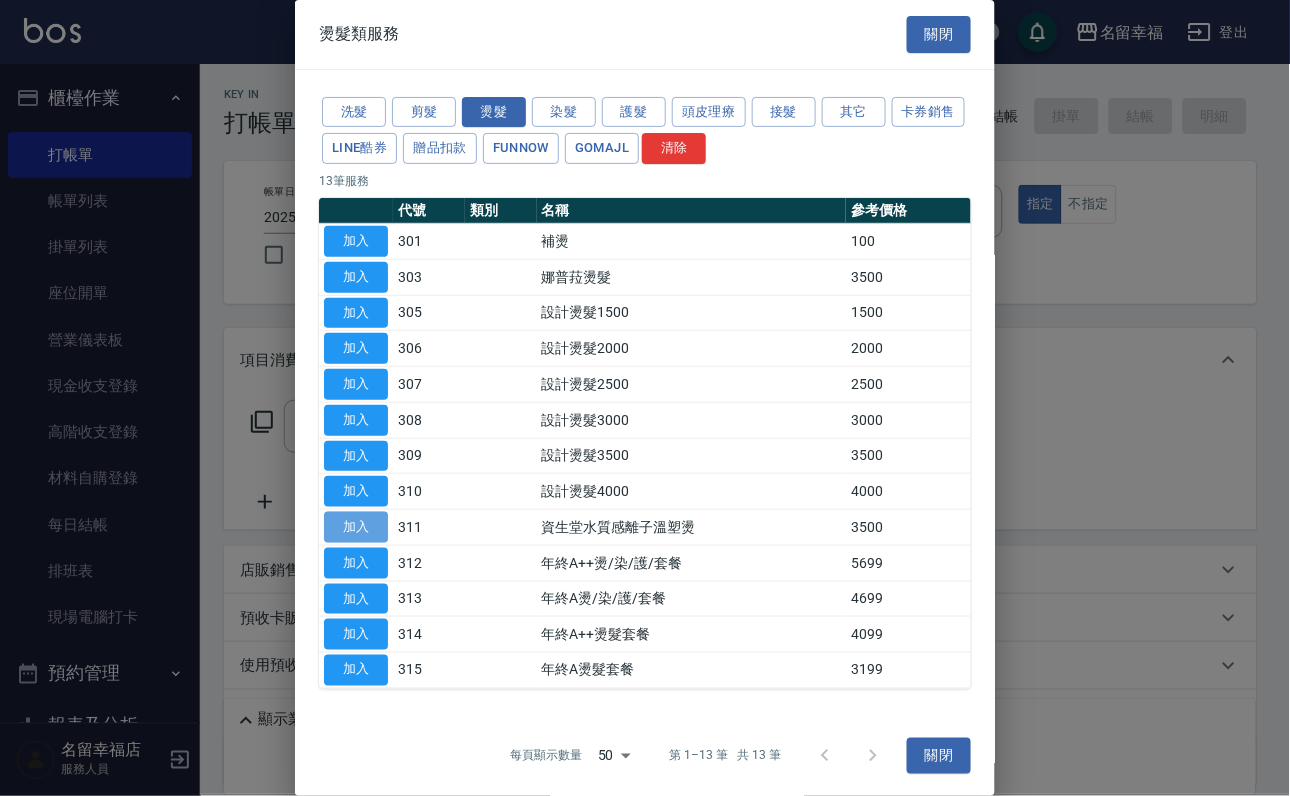 click on "加入" at bounding box center (356, 527) 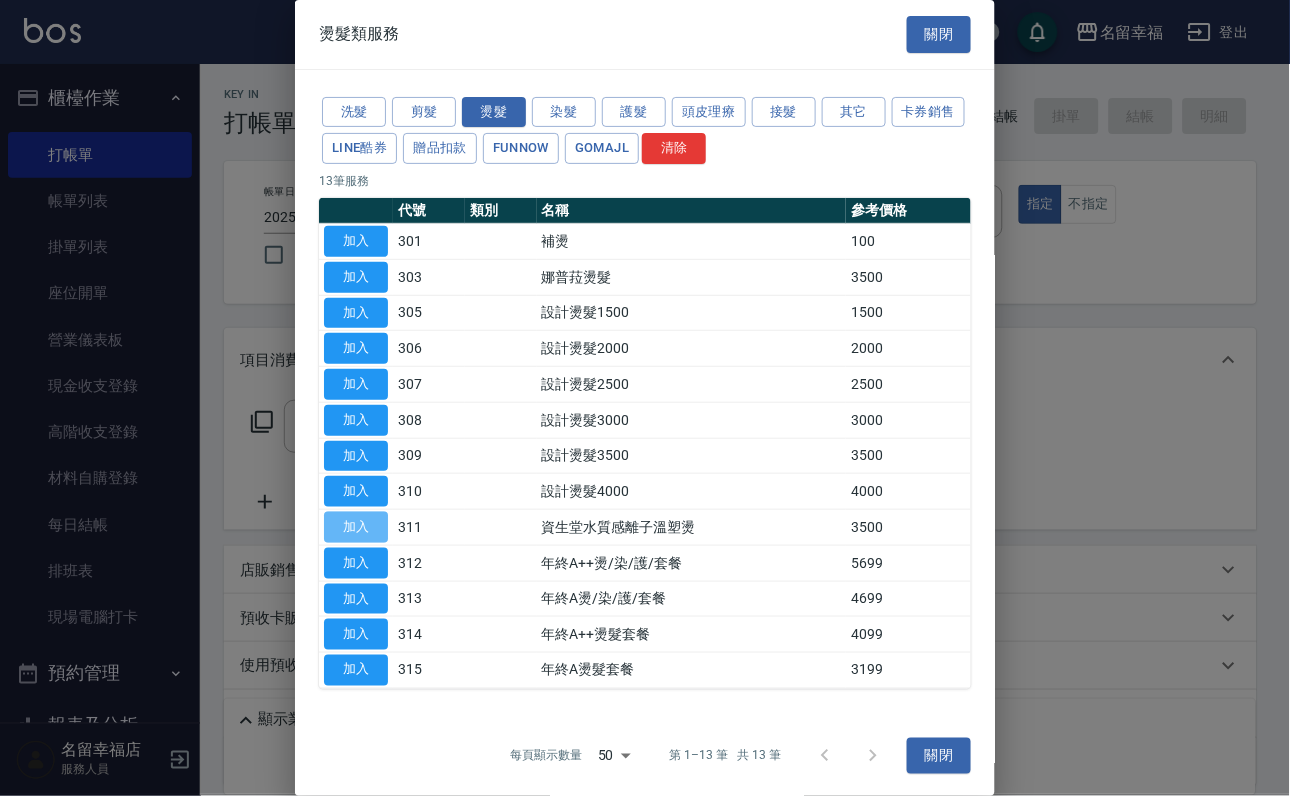 type on "資生堂水質感離子溫塑燙(311)" 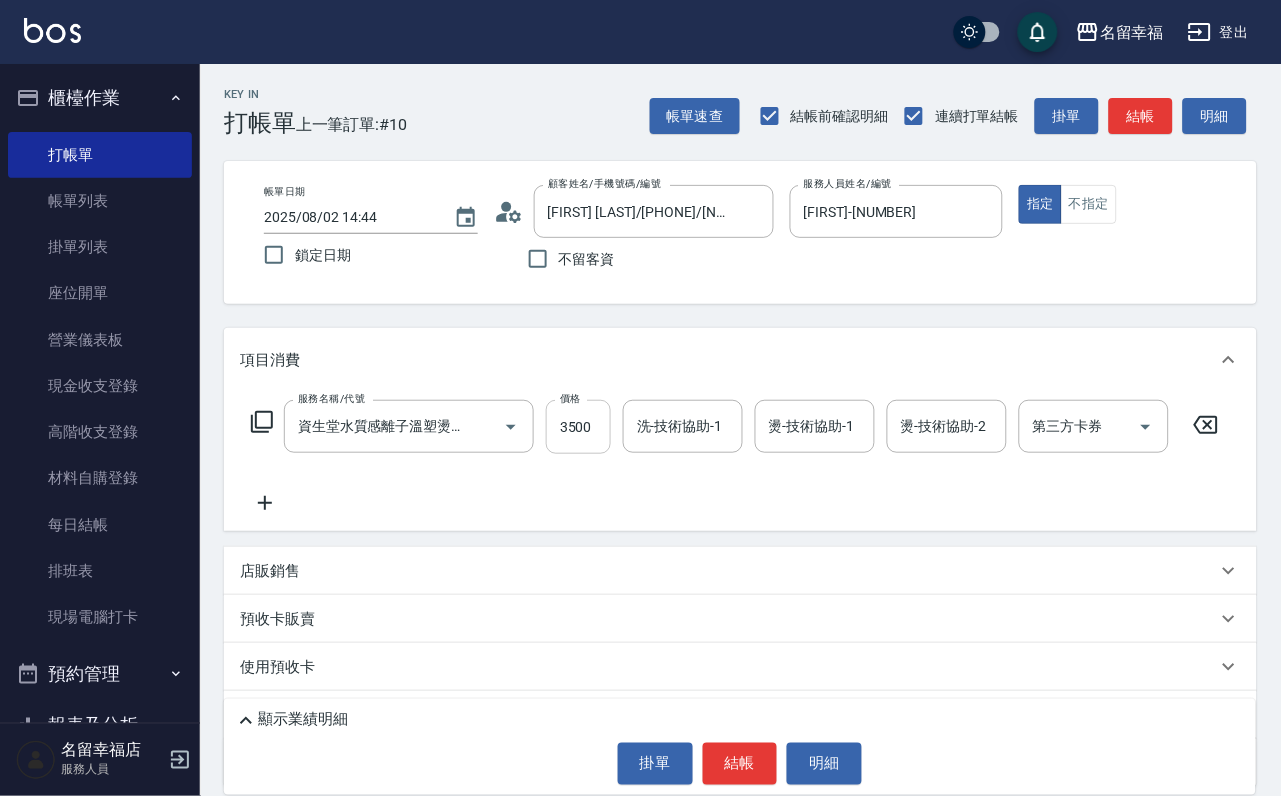 click on "3500" at bounding box center (578, 427) 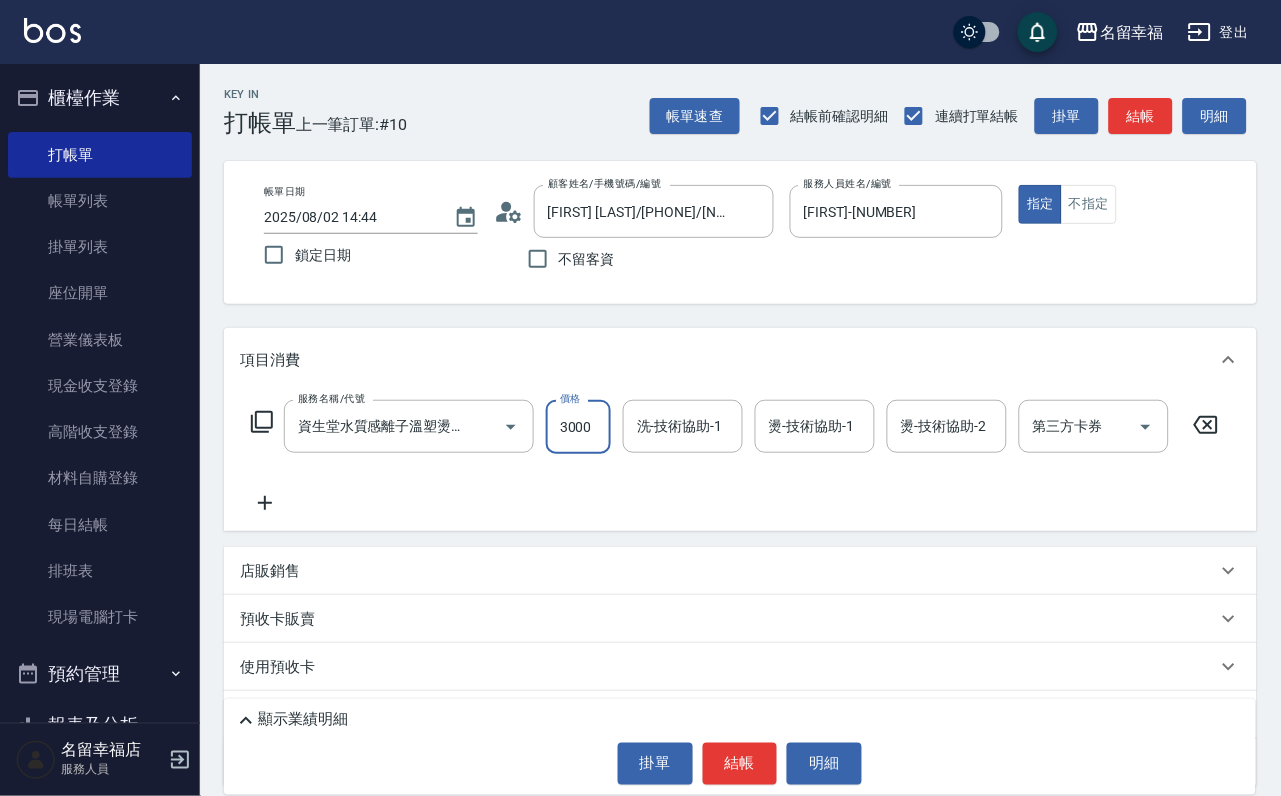 scroll, scrollTop: 0, scrollLeft: 1, axis: horizontal 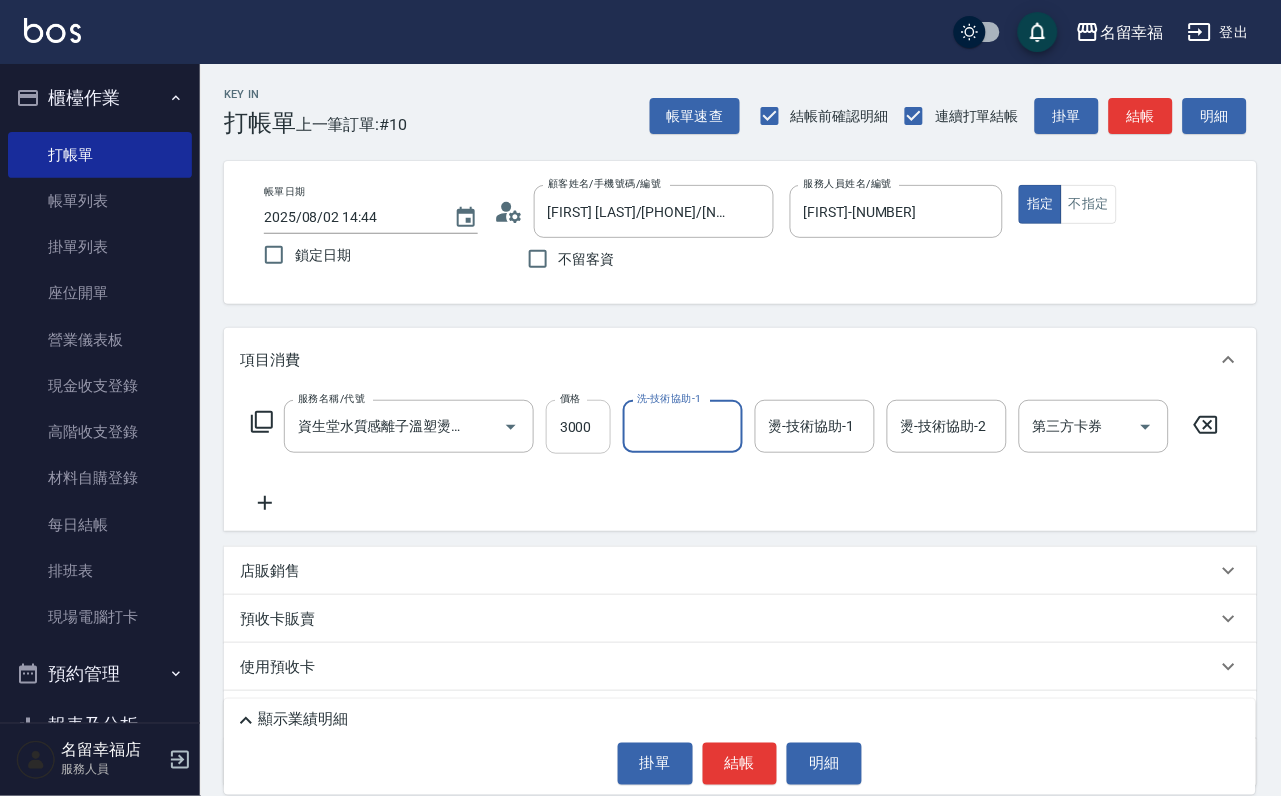 type on "6" 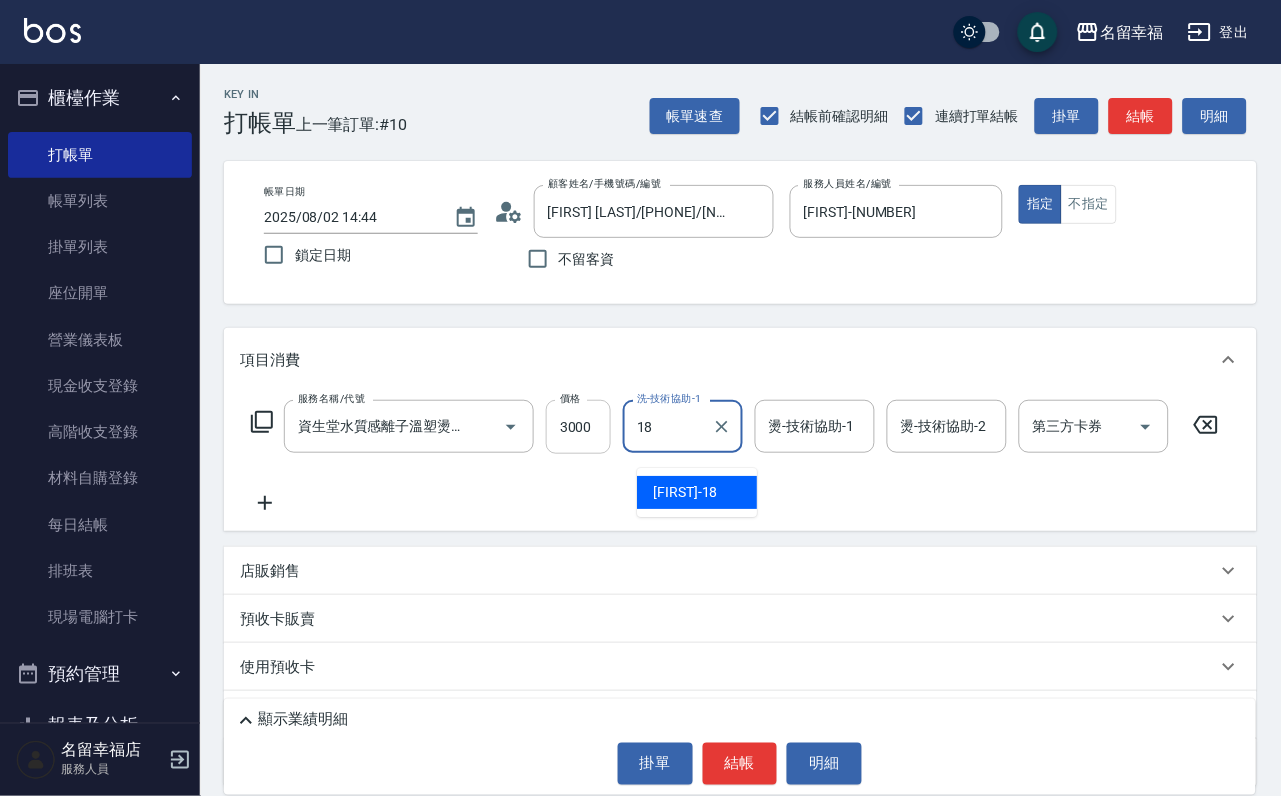 type on "[NAME]-18" 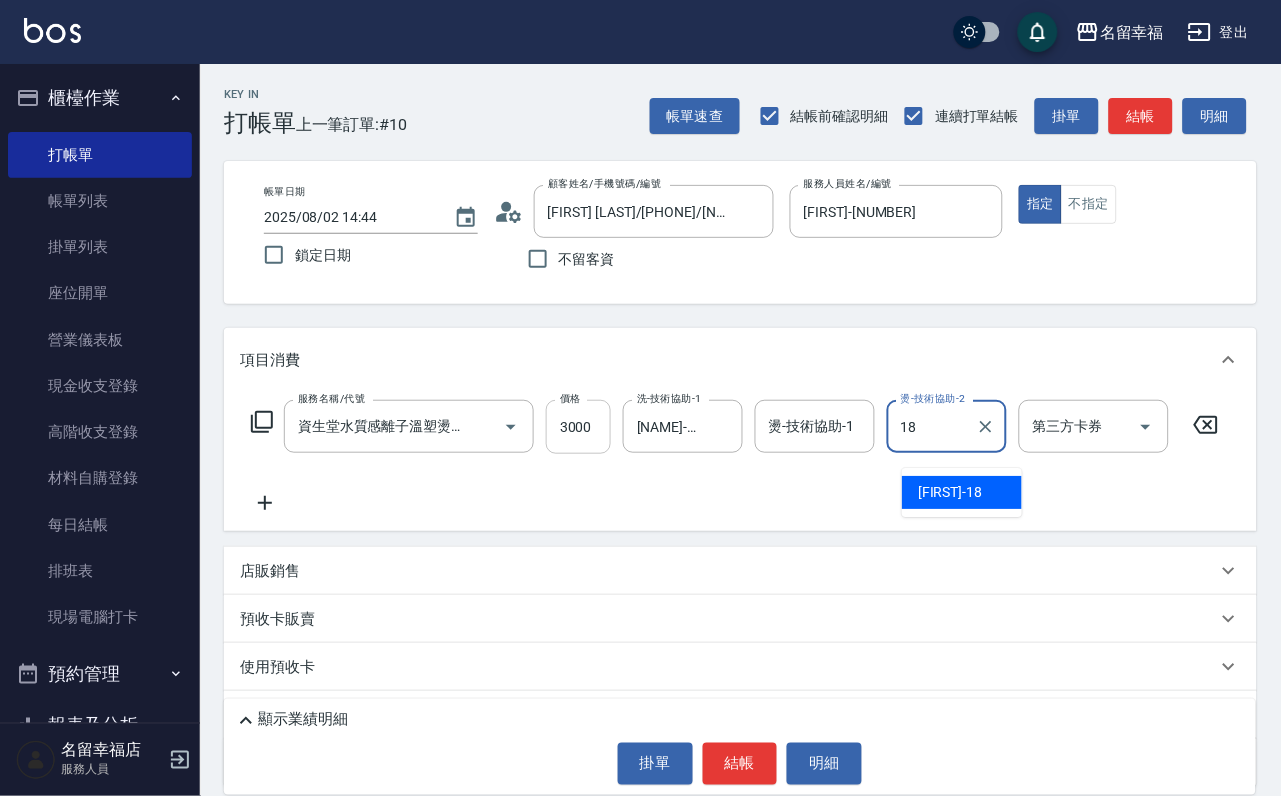 type on "[NAME]-18" 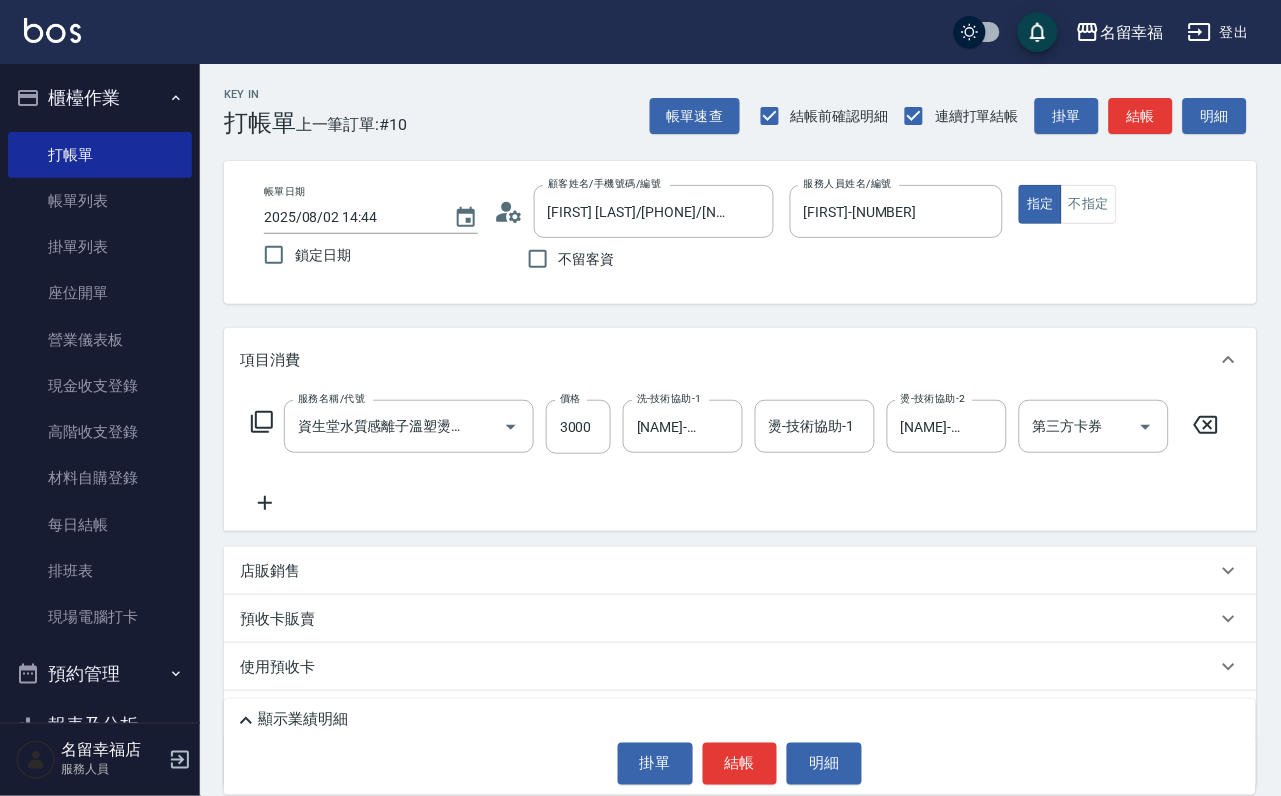 click 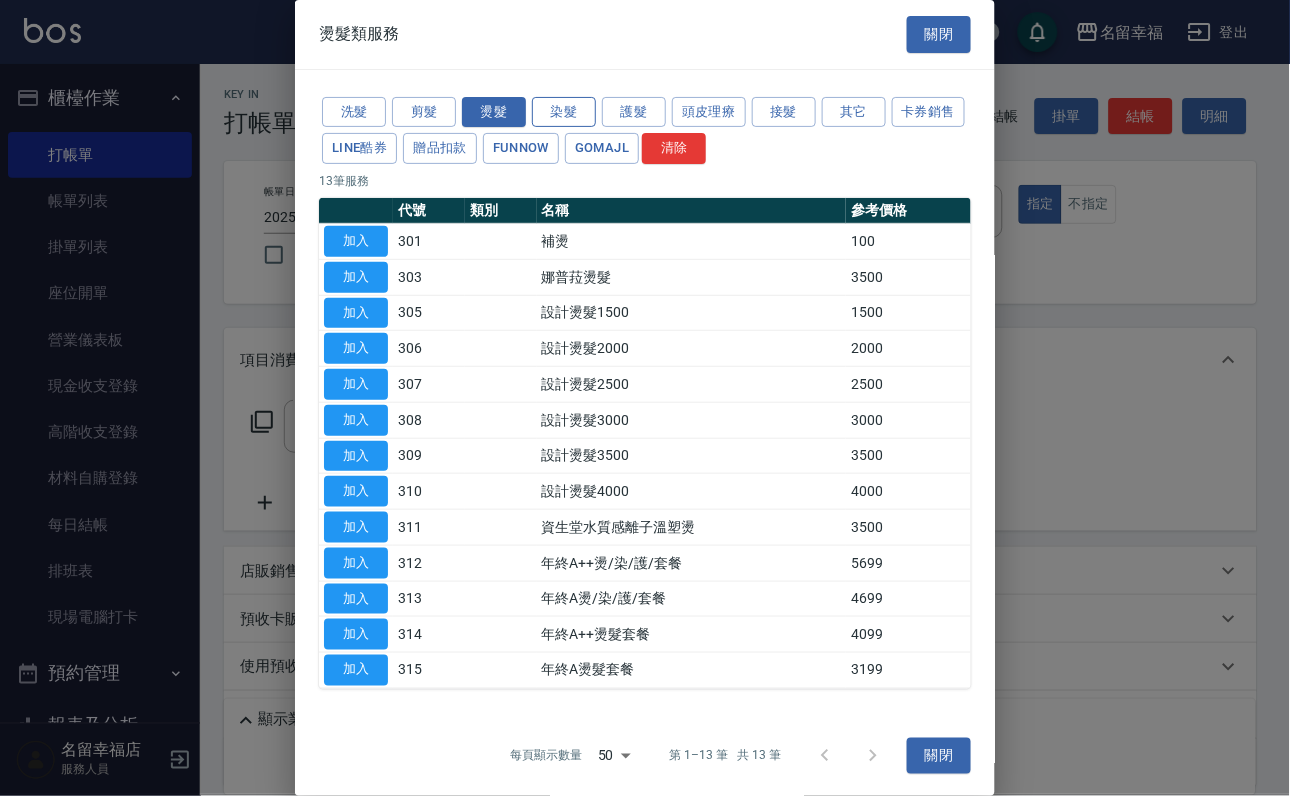 click on "染髮" at bounding box center [564, 112] 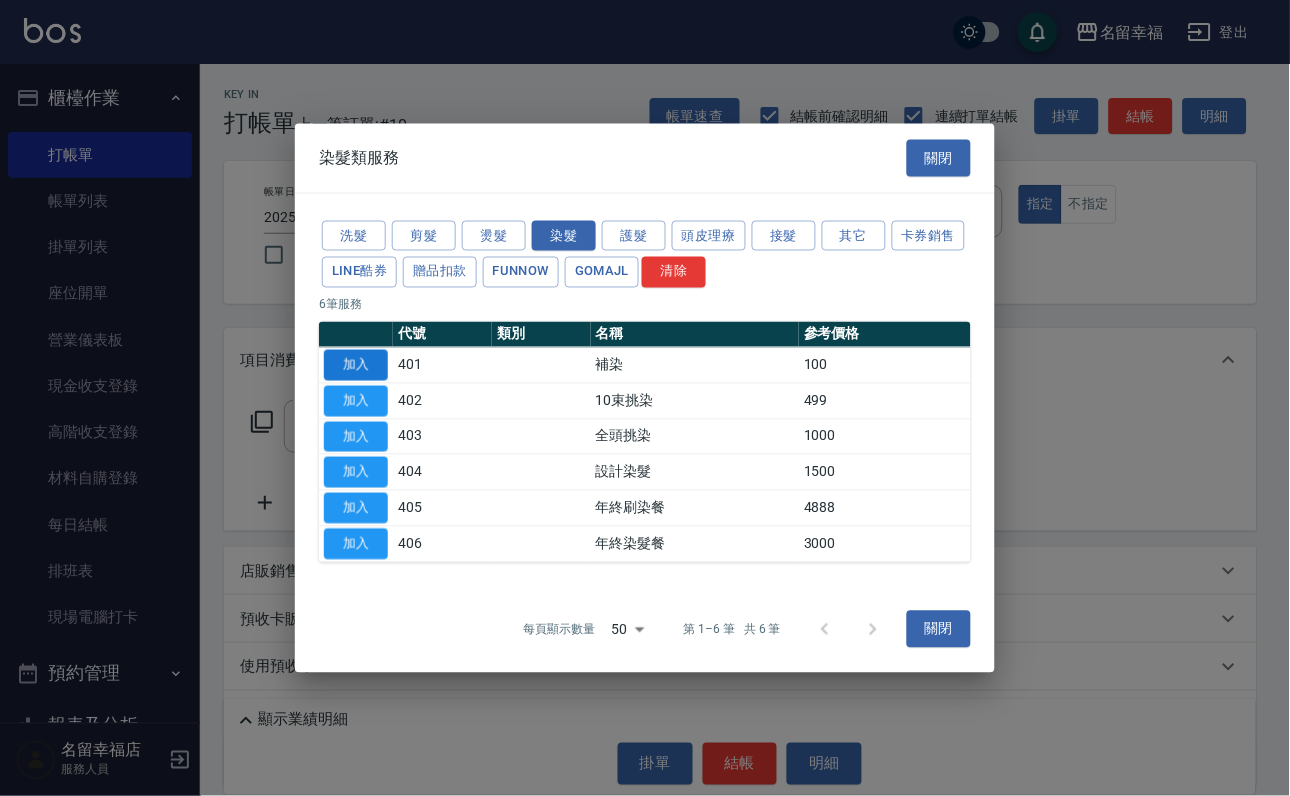 click on "加入" at bounding box center (356, 365) 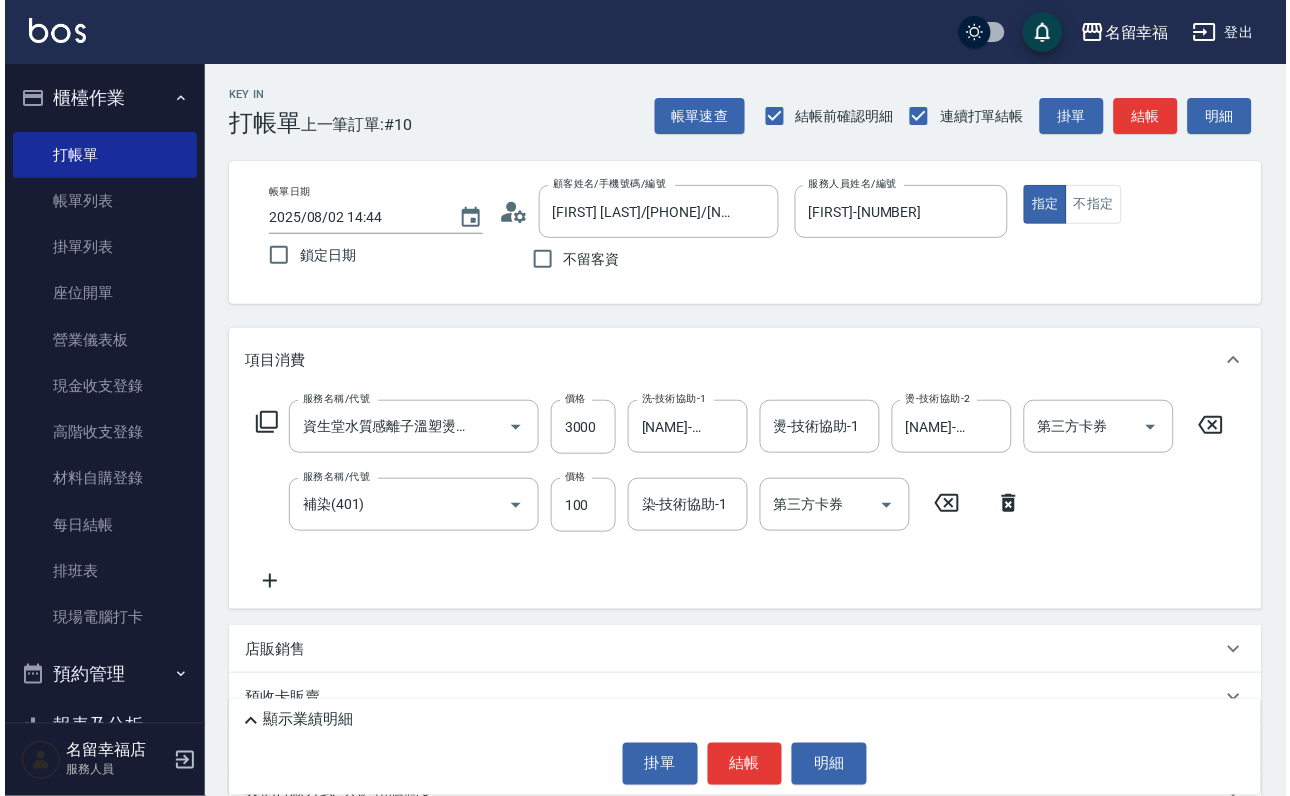 scroll, scrollTop: 0, scrollLeft: 0, axis: both 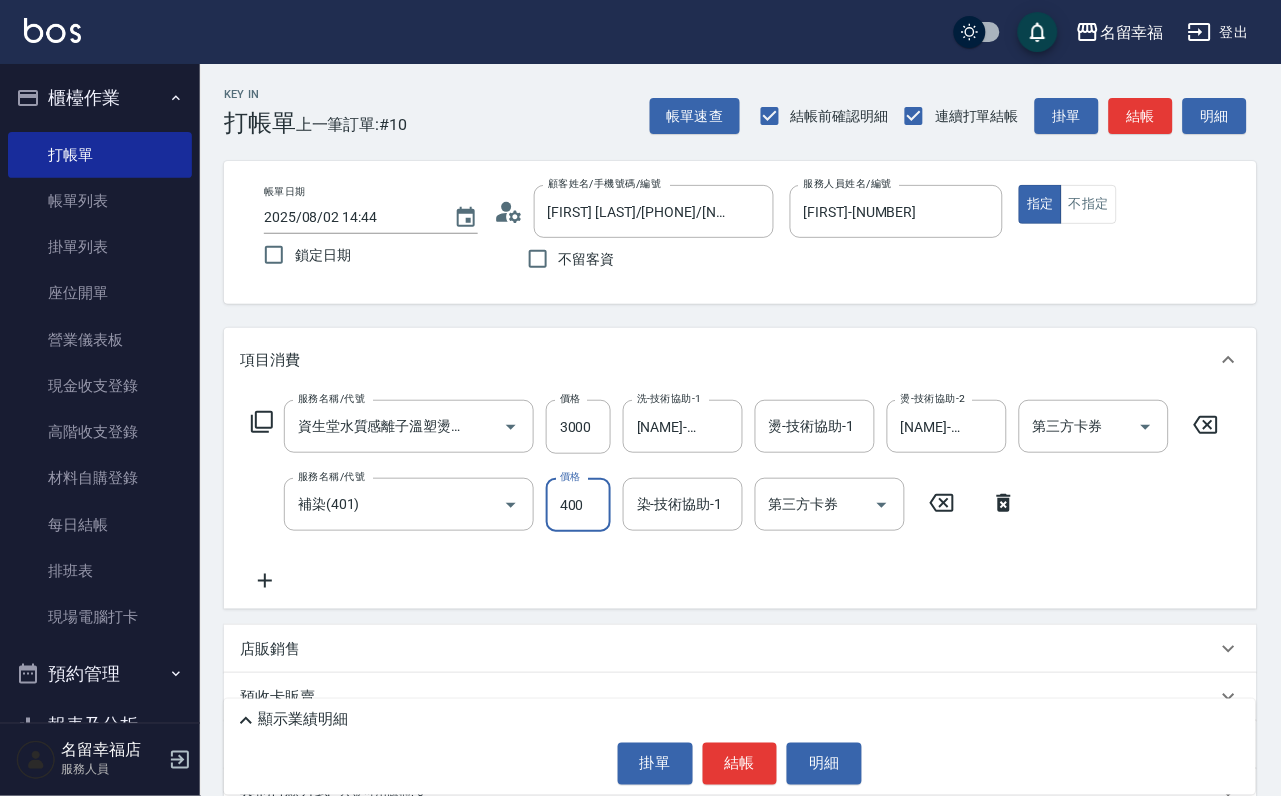 type on "400" 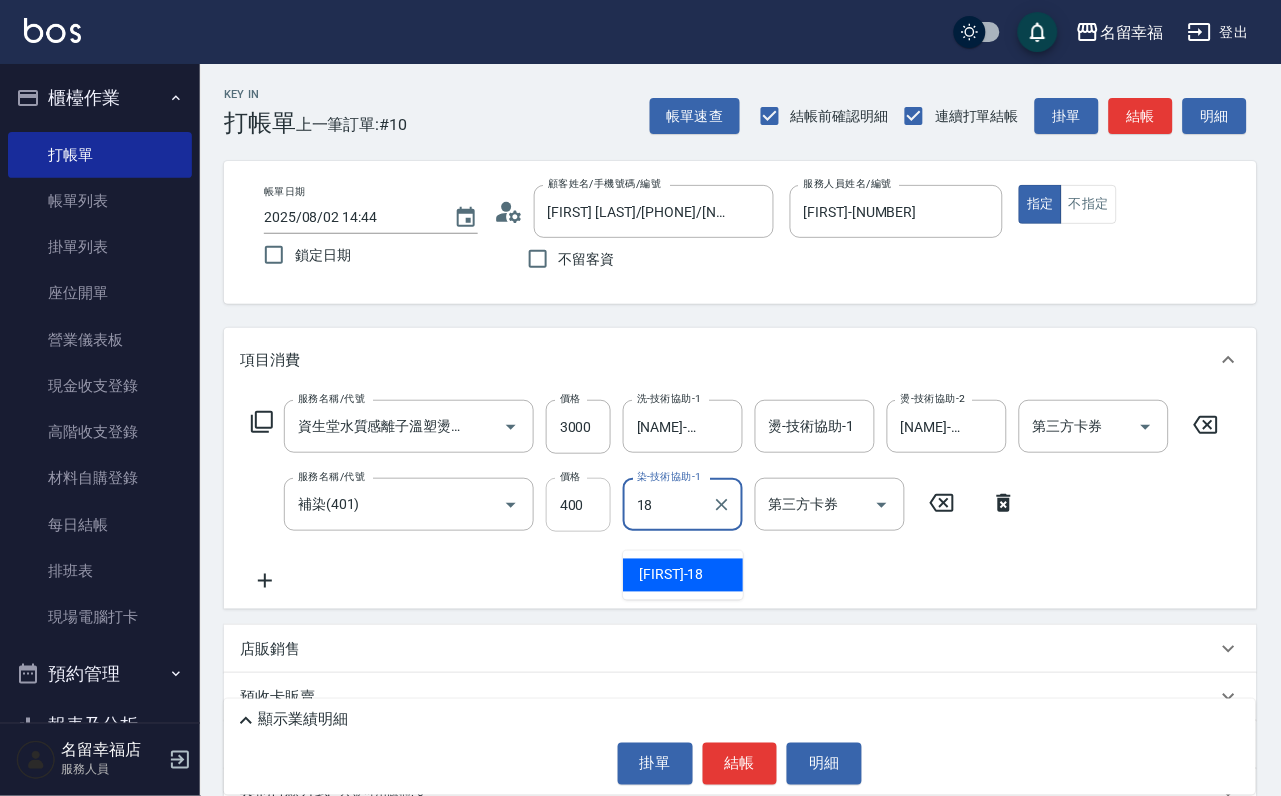 type on "[NAME]-18" 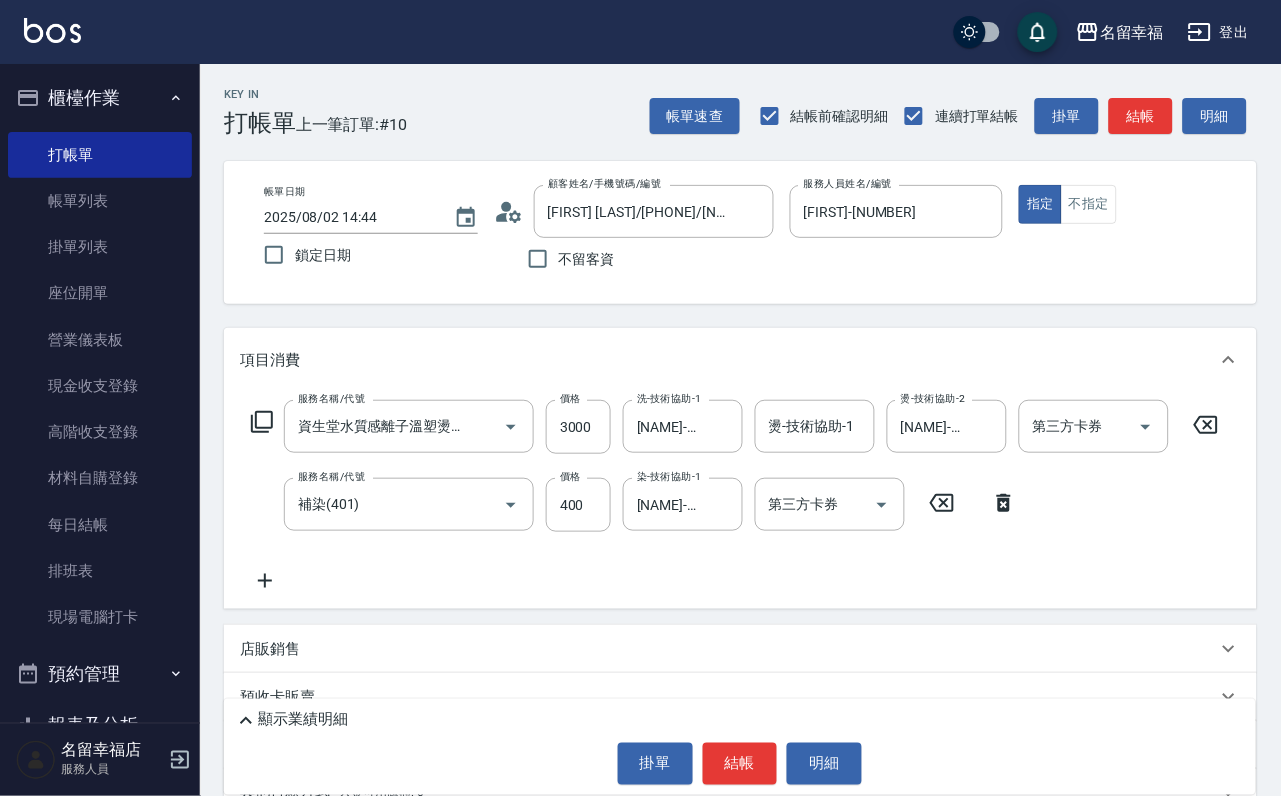 click 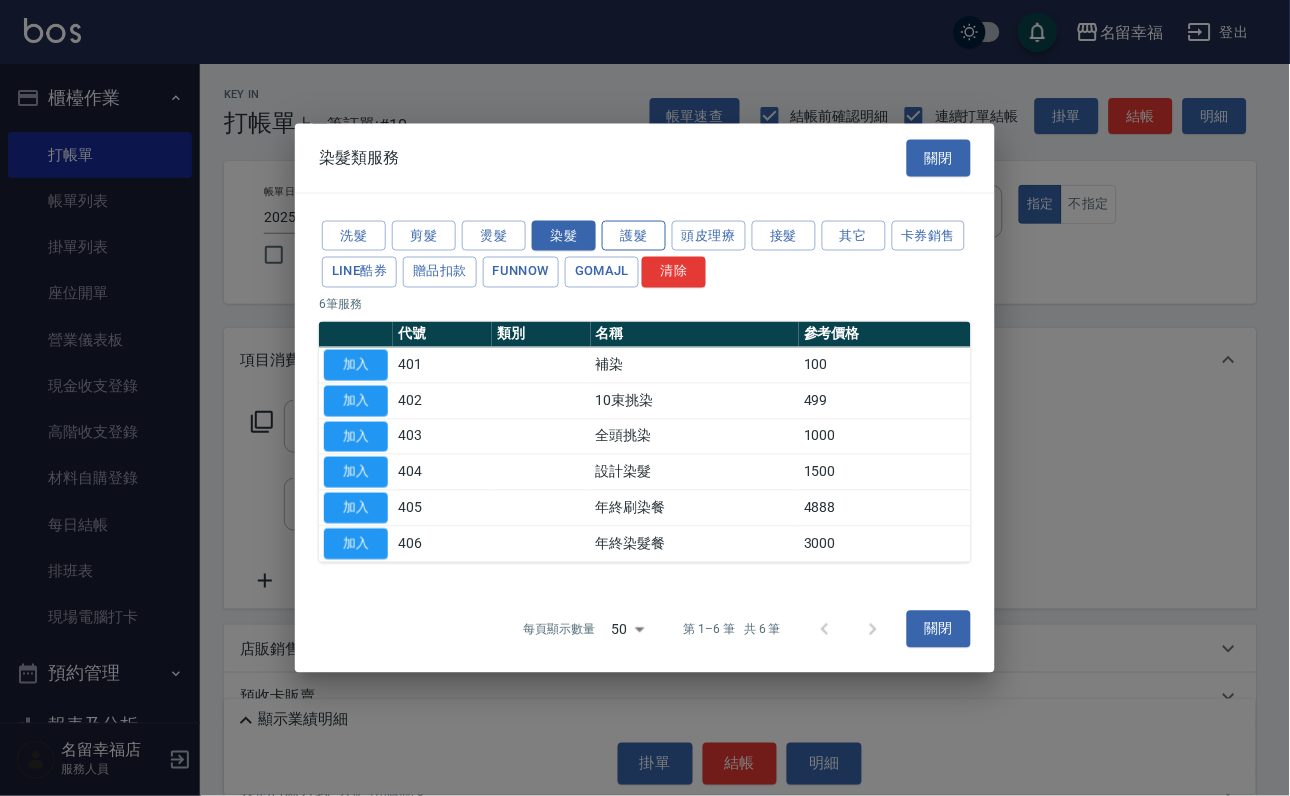 drag, startPoint x: 635, startPoint y: 180, endPoint x: 623, endPoint y: 186, distance: 13.416408 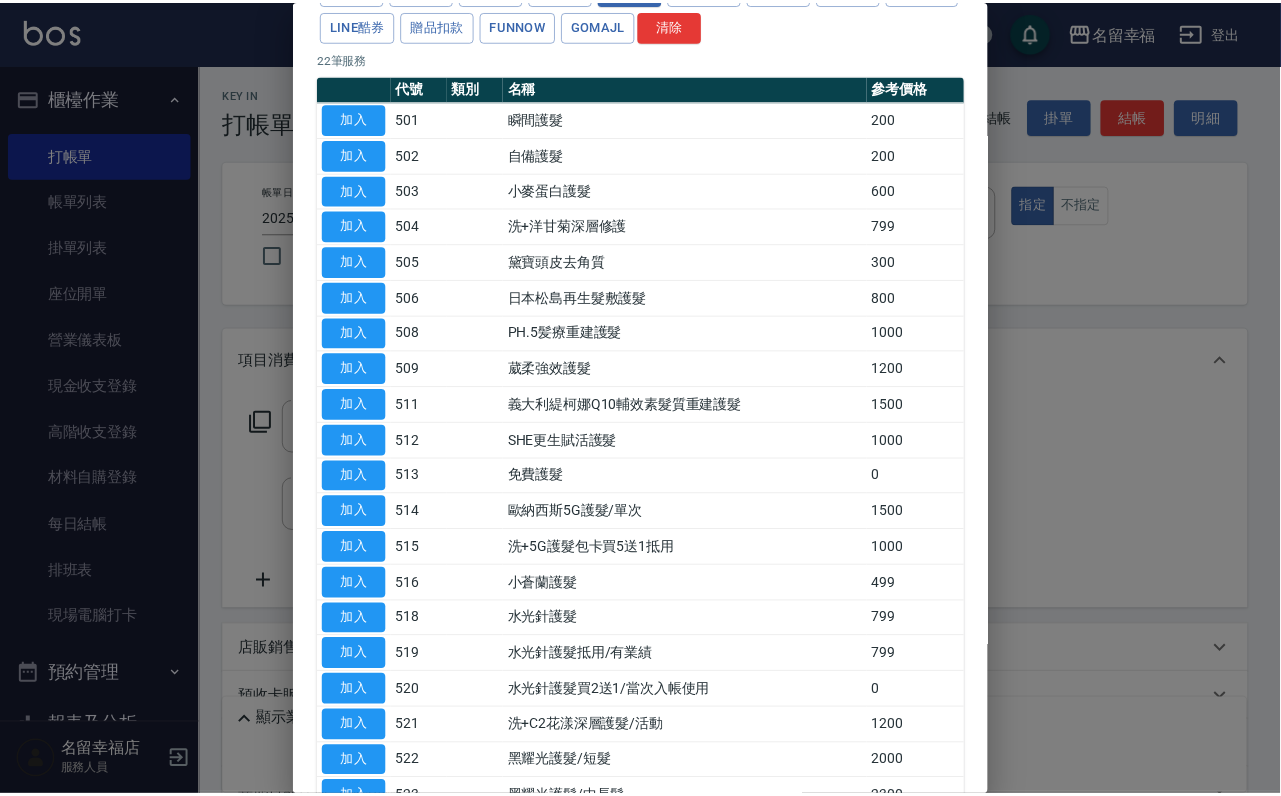 scroll, scrollTop: 450, scrollLeft: 0, axis: vertical 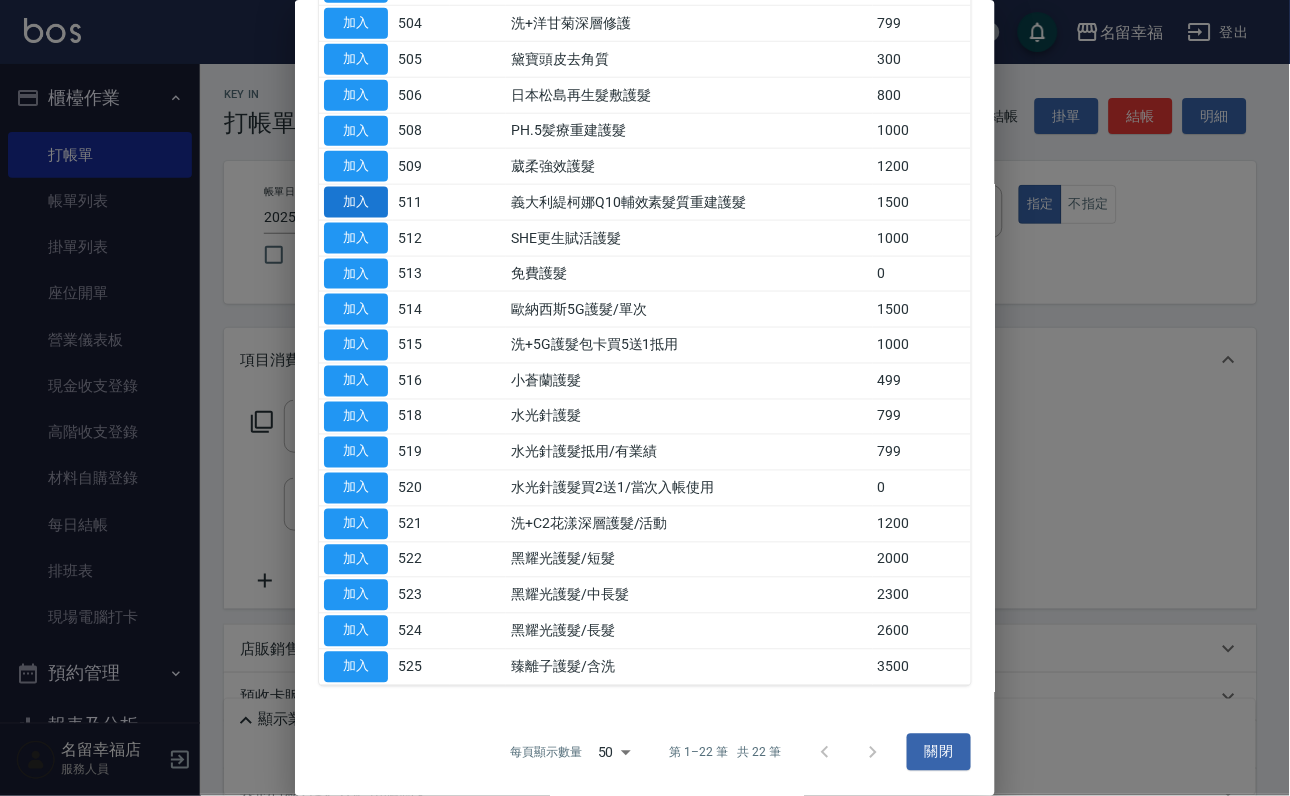 click on "加入" at bounding box center (356, 202) 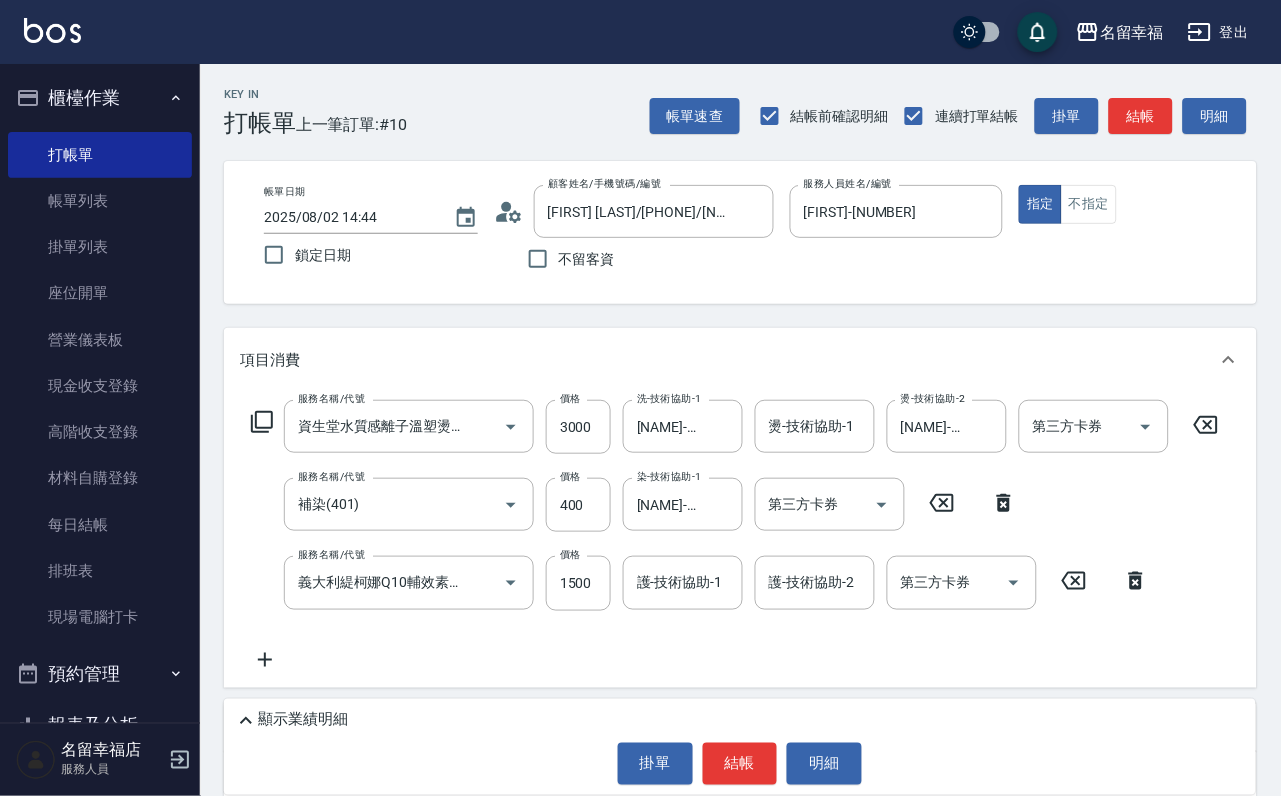 click on "服務名稱/代號 義大利緹柯娜Q10輔效素髮質重建護髮(511) 服務名稱/代號 價格 1500 價格 護-技術協助-1 護-技術協助-1 護-技術協助-2 護-技術協助-2 第三方卡券 第三方卡券" at bounding box center (700, 583) 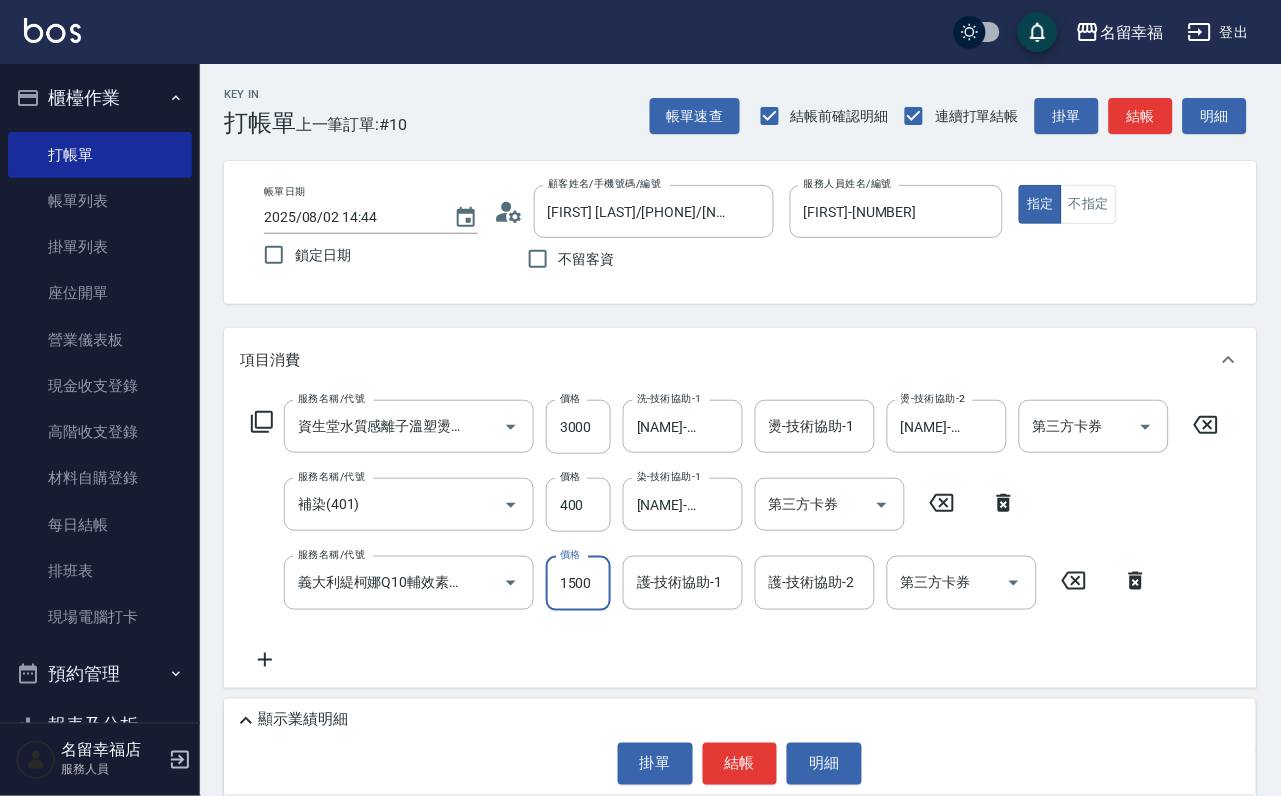 click on "1500" at bounding box center (578, 583) 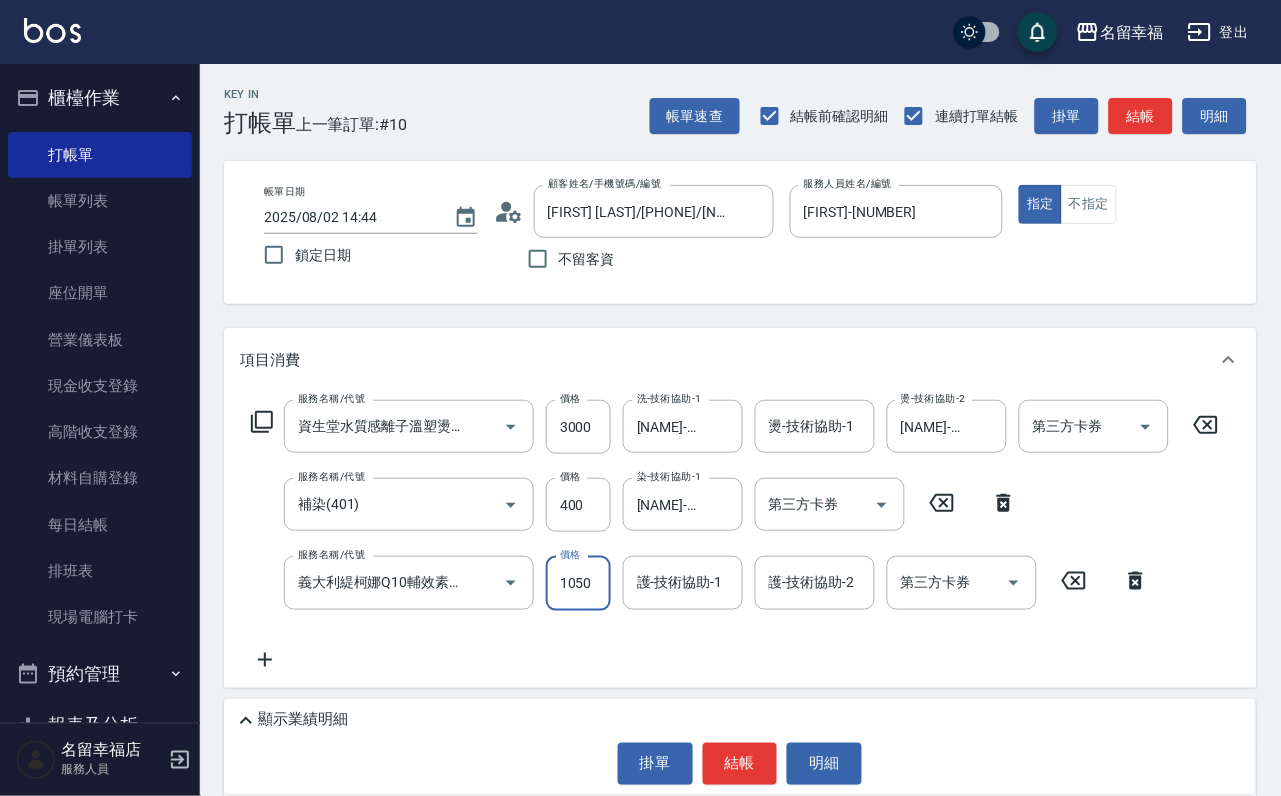 scroll, scrollTop: 0, scrollLeft: 1, axis: horizontal 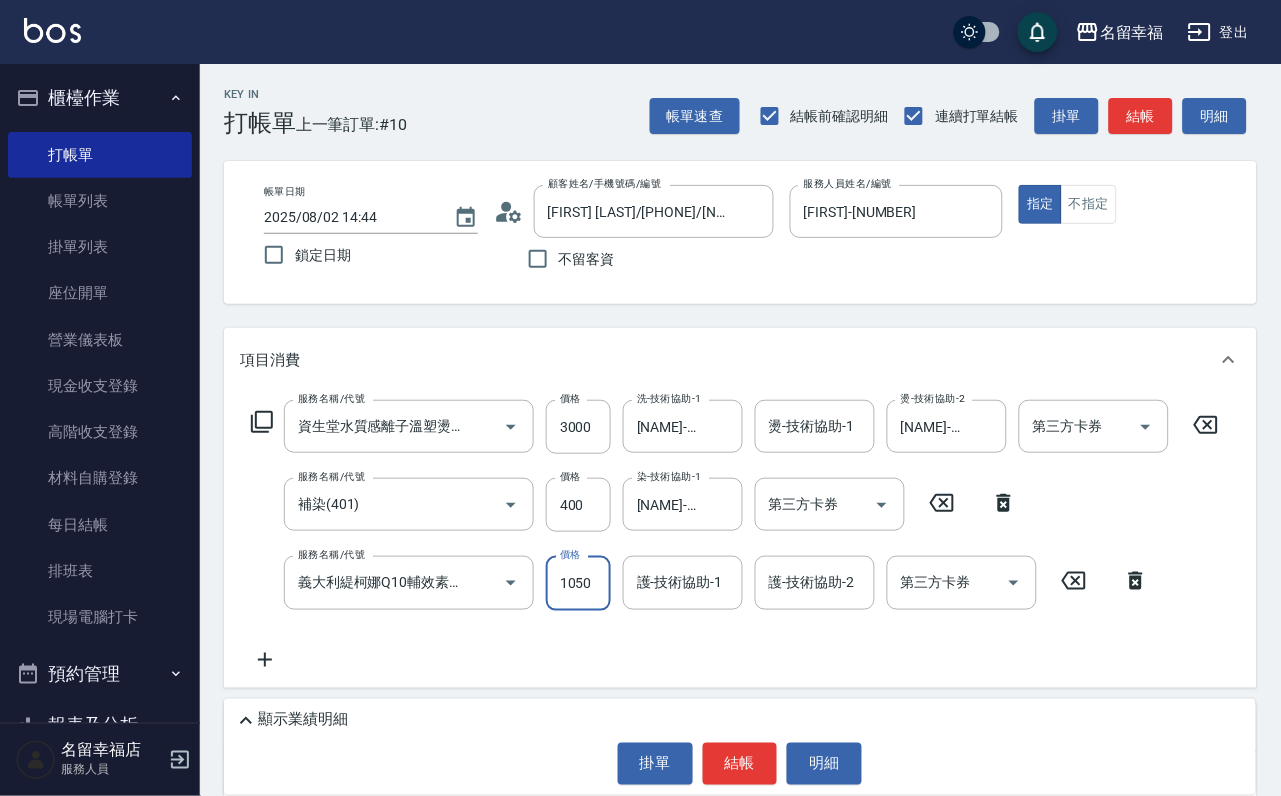 type on "1050" 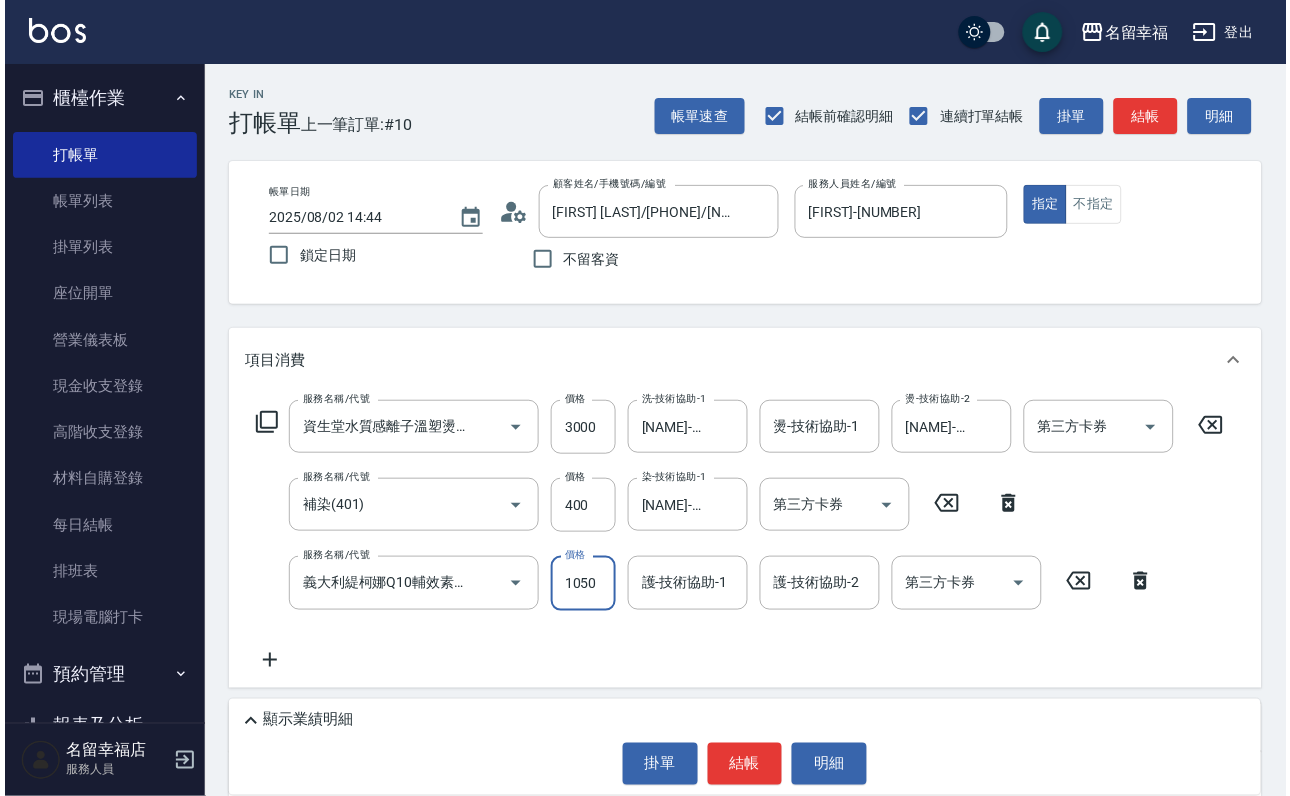 scroll, scrollTop: 0, scrollLeft: 0, axis: both 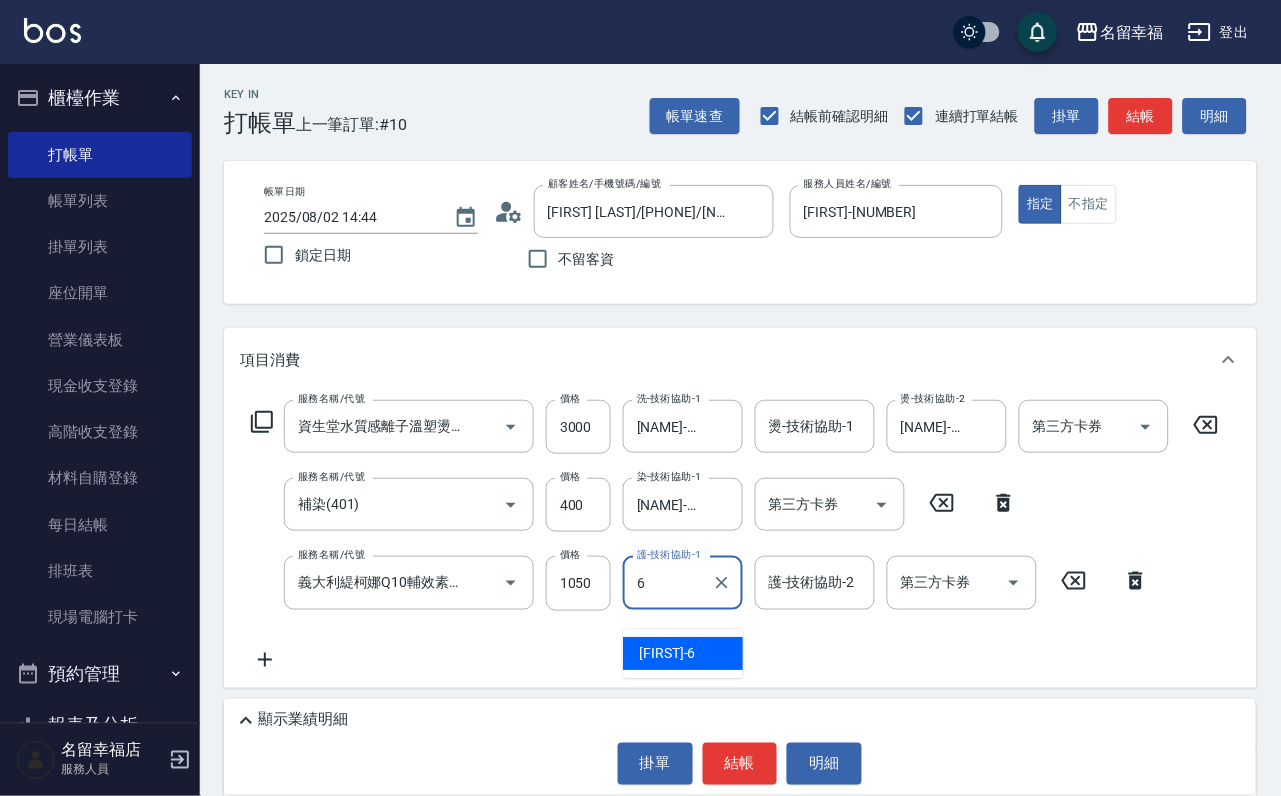 type on "[FIRST]-[NUMBER]" 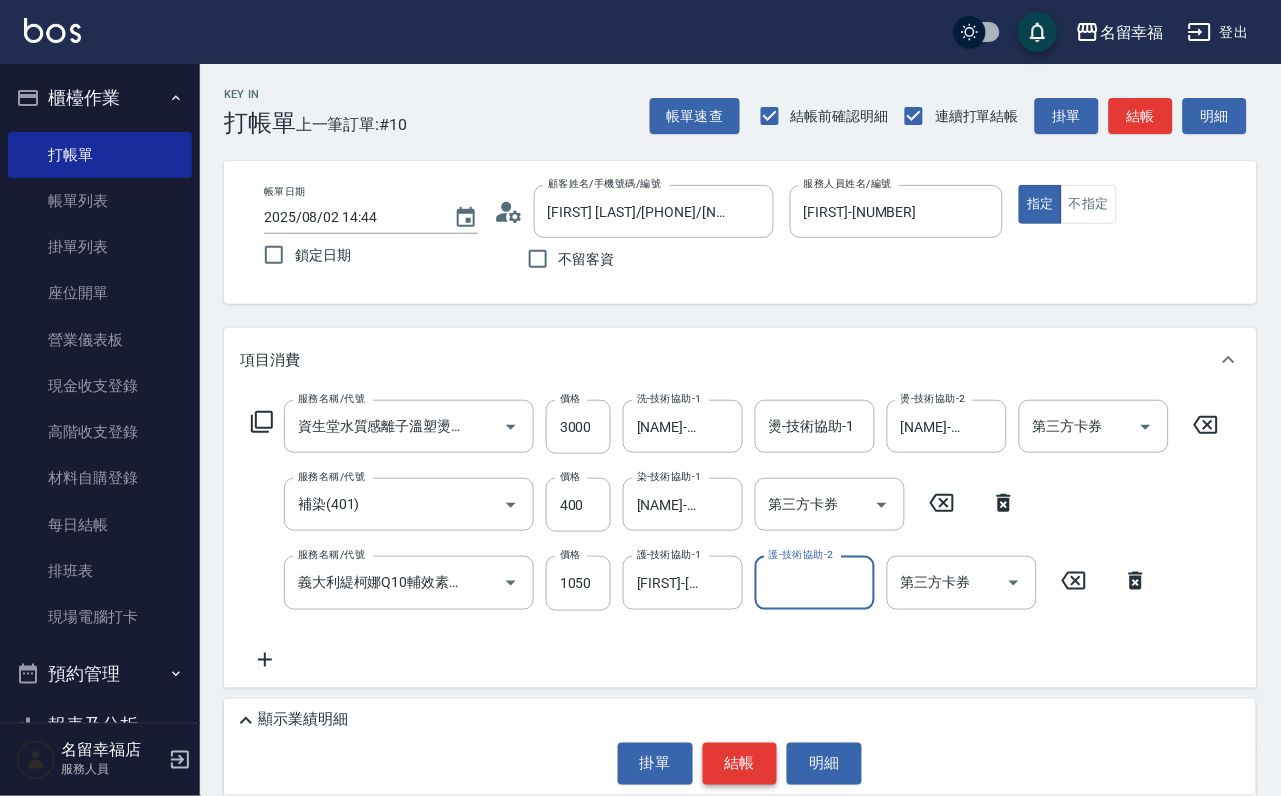click on "結帳" at bounding box center (740, 764) 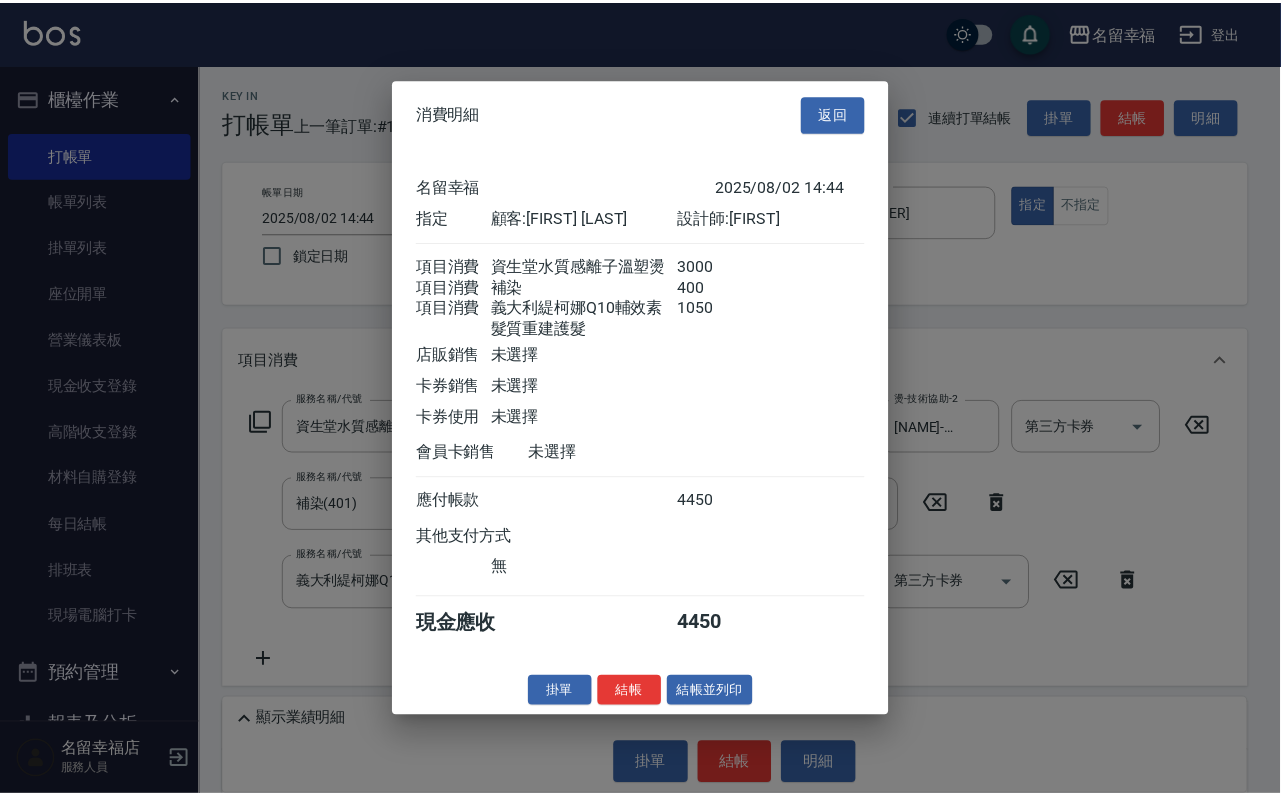 scroll, scrollTop: 434, scrollLeft: 0, axis: vertical 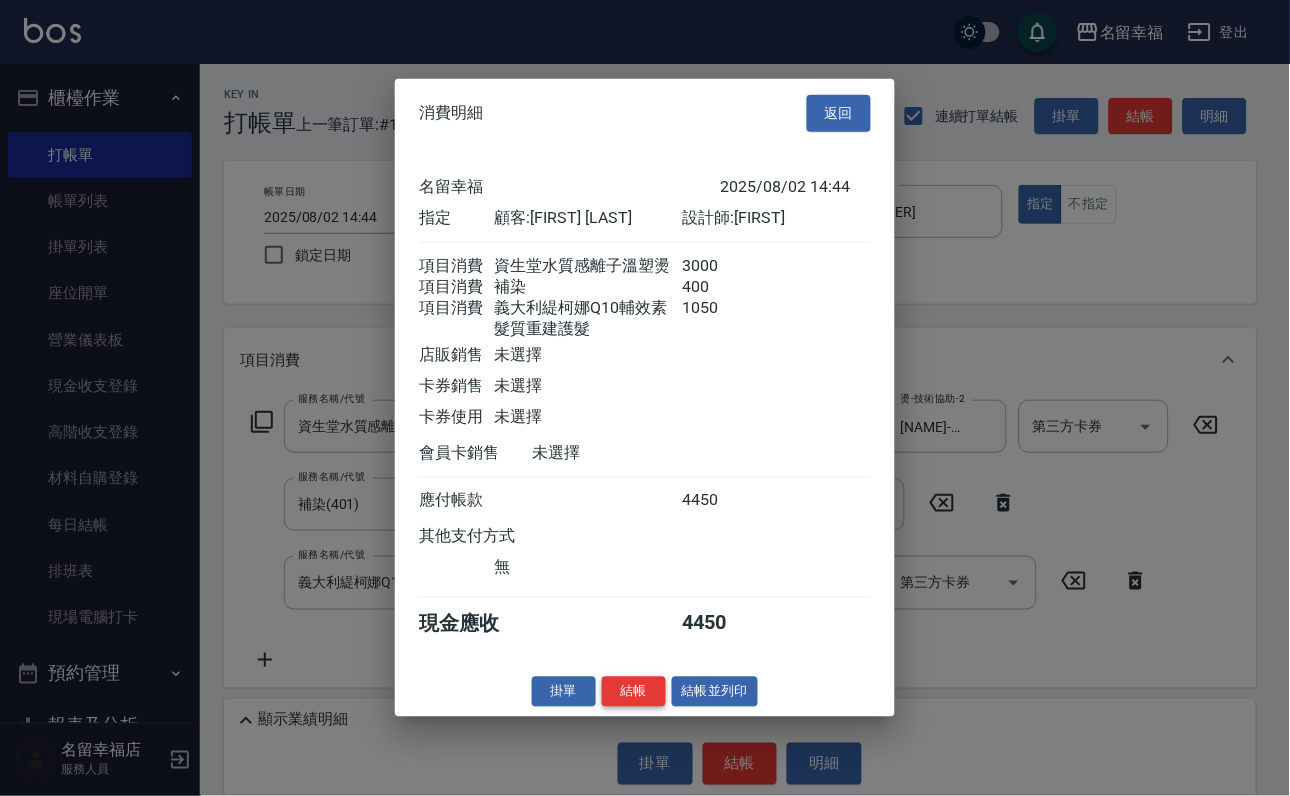 click on "結帳" at bounding box center (634, 691) 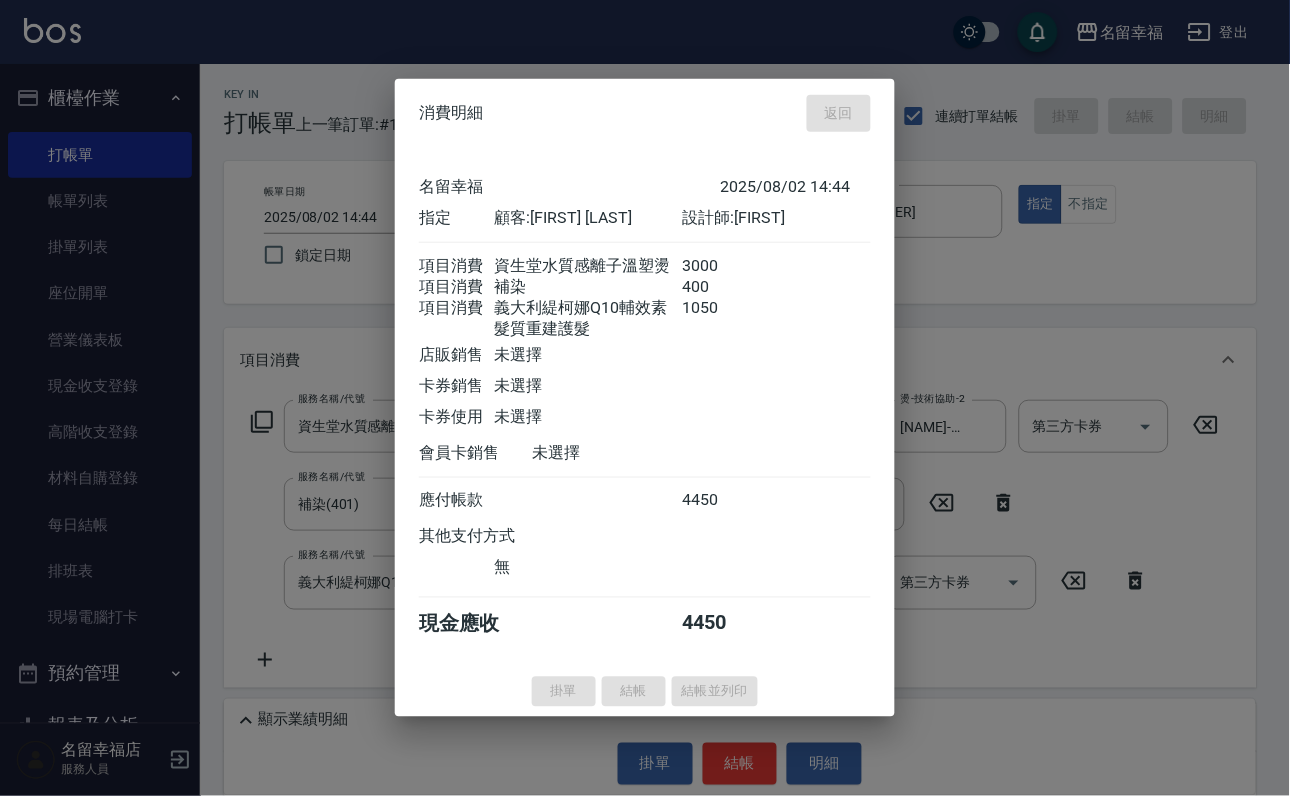 type on "[DATE] [TIME]" 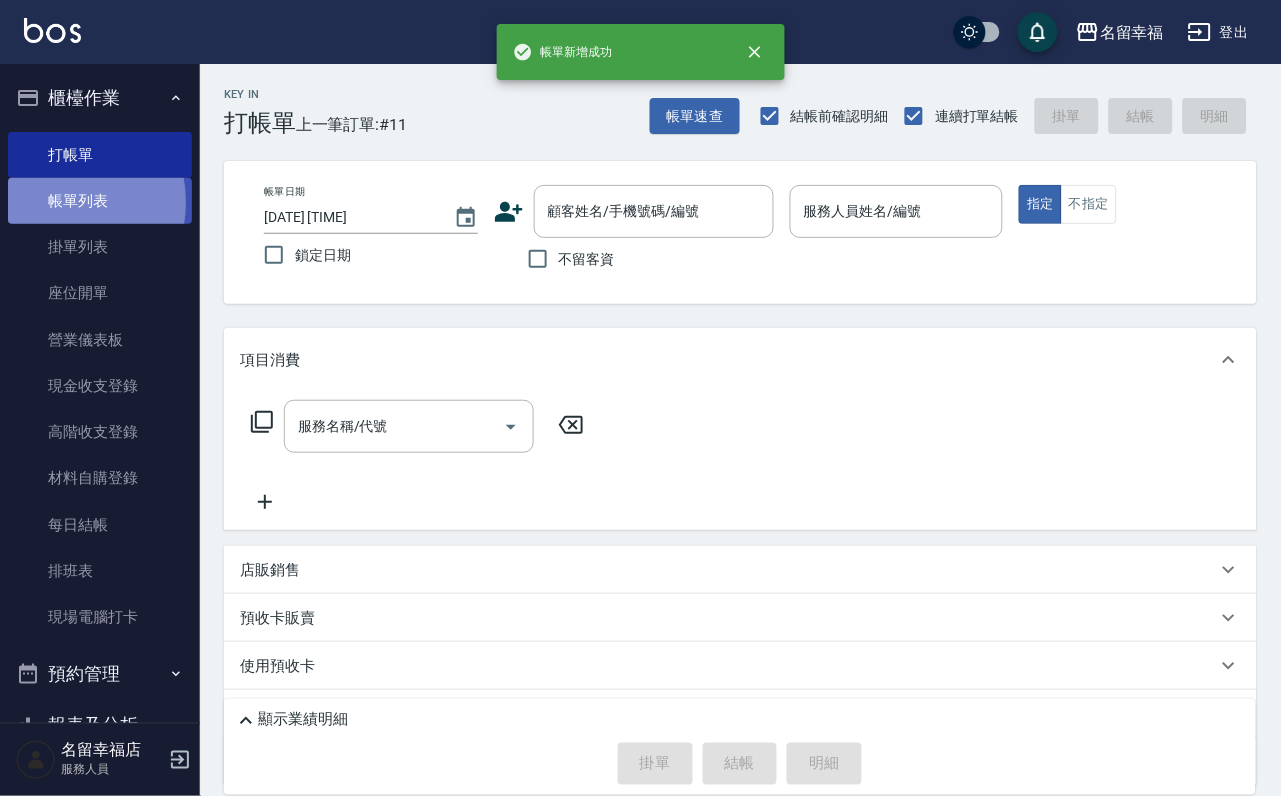 drag, startPoint x: 48, startPoint y: 214, endPoint x: 39, endPoint y: 196, distance: 20.12461 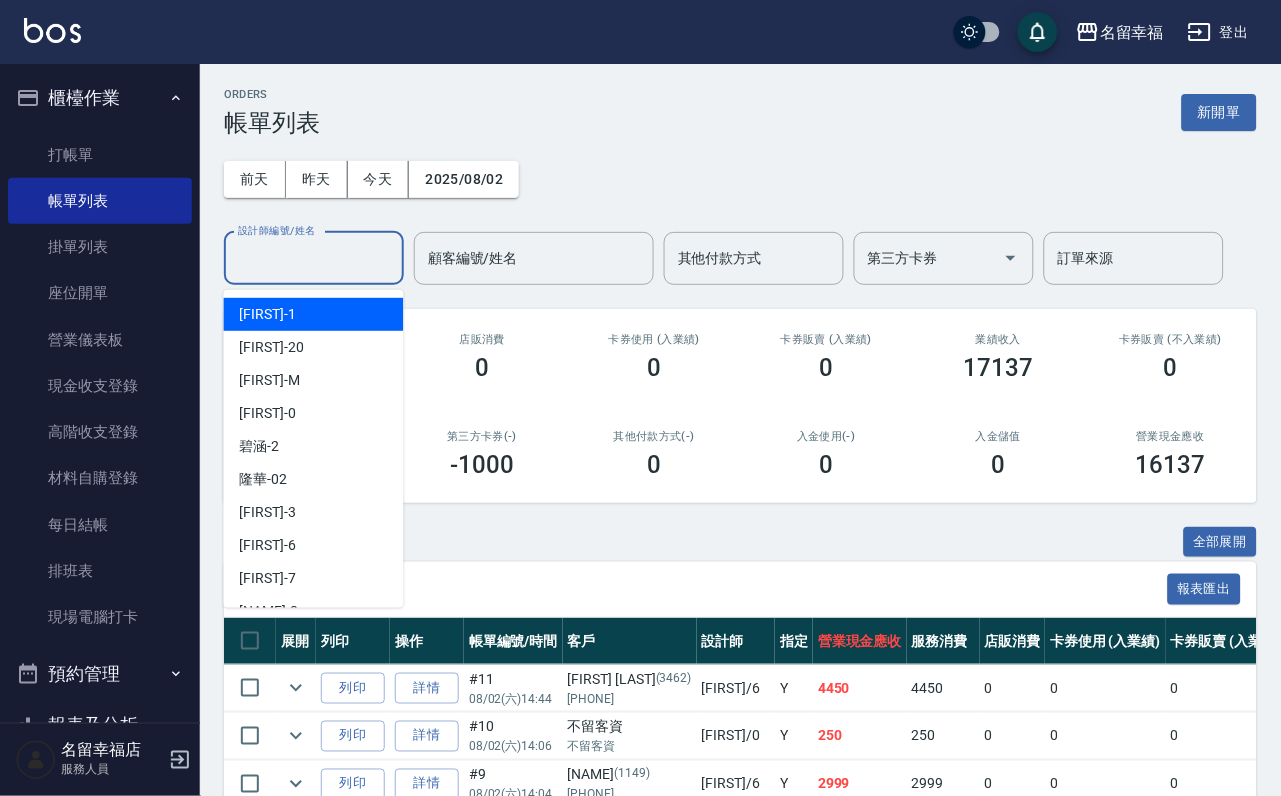 click on "設計師編號/姓名" at bounding box center [314, 258] 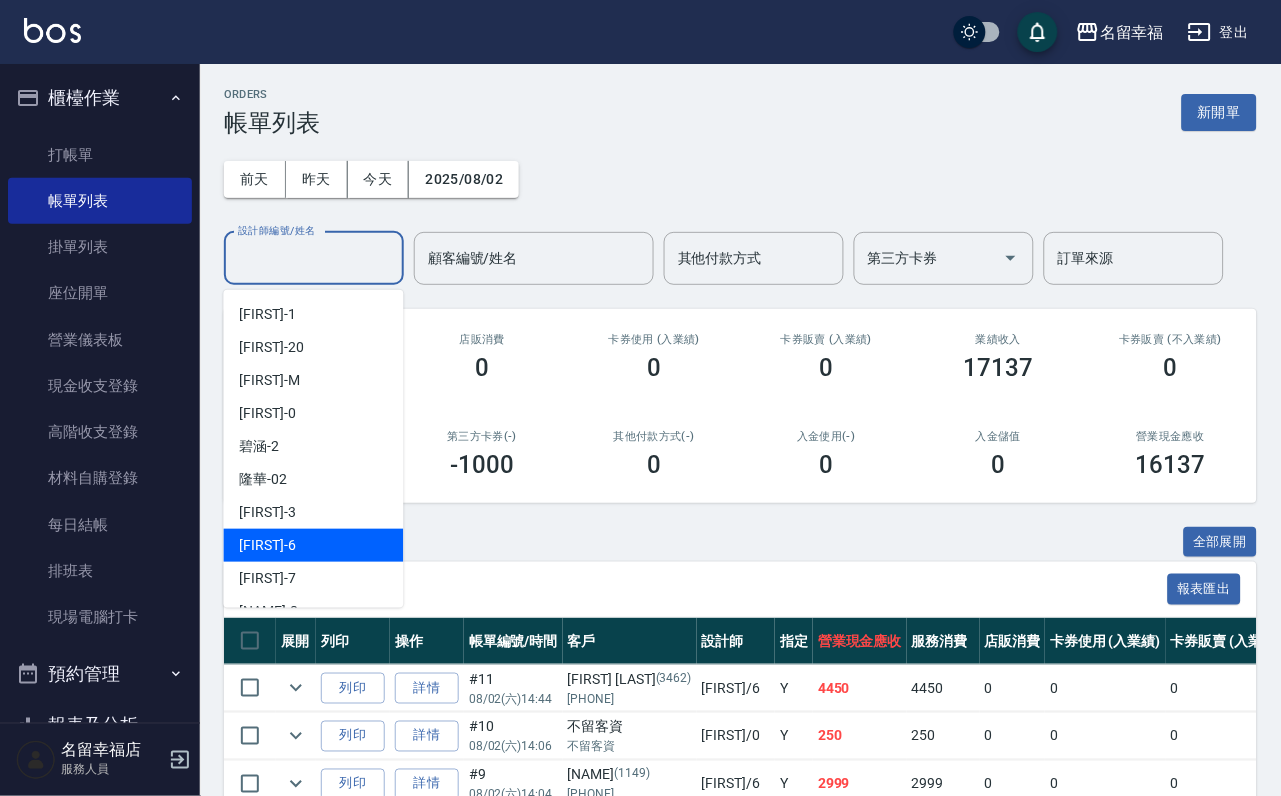 click on "[FIRST] -[NUMBER]" at bounding box center [314, 545] 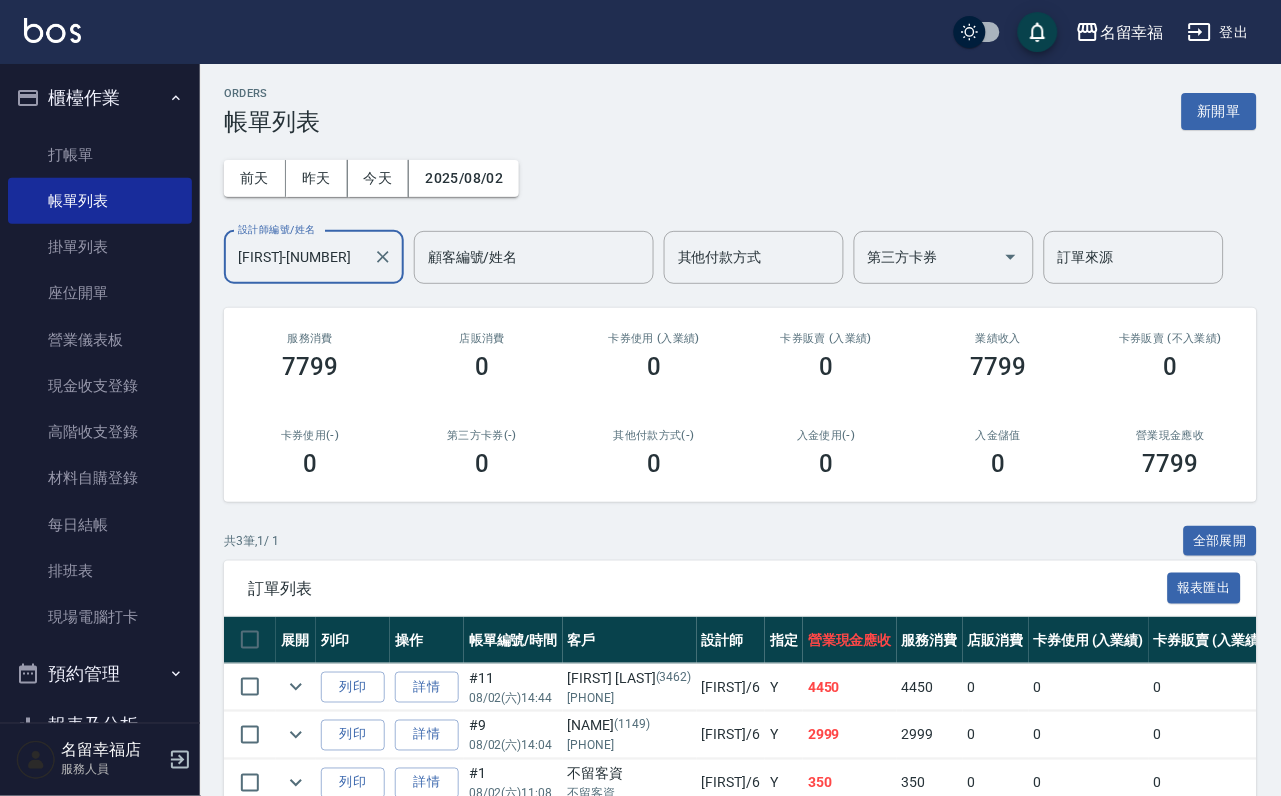 scroll, scrollTop: 0, scrollLeft: 0, axis: both 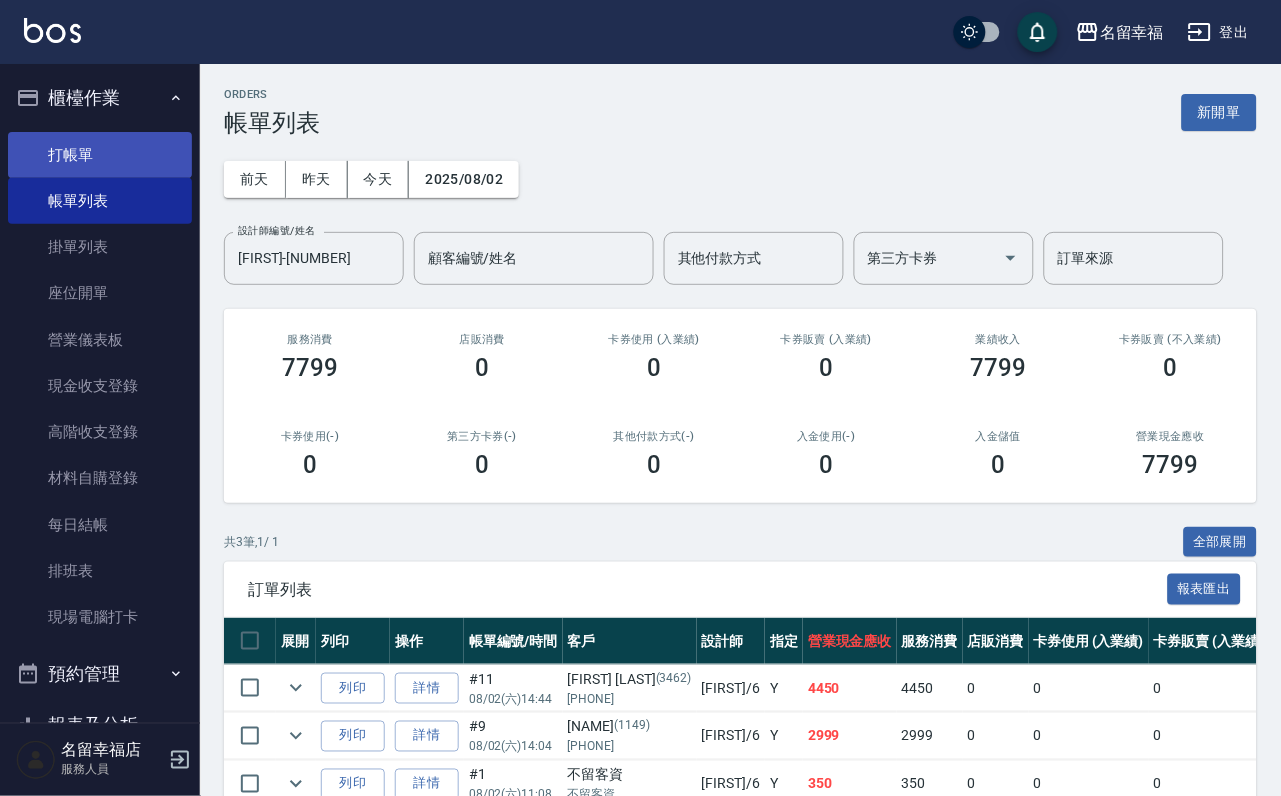 click on "打帳單" at bounding box center (100, 155) 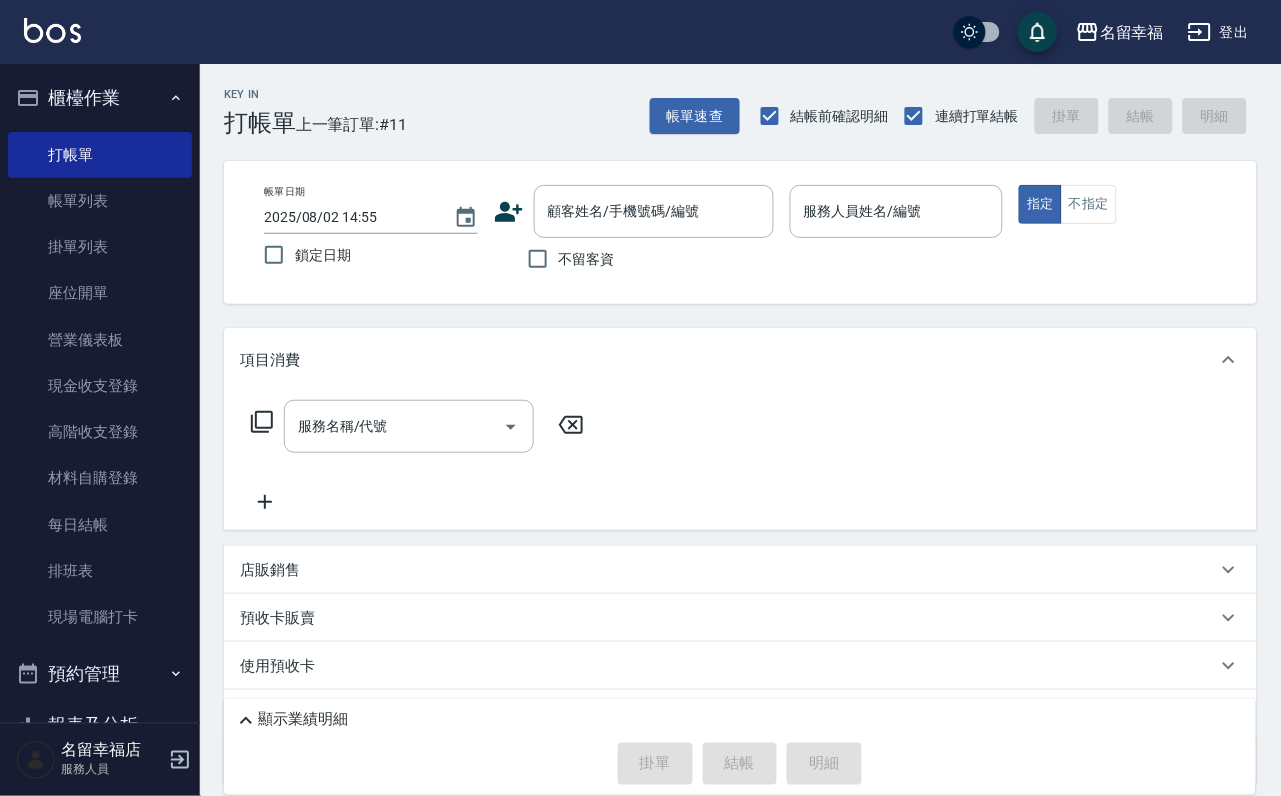 click on "不留客資" at bounding box center [587, 259] 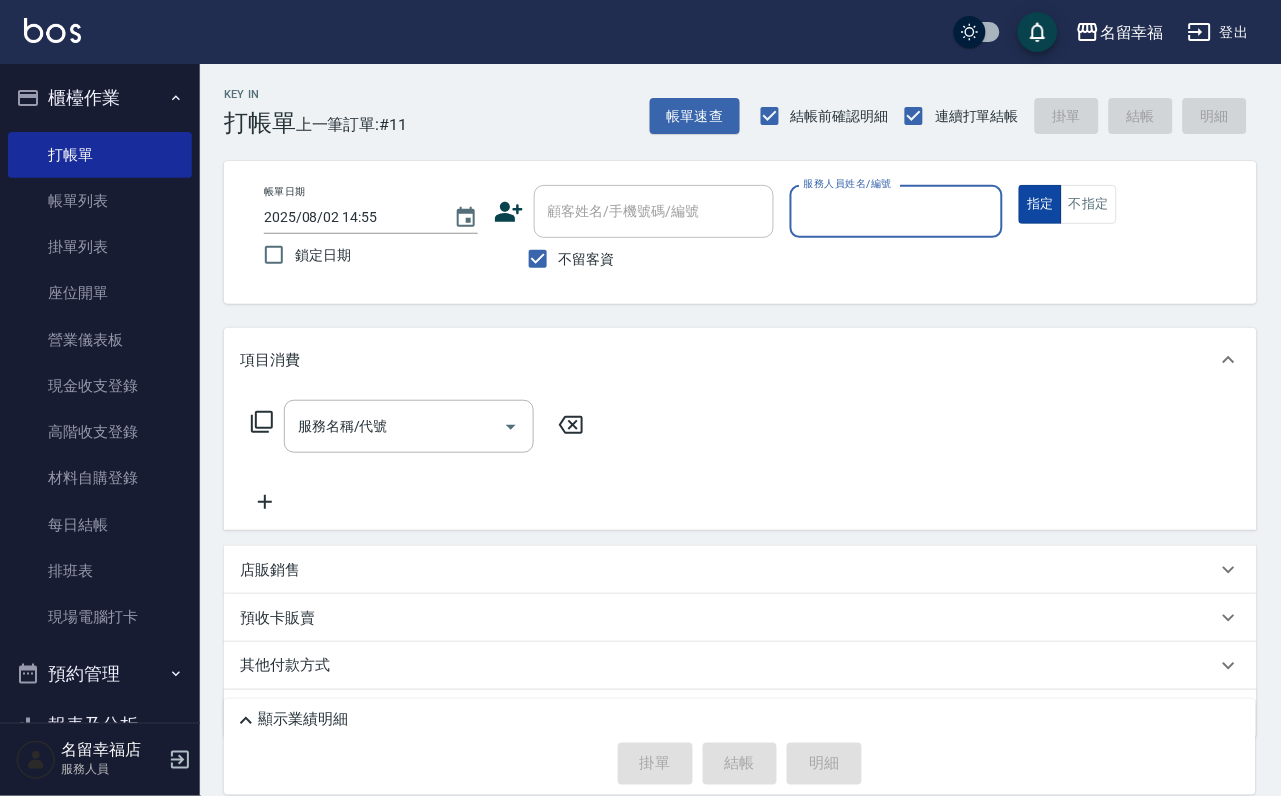 click on "指定" at bounding box center (1040, 204) 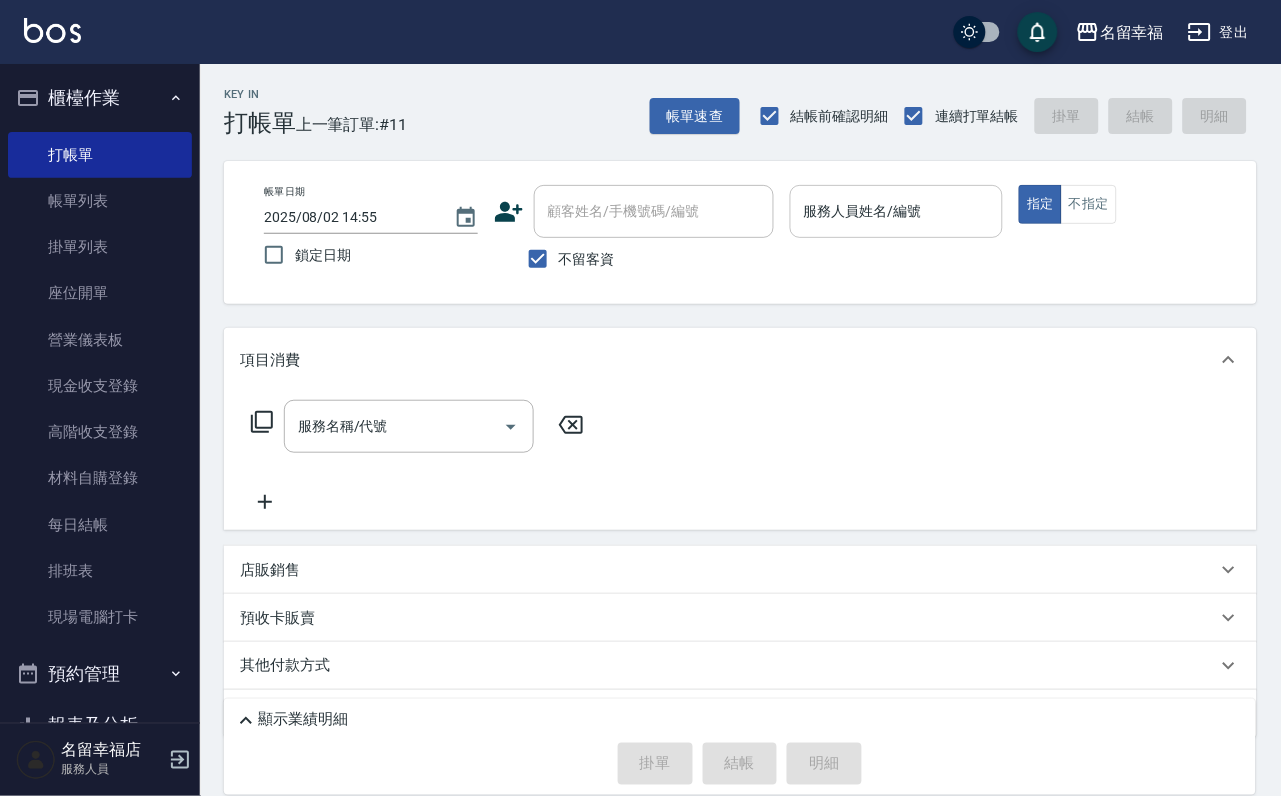 click on "服務人員姓名/編號" at bounding box center (897, 211) 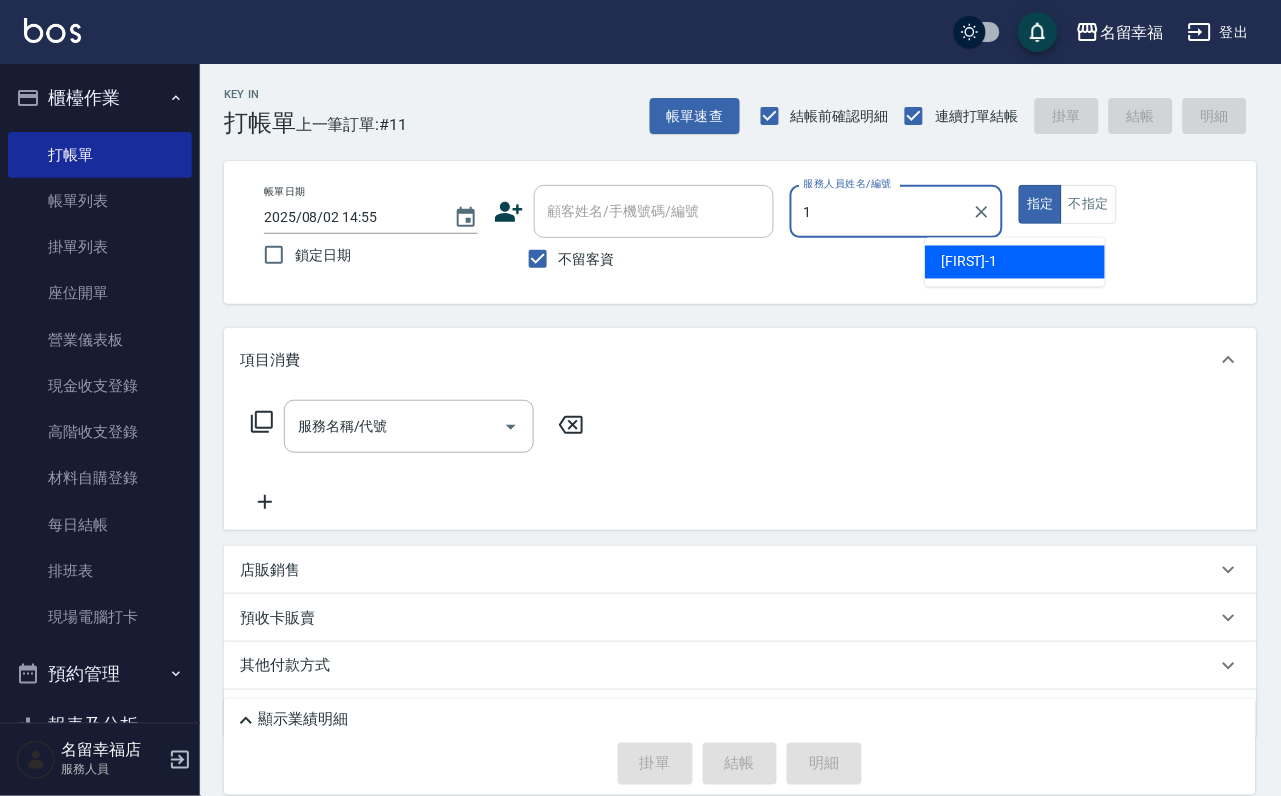 type on "1" 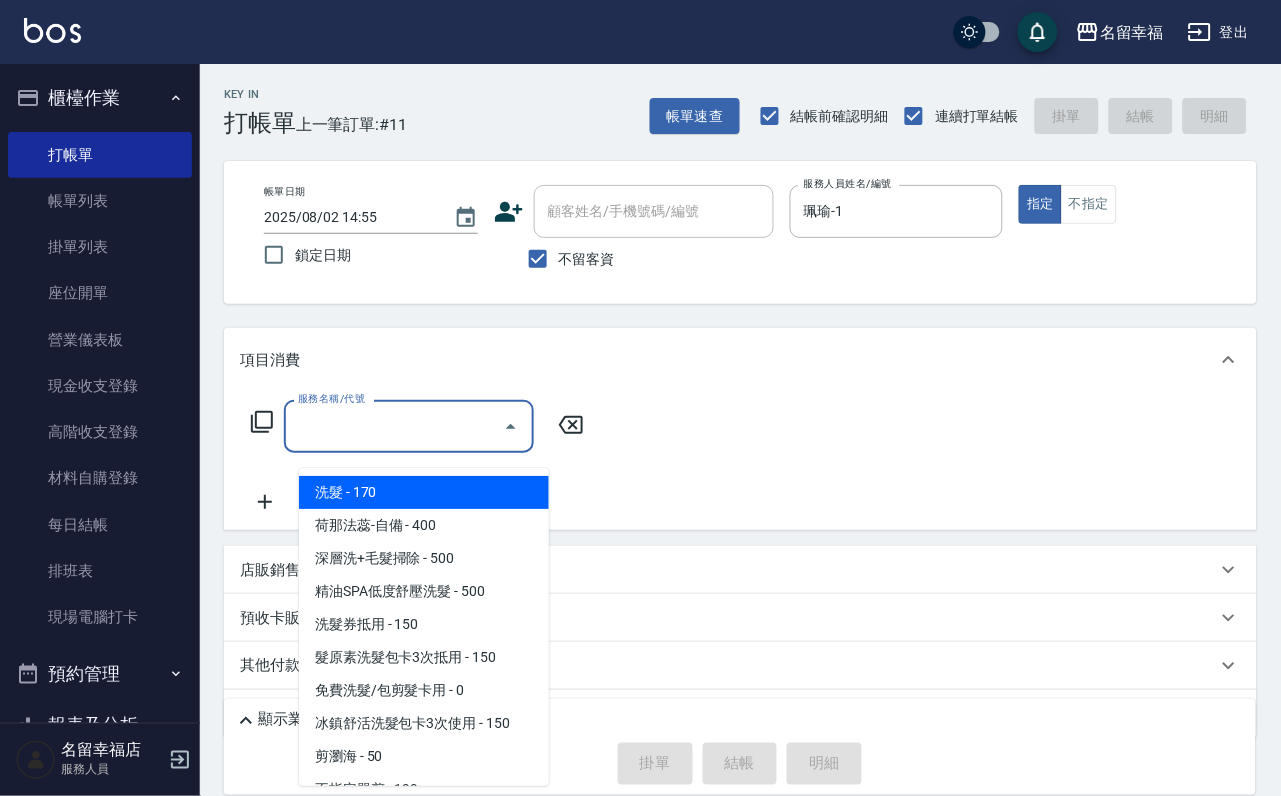 click on "服務名稱/代號" at bounding box center [394, 426] 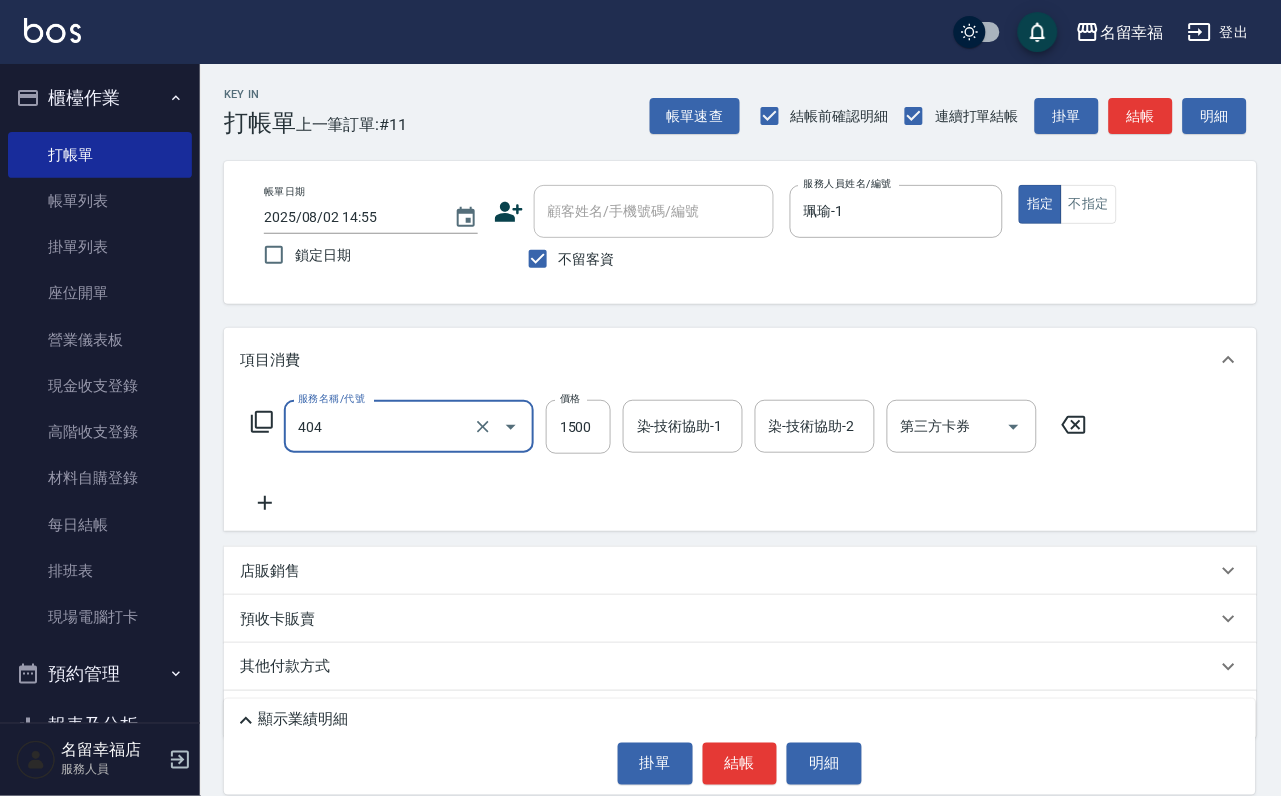 type on "設計染髮(404)" 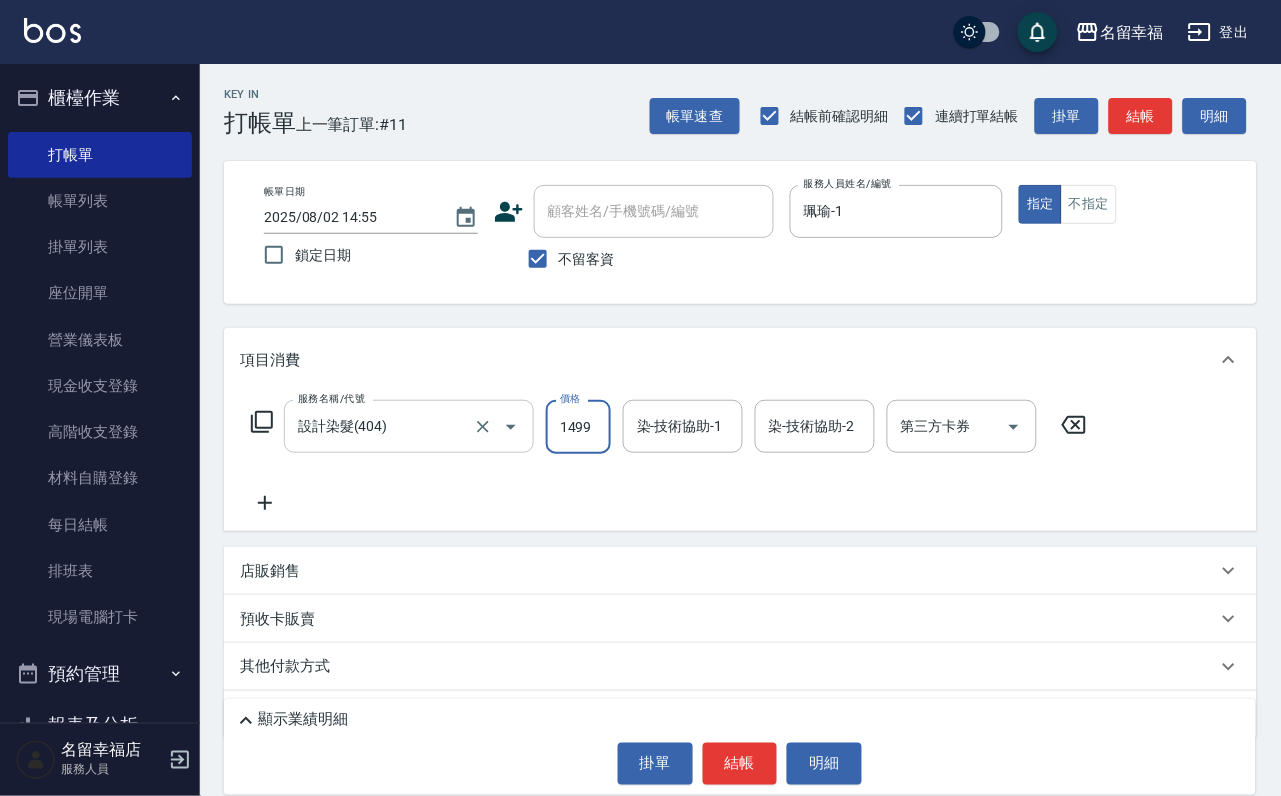 scroll, scrollTop: 0, scrollLeft: 1, axis: horizontal 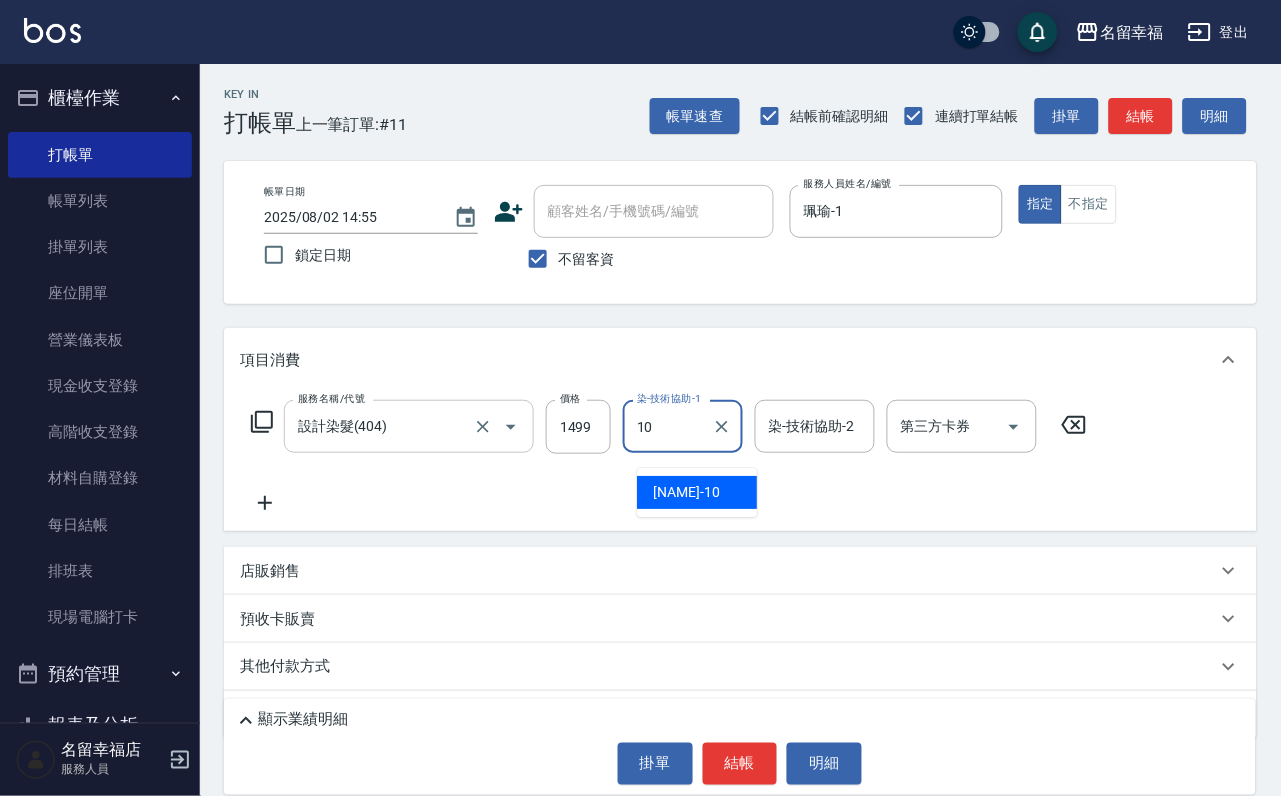 type on "海龜-10" 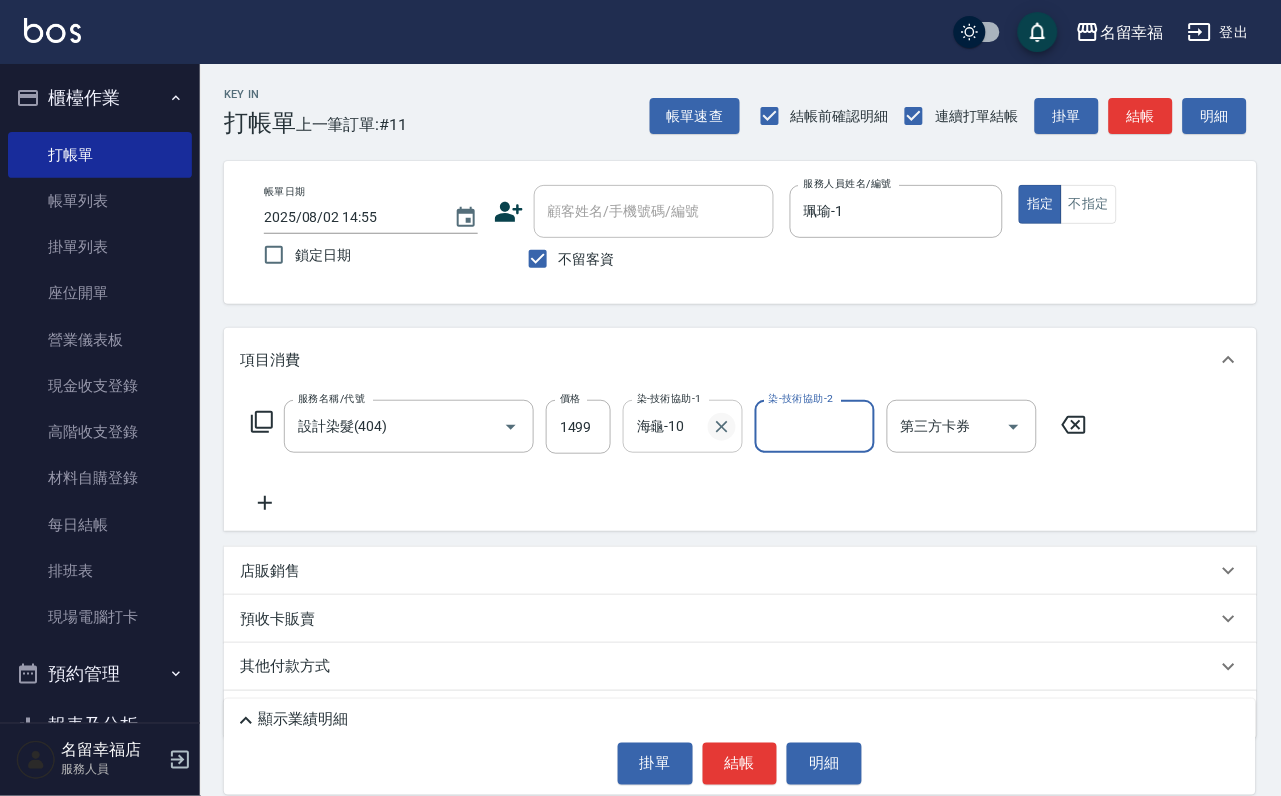click 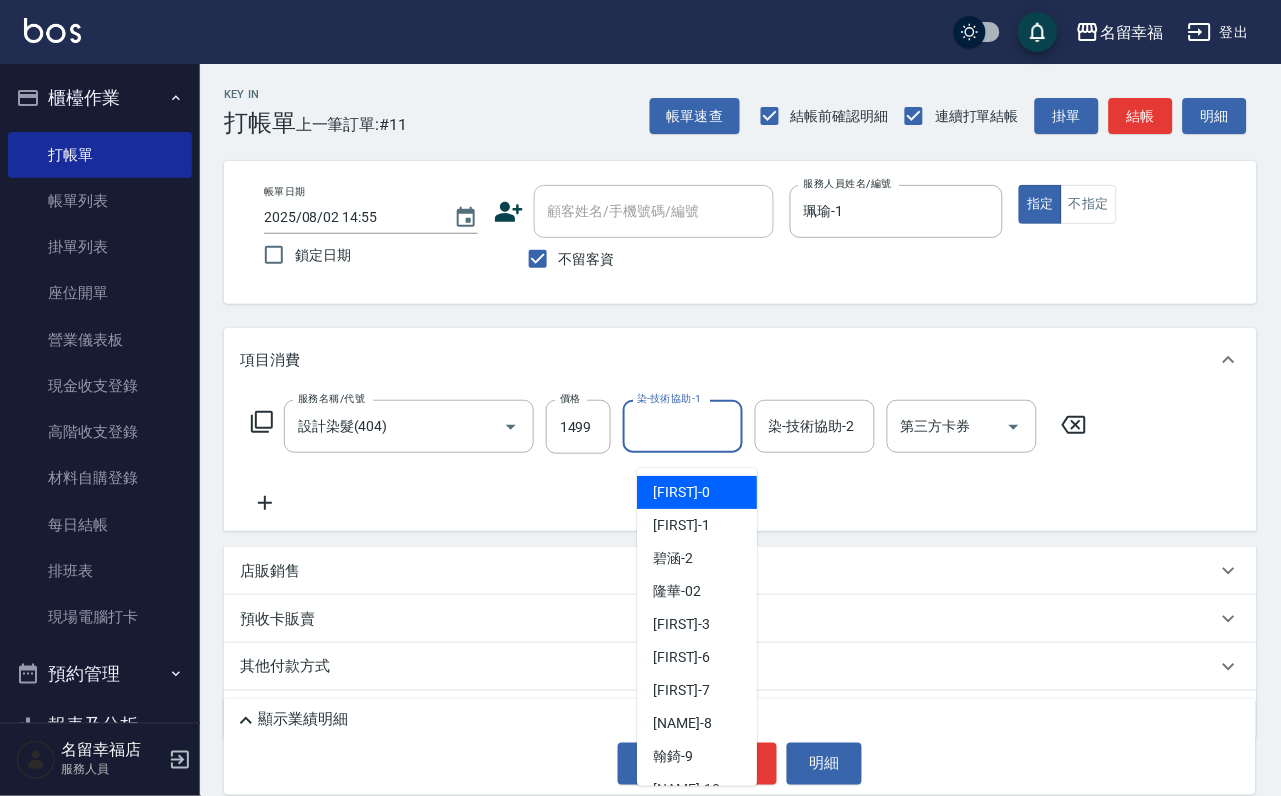 click on "染-技術協助-1" at bounding box center [683, 426] 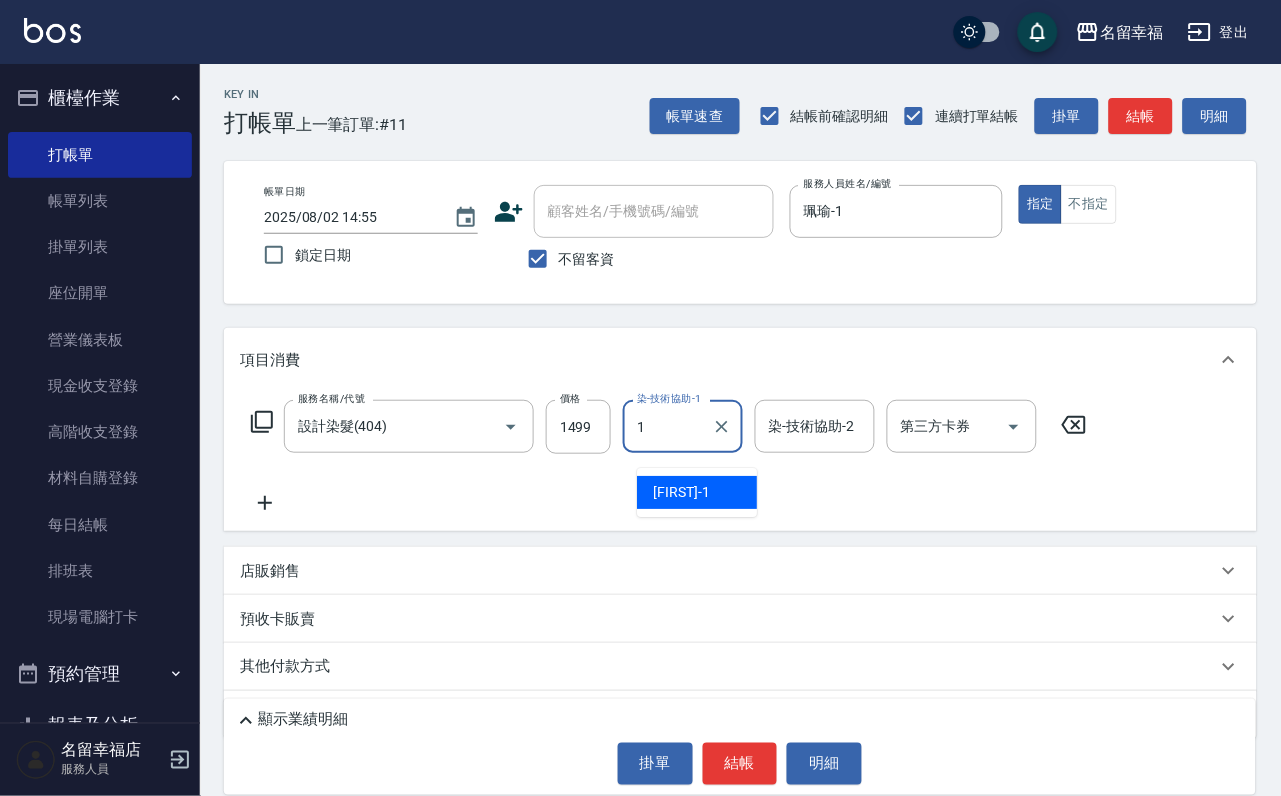 type on "珮瑜-1" 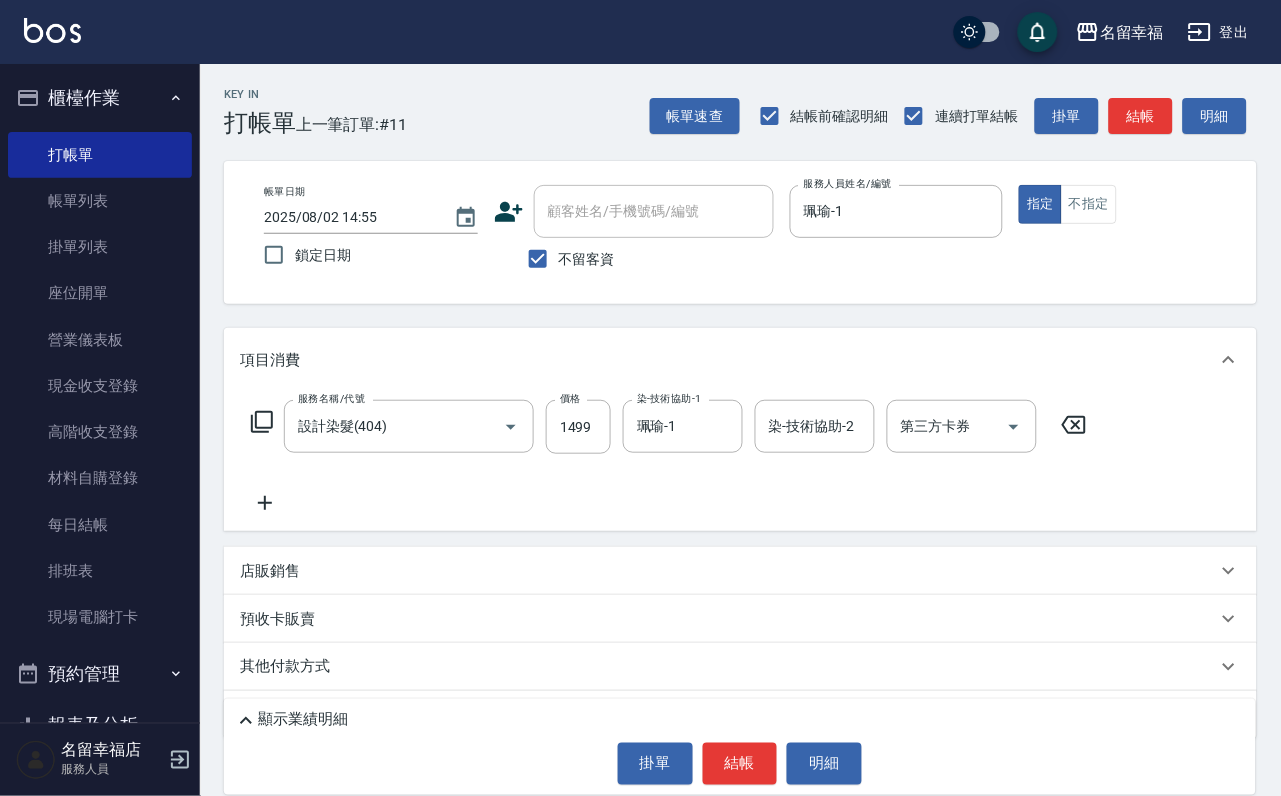click 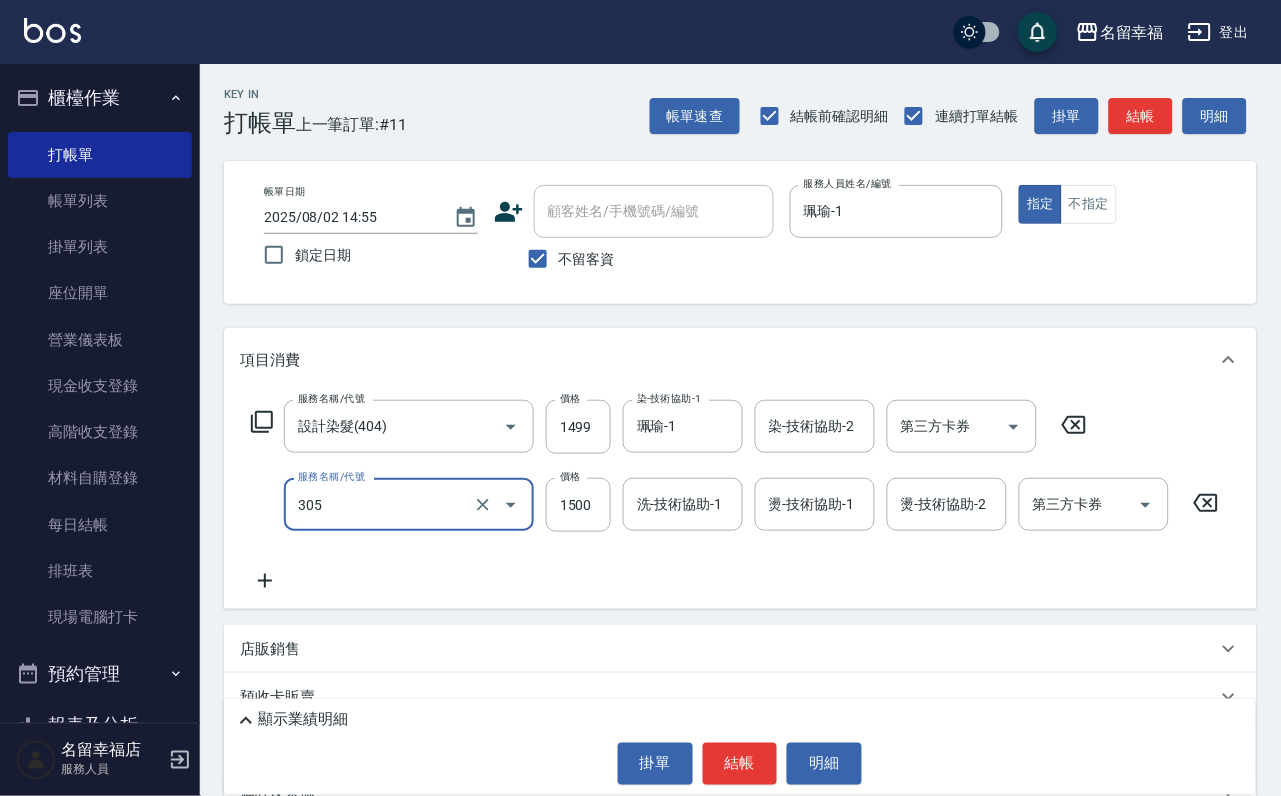 type on "設計燙髮1500(305)" 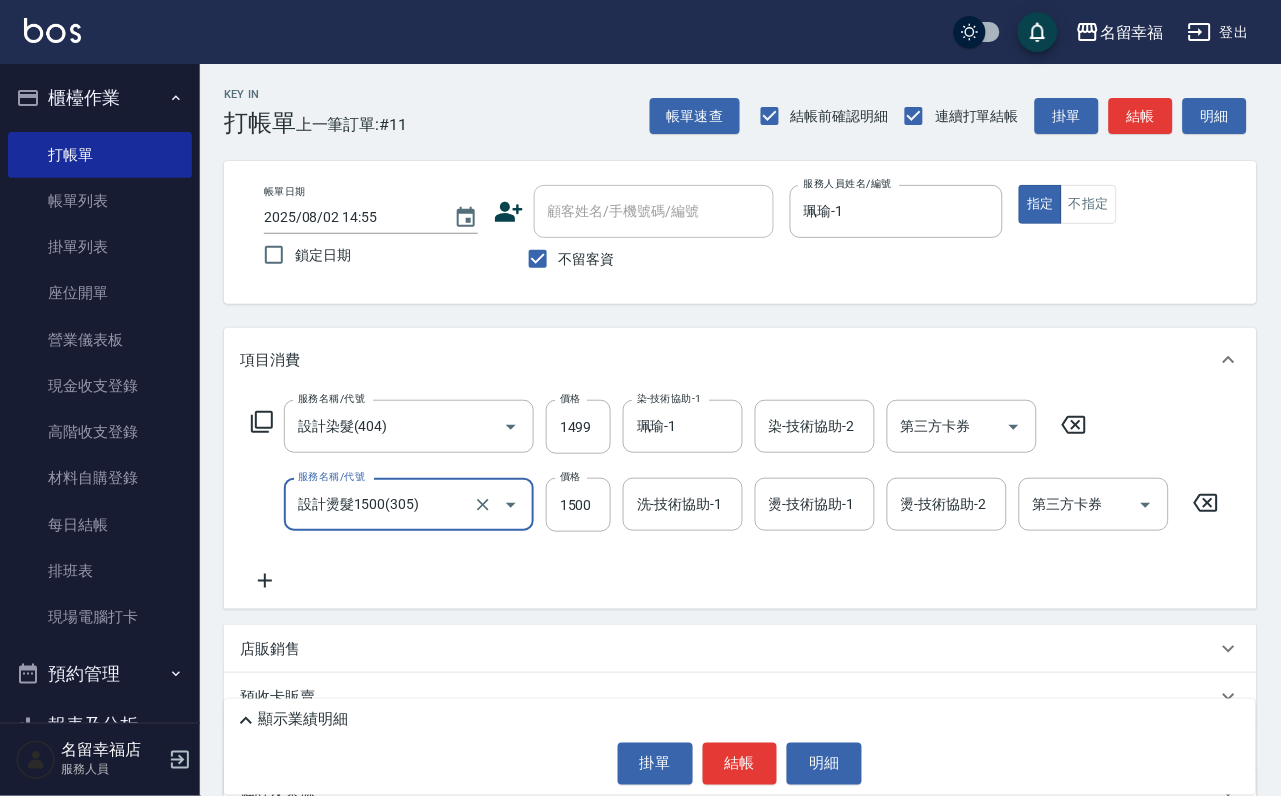 scroll, scrollTop: 0, scrollLeft: 0, axis: both 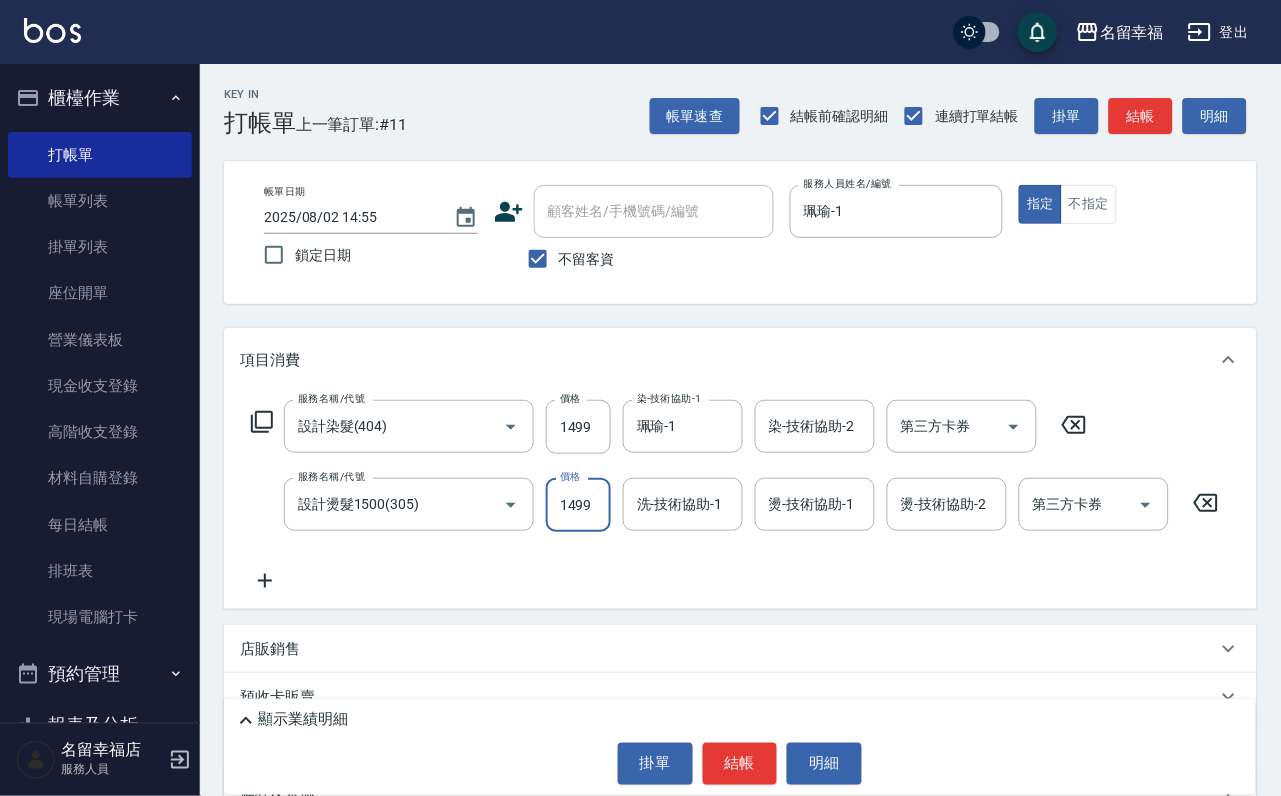type on "1499" 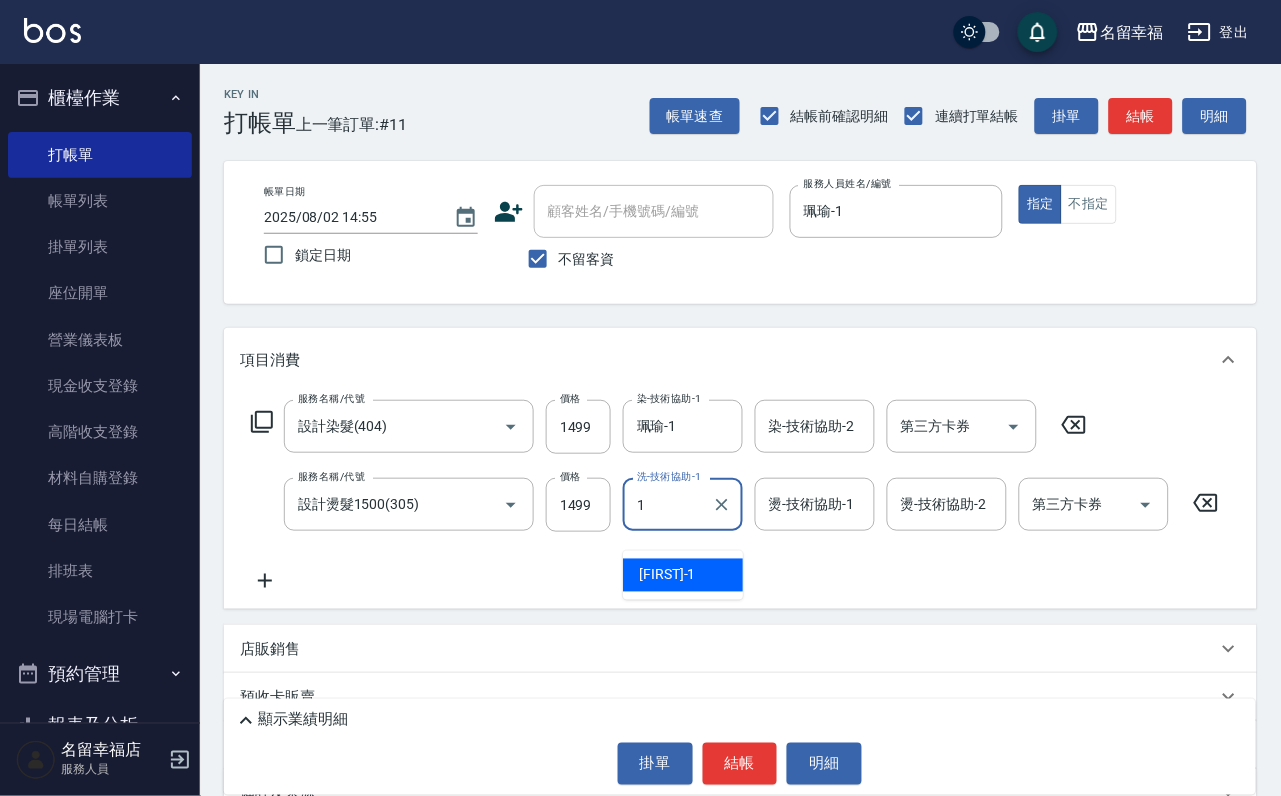 type on "珮瑜-1" 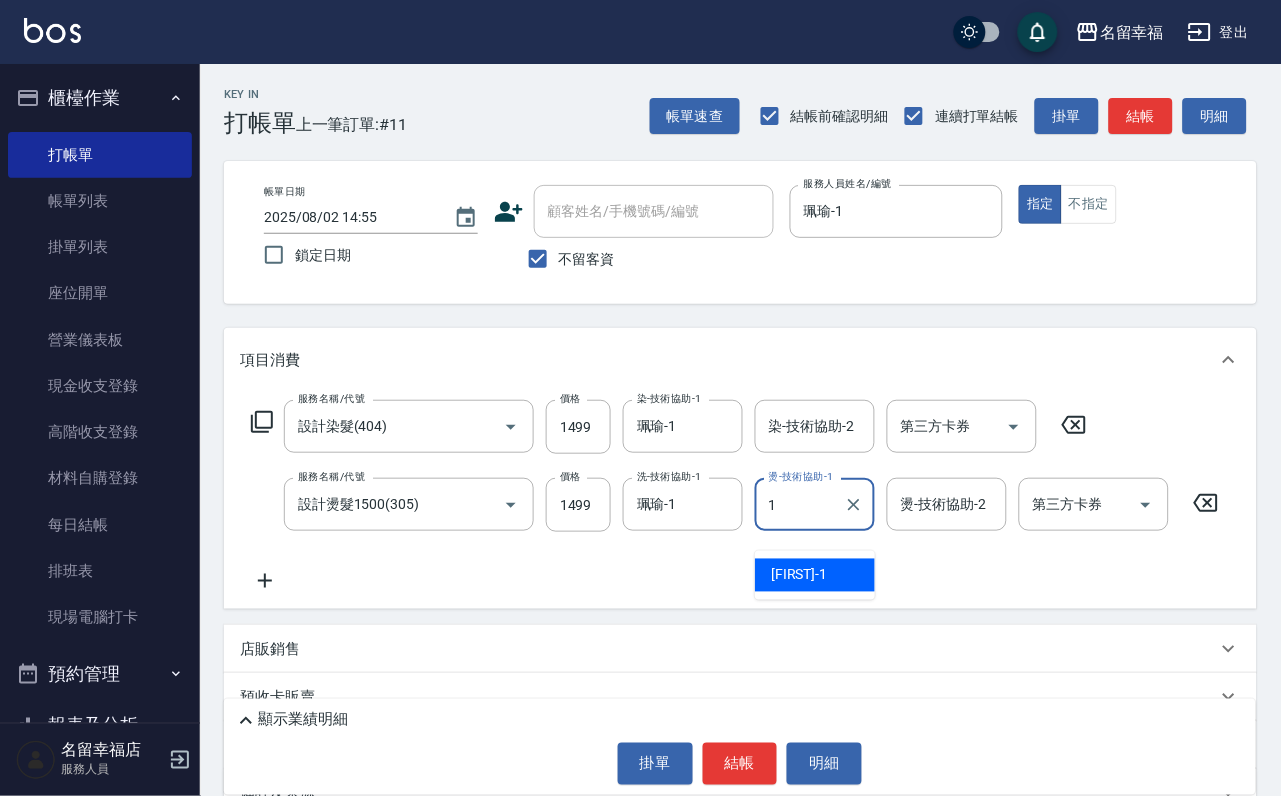 type on "珮瑜-1" 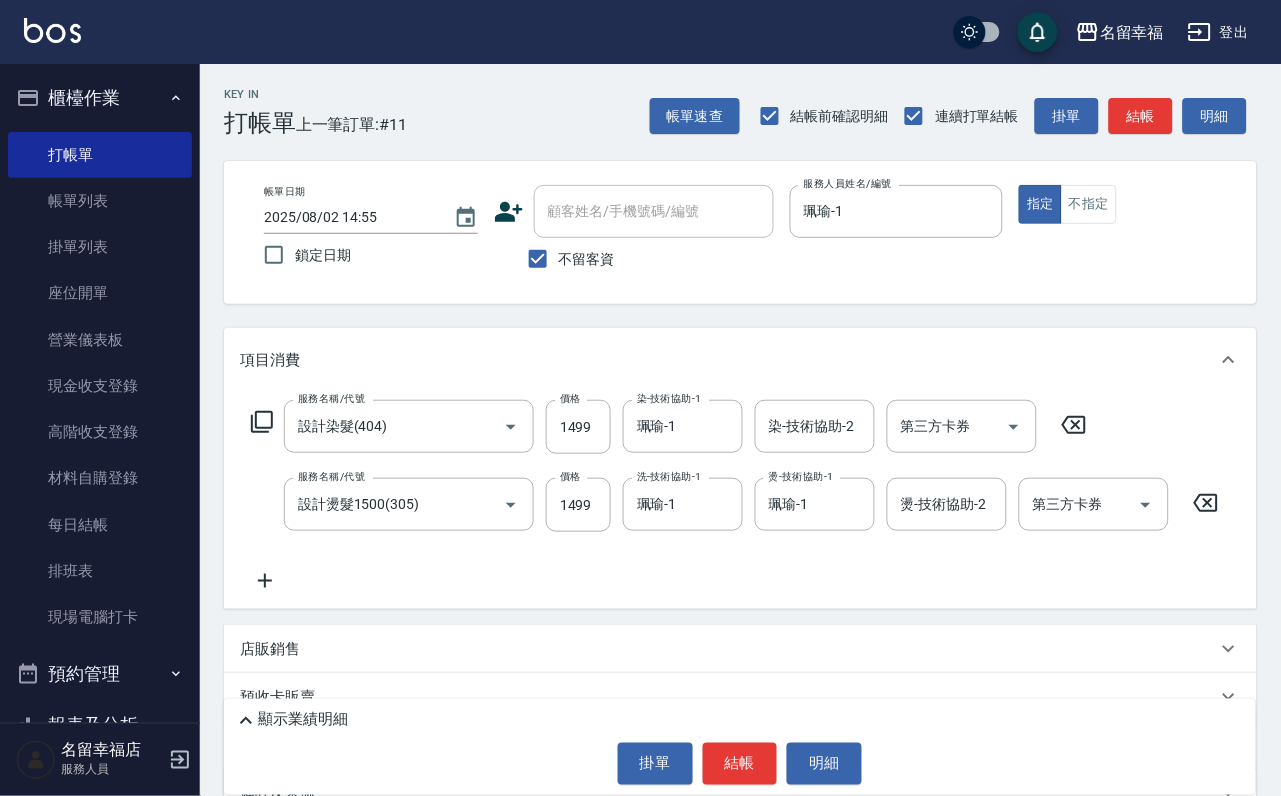 click 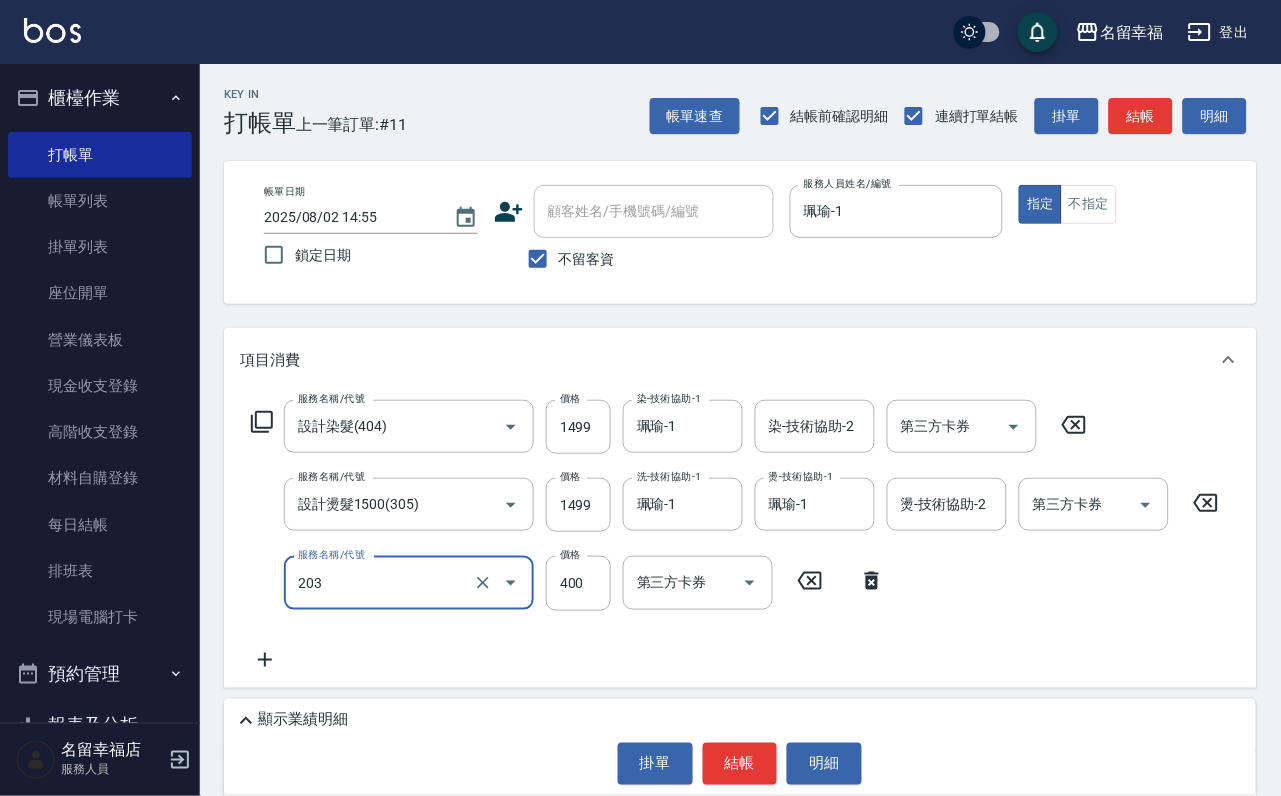 type on "指定單剪(203)" 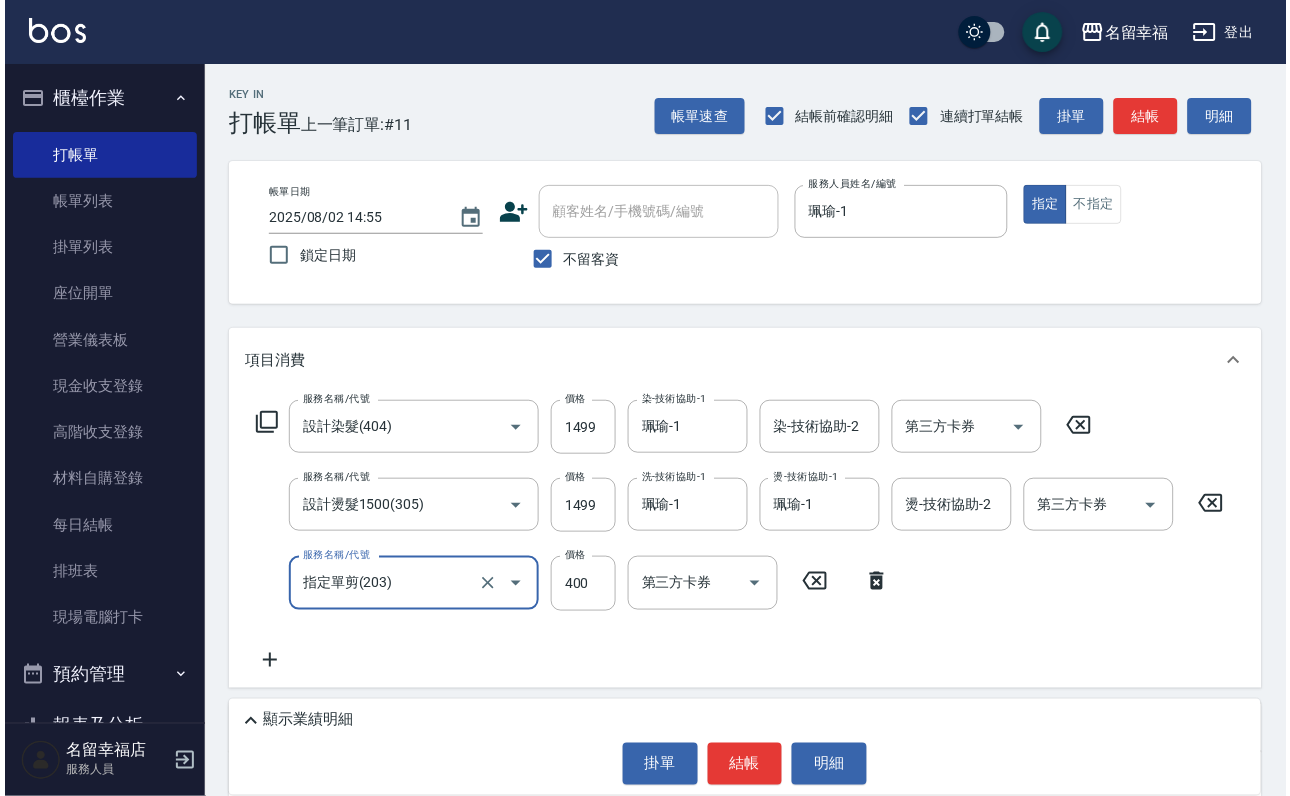 scroll, scrollTop: 0, scrollLeft: 0, axis: both 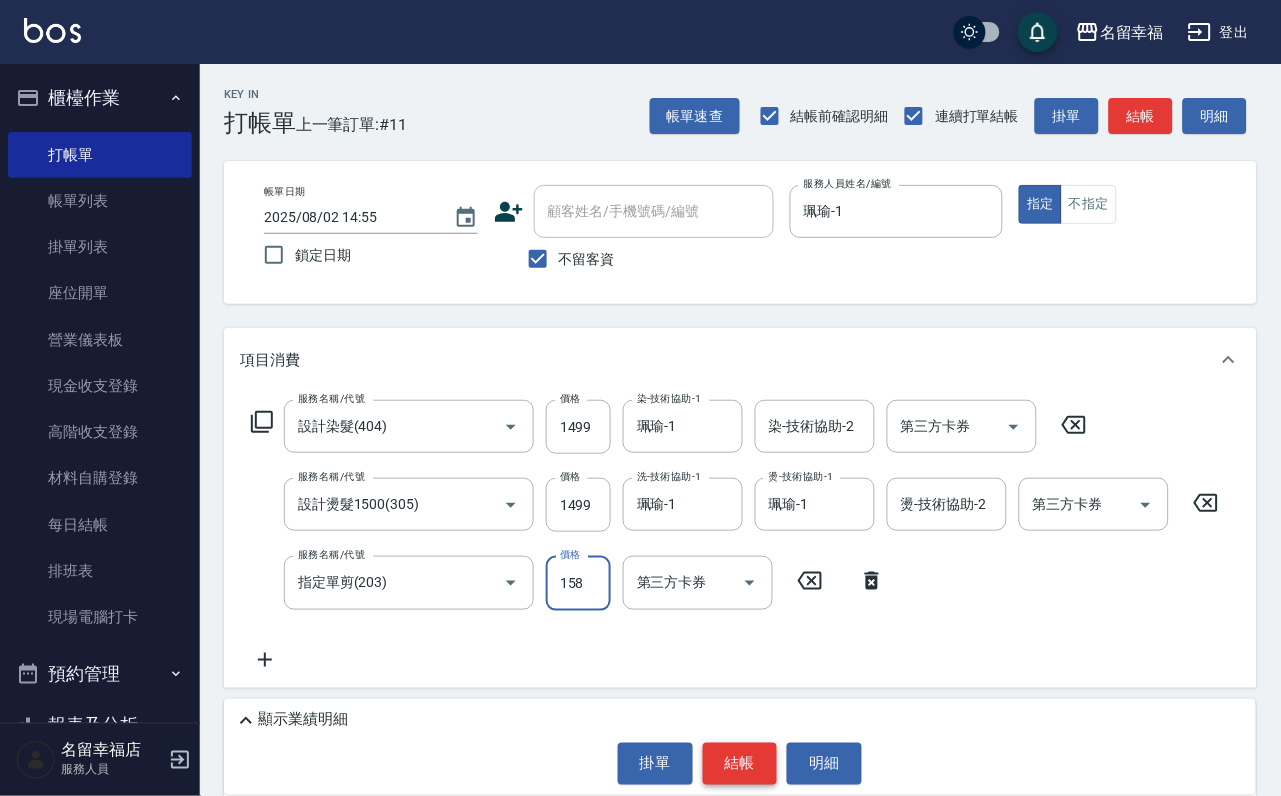 type on "158" 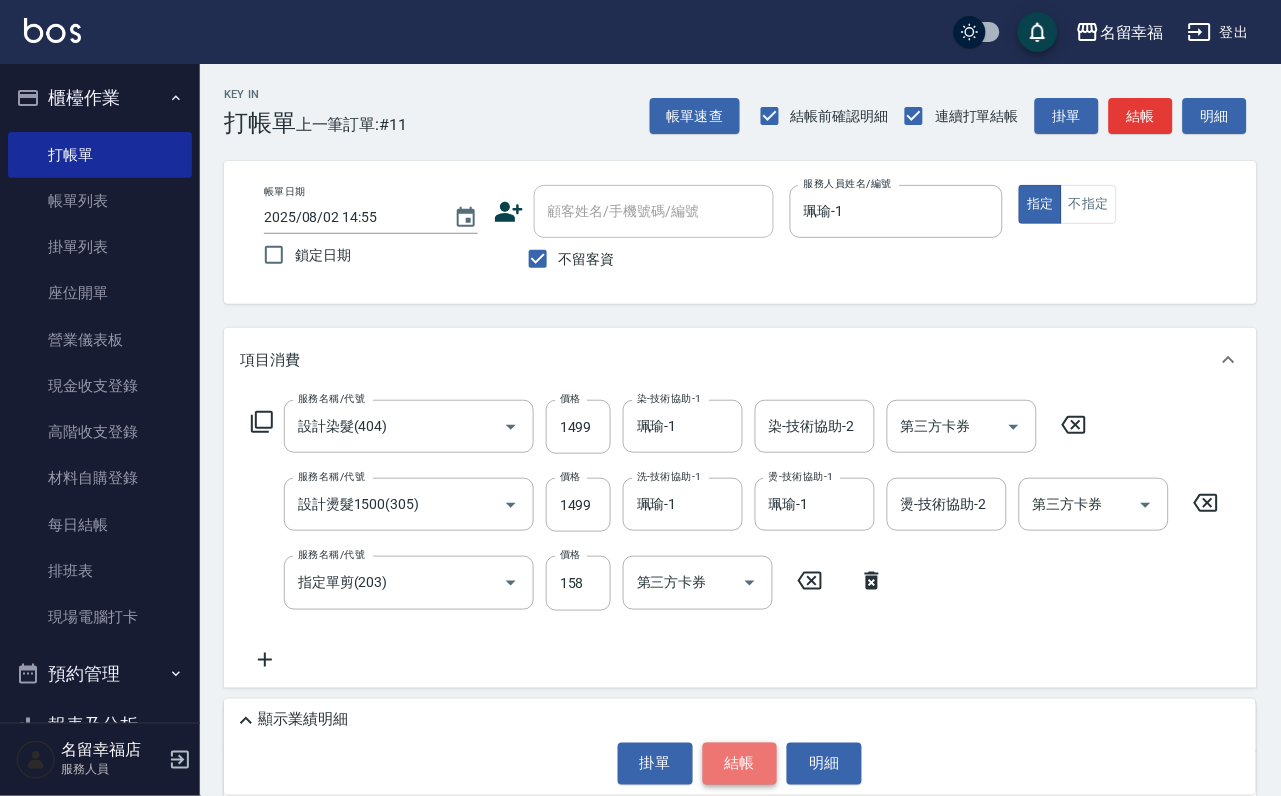 click on "結帳" at bounding box center (740, 764) 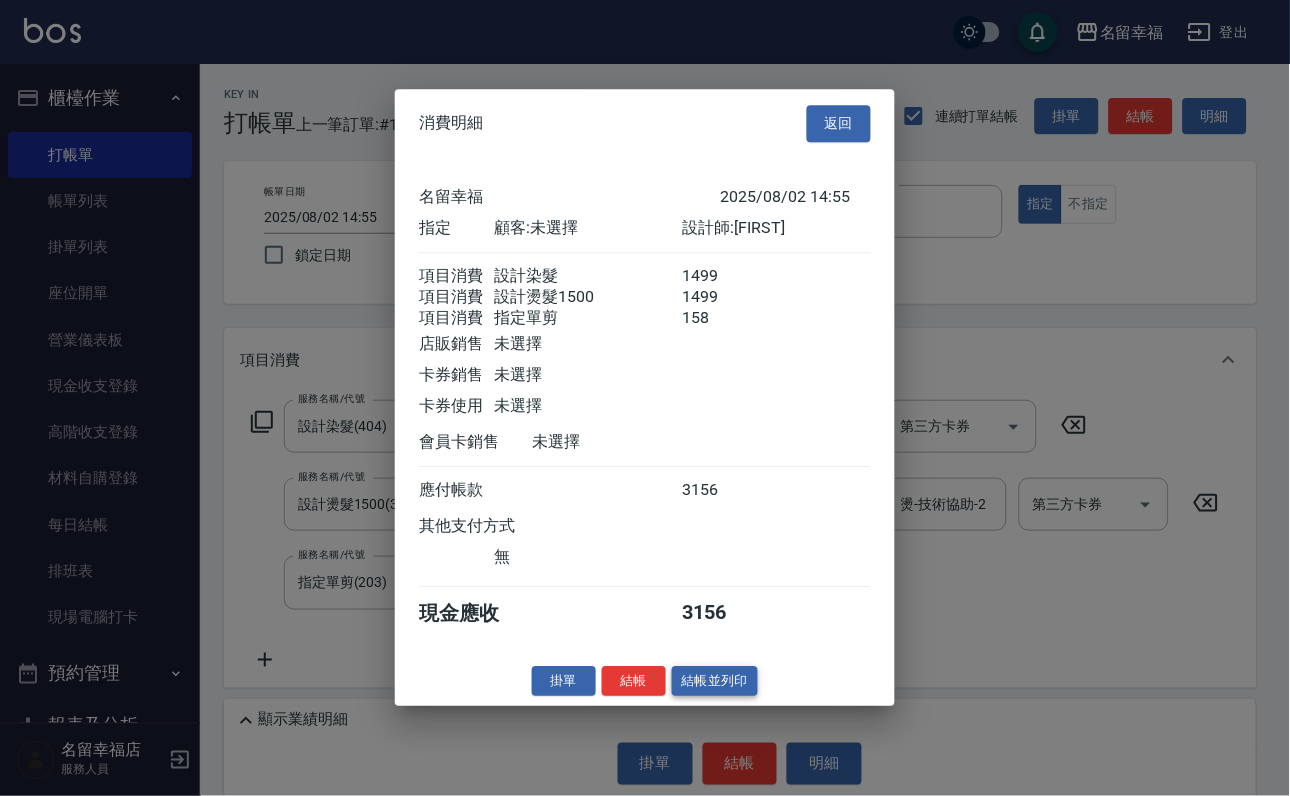 scroll, scrollTop: 396, scrollLeft: 0, axis: vertical 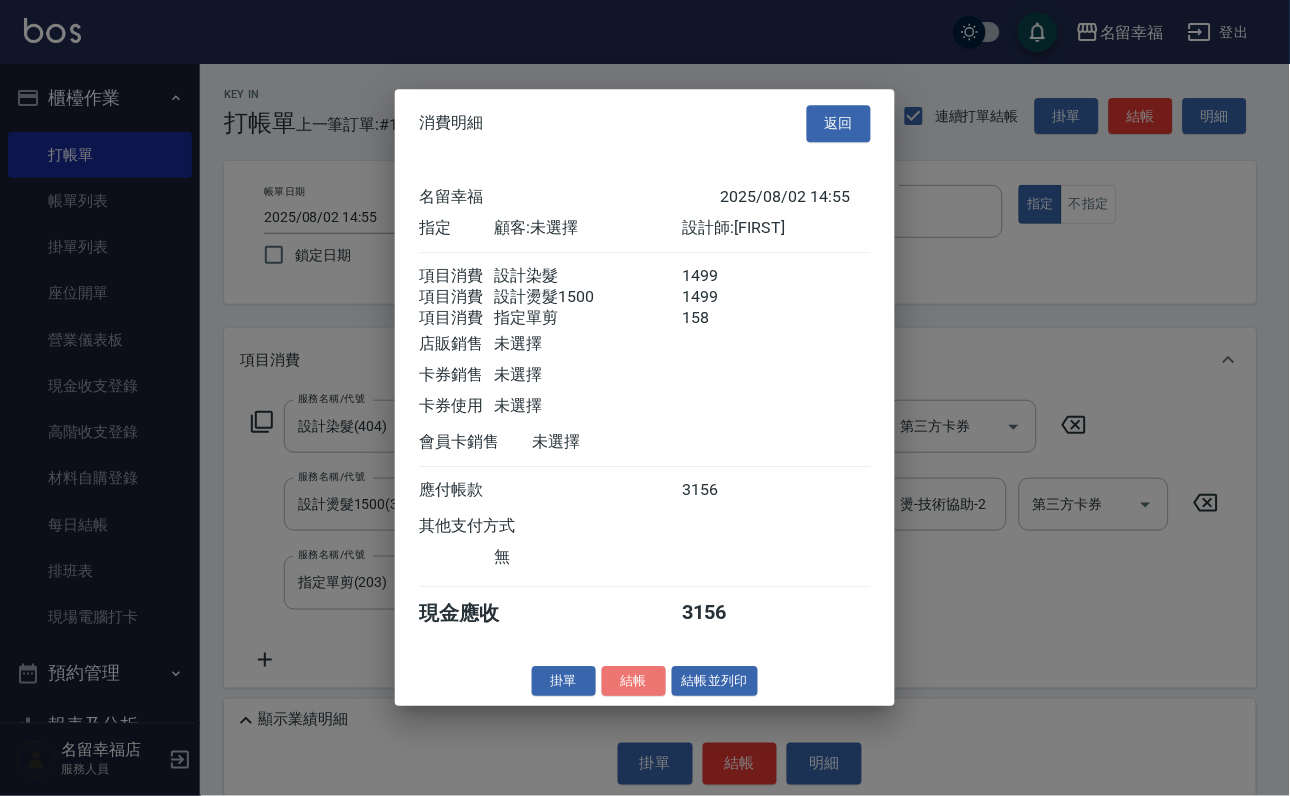 click on "結帳" at bounding box center (634, 681) 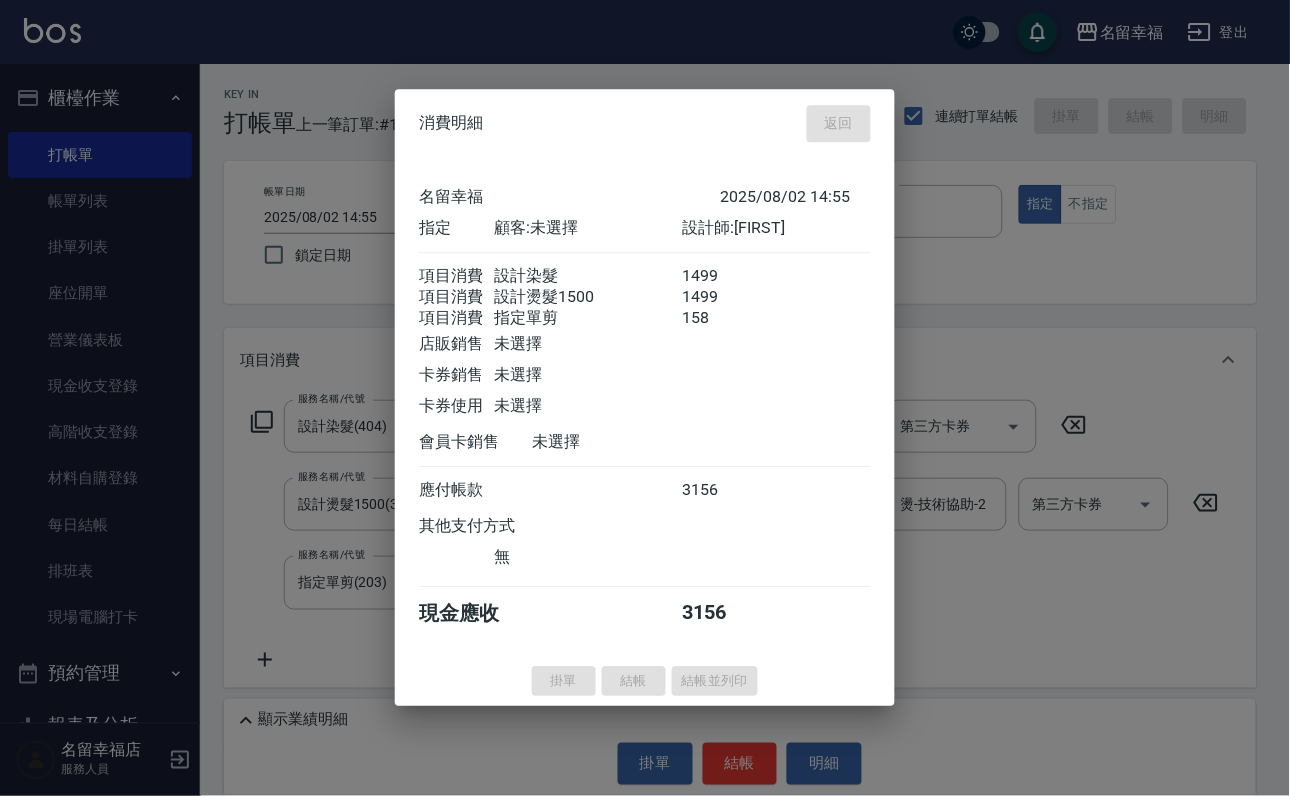 type 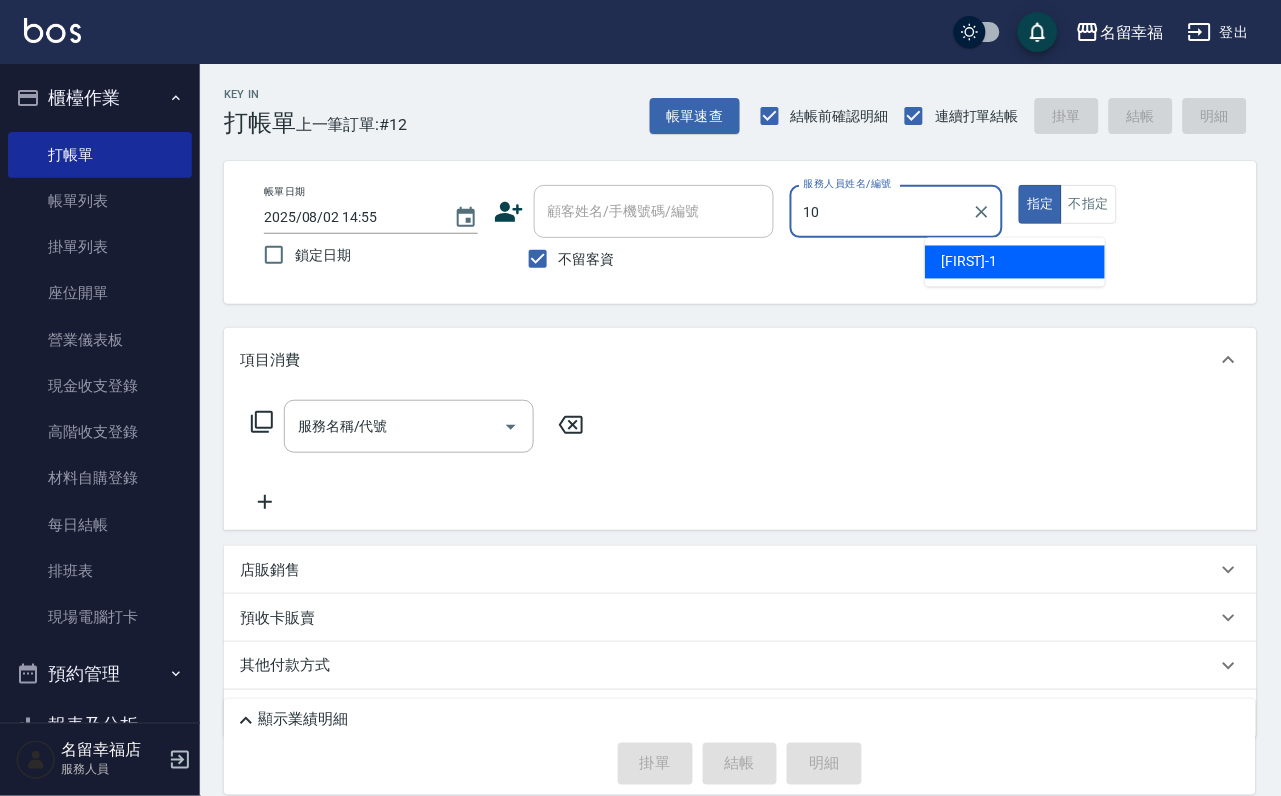 type on "海龜-10" 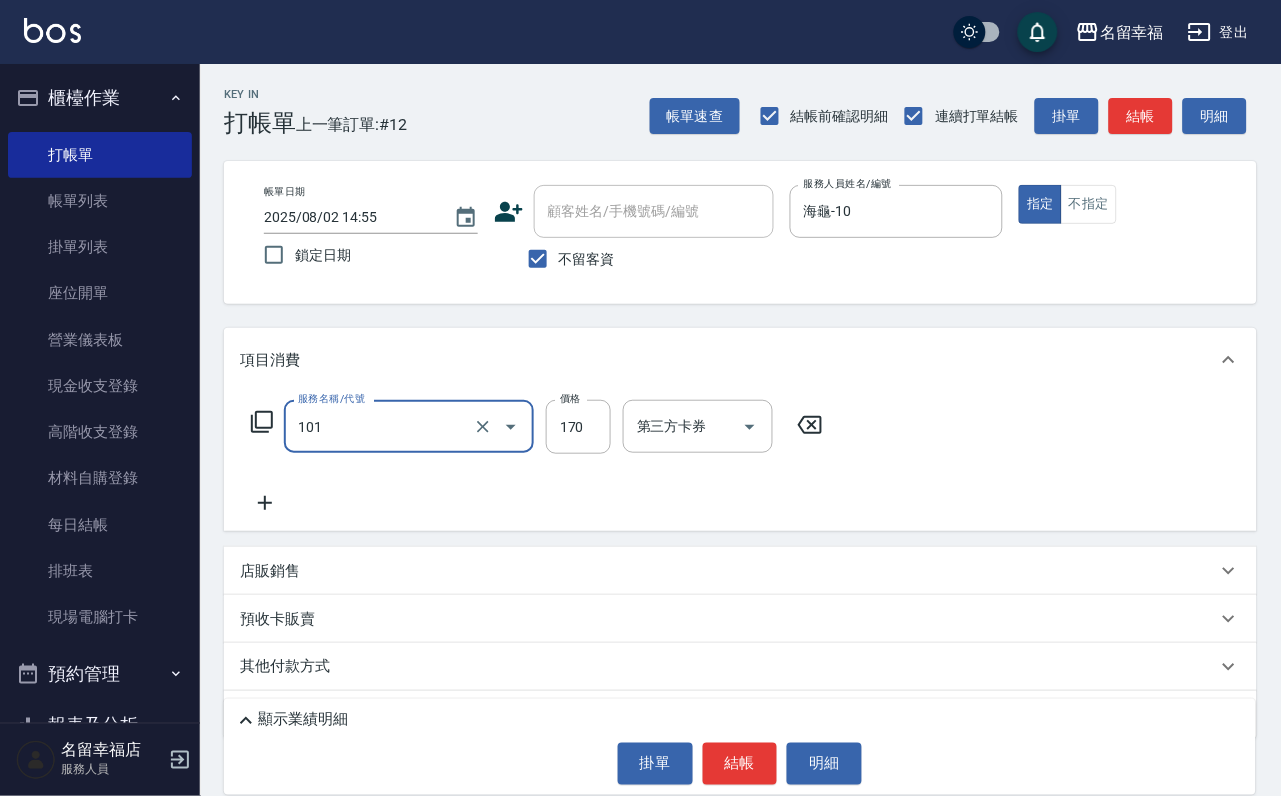 type on "洗髮(101)" 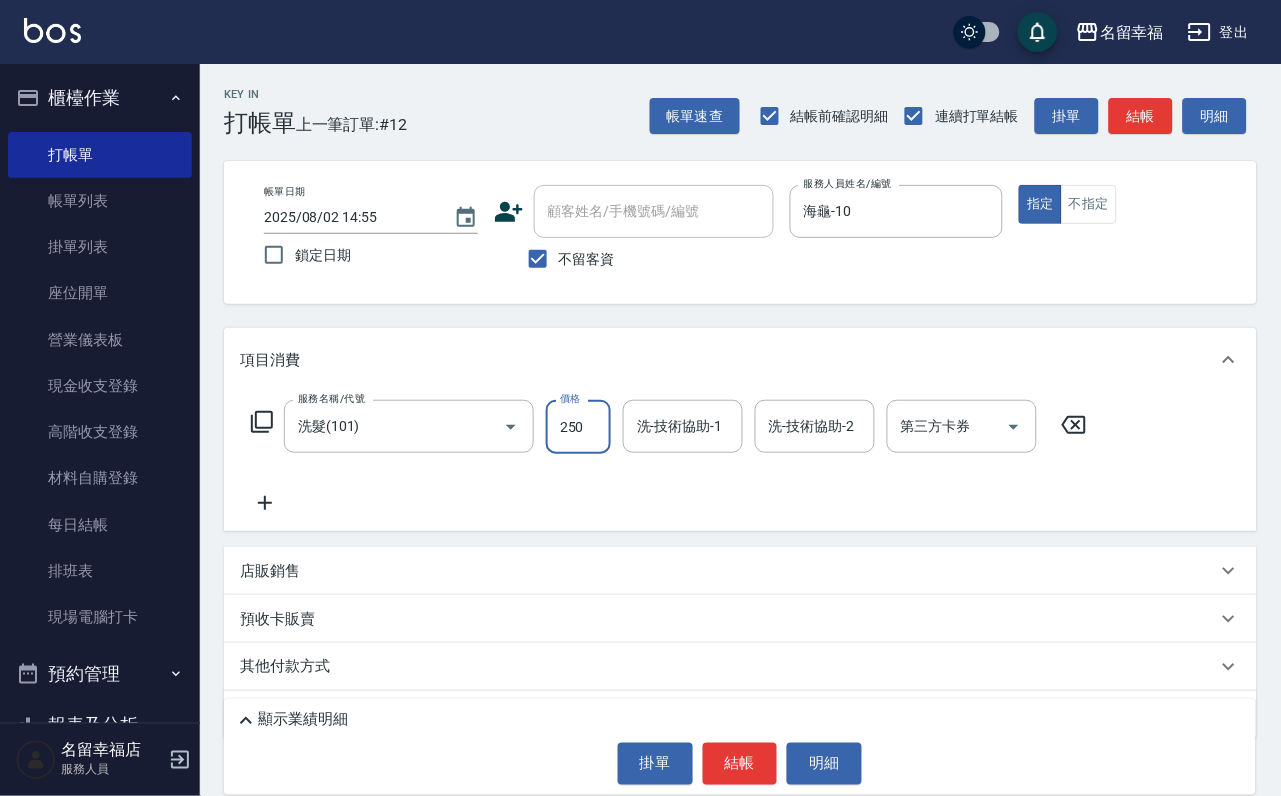type on "250" 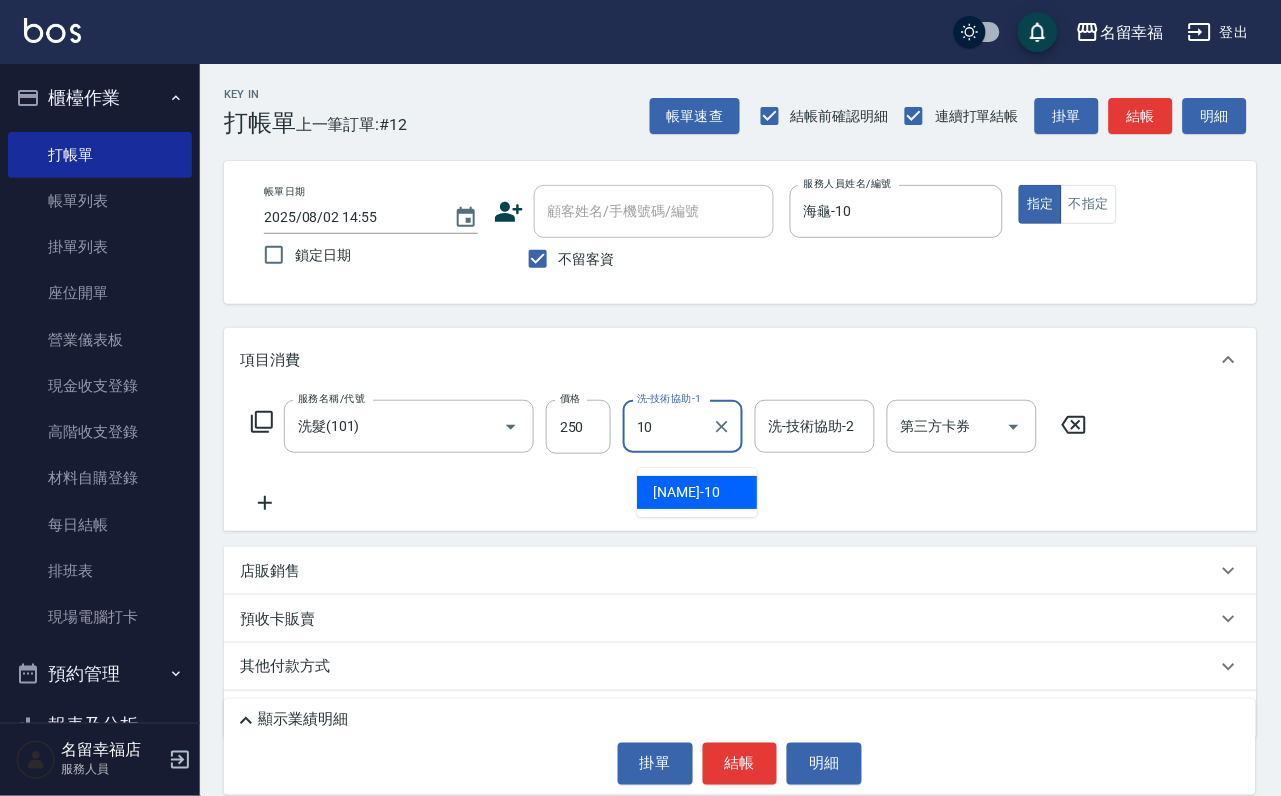 type on "海龜-10" 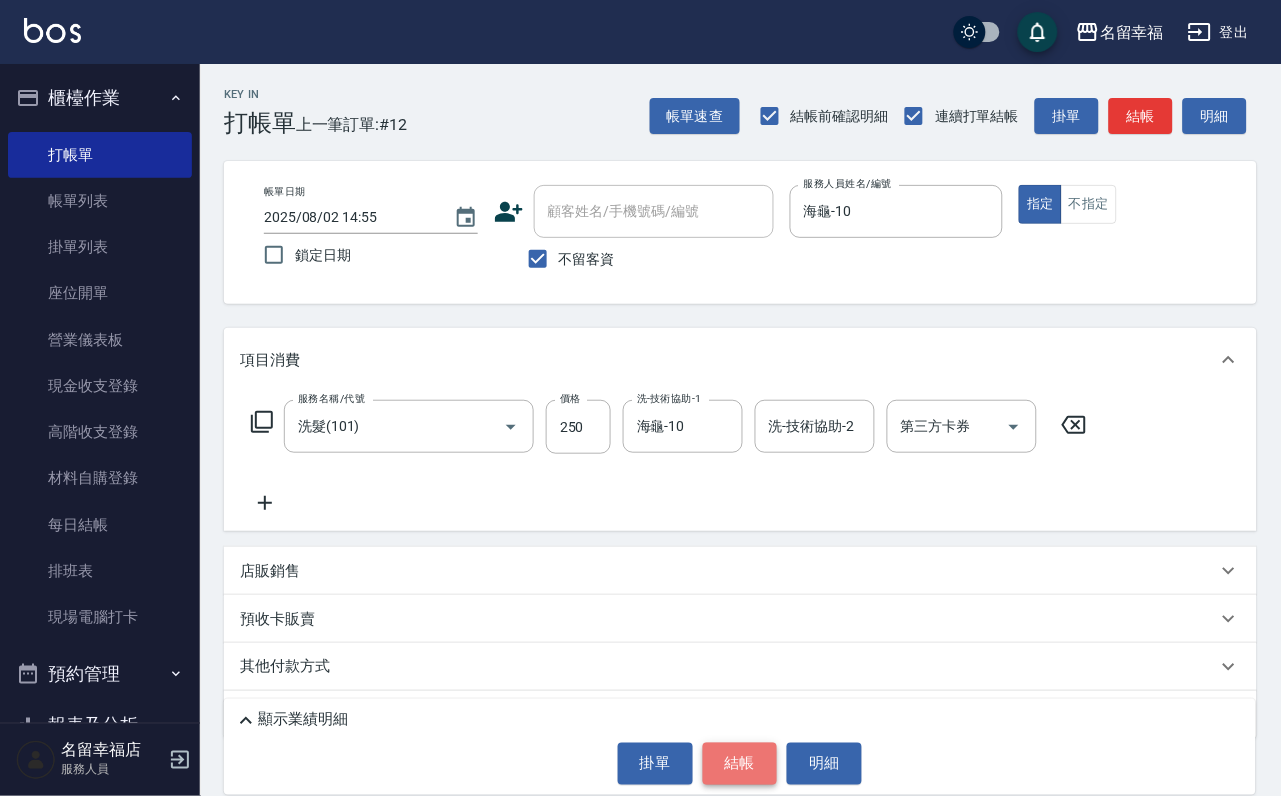 click on "結帳" at bounding box center (740, 764) 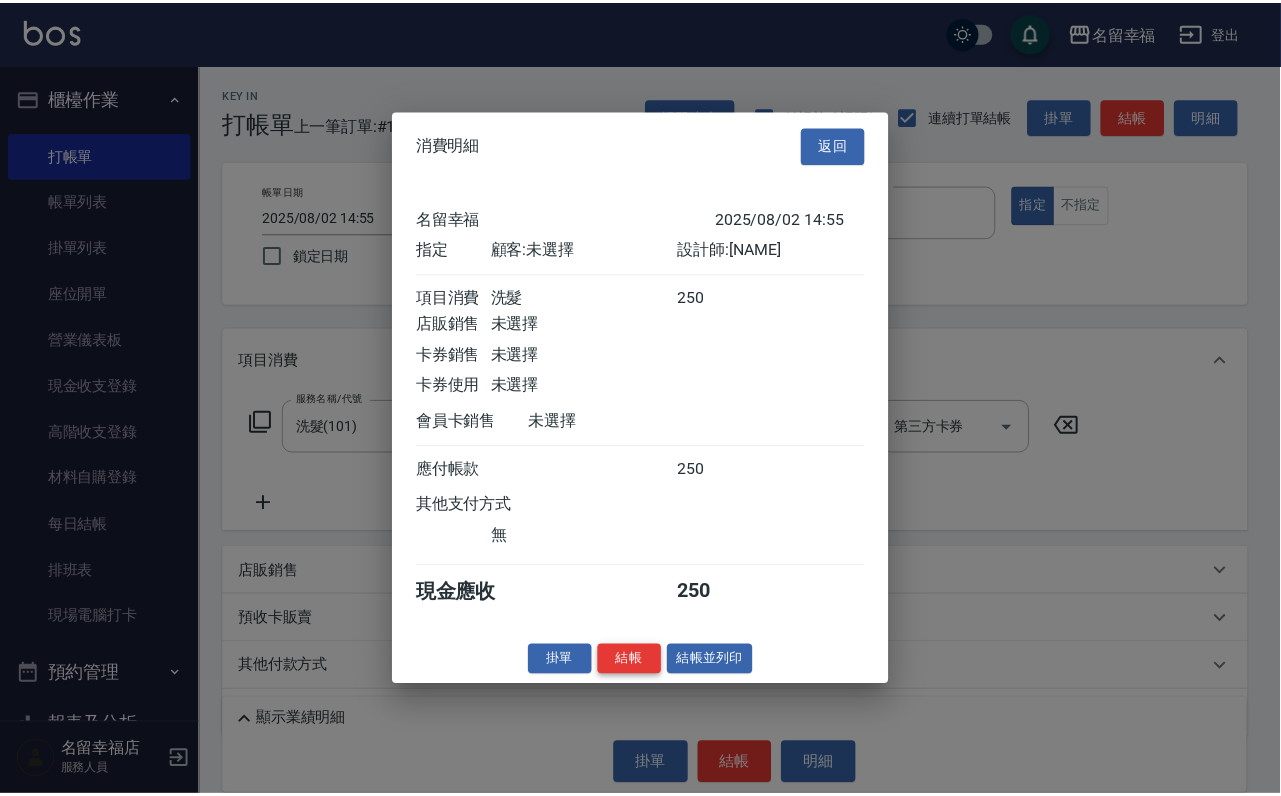 scroll, scrollTop: 247, scrollLeft: 0, axis: vertical 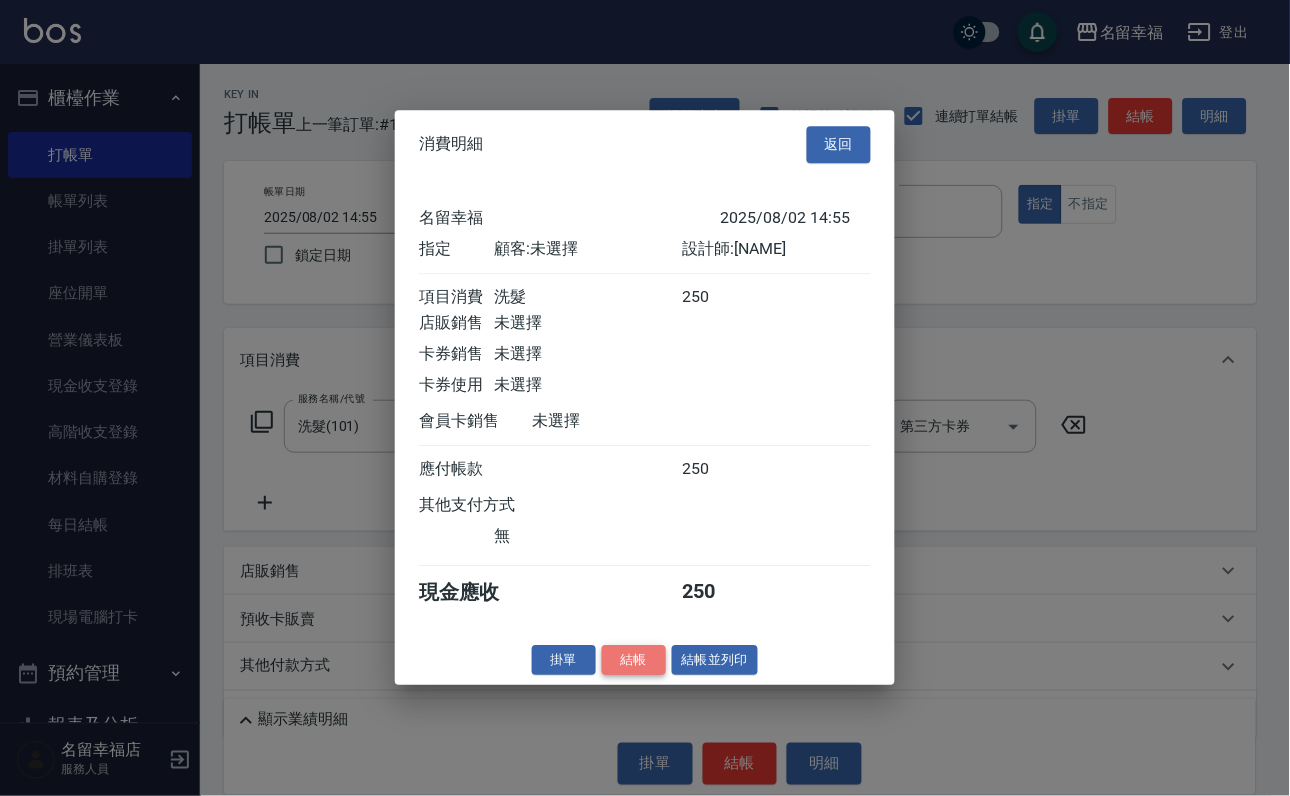 click on "結帳" at bounding box center [634, 660] 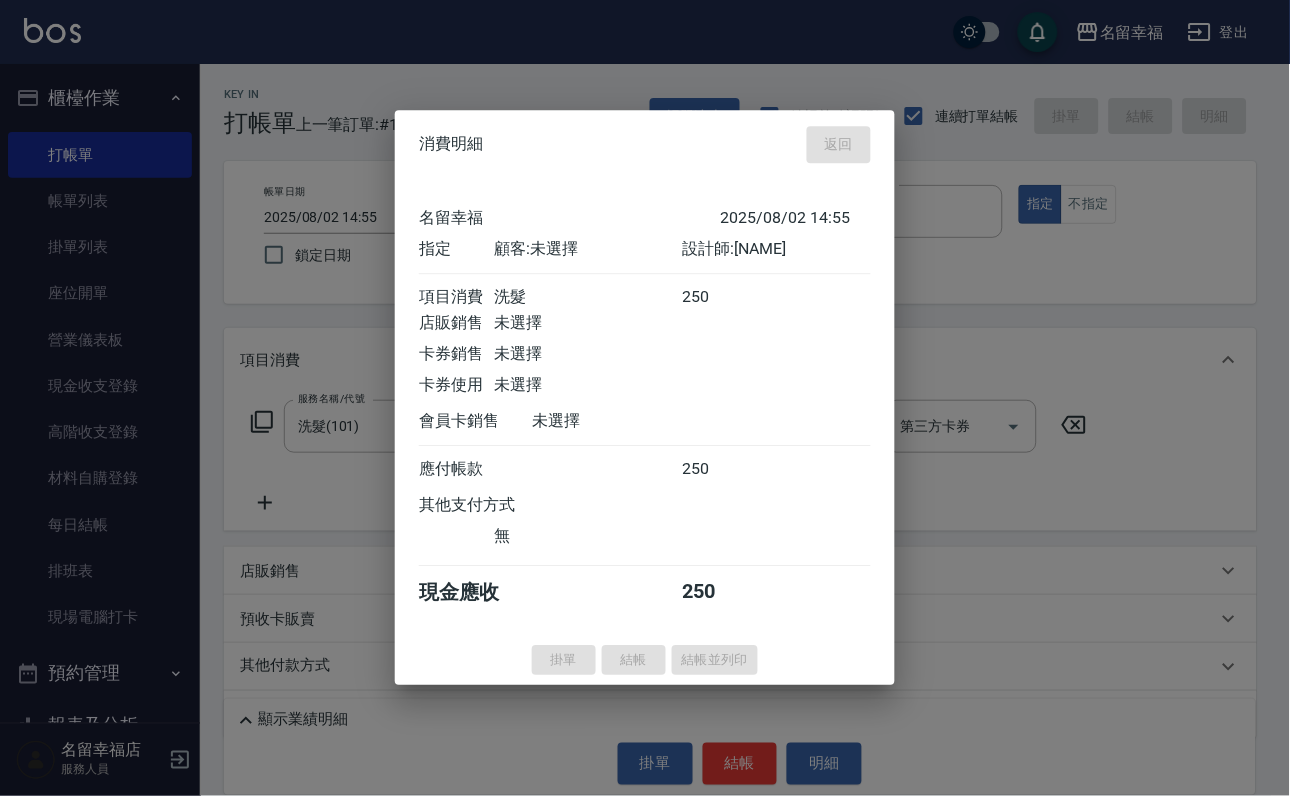 type on "2025/08/02 14:57" 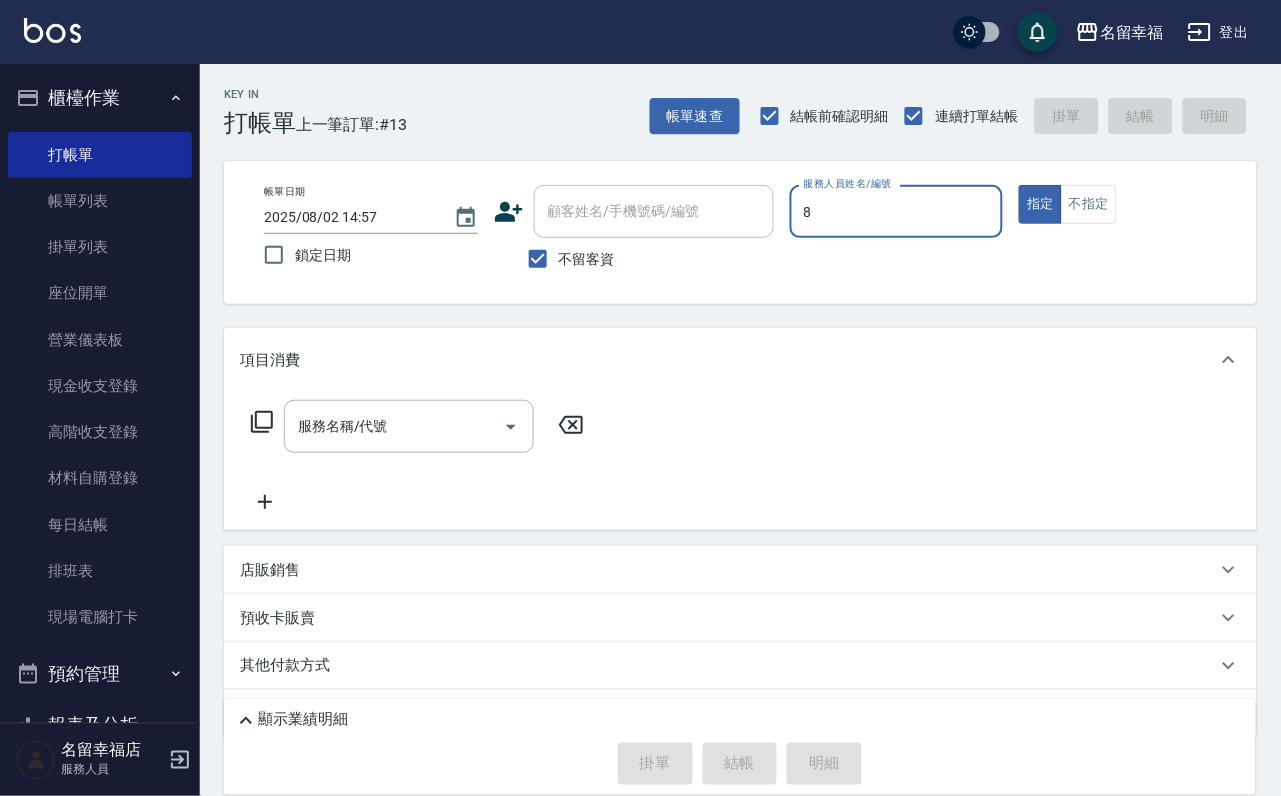 type on "[NAME]-8" 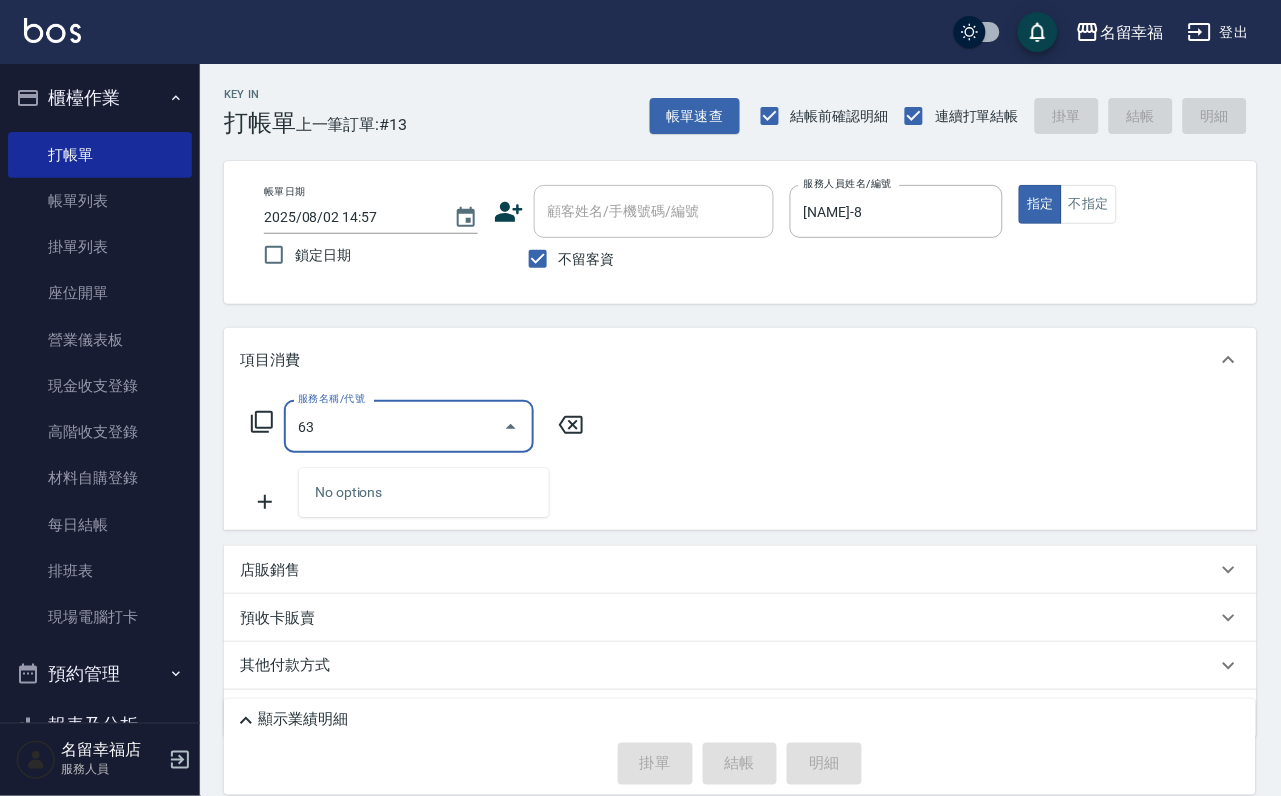 type on "6" 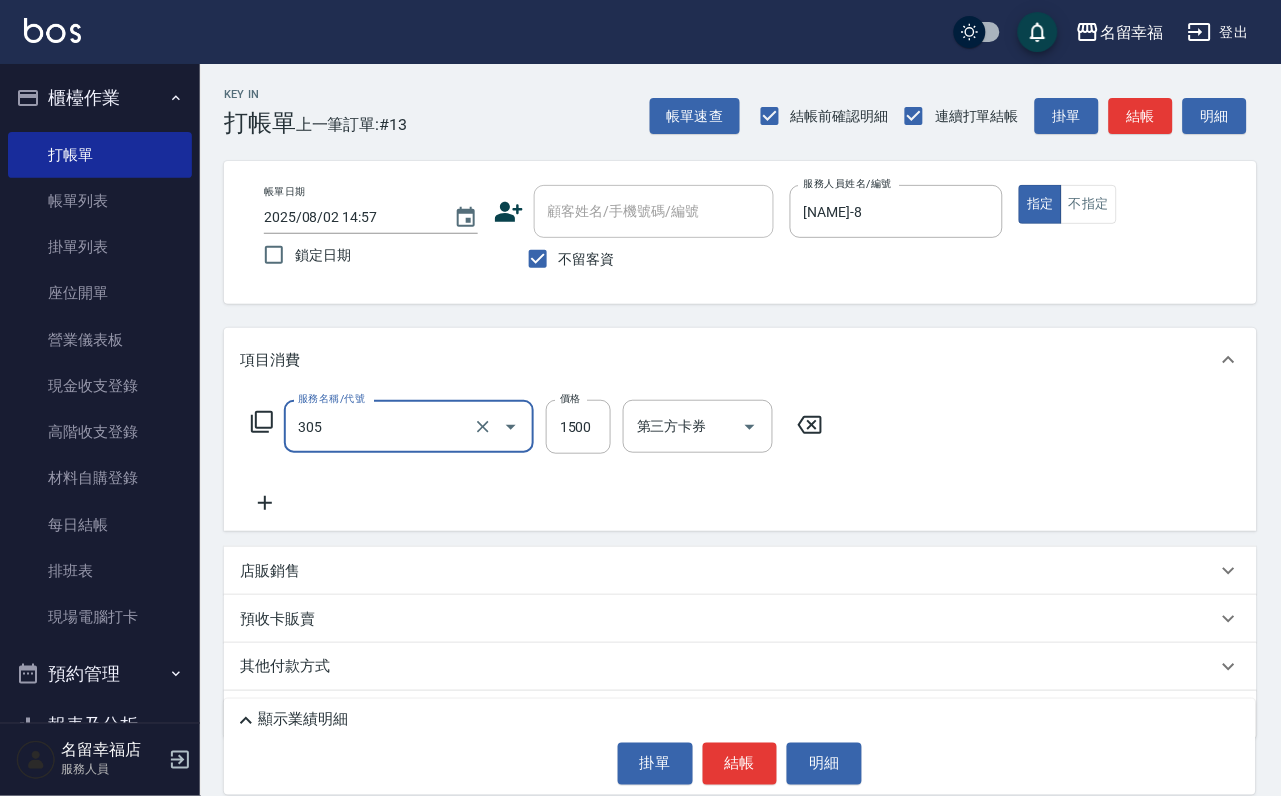 type on "設計燙髮1500(305)" 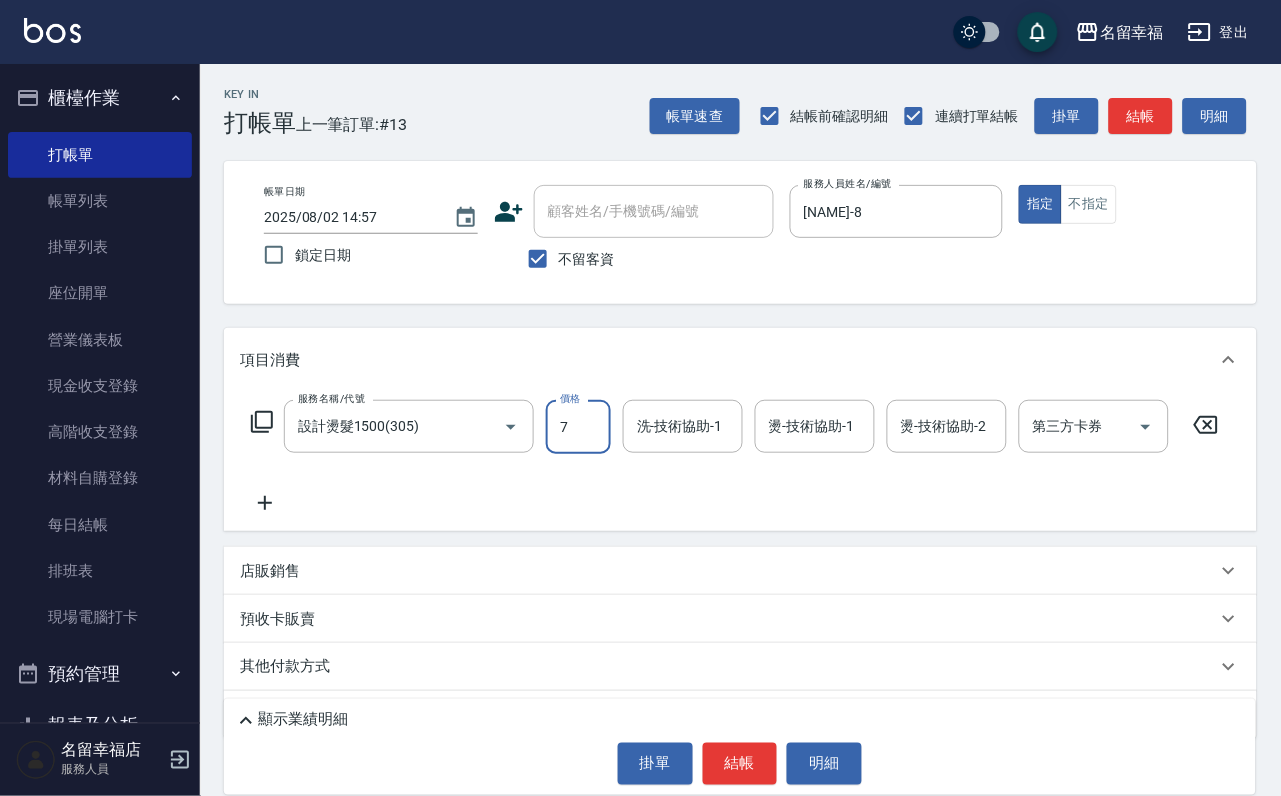 scroll, scrollTop: 0, scrollLeft: 0, axis: both 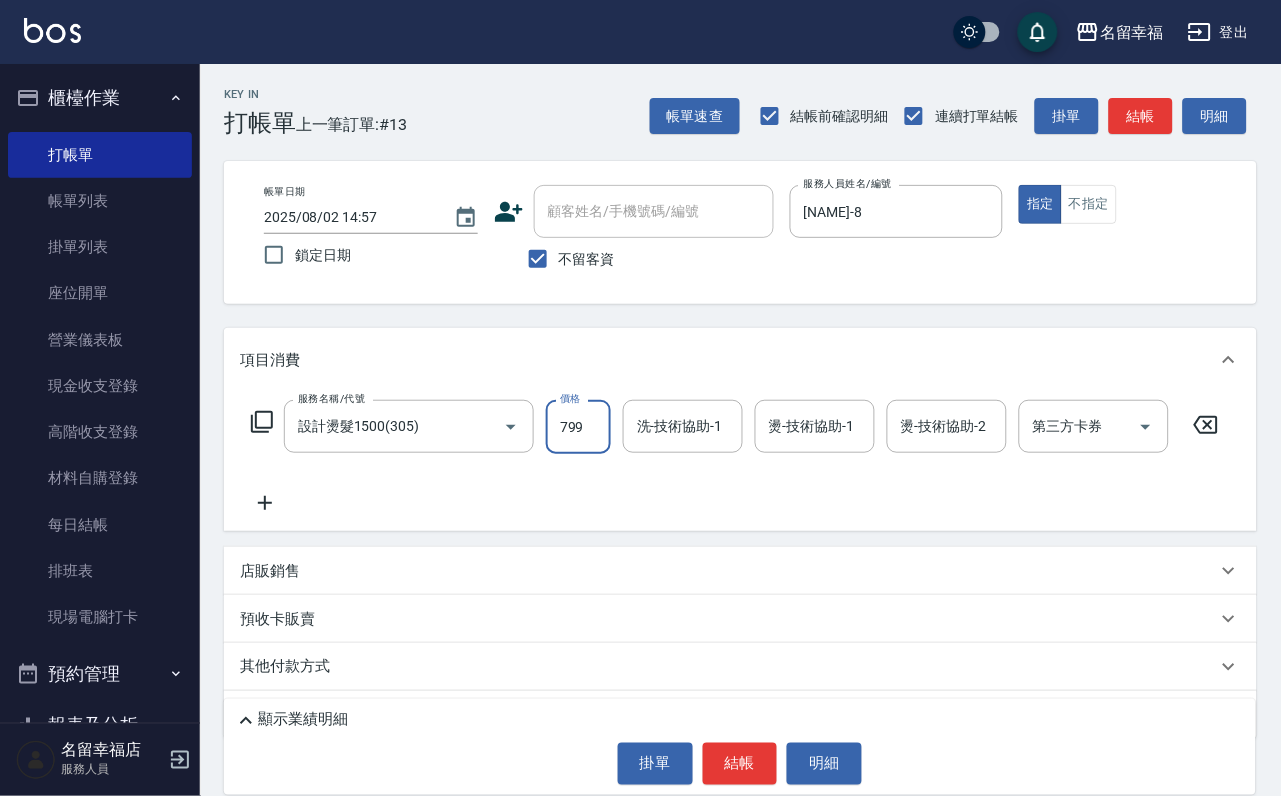 type on "799" 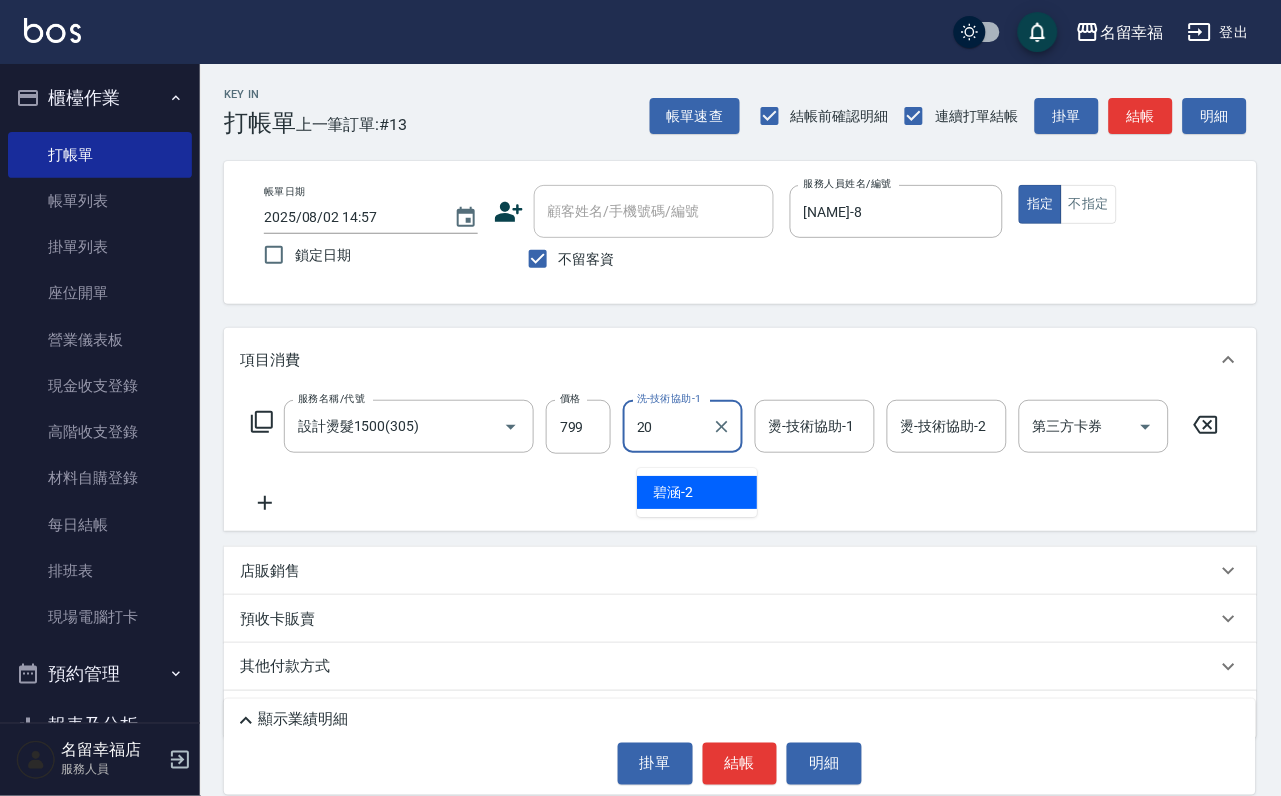 type on "育鋗-20" 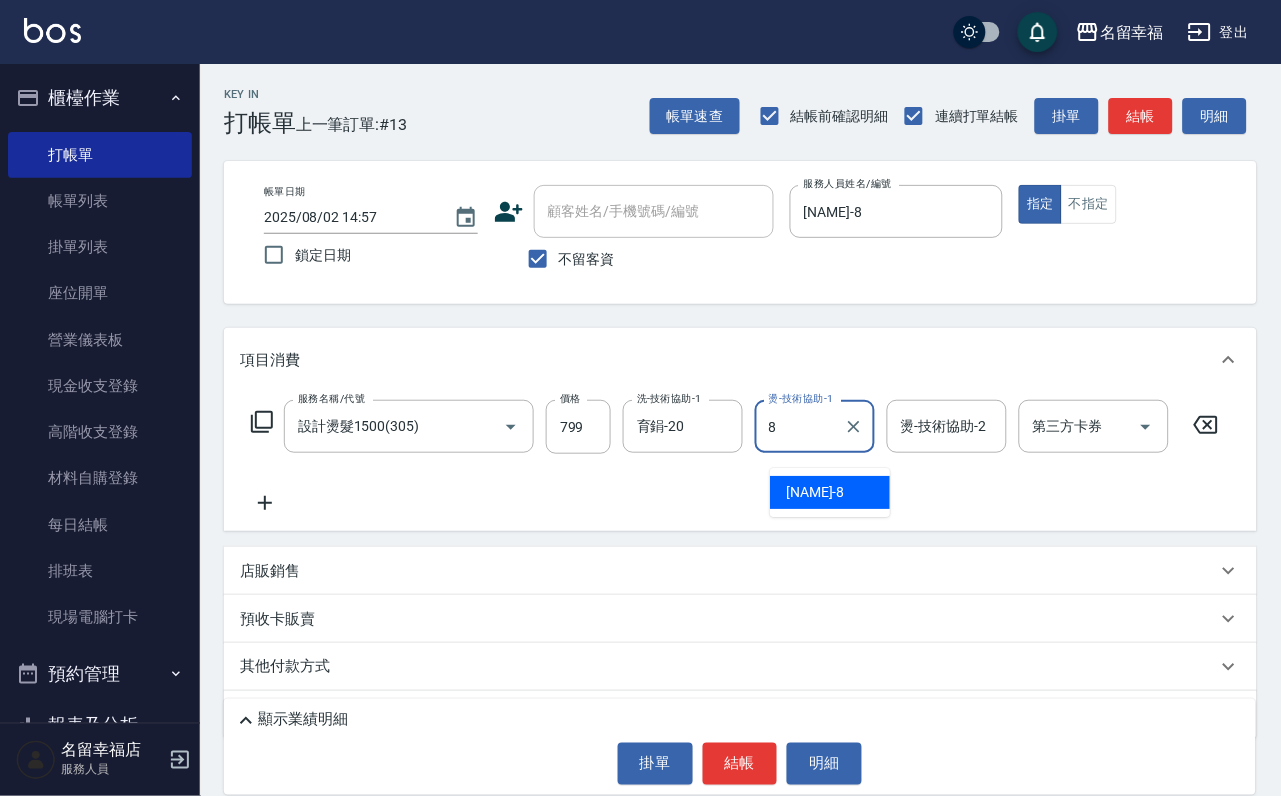 type on "[NAME]-8" 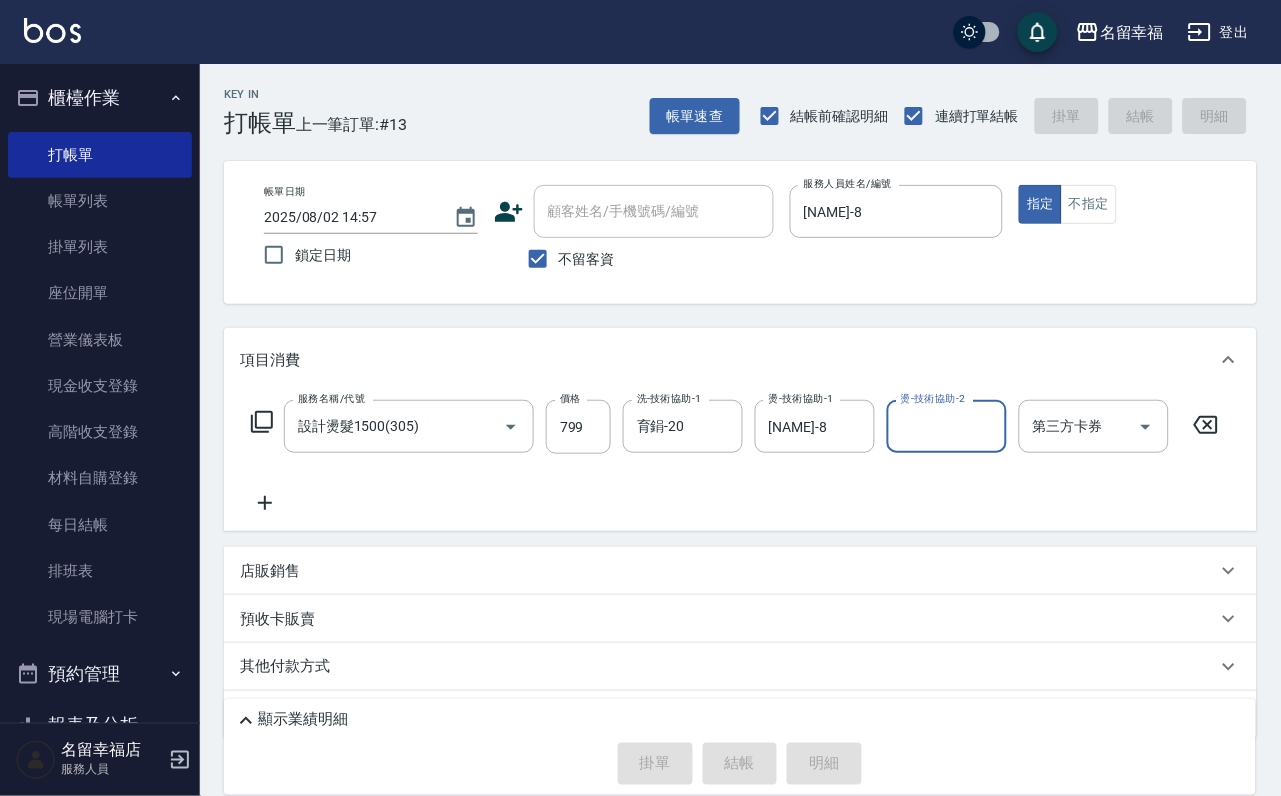 type on "2025/08/02 15:16" 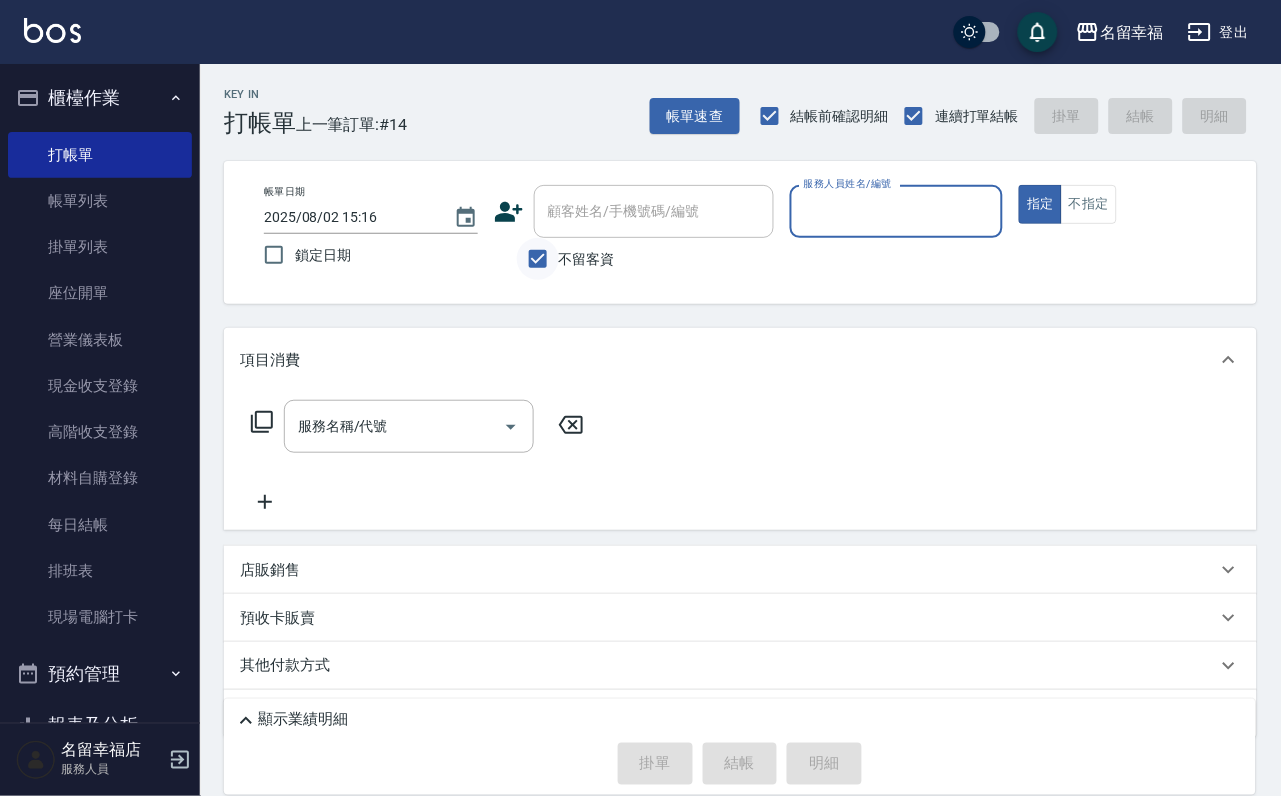 click on "不留客資" at bounding box center [538, 259] 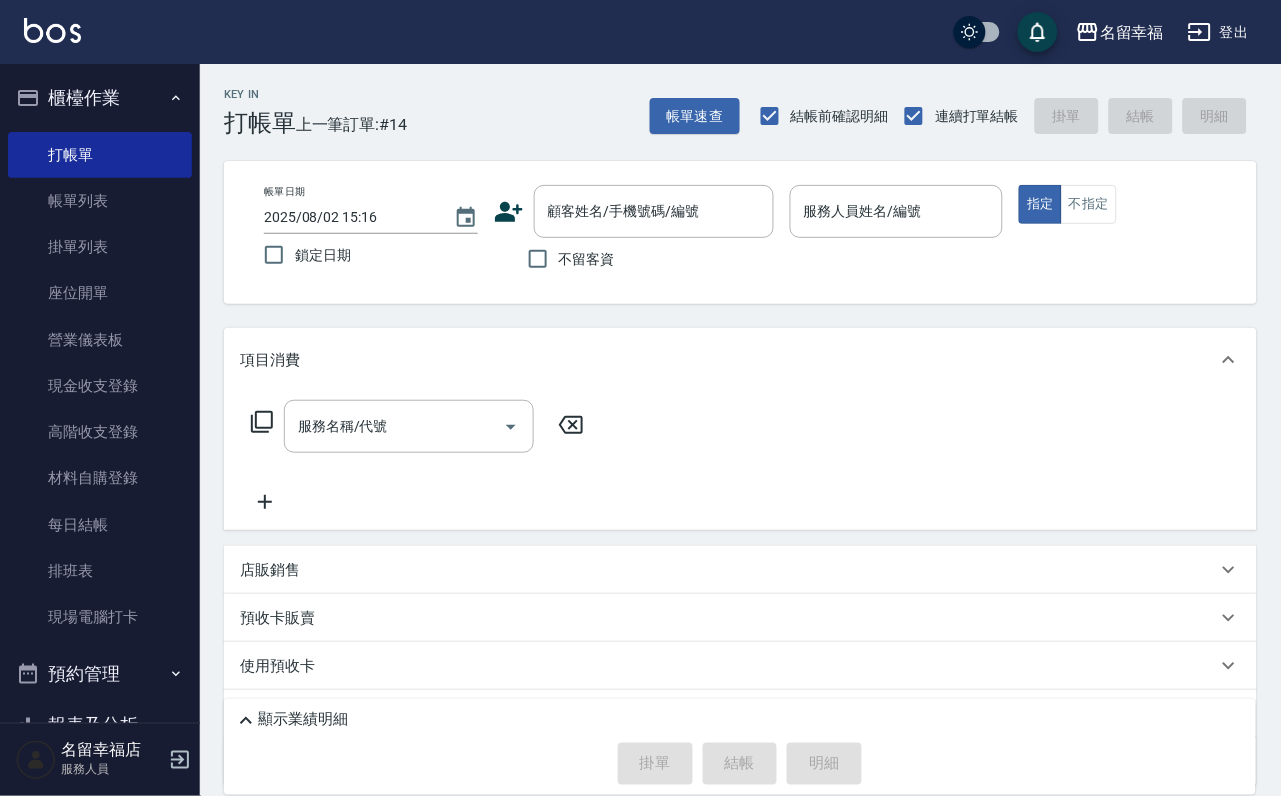 click 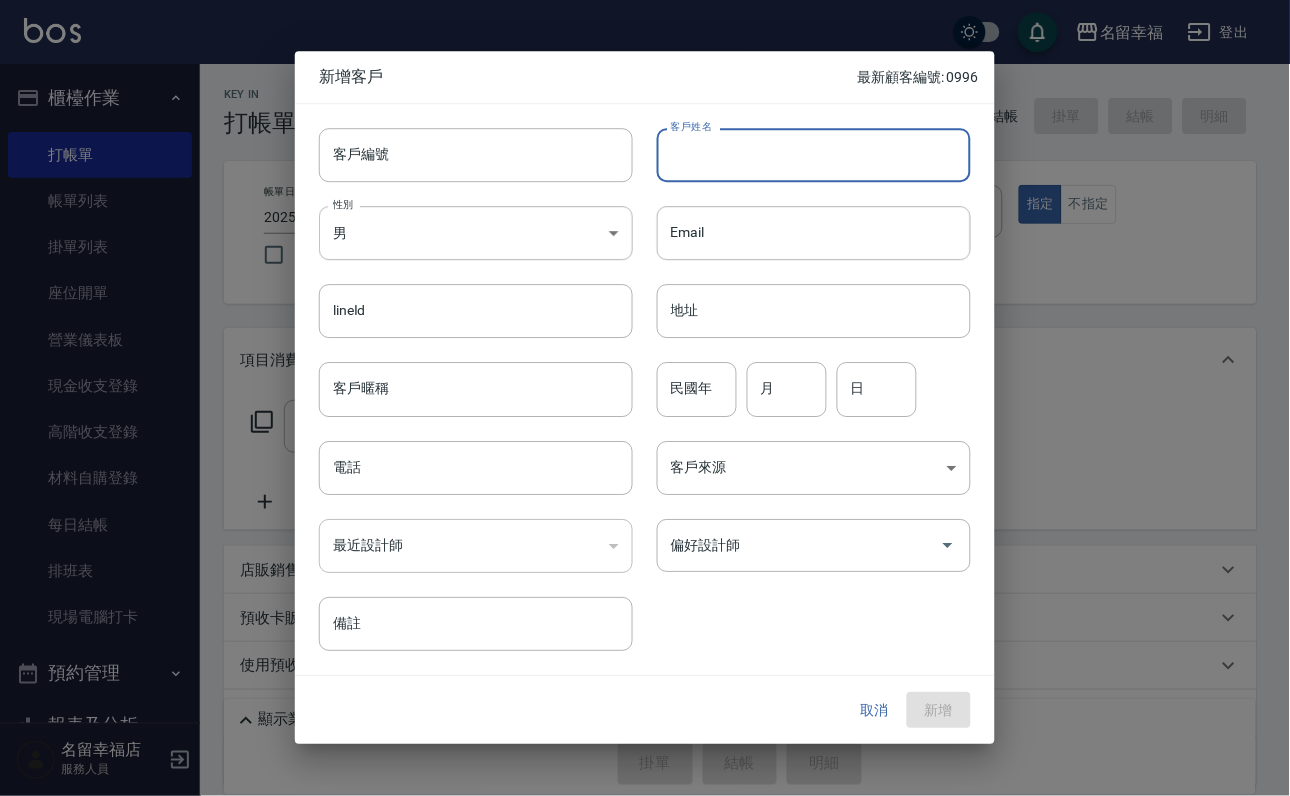 click on "客戶姓名" at bounding box center (814, 155) 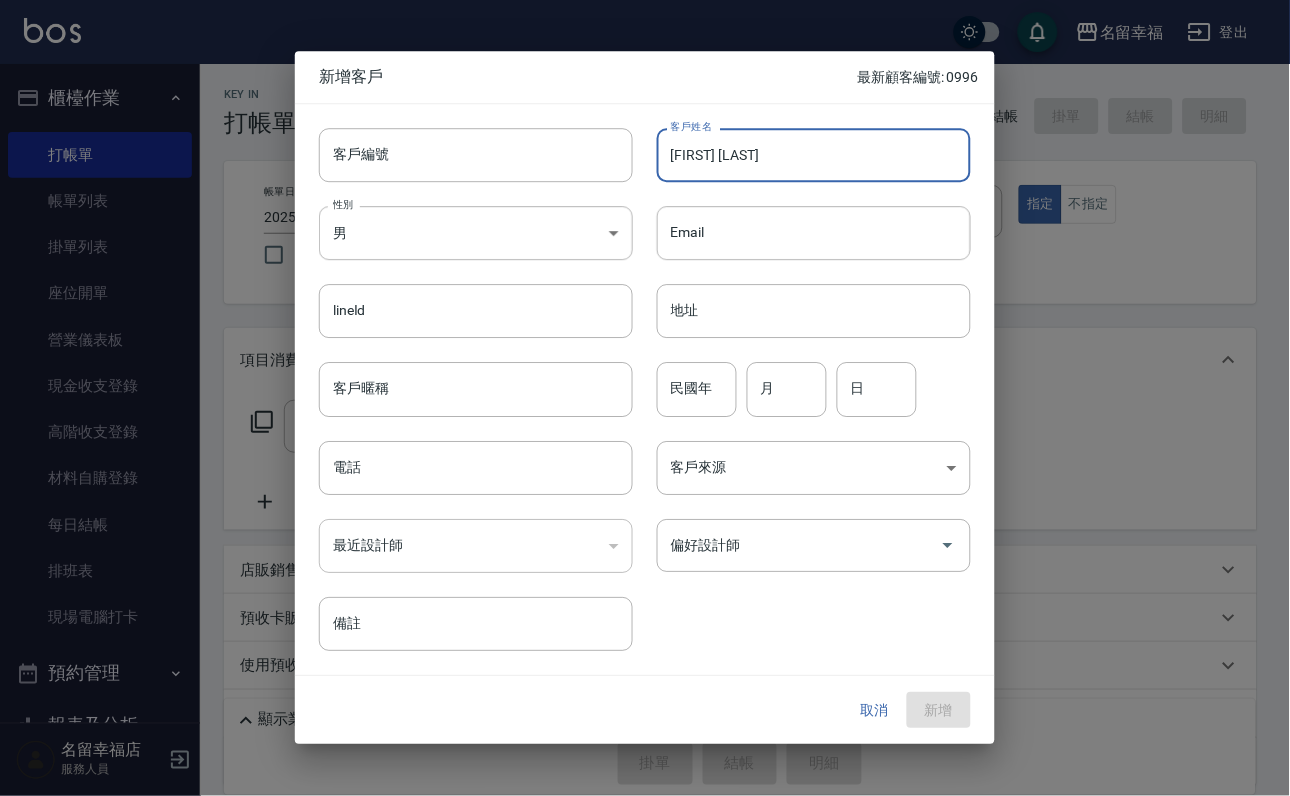 type on "[FIRST] [LAST]" 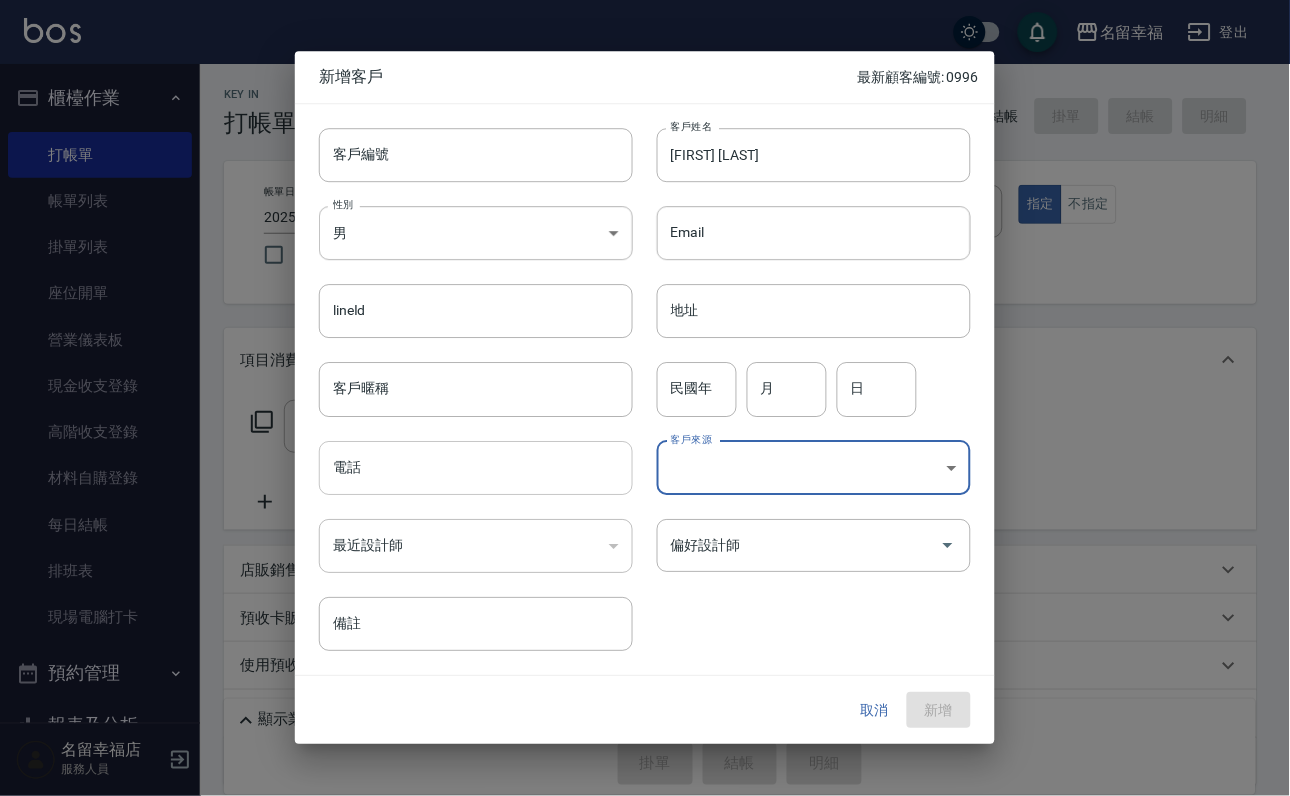 click on "電話" at bounding box center [476, 468] 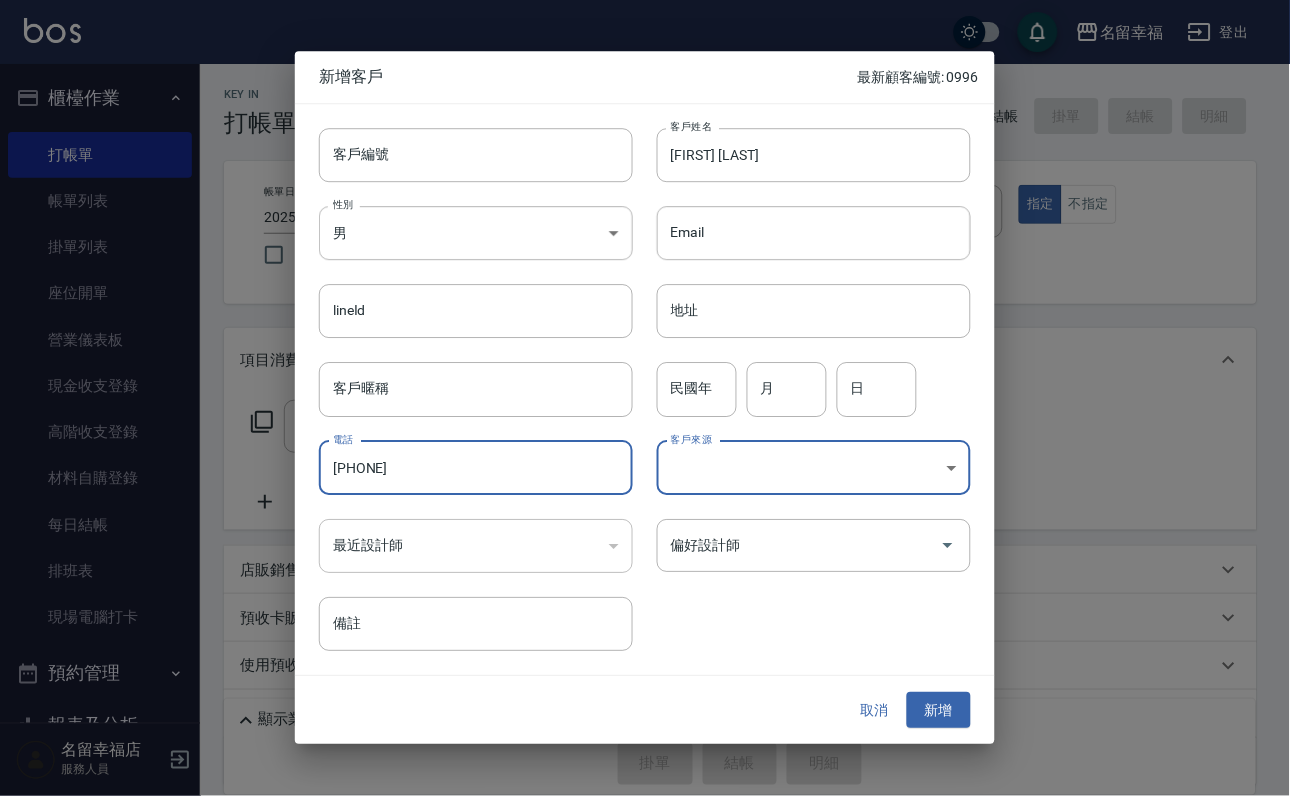 type on "[PHONE]" 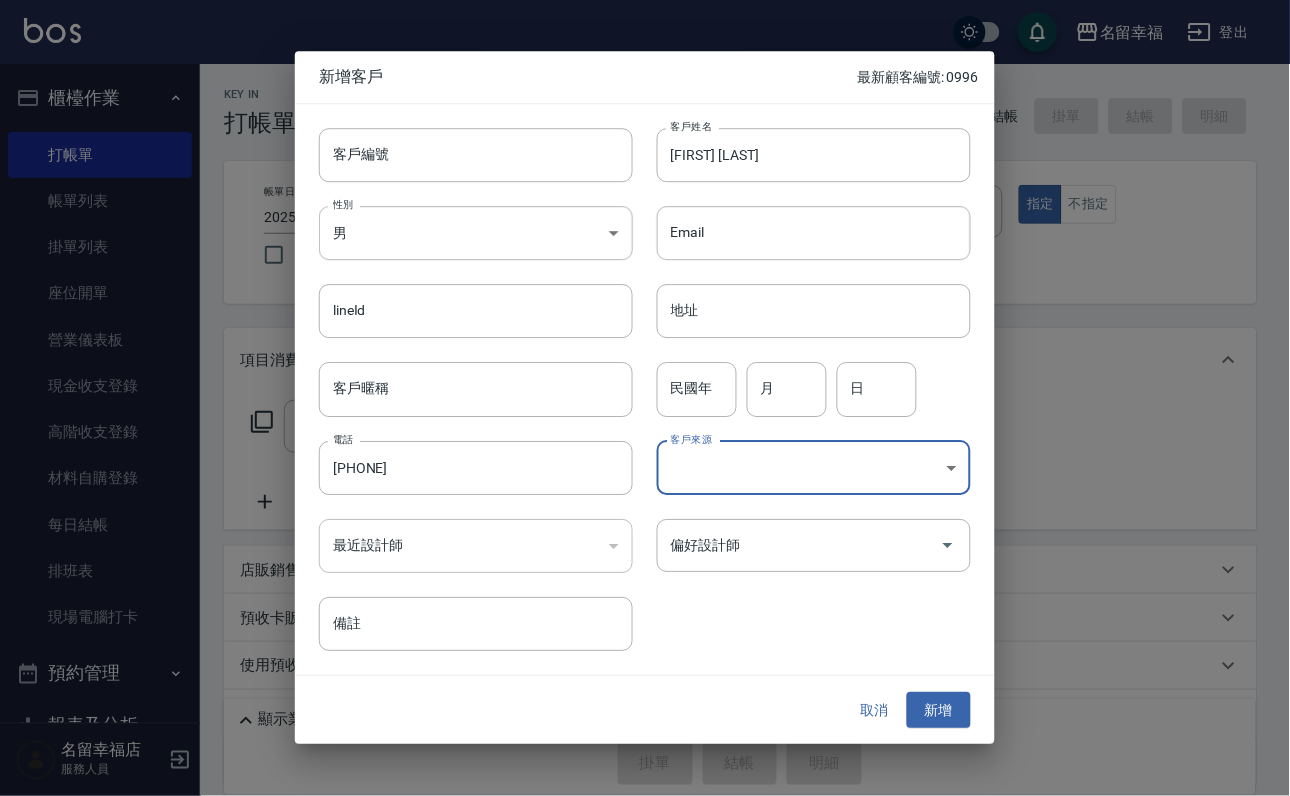 click on "偏好設計師 偏好設計師" at bounding box center [802, 534] 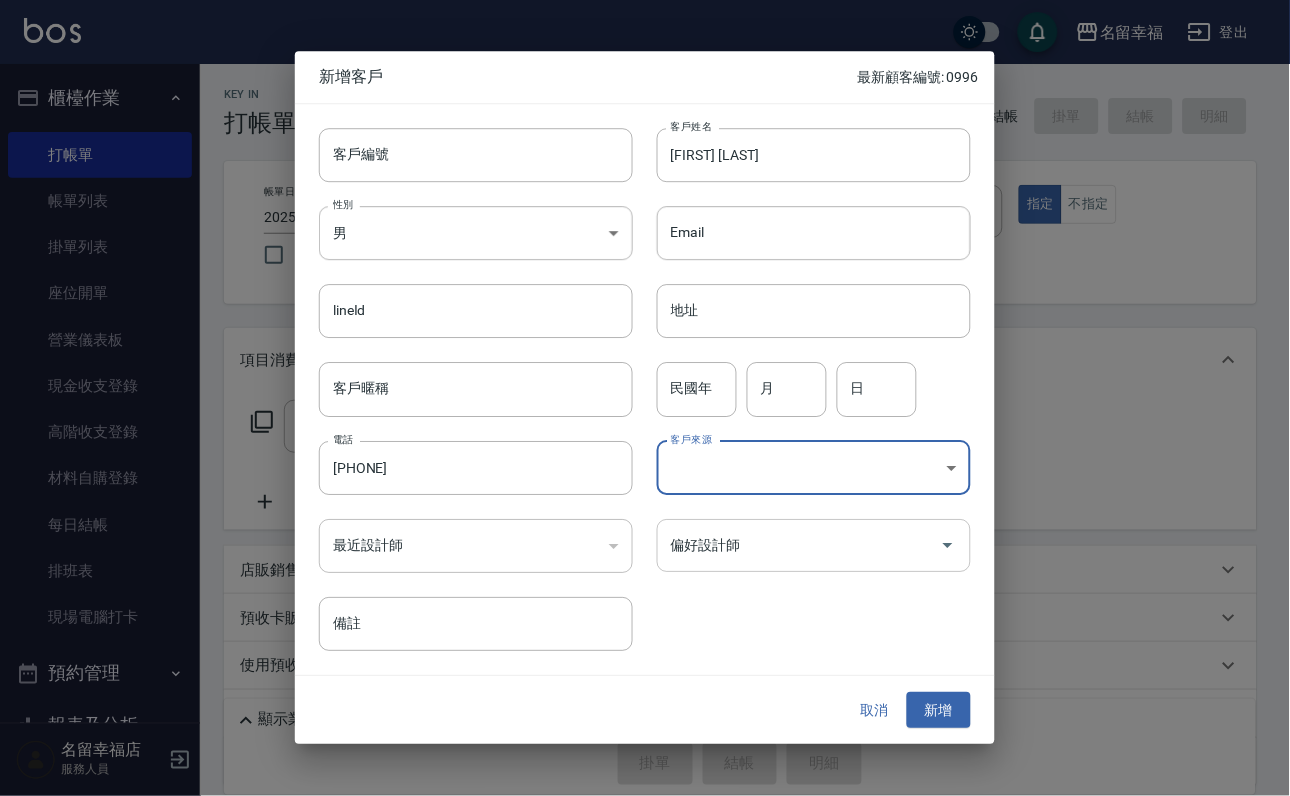 click on "偏好設計師" at bounding box center [799, 545] 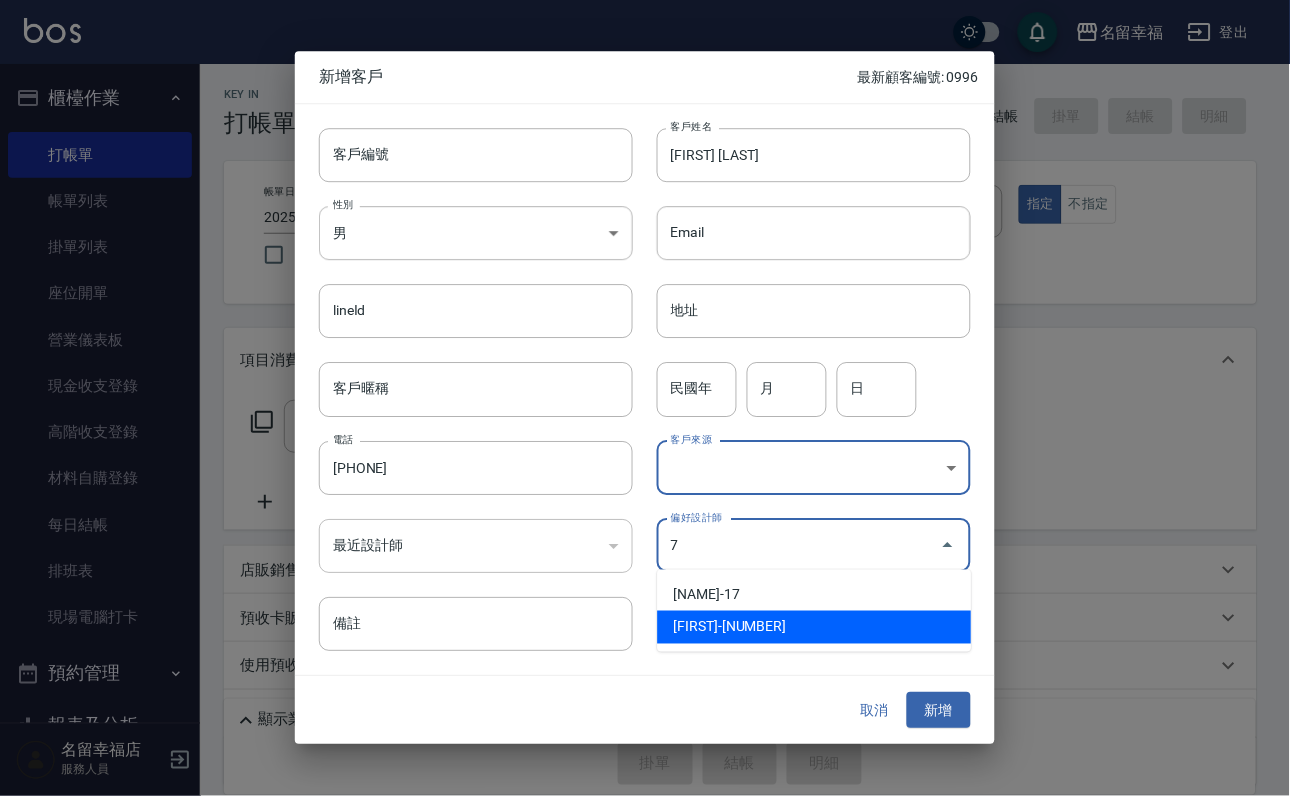 type on "[FIRST]" 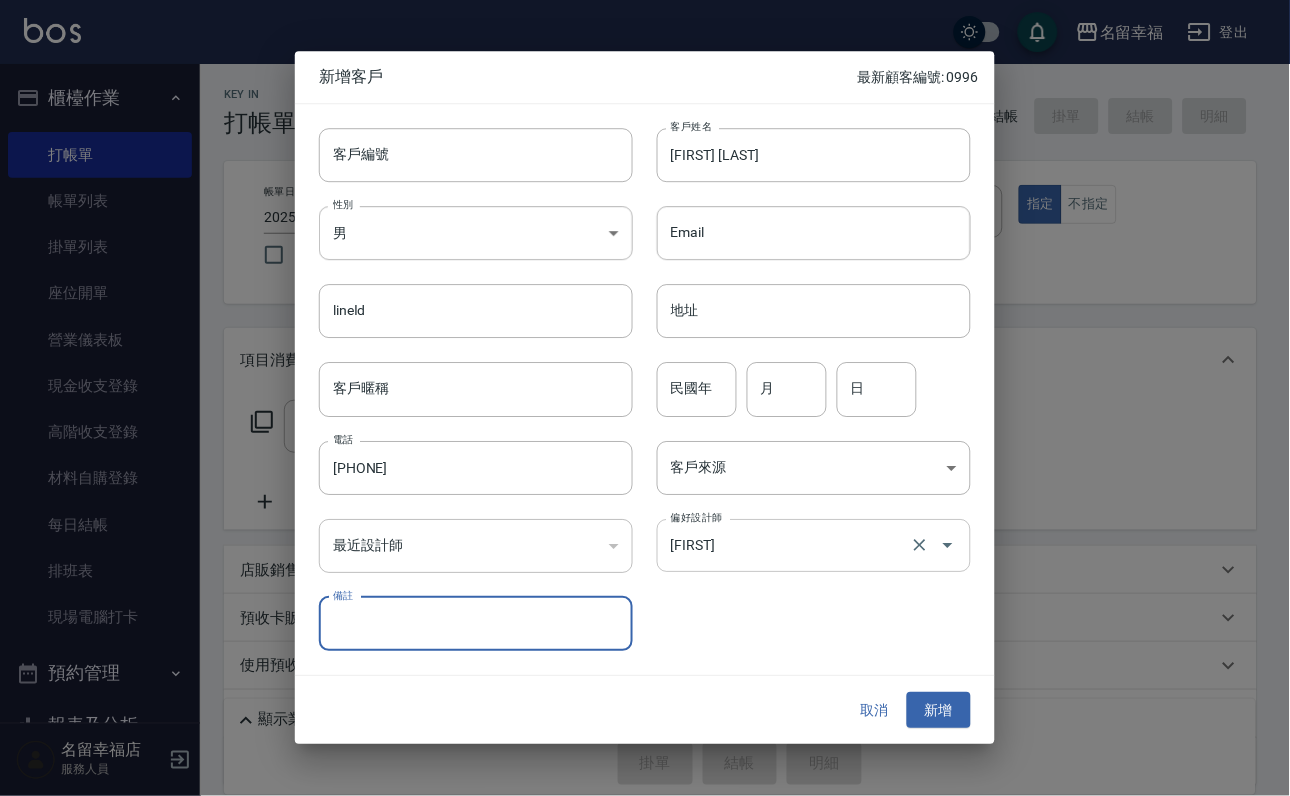 type 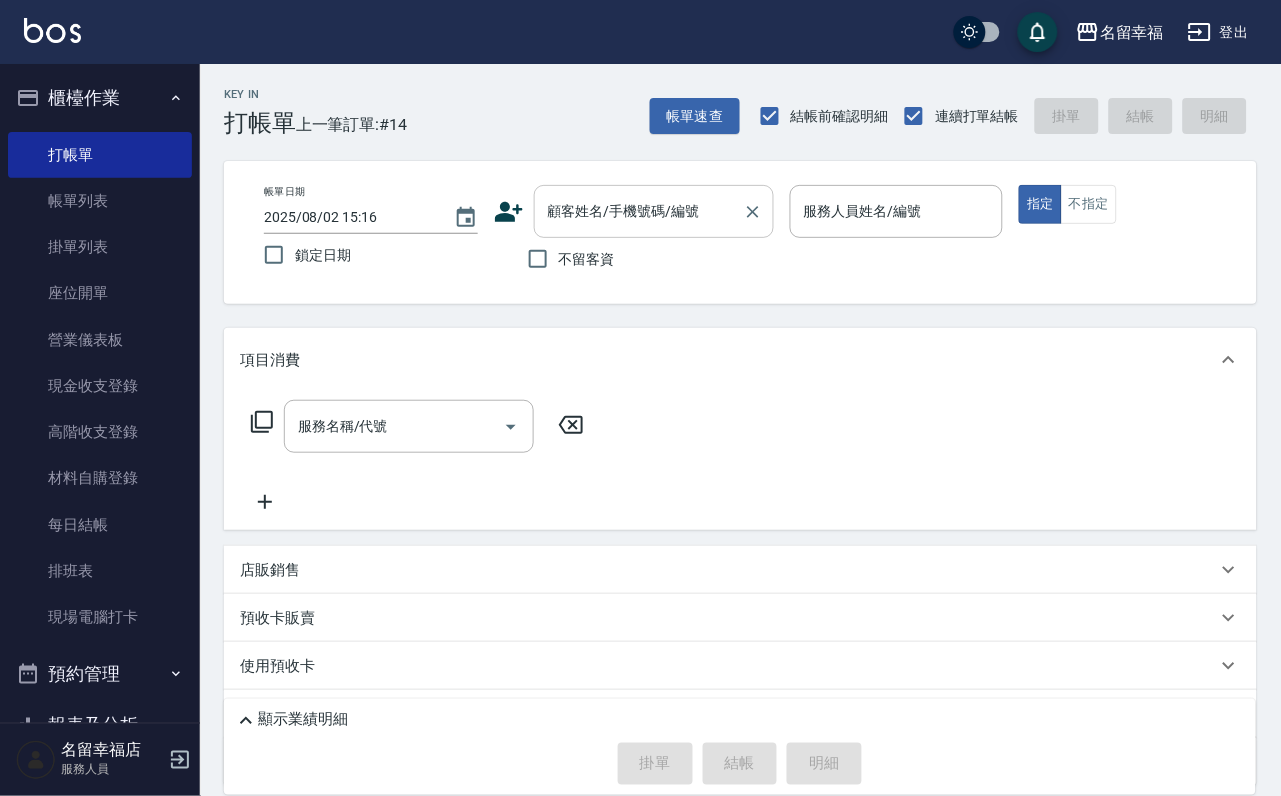 click on "顧客姓名/手機號碼/編號" at bounding box center [654, 211] 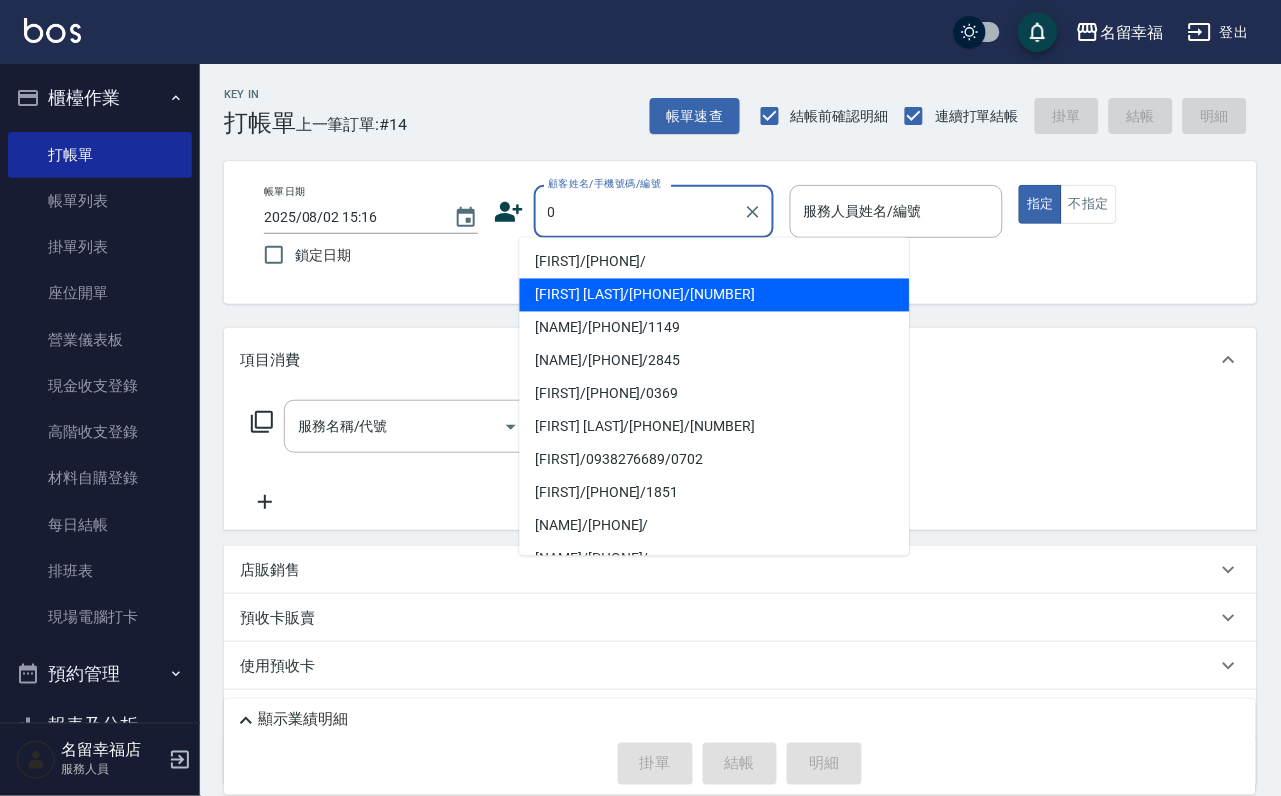 type on "[FIRST] [LAST]/[PHONE]/[NUMBER]" 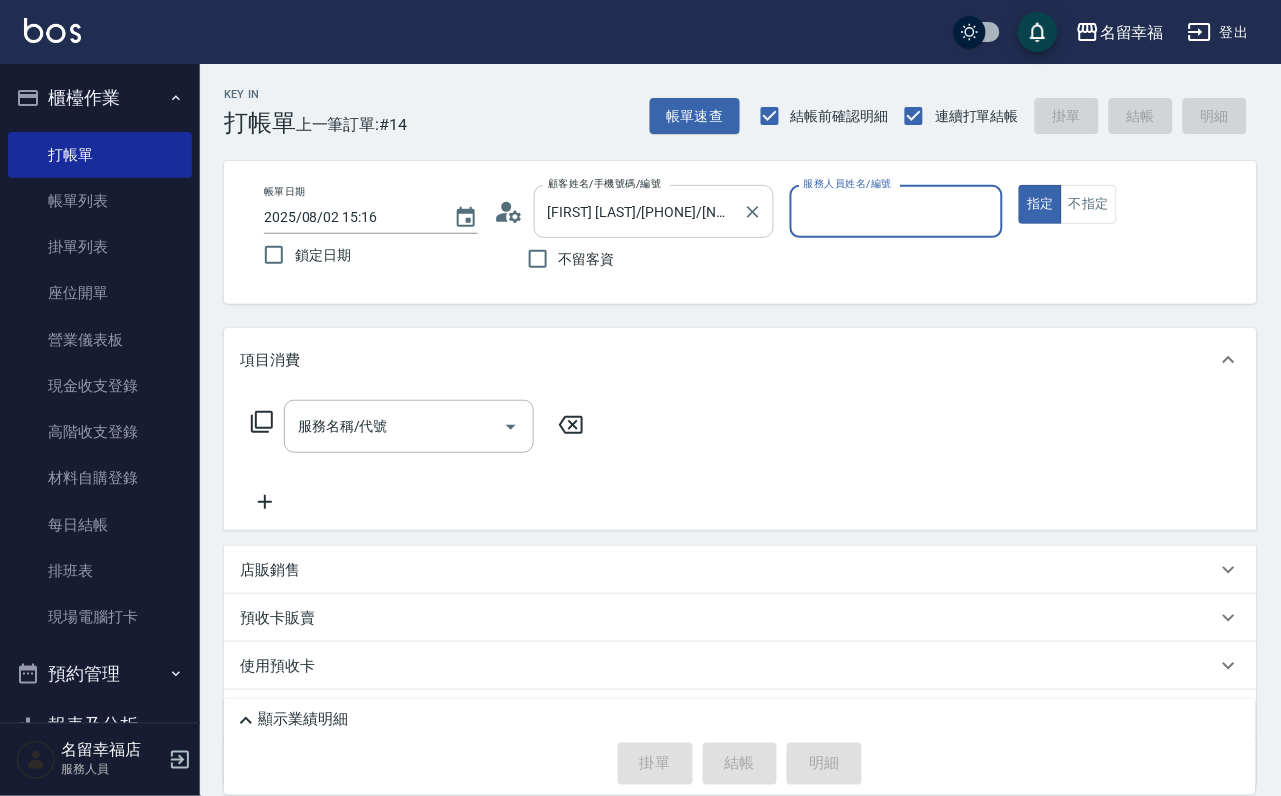 type on "[FIRST]-[NUMBER]" 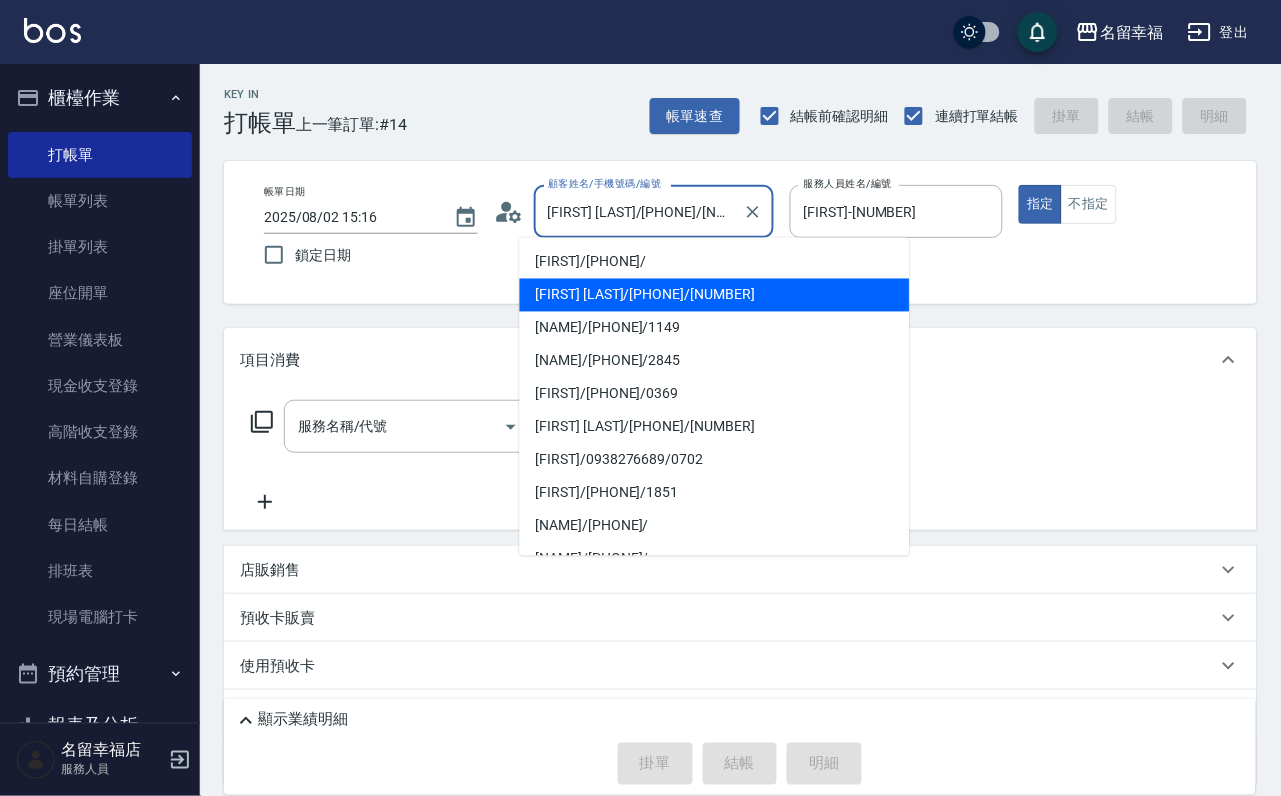 drag, startPoint x: 754, startPoint y: 226, endPoint x: 313, endPoint y: 247, distance: 441.49973 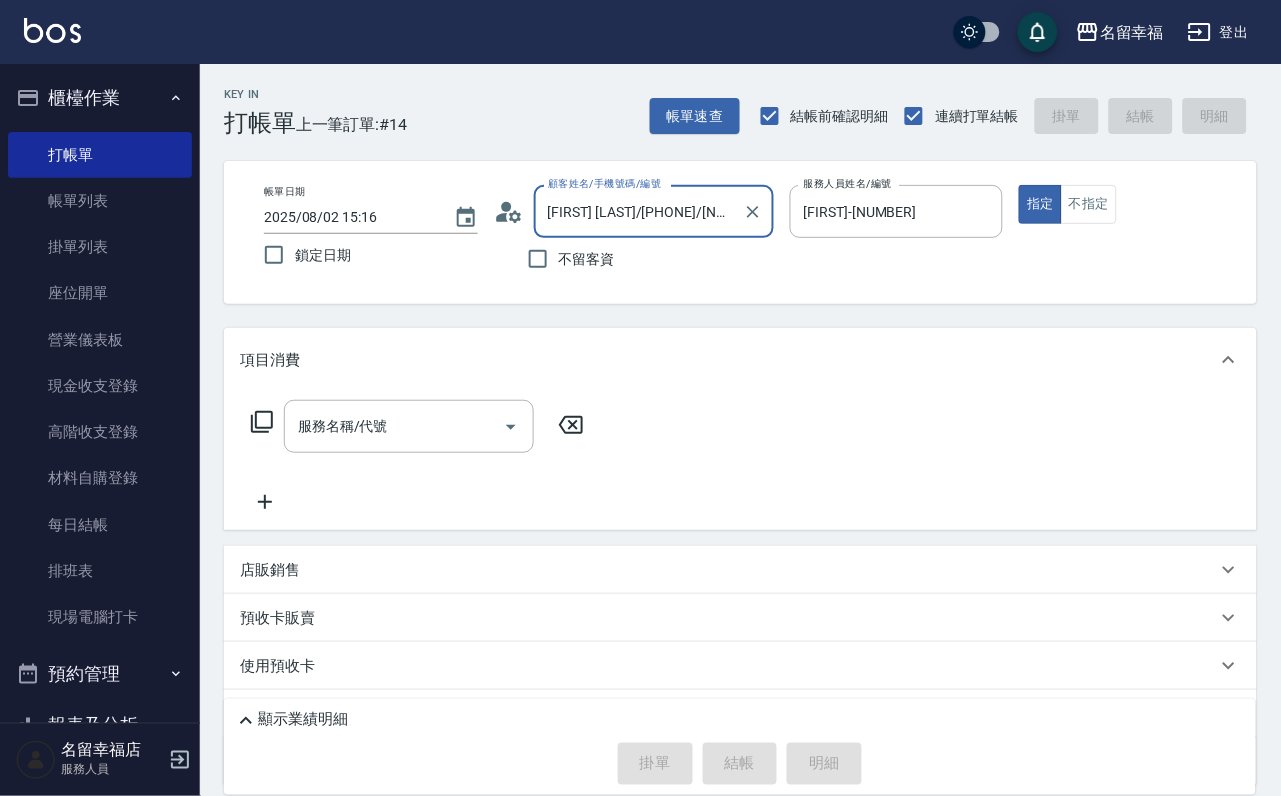click at bounding box center [752, 211] 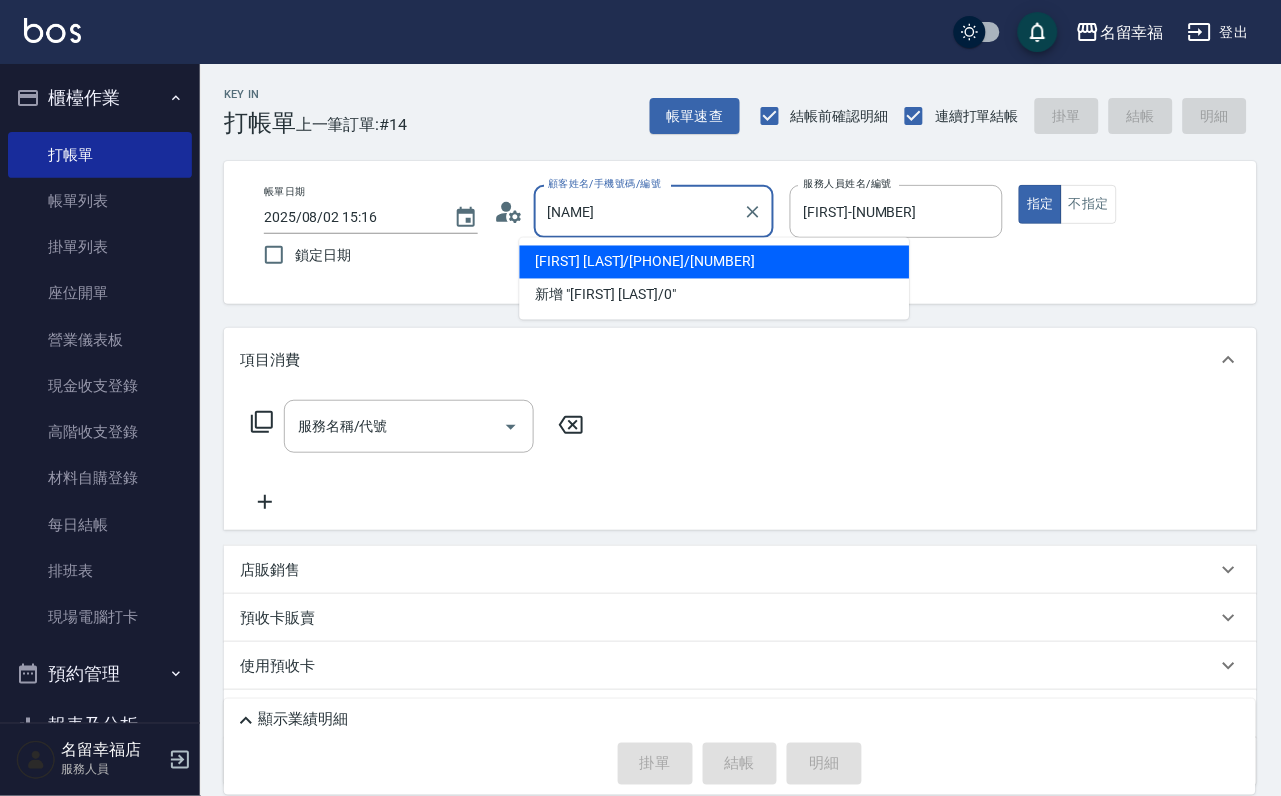 type on "洪" 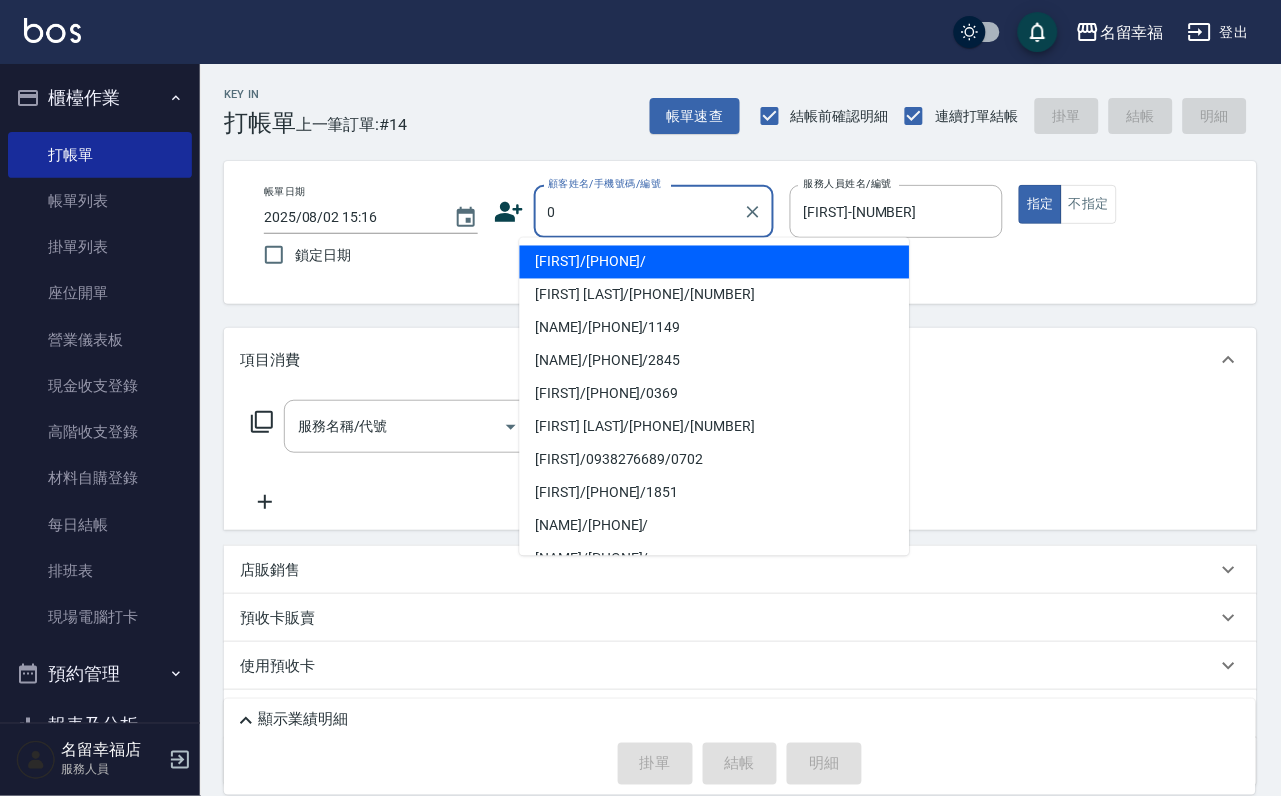 click on "[FIRST]/[PHONE]/" at bounding box center [715, 262] 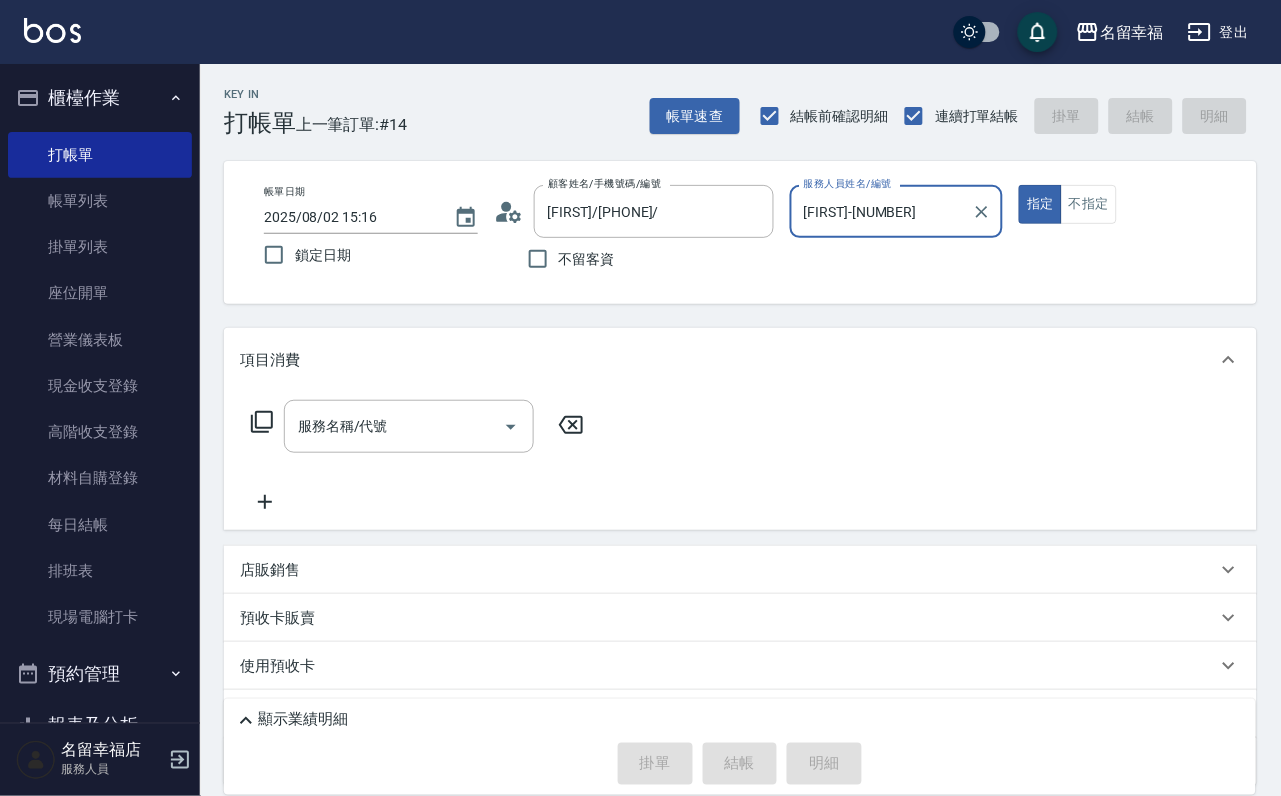 type on "[FIRST]-[NUMBER]" 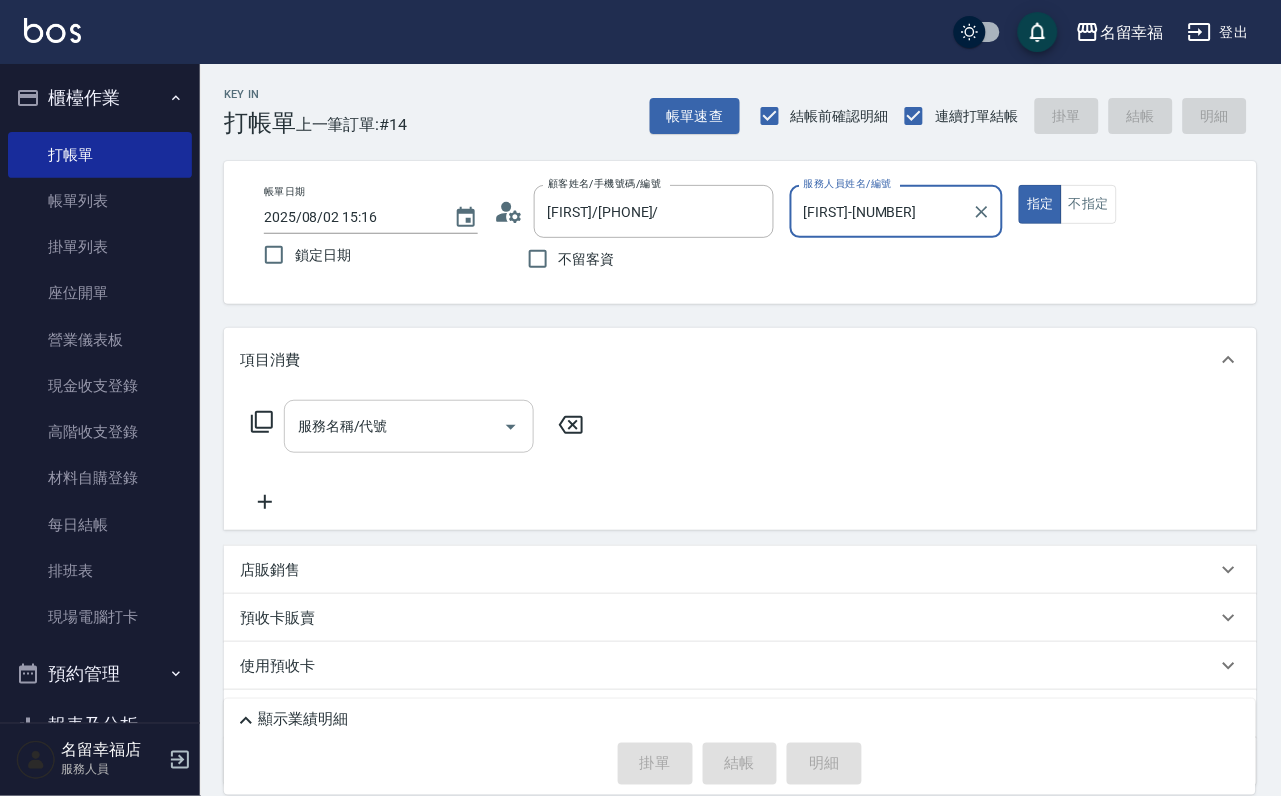 click on "服務名稱/代號" at bounding box center (394, 426) 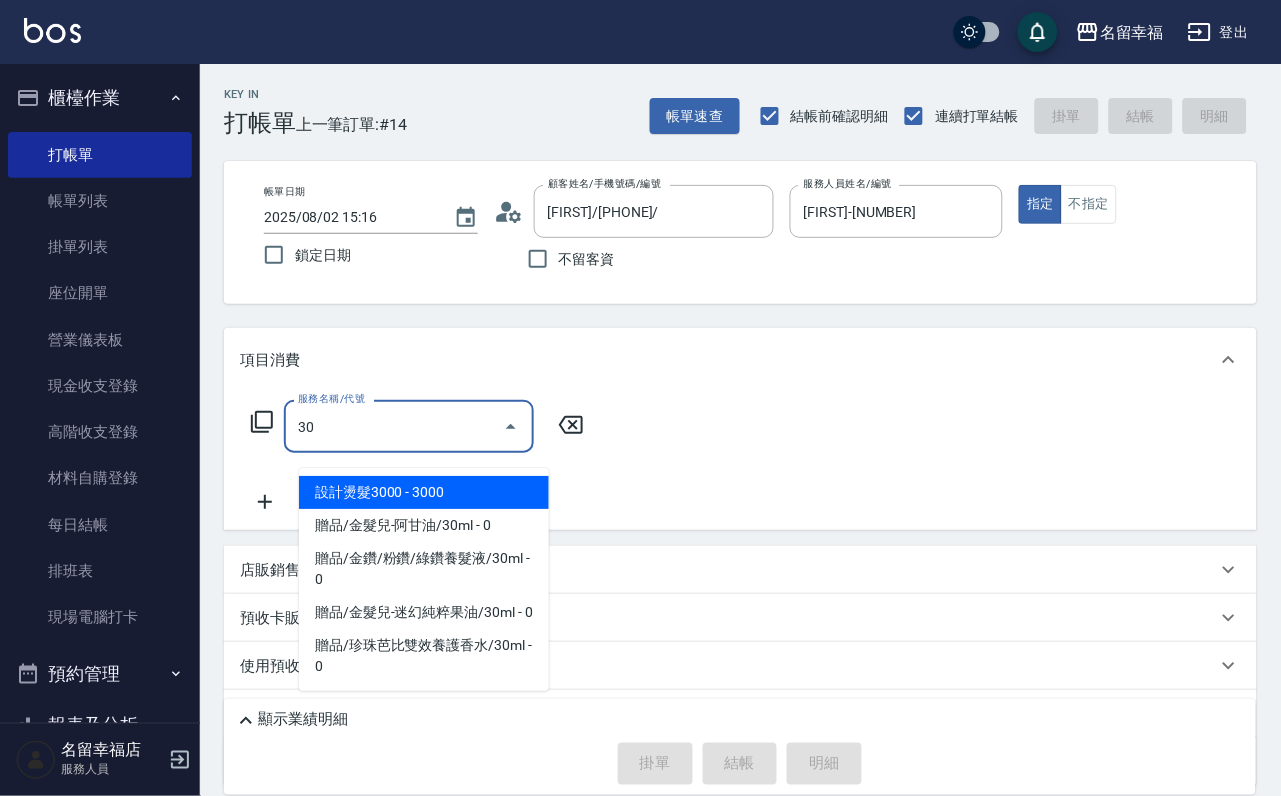 type on "3" 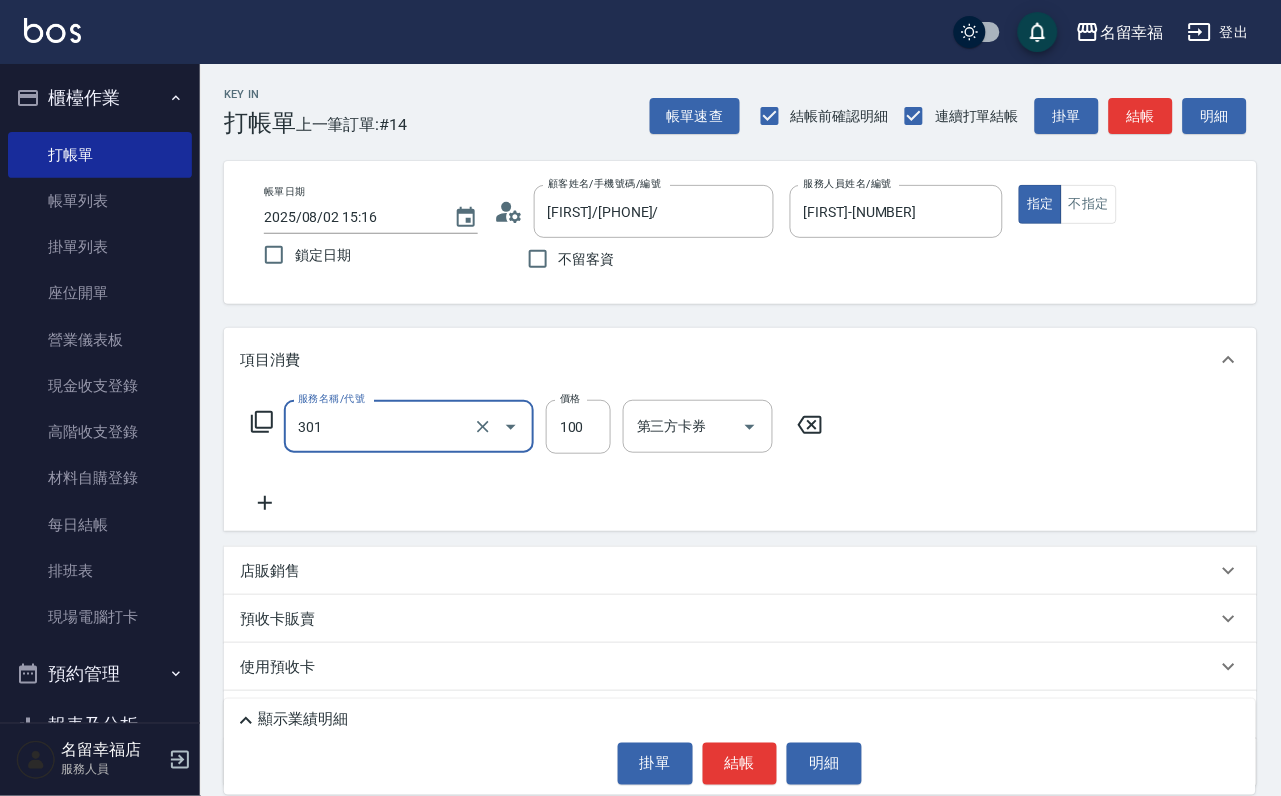 type on "補燙(301)" 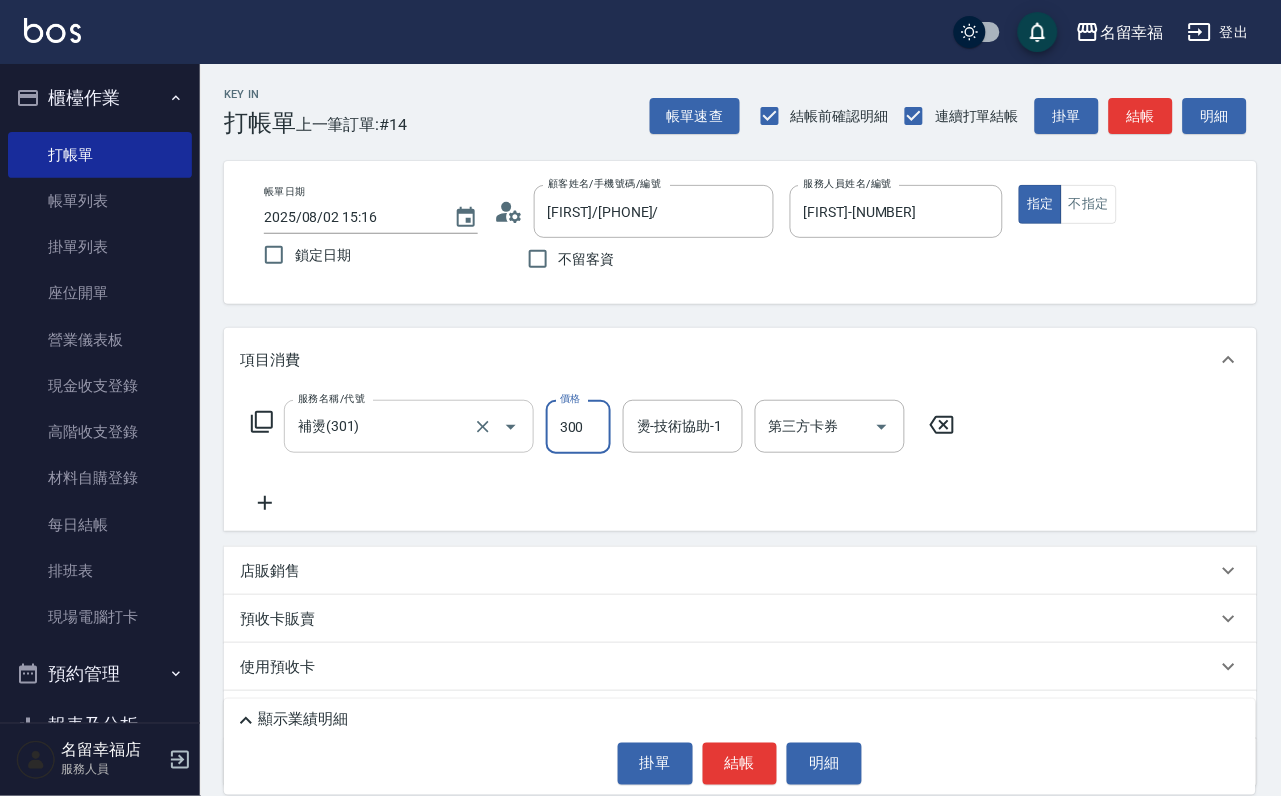 type on "300" 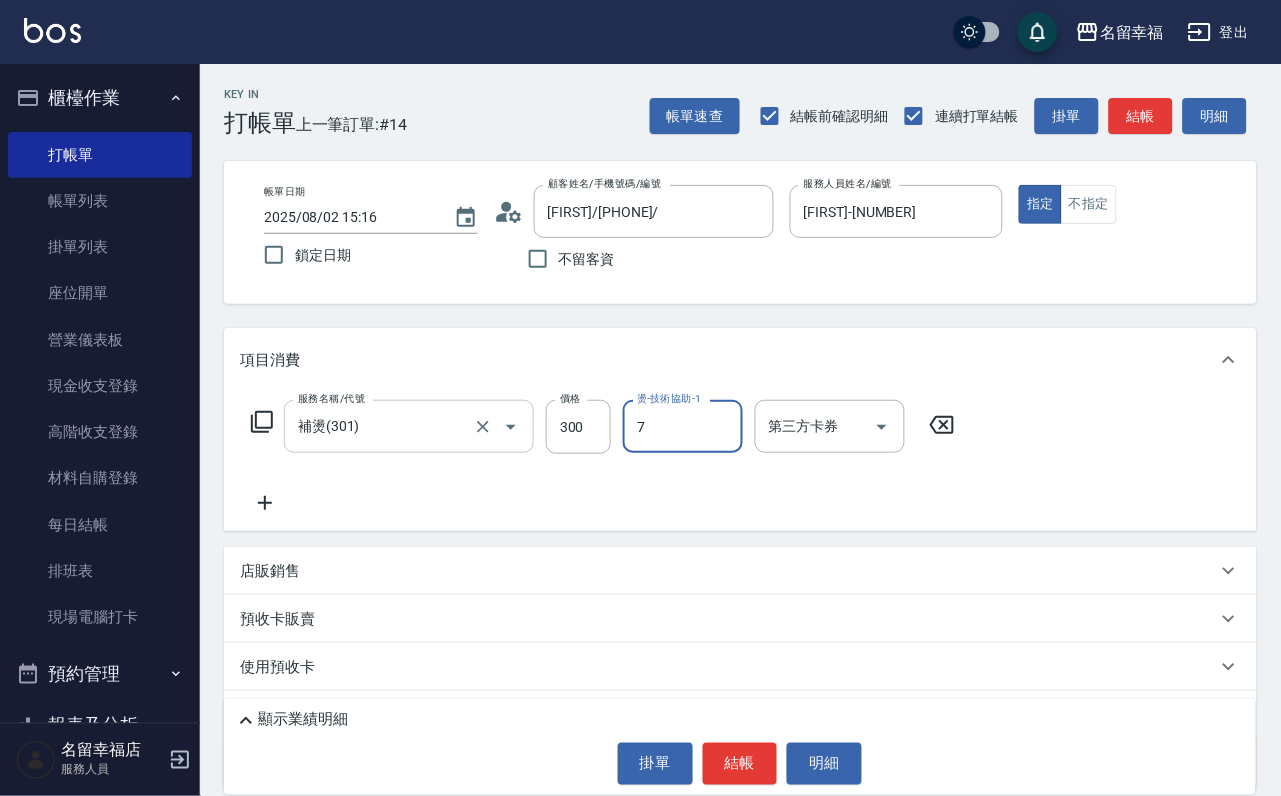 type on "[FIRST]-[NUMBER]" 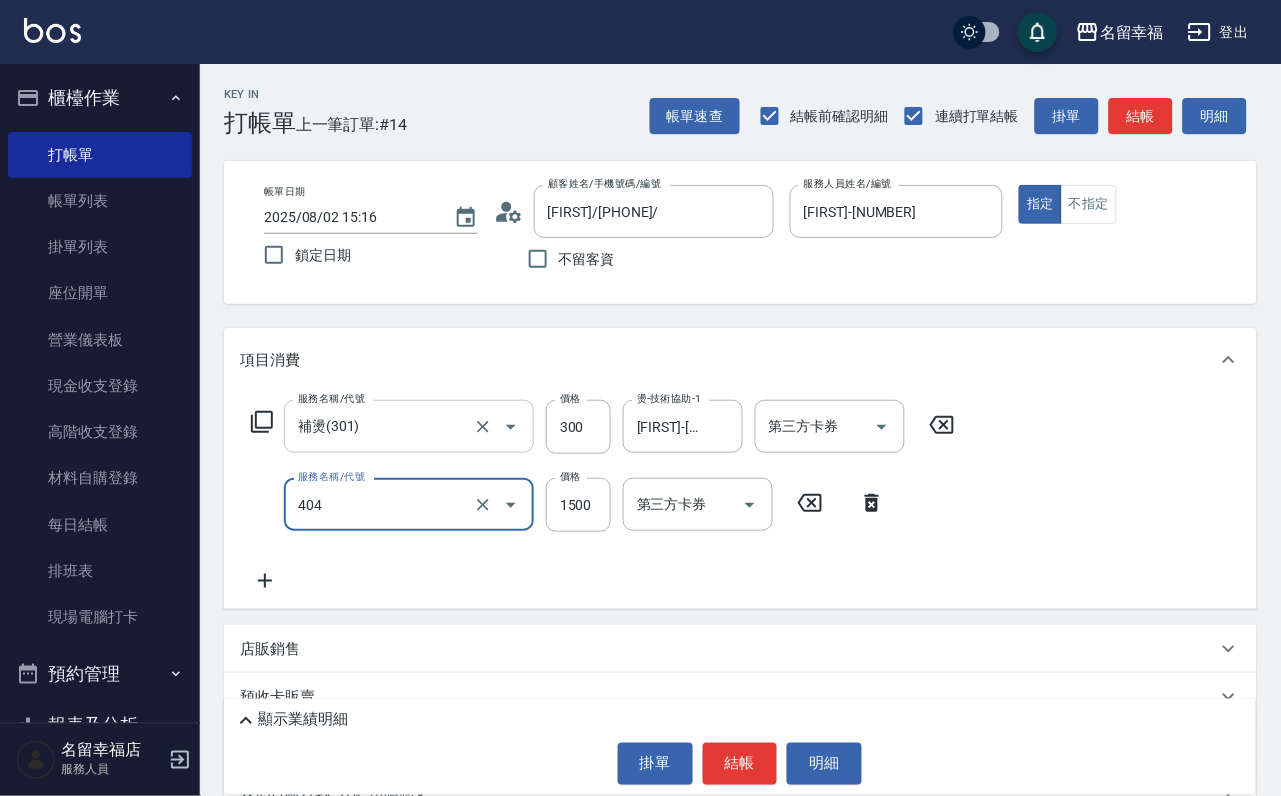 type on "設計染髮(404)" 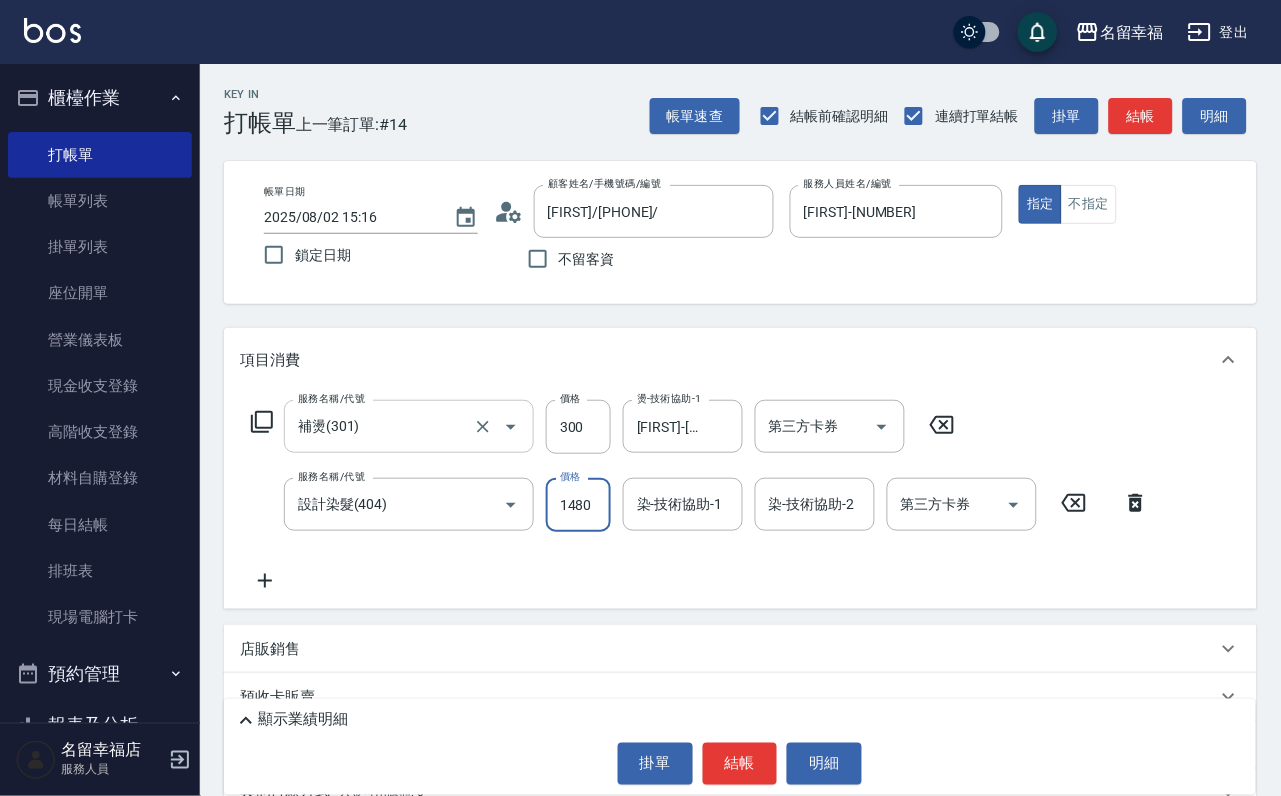 scroll, scrollTop: 0, scrollLeft: 1, axis: horizontal 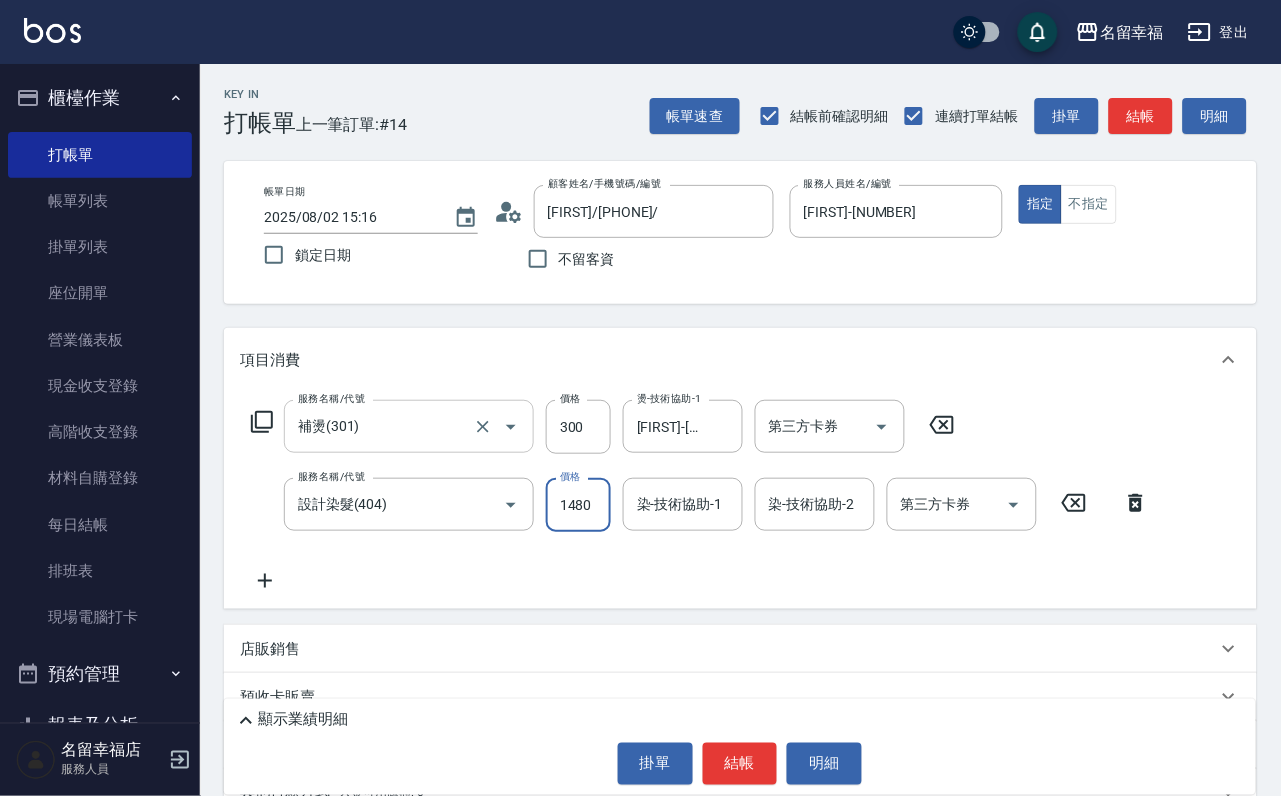 type on "1480" 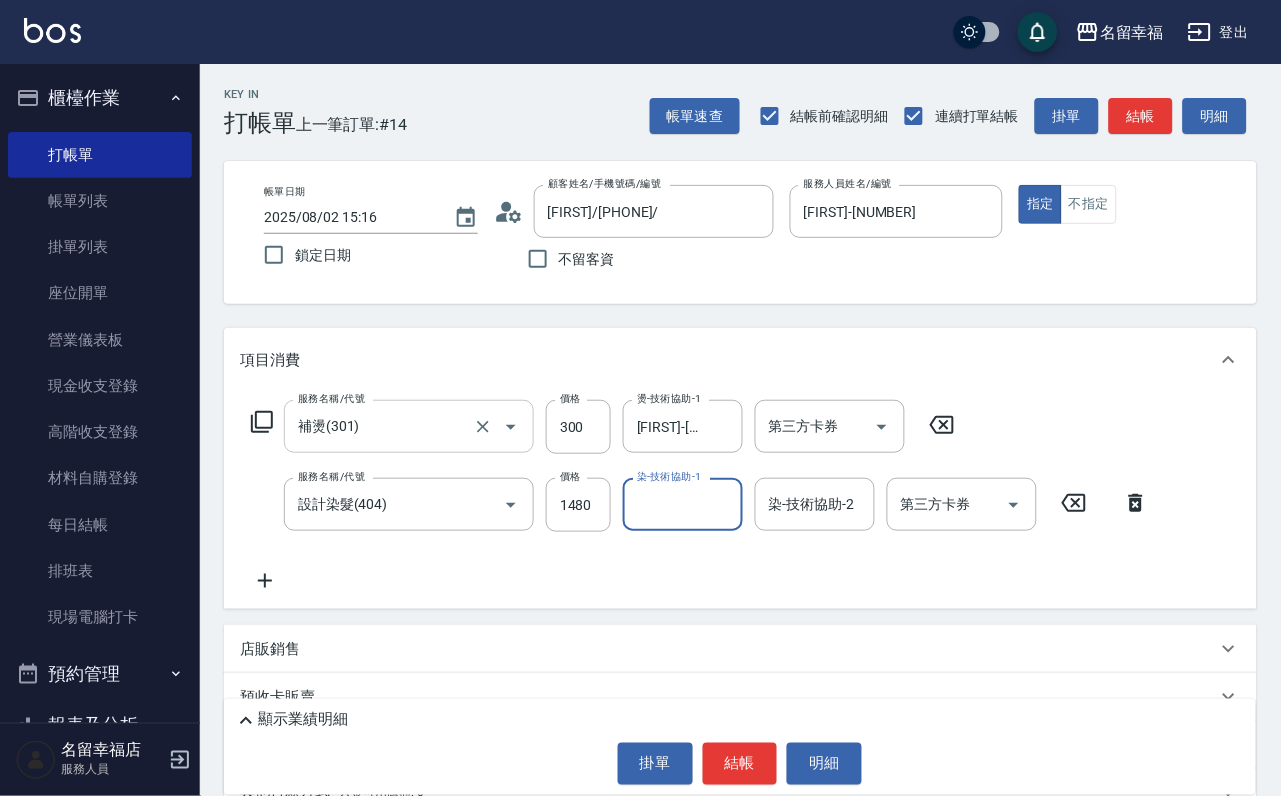 scroll, scrollTop: 0, scrollLeft: 0, axis: both 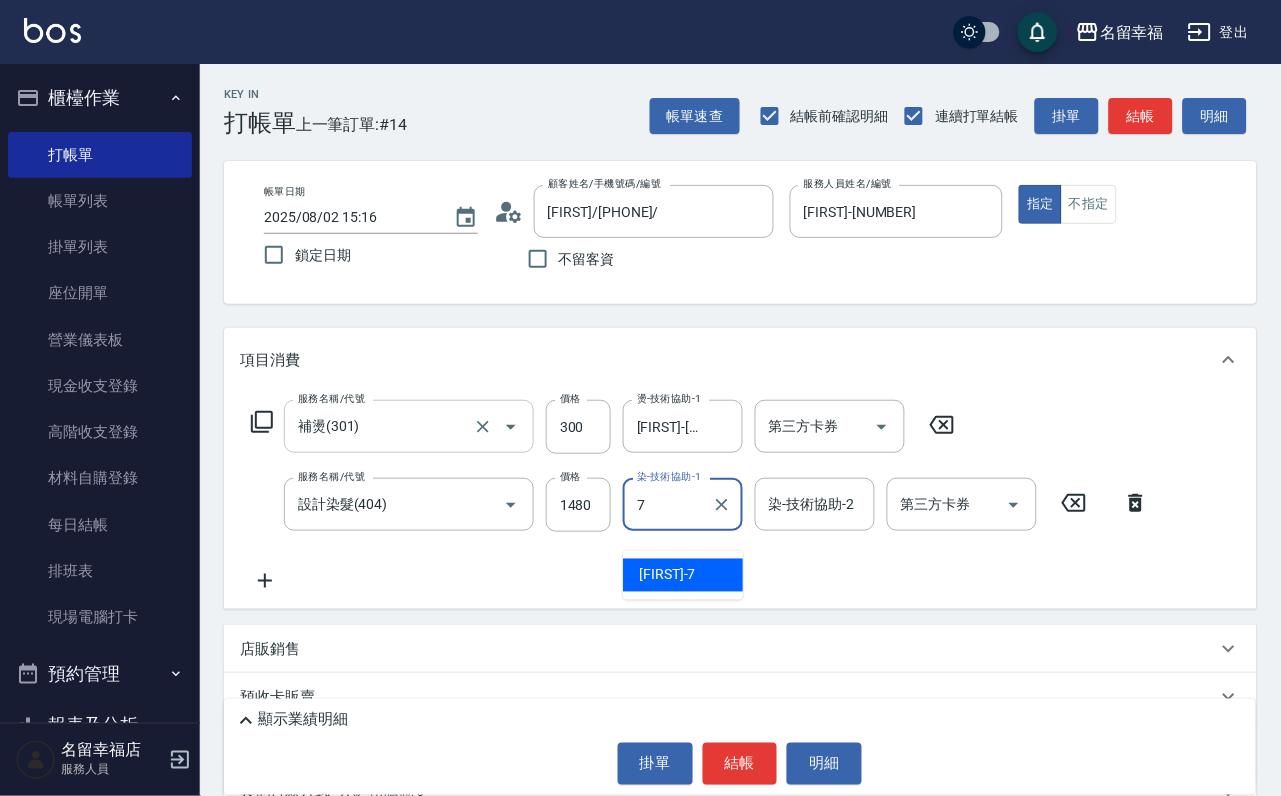 type on "[FIRST]-[NUMBER]" 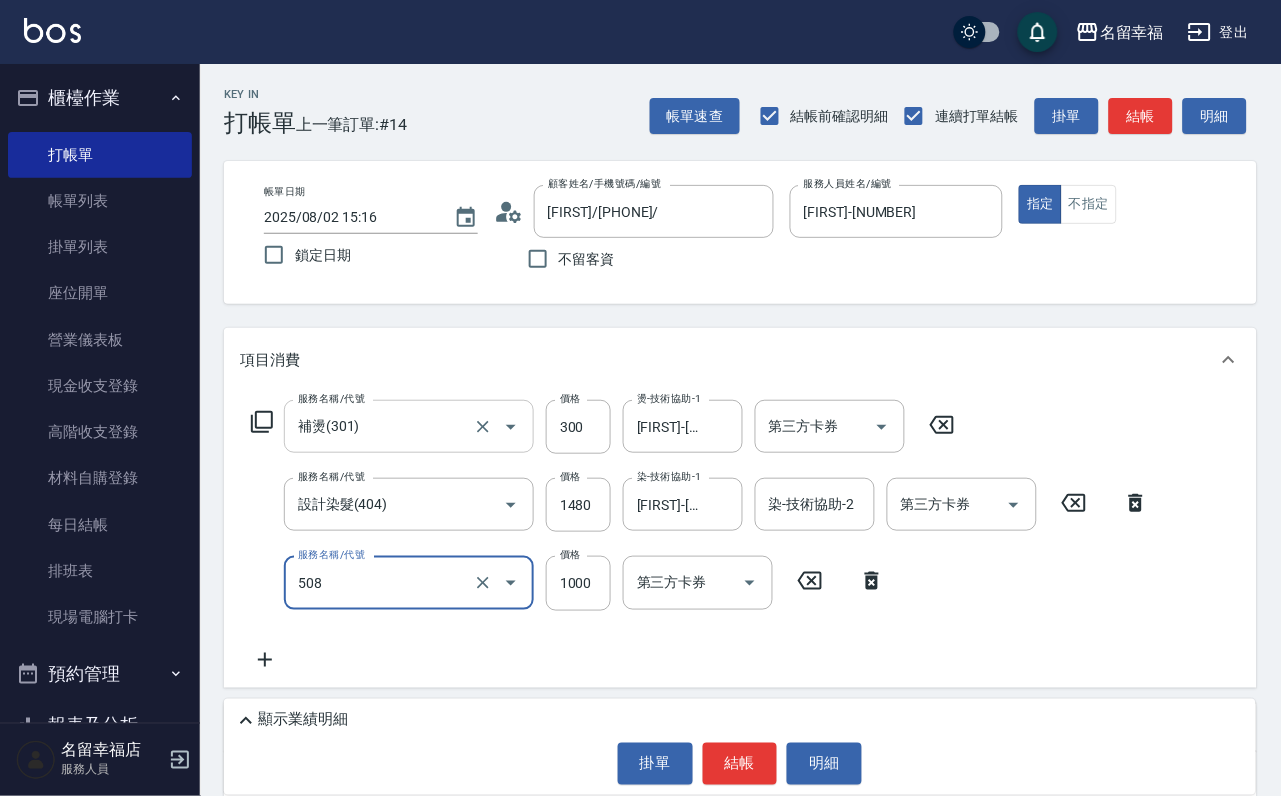 type on "PH.5髪療重建護髮(508)" 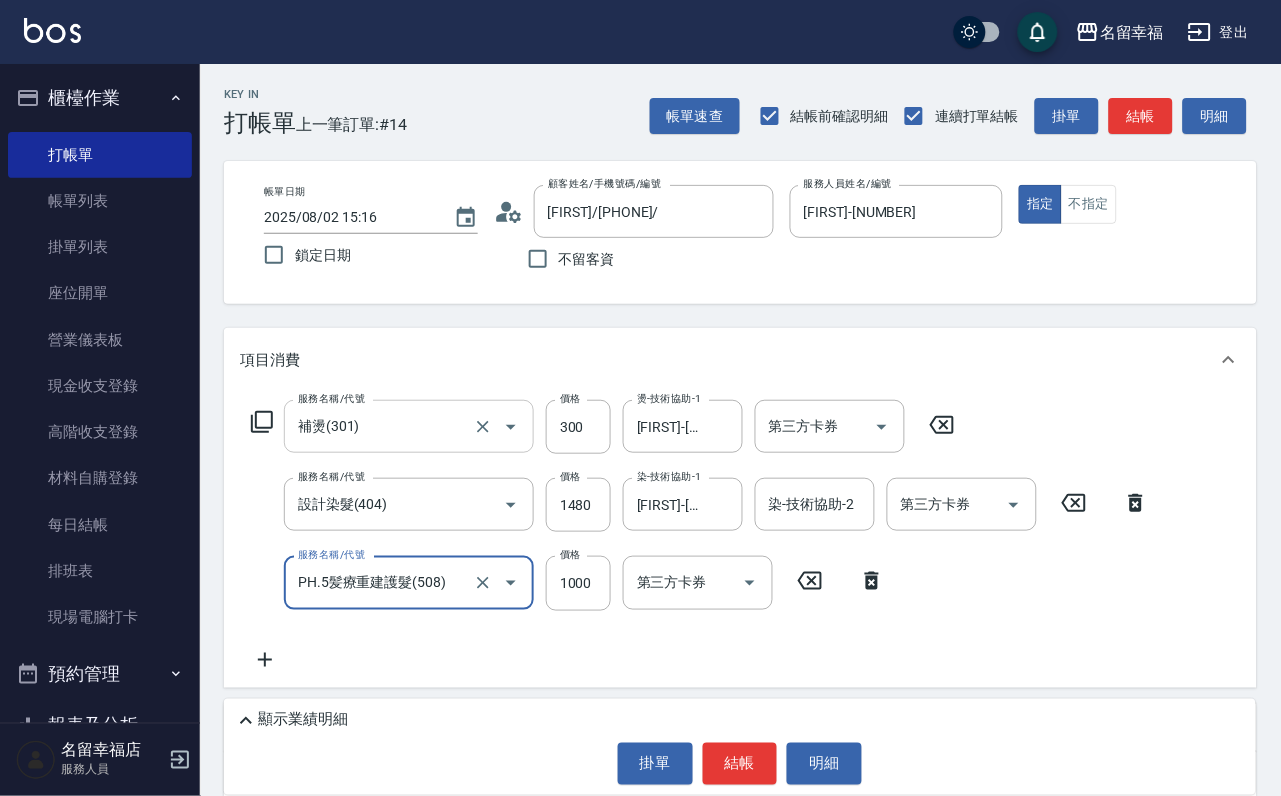 scroll, scrollTop: 0, scrollLeft: 0, axis: both 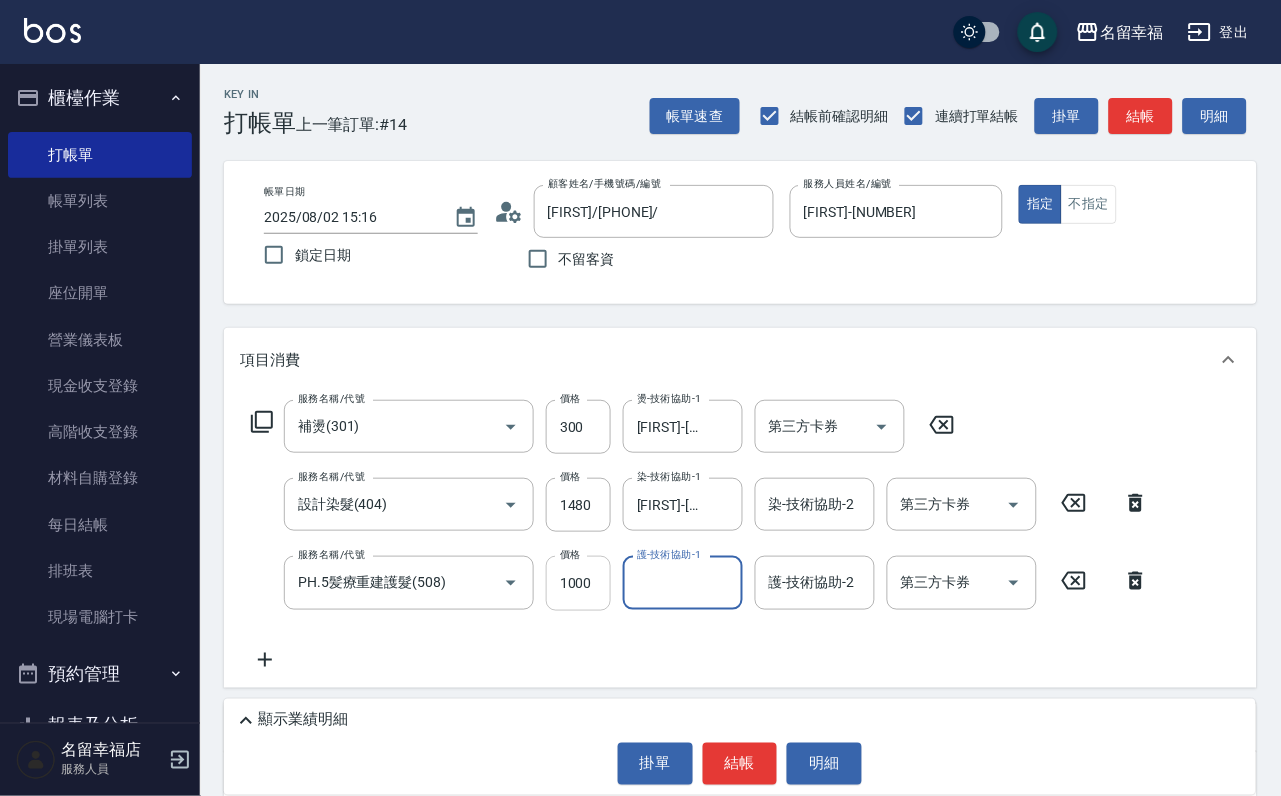 click on "1000" at bounding box center [578, 583] 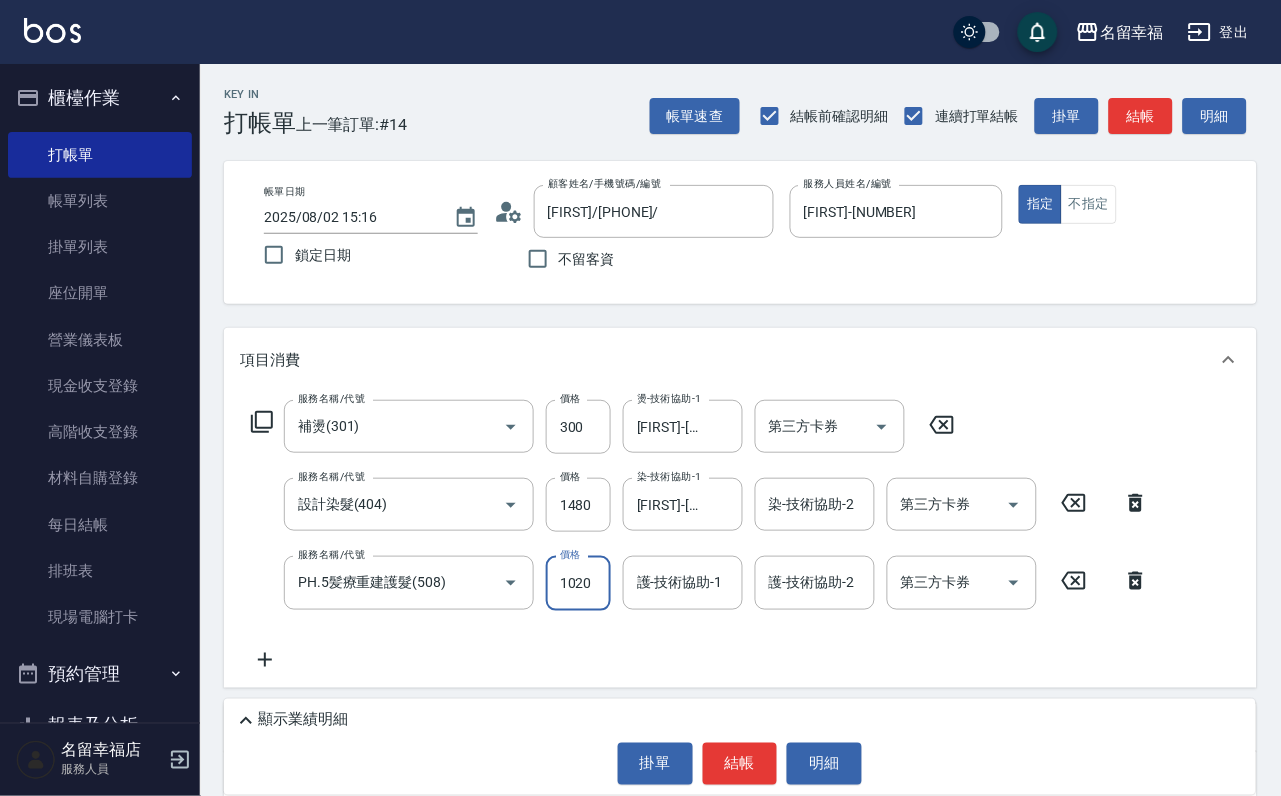 scroll, scrollTop: 0, scrollLeft: 1, axis: horizontal 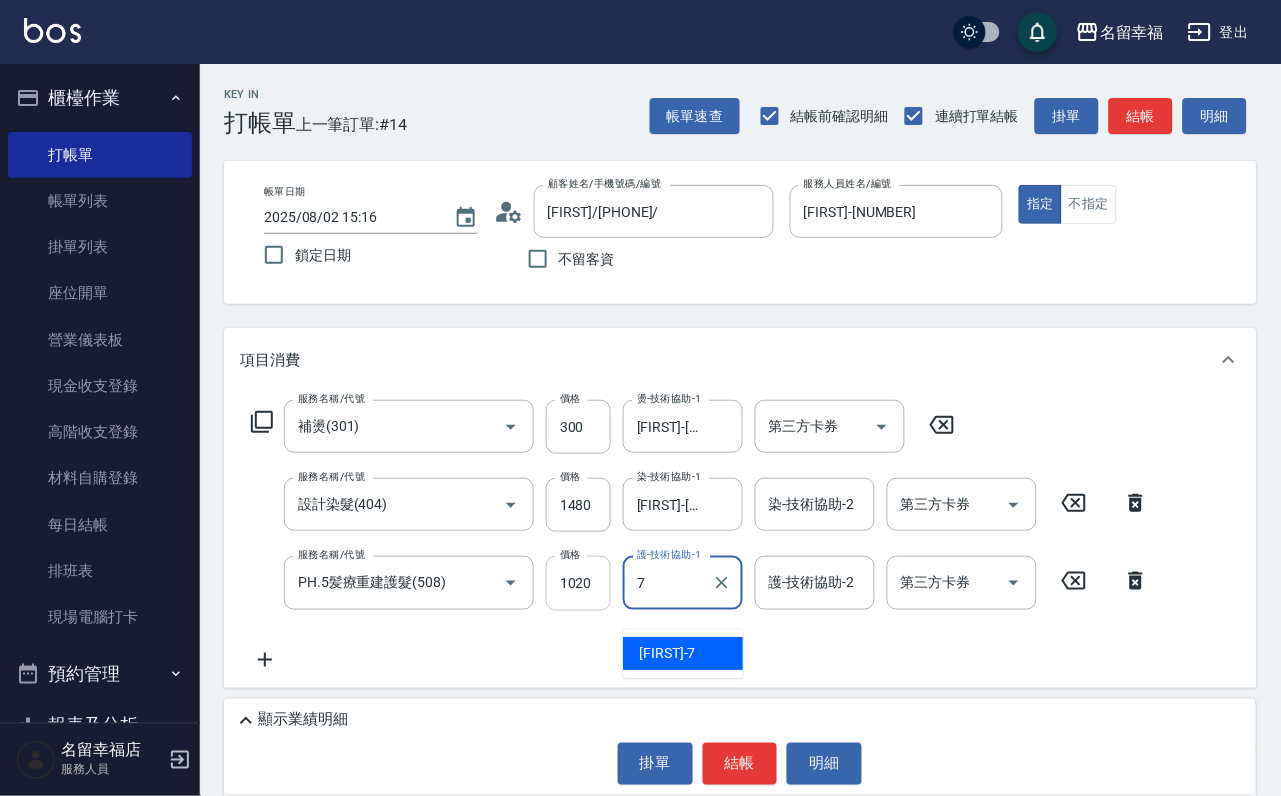 type on "[FIRST]-[NUMBER]" 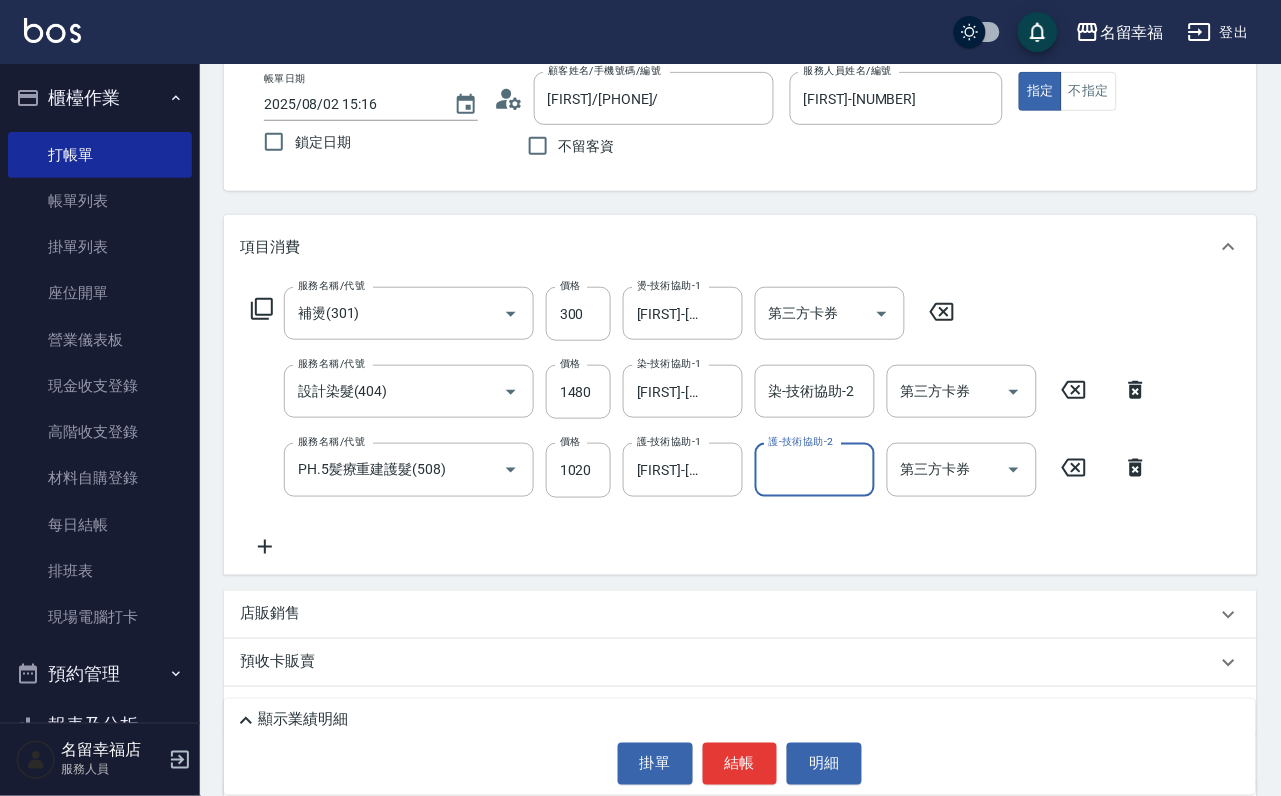 scroll, scrollTop: 0, scrollLeft: 0, axis: both 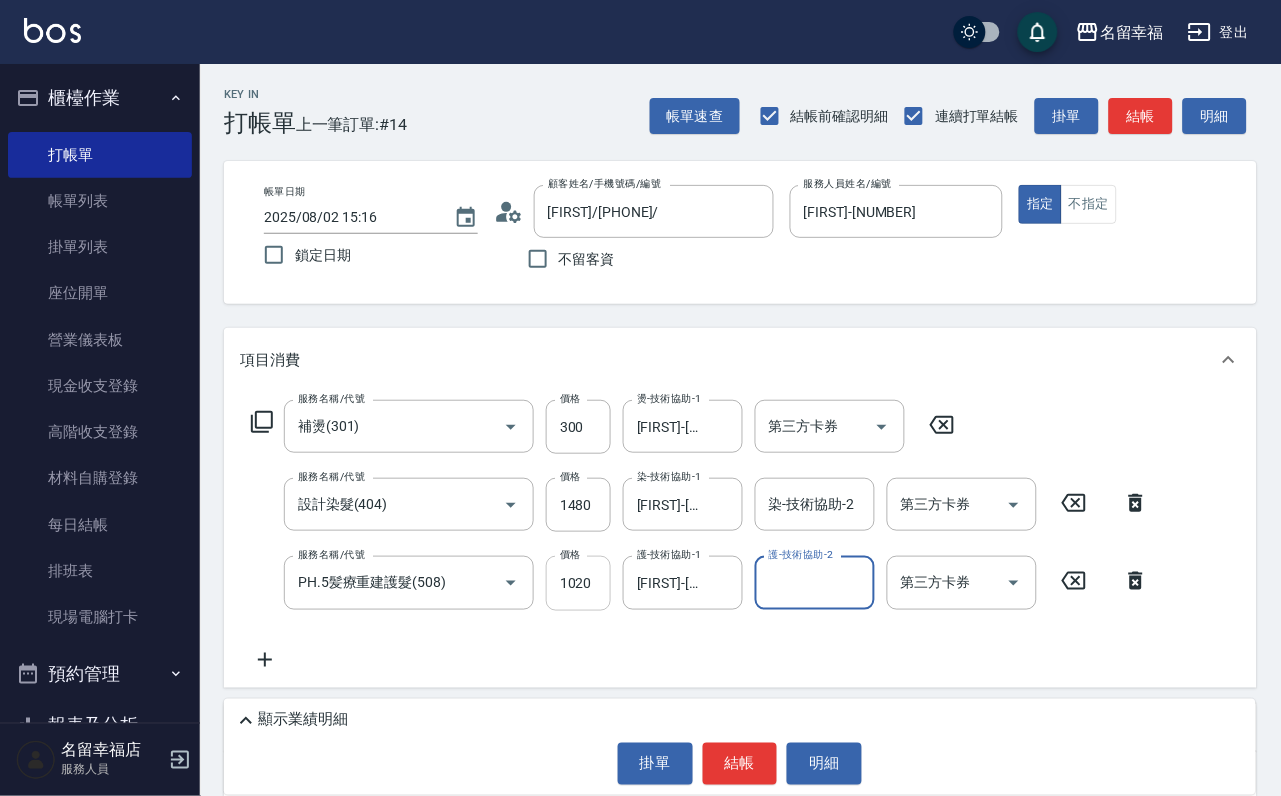drag, startPoint x: 609, startPoint y: 591, endPoint x: 540, endPoint y: 589, distance: 69.02898 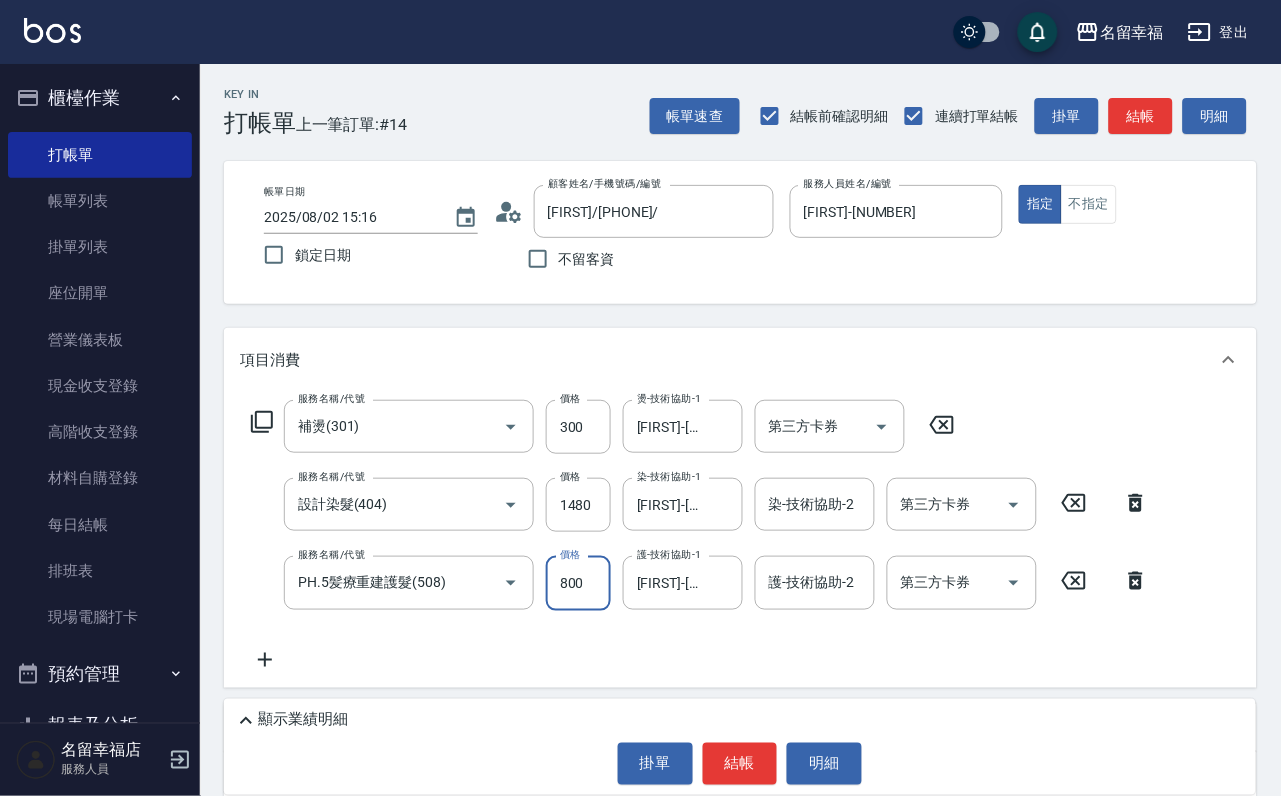 type on "800" 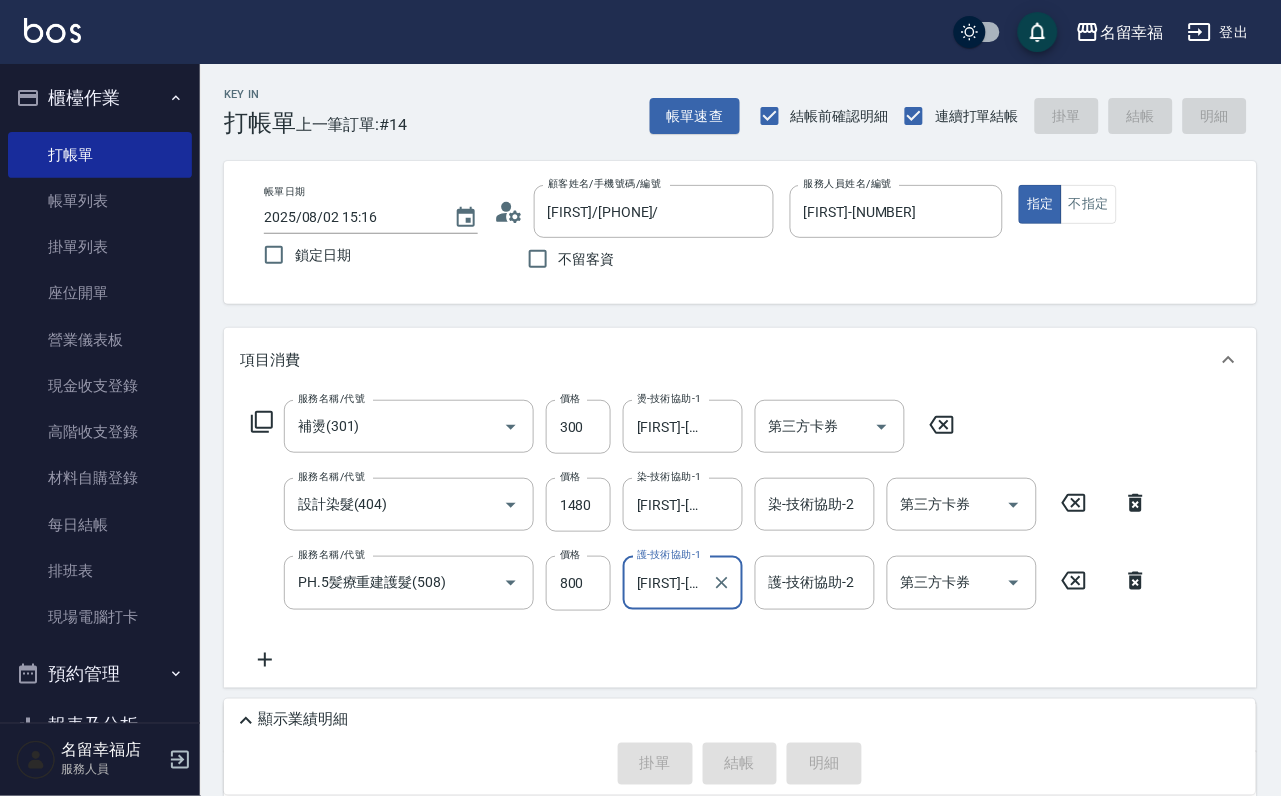 type on "2025/08/02 15:20" 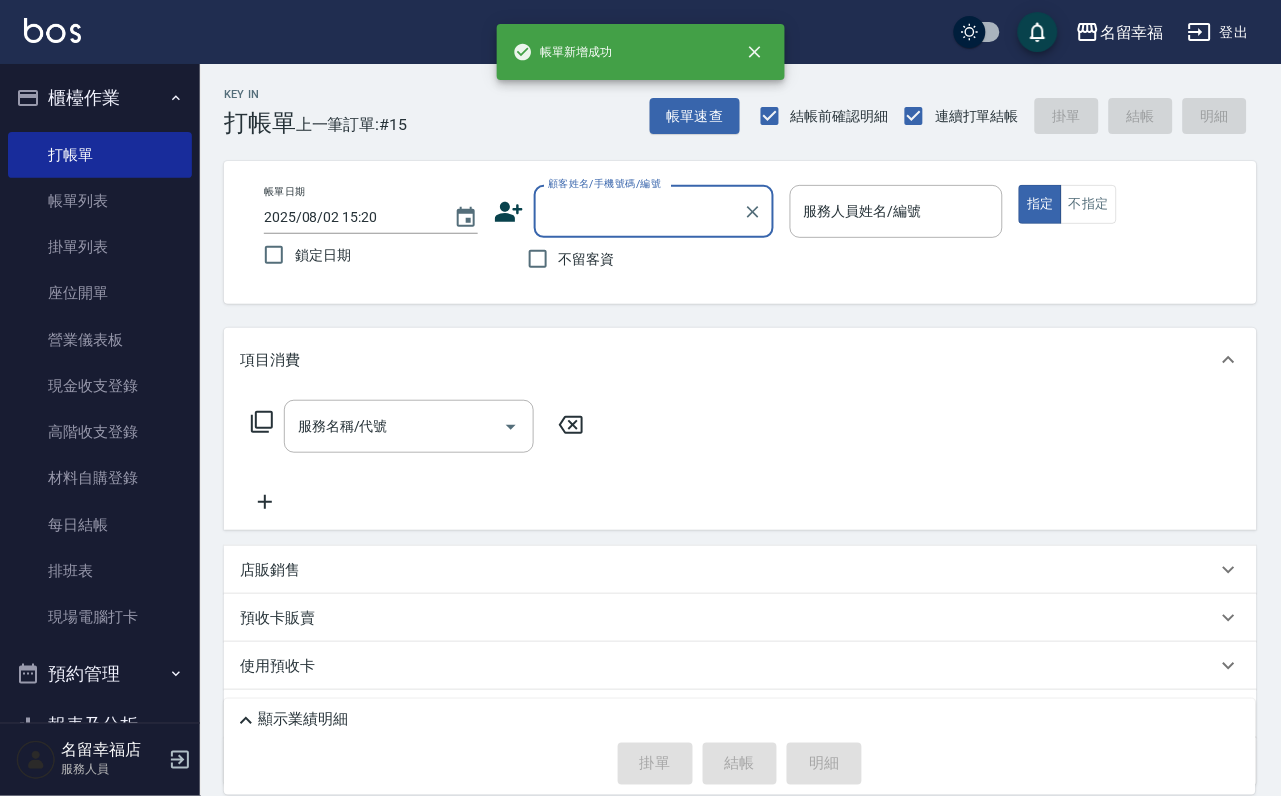 click on "不留客資" at bounding box center [587, 259] 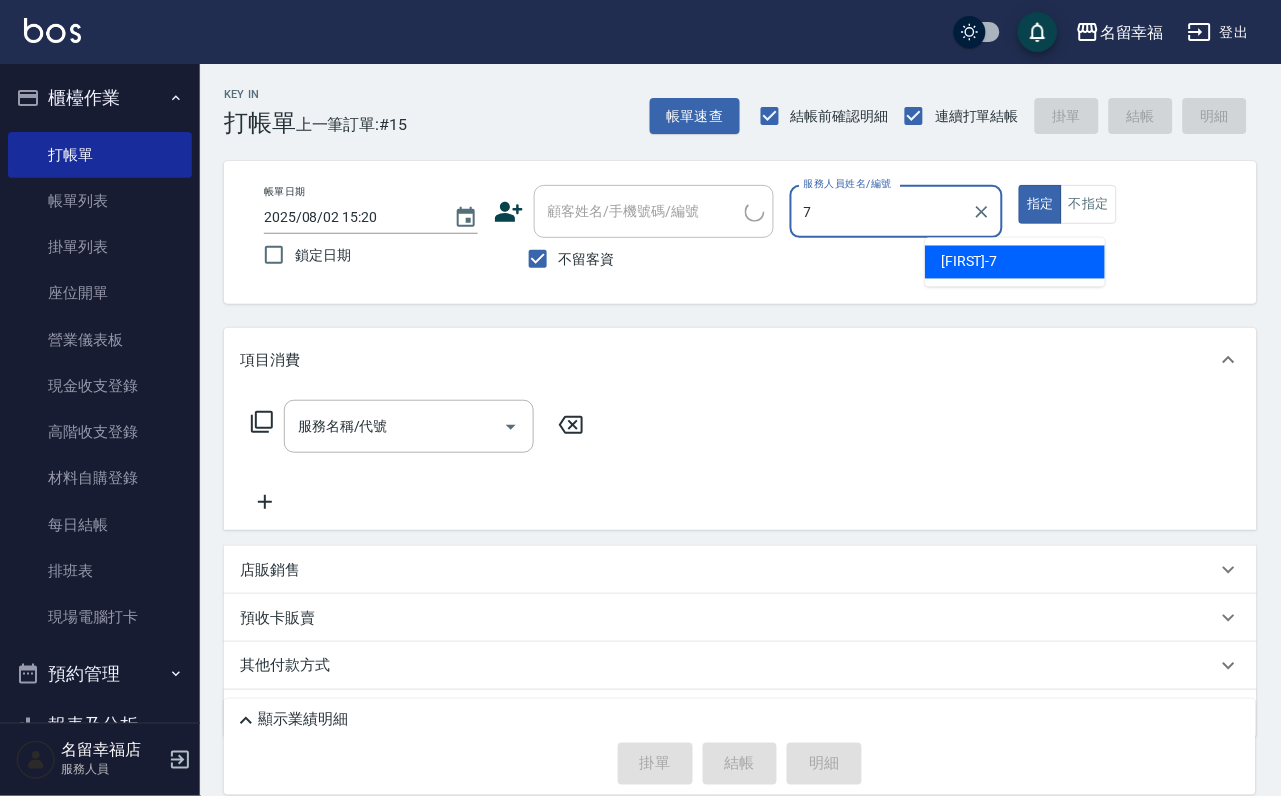 type on "[FIRST]-[NUMBER]" 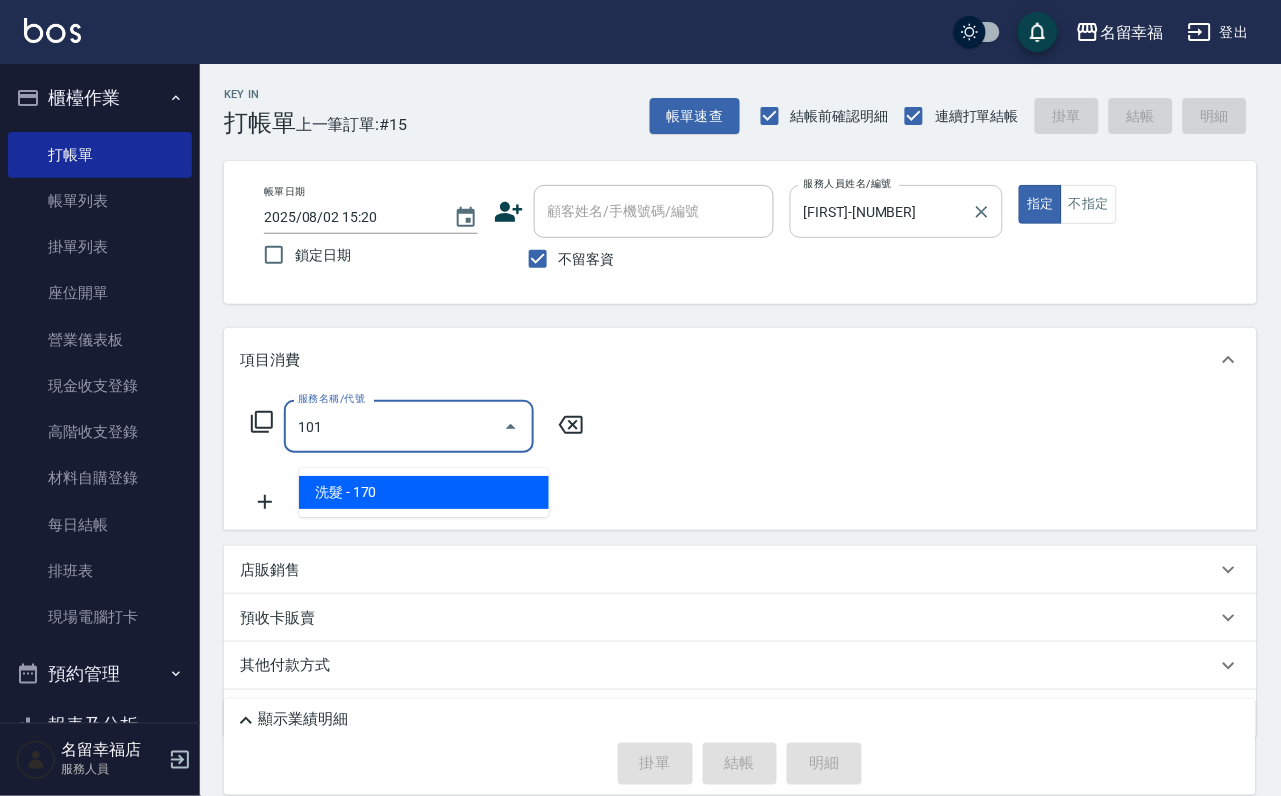 type on "洗髮(101)" 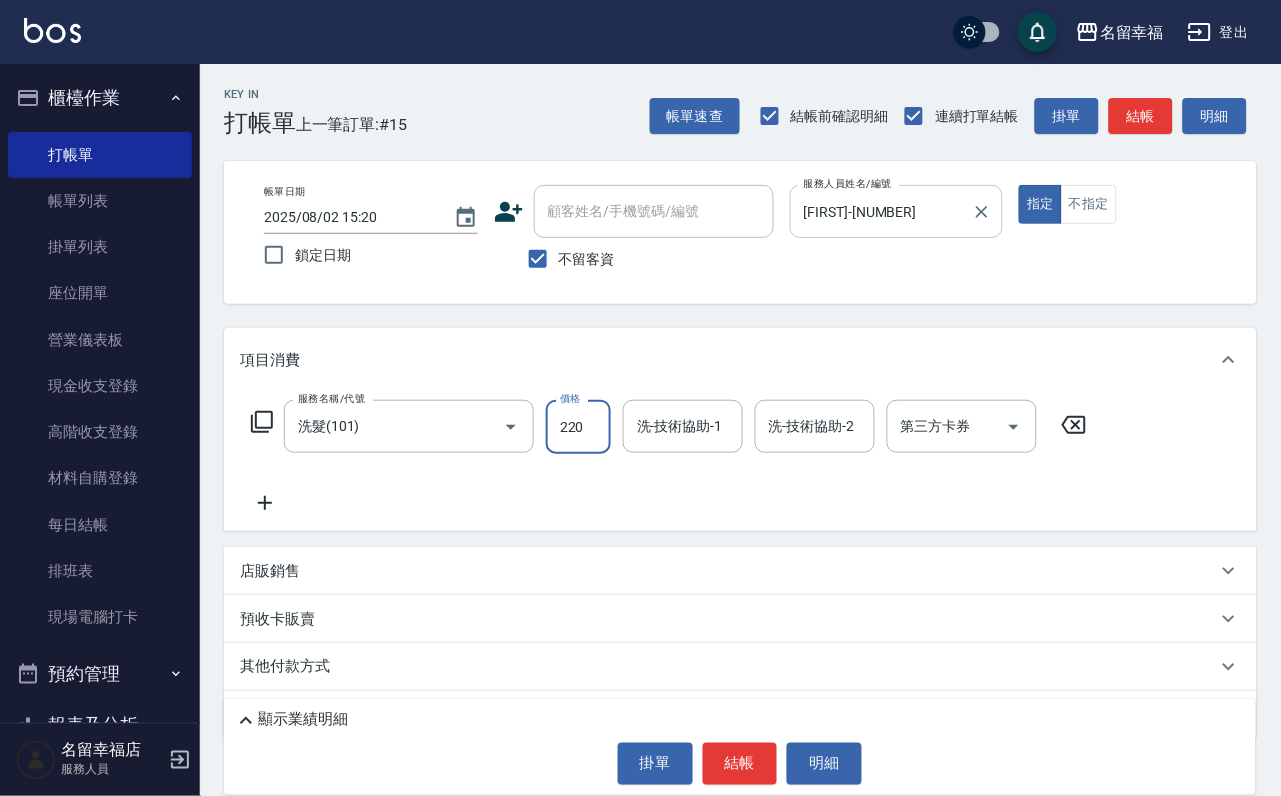 type on "220" 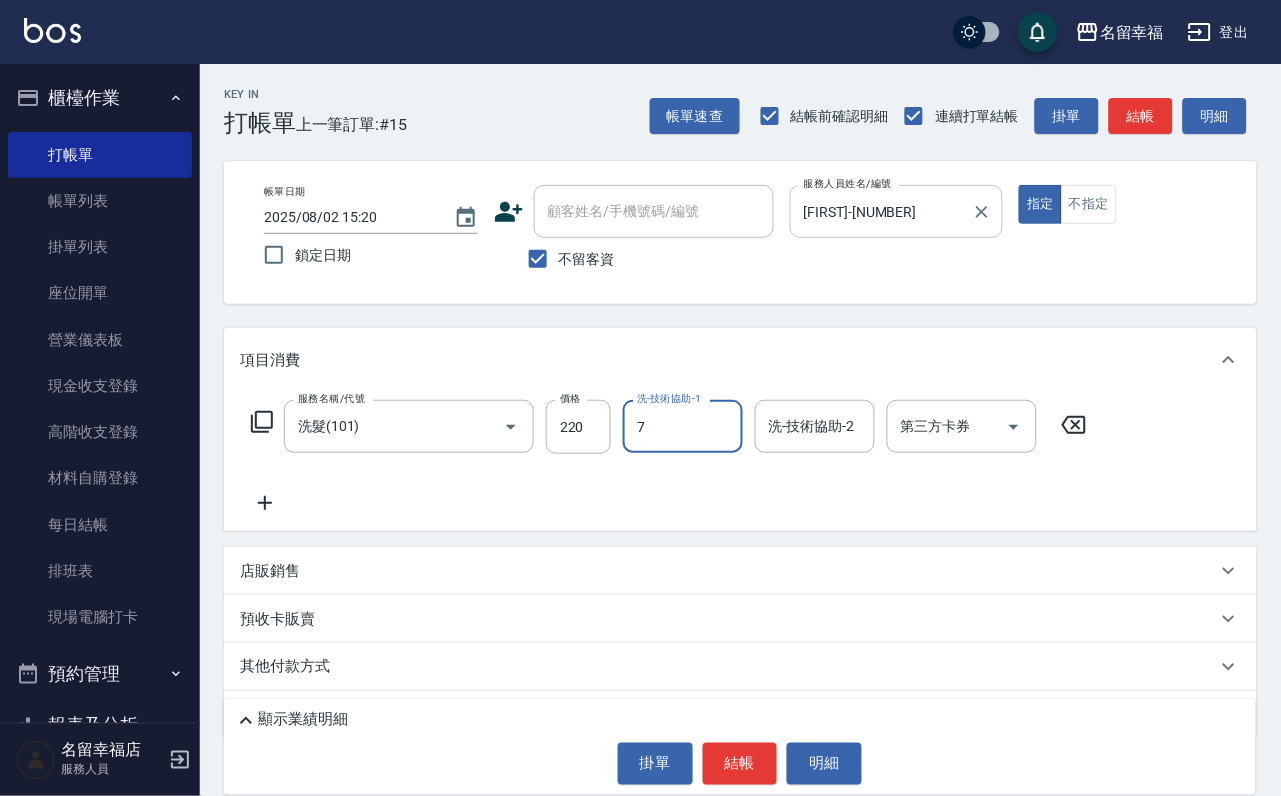 type on "[FIRST]-[NUMBER]" 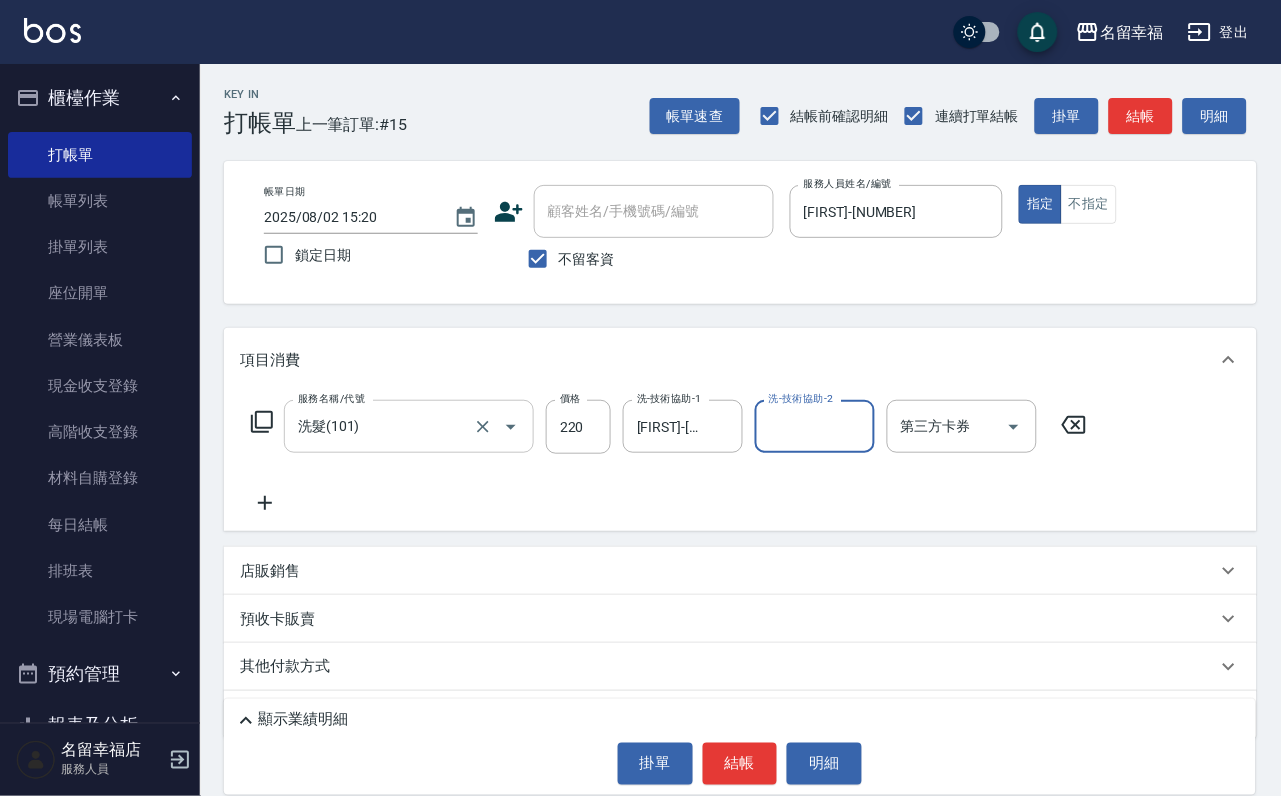 click on "洗髮(101)" at bounding box center [381, 426] 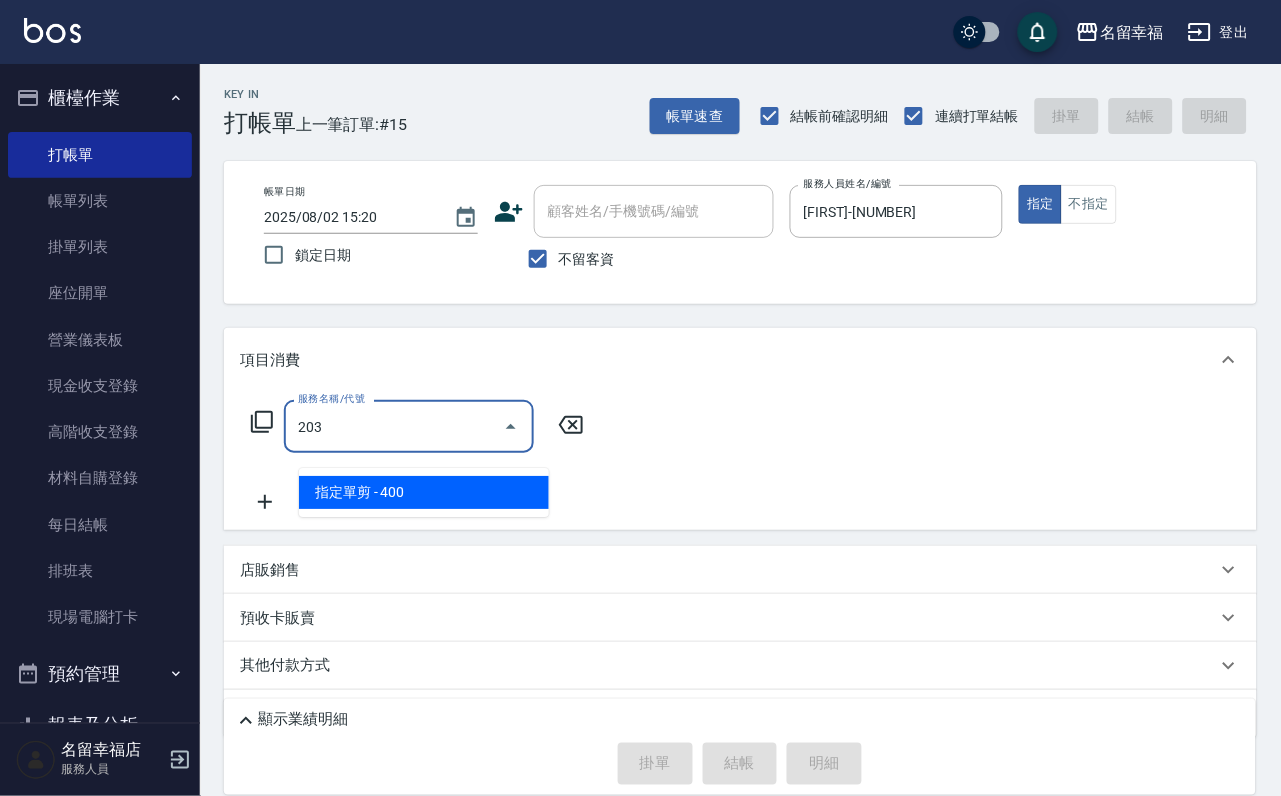 type on "指定單剪(203)" 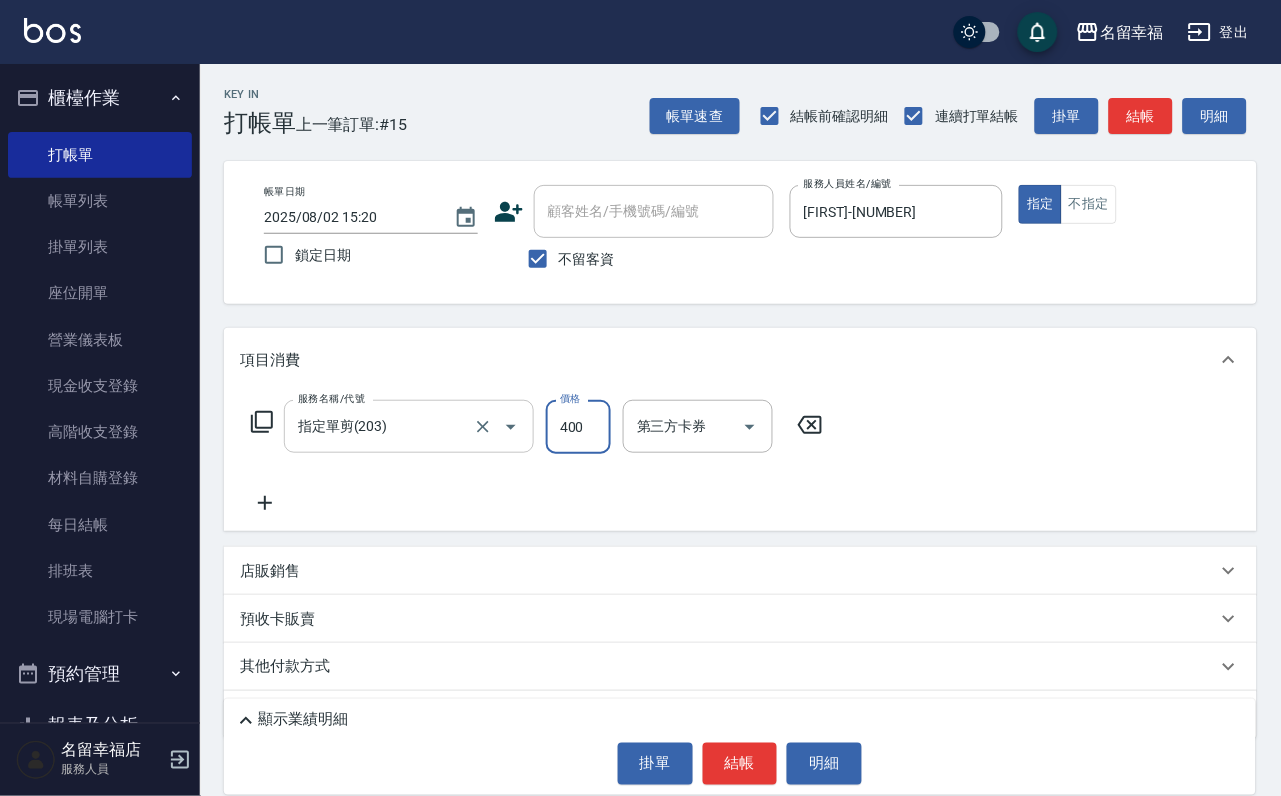 type on "2" 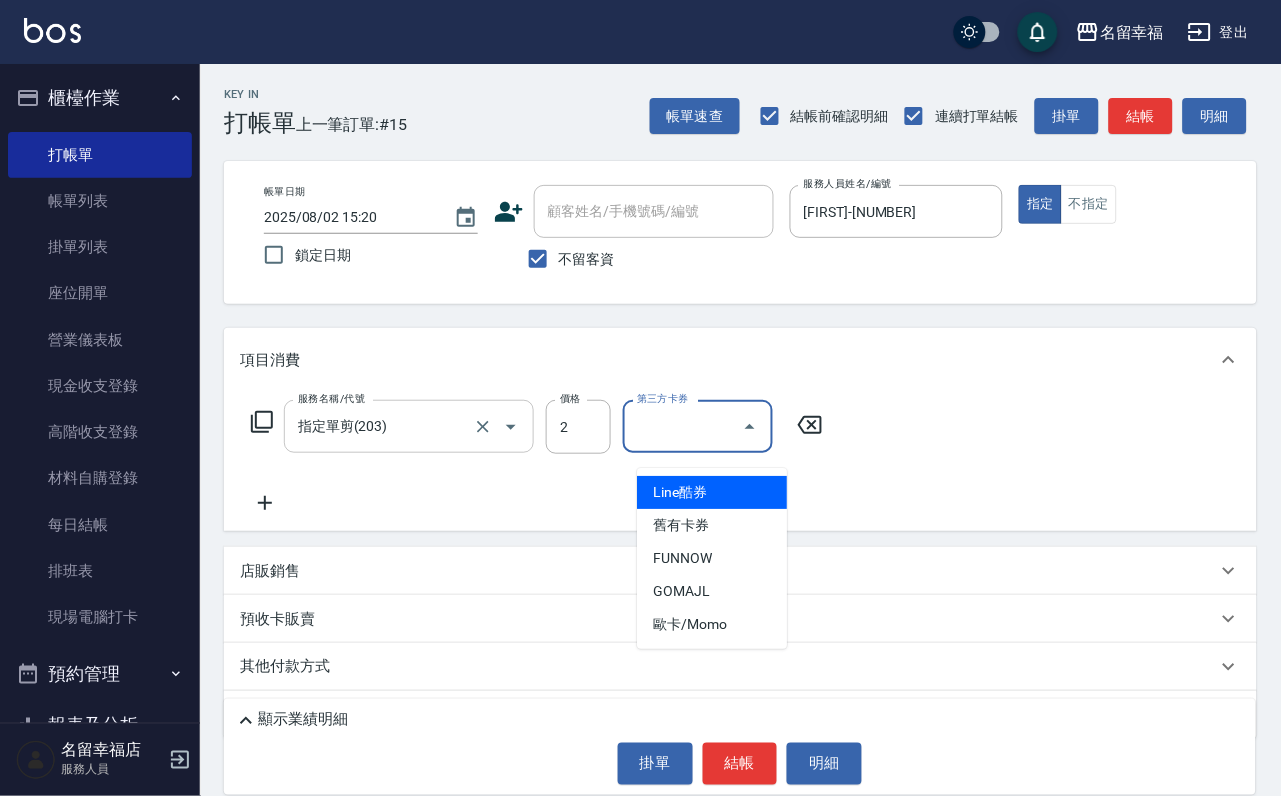 type 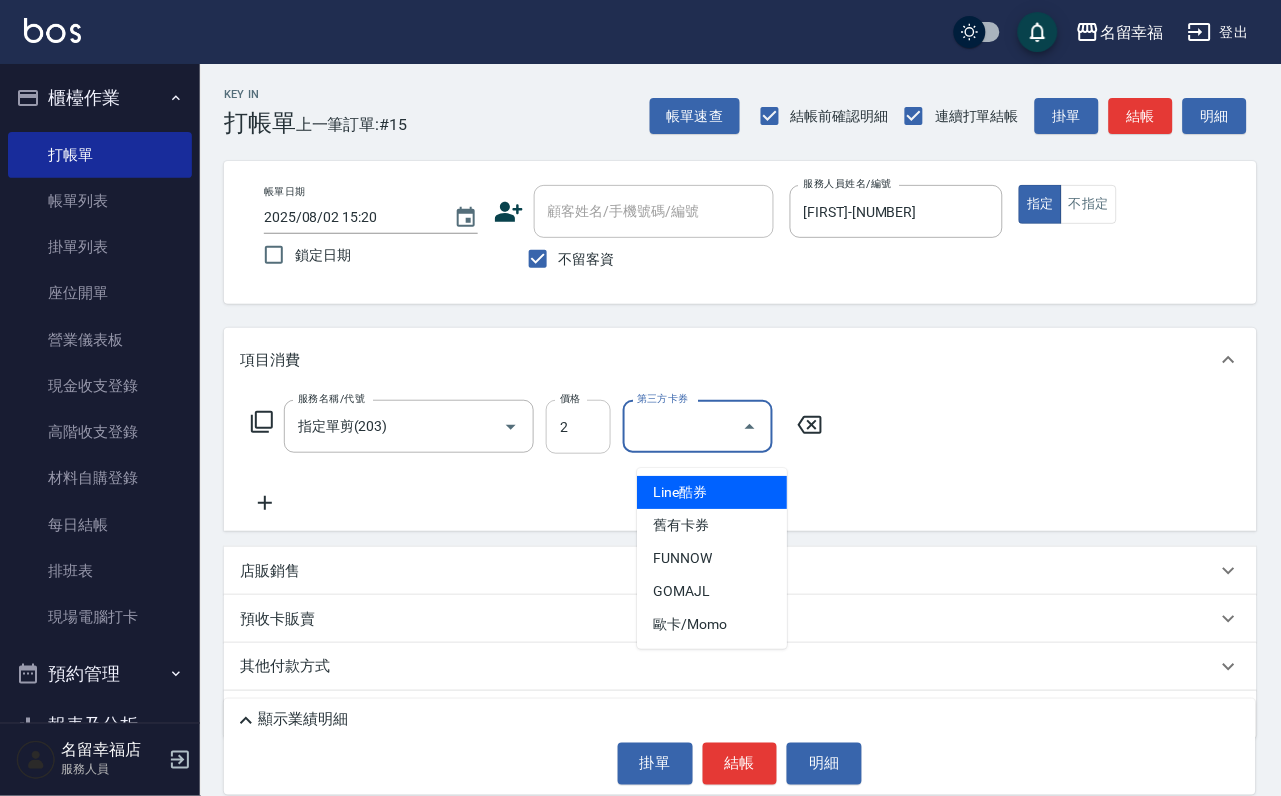 click on "2" at bounding box center [578, 427] 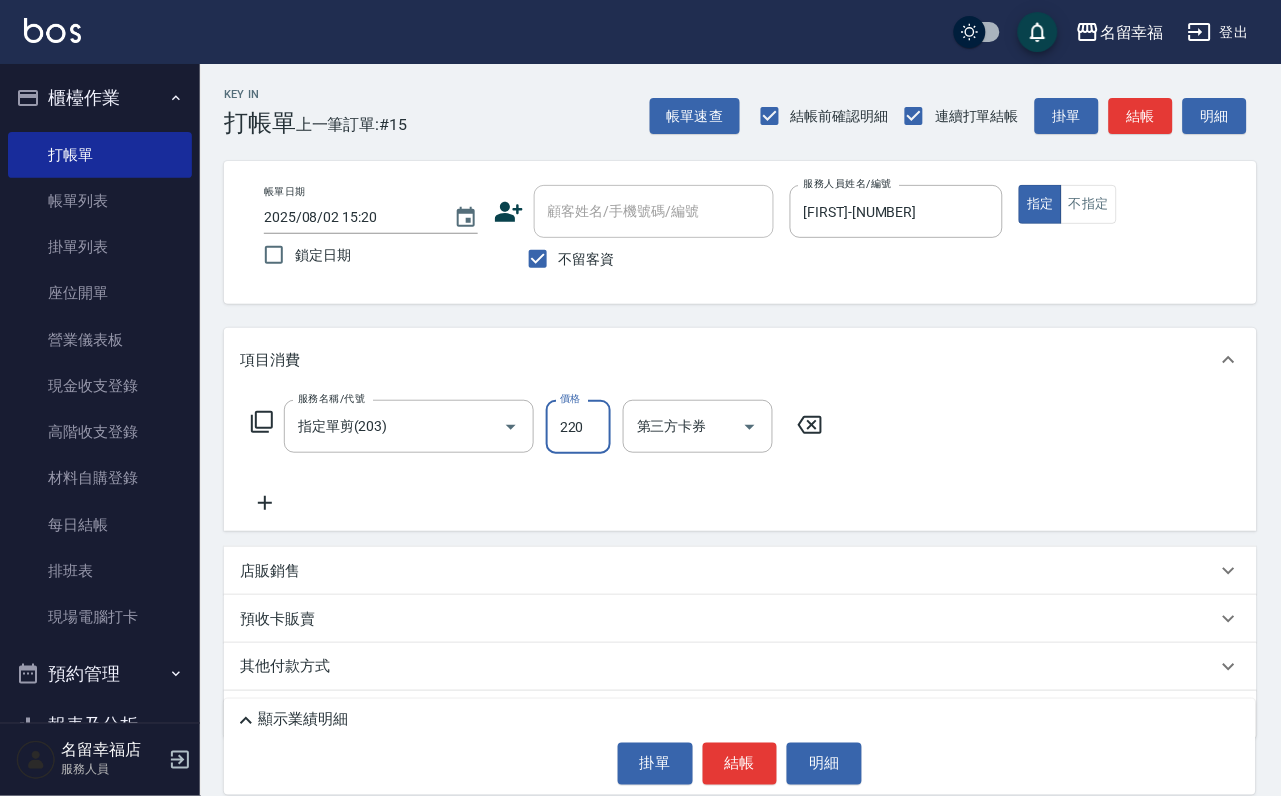 type on "220" 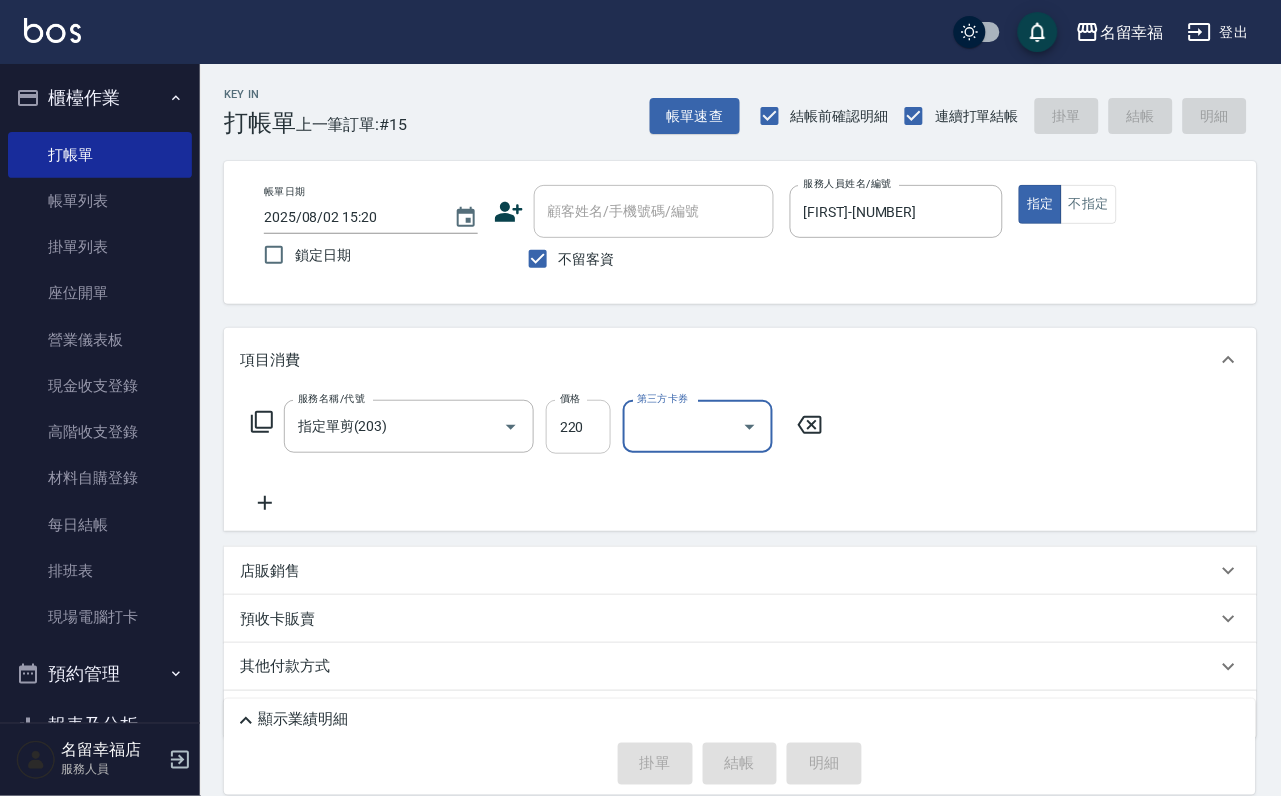 type 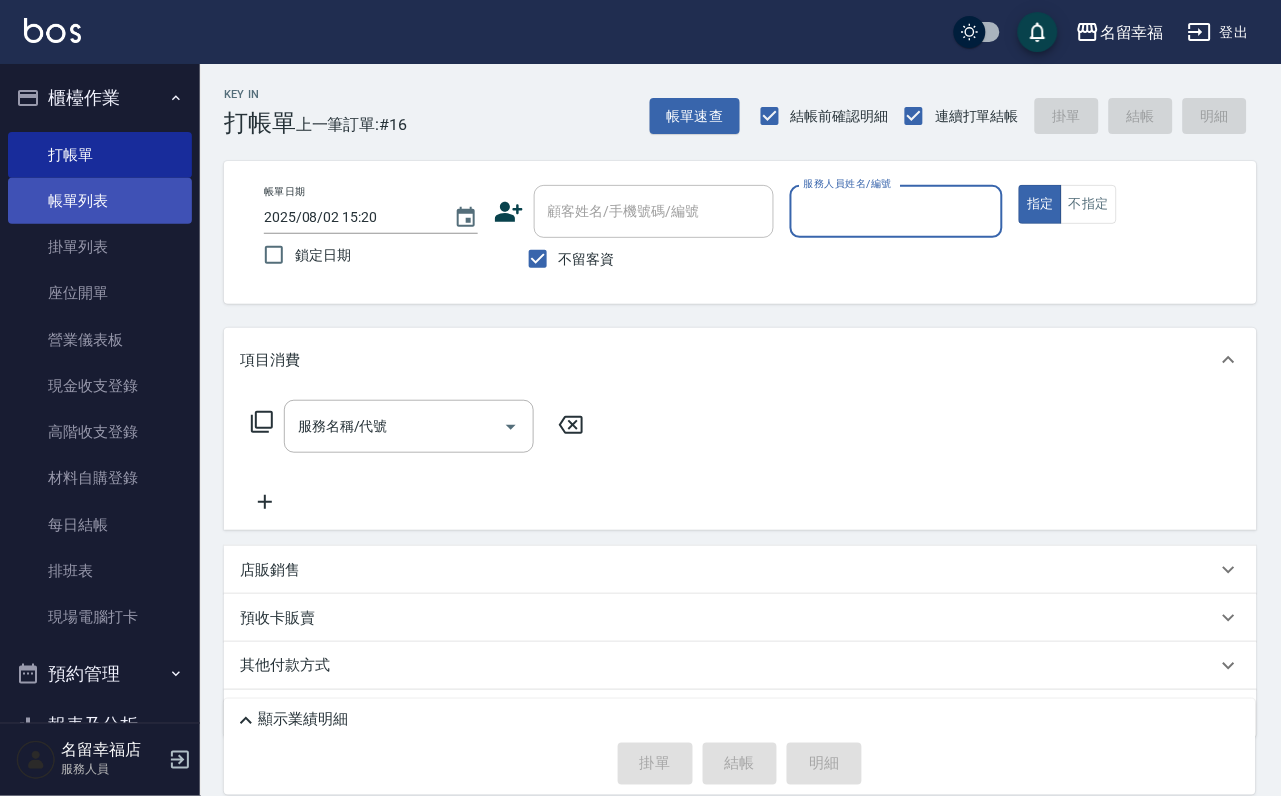 click on "帳單列表" at bounding box center (100, 201) 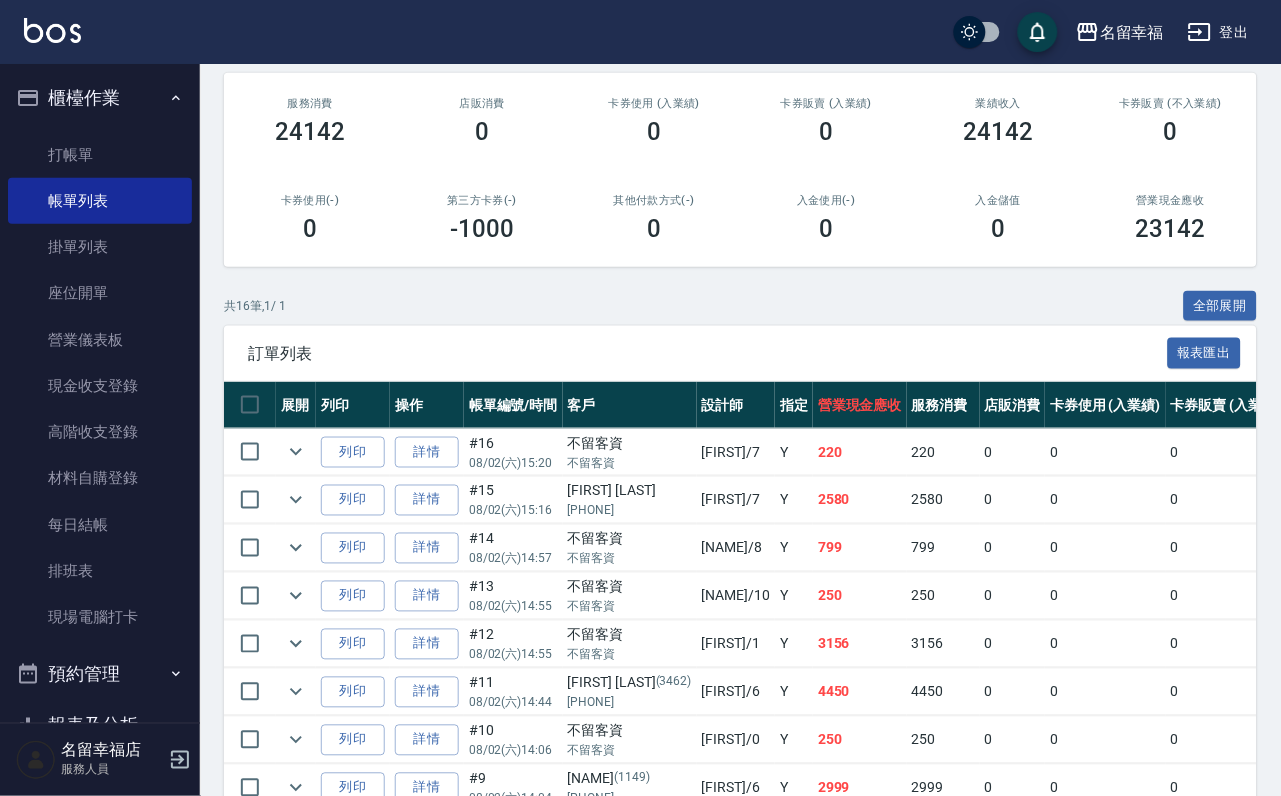 scroll, scrollTop: 300, scrollLeft: 0, axis: vertical 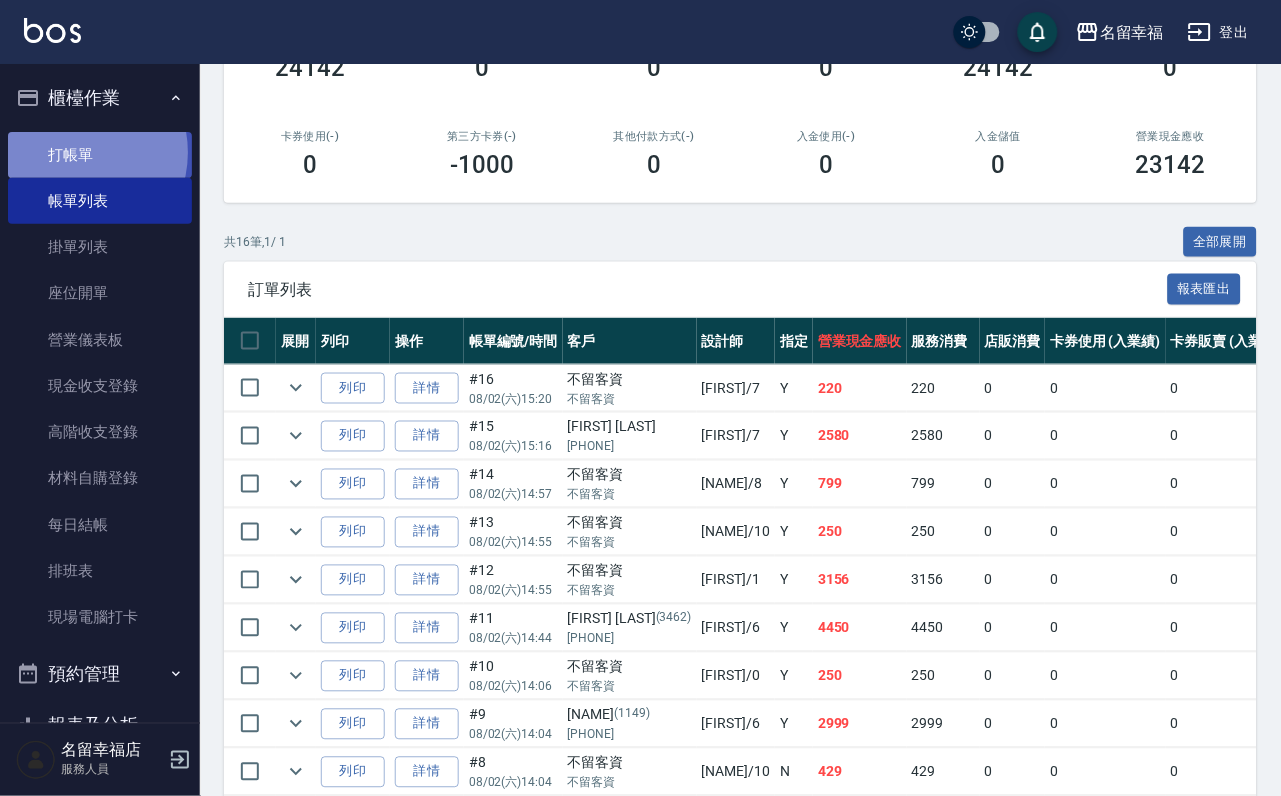 click on "打帳單" at bounding box center [100, 155] 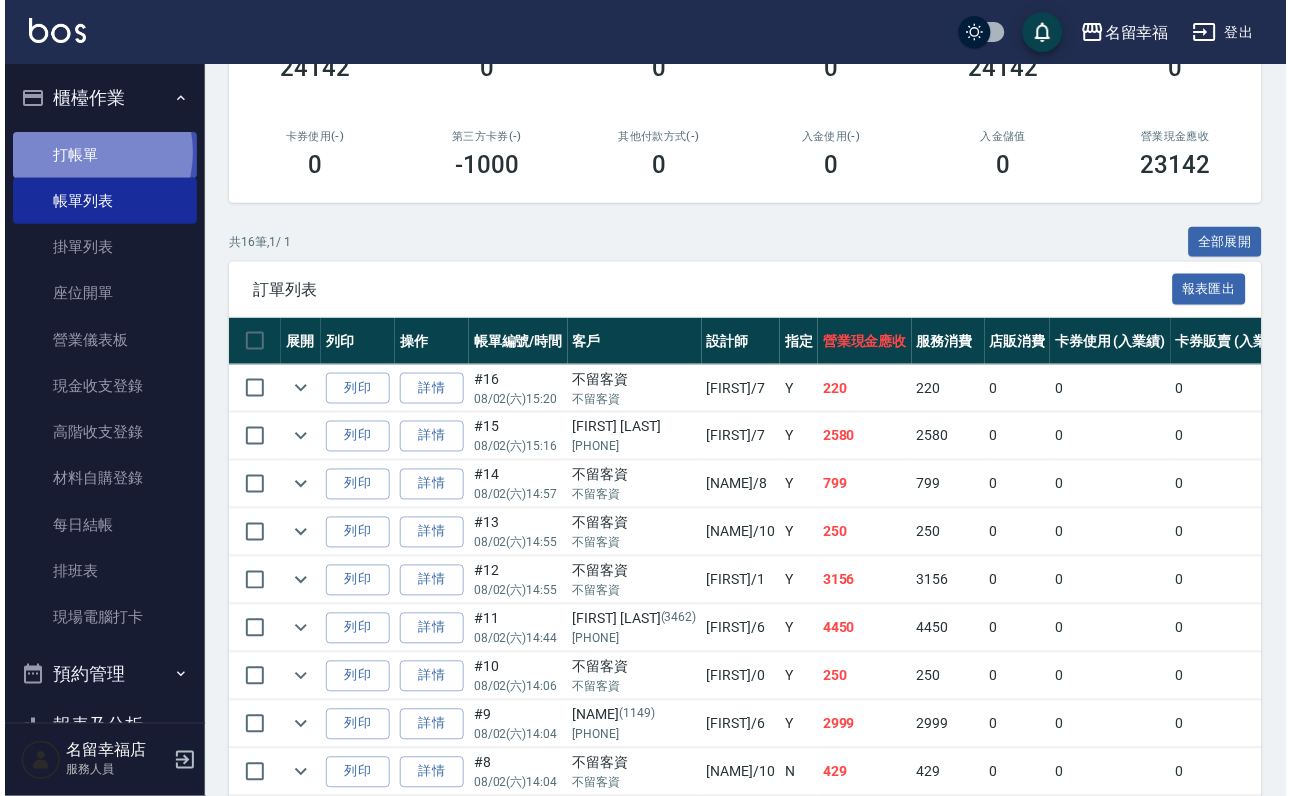 scroll, scrollTop: 0, scrollLeft: 0, axis: both 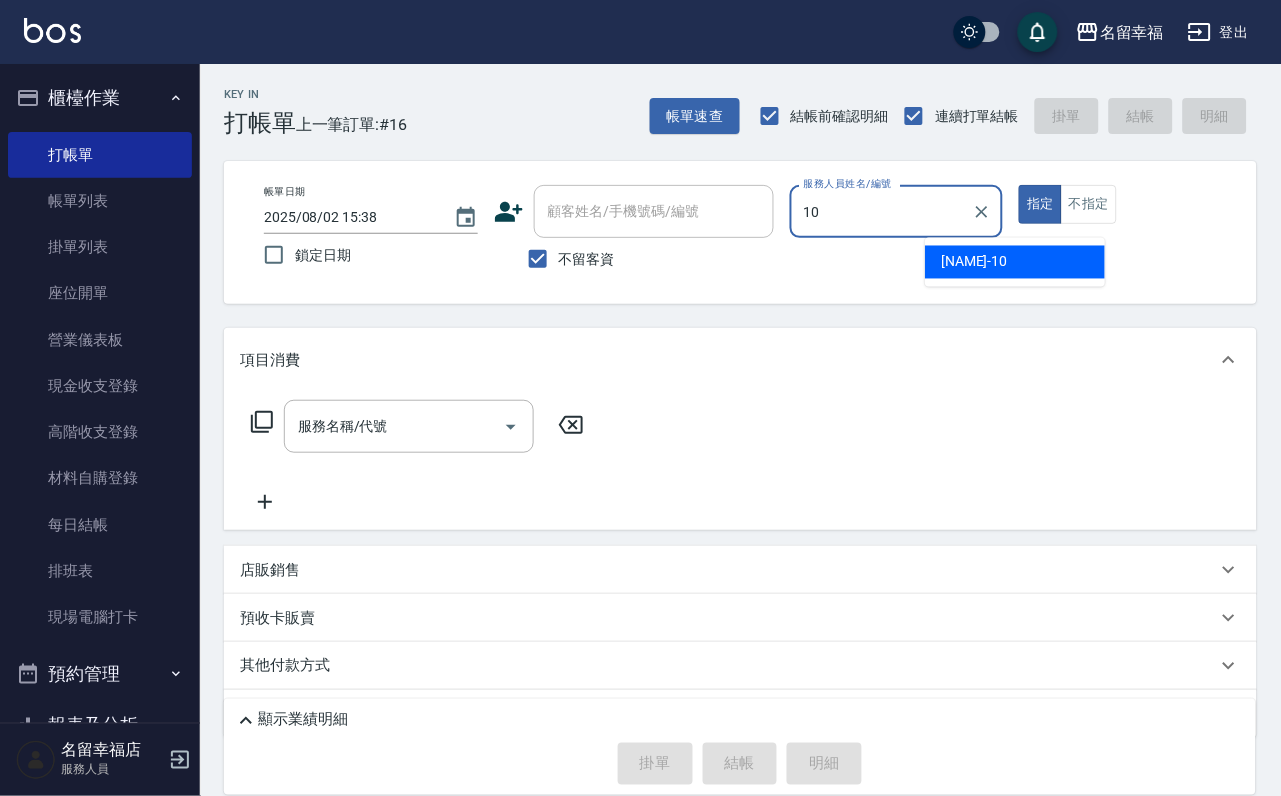 type on "海龜-10" 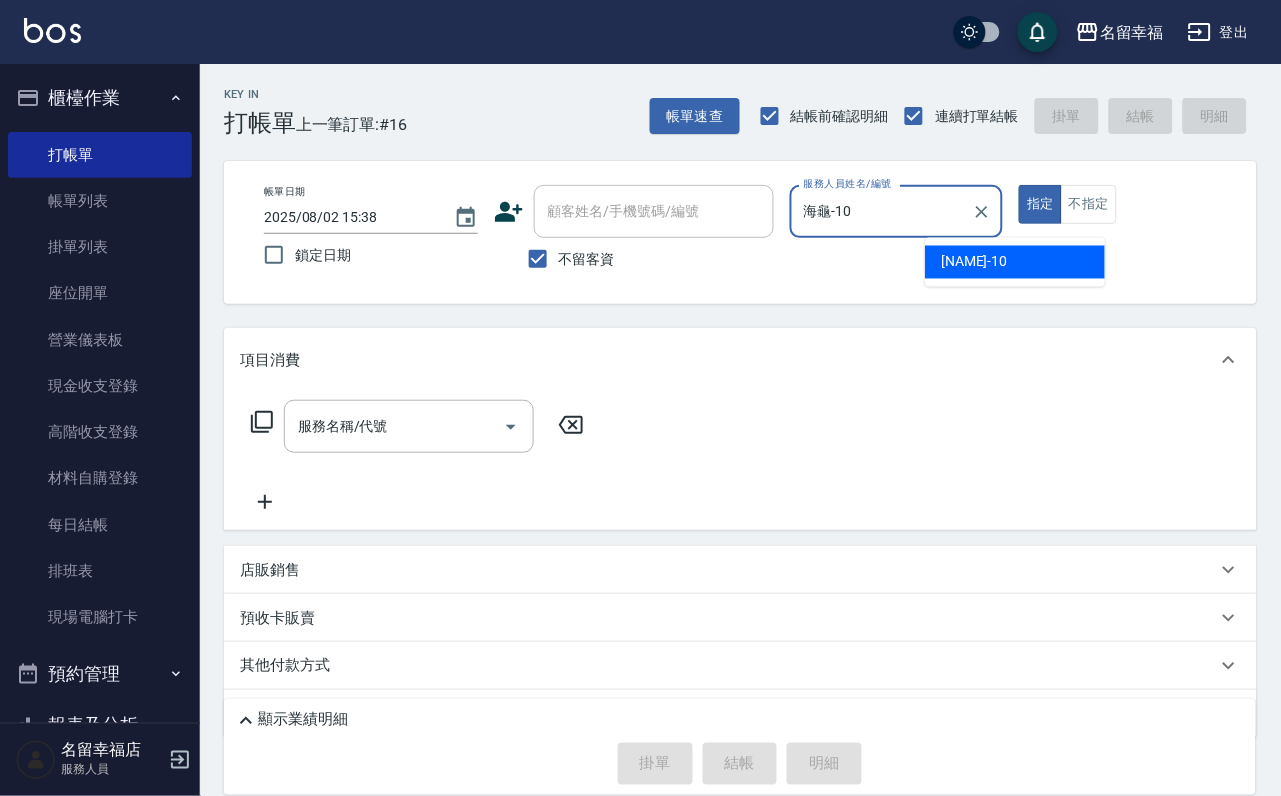type on "true" 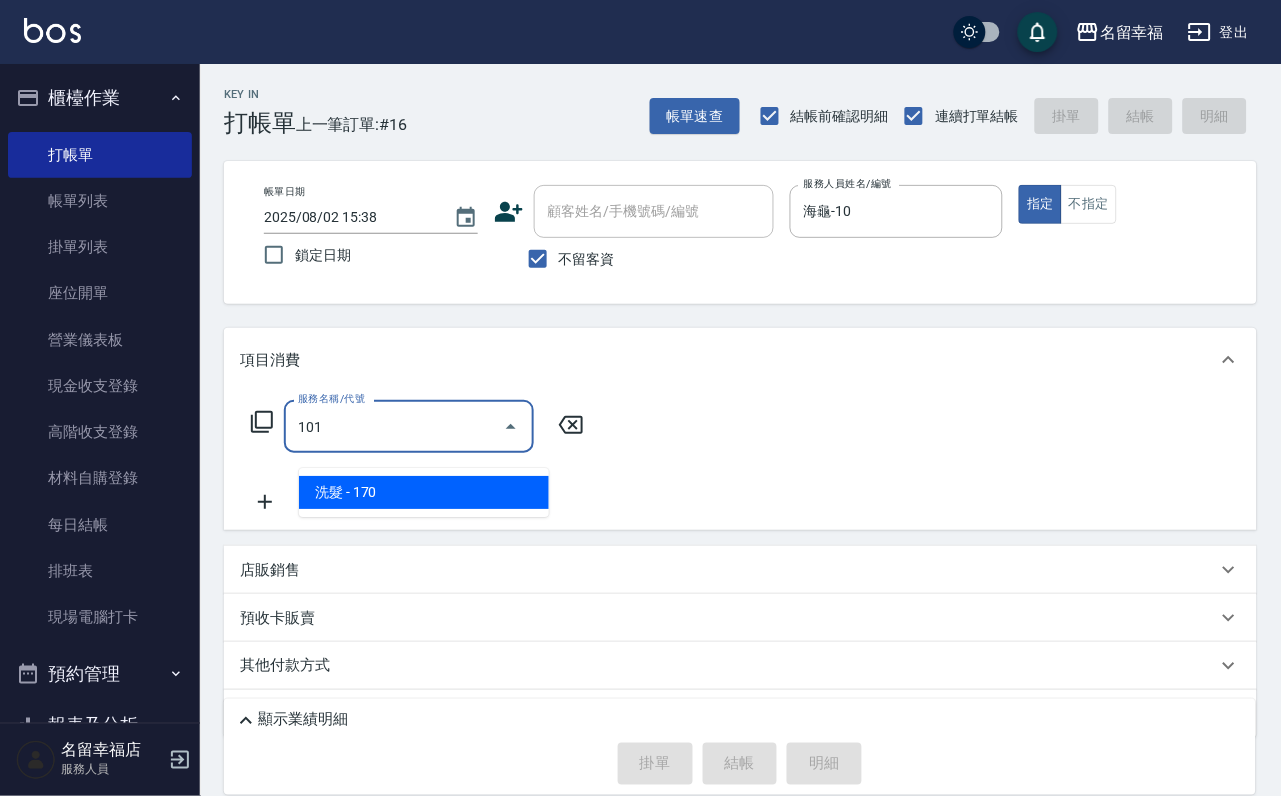 type on "洗髮(101)" 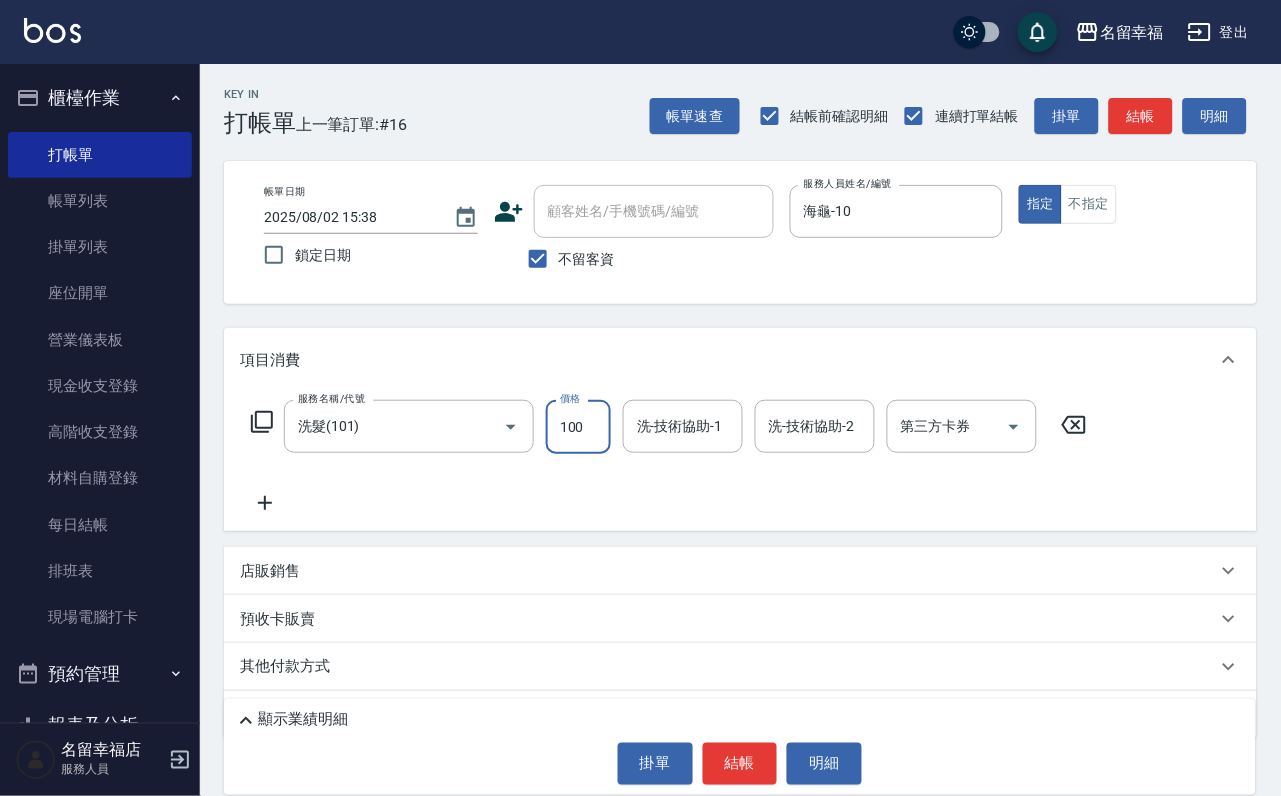 type on "100" 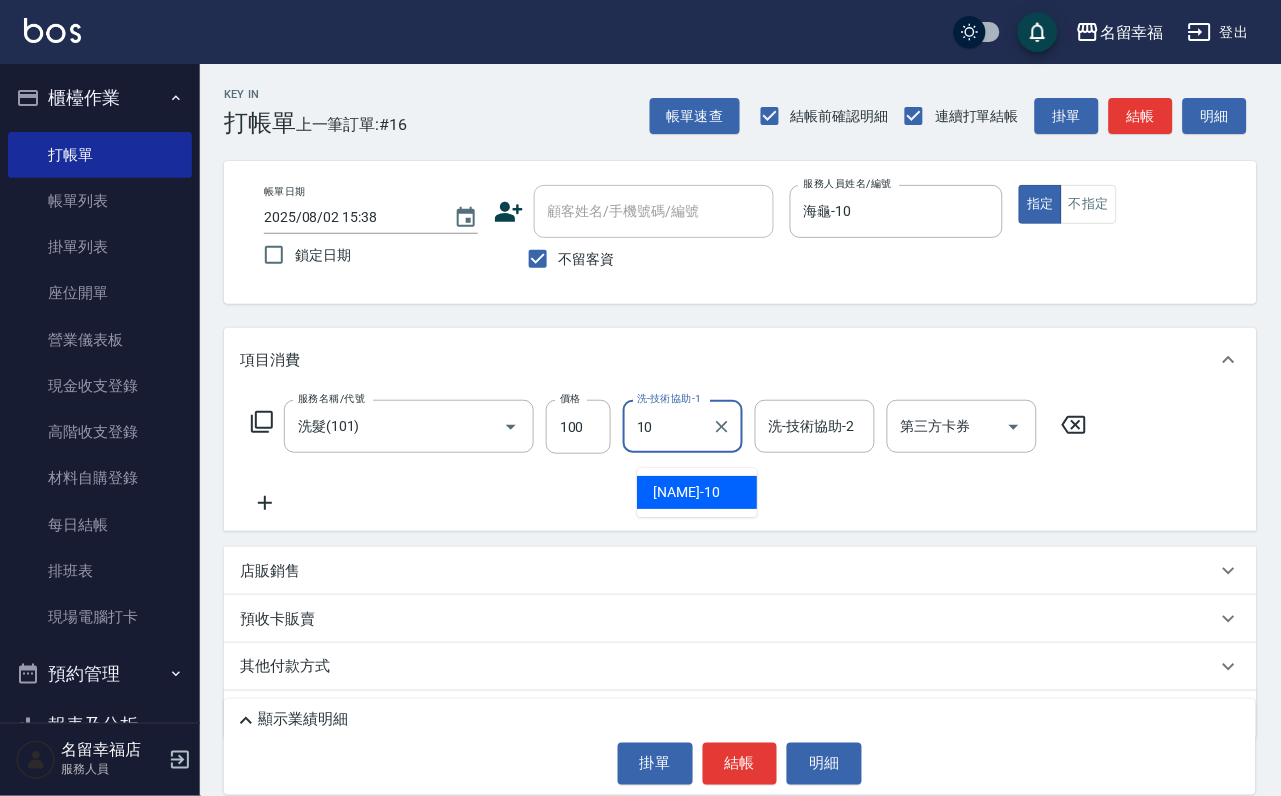 type on "海龜-10" 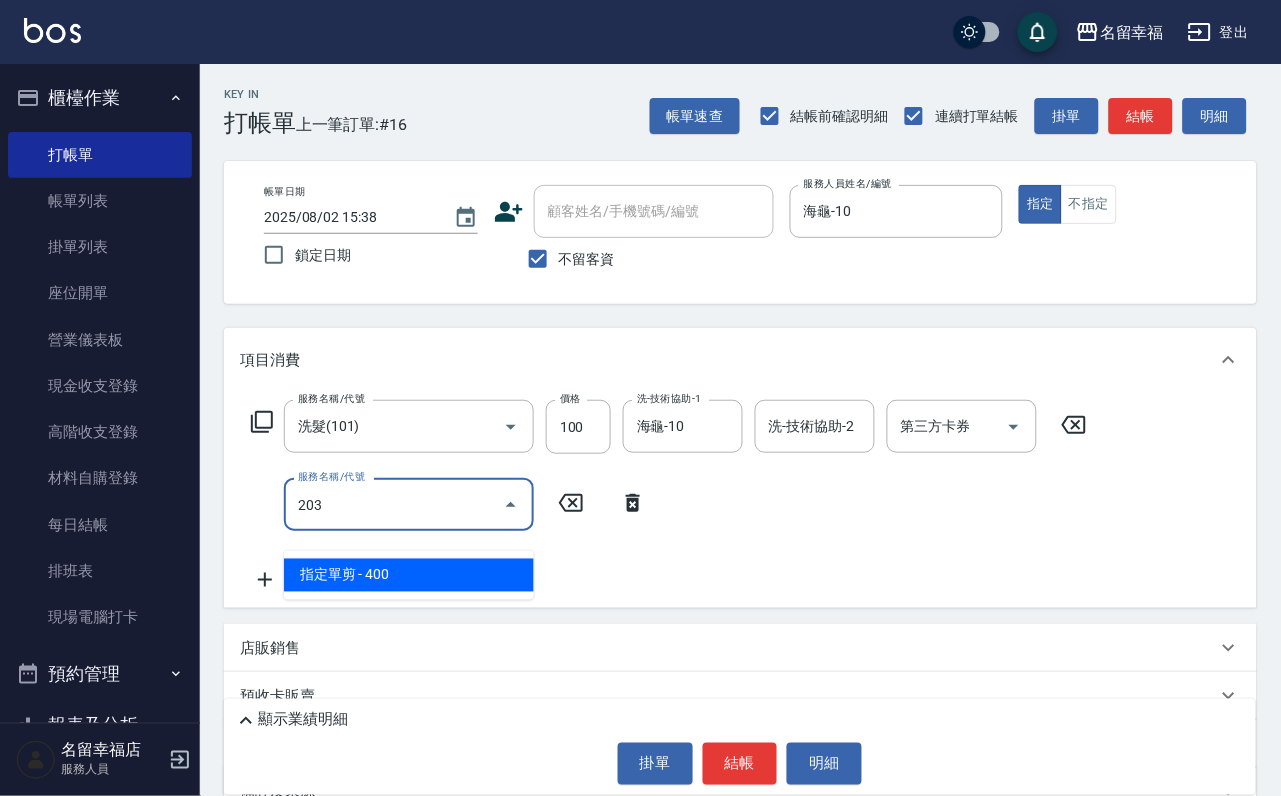 type on "指定單剪(203)" 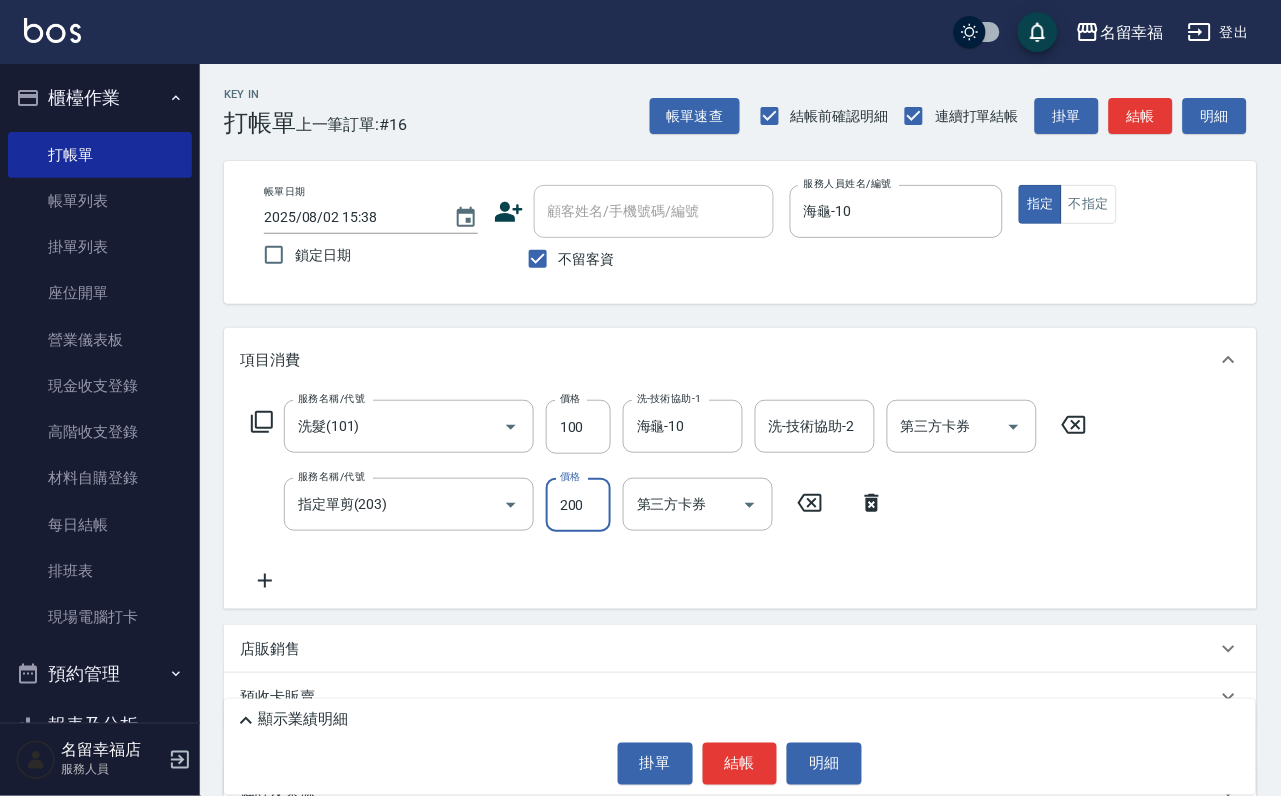 type on "200" 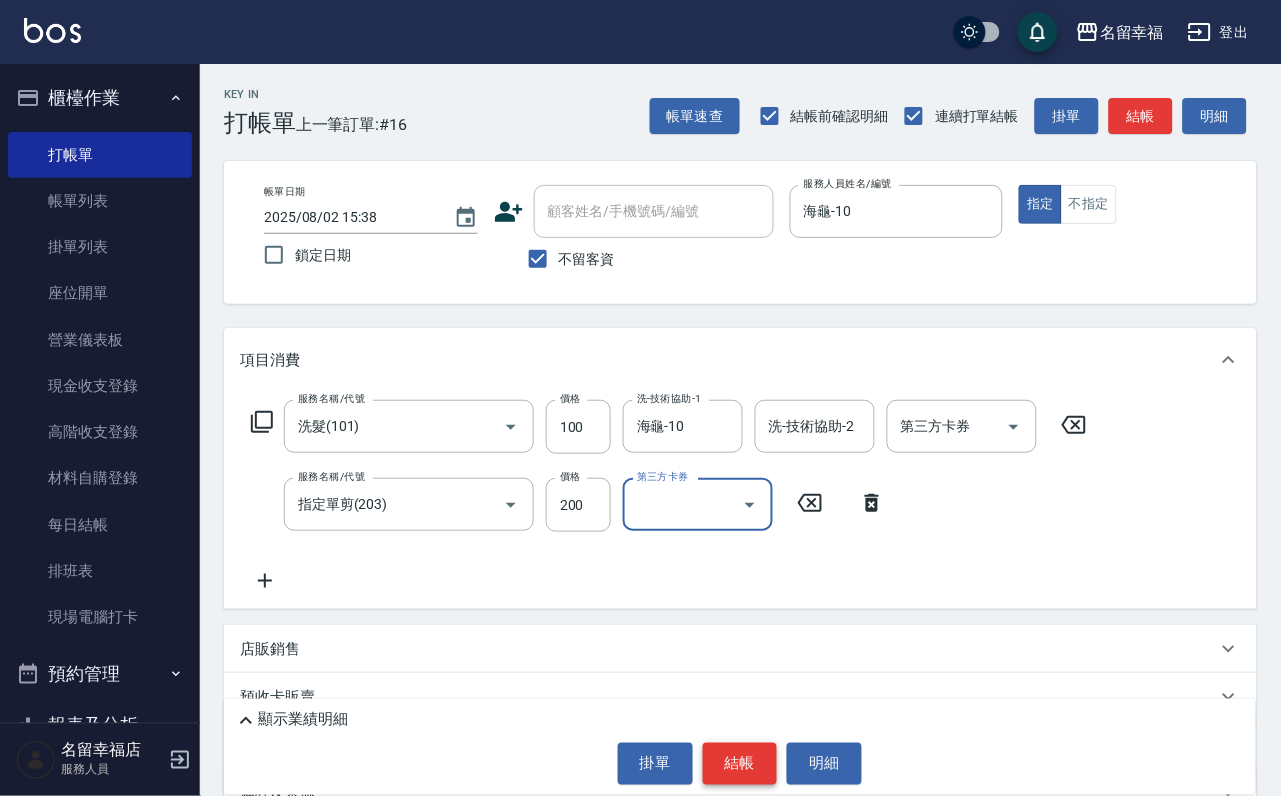 click on "結帳" at bounding box center (740, 764) 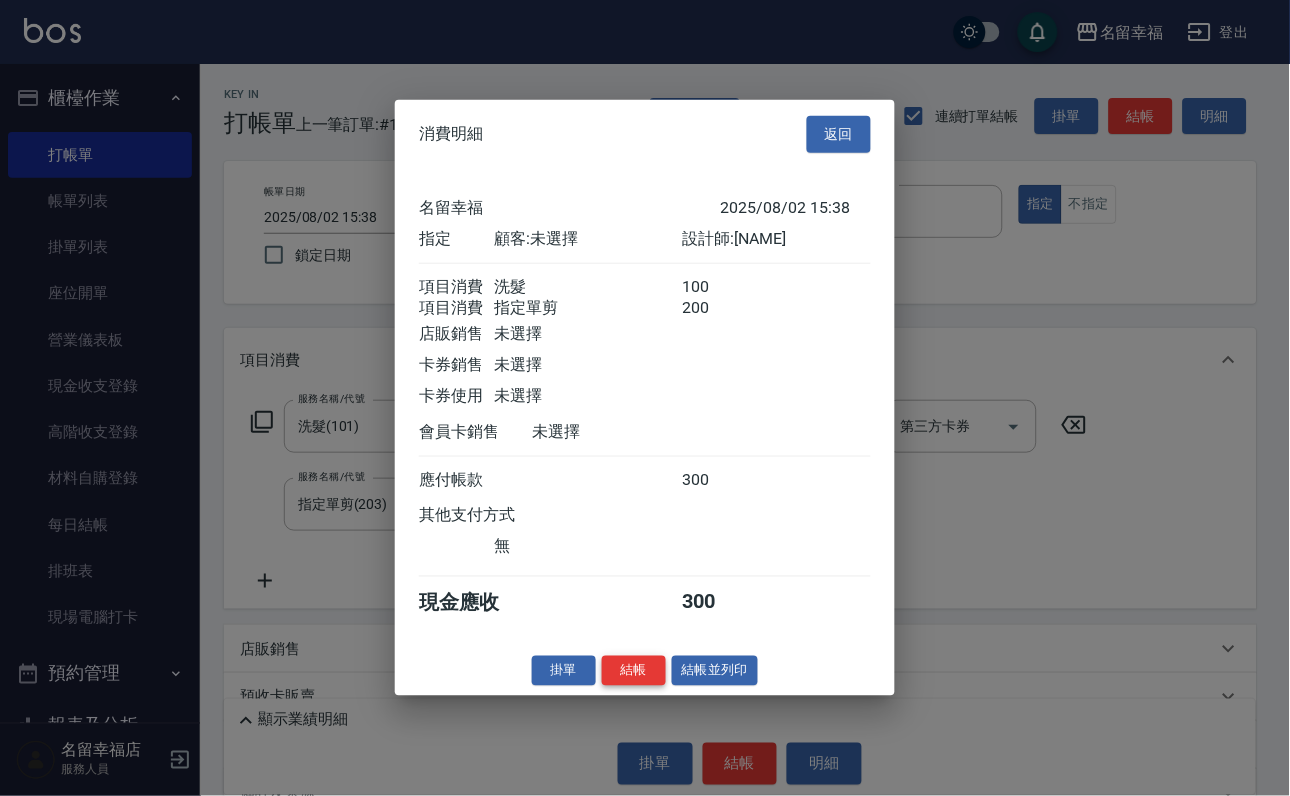 scroll, scrollTop: 322, scrollLeft: 0, axis: vertical 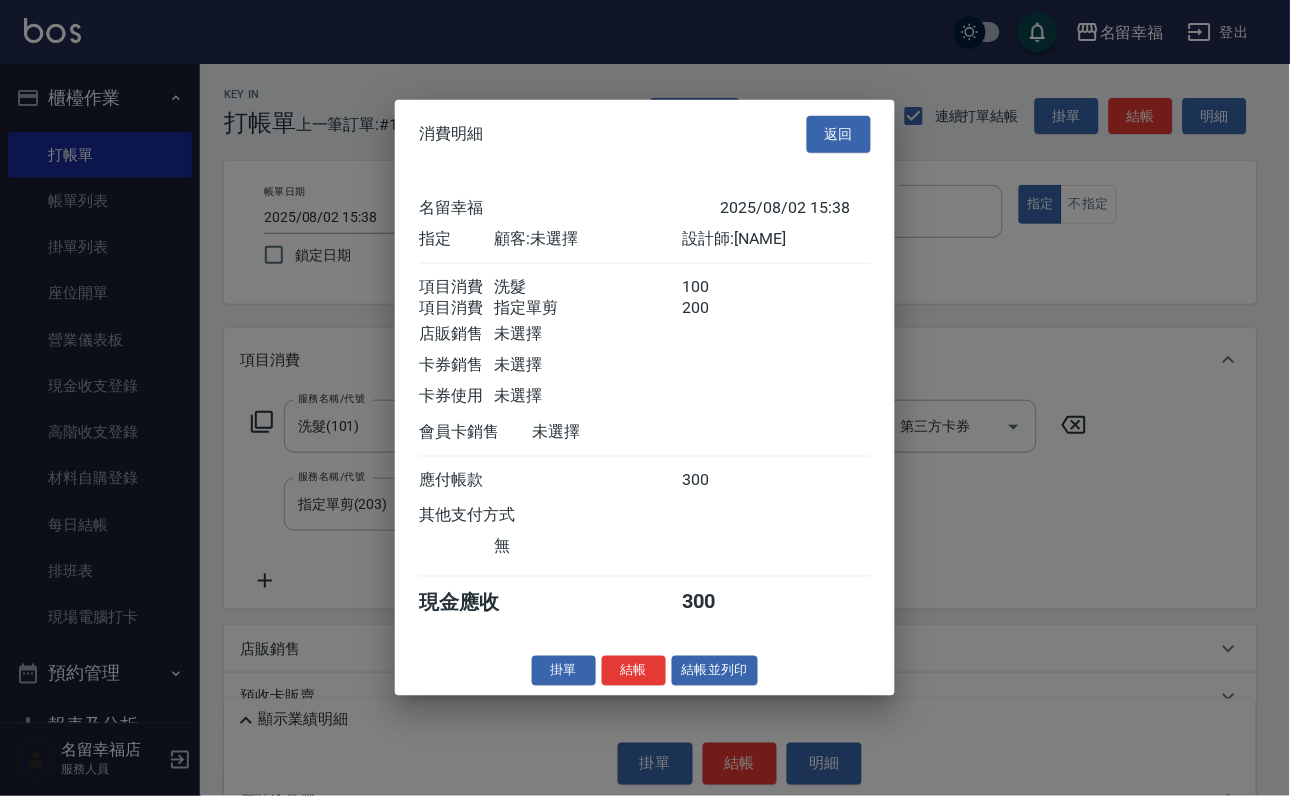 click on "結帳" at bounding box center [634, 670] 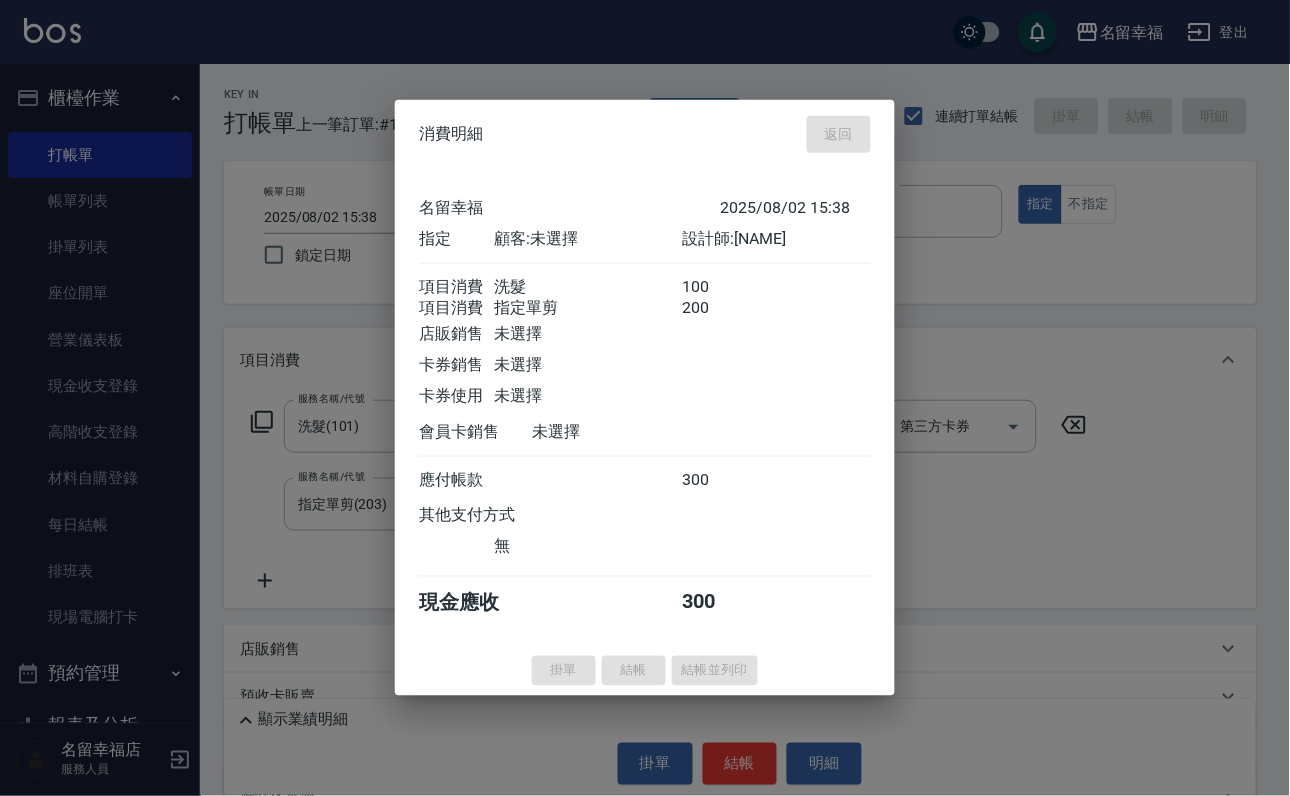 type on "2025/08/02 15:46" 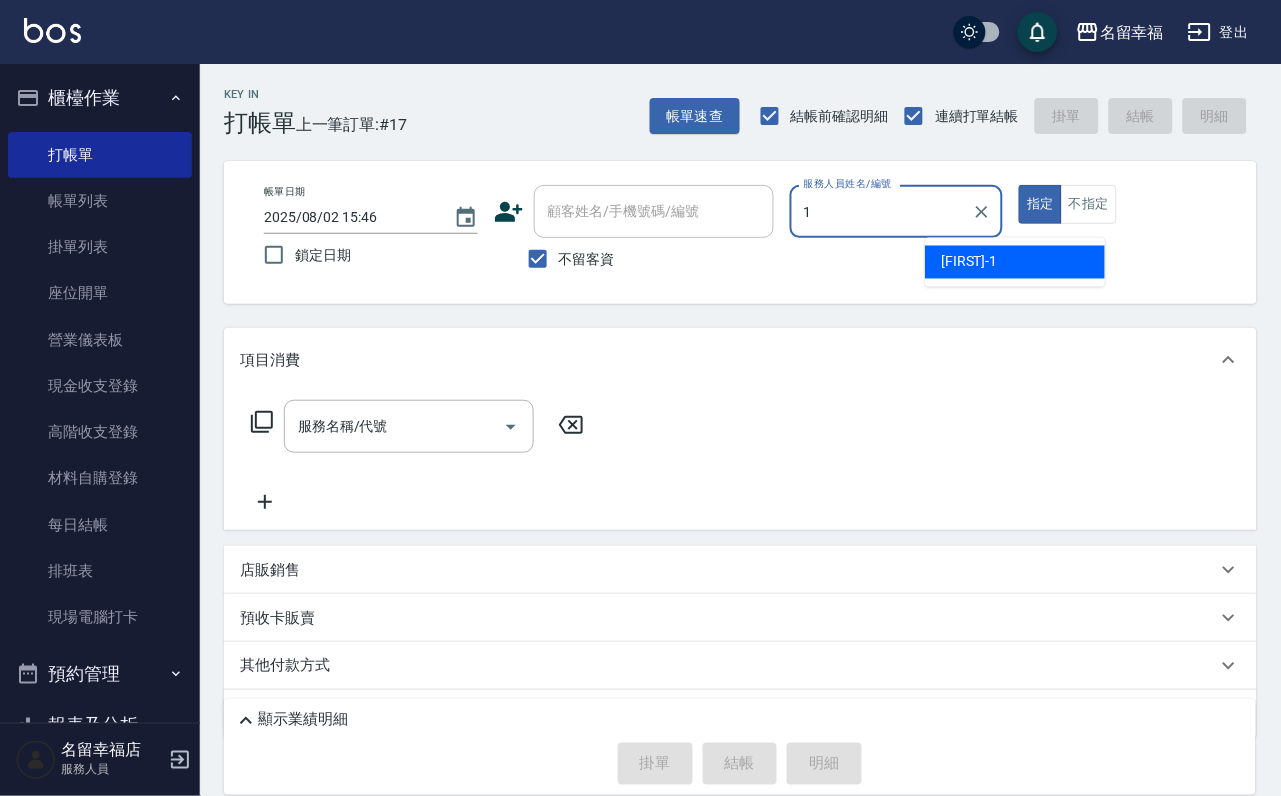 type on "珮瑜-1" 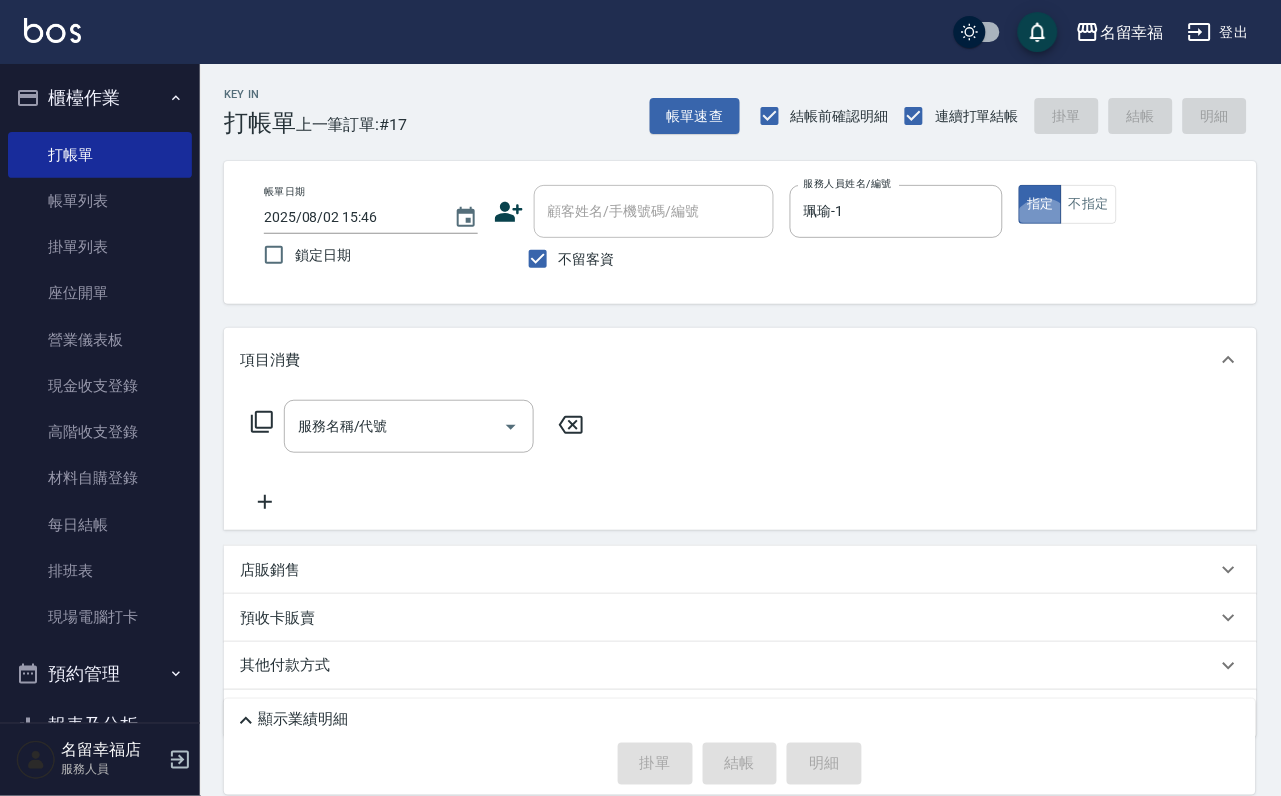 click 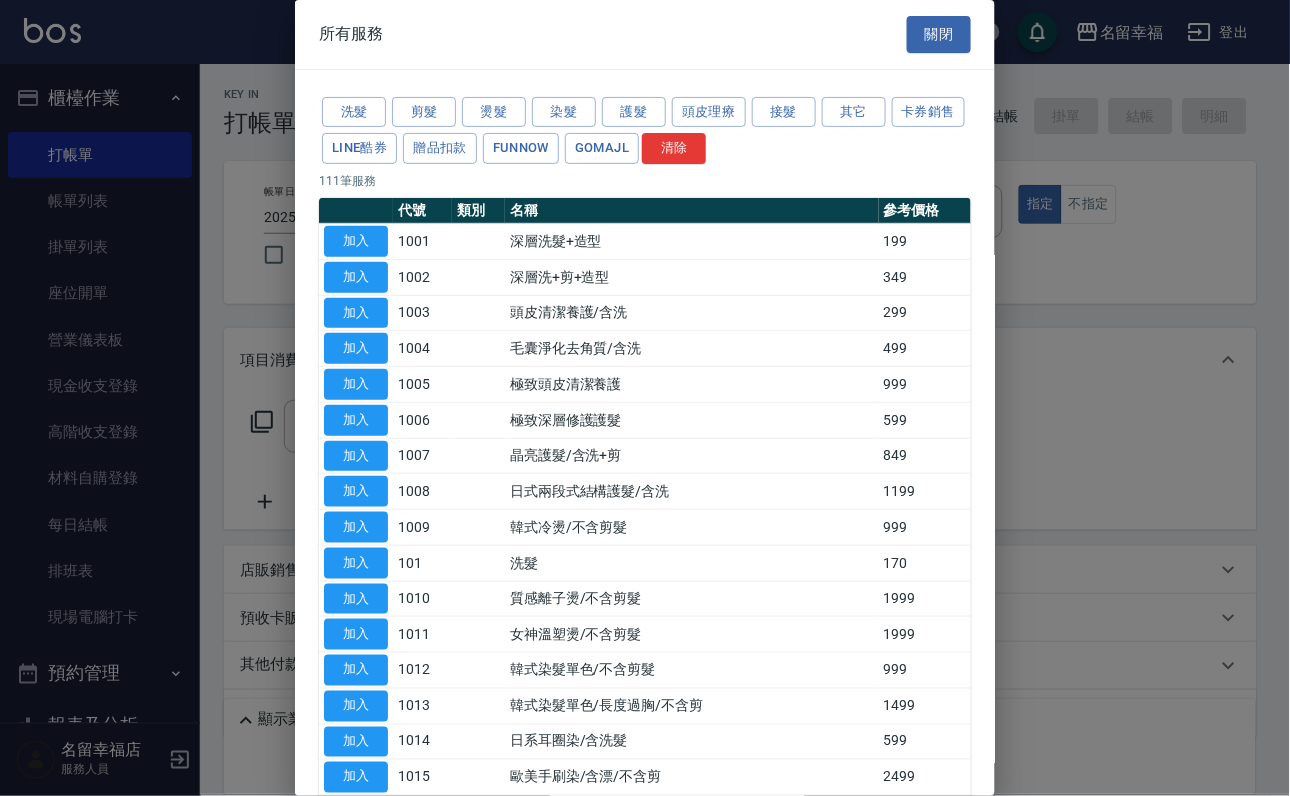click on "洗髮 剪髮 燙髮 染髮 護髮 頭皮理療 接髮 其它 卡券銷售 LINE酷券 贈品扣款 FUNNOW GOMAJL 清除" at bounding box center [645, 131] 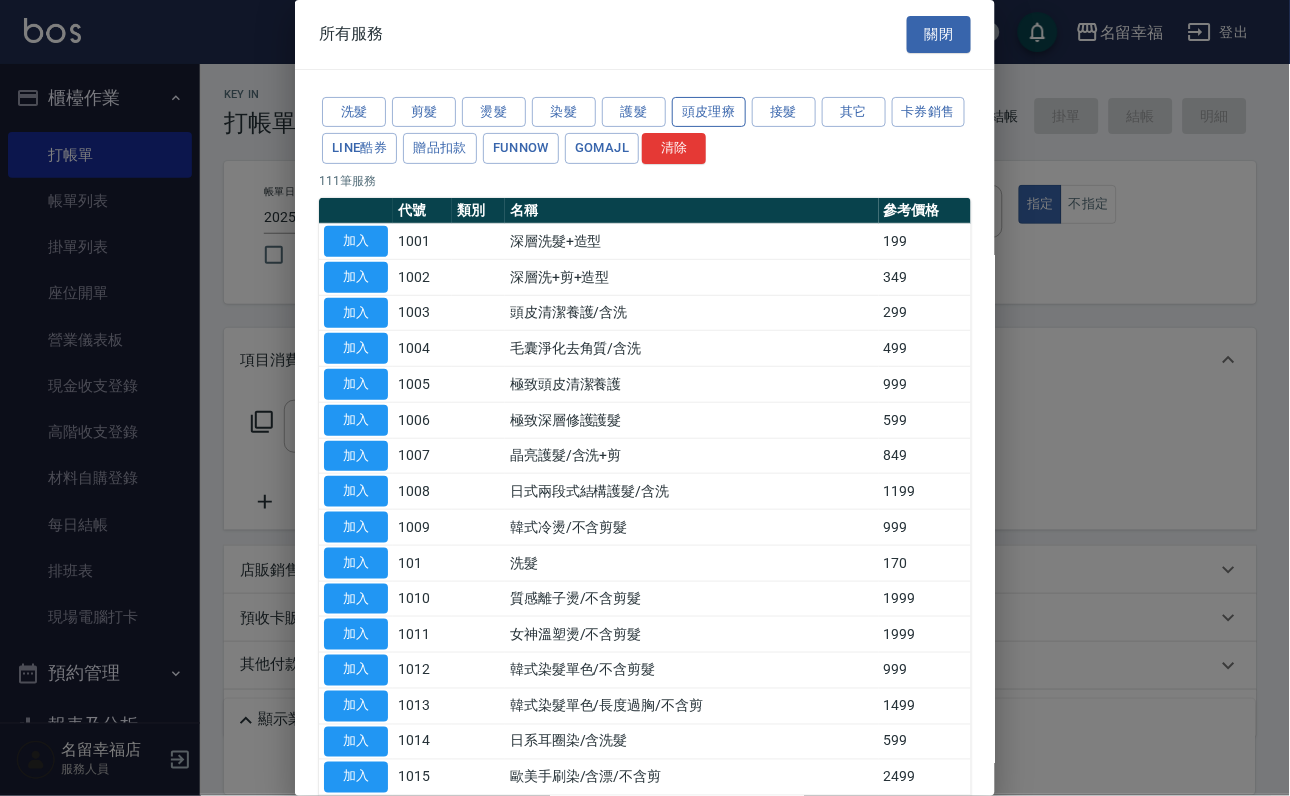 click on "頭皮理療" at bounding box center [709, 112] 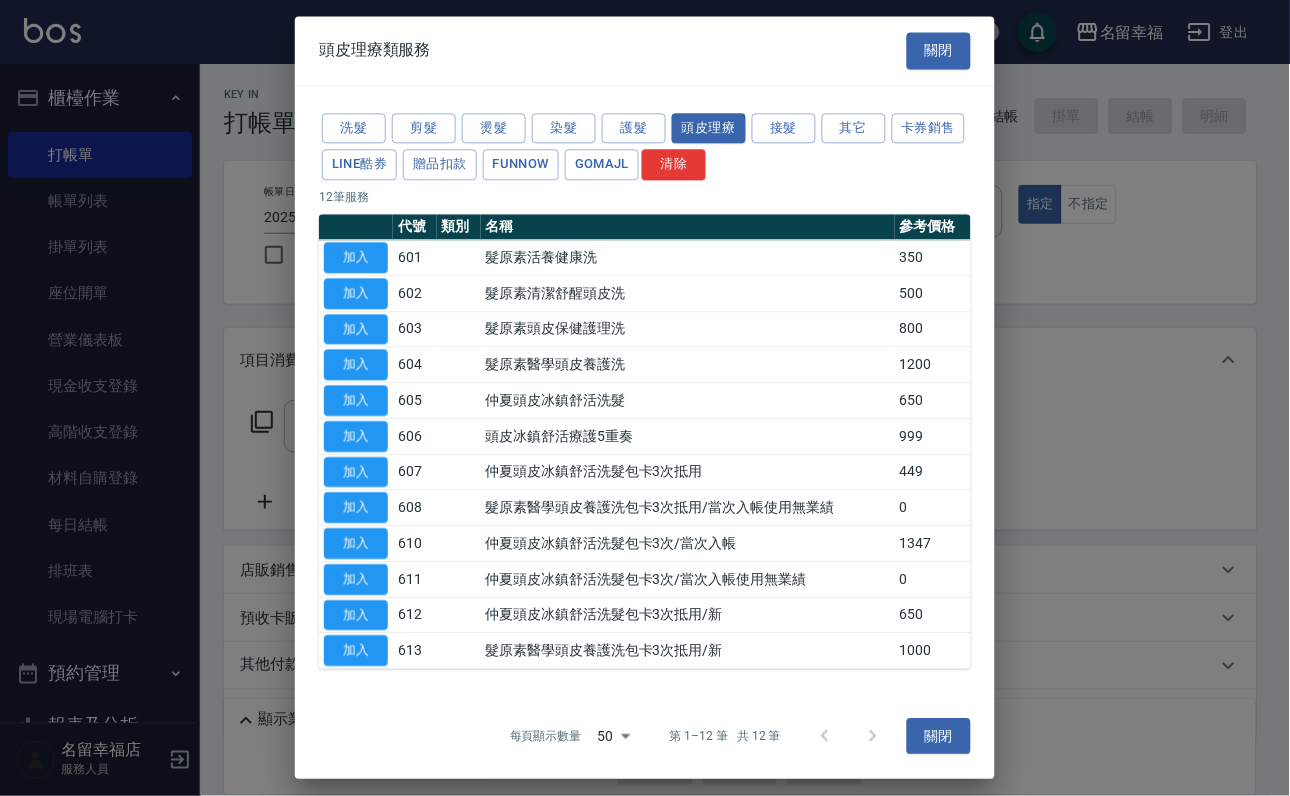 scroll, scrollTop: 183, scrollLeft: 0, axis: vertical 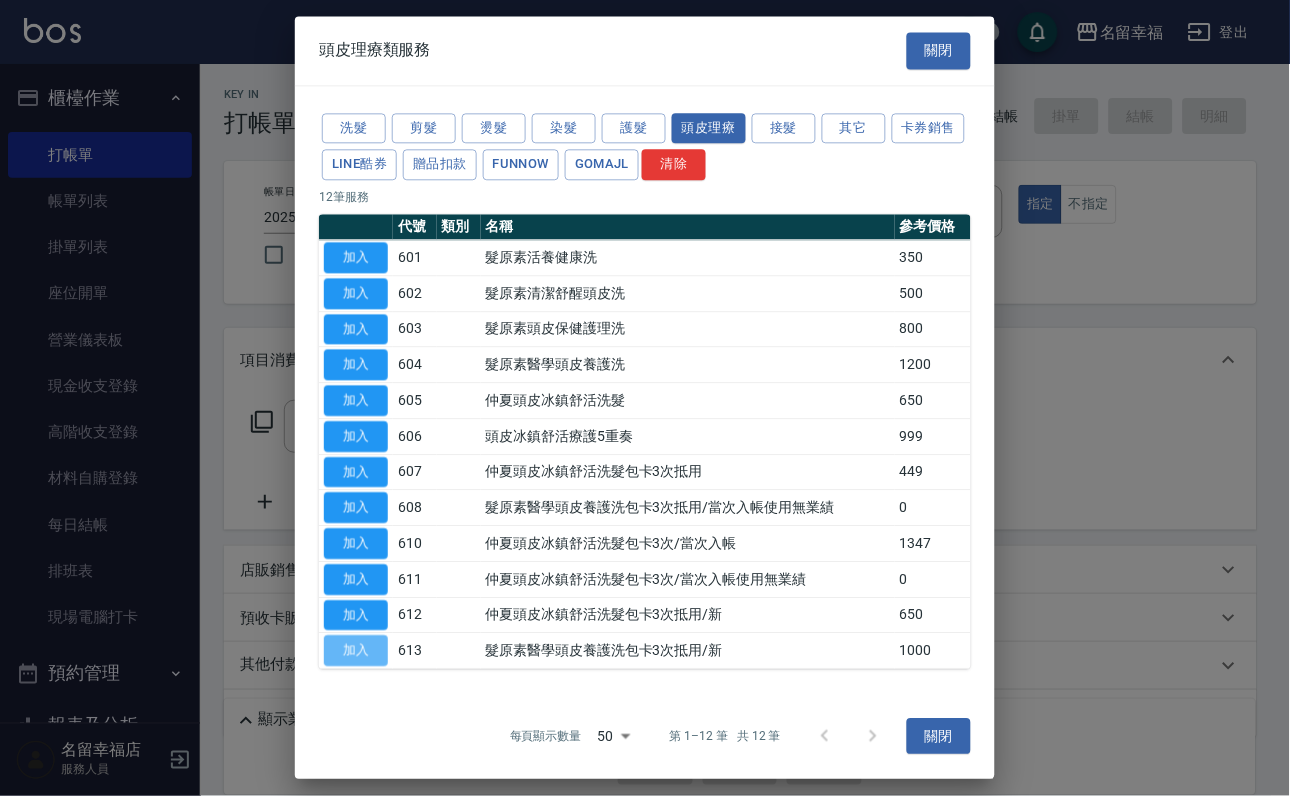 drag, startPoint x: 355, startPoint y: 644, endPoint x: 408, endPoint y: 641, distance: 53.08484 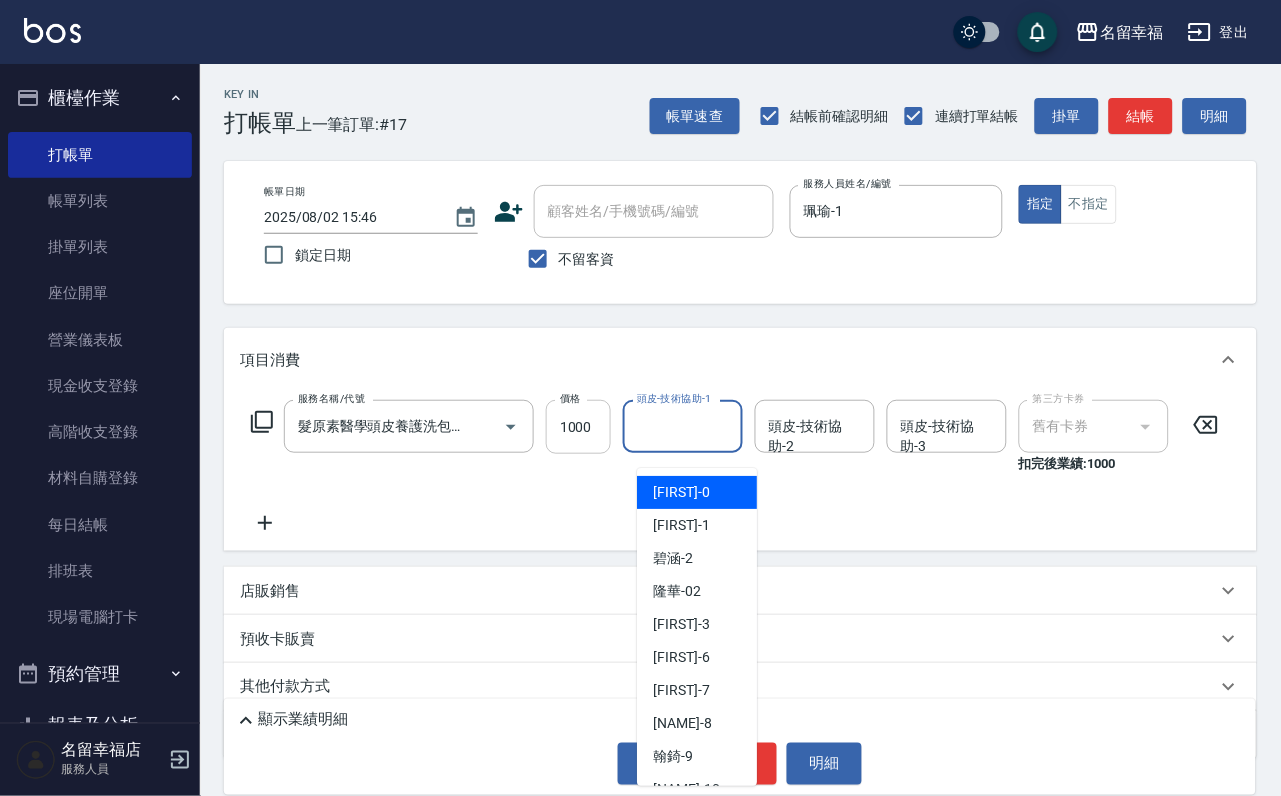 drag, startPoint x: 686, startPoint y: 424, endPoint x: 585, endPoint y: 425, distance: 101.00495 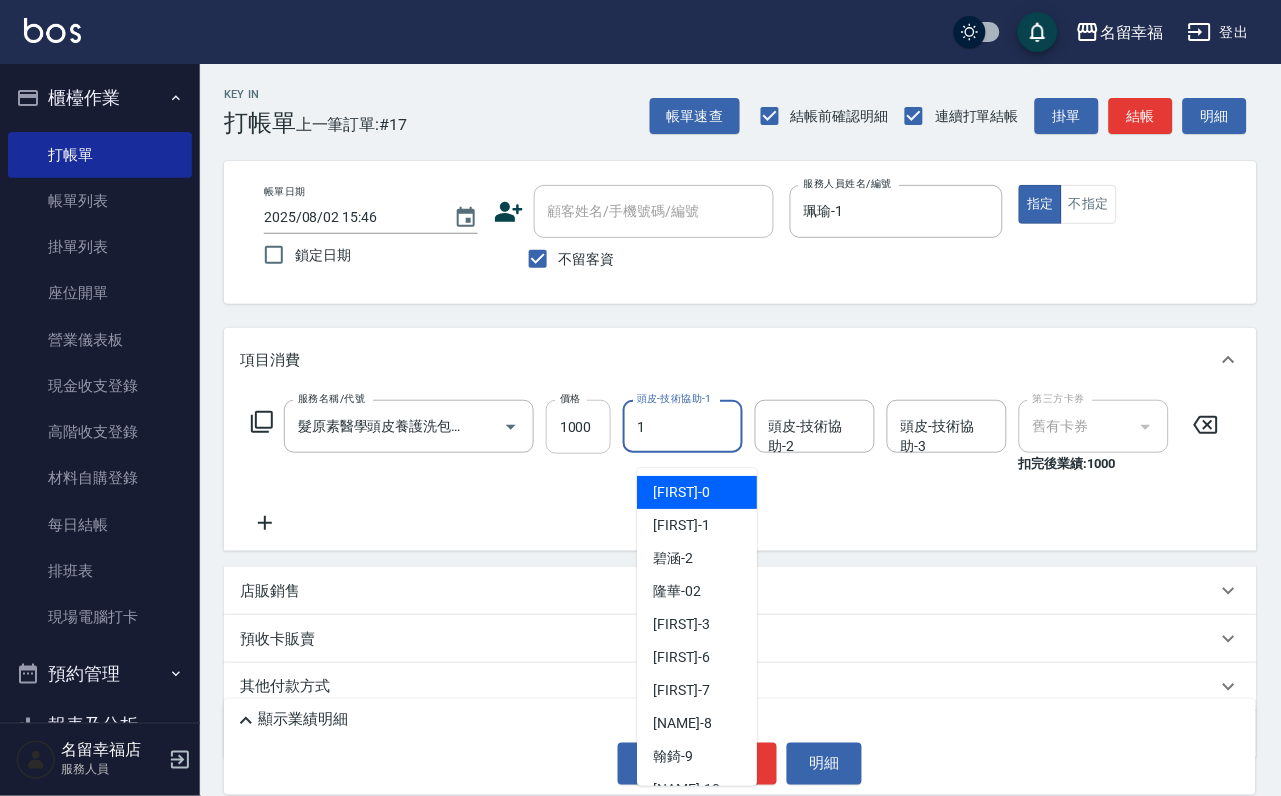 type on "珮瑜-1" 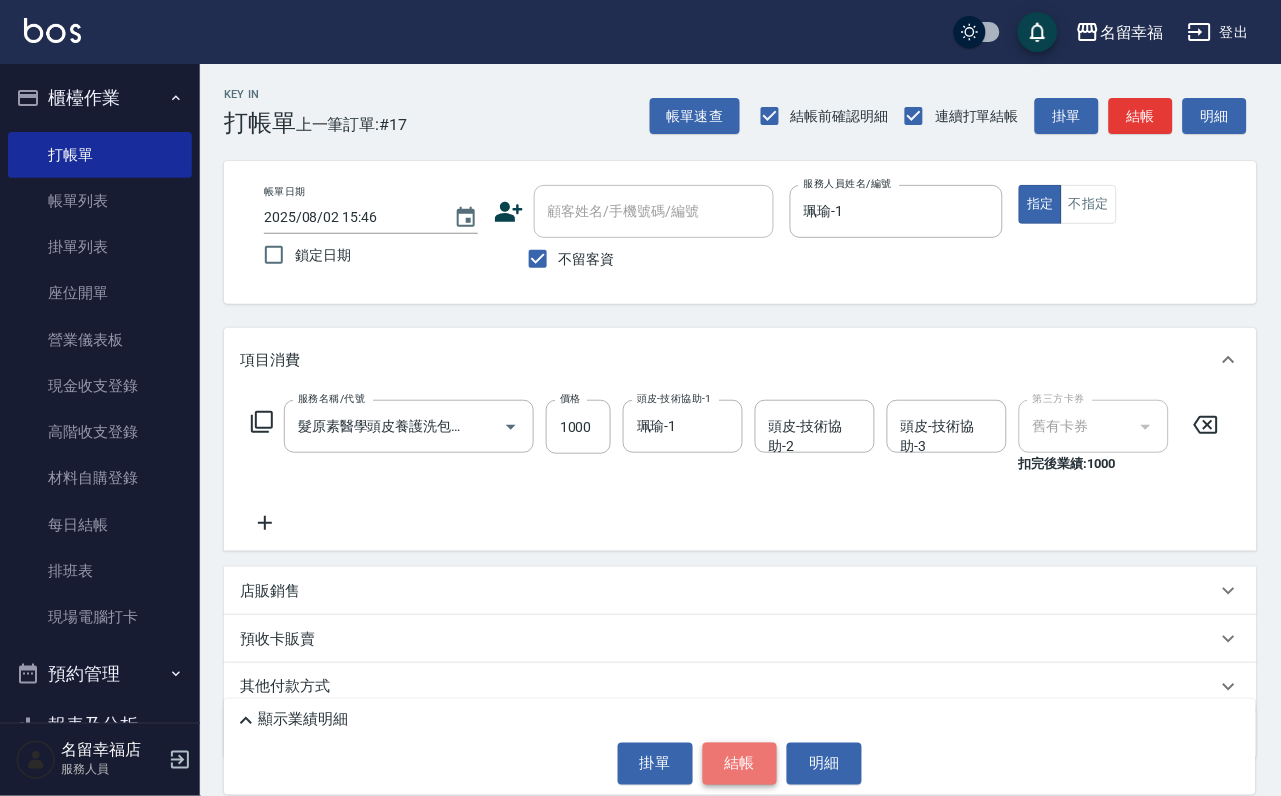 click on "結帳" at bounding box center [740, 764] 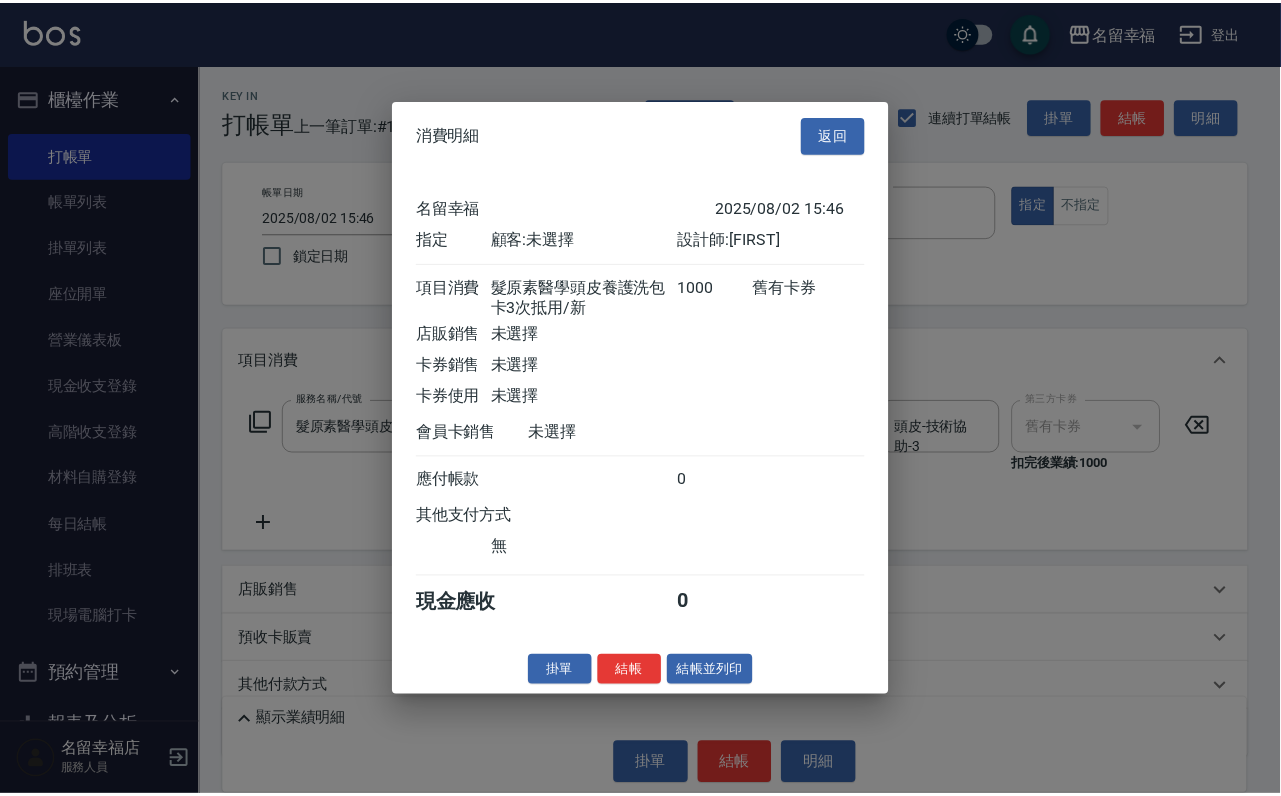 scroll, scrollTop: 284, scrollLeft: 0, axis: vertical 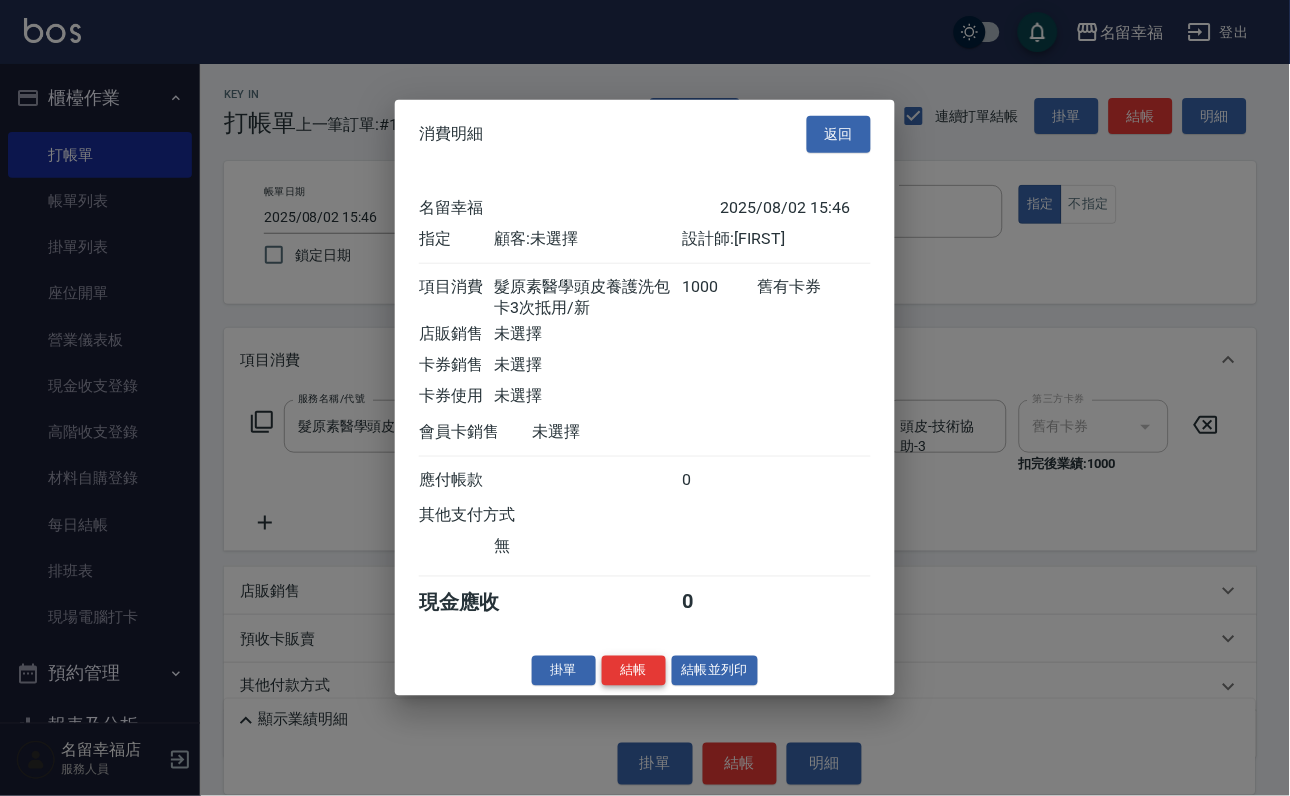 click on "結帳" at bounding box center [634, 670] 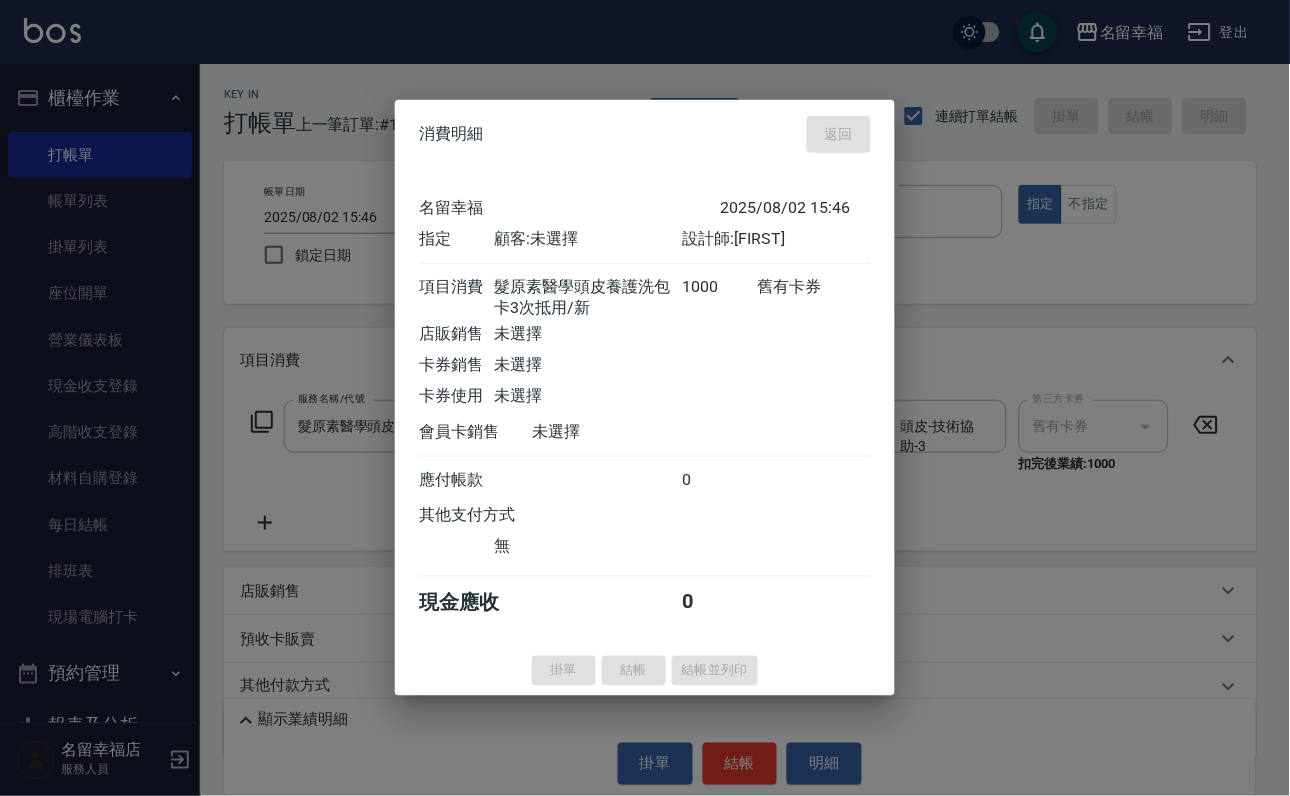 type on "[DATE] [TIME]" 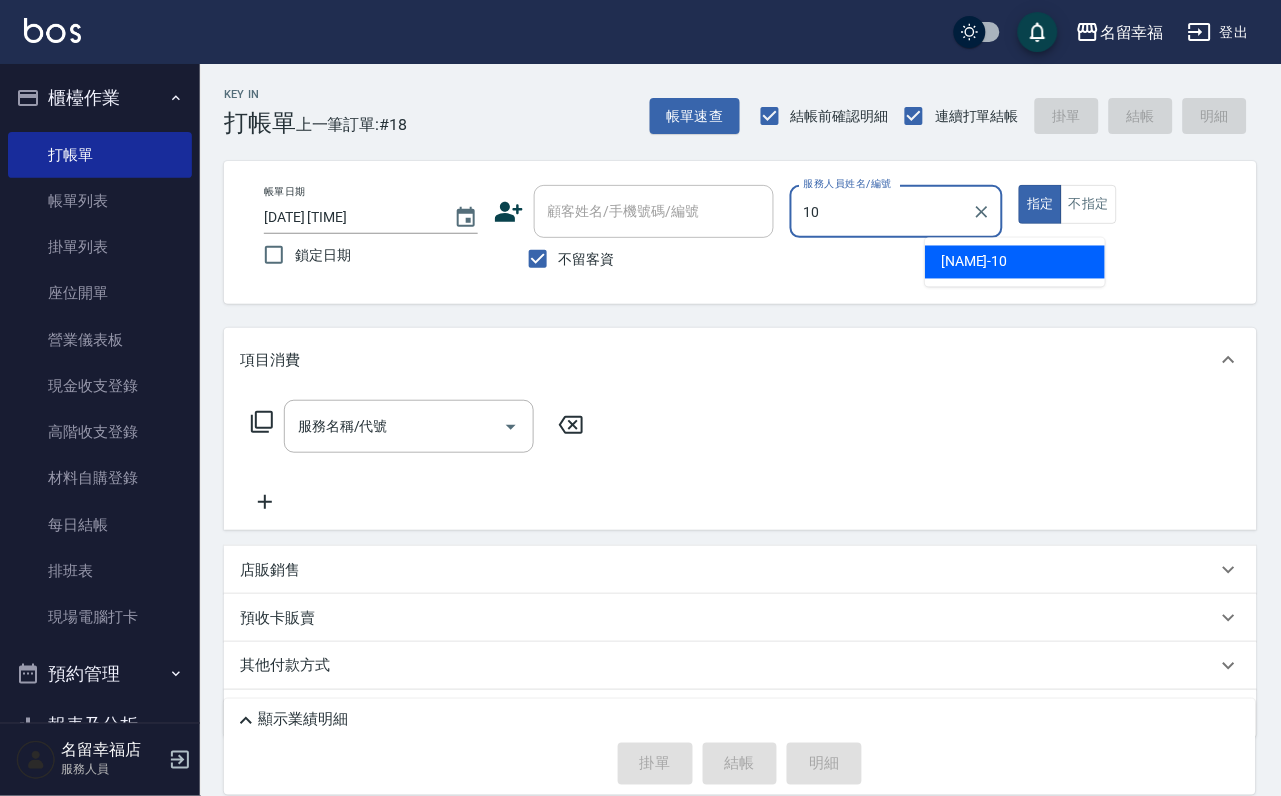 type on "海龜-10" 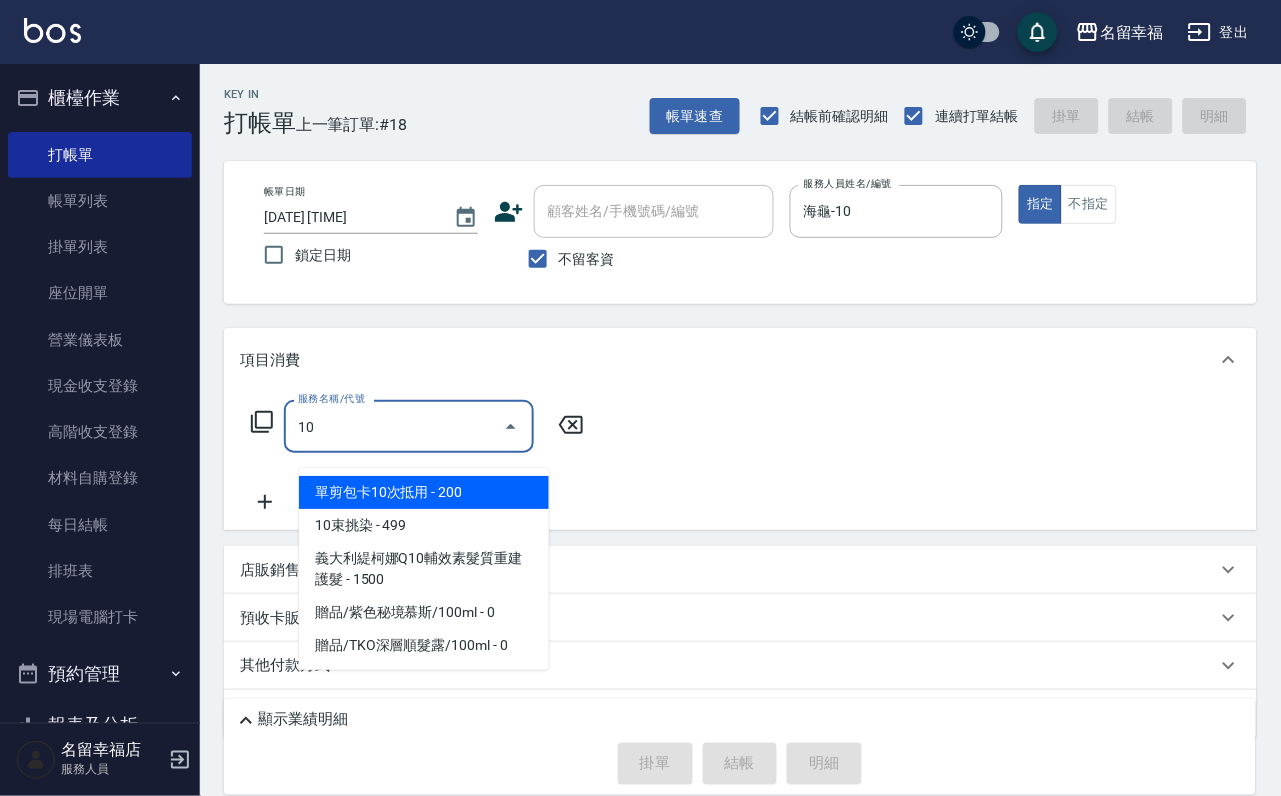 type on "101" 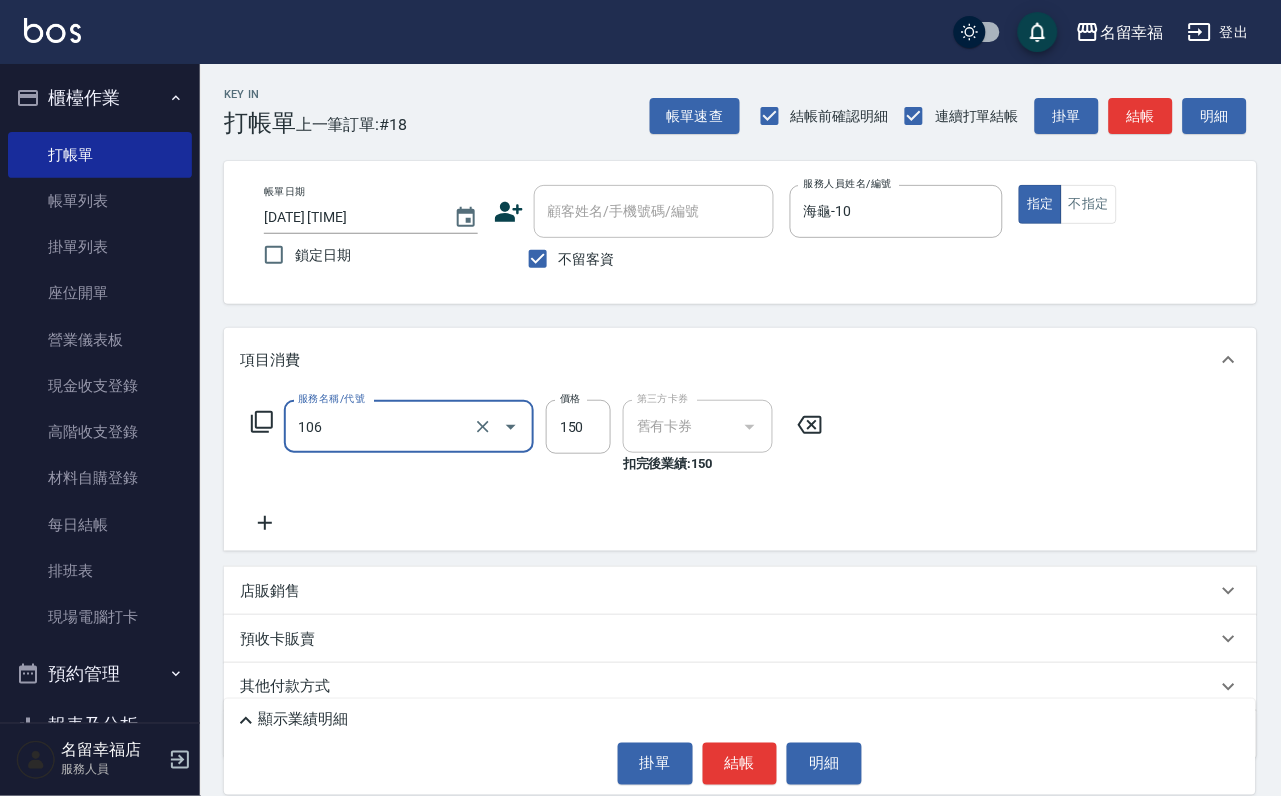 type on "洗髮券抵用(106)" 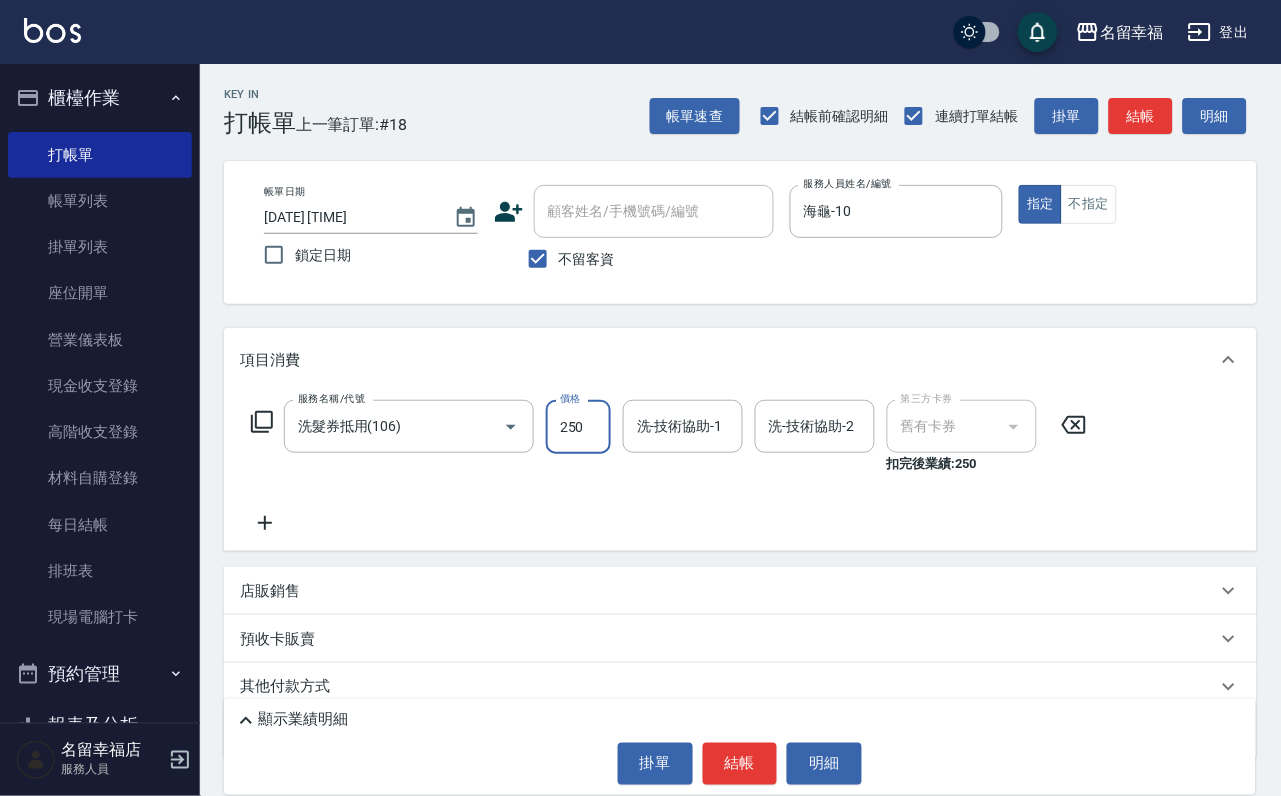 type on "250" 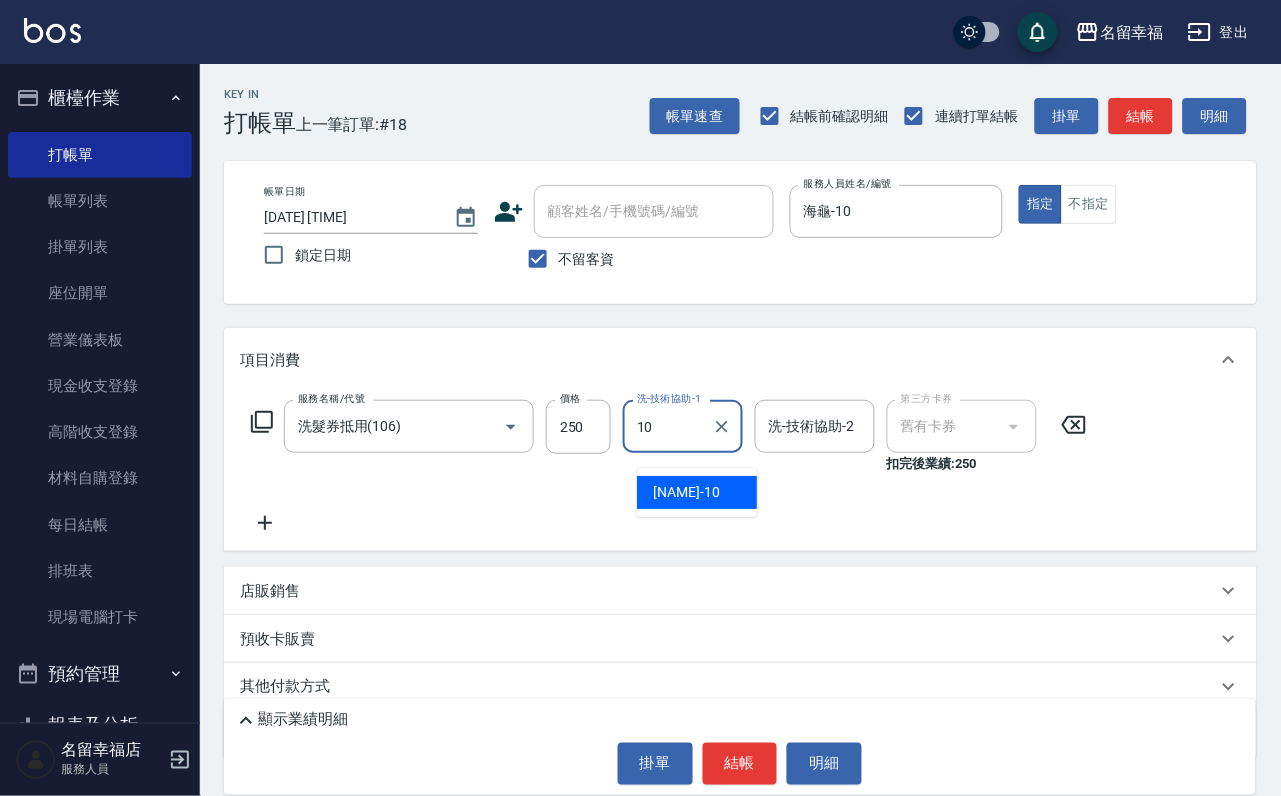 type on "海龜-10" 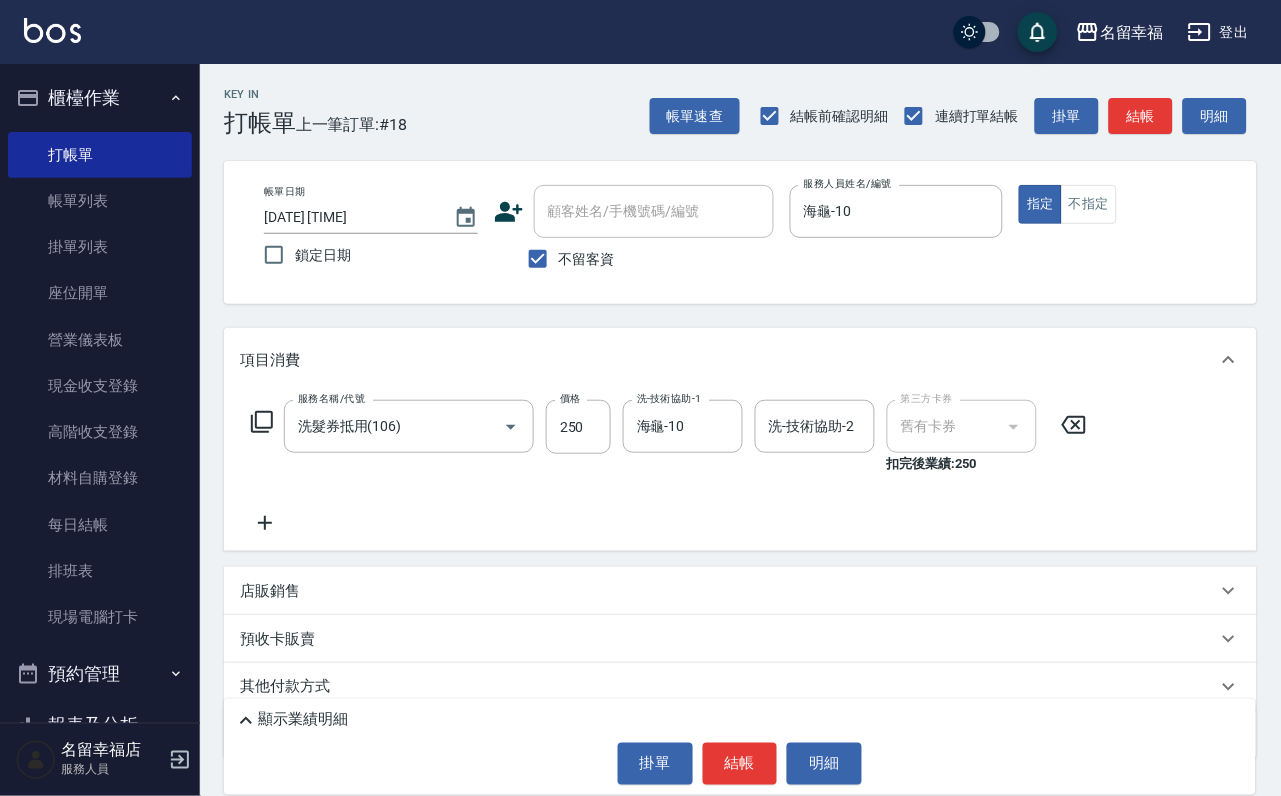 click on "店販銷售" at bounding box center [728, 591] 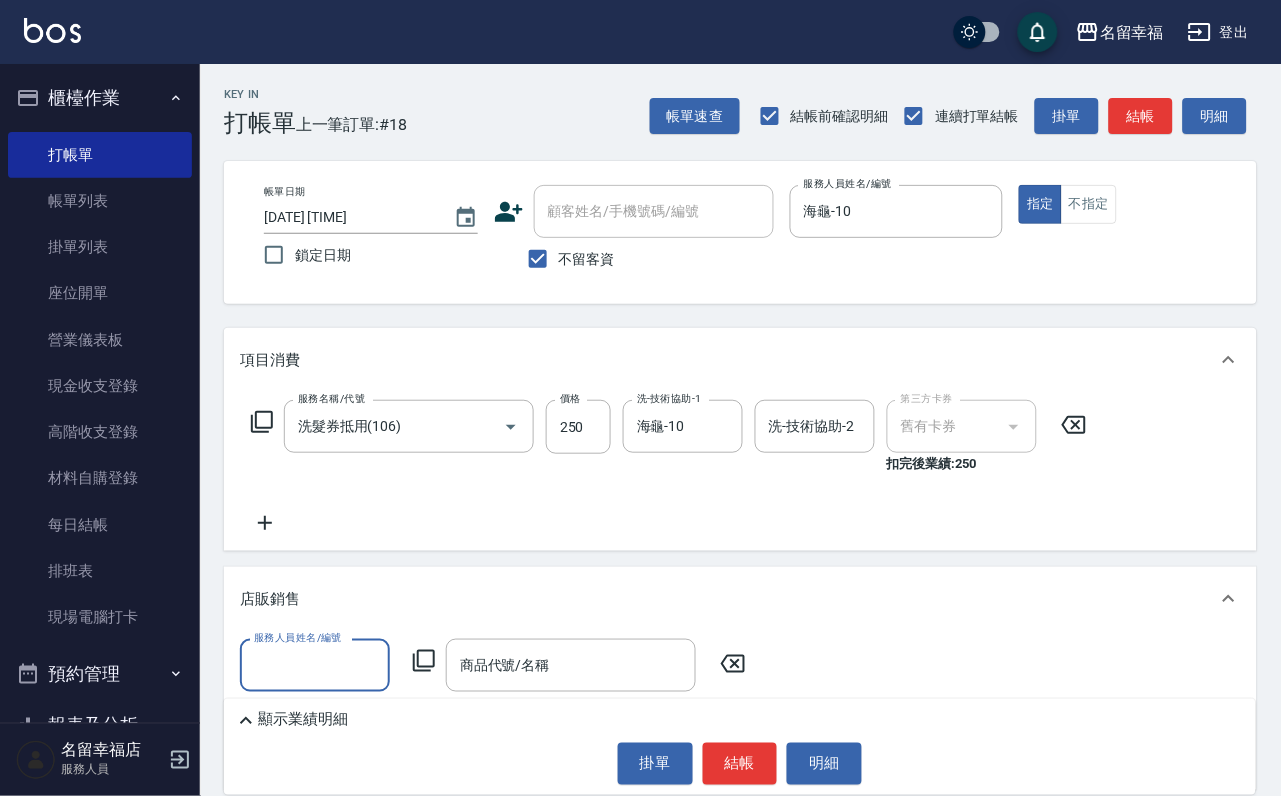 scroll, scrollTop: 0, scrollLeft: 0, axis: both 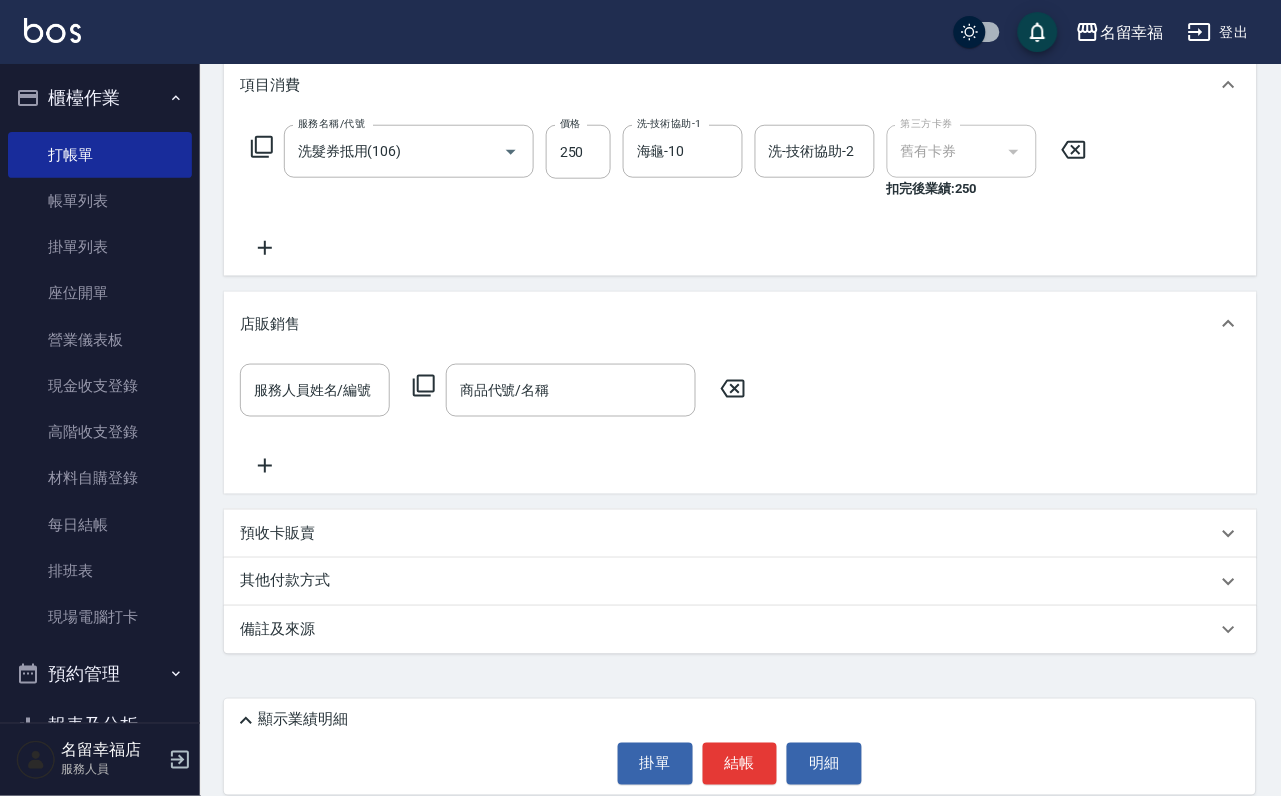 click 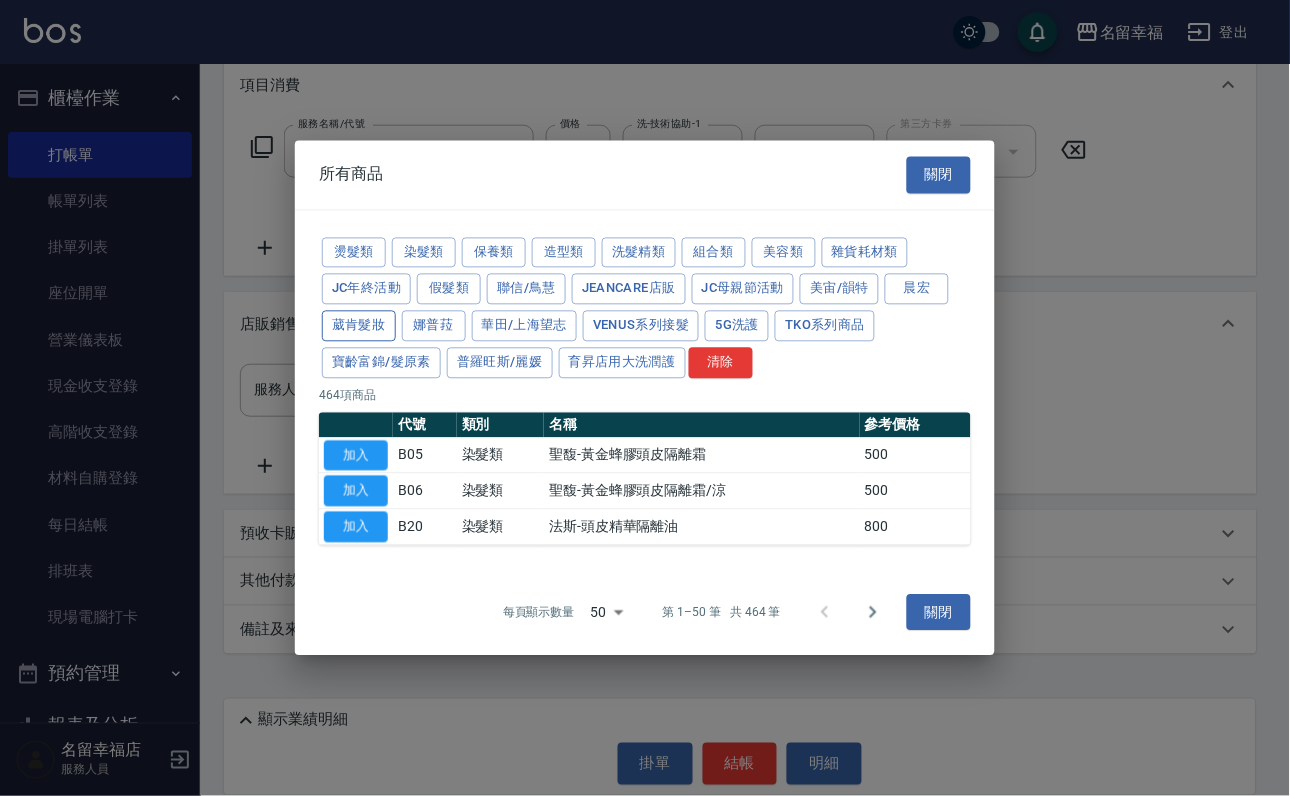 click on "葳肯髮妝" at bounding box center [359, 326] 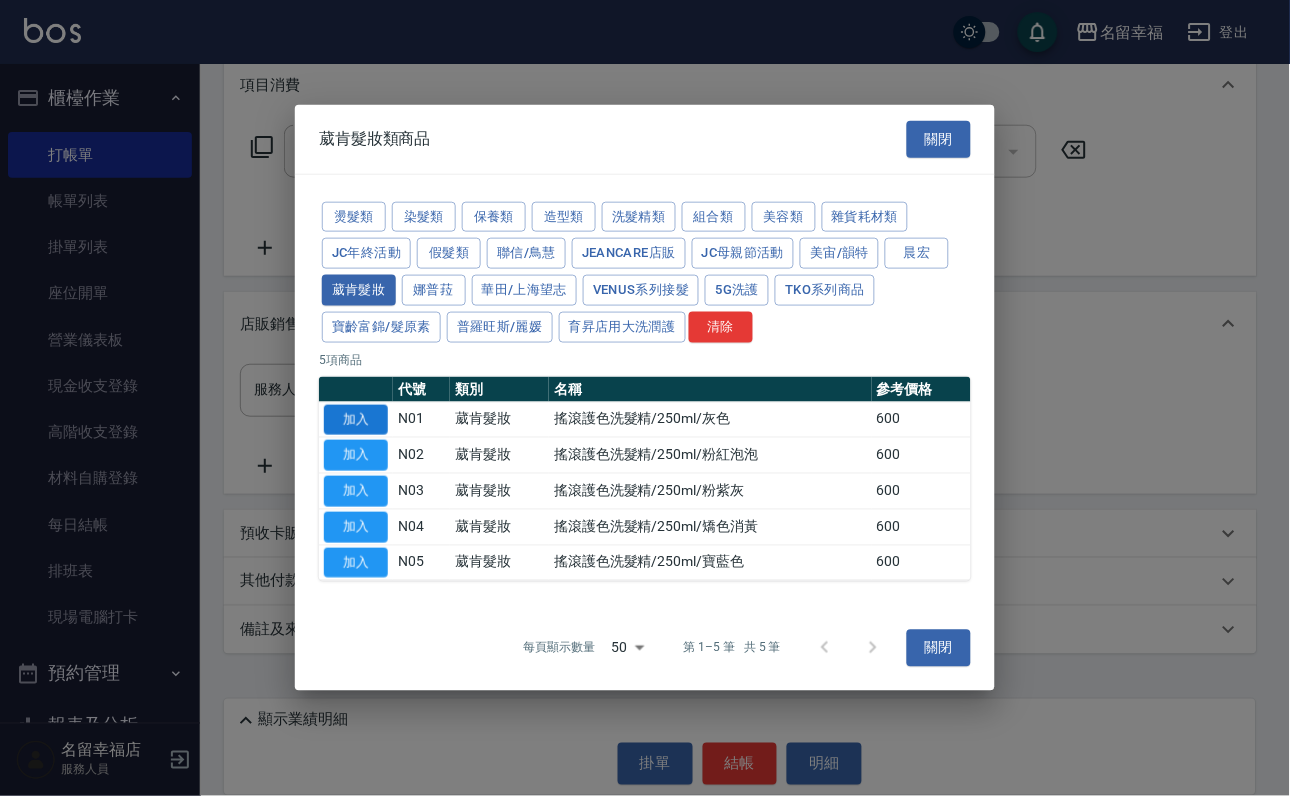 click on "加入" at bounding box center (356, 419) 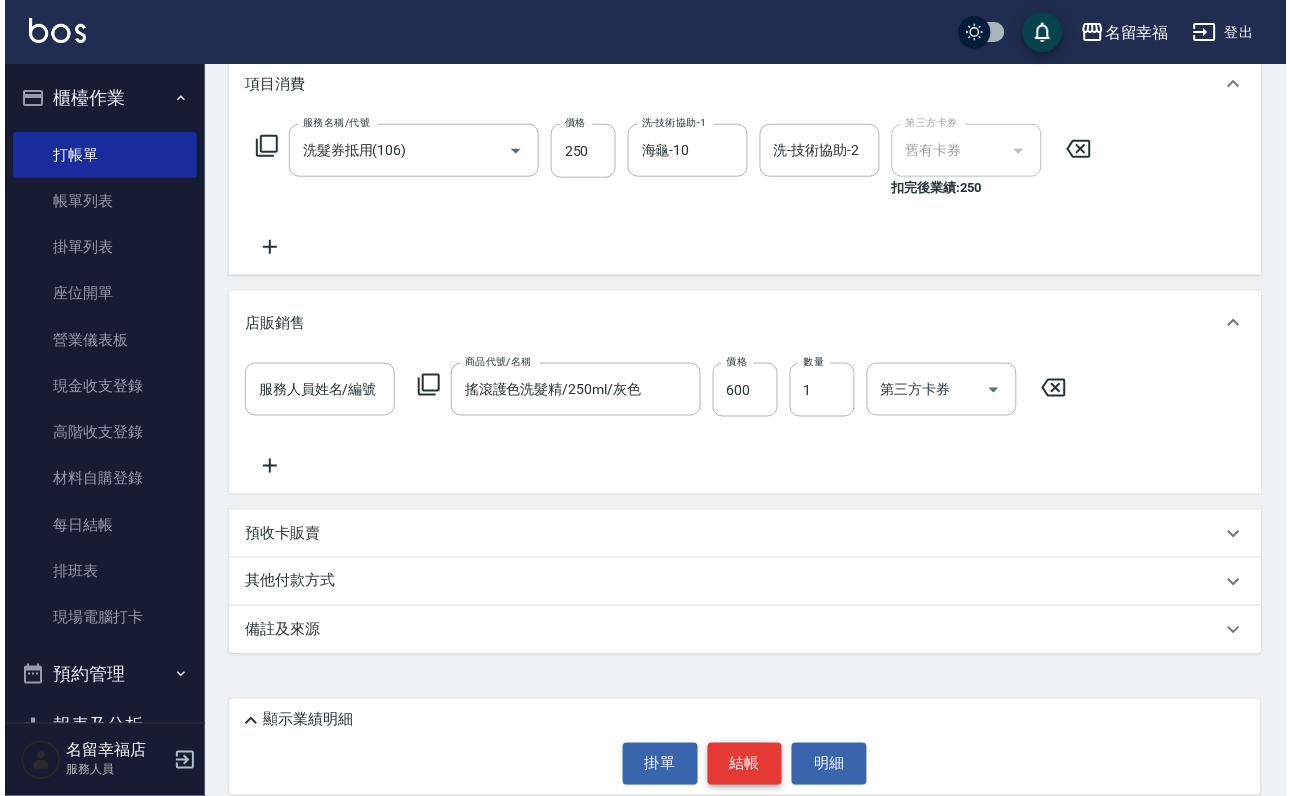 scroll, scrollTop: 325, scrollLeft: 0, axis: vertical 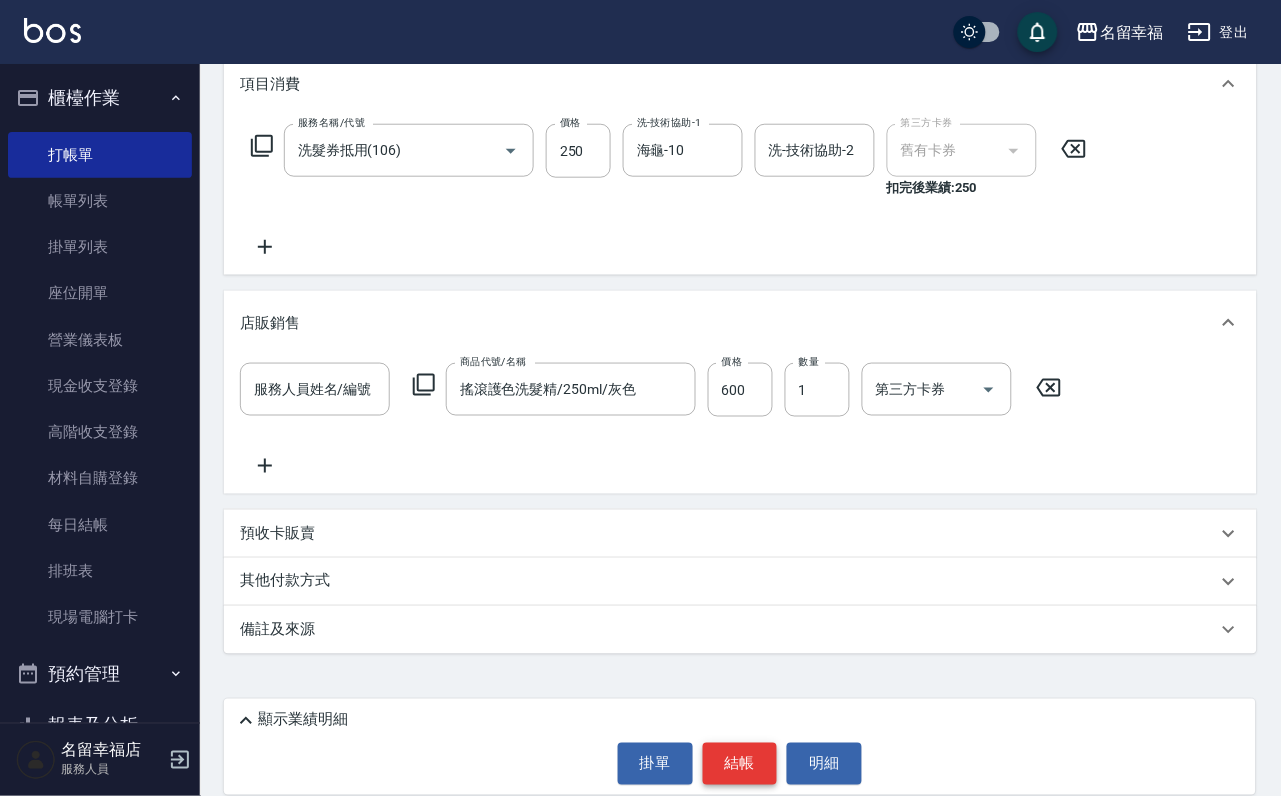 click on "結帳" at bounding box center [740, 764] 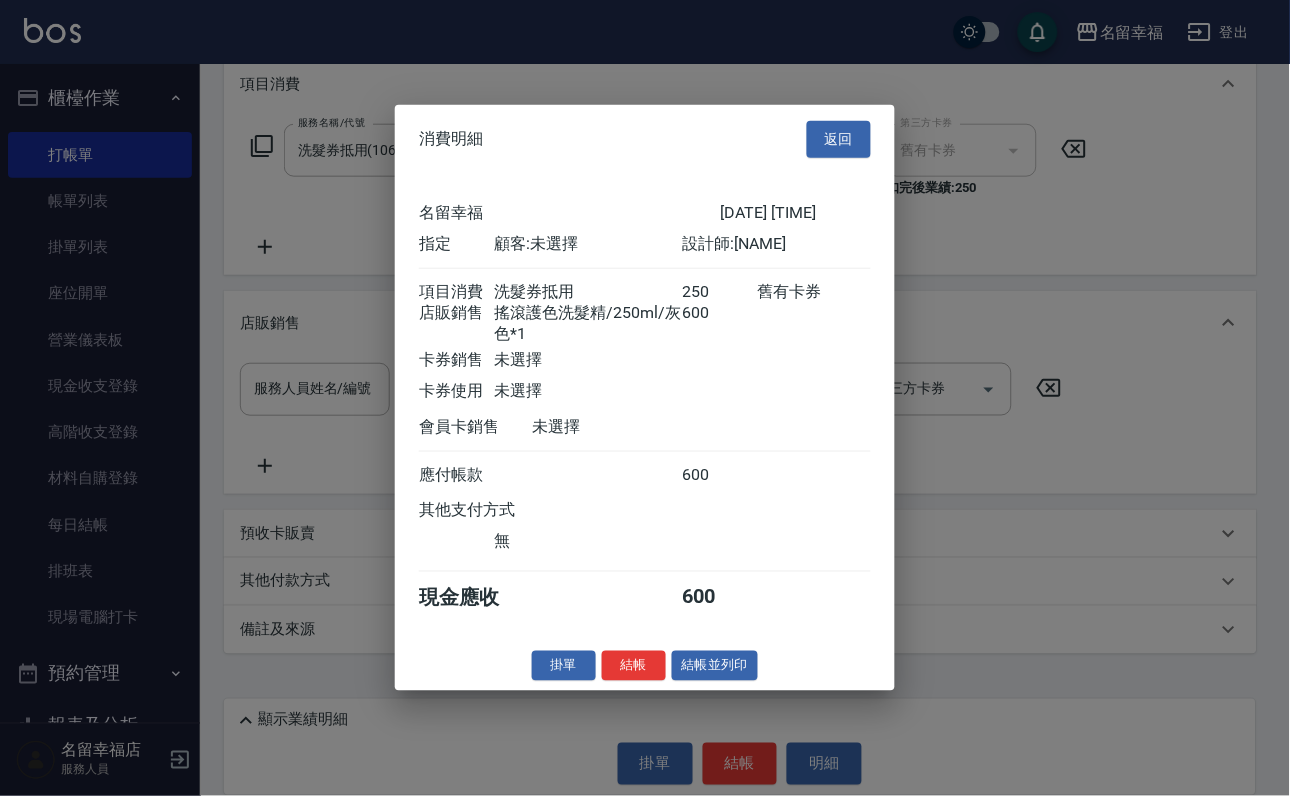 scroll, scrollTop: 268, scrollLeft: 0, axis: vertical 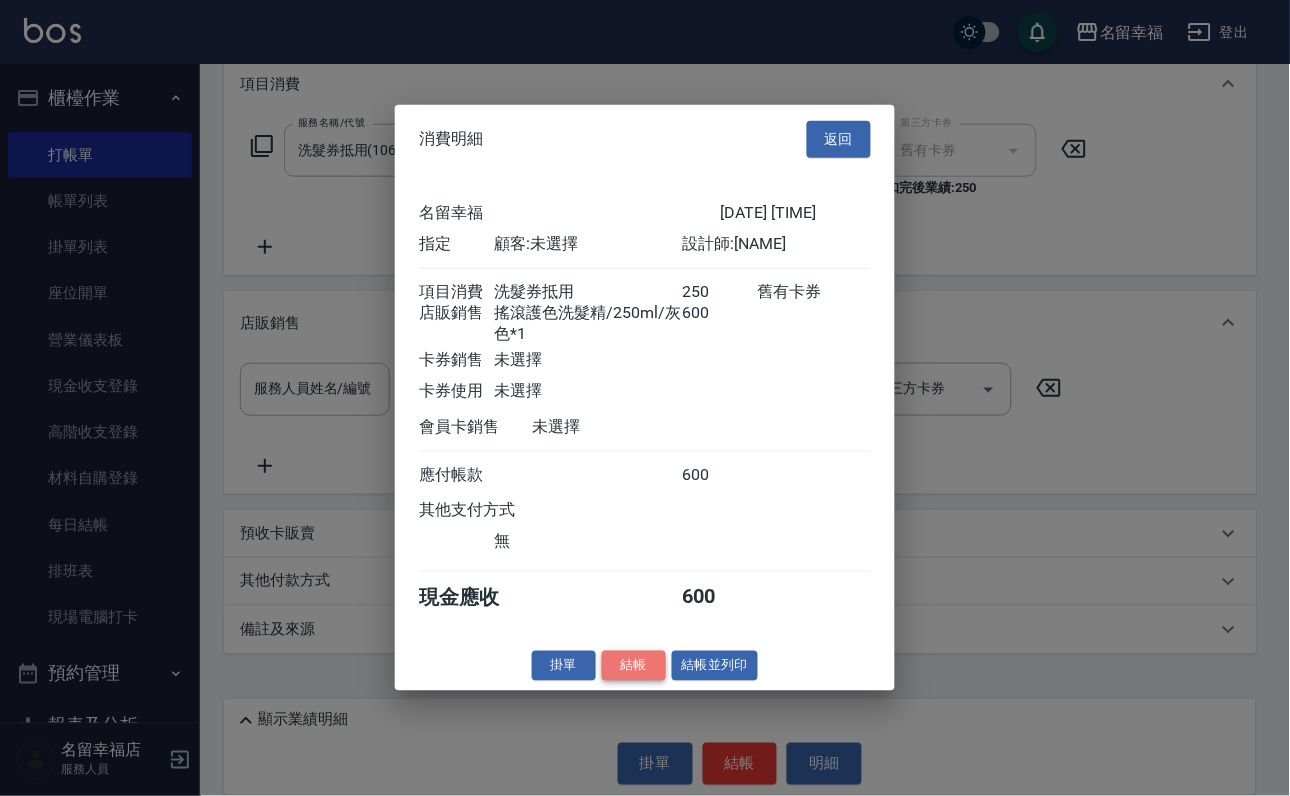click on "結帳" at bounding box center [634, 665] 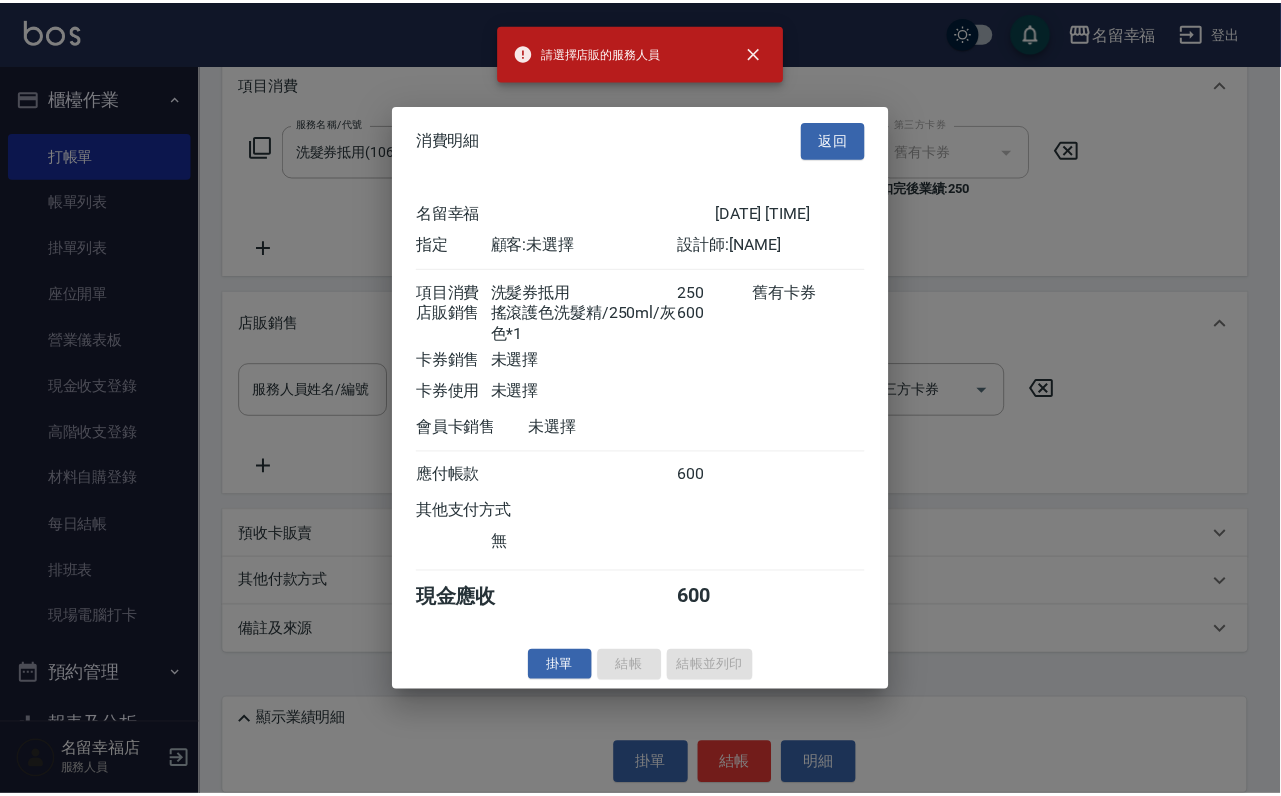 scroll, scrollTop: 0, scrollLeft: 0, axis: both 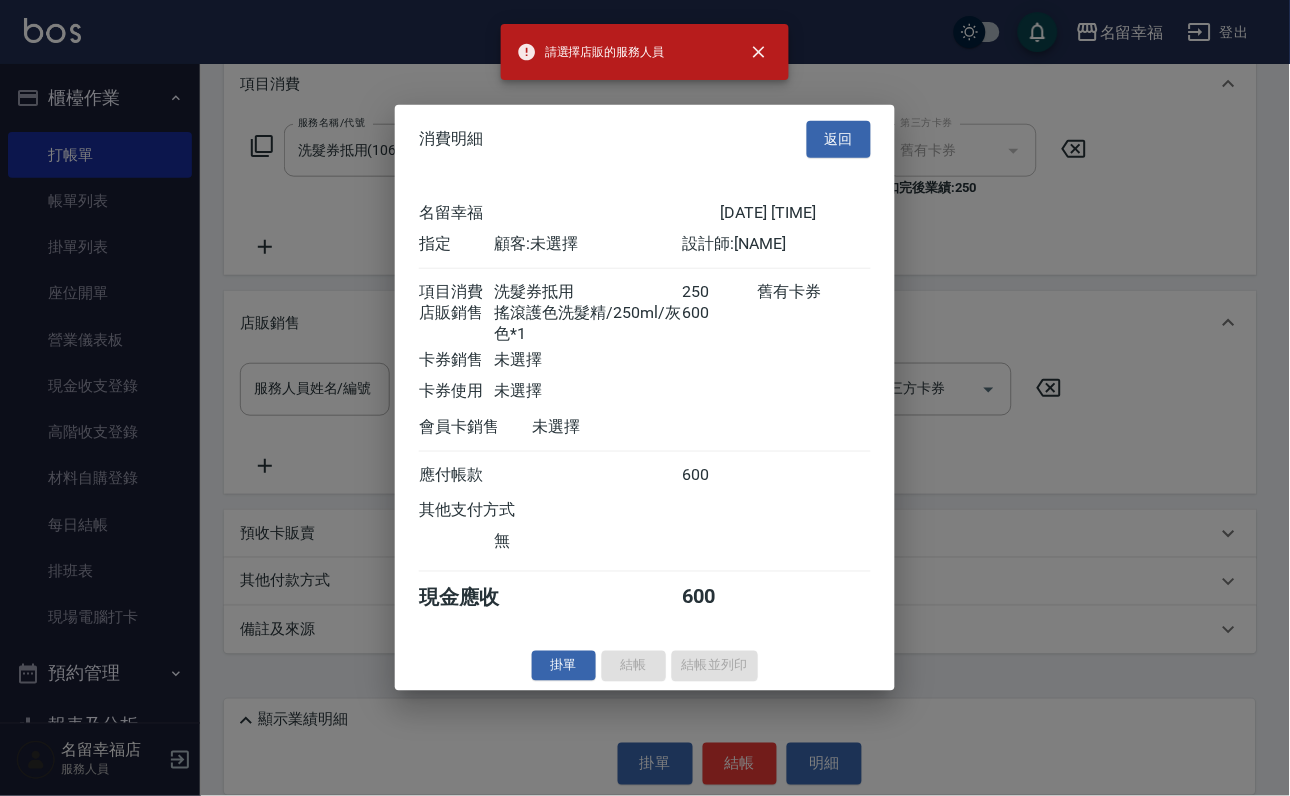 click at bounding box center (645, 398) 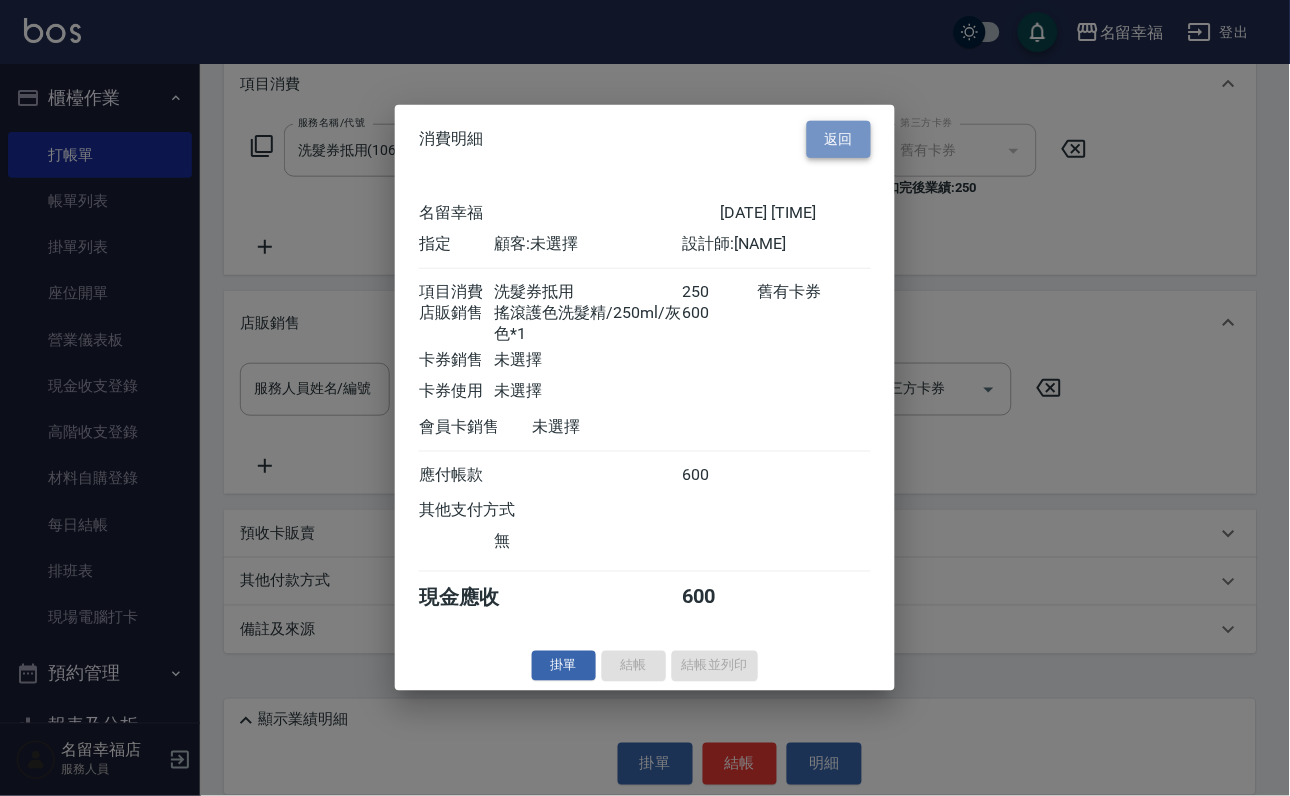 click on "返回" at bounding box center [839, 139] 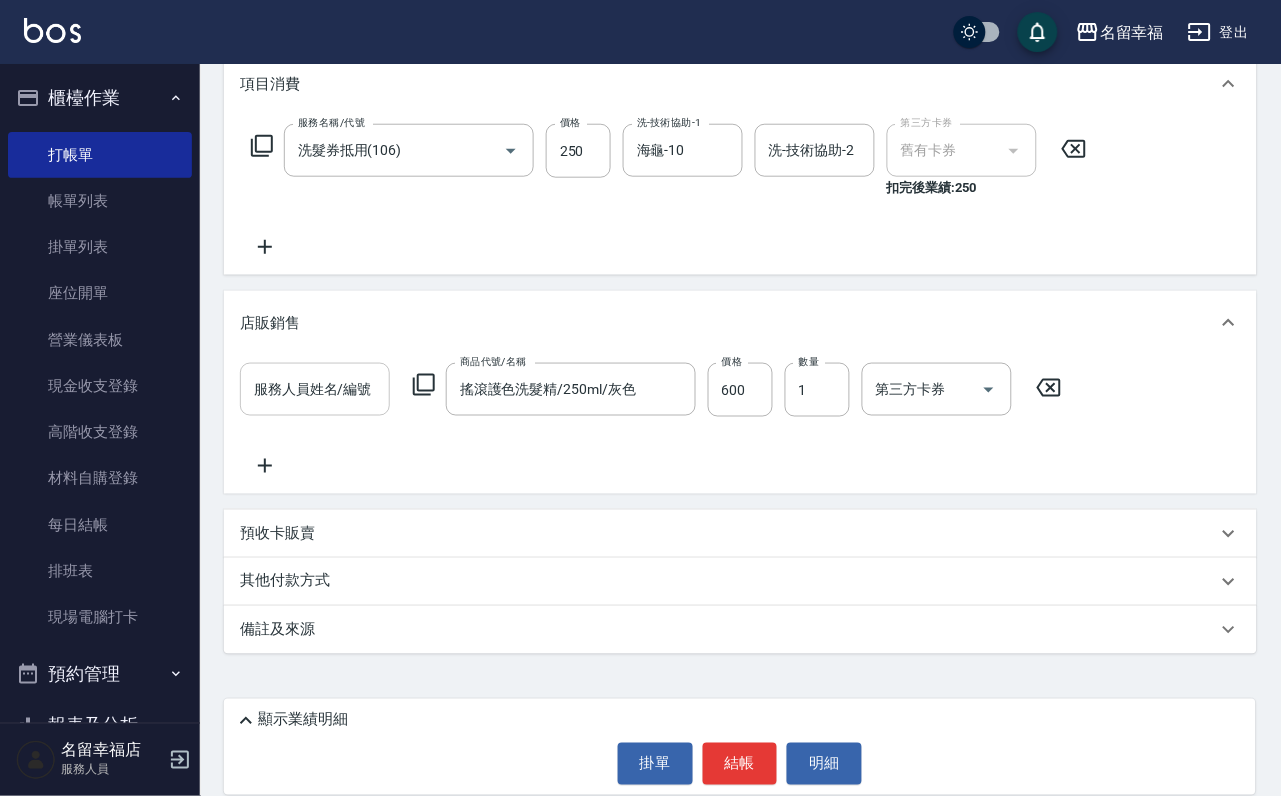 click on "服務人員姓名/編號" at bounding box center (315, 389) 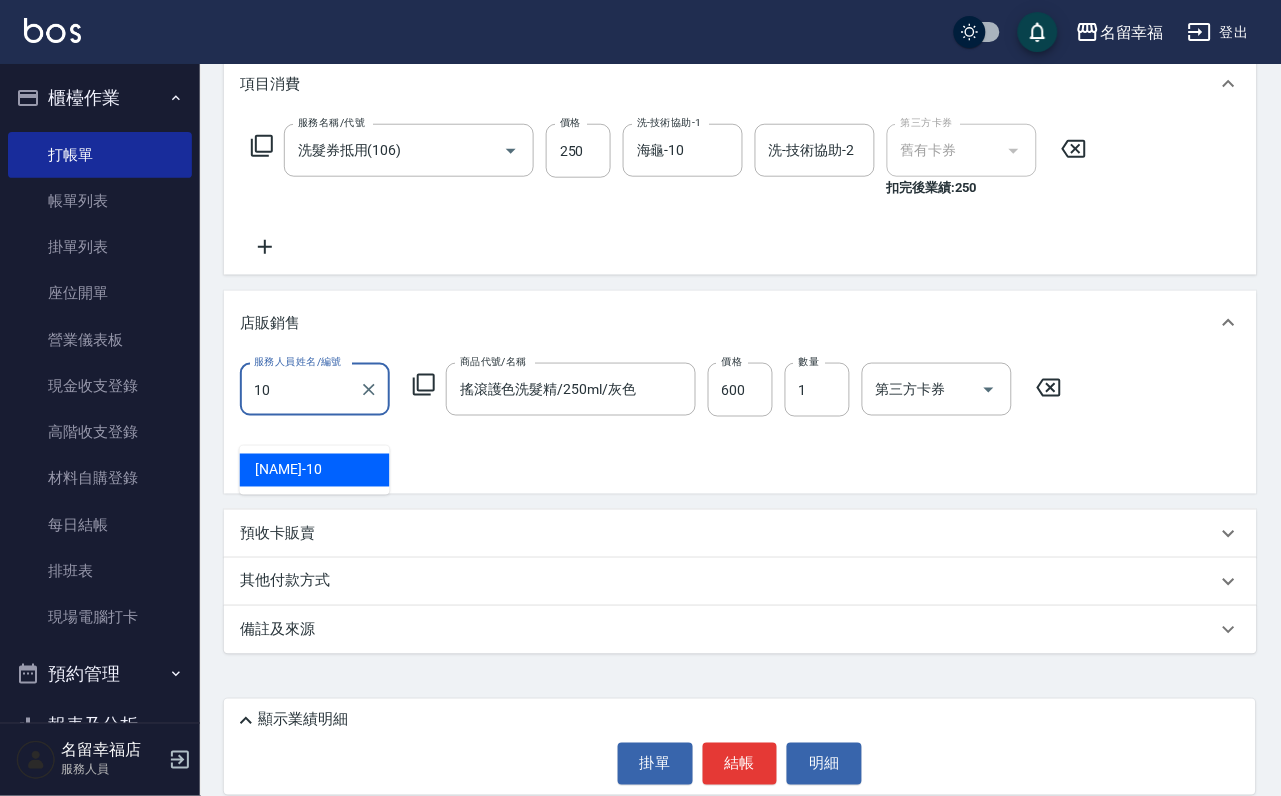 type on "海龜-10" 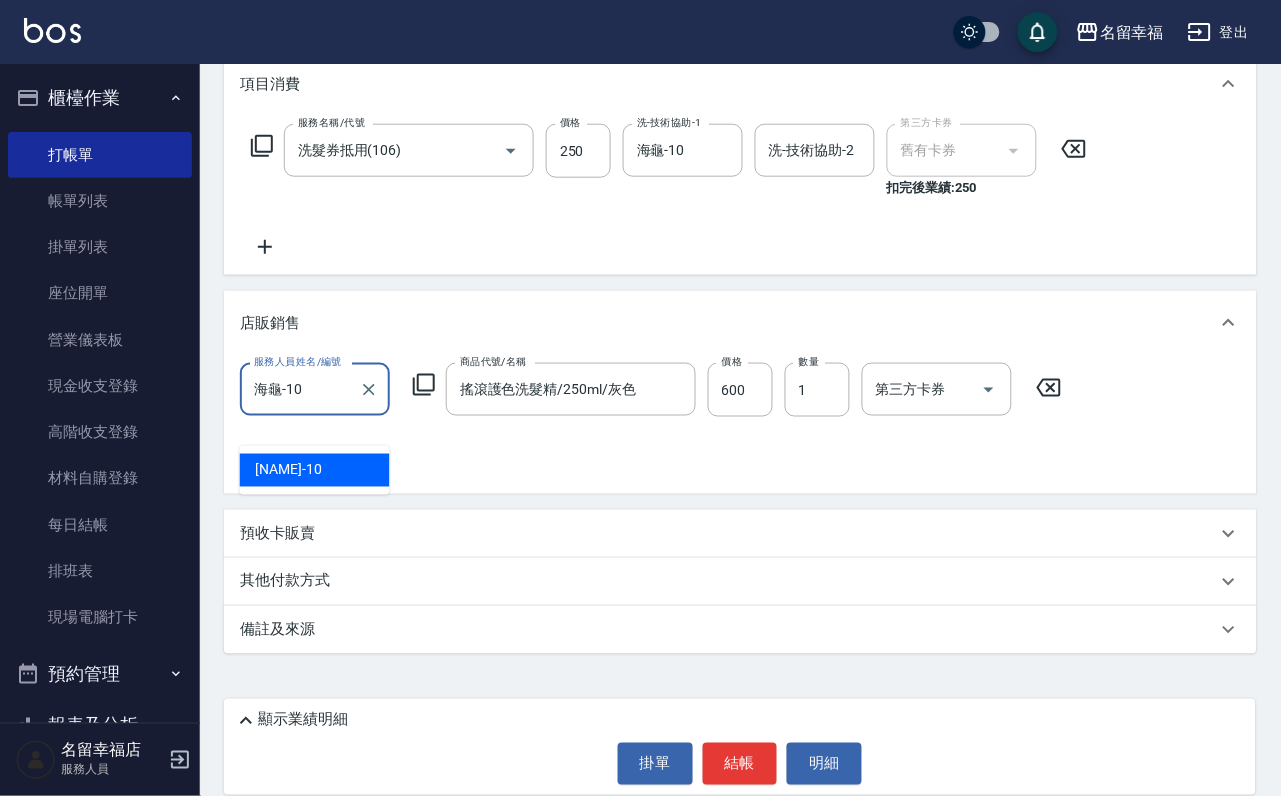 scroll, scrollTop: 0, scrollLeft: 20, axis: horizontal 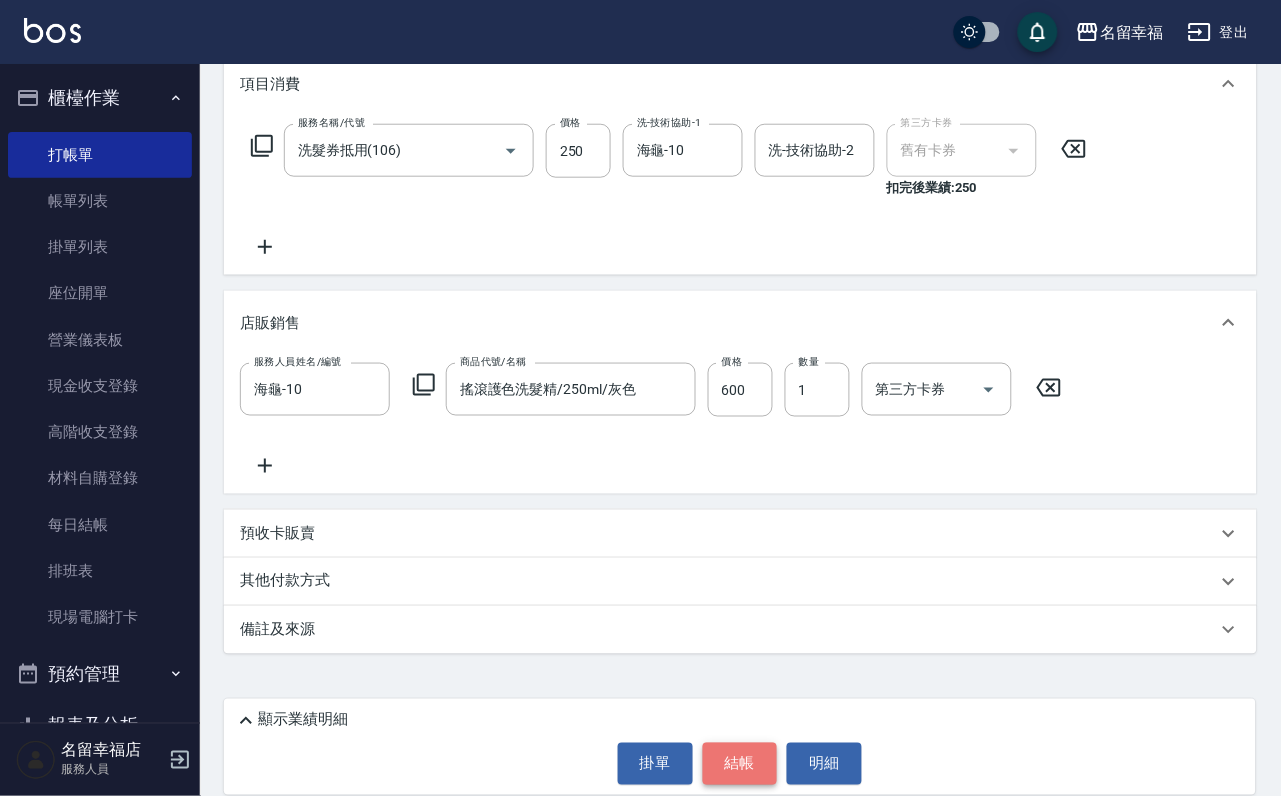 click on "結帳" at bounding box center [740, 764] 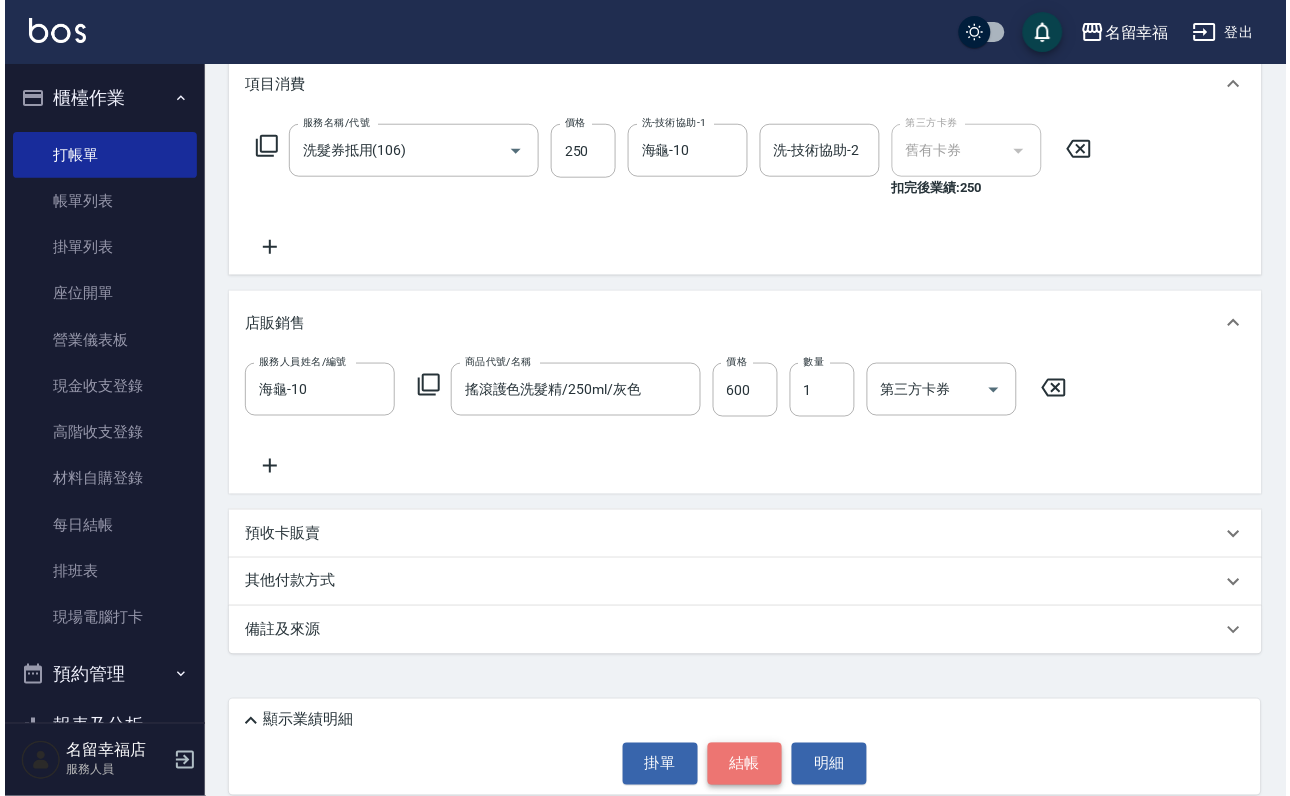 scroll, scrollTop: 0, scrollLeft: 0, axis: both 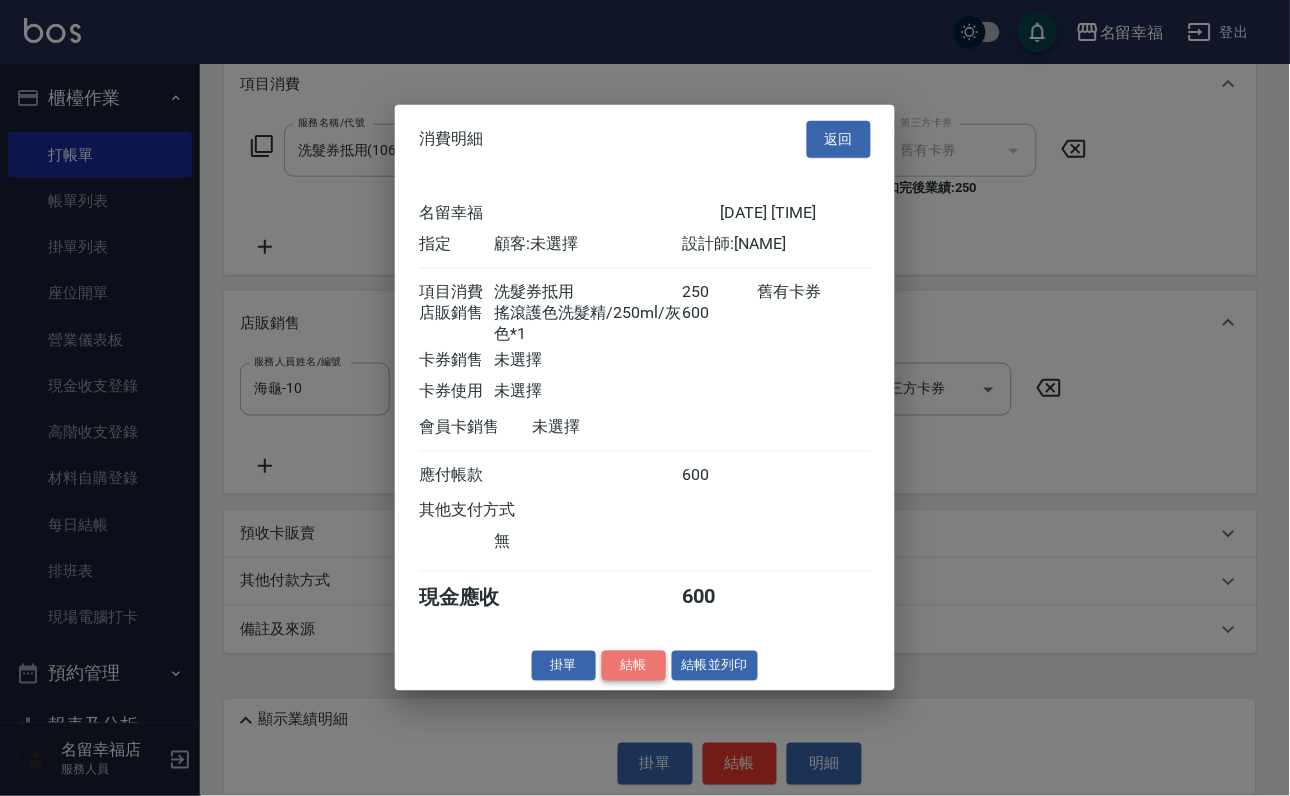 click on "結帳" at bounding box center (634, 665) 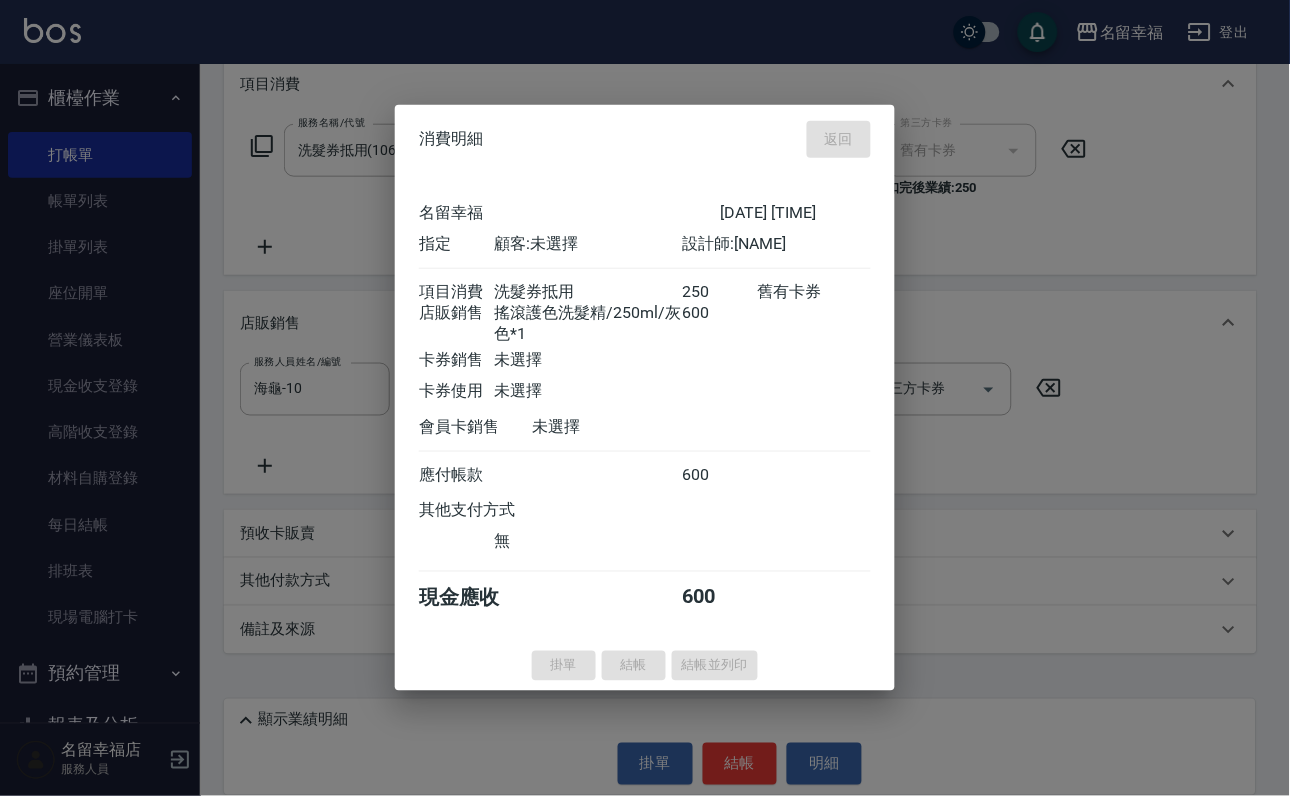 type on "2025/08/02 16:11" 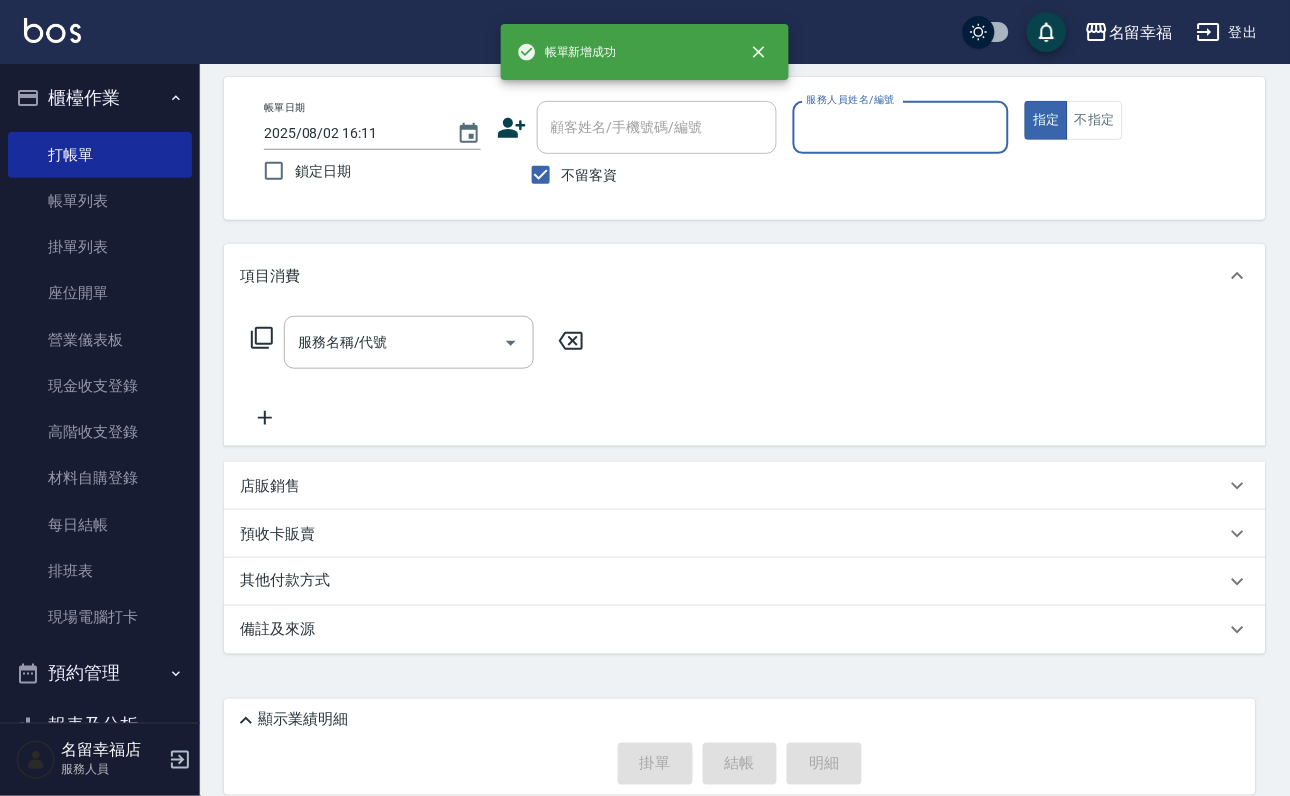 scroll, scrollTop: 0, scrollLeft: 0, axis: both 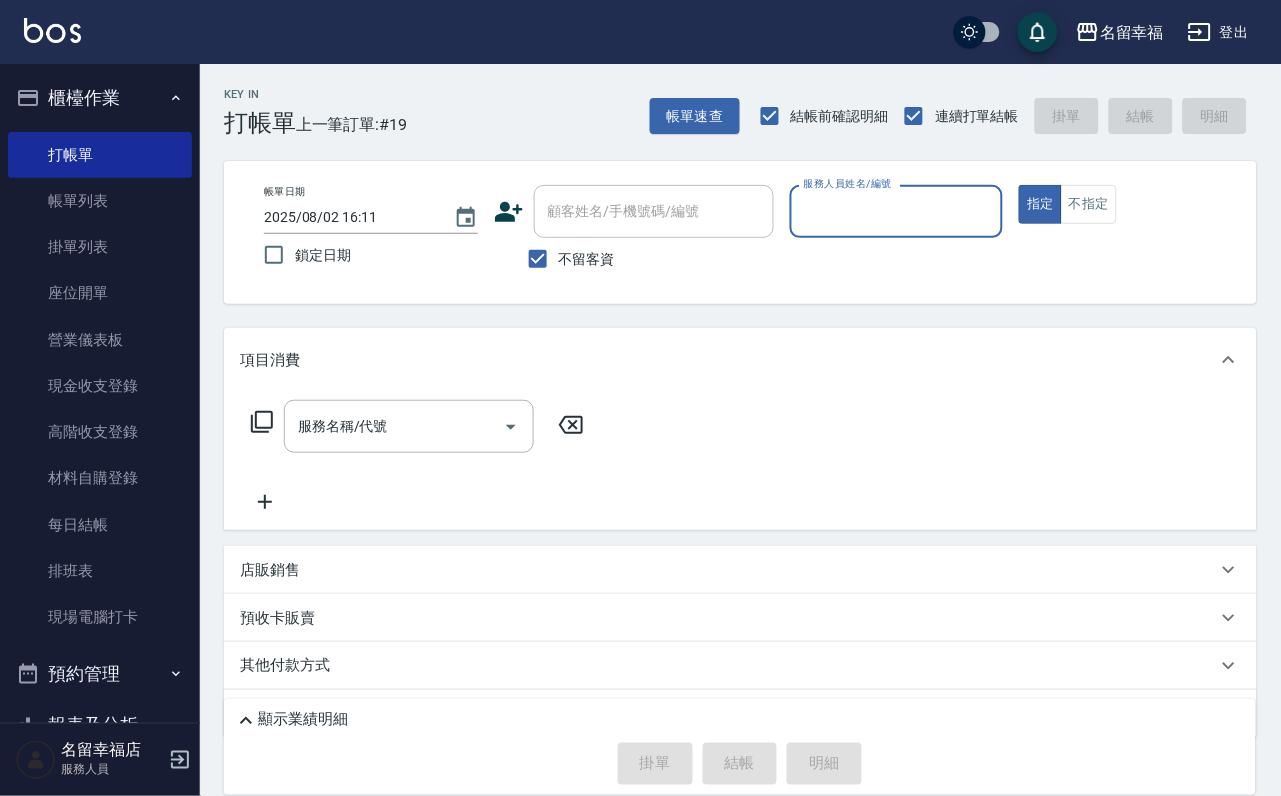 click on "服務人員姓名/編號" at bounding box center [897, 211] 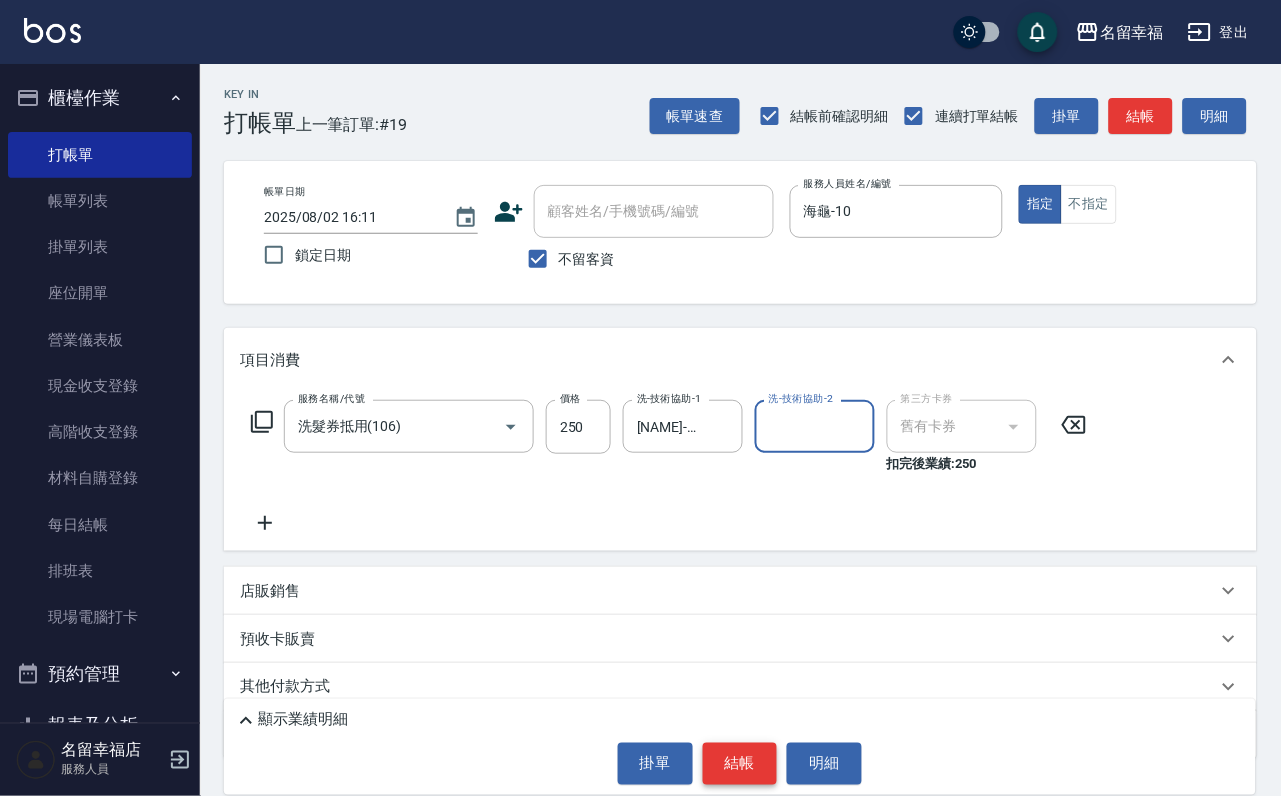 click on "結帳" at bounding box center (740, 764) 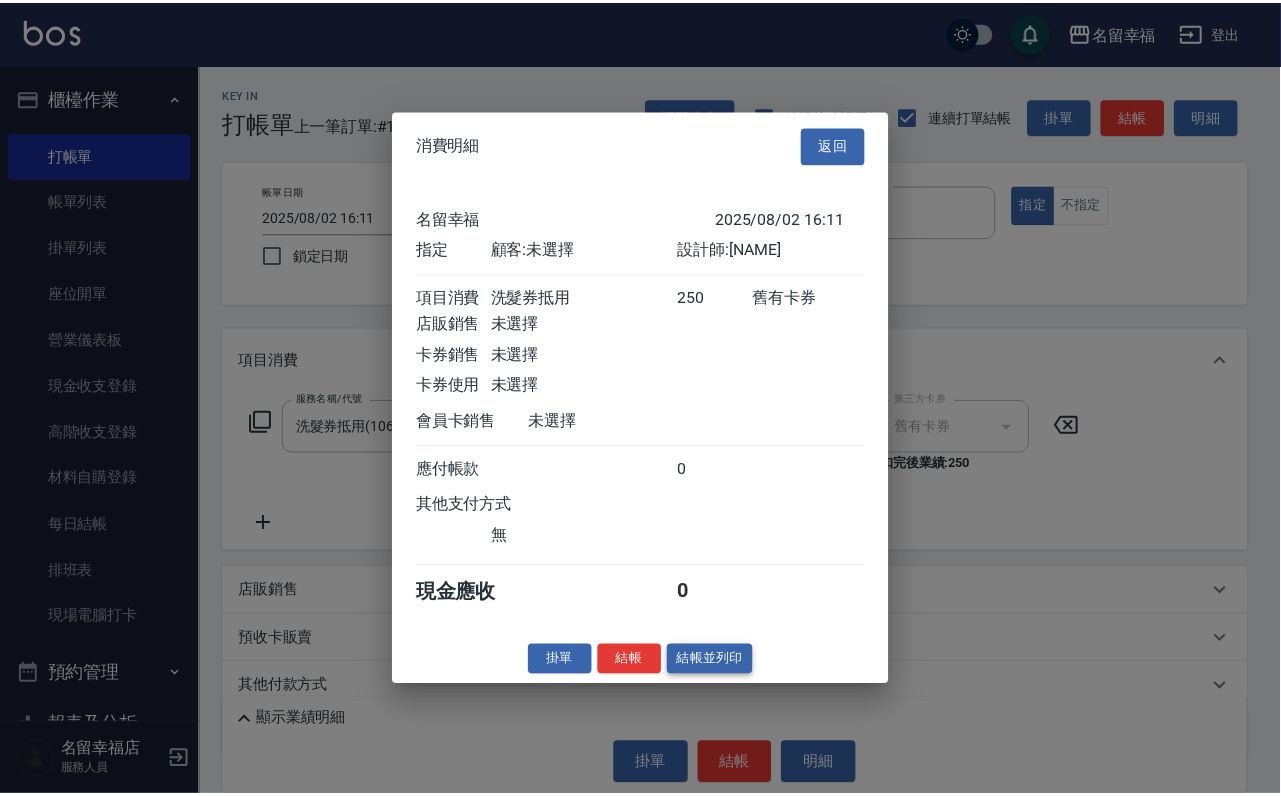 scroll, scrollTop: 247, scrollLeft: 0, axis: vertical 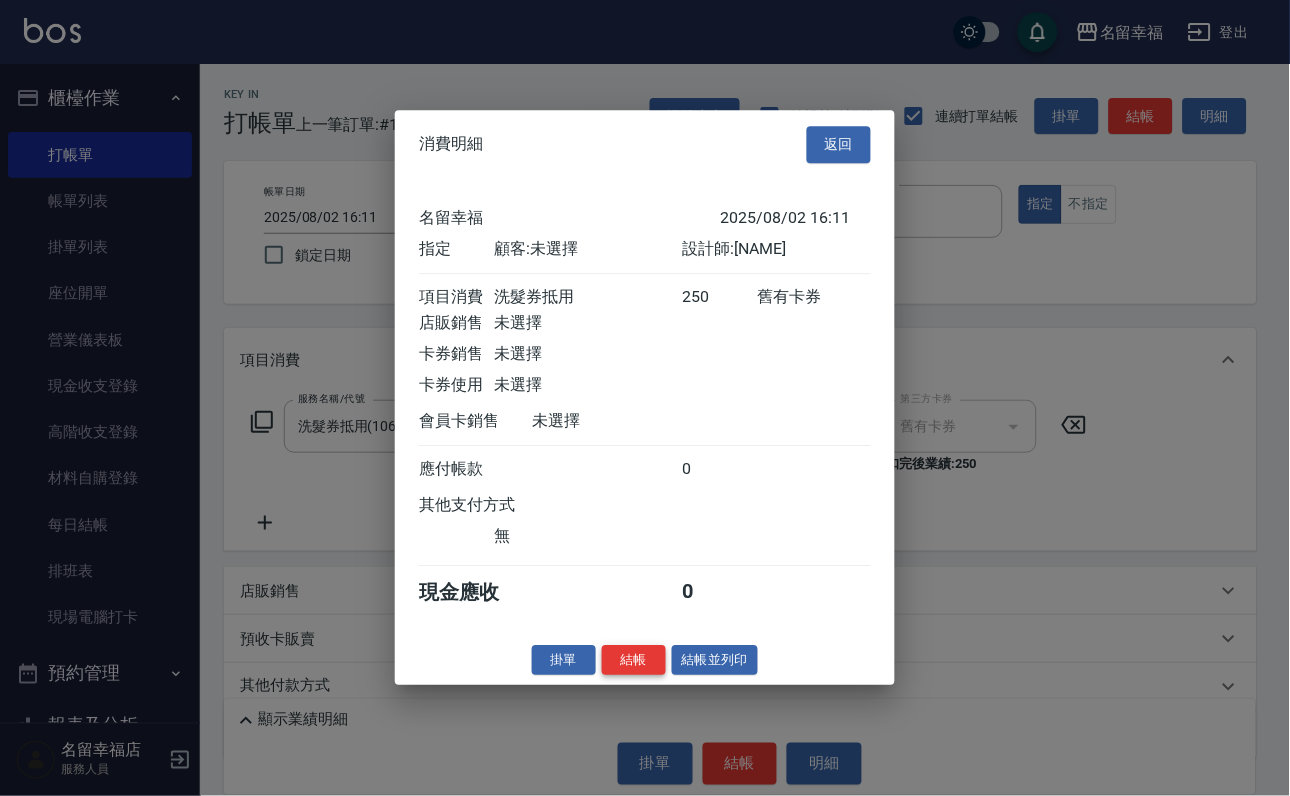 click on "結帳" at bounding box center [634, 660] 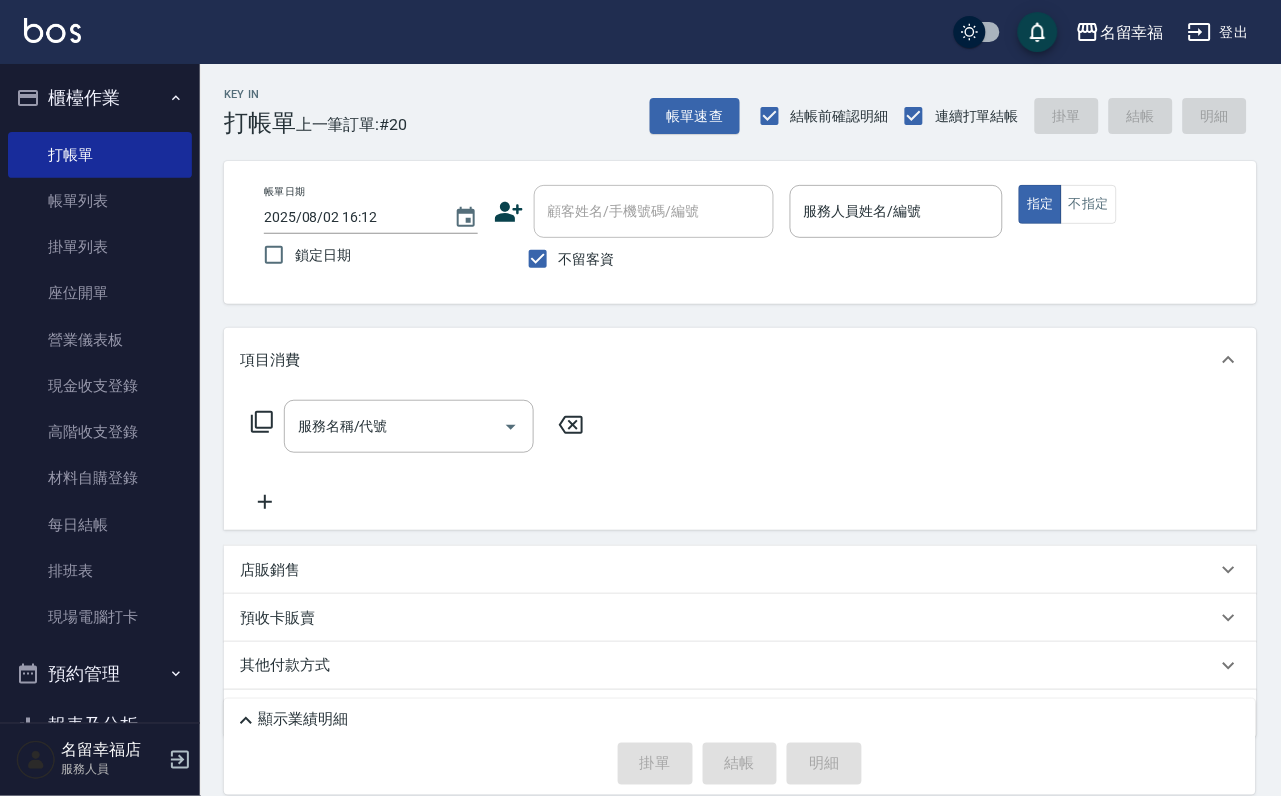 click on "不留客資" at bounding box center [566, 259] 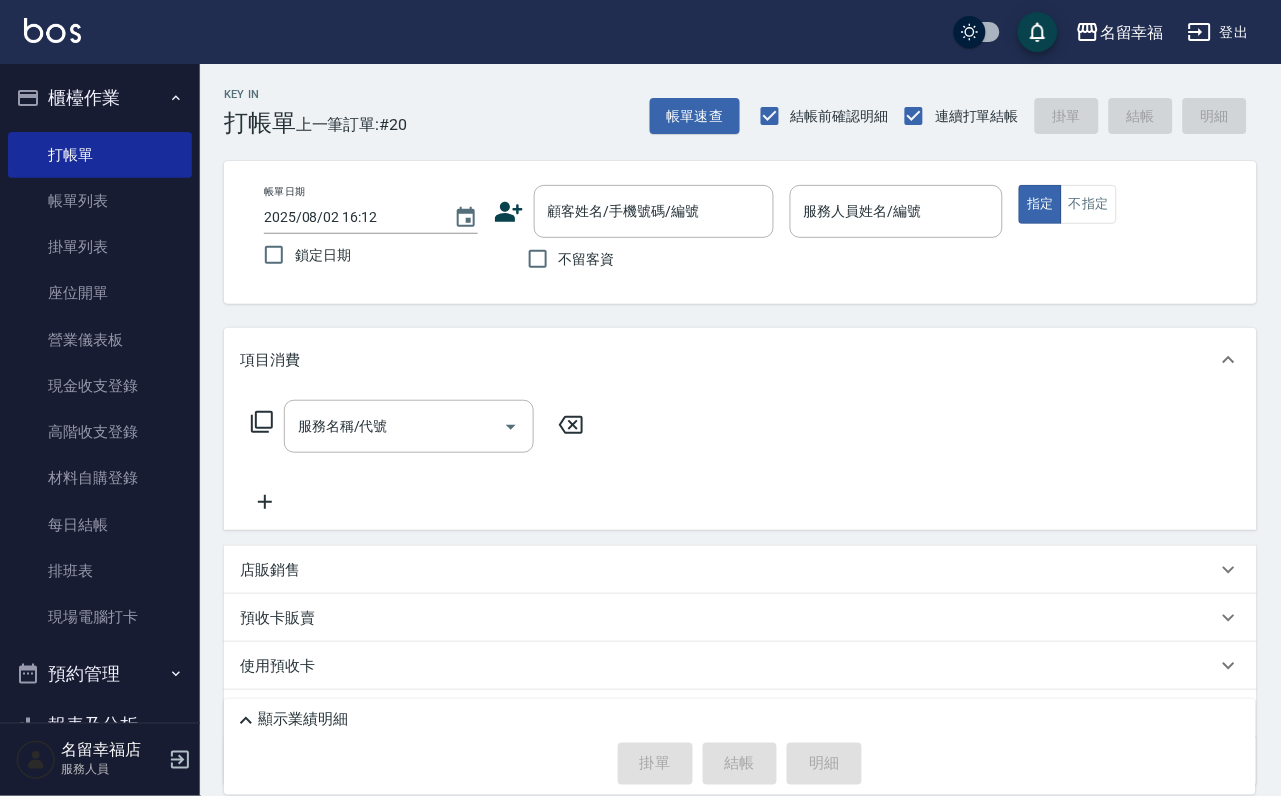 click on "顧客姓名/手機號碼/編號 顧客姓名/手機號碼/編號" at bounding box center [634, 211] 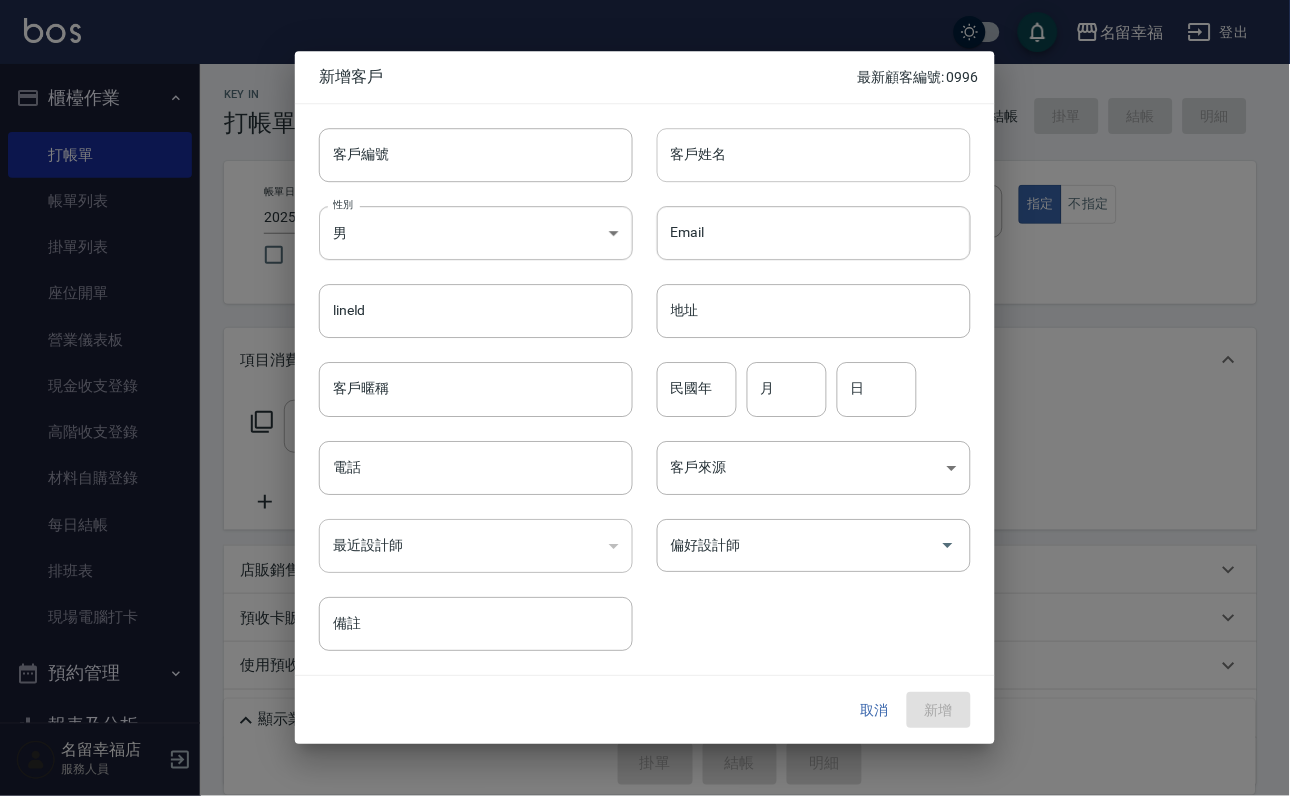 click on "客戶姓名" at bounding box center (814, 155) 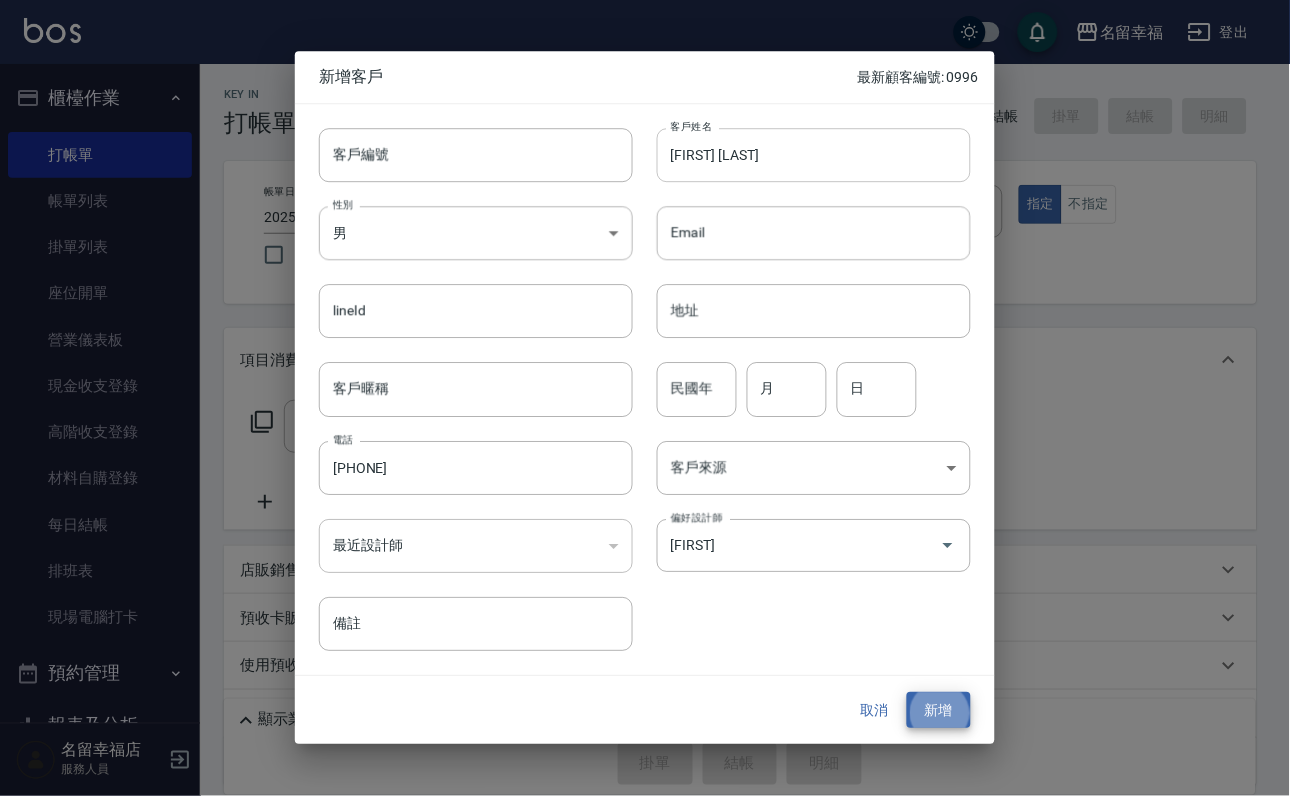 click on "新增" at bounding box center [939, 710] 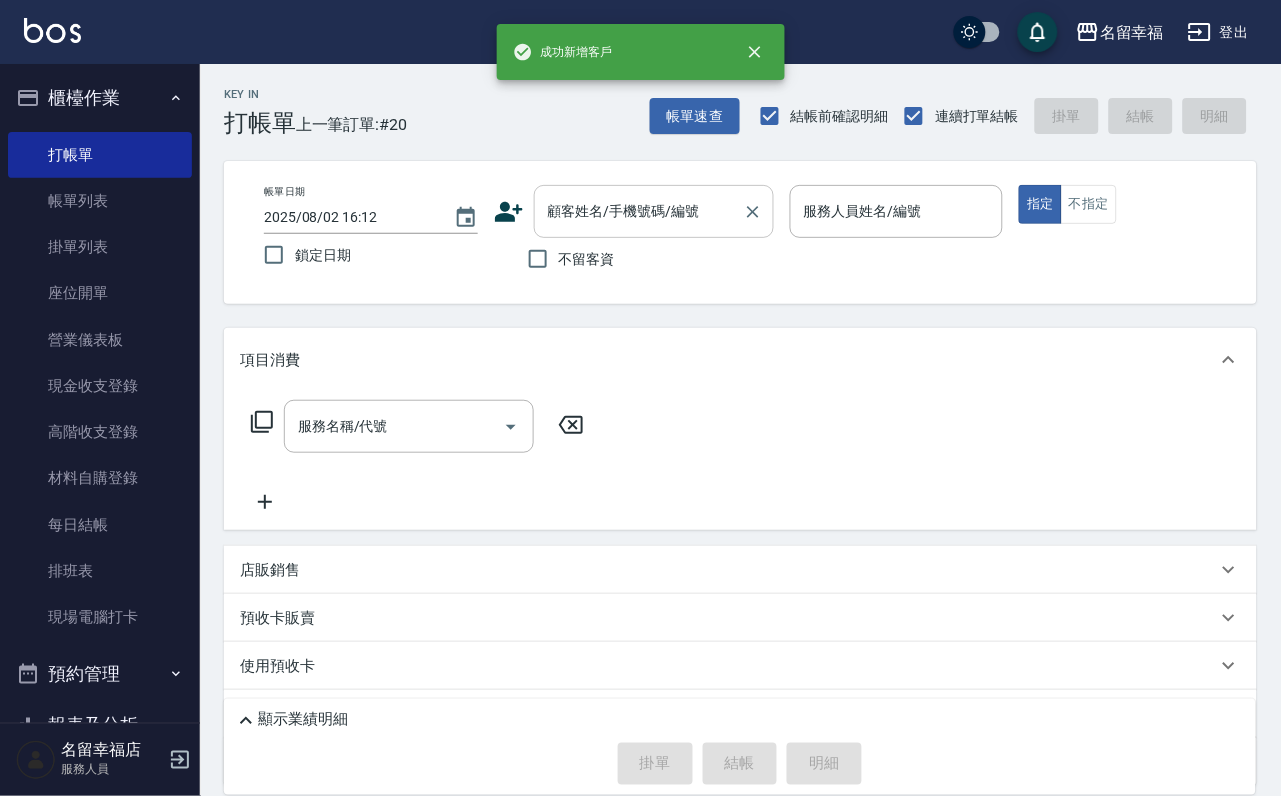 click on "顧客姓名/手機號碼/編號" at bounding box center [639, 211] 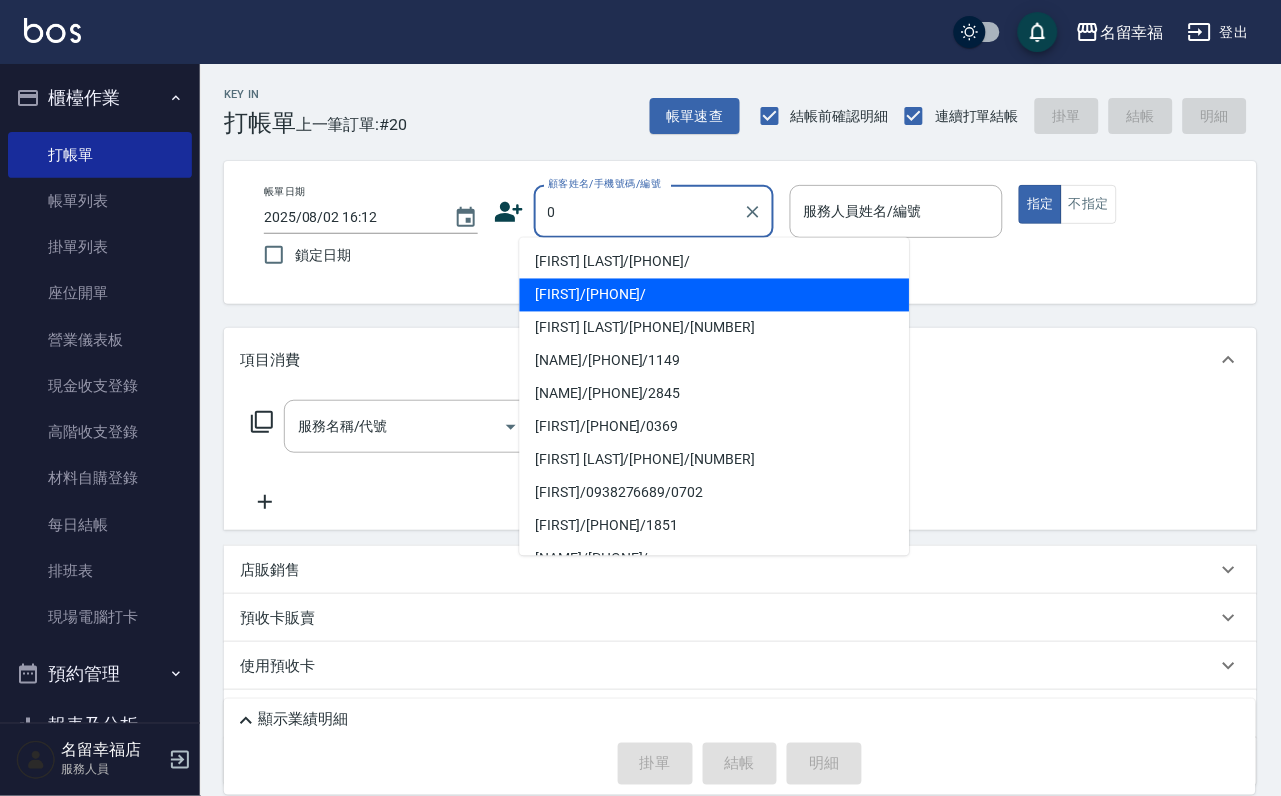 scroll, scrollTop: 381, scrollLeft: 0, axis: vertical 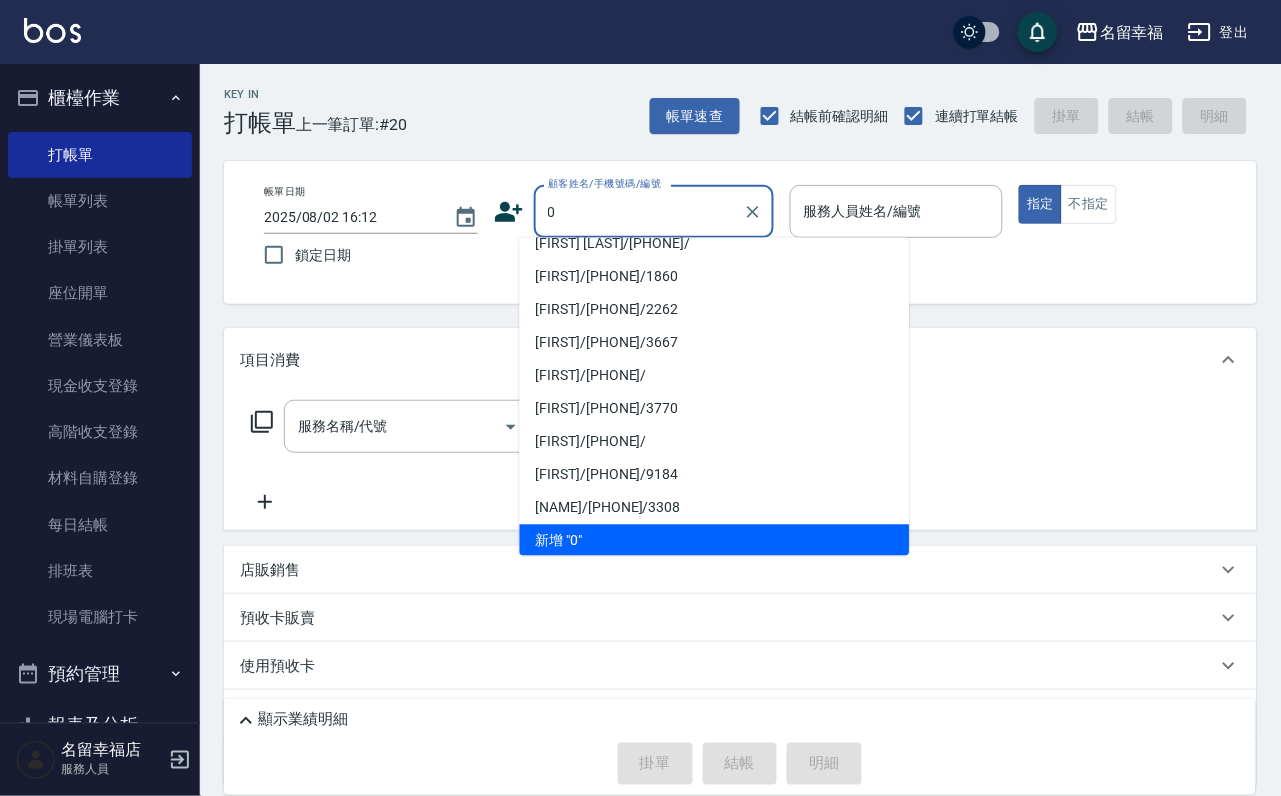 click on "0" at bounding box center [639, 211] 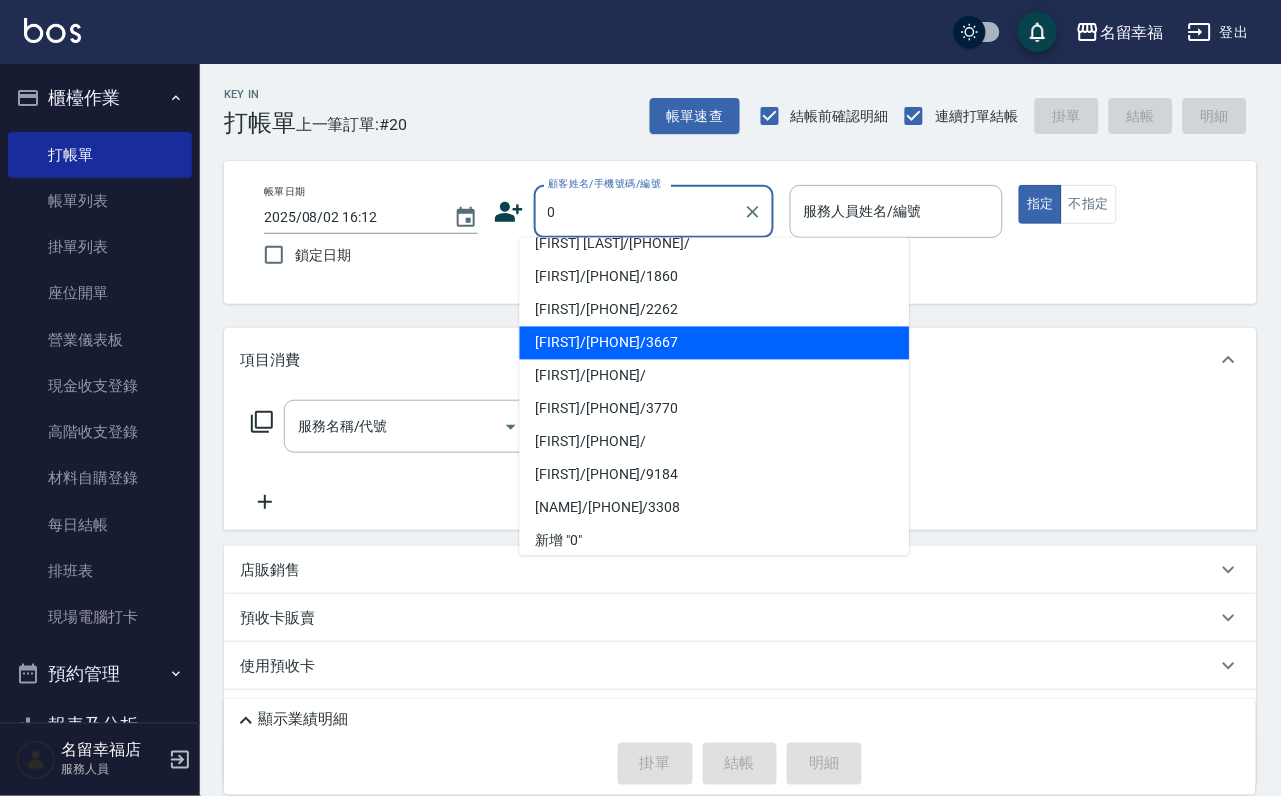scroll, scrollTop: 0, scrollLeft: 0, axis: both 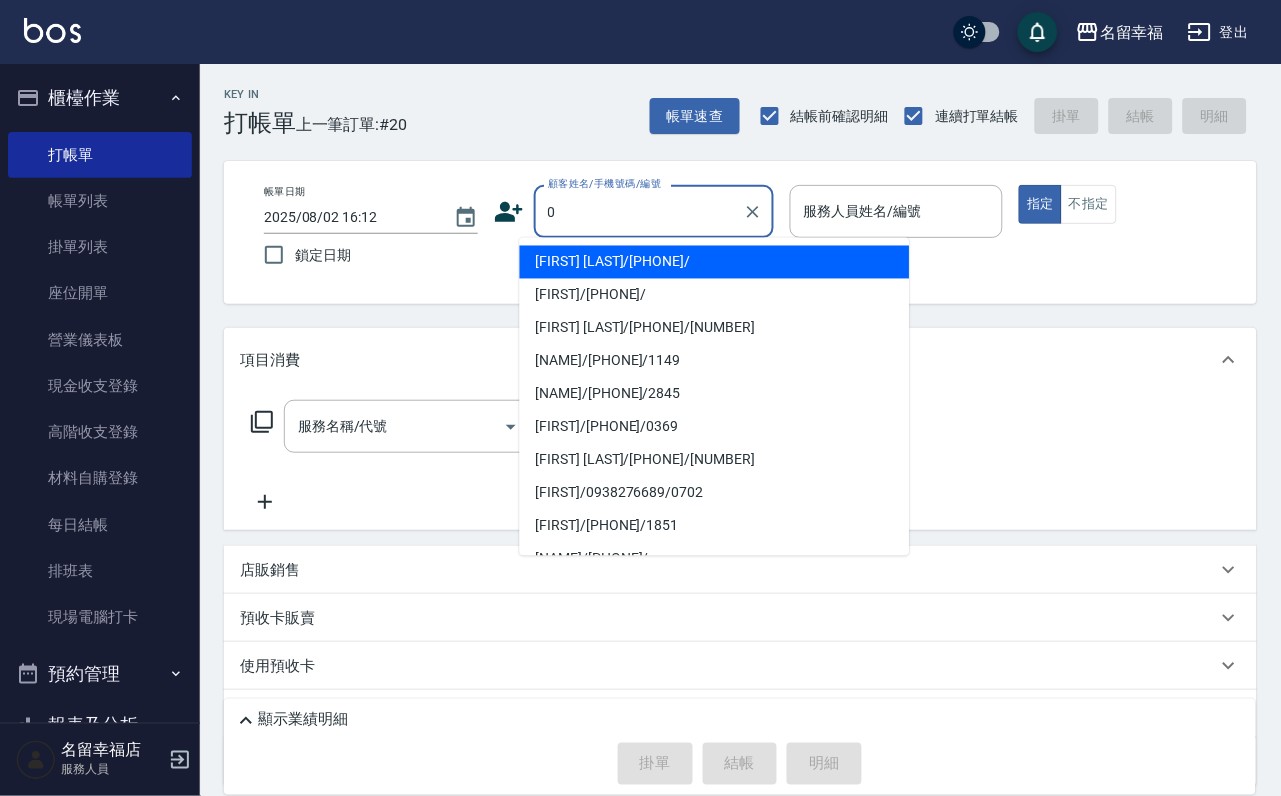 click on "[FIRST] [LAST]/[PHONE]/" at bounding box center [715, 262] 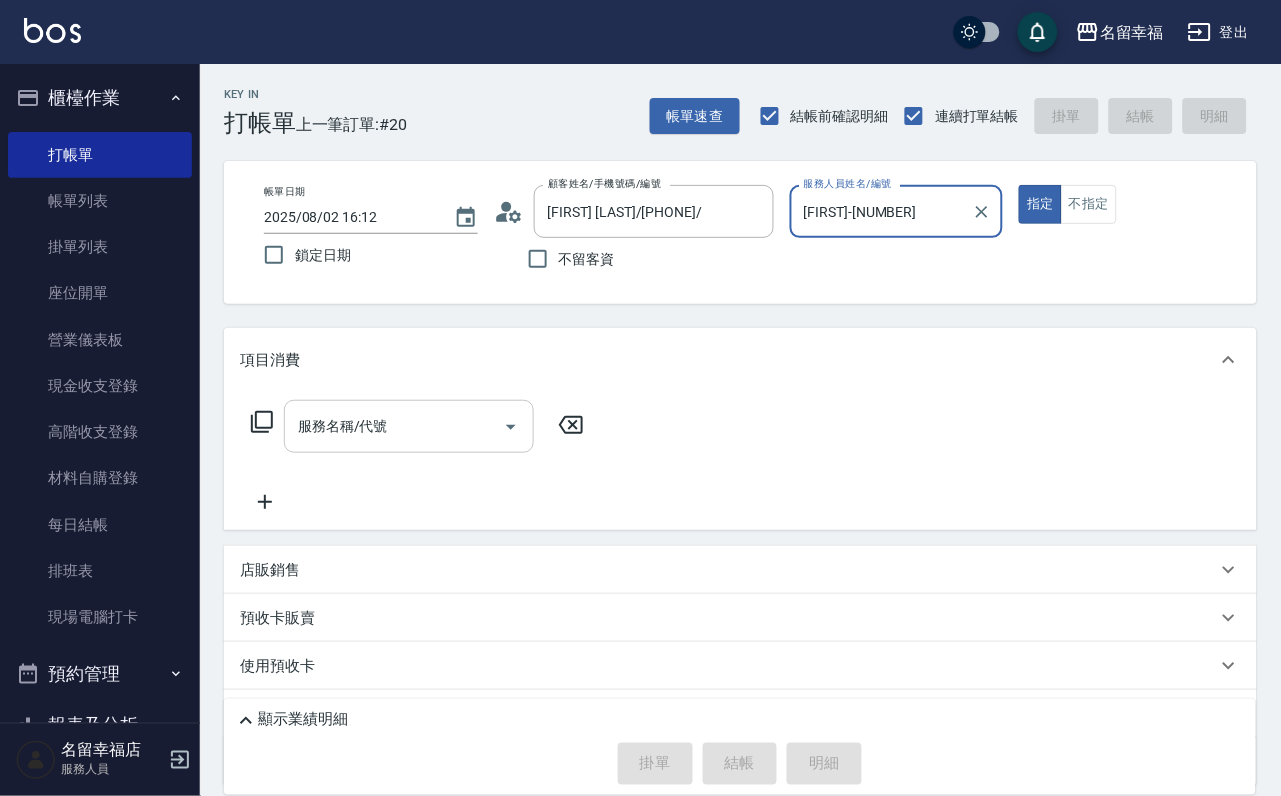 click on "服務名稱/代號" at bounding box center [394, 426] 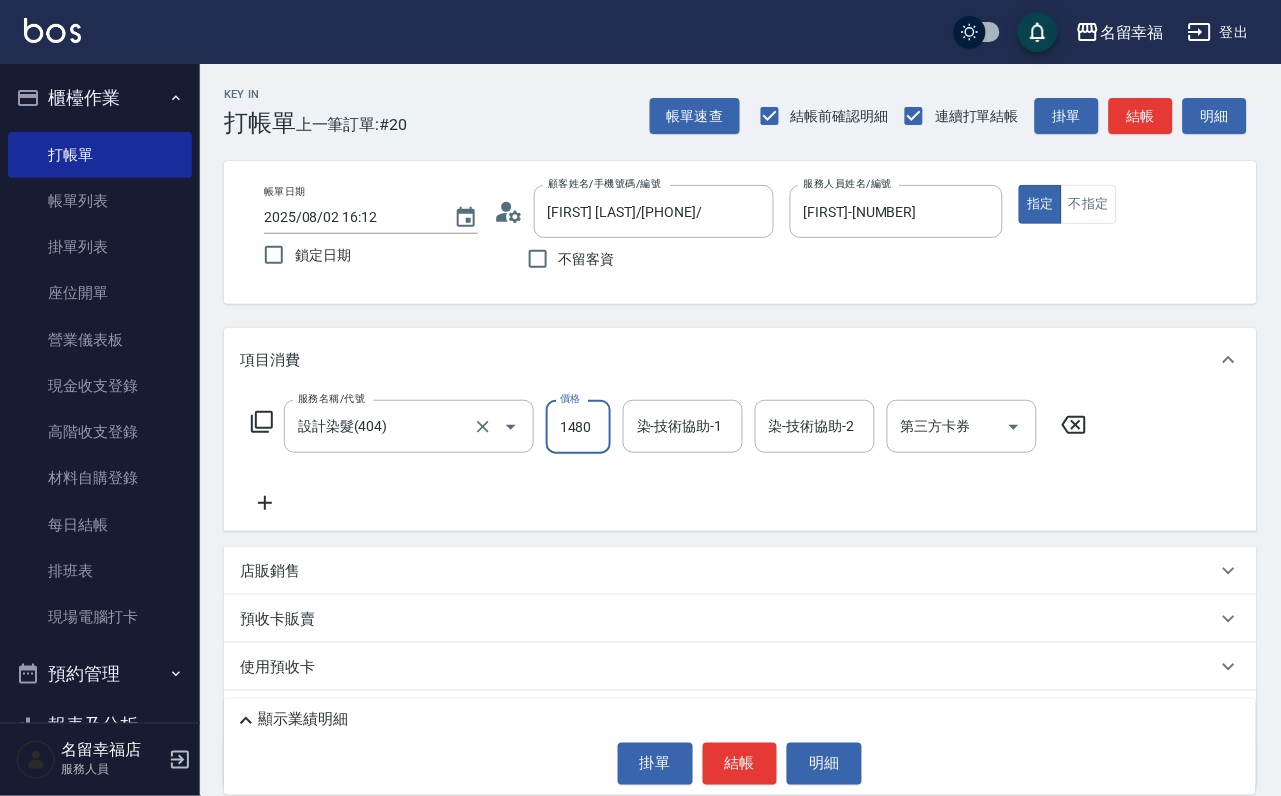 scroll, scrollTop: 0, scrollLeft: 1, axis: horizontal 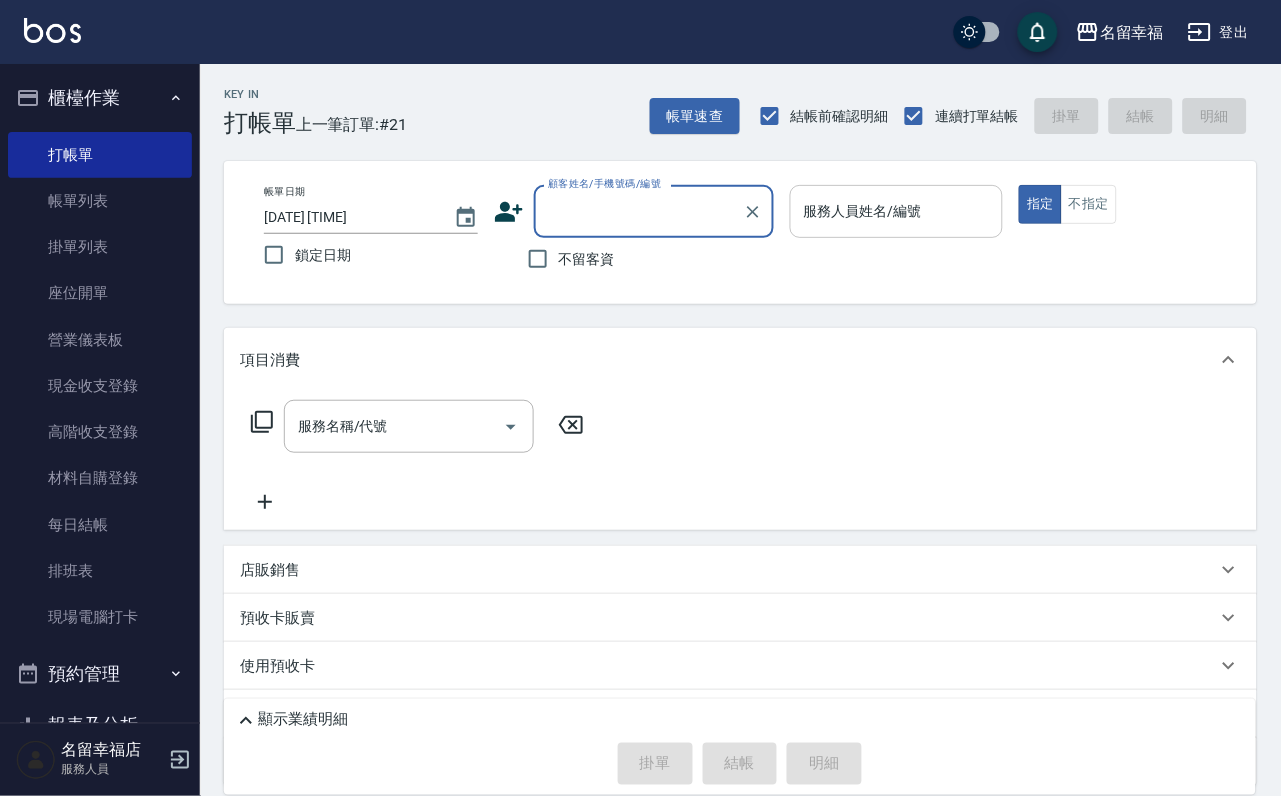 click on "服務人員姓名/編號" at bounding box center (897, 211) 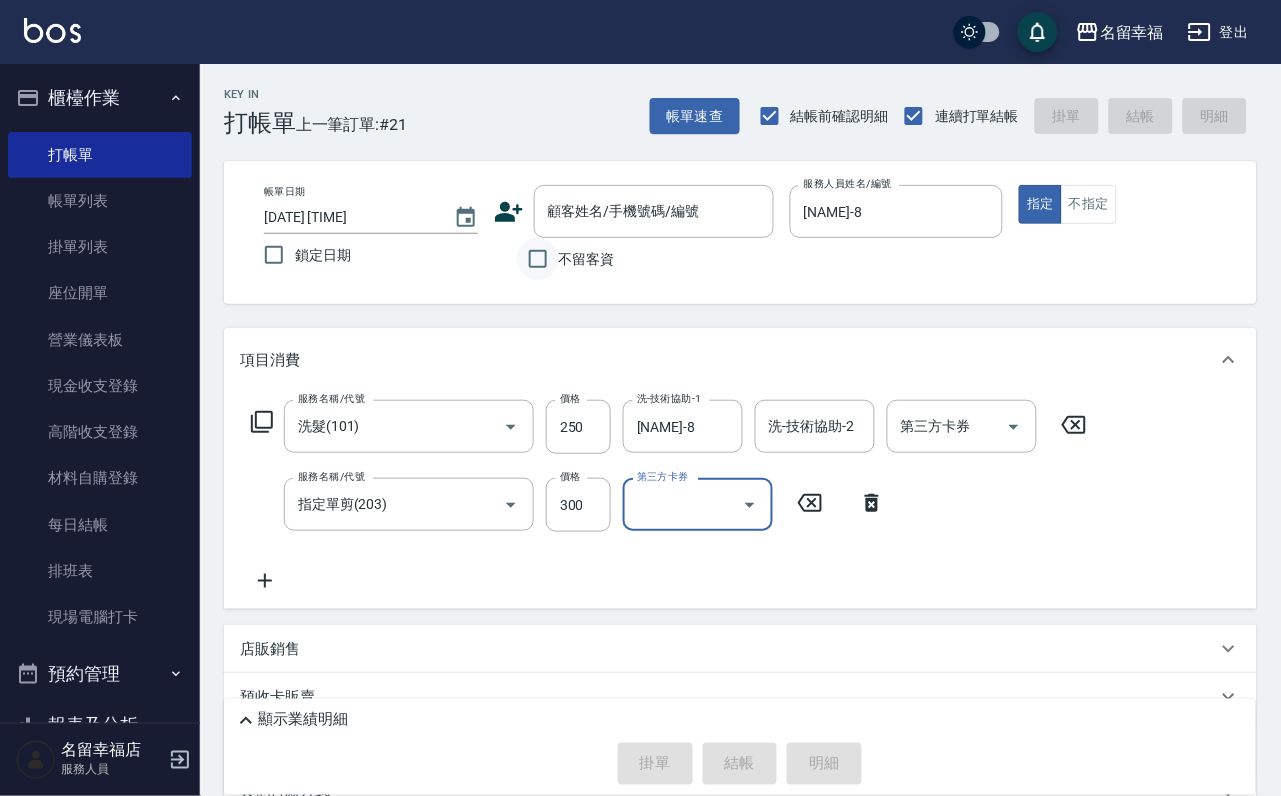 click on "不留客資" at bounding box center [538, 259] 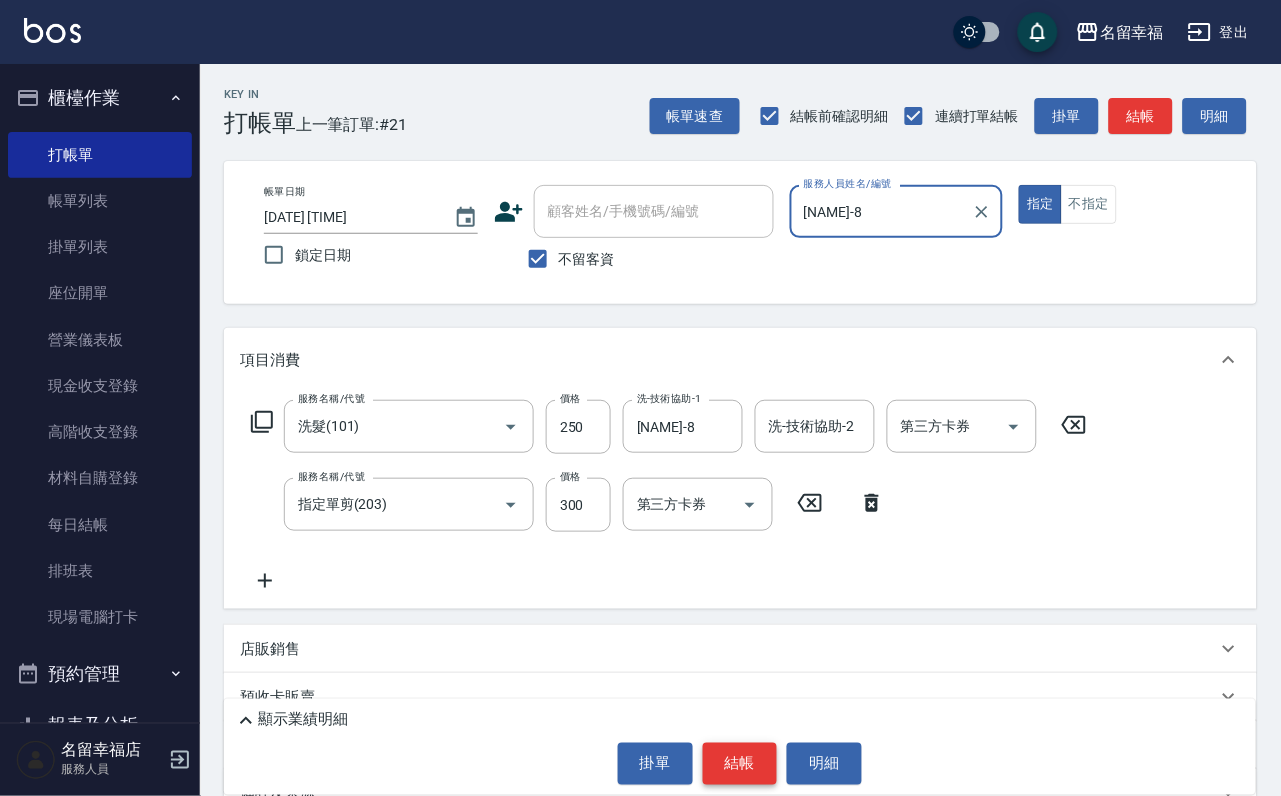 click on "結帳" at bounding box center (740, 764) 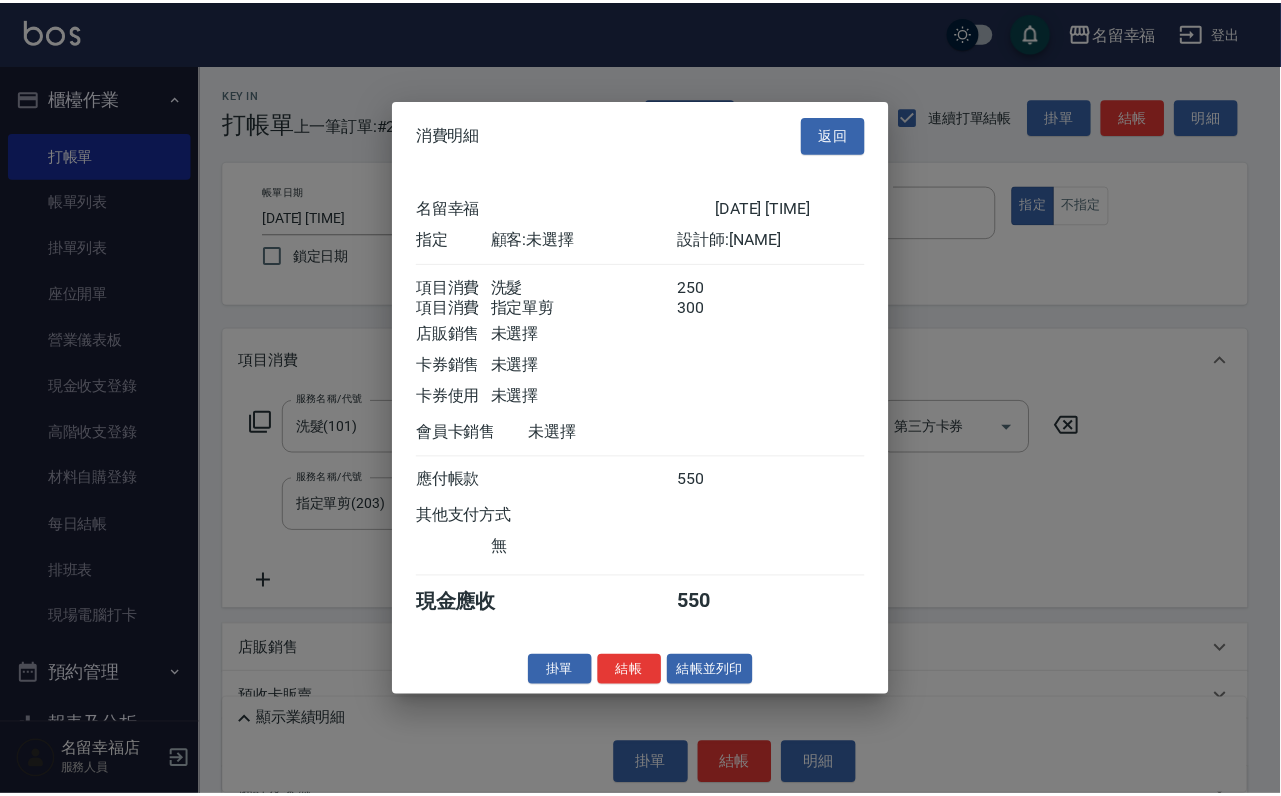 scroll, scrollTop: 322, scrollLeft: 0, axis: vertical 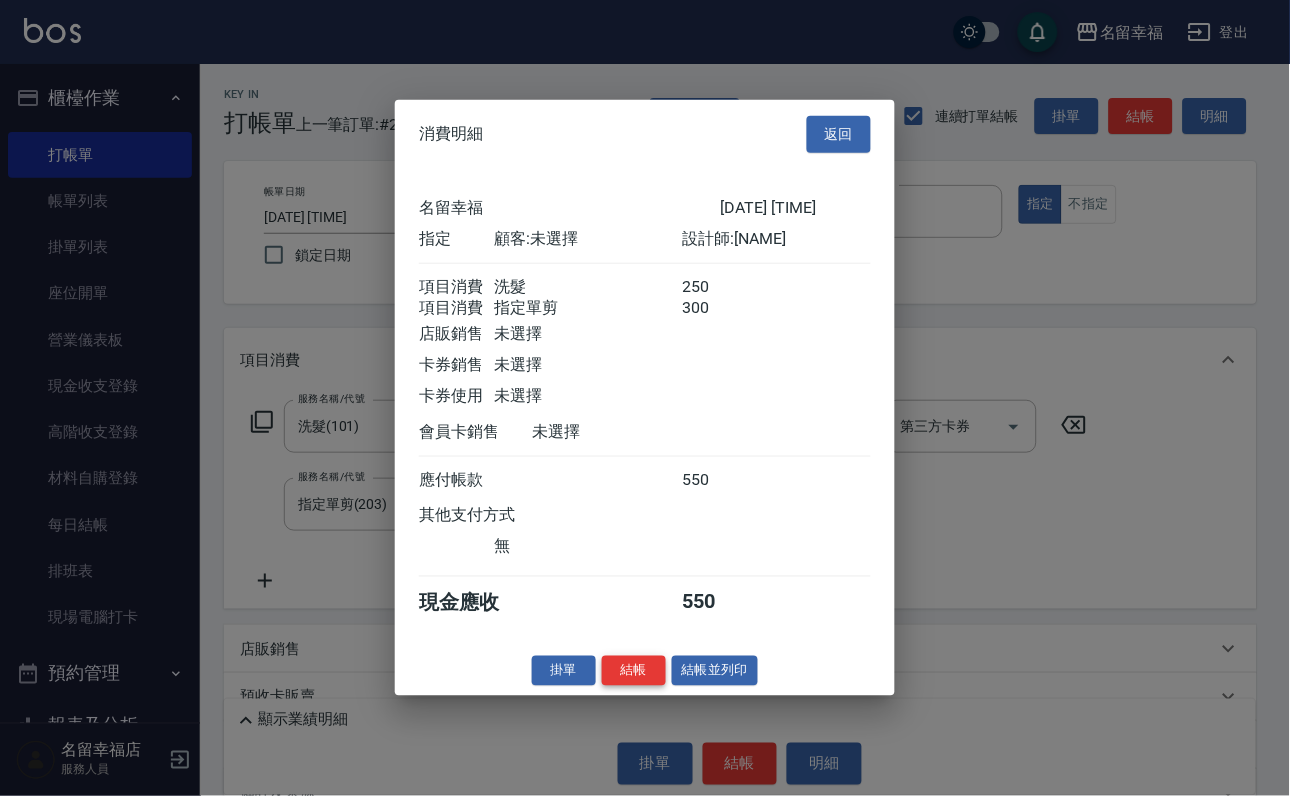 click on "結帳" at bounding box center [634, 670] 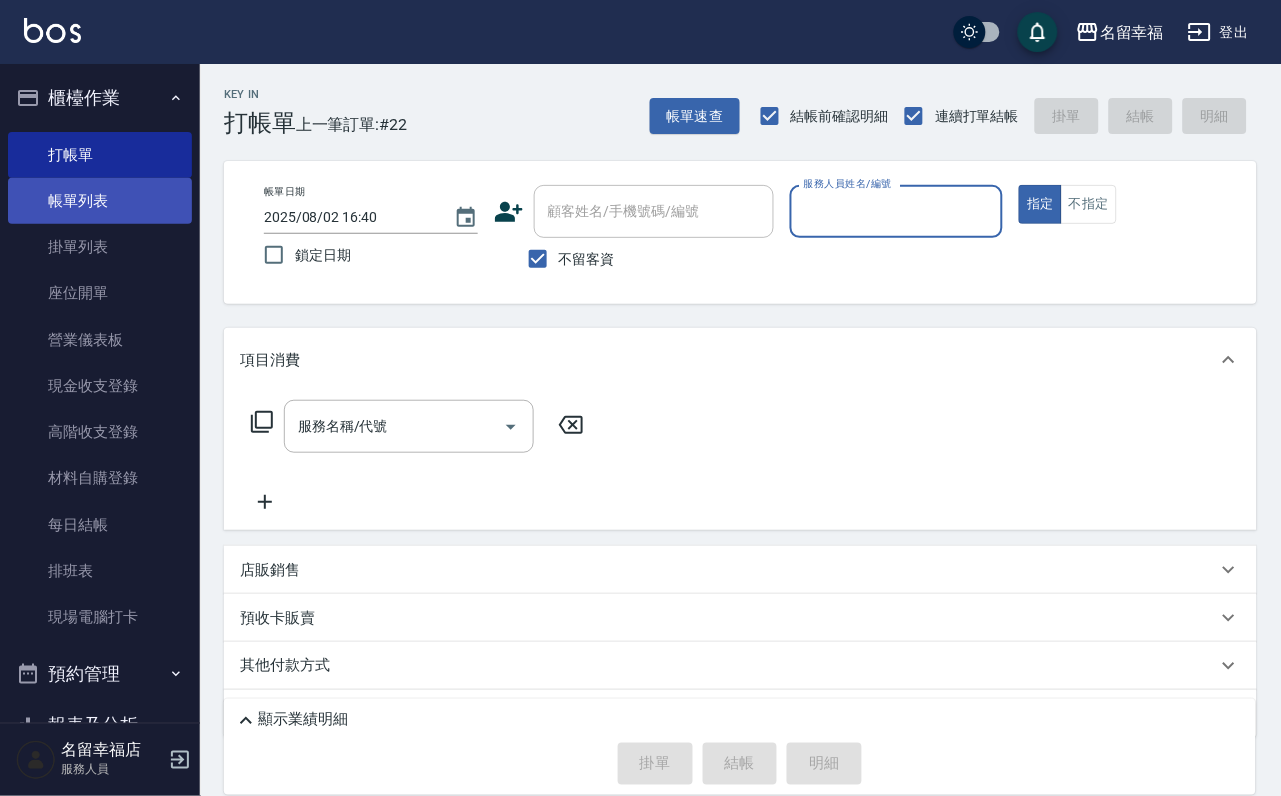 click on "帳單列表" at bounding box center [100, 201] 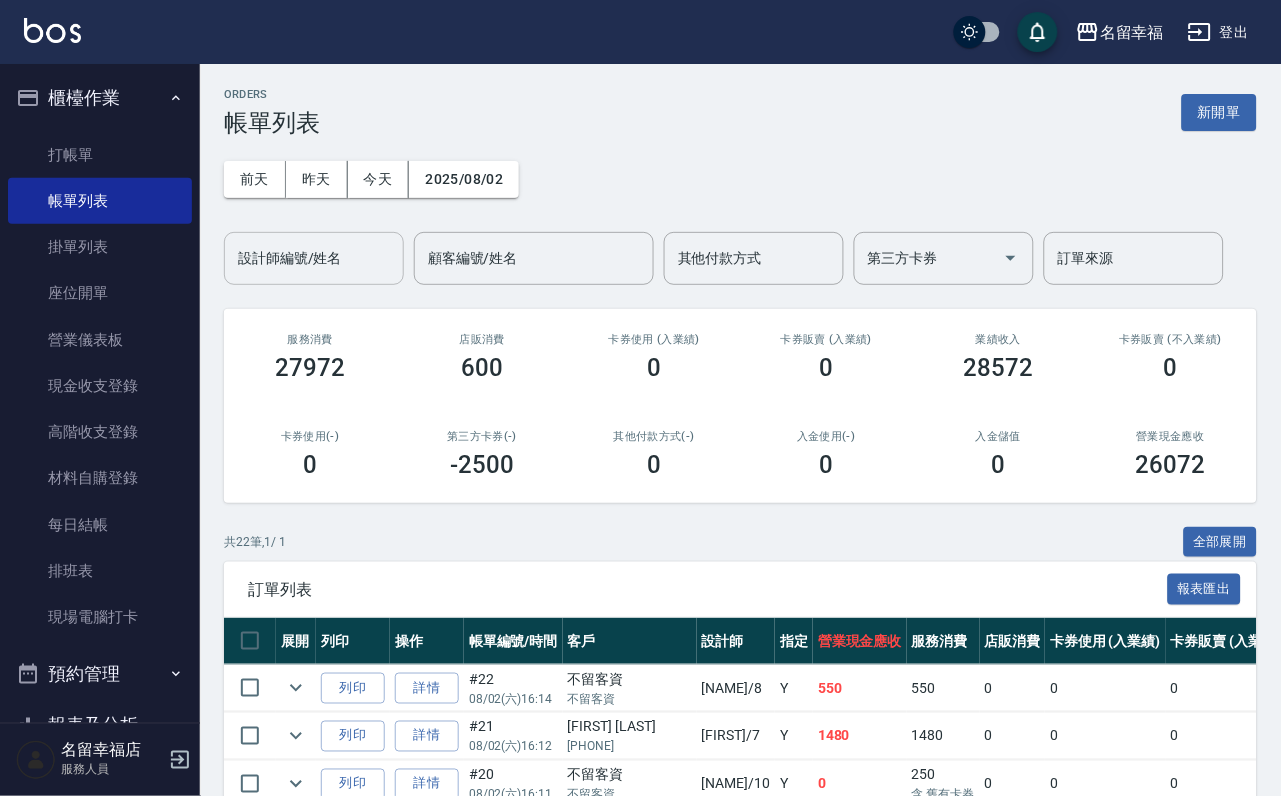 click on "設計師編號/姓名 設計師編號/姓名" at bounding box center (314, 258) 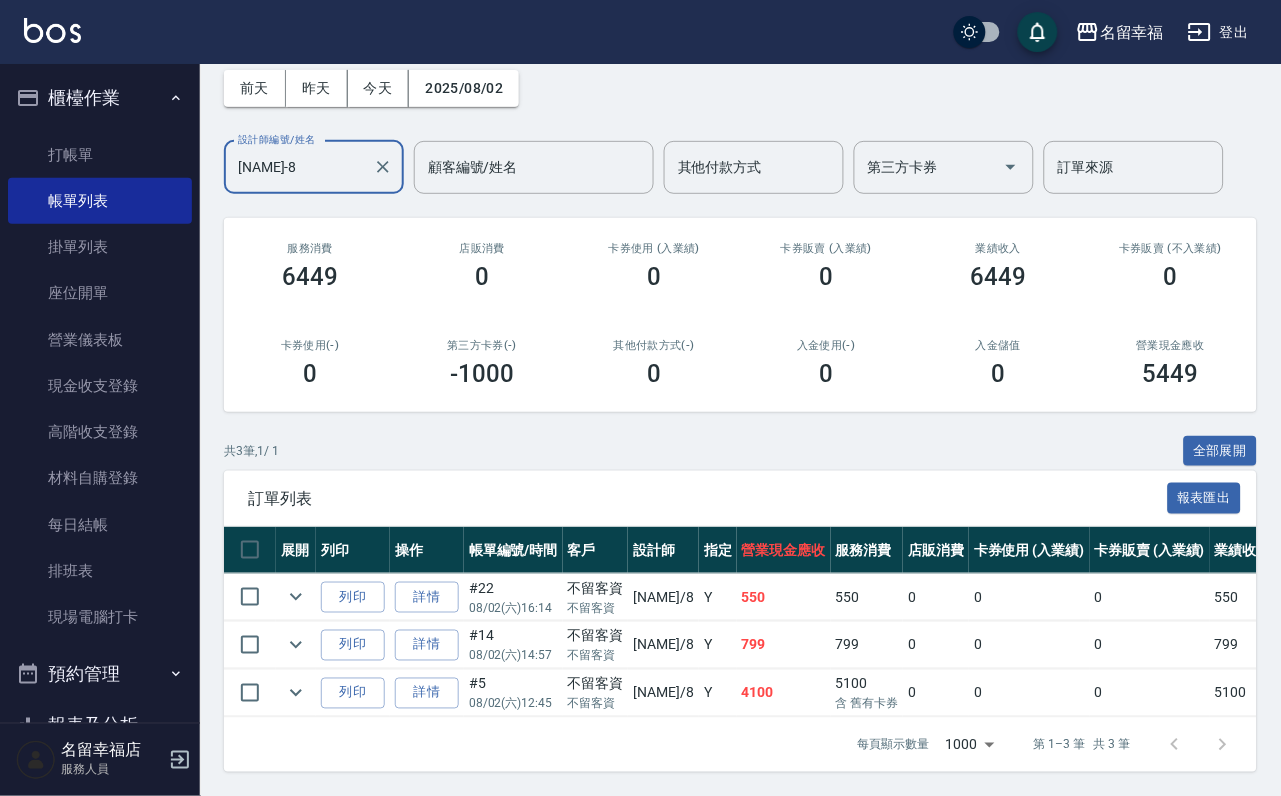 scroll, scrollTop: 231, scrollLeft: 0, axis: vertical 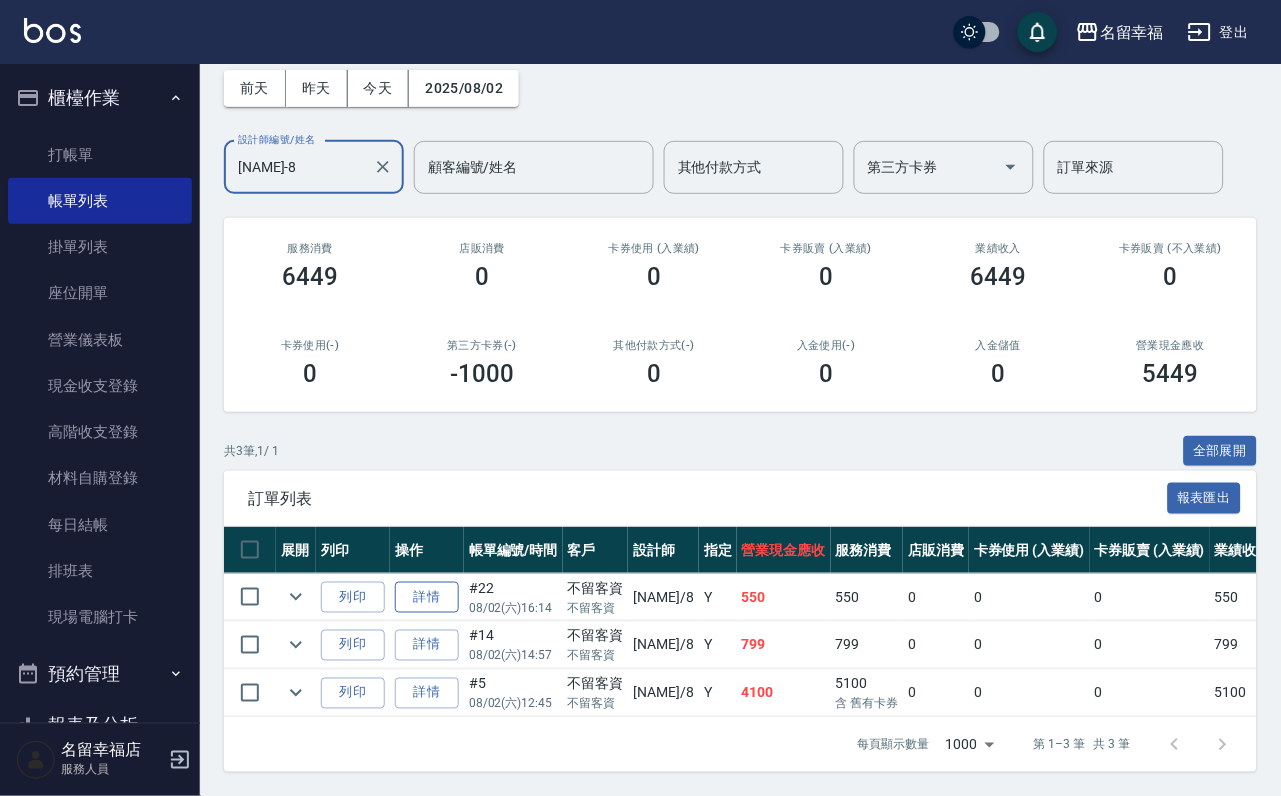 click on "詳情" at bounding box center (427, 597) 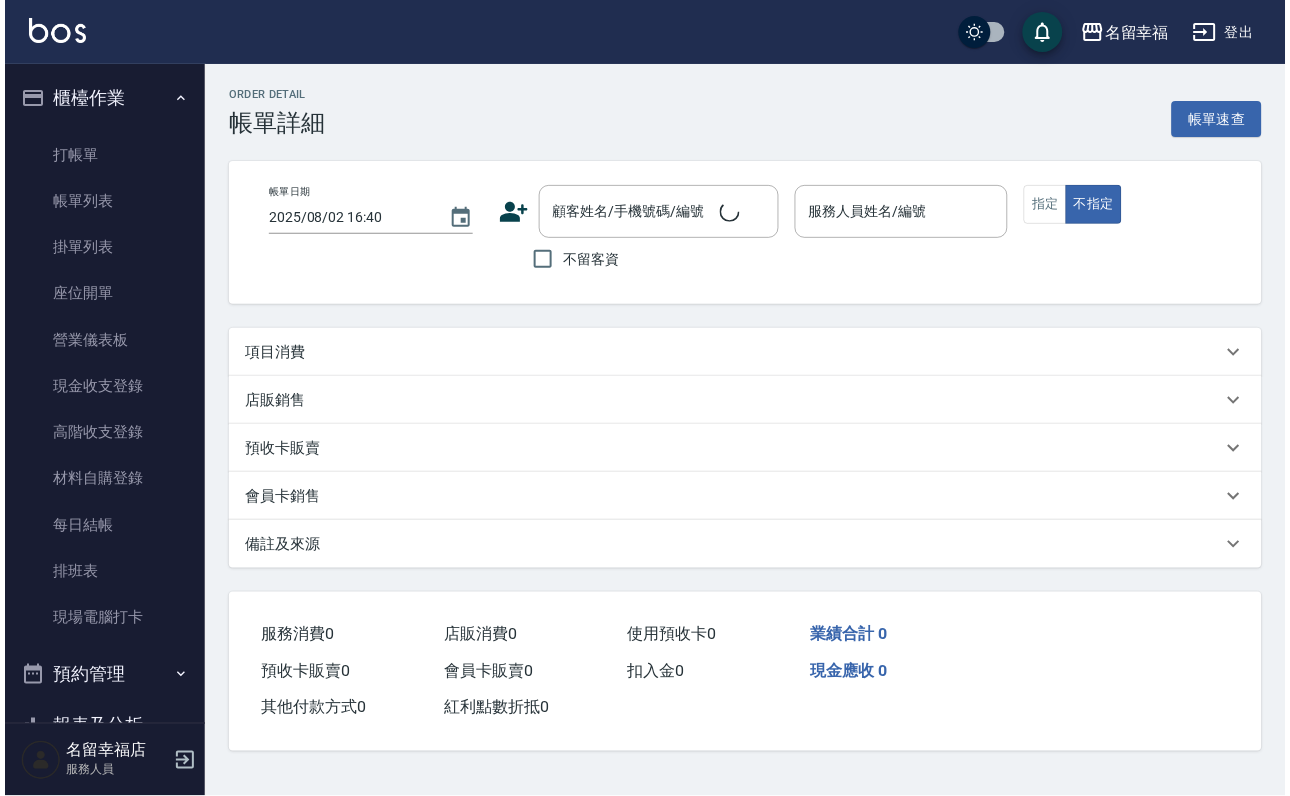 scroll, scrollTop: 0, scrollLeft: 0, axis: both 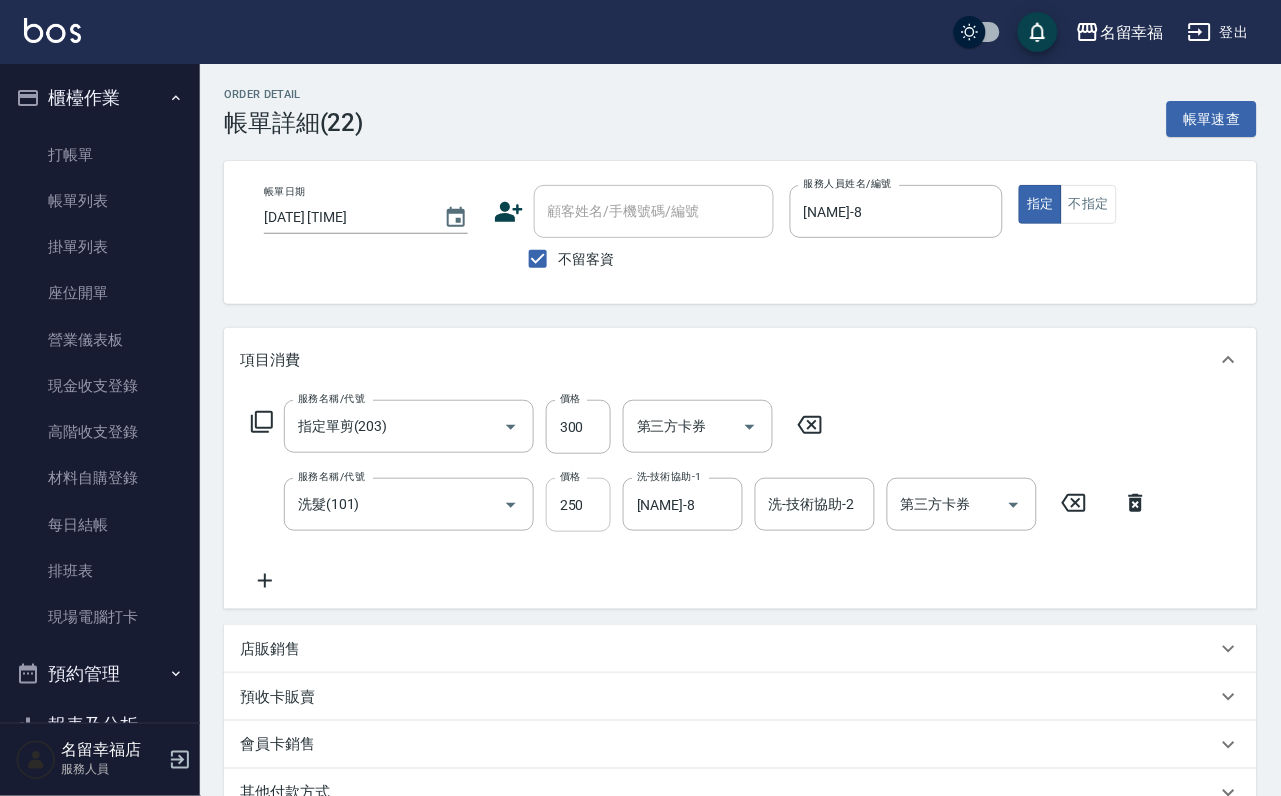 click on "250" at bounding box center (578, 505) 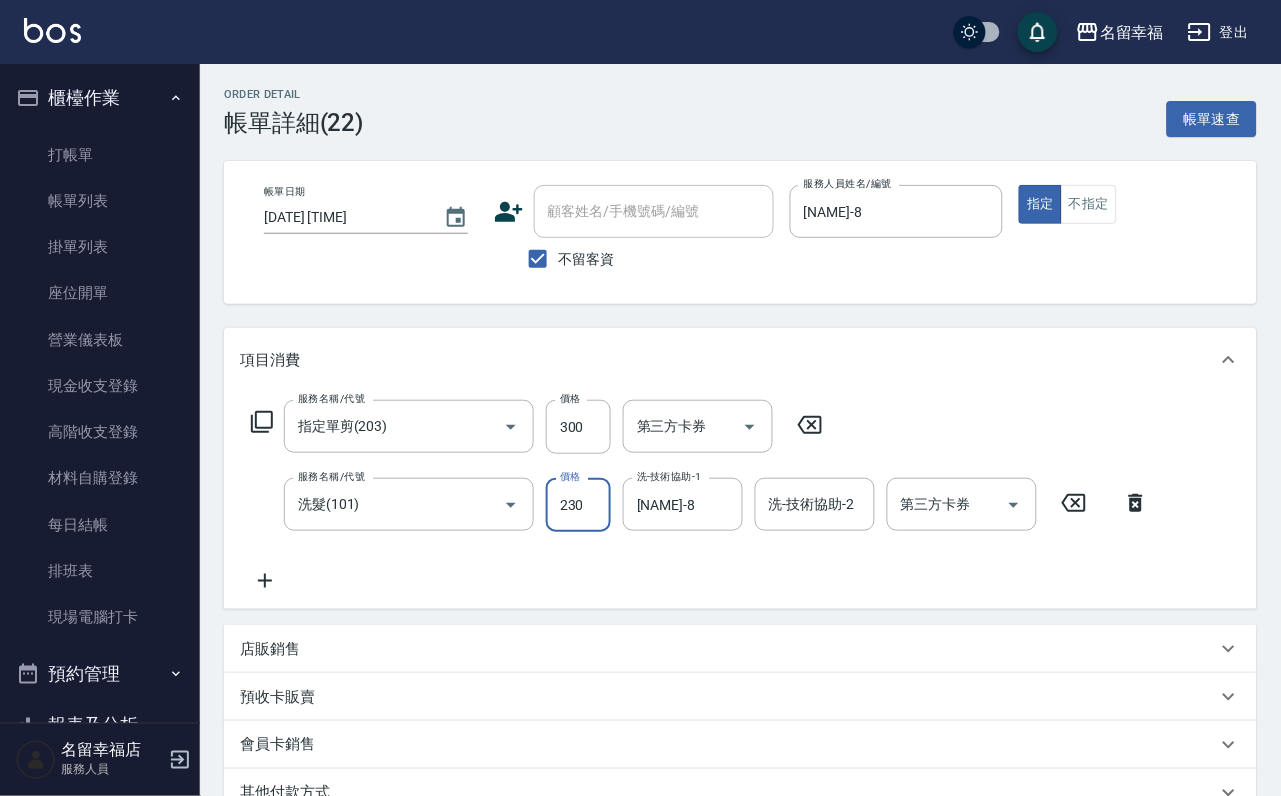 click on "服務名稱/代號 指定單剪(203) 服務名稱/代號 價格 300 價格 第三方卡券 第三方卡券 服務名稱/代號 洗髮(101) 服務名稱/代號 價格 230 價格 洗-技術協助-1 [FIRST]-[NUMBER] 洗-技術協助-1 洗-技術協助-2 洗-技術協助-2 第三方卡券 第三方卡券" at bounding box center [700, 496] 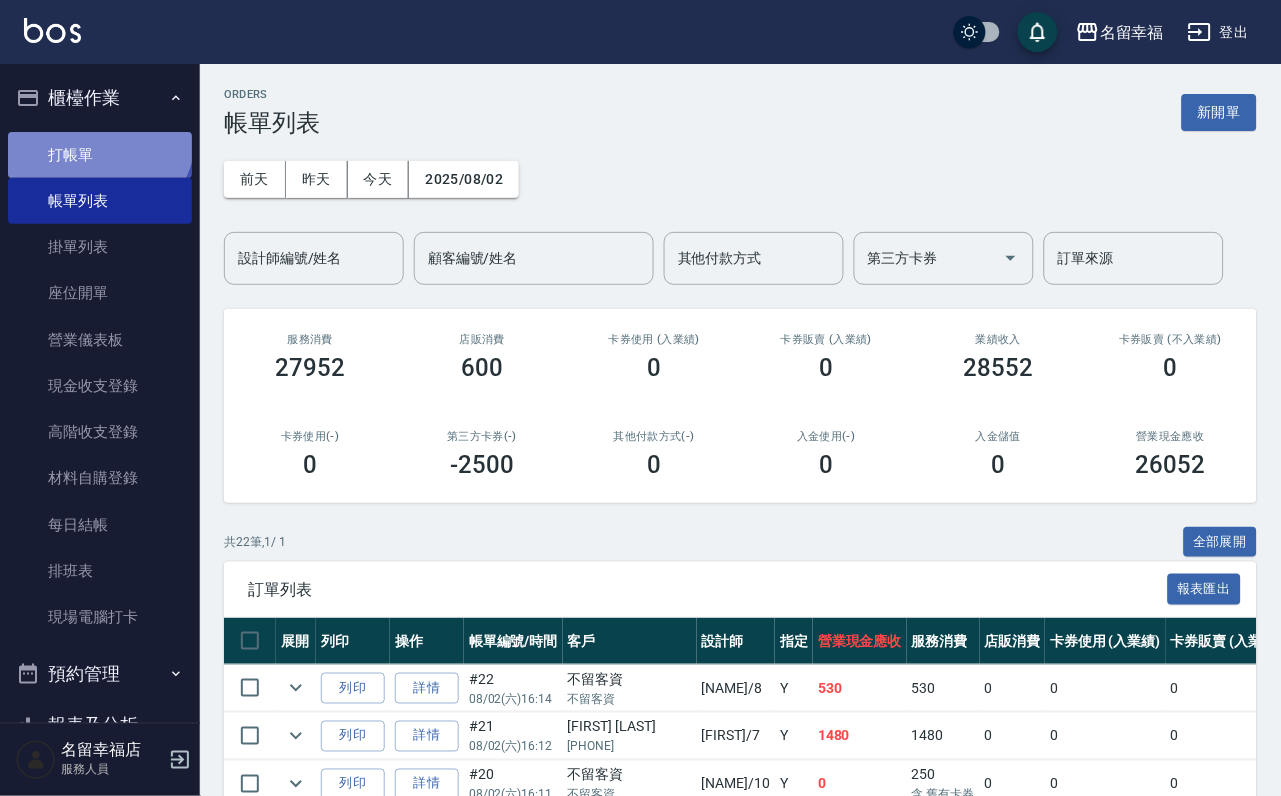 click on "打帳單" at bounding box center [100, 155] 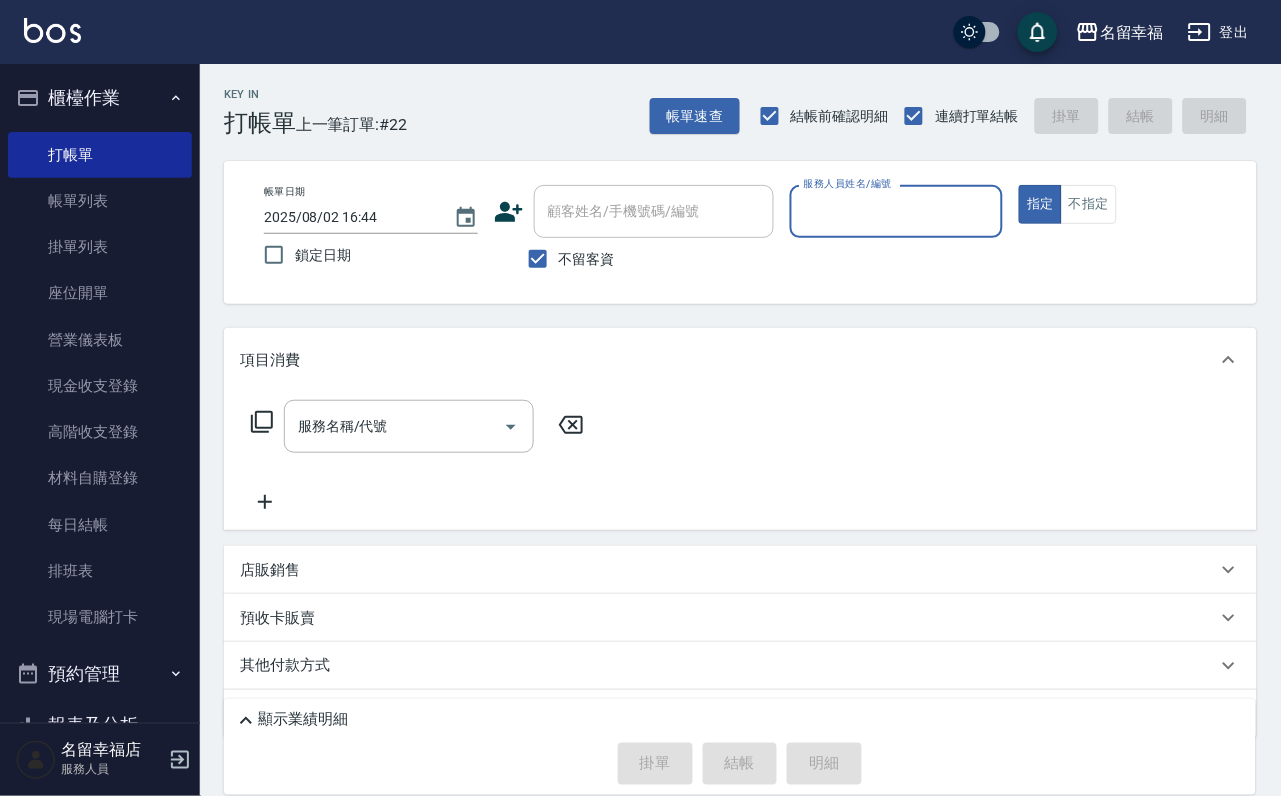 click on "服務人員姓名/編號" at bounding box center [897, 211] 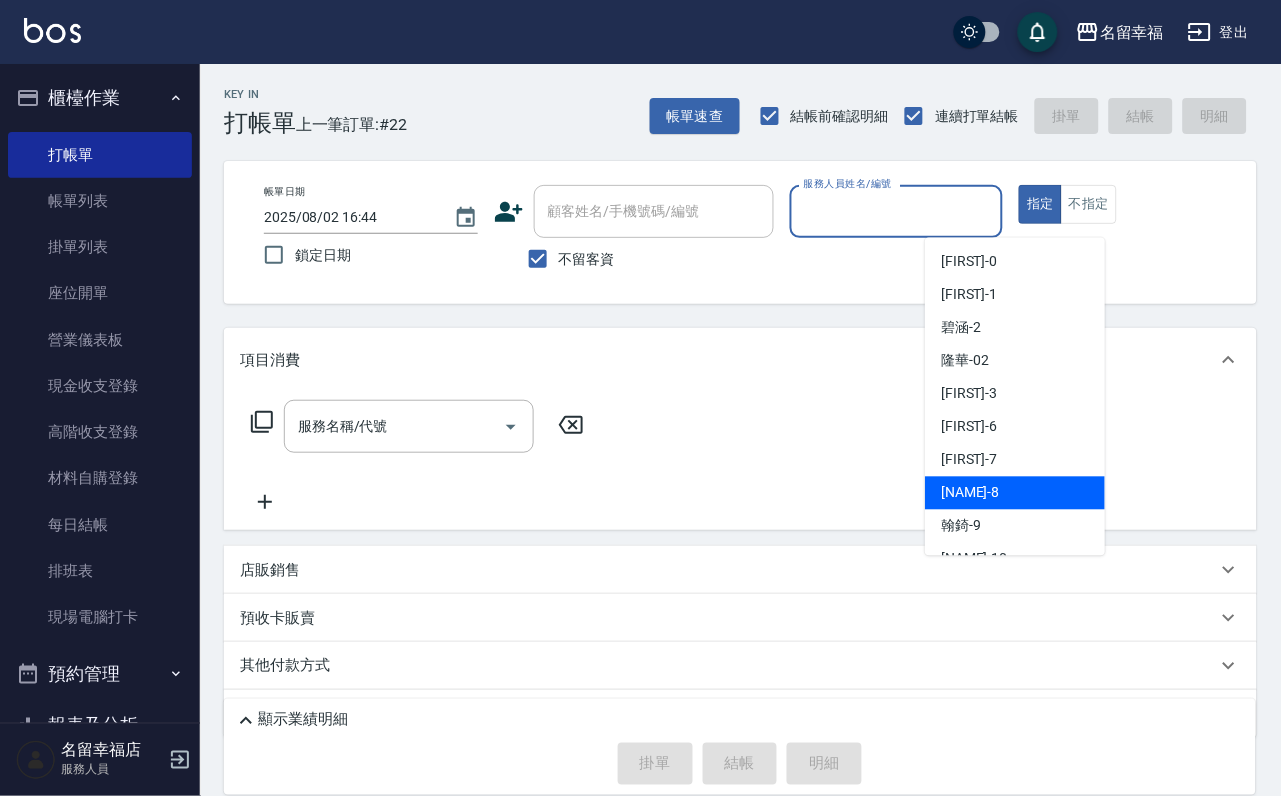 click on "[FIRST] -[NUMBER]" at bounding box center (1015, 493) 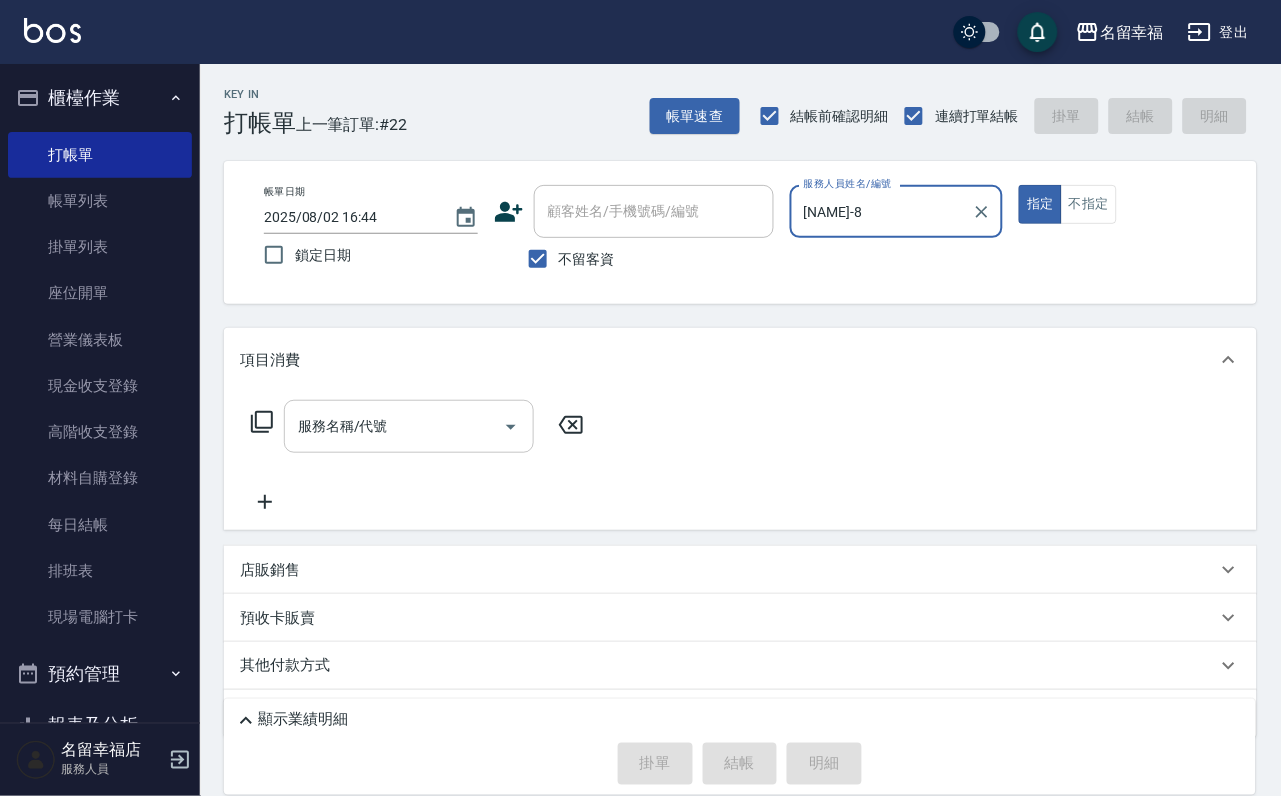 click on "服務名稱/代號" at bounding box center (394, 426) 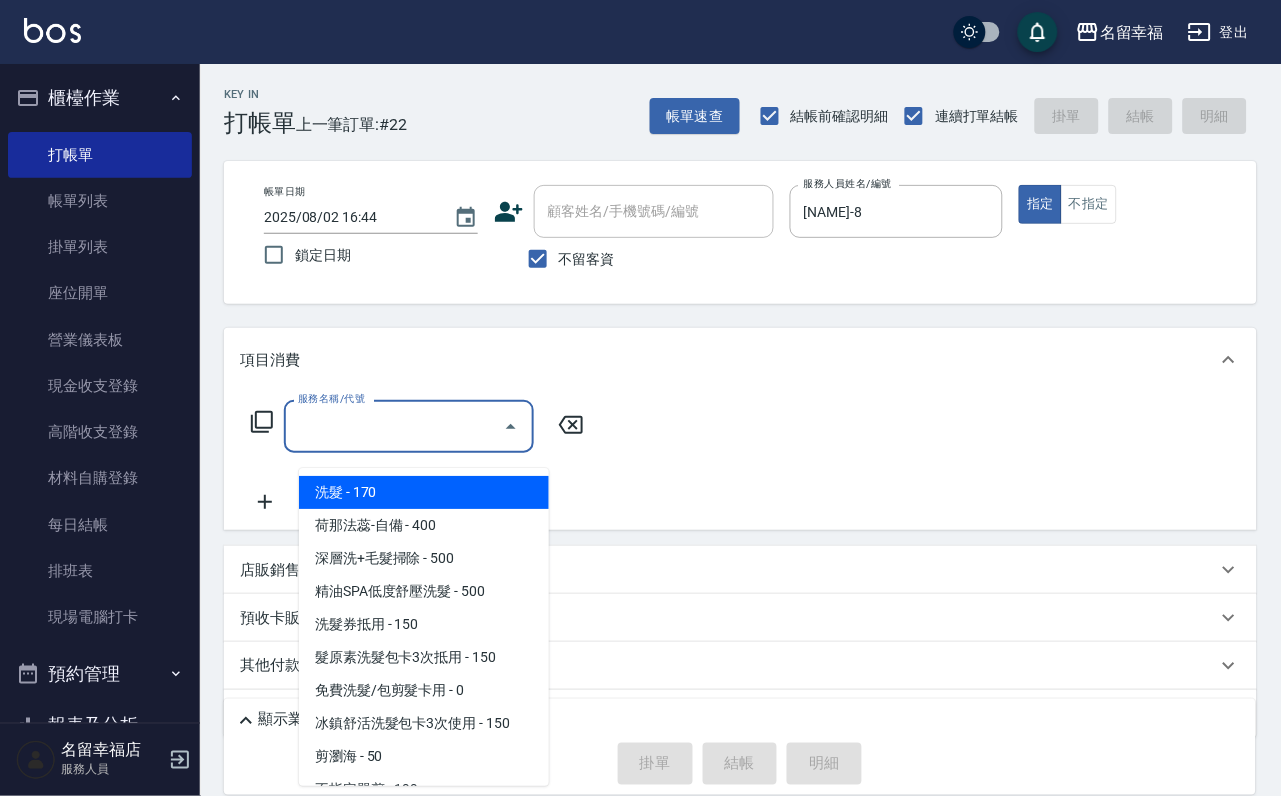 click on "洗髮 - 170" at bounding box center [424, 492] 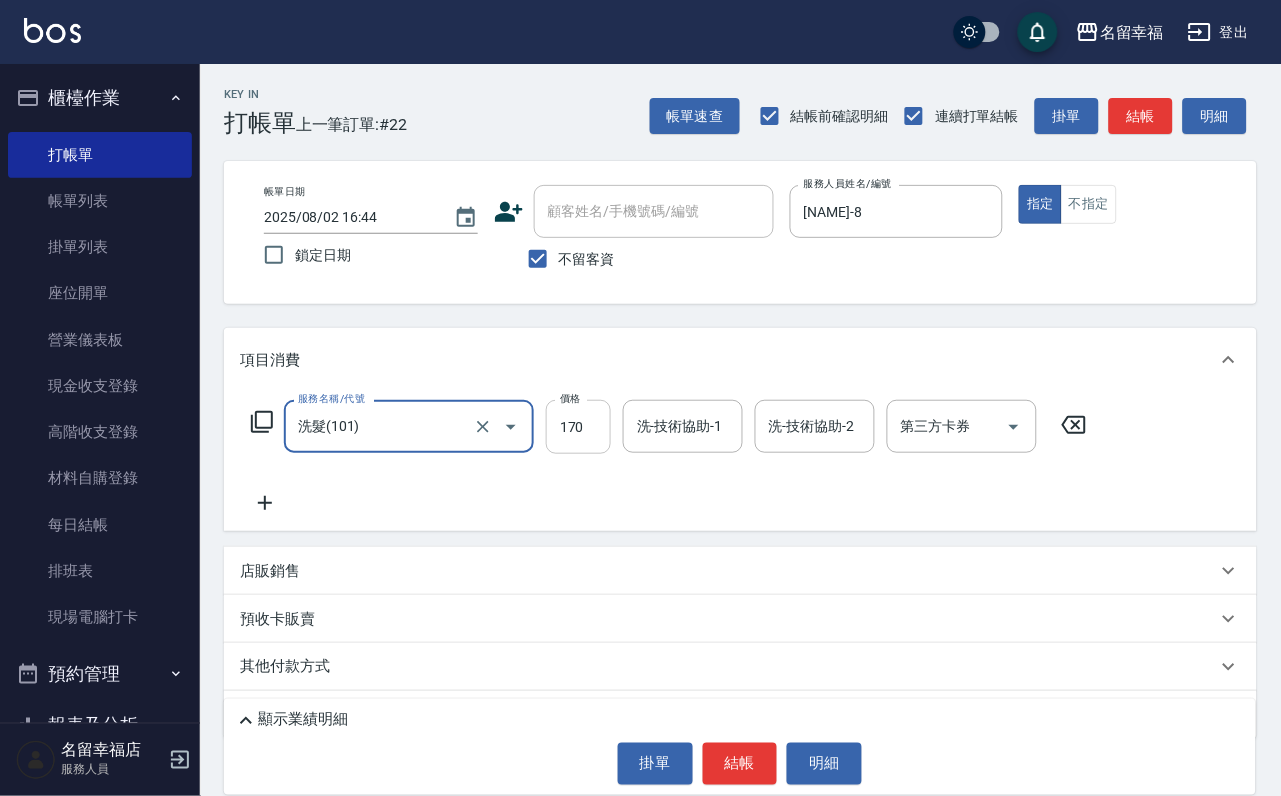 click on "170" at bounding box center (578, 427) 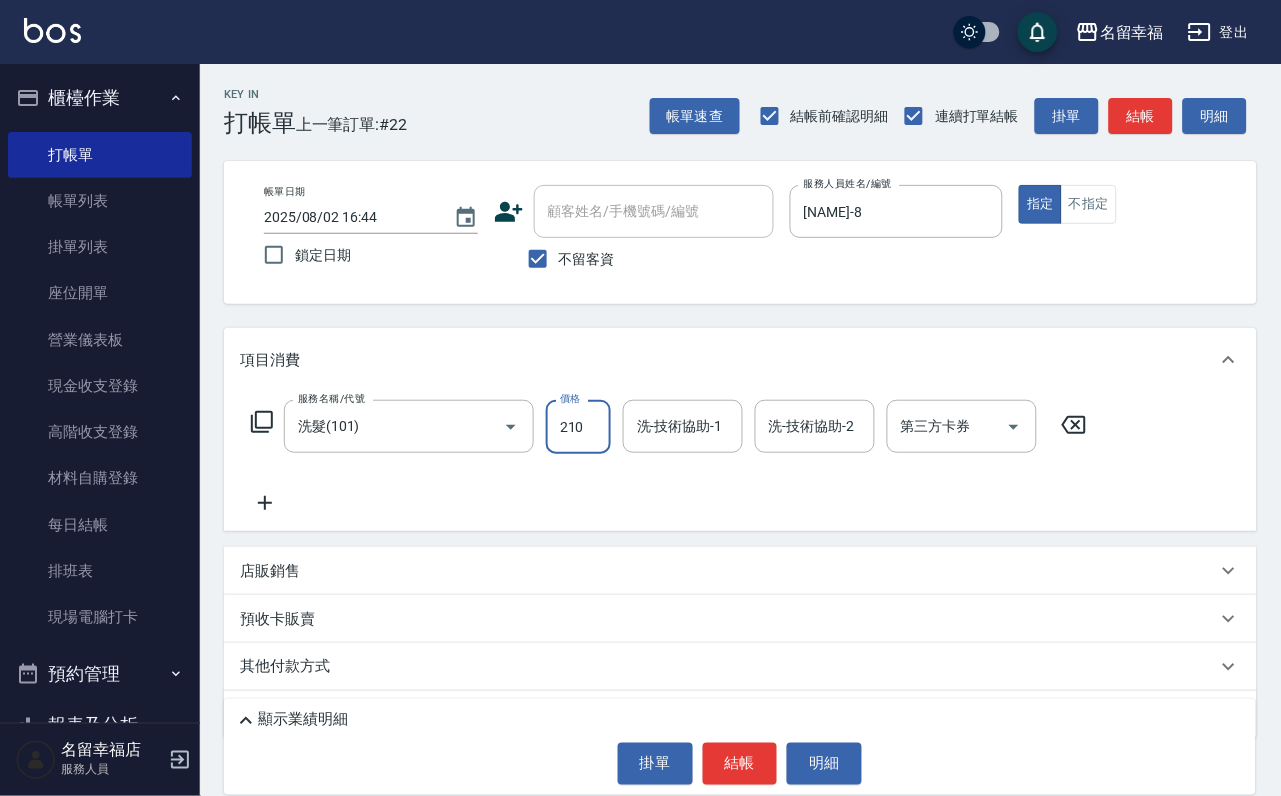 click on "洗-技術協助-1 洗-技術協助-1" at bounding box center [683, 426] 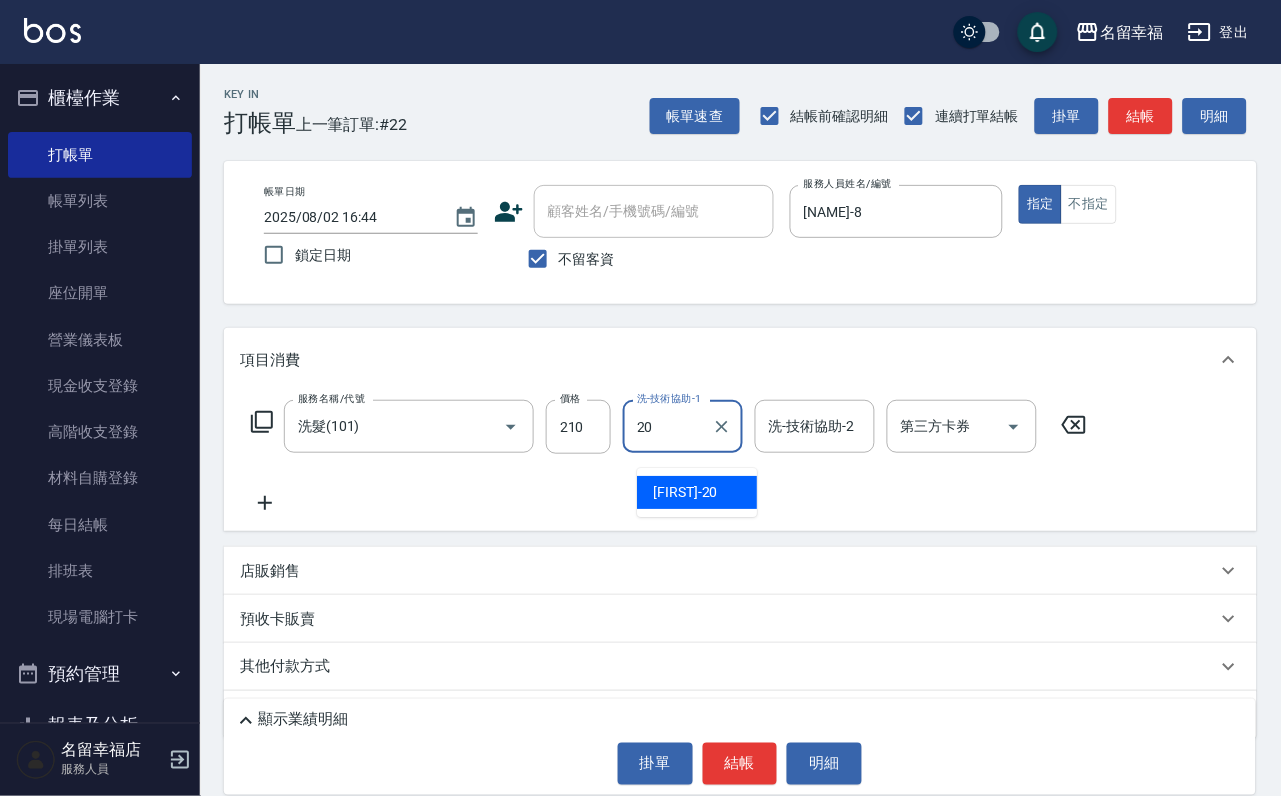 drag, startPoint x: 713, startPoint y: 496, endPoint x: 699, endPoint y: 502, distance: 15.231546 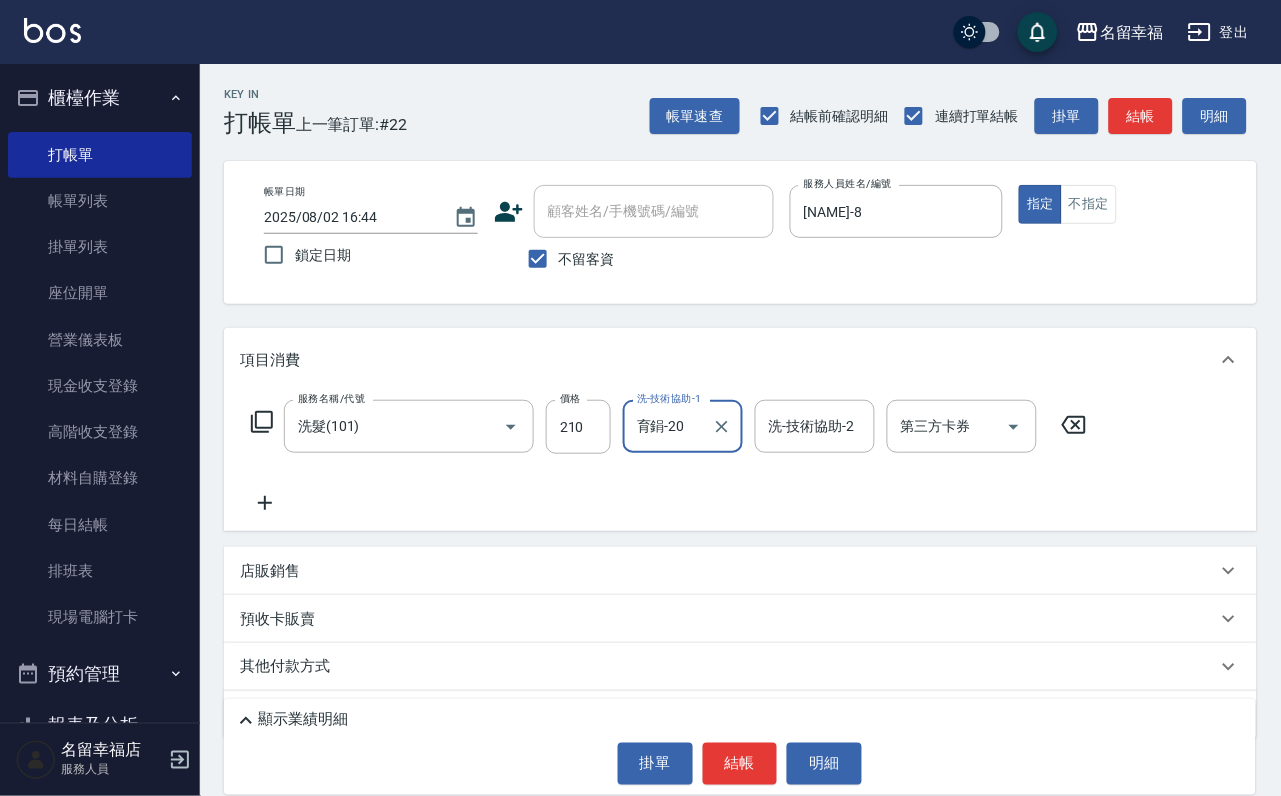 click 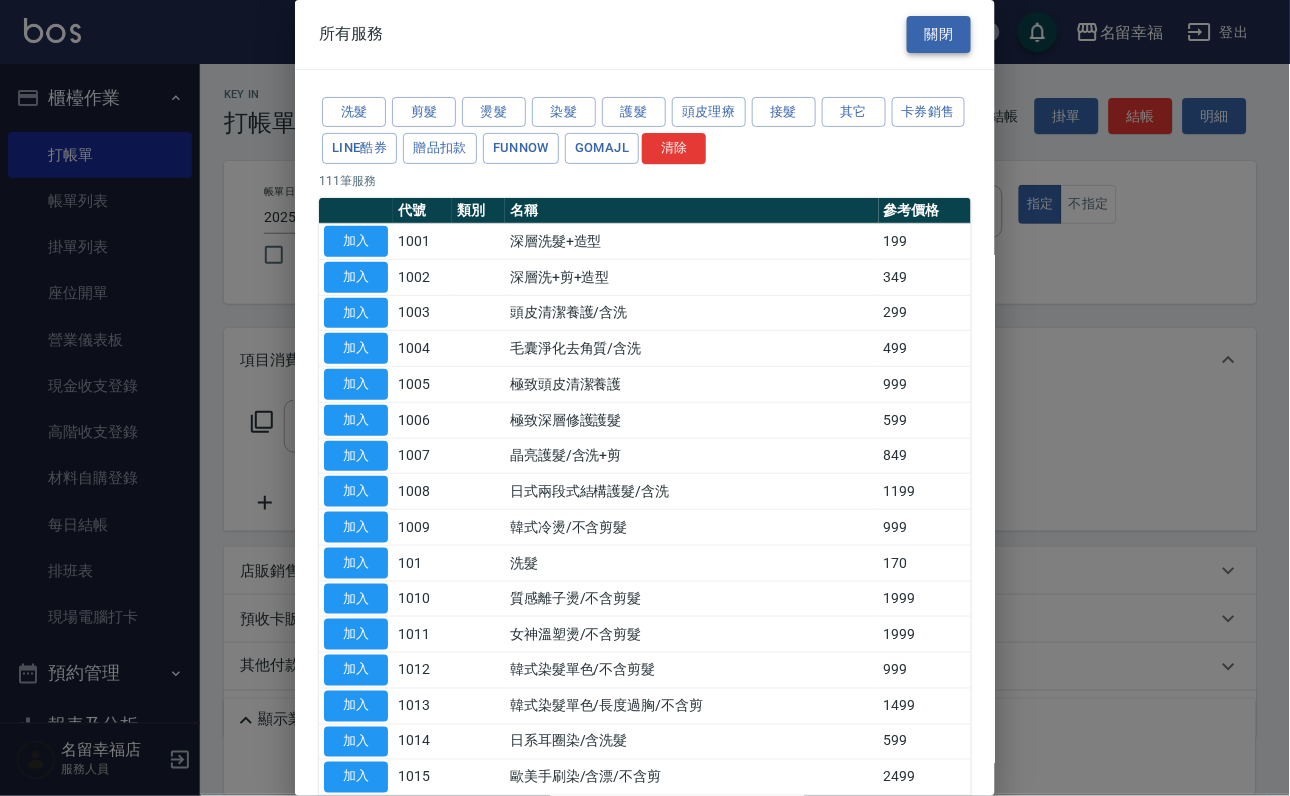 click on "關閉" at bounding box center [939, 34] 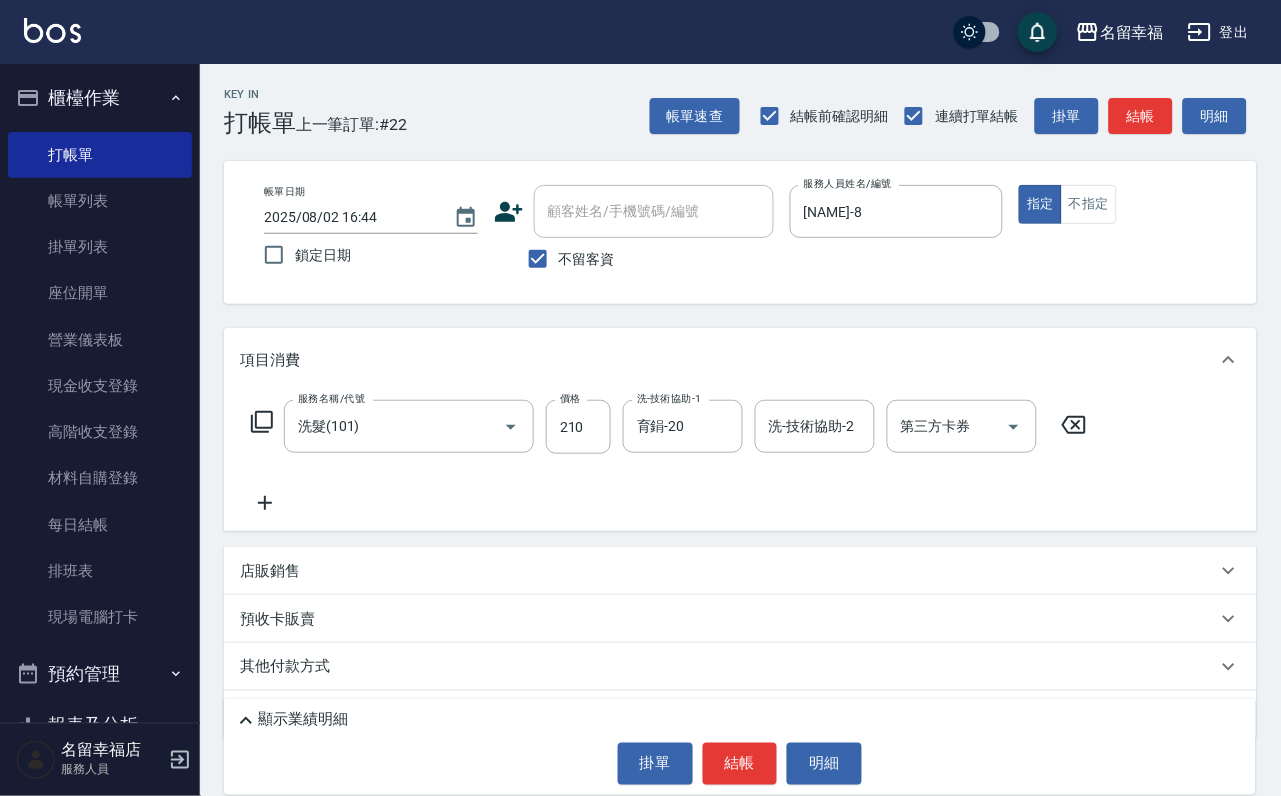 click 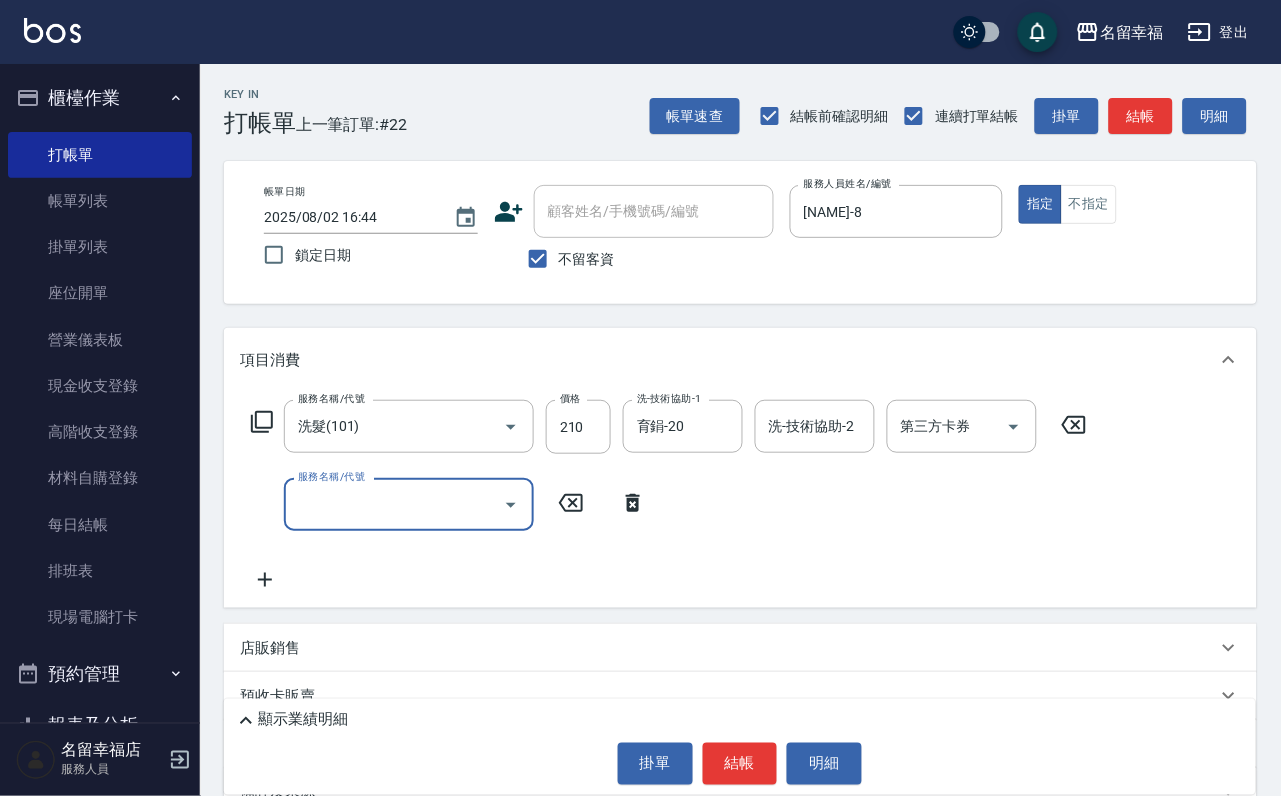 click on "服務名稱/代號" at bounding box center [394, 504] 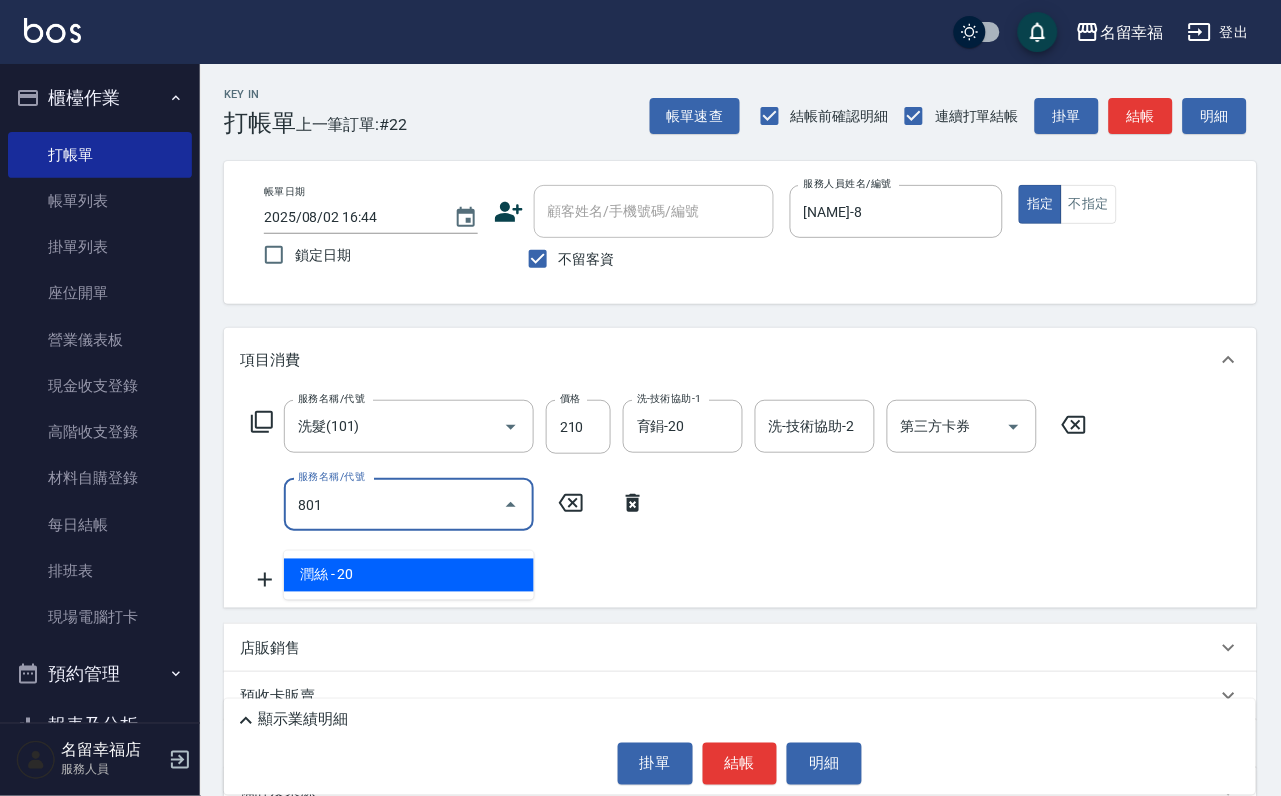 click on "潤絲 - 20" at bounding box center (409, 575) 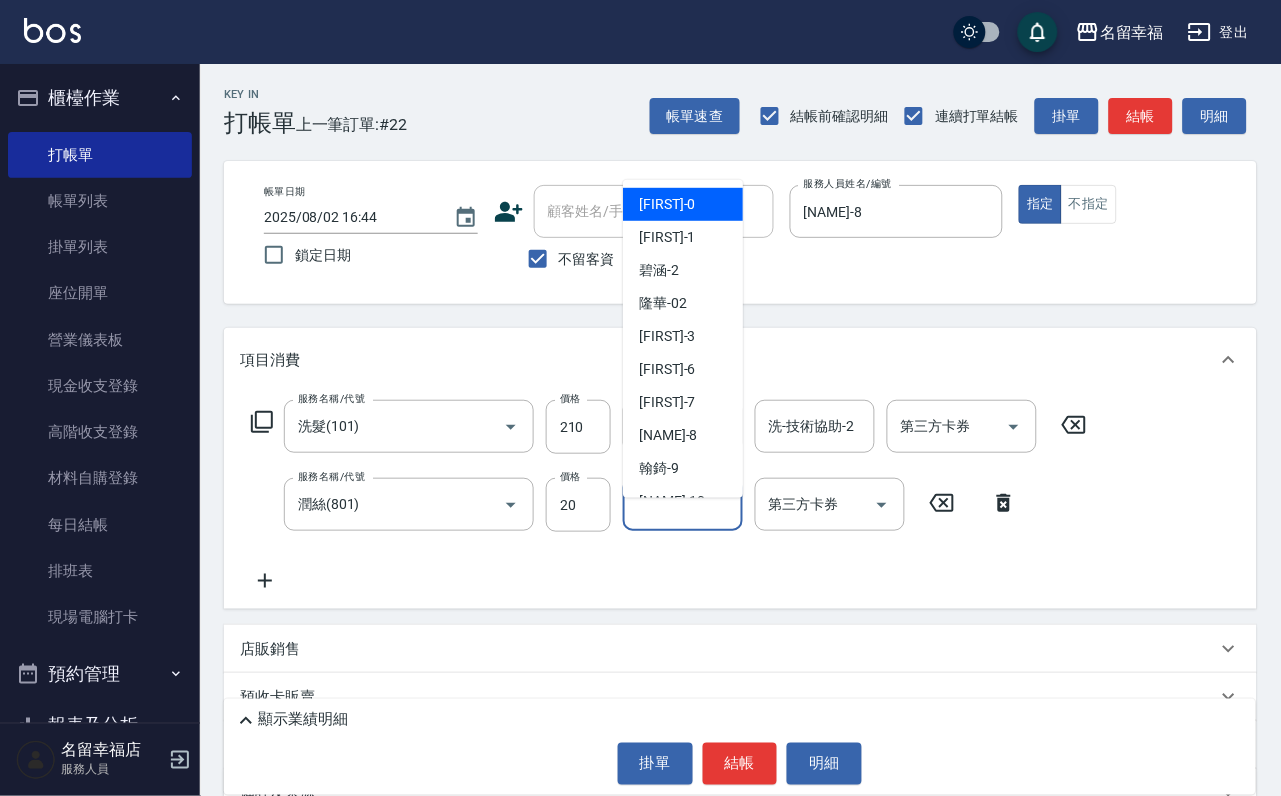 click on "其他-技術協助-1 其他-技術協助-1" at bounding box center [683, 504] 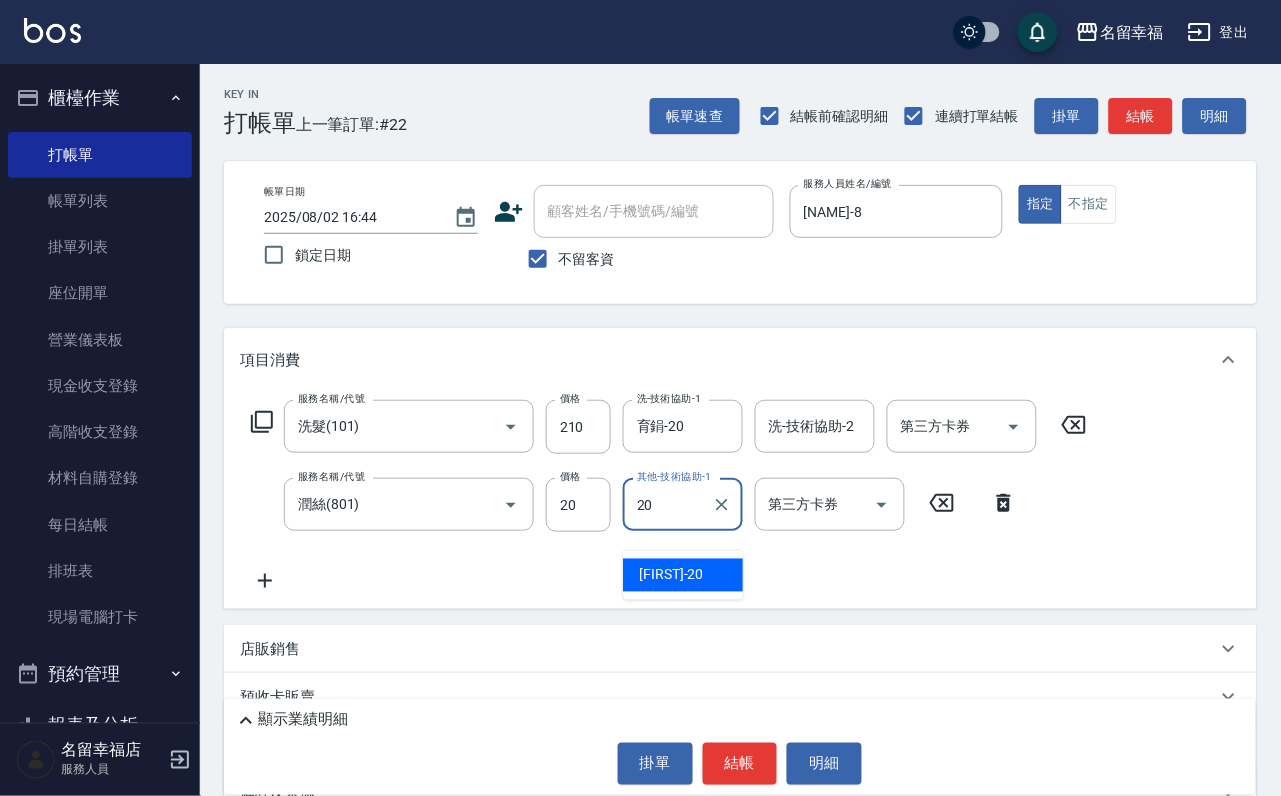 click on "[NAME] -20" at bounding box center (671, 575) 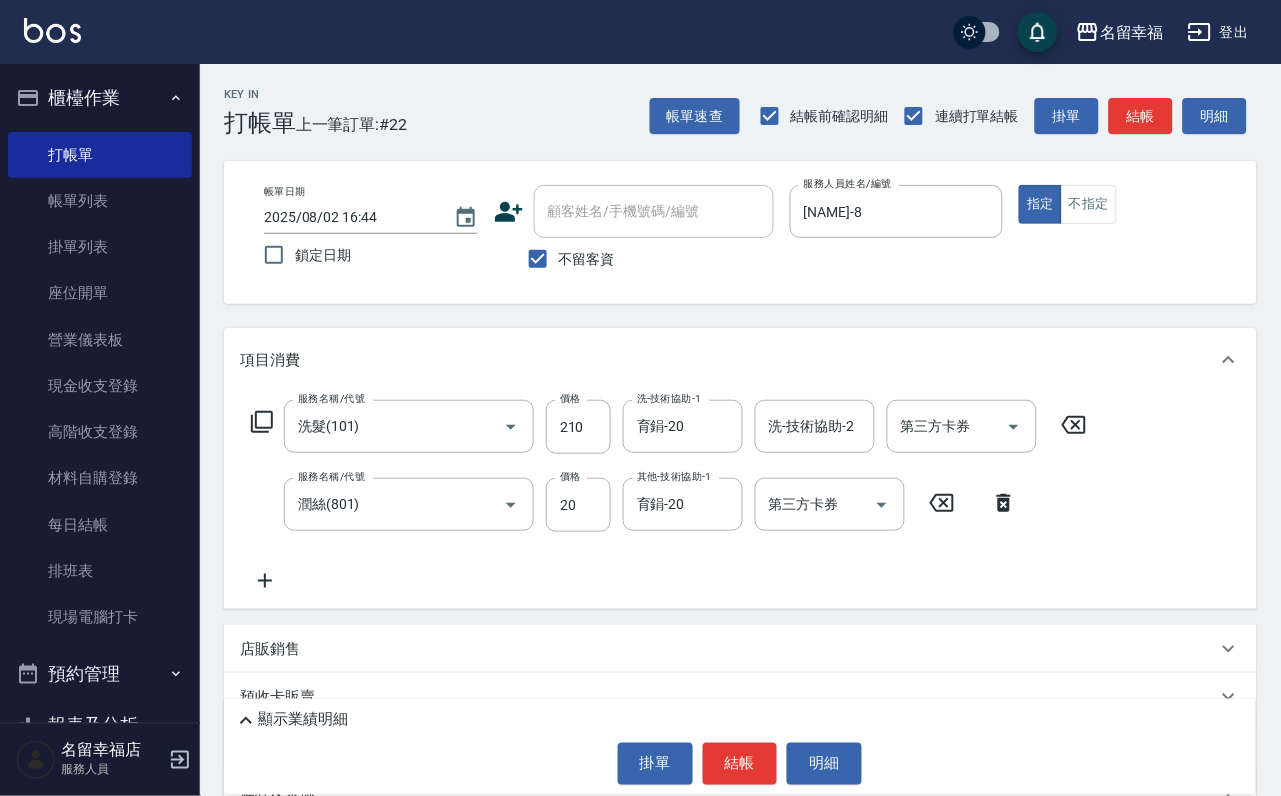 click on "服務名稱/代號 洗髮(101) 服務名稱/代號 價格 210 價格 洗-技術協助-1 [FIRST]-[NUMBER] 洗-技術協助-1 洗-技術協助-2 洗-技術協助-2 第三方卡券 第三方卡券 服務名稱/代號 潤絲(801) 服務名稱/代號 價格 20 價格 其他-技術協助-1 [FIRST]-[NUMBER] 其他-技術協助-1 第三方卡券 第三方卡券" at bounding box center [669, 496] 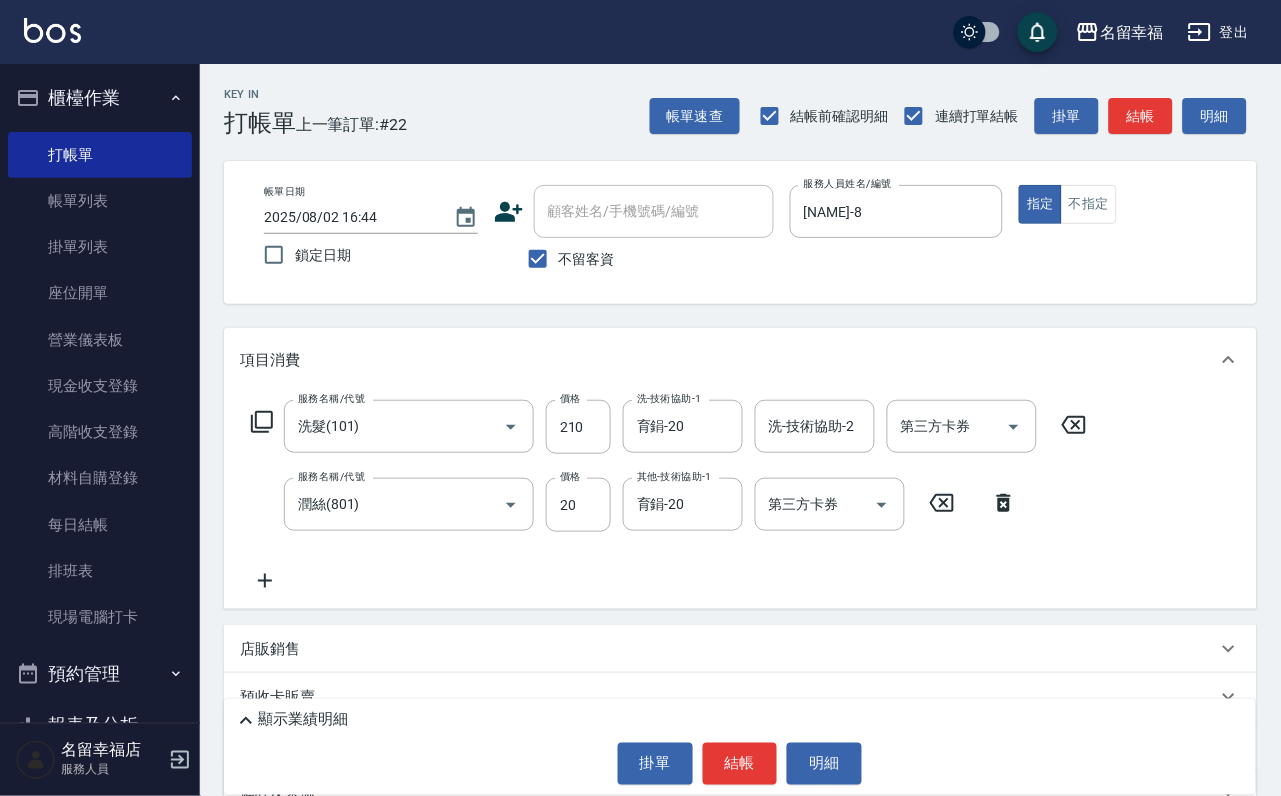 click 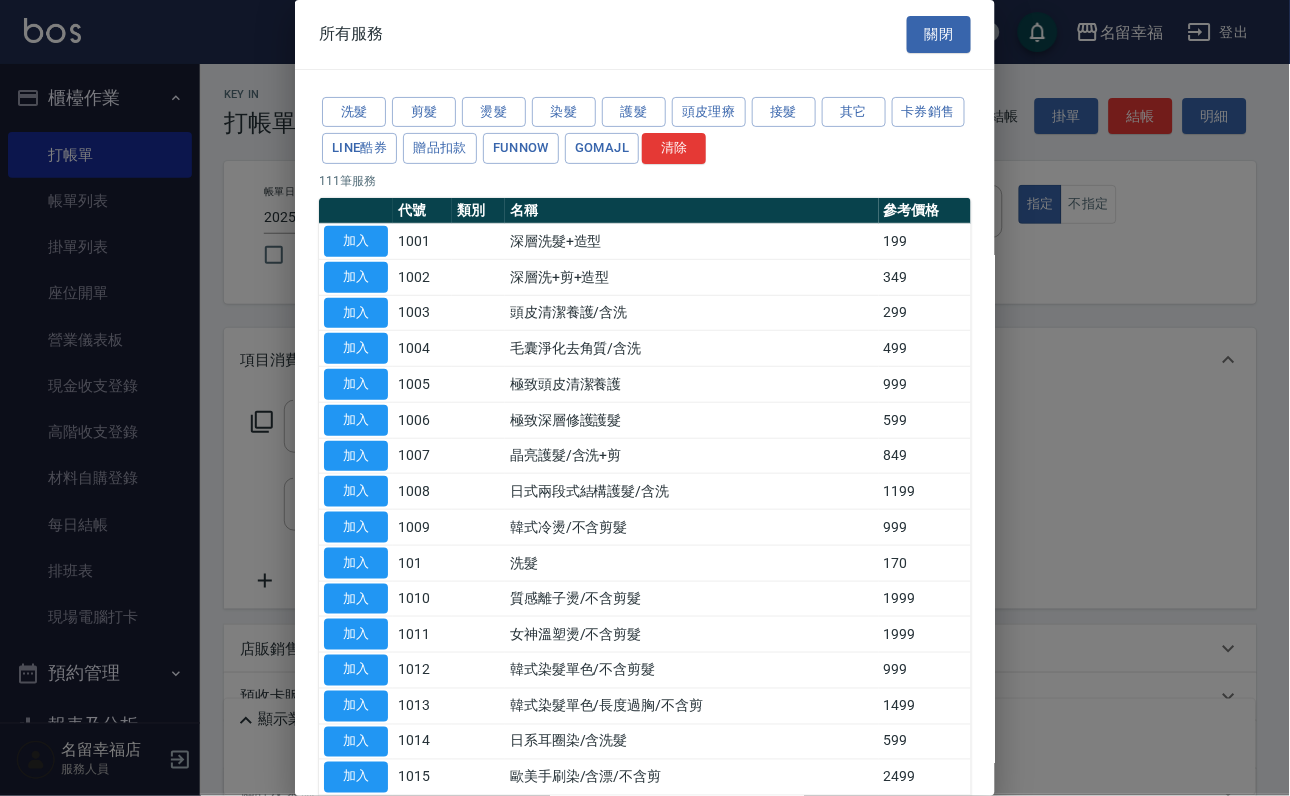 drag, startPoint x: 273, startPoint y: 433, endPoint x: 273, endPoint y: 447, distance: 14 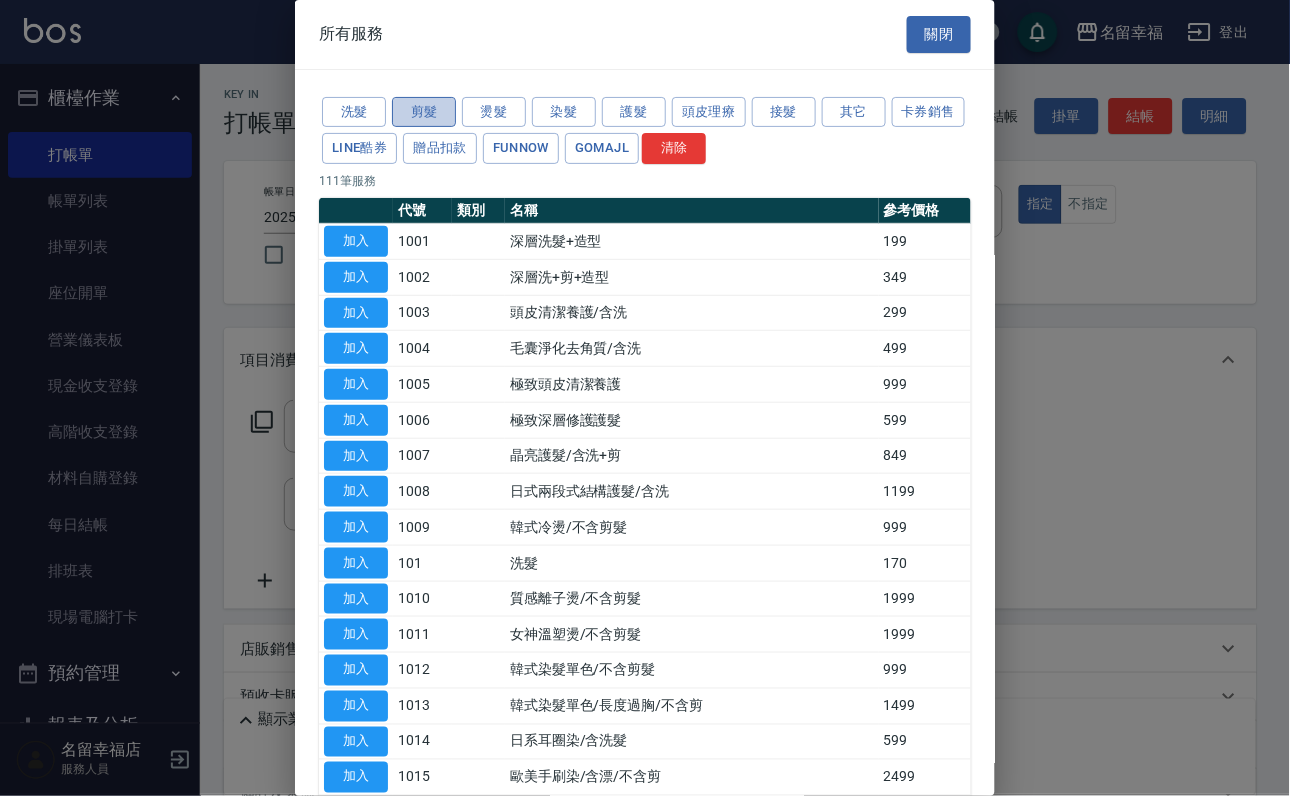 click on "剪髮" at bounding box center [424, 112] 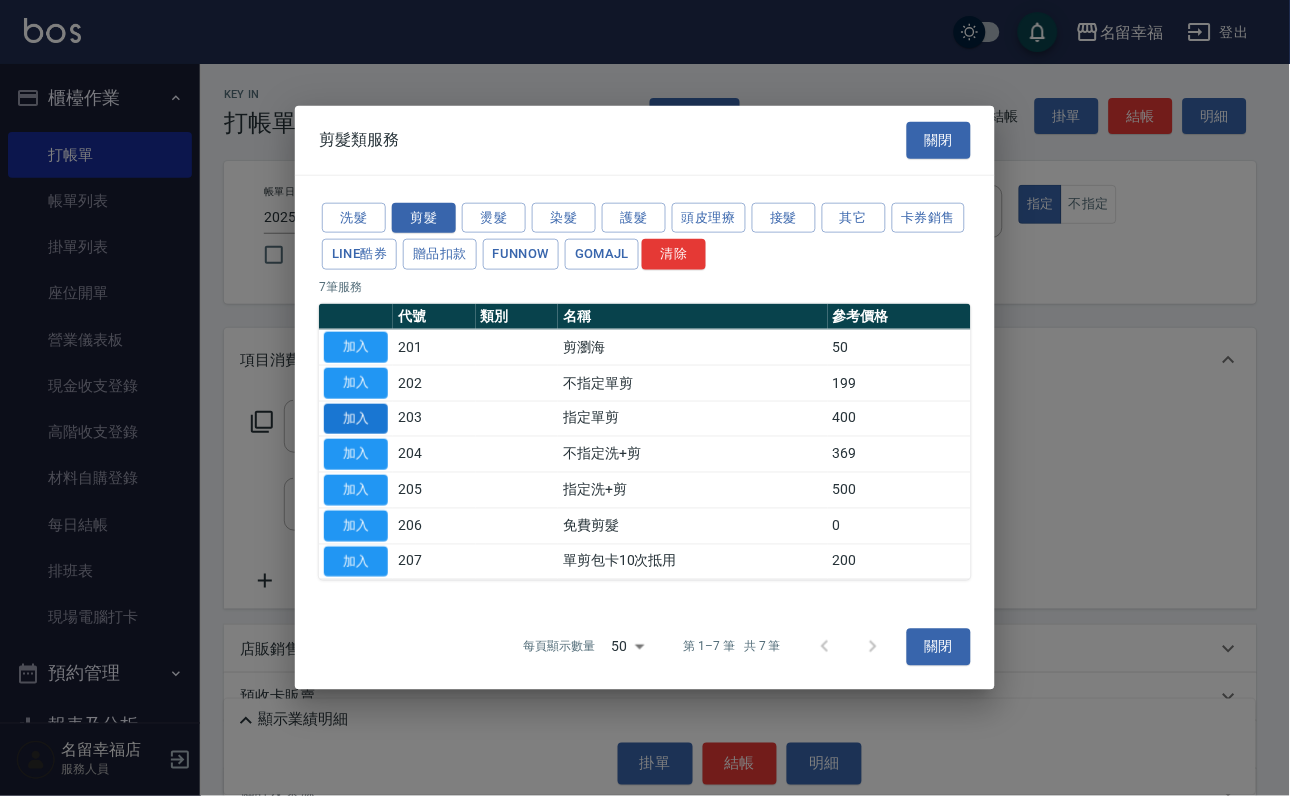 click on "加入" at bounding box center [356, 418] 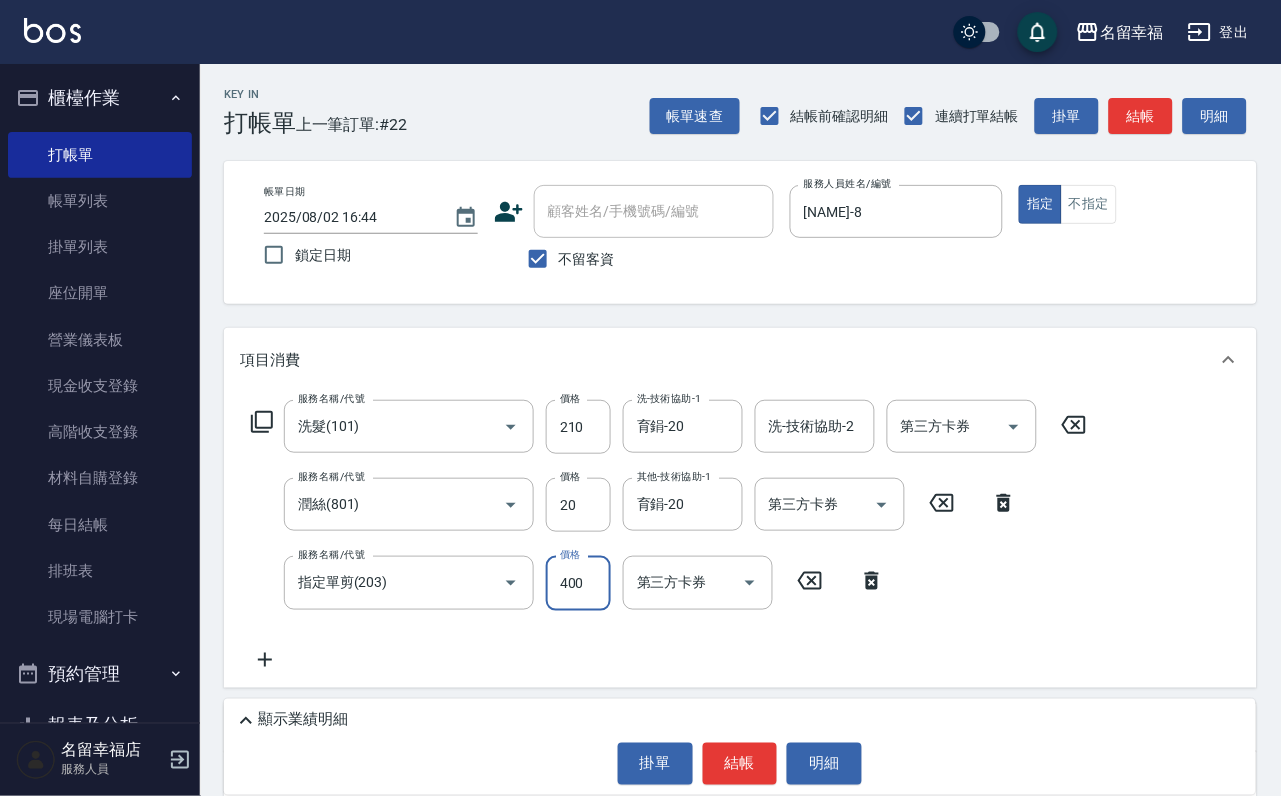 click on "400" at bounding box center (578, 583) 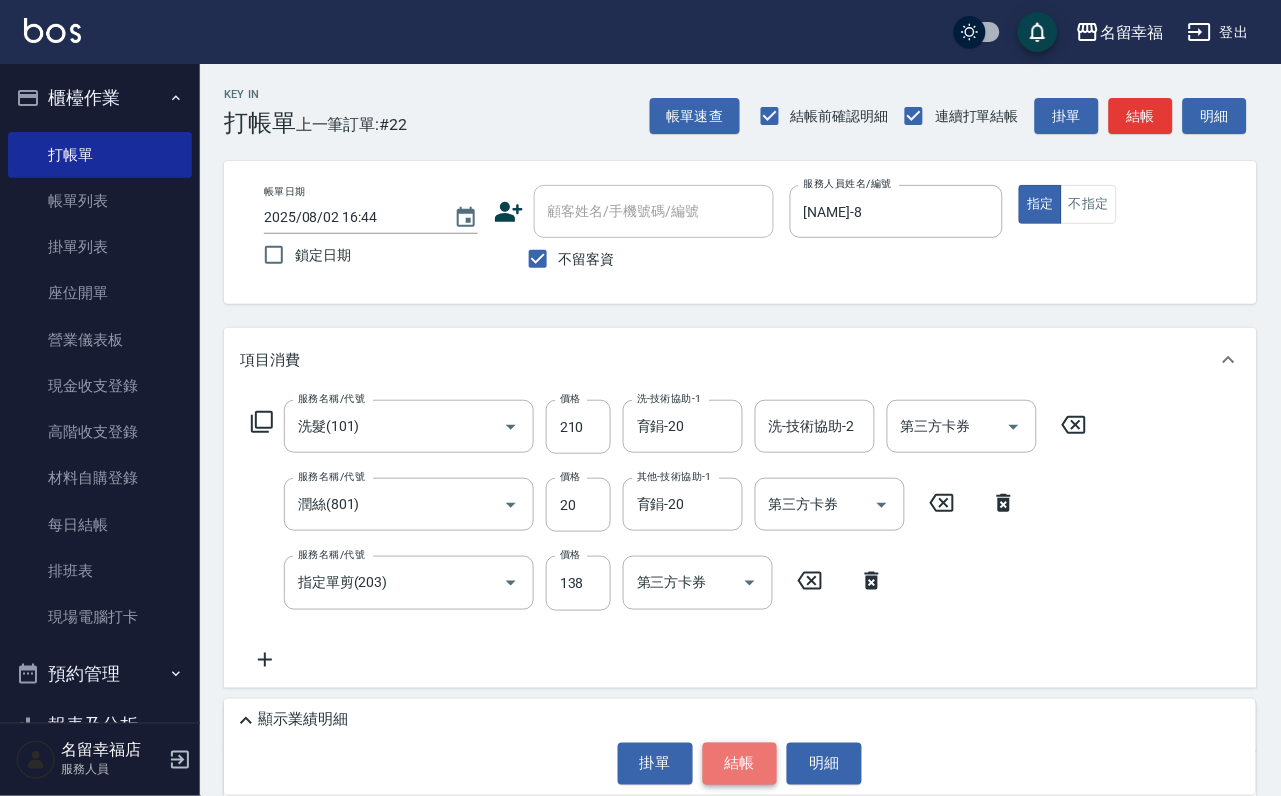 click on "結帳" at bounding box center (740, 764) 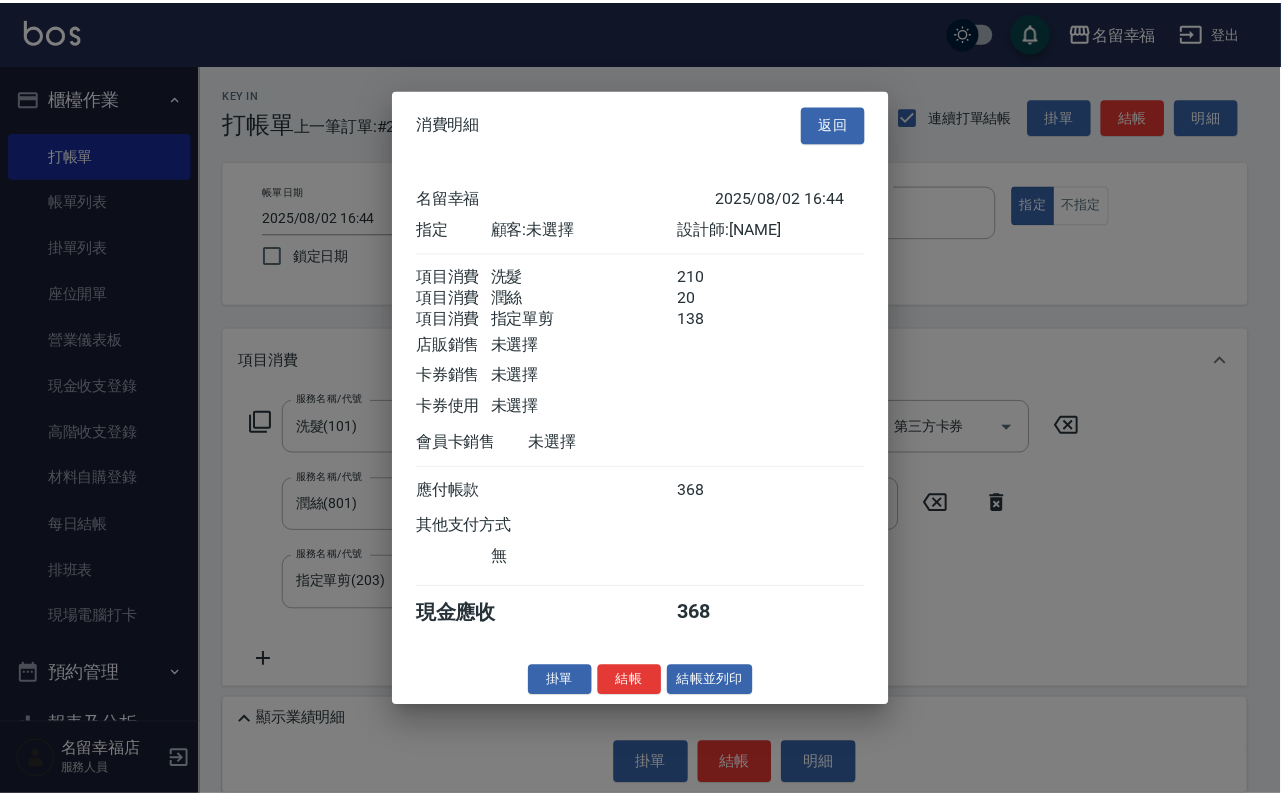 scroll, scrollTop: 396, scrollLeft: 0, axis: vertical 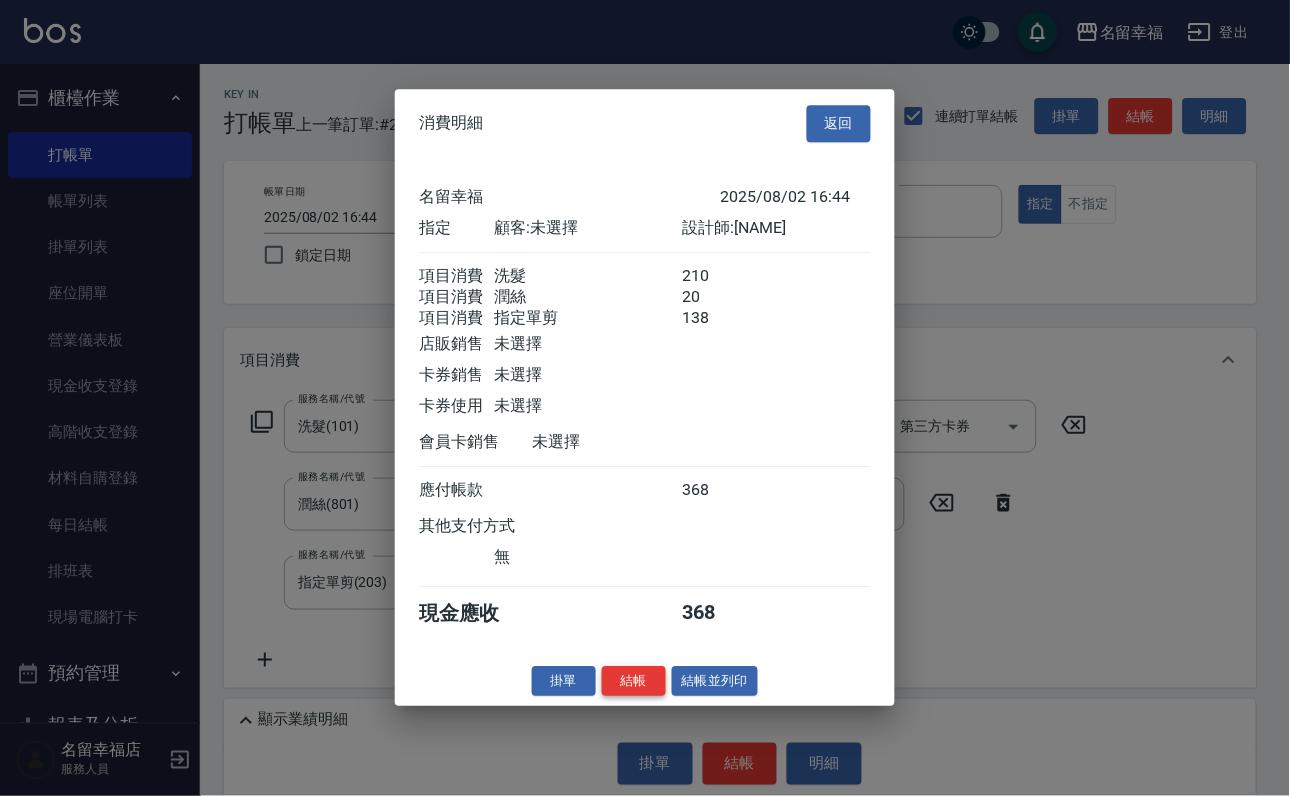 click on "結帳" at bounding box center (634, 681) 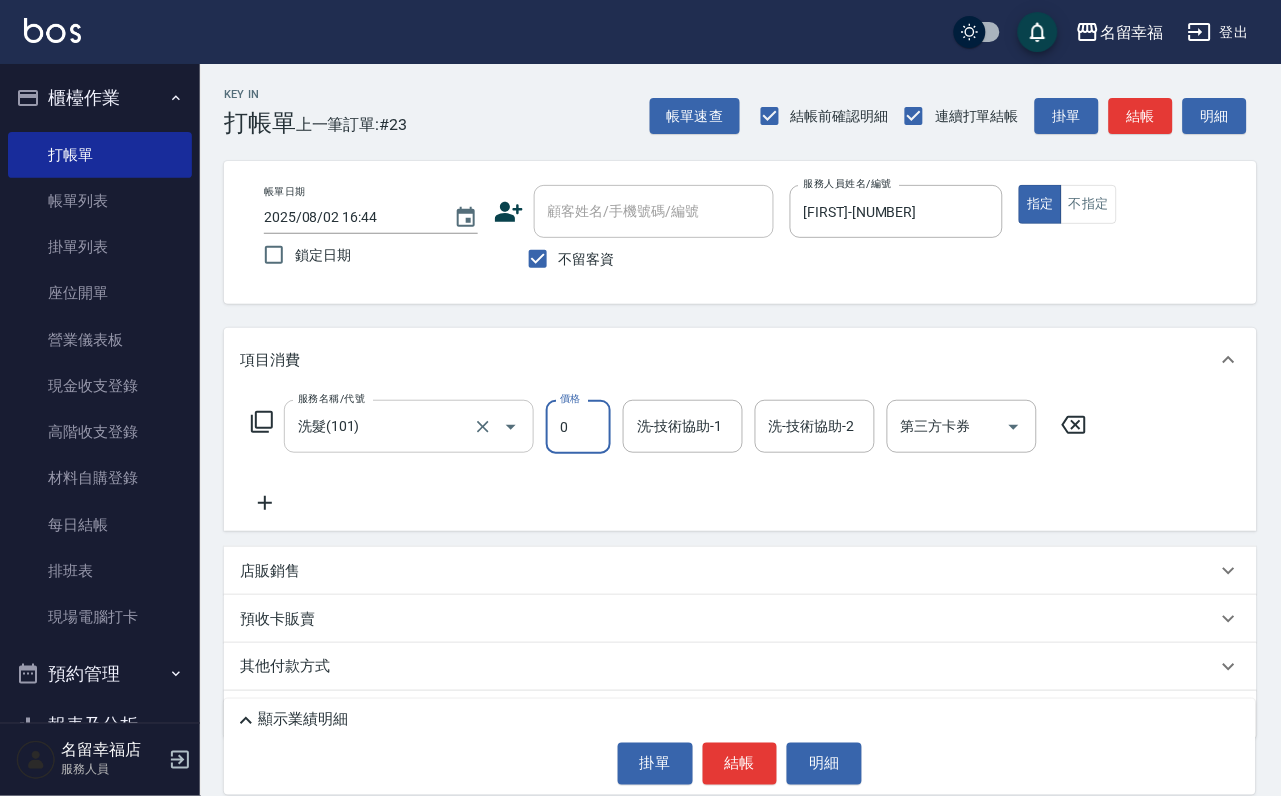 click on "洗髮(101) 服務名稱/代號" at bounding box center [409, 426] 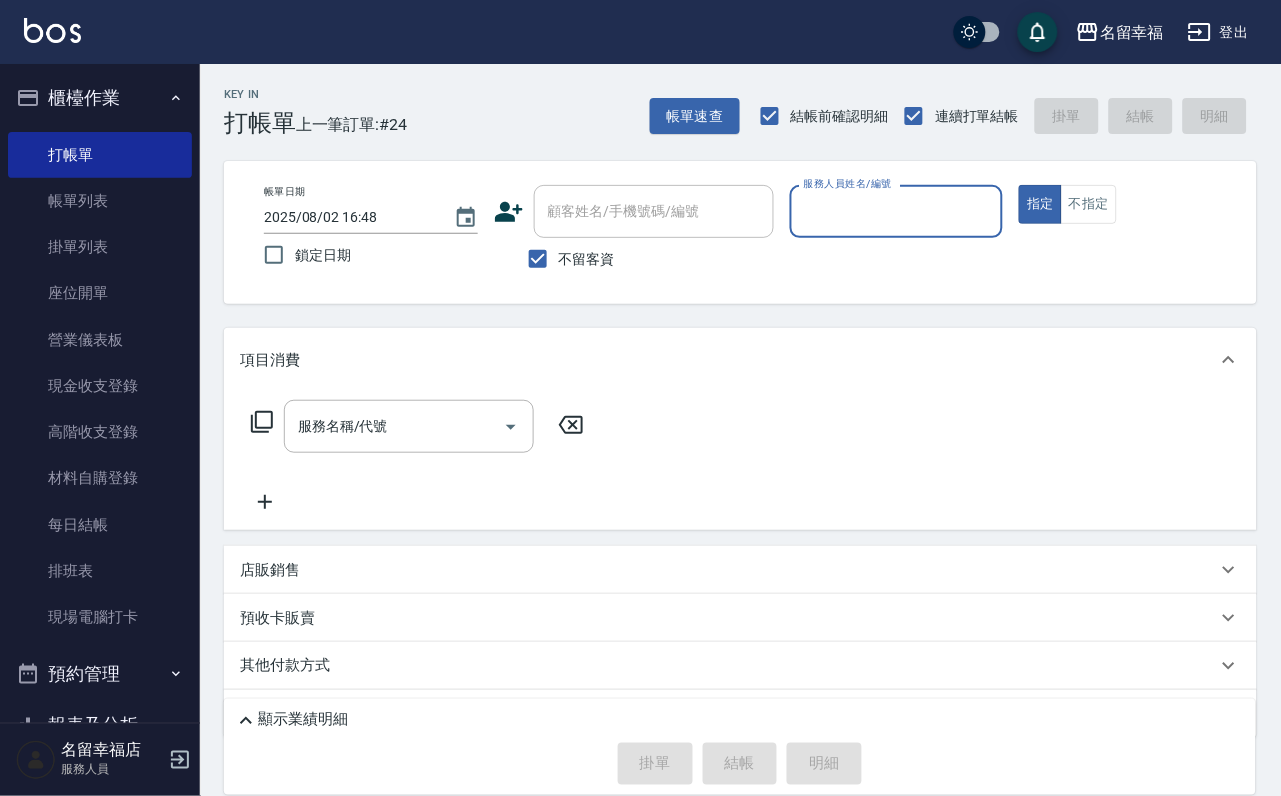 drag, startPoint x: 1031, startPoint y: 208, endPoint x: 1022, endPoint y: 198, distance: 13.453624 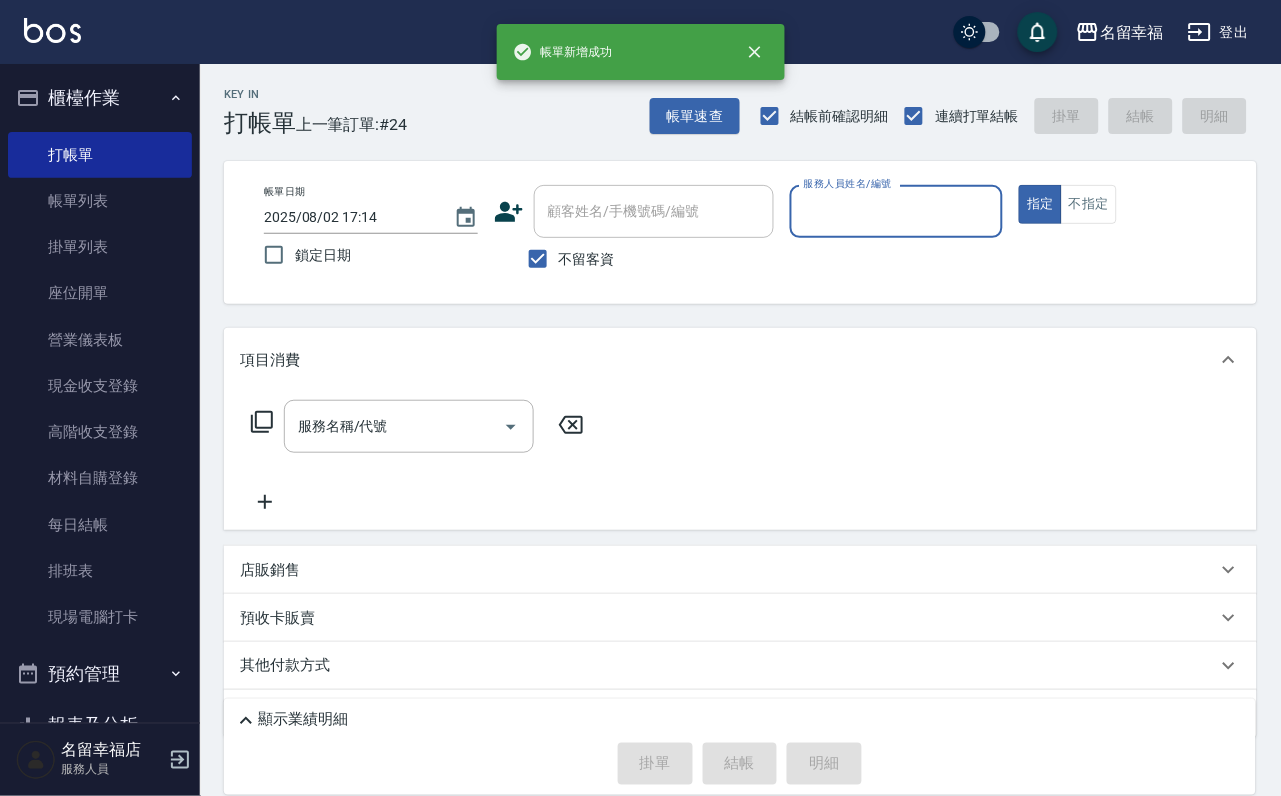click on "服務人員姓名/編號" at bounding box center [897, 211] 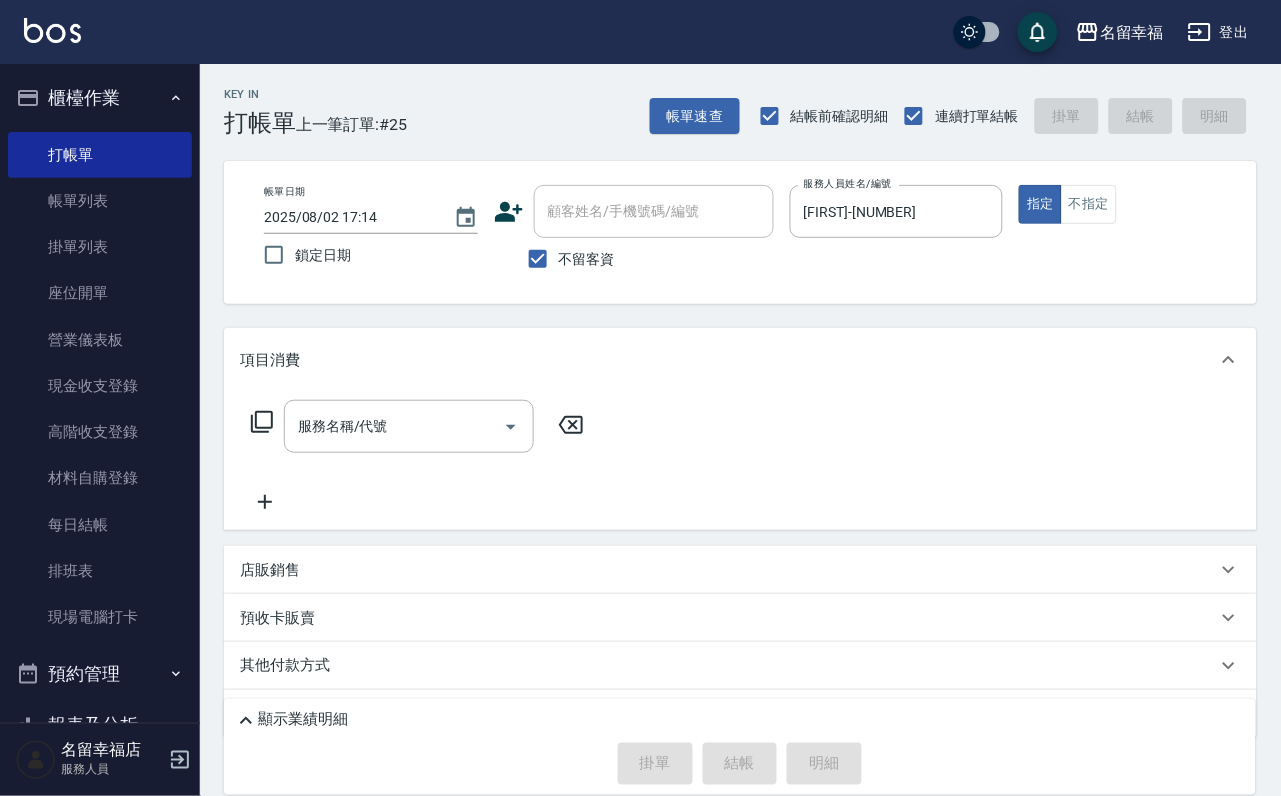 click 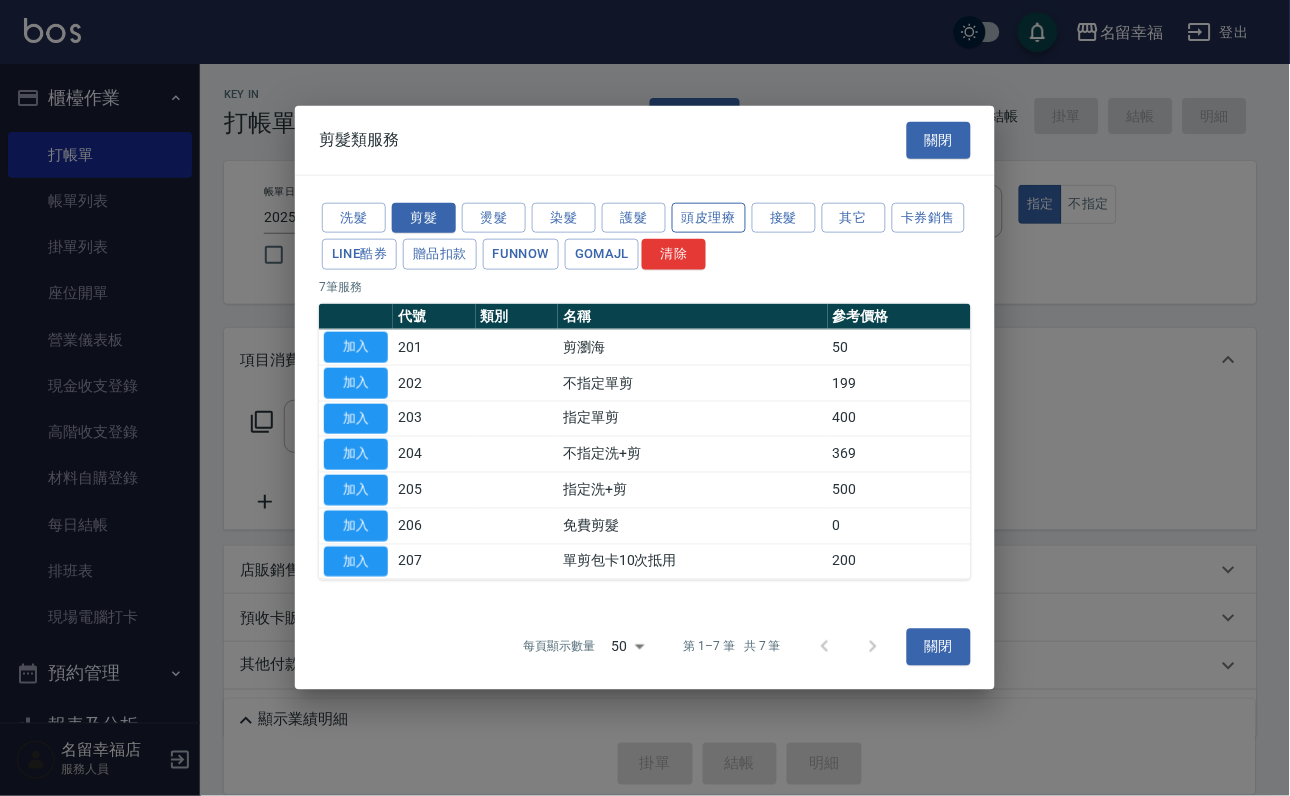 click on "頭皮理療" at bounding box center [709, 217] 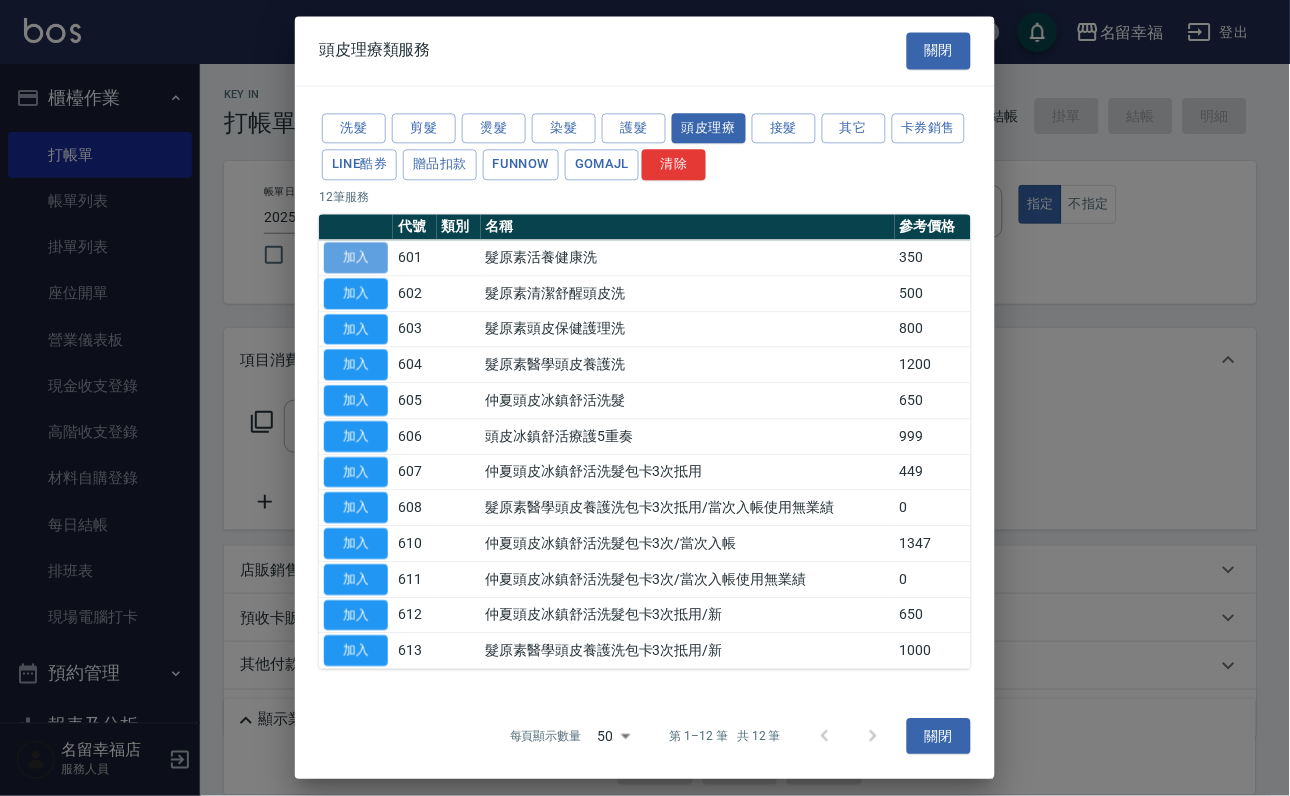 click on "加入" at bounding box center (356, 257) 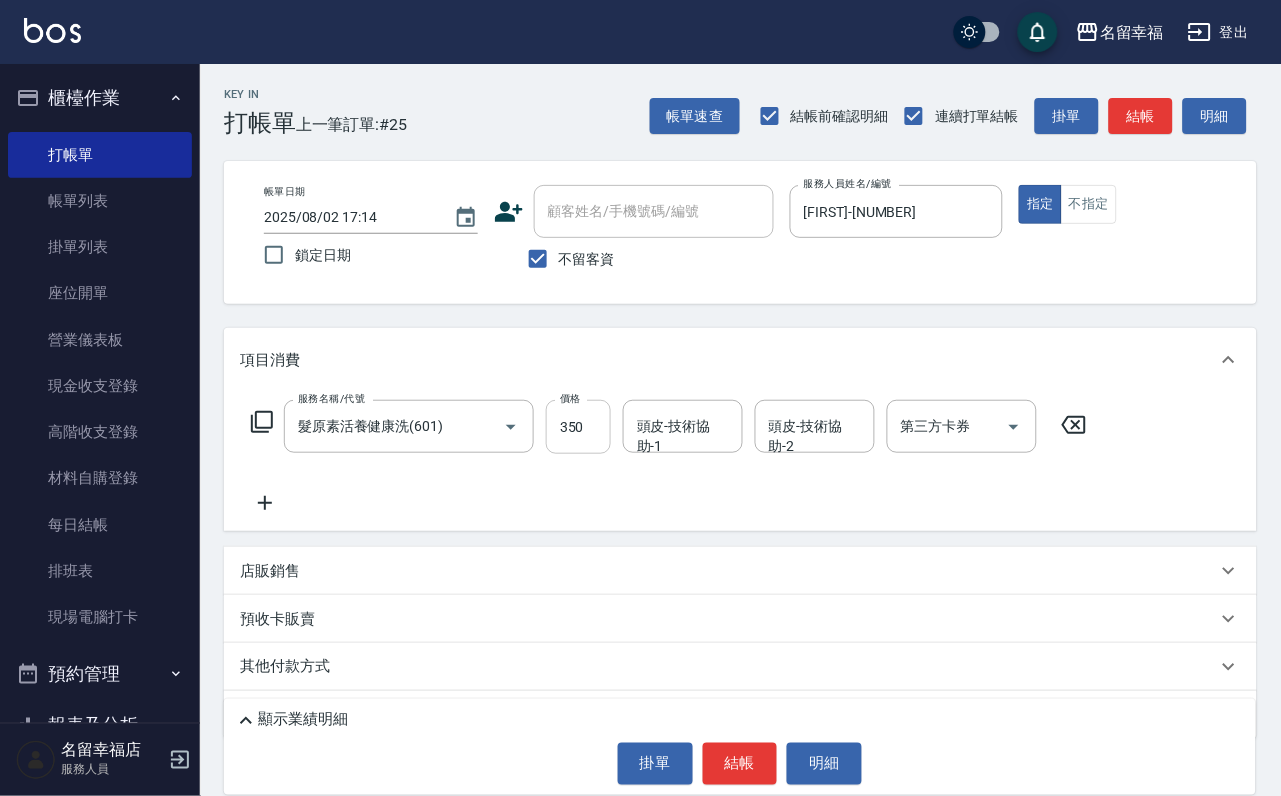 click on "350" at bounding box center [578, 427] 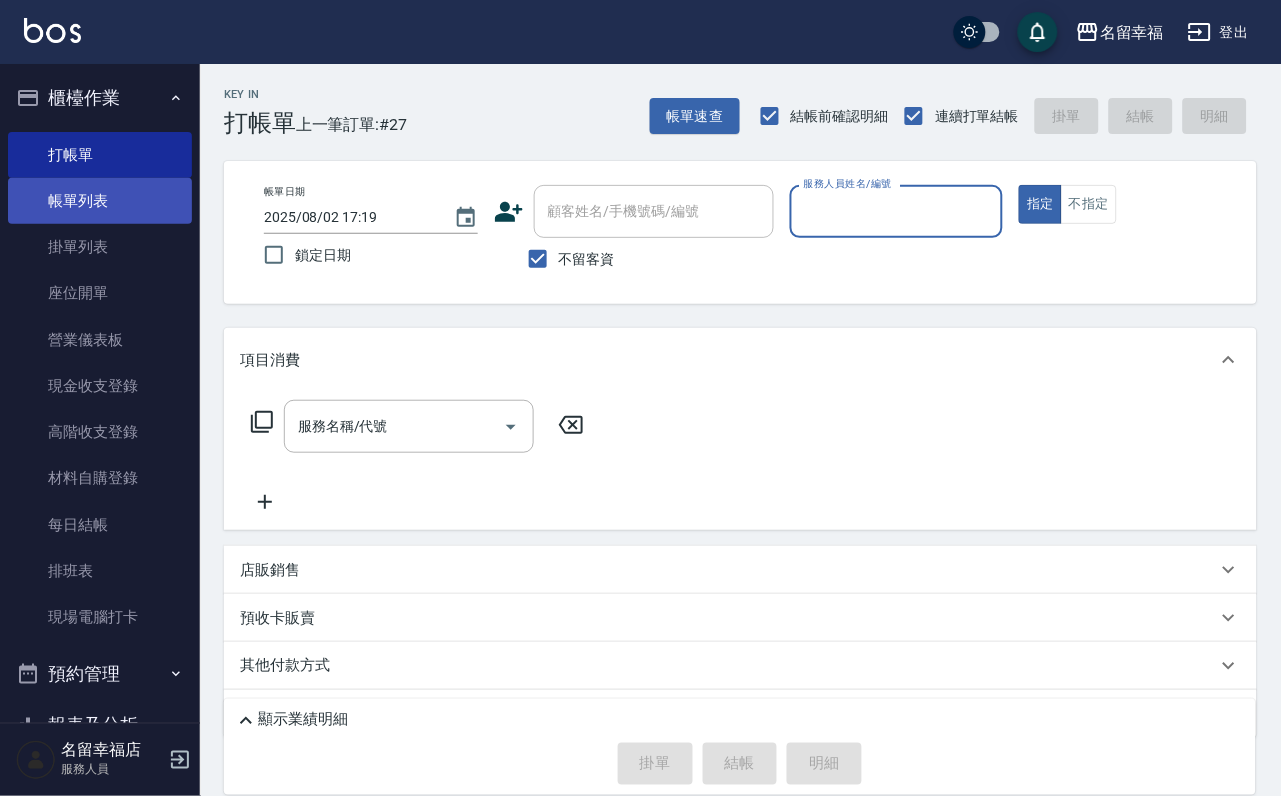 click on "帳單列表" at bounding box center [100, 201] 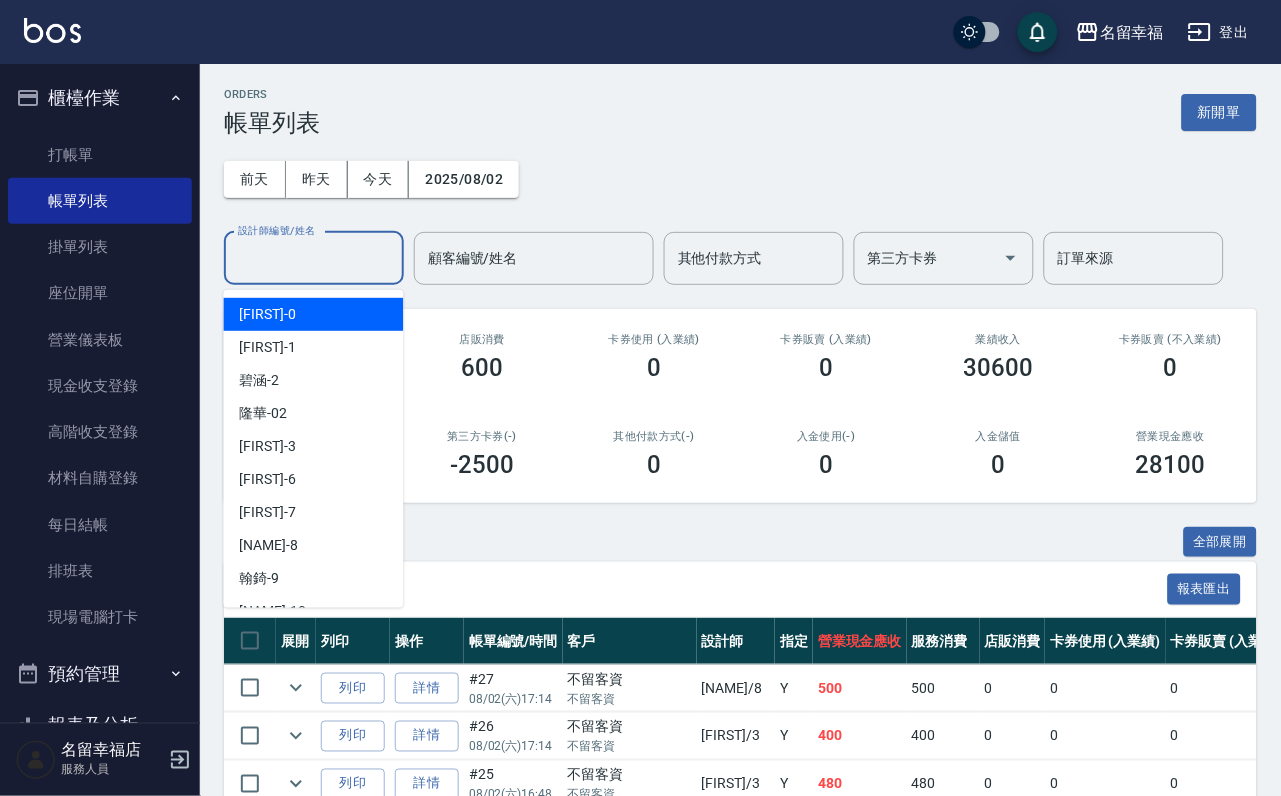 click on "設計師編號/姓名" at bounding box center (314, 258) 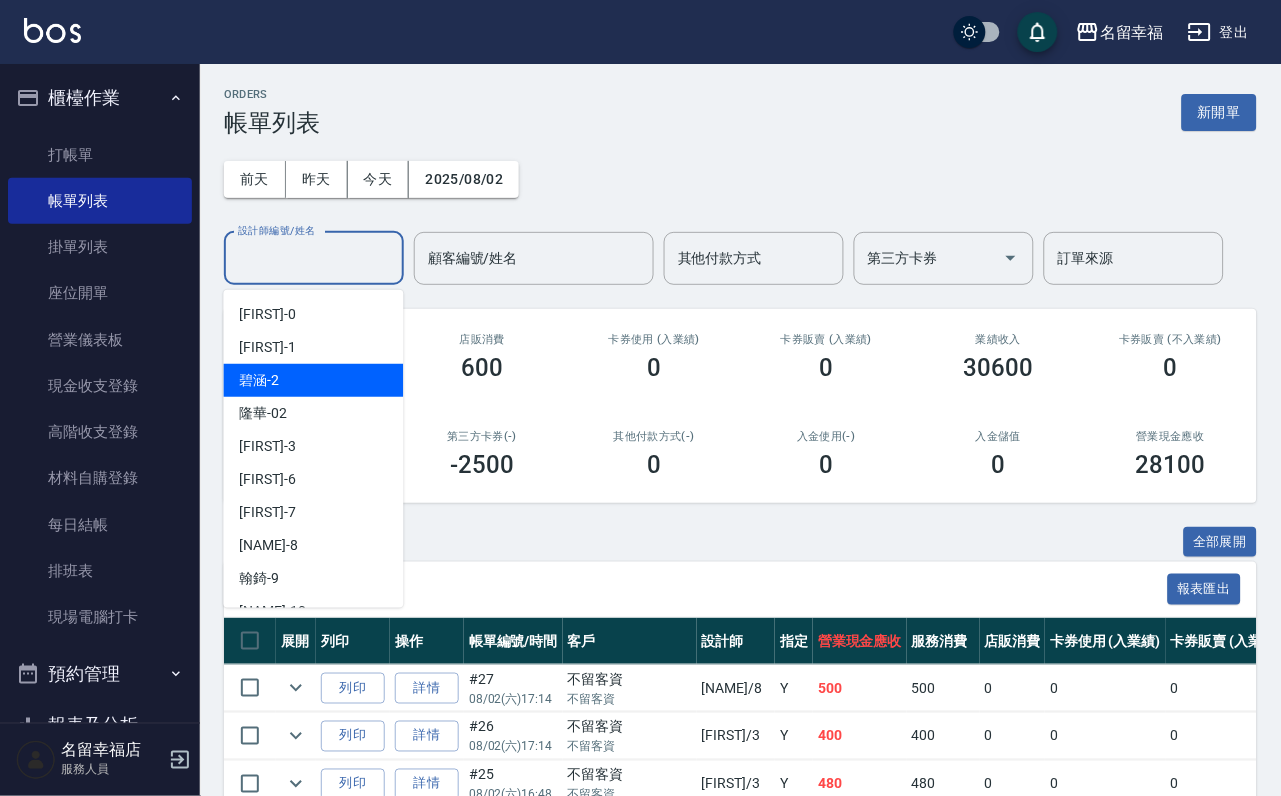 click on "[FIRST]-[NUMBER]" at bounding box center [314, 380] 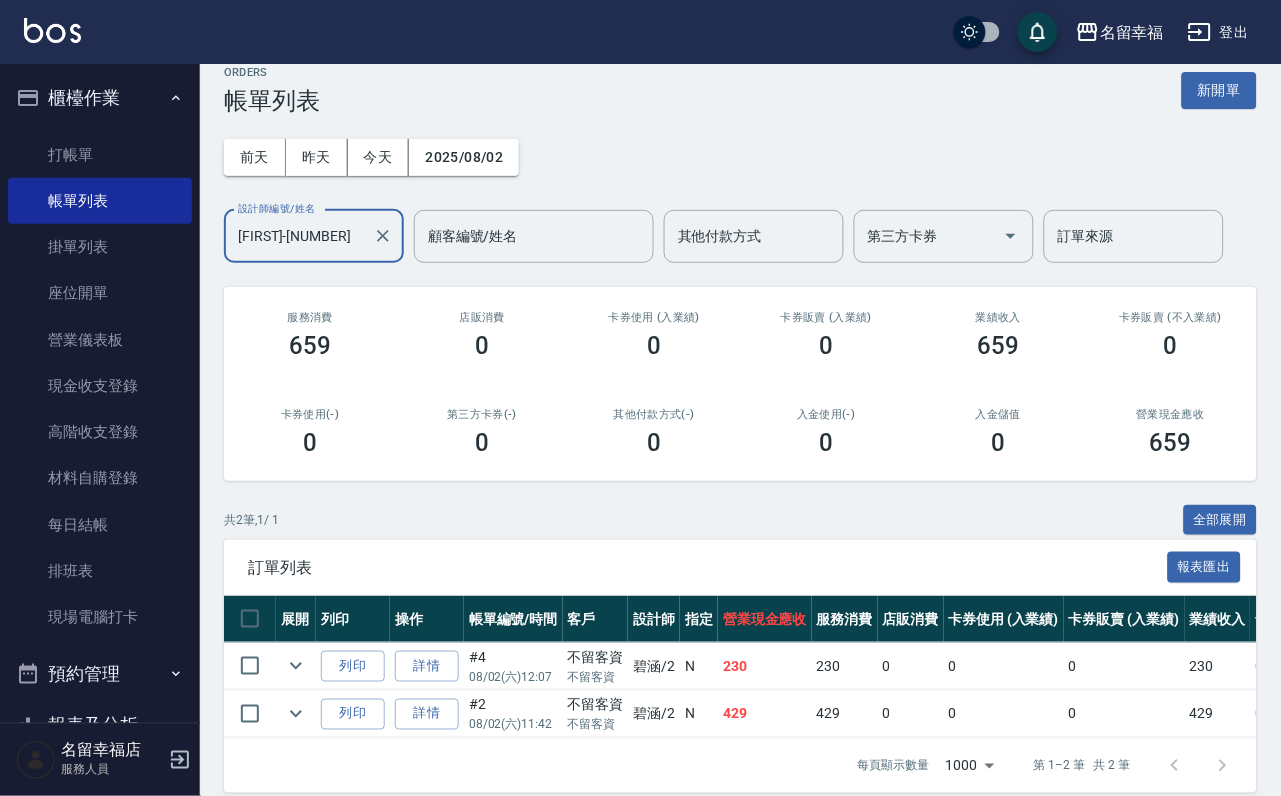 scroll, scrollTop: 169, scrollLeft: 0, axis: vertical 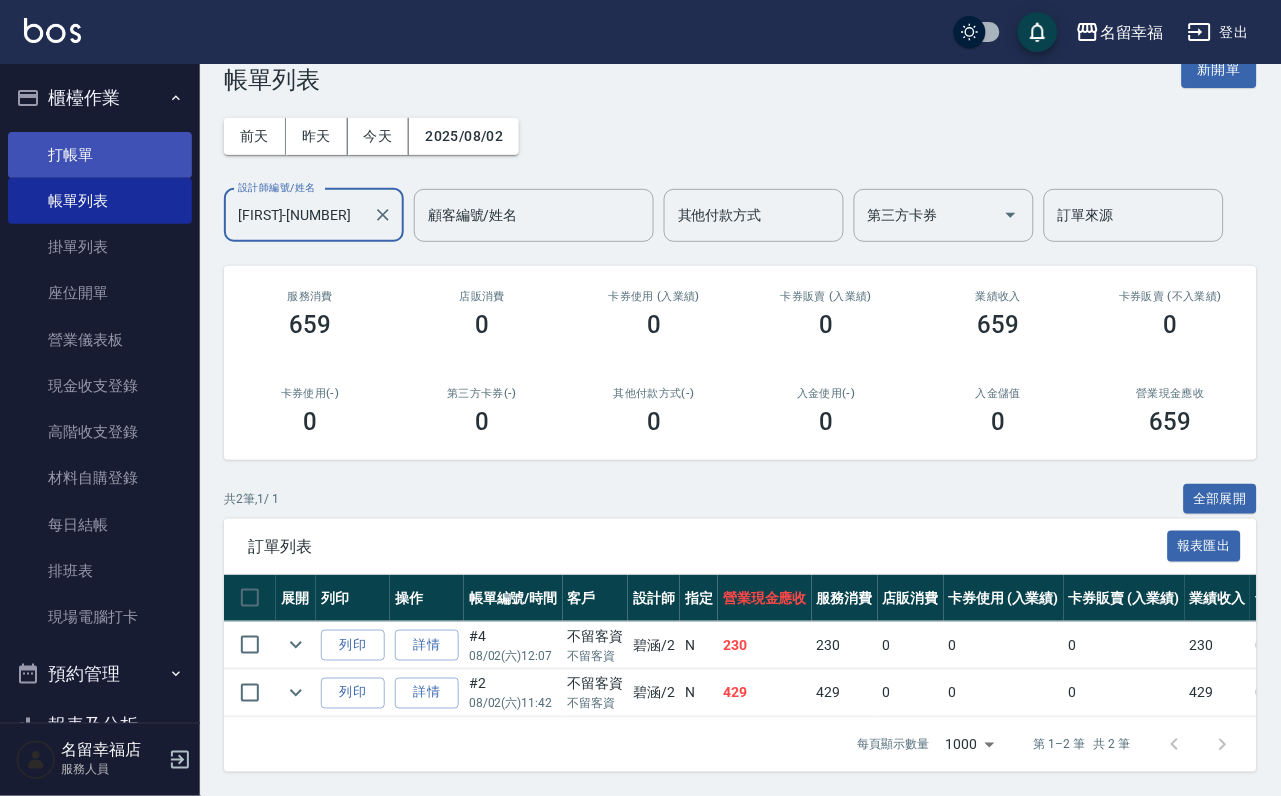 click on "打帳單" at bounding box center [100, 155] 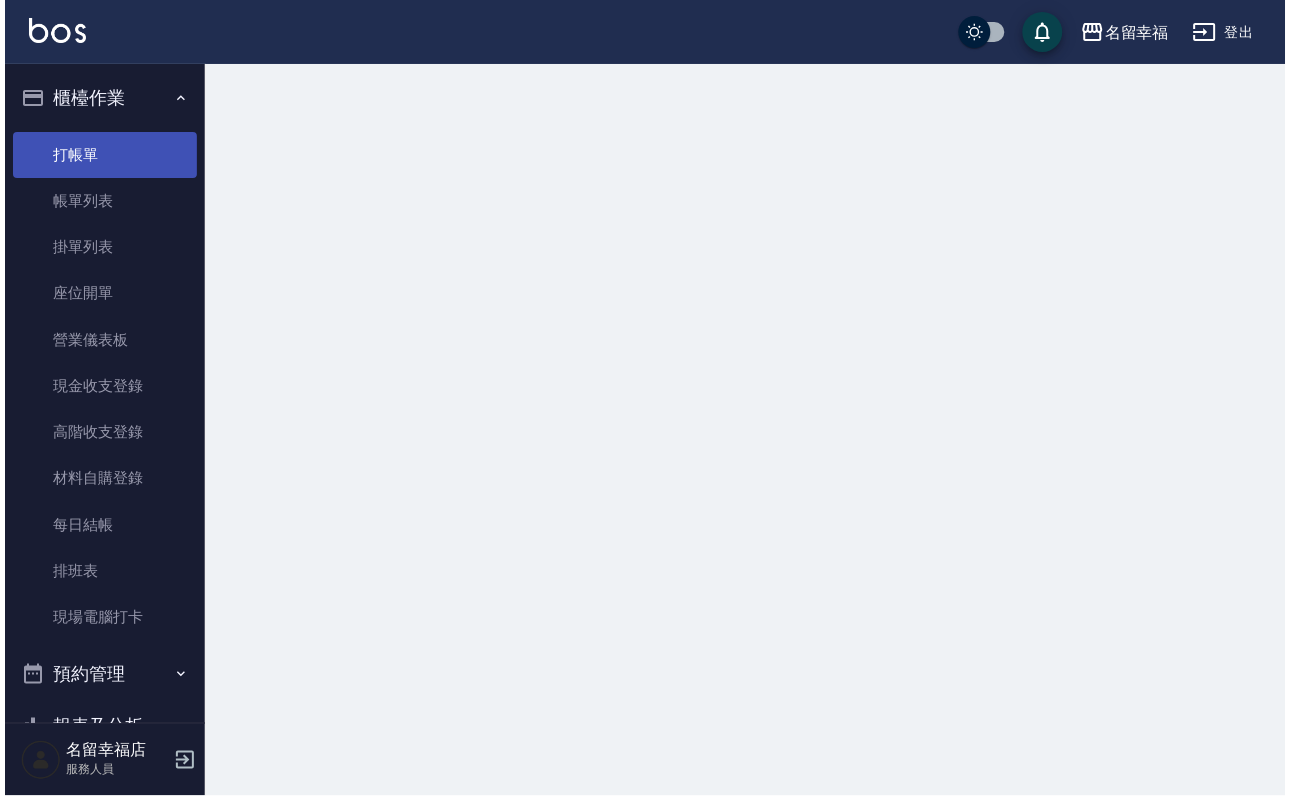 scroll, scrollTop: 0, scrollLeft: 0, axis: both 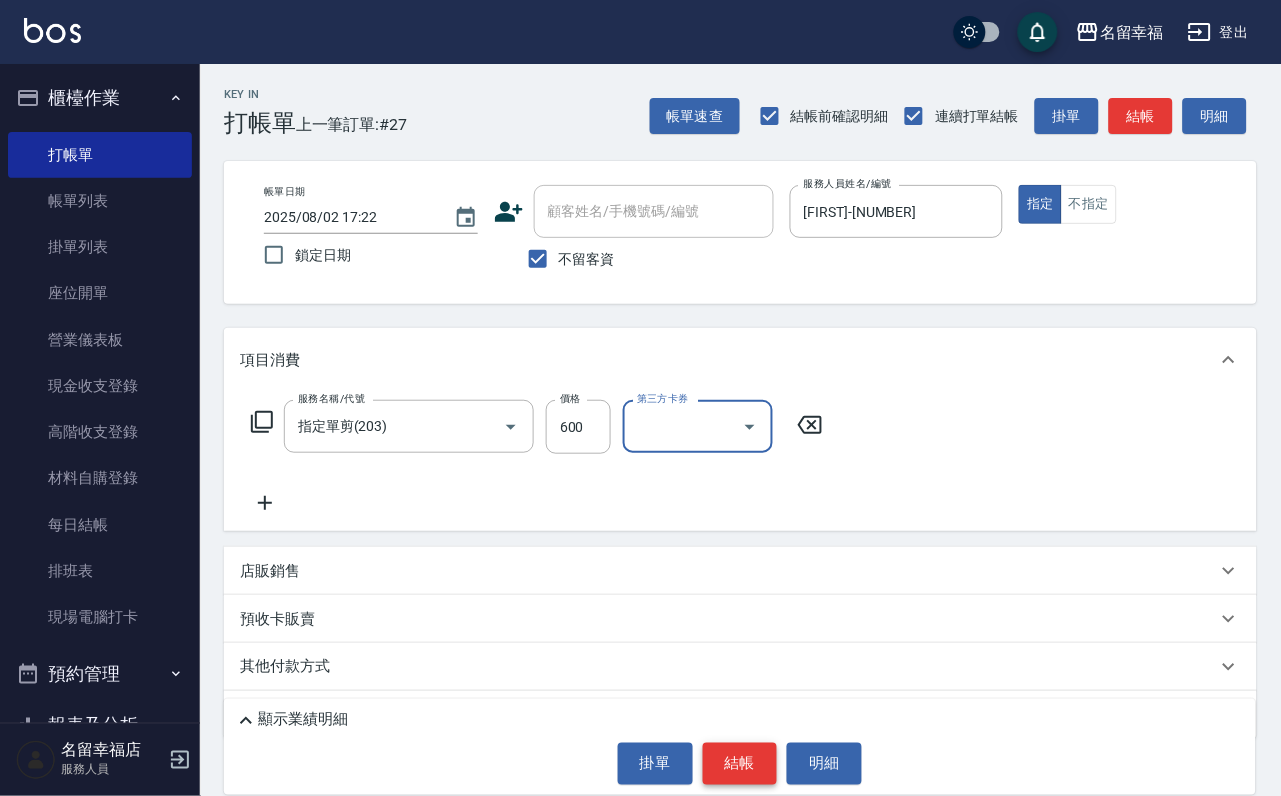 click on "結帳" at bounding box center (740, 764) 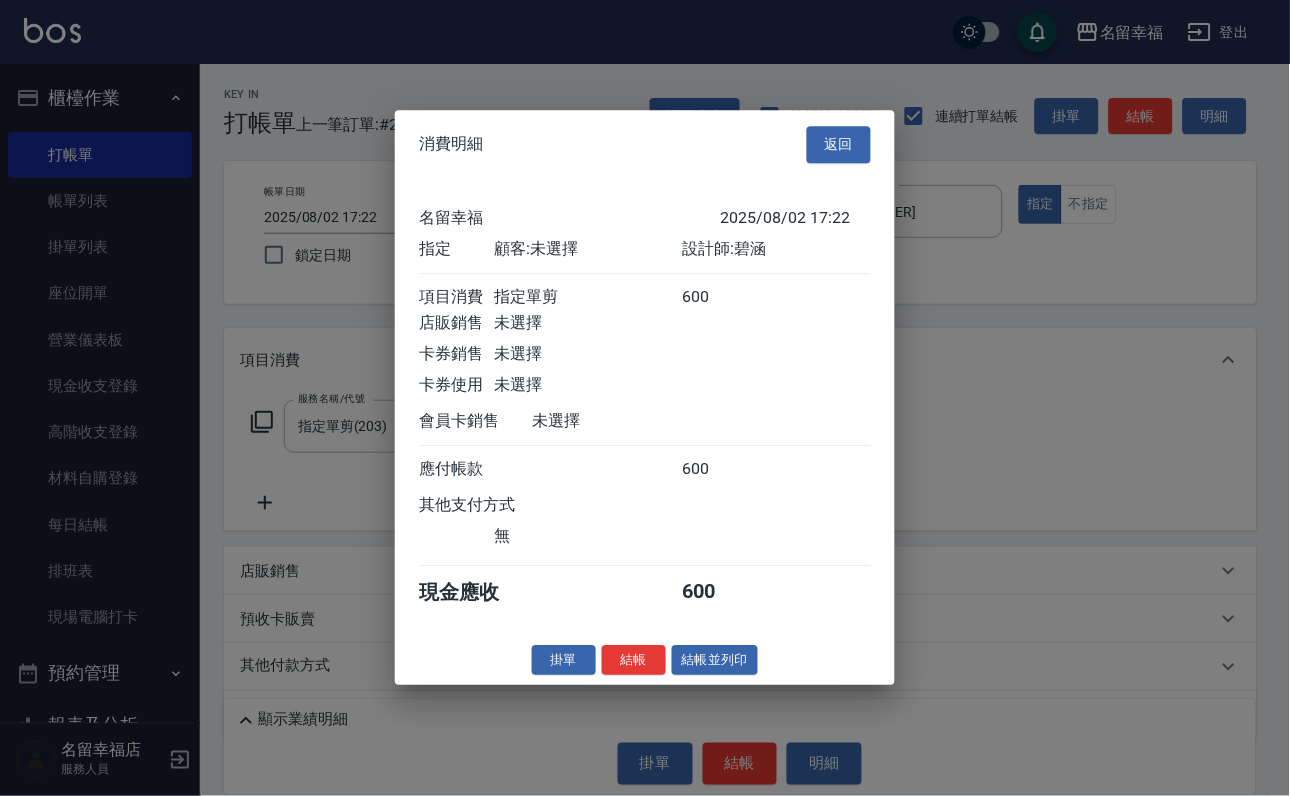scroll, scrollTop: 247, scrollLeft: 0, axis: vertical 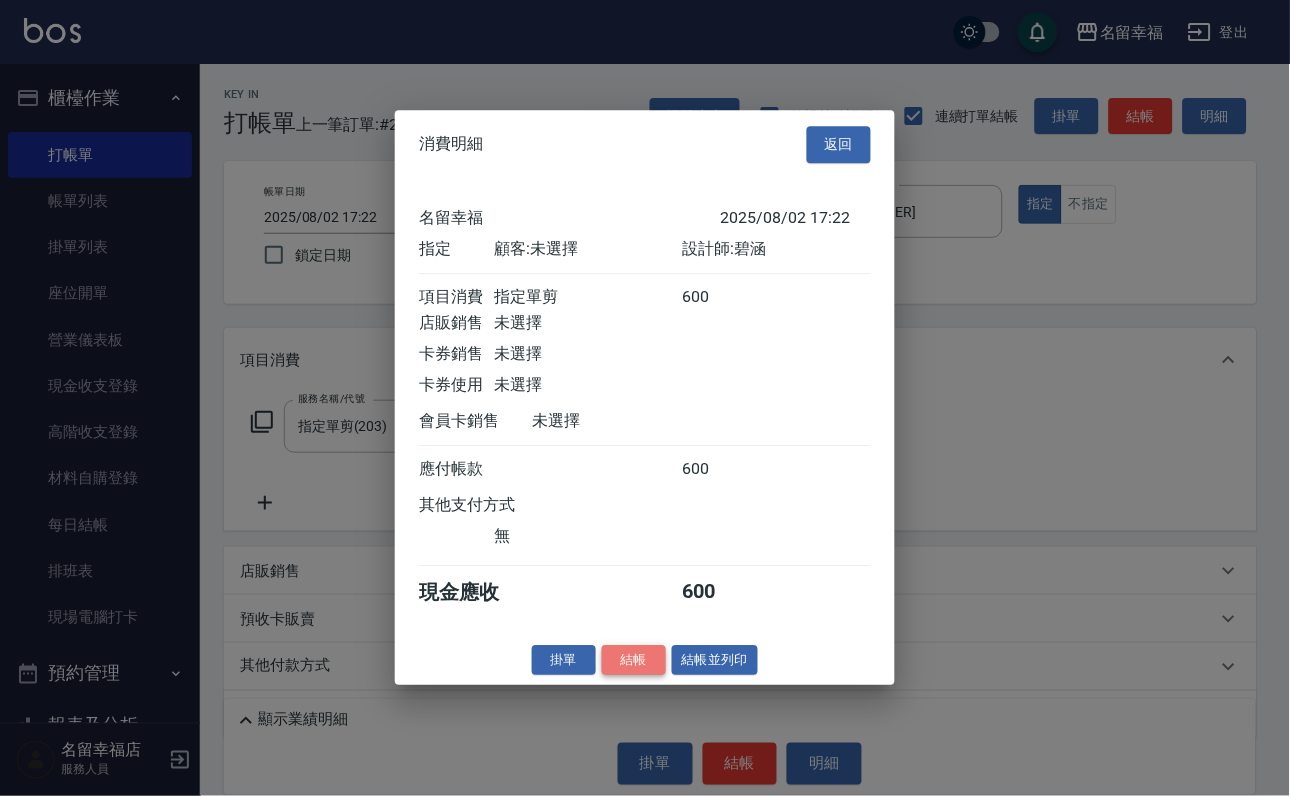 click on "結帳" at bounding box center (634, 660) 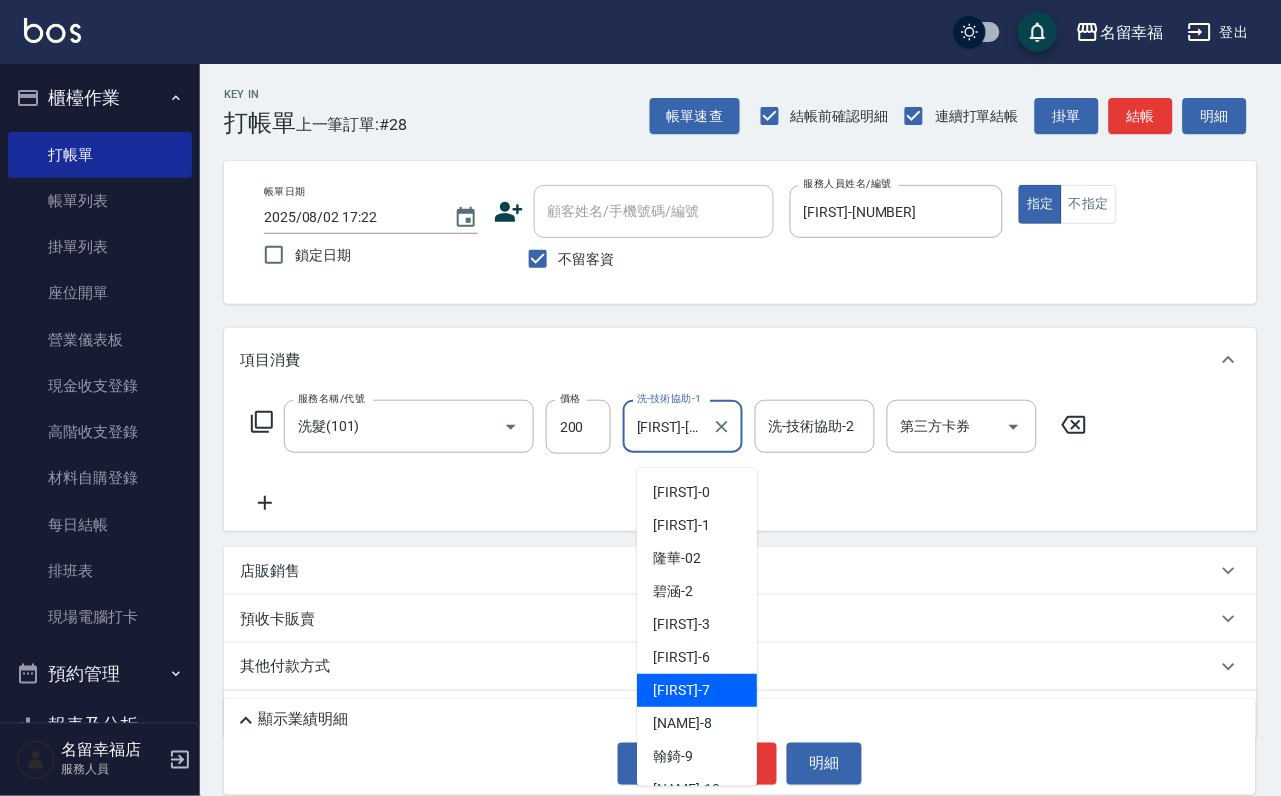 click on "[FIRST]-[NUMBER]" at bounding box center (668, 426) 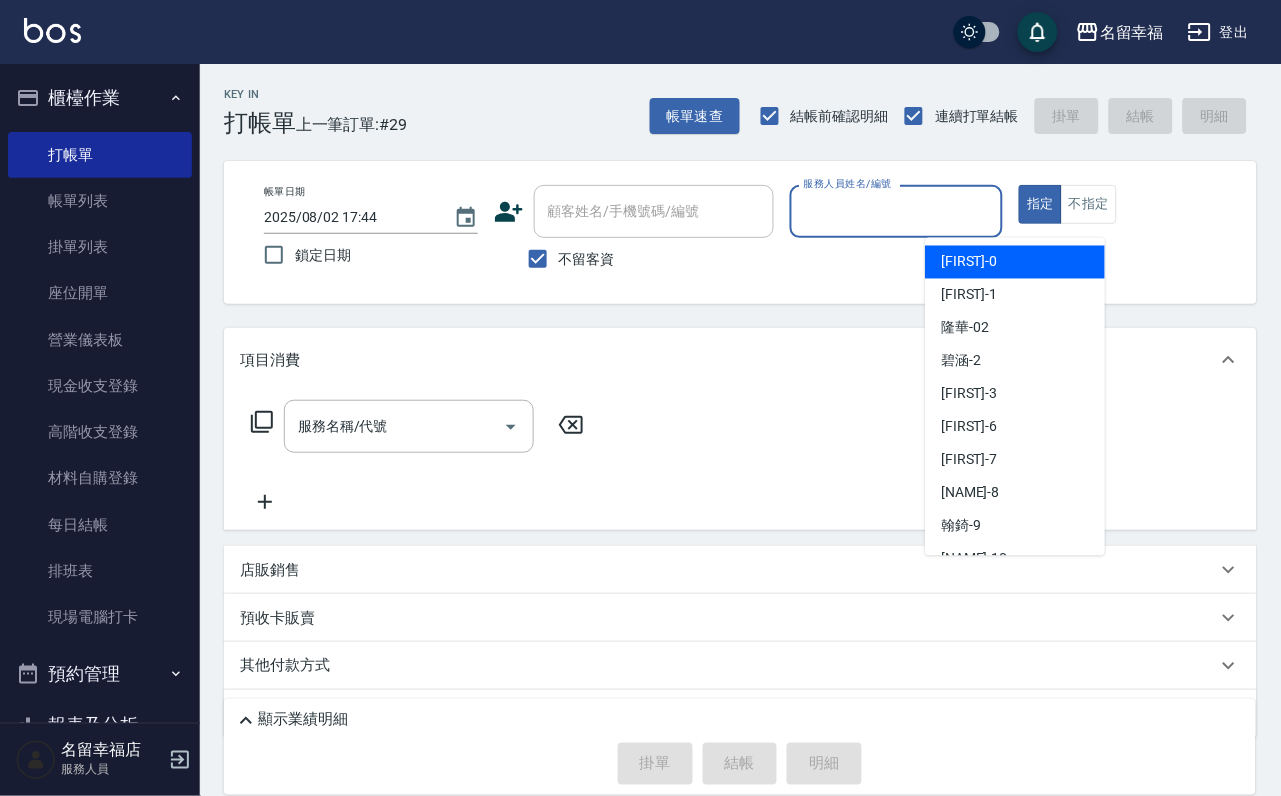 click on "服務人員姓名/編號" at bounding box center (897, 211) 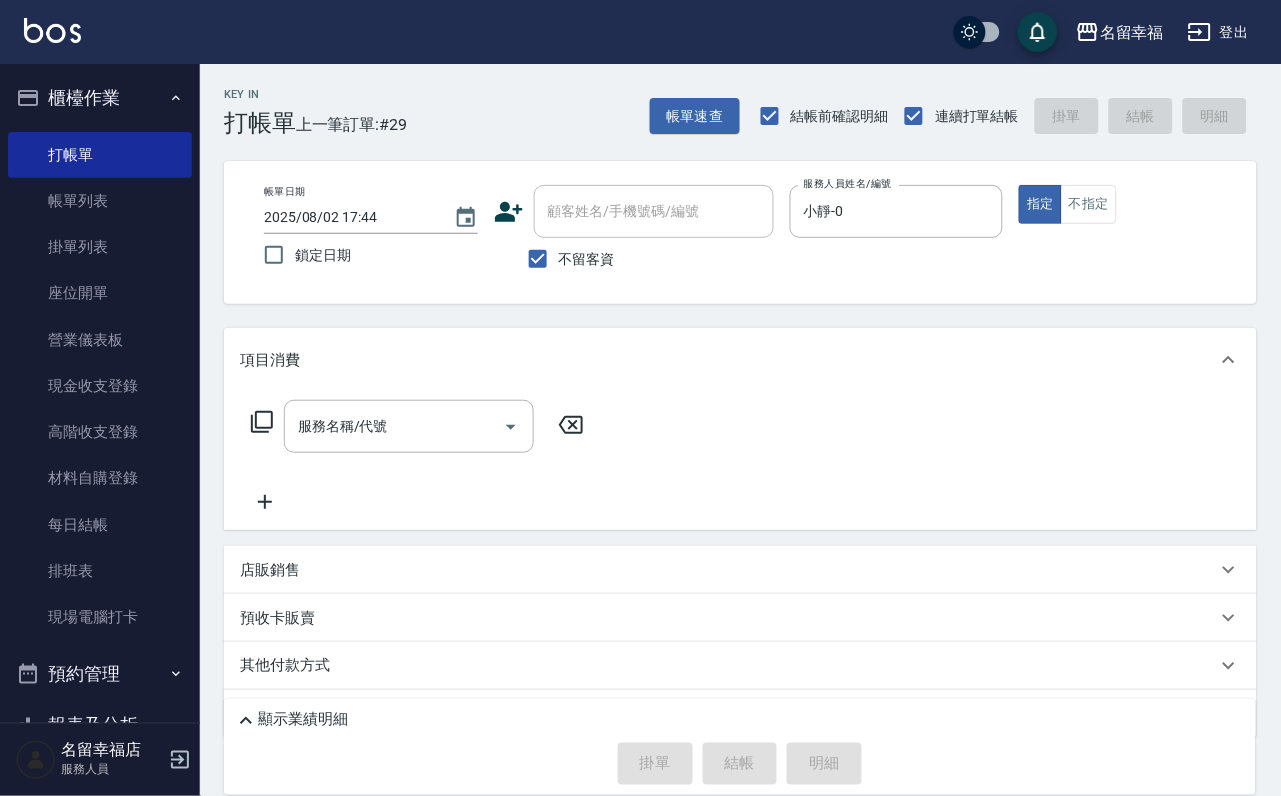 click 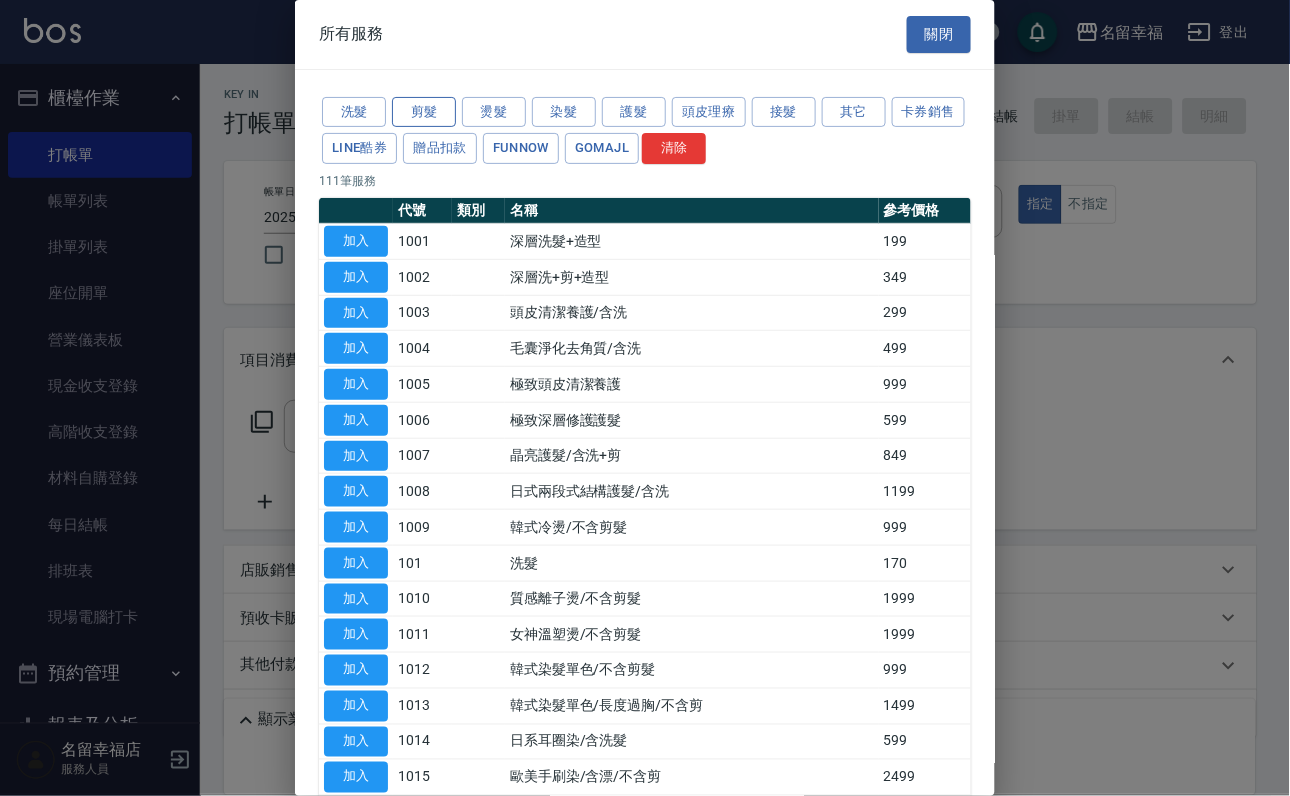 click on "剪髮" at bounding box center (424, 112) 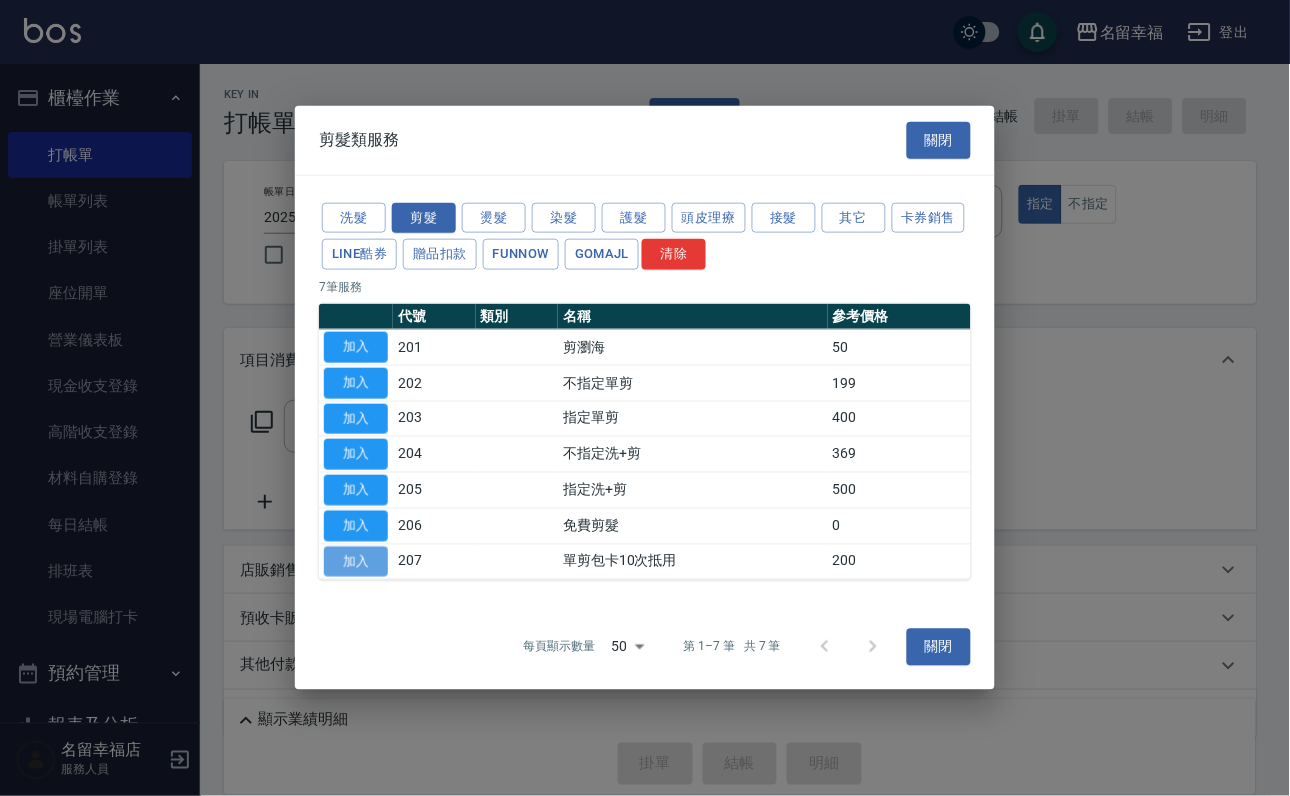 click on "加入" at bounding box center [356, 561] 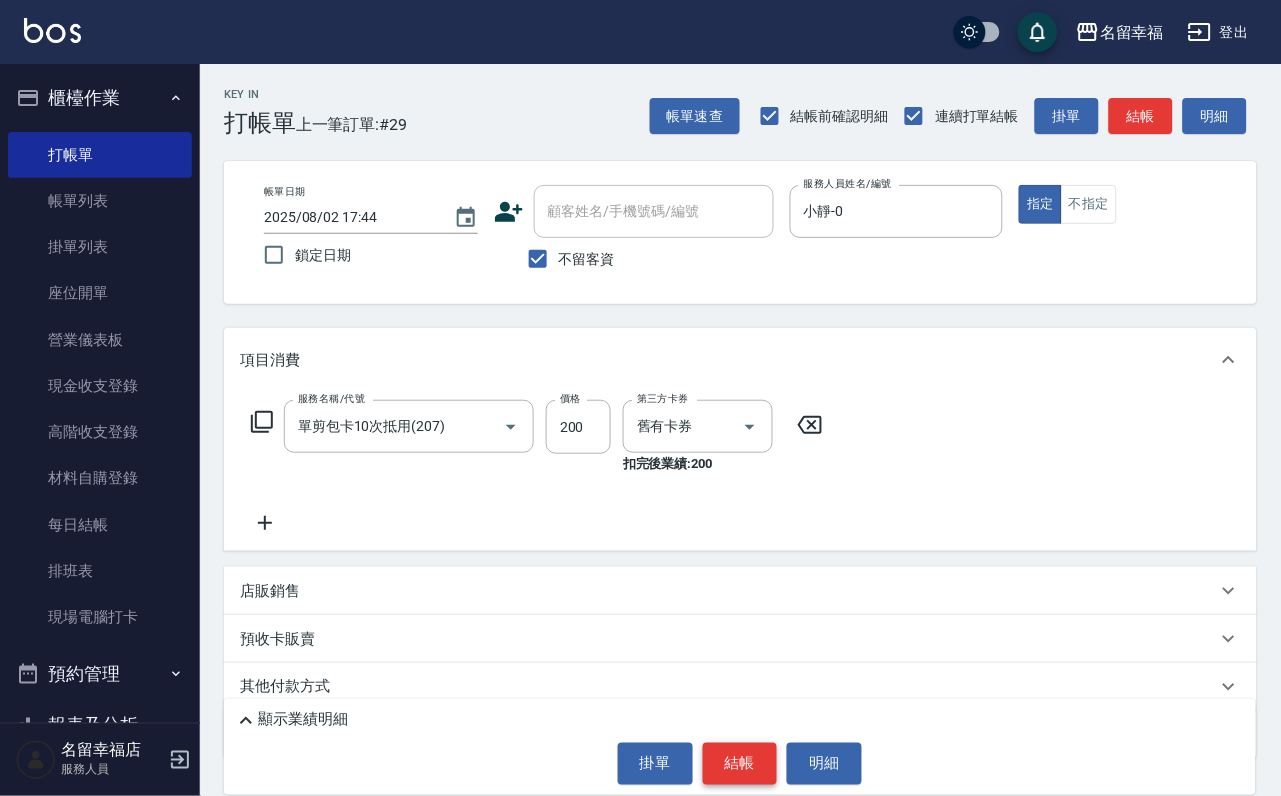 click on "結帳" at bounding box center [740, 764] 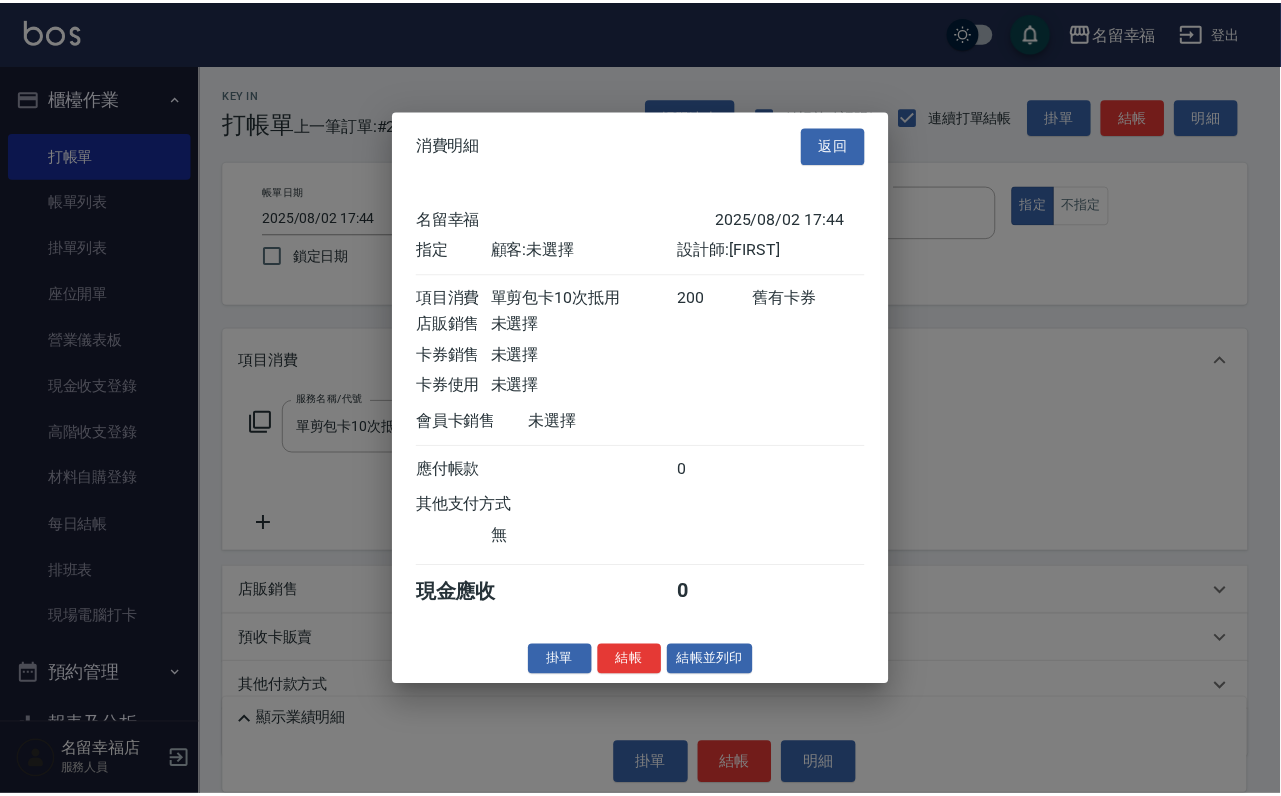 scroll, scrollTop: 247, scrollLeft: 0, axis: vertical 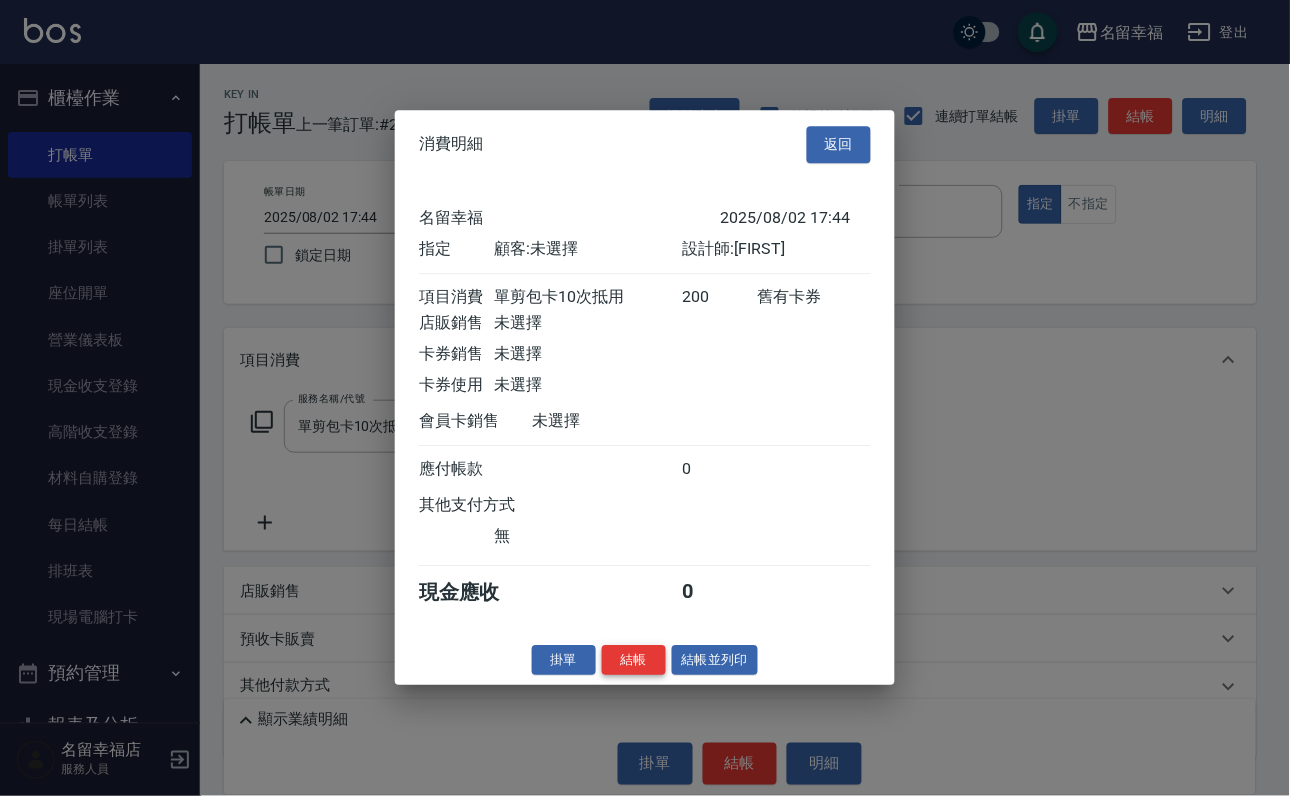 click on "結帳" at bounding box center (634, 660) 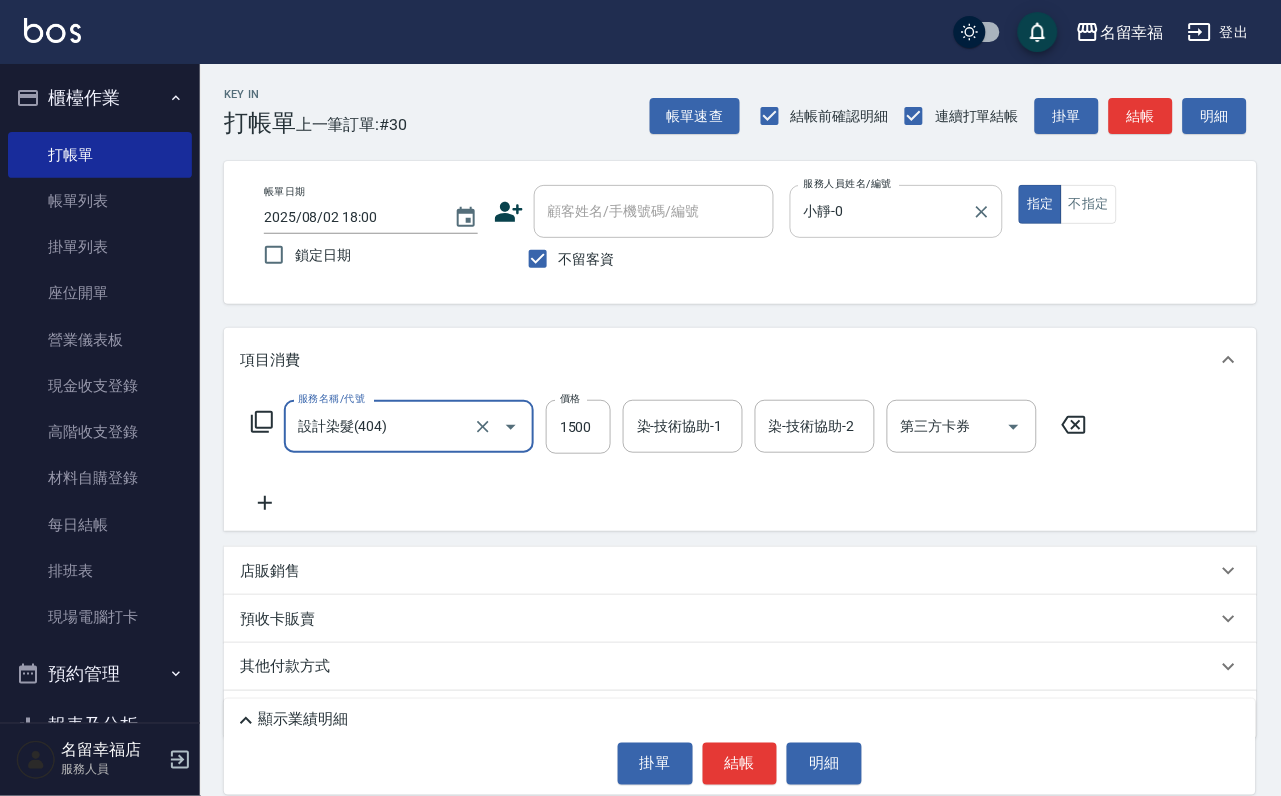 scroll, scrollTop: 0, scrollLeft: 1, axis: horizontal 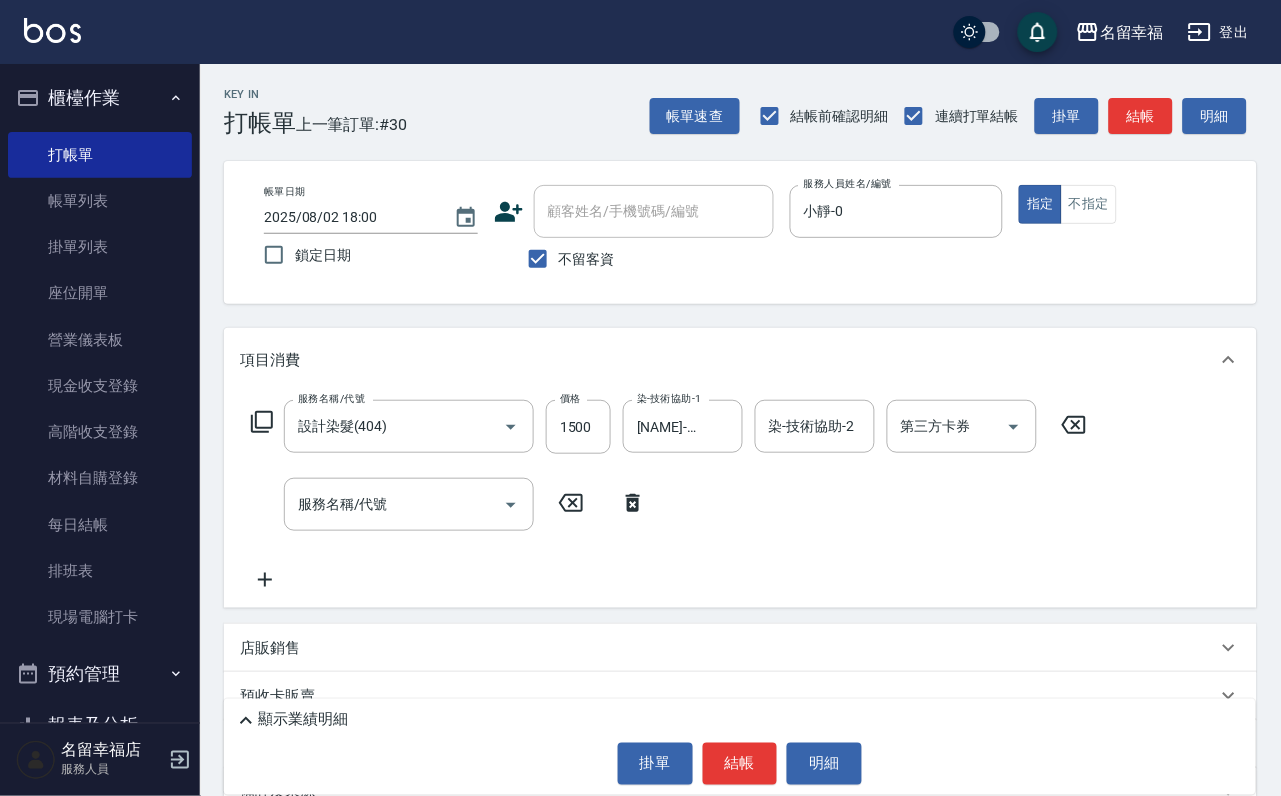 click 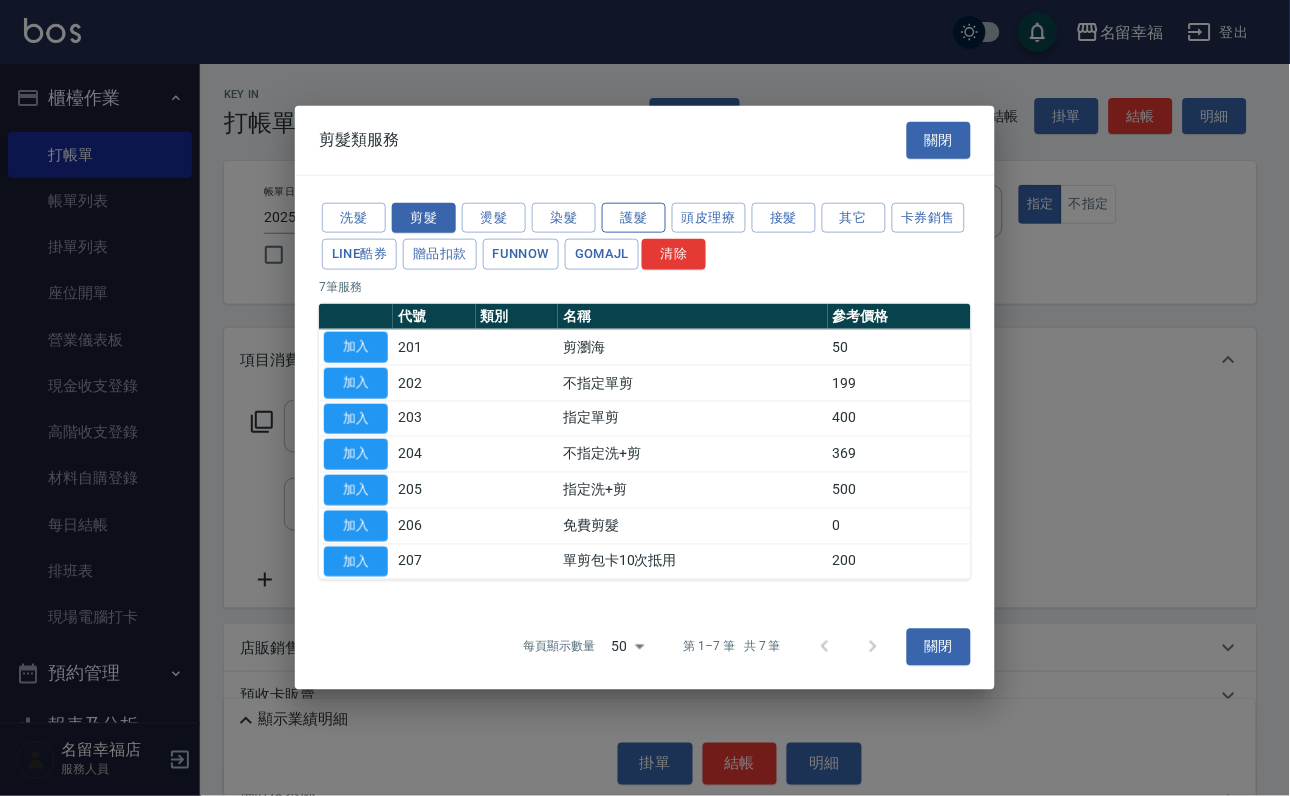 click on "護髮" at bounding box center [634, 217] 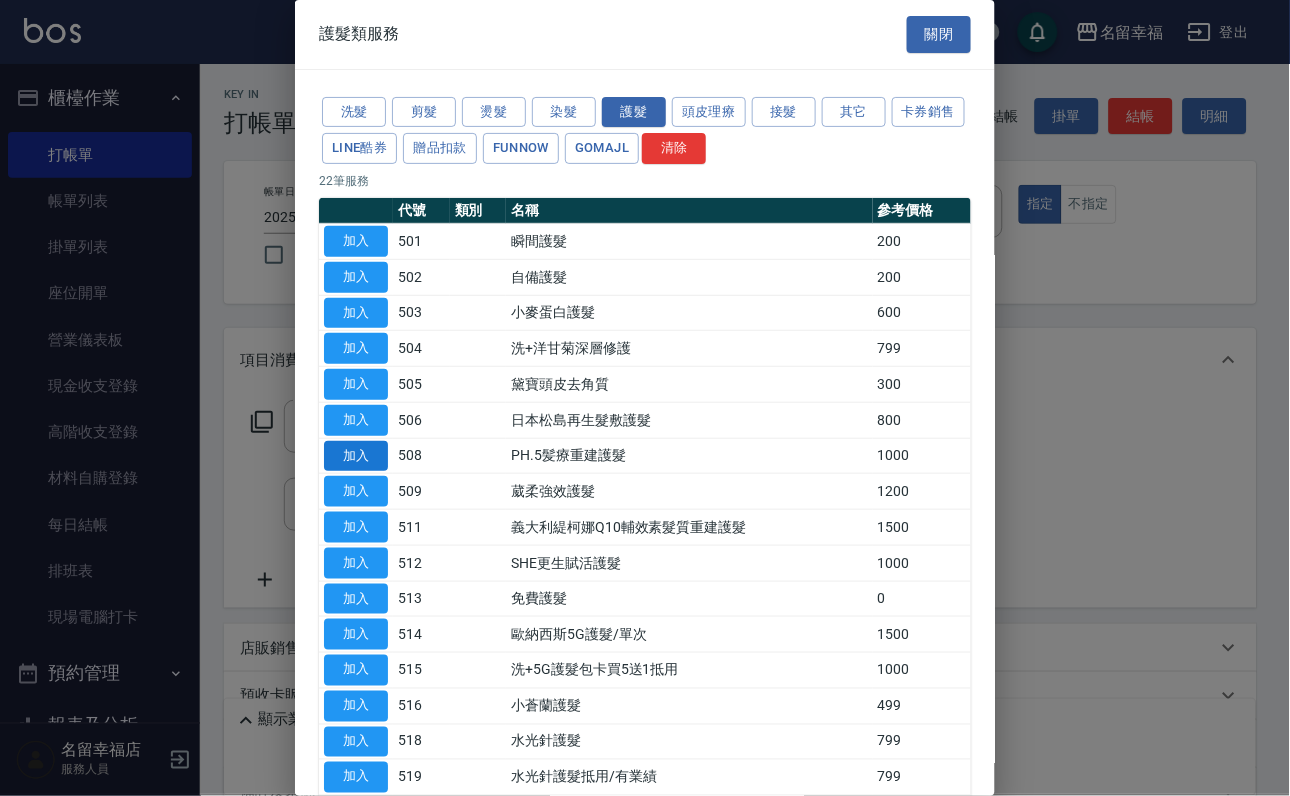 click on "加入" at bounding box center (356, 456) 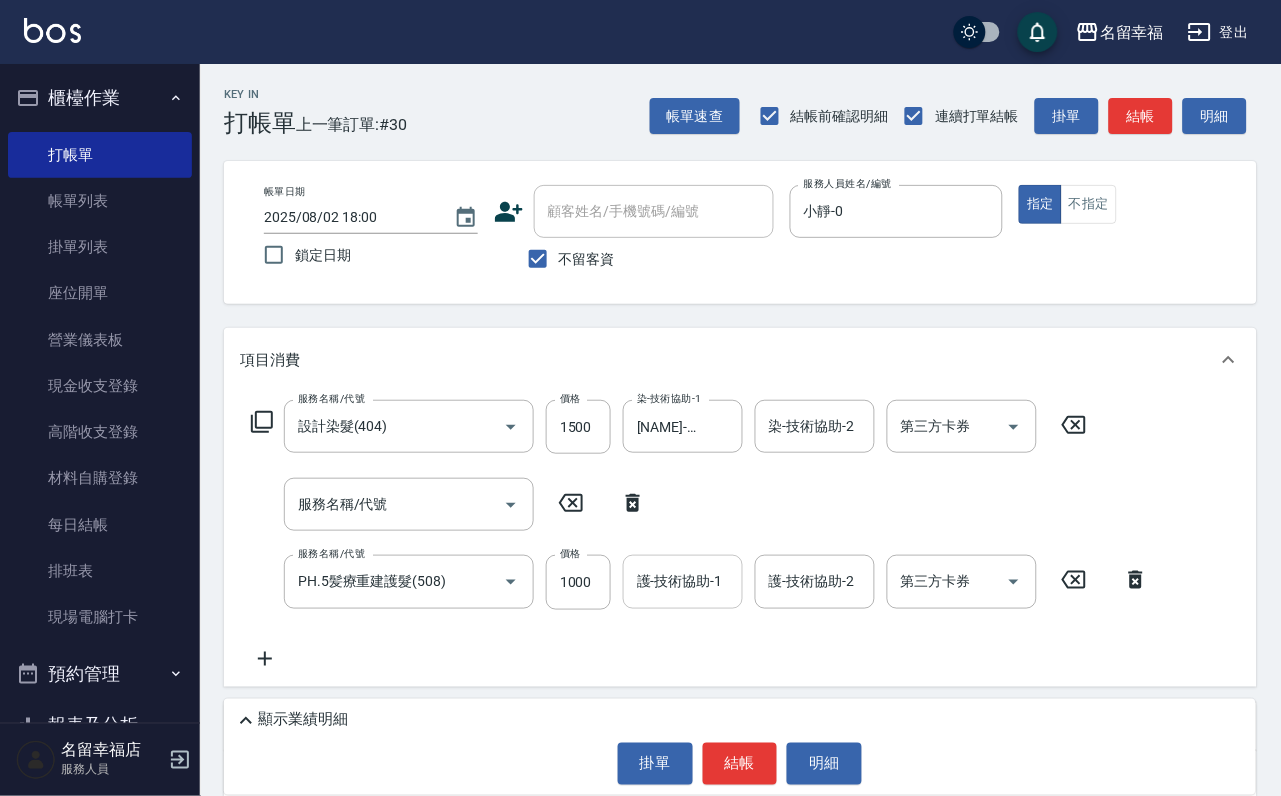 click on "護-技術協助-1" at bounding box center [683, 581] 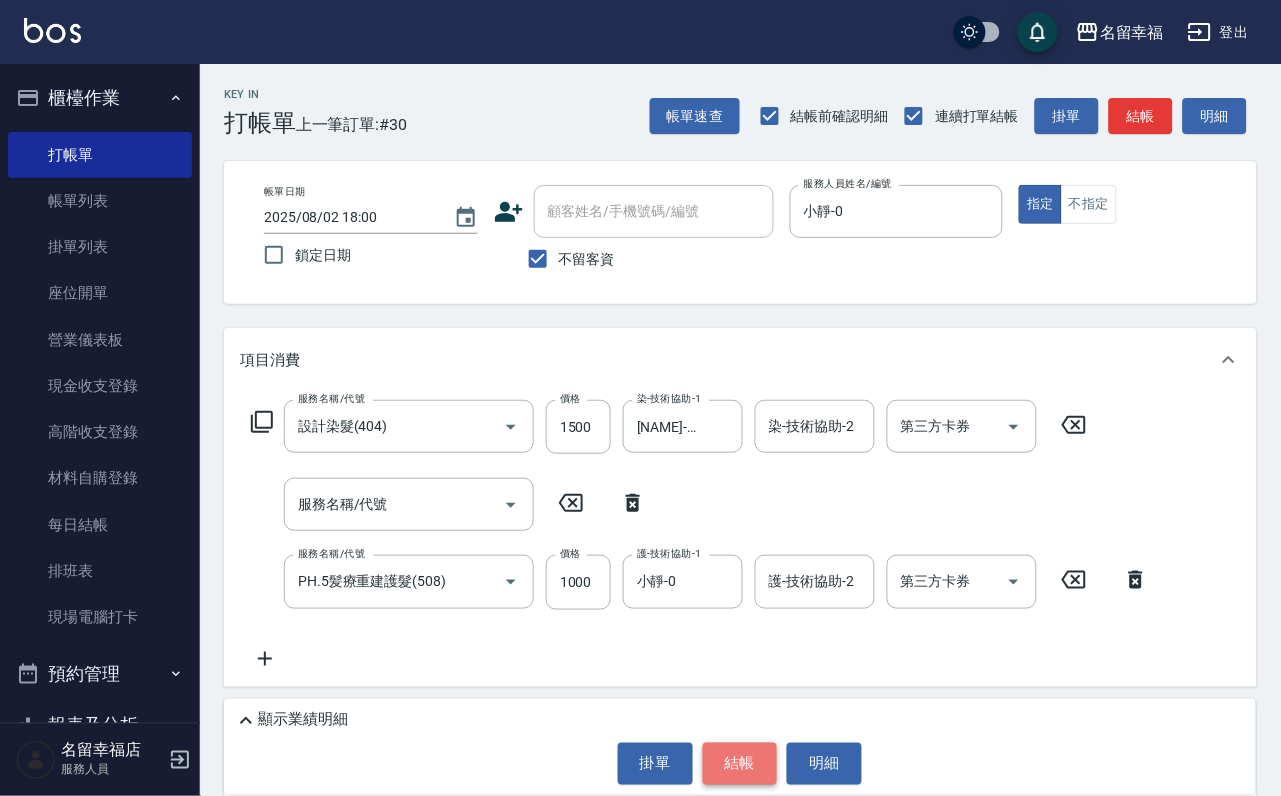 click on "結帳" at bounding box center (740, 764) 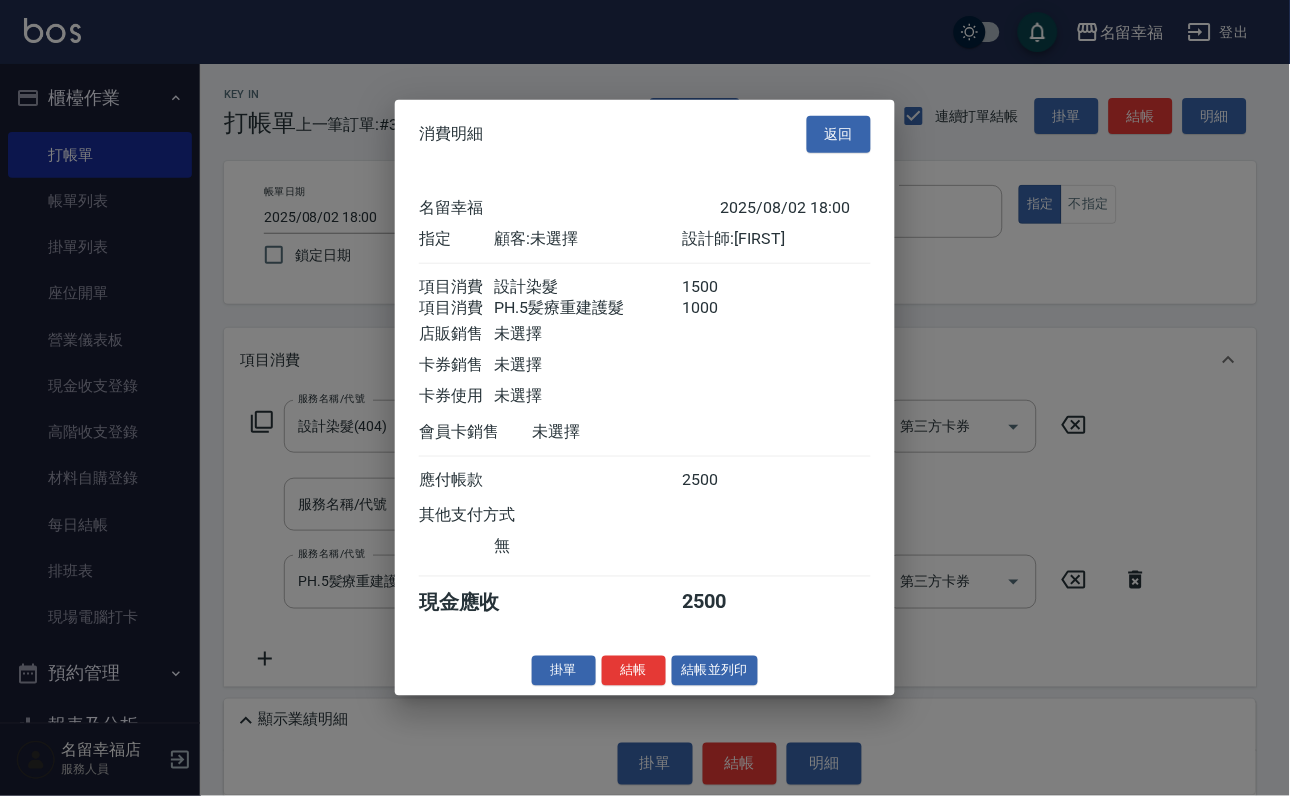 scroll, scrollTop: 322, scrollLeft: 0, axis: vertical 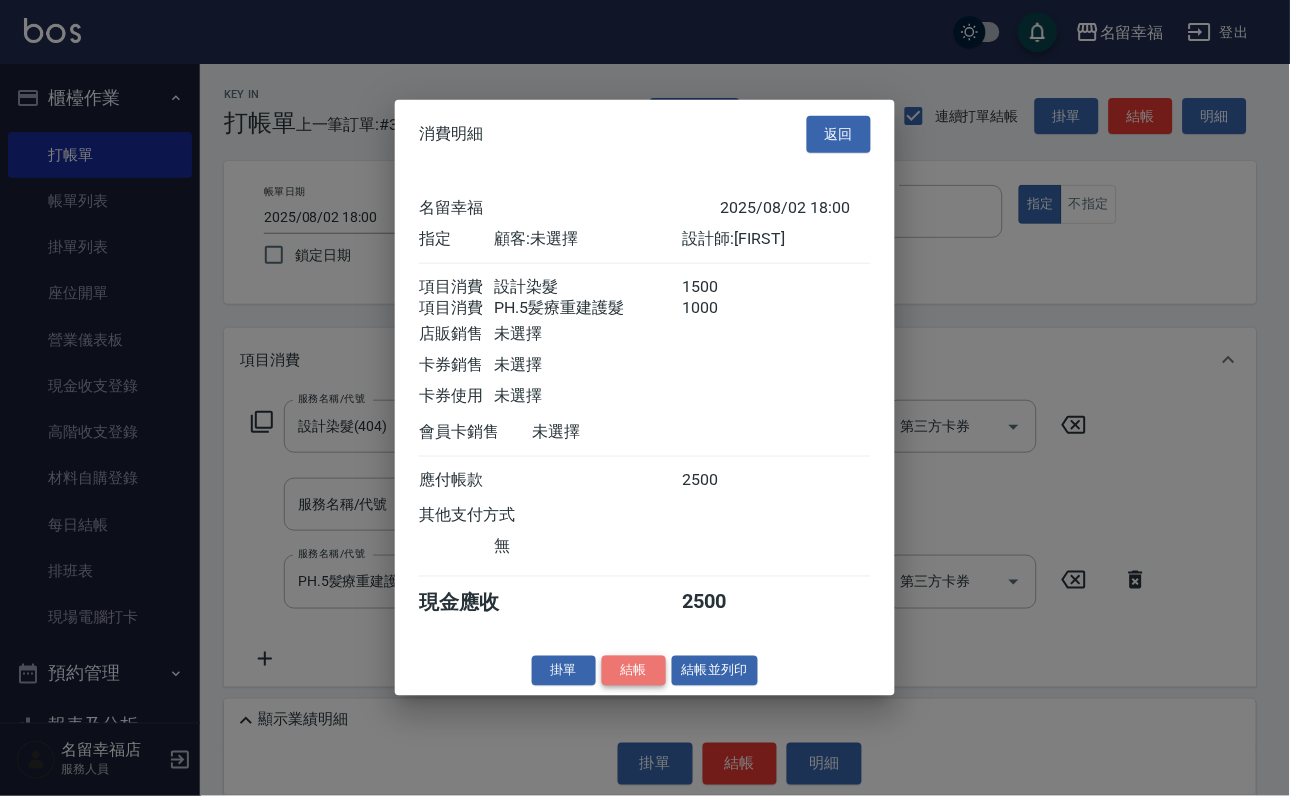 click on "結帳" at bounding box center (634, 670) 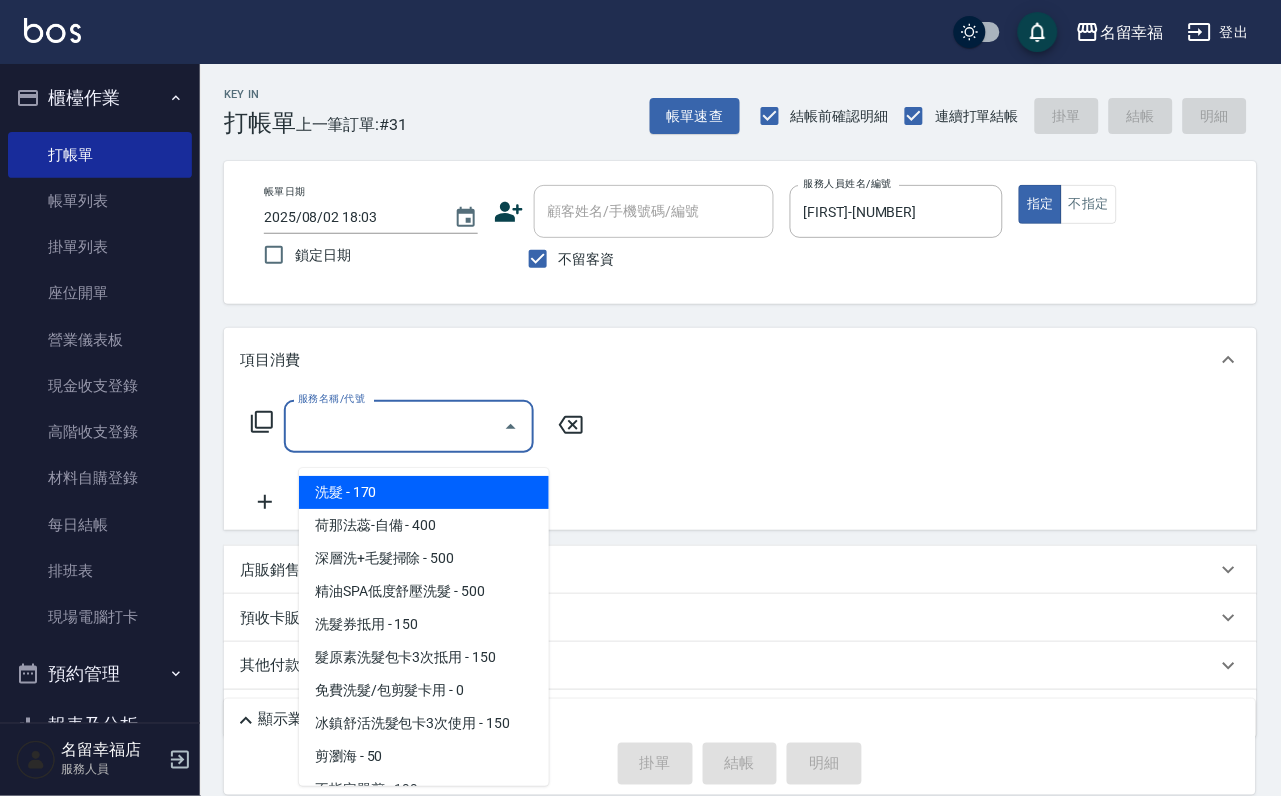 click on "服務名稱/代號" at bounding box center (394, 426) 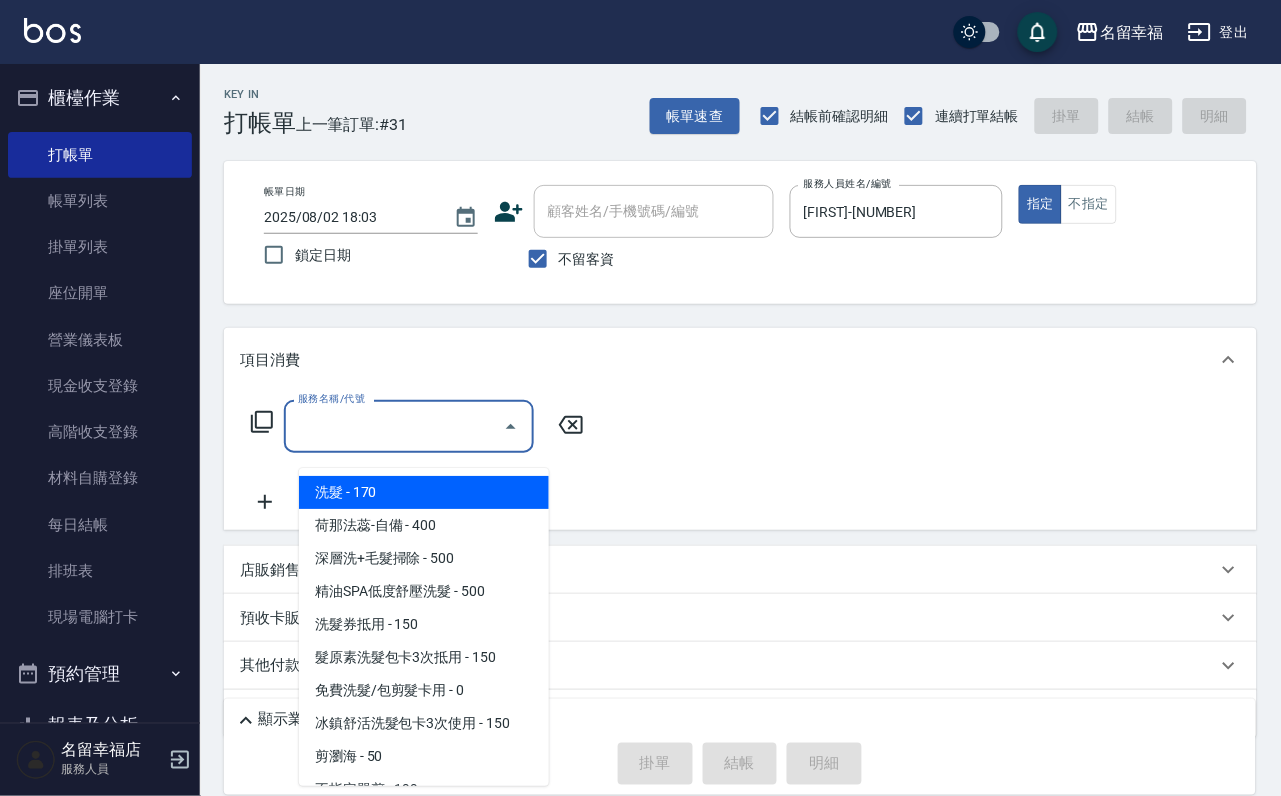 click on "服務名稱/代號" at bounding box center [394, 426] 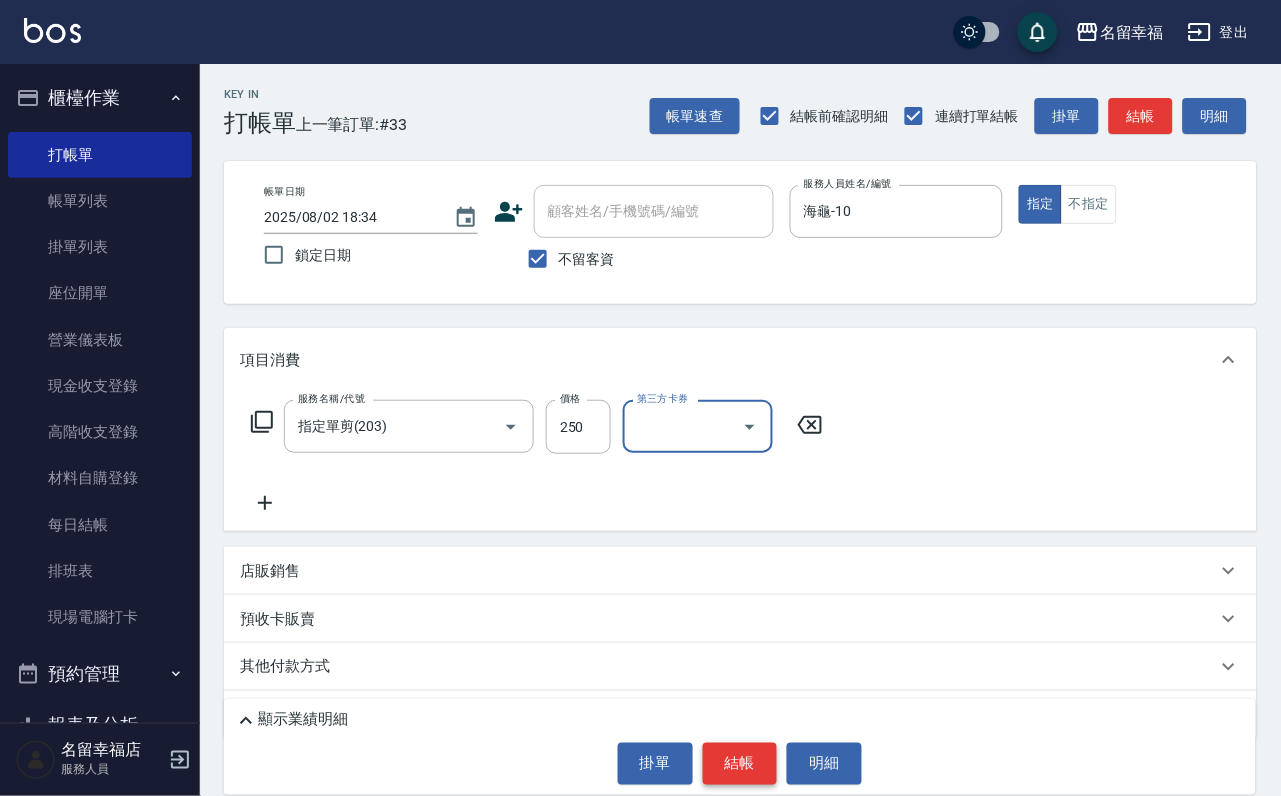 click on "結帳" at bounding box center [740, 764] 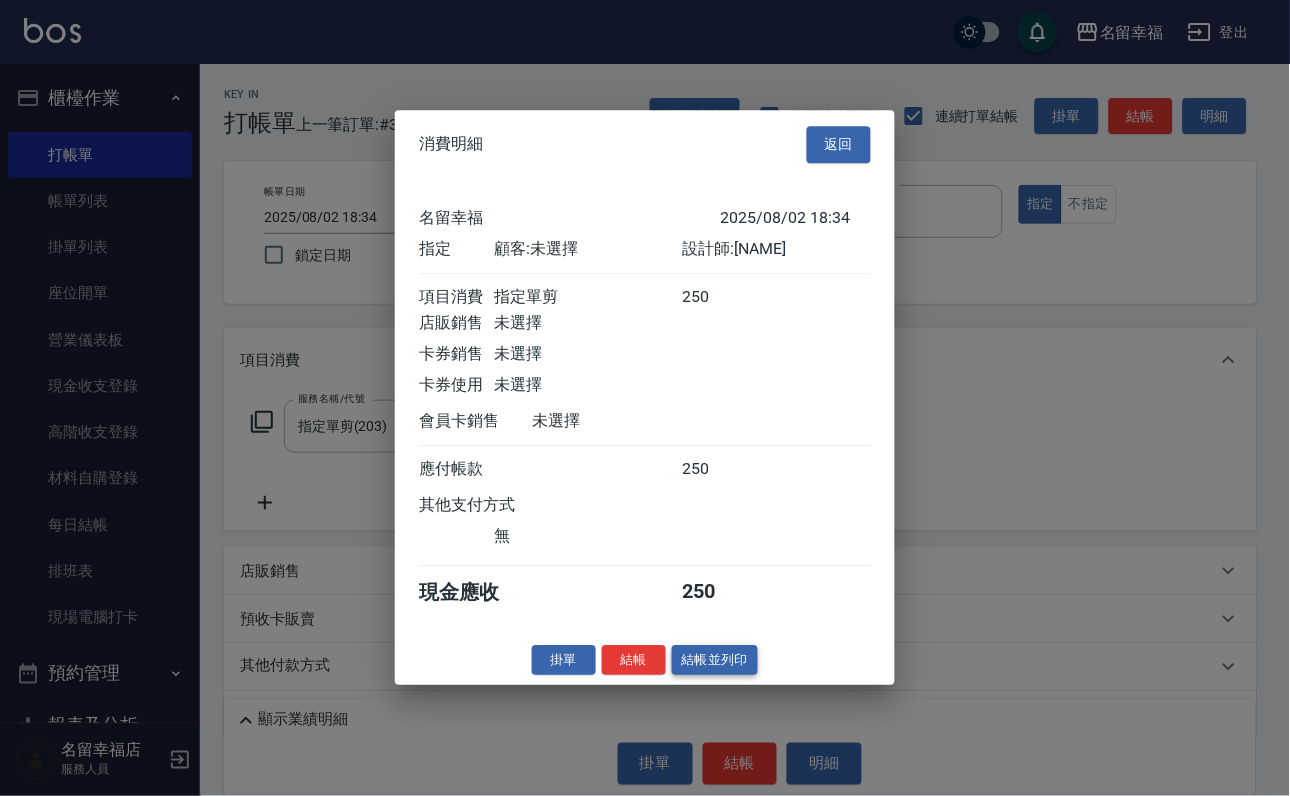 scroll, scrollTop: 247, scrollLeft: 0, axis: vertical 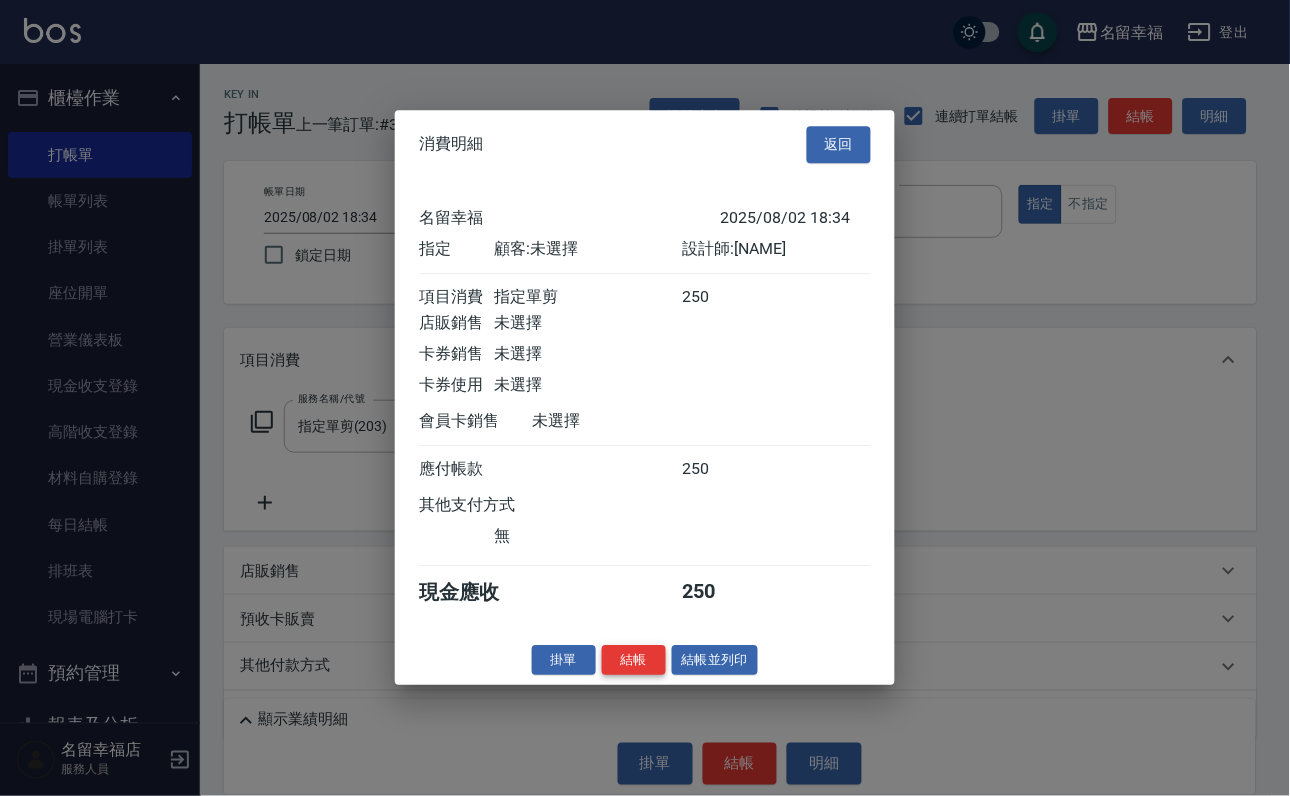 click on "結帳" at bounding box center (634, 660) 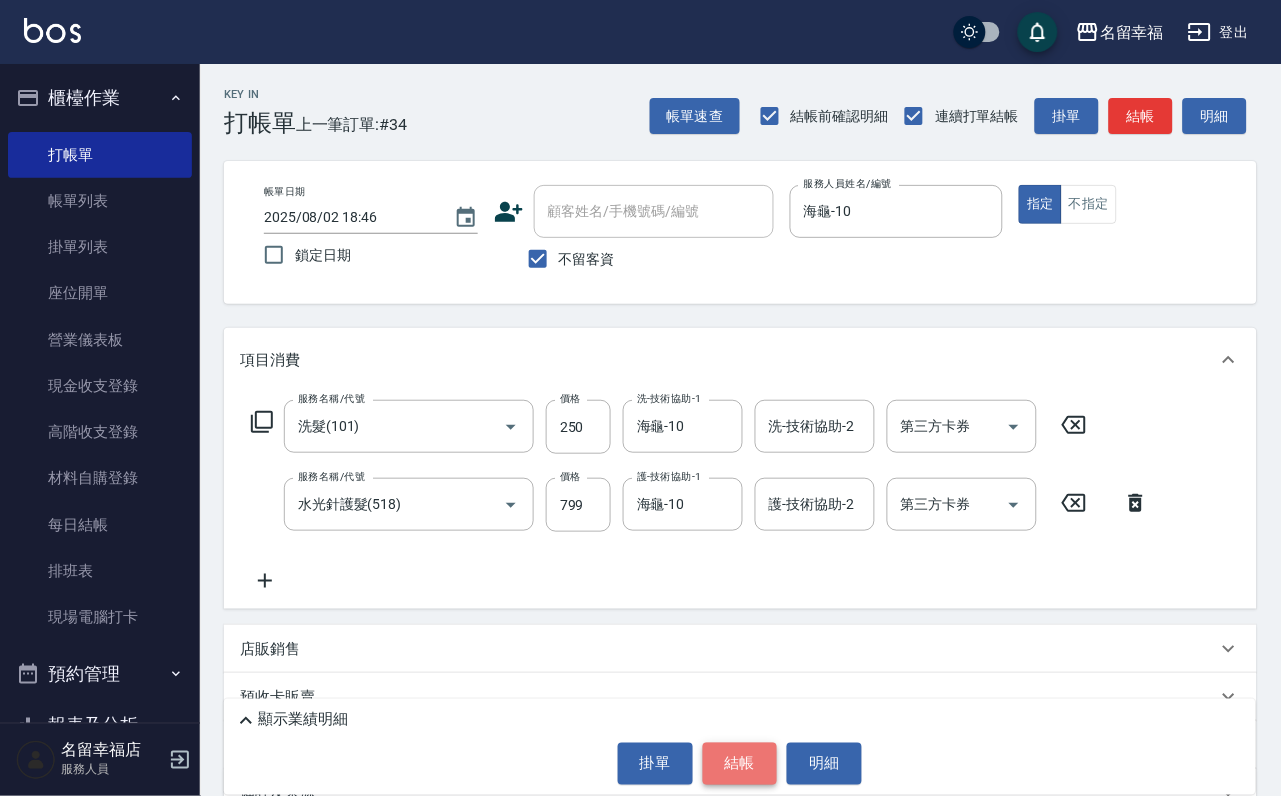 click on "結帳" at bounding box center (740, 764) 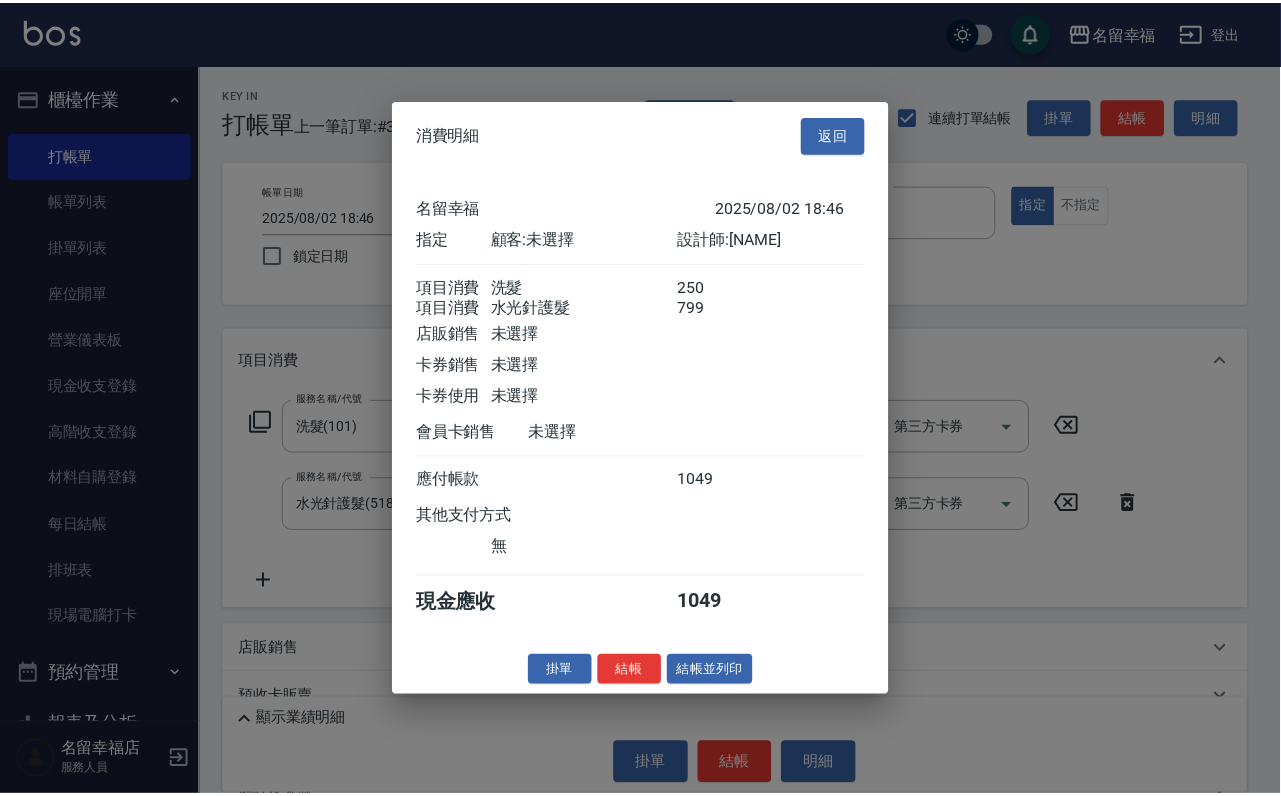 scroll, scrollTop: 322, scrollLeft: 0, axis: vertical 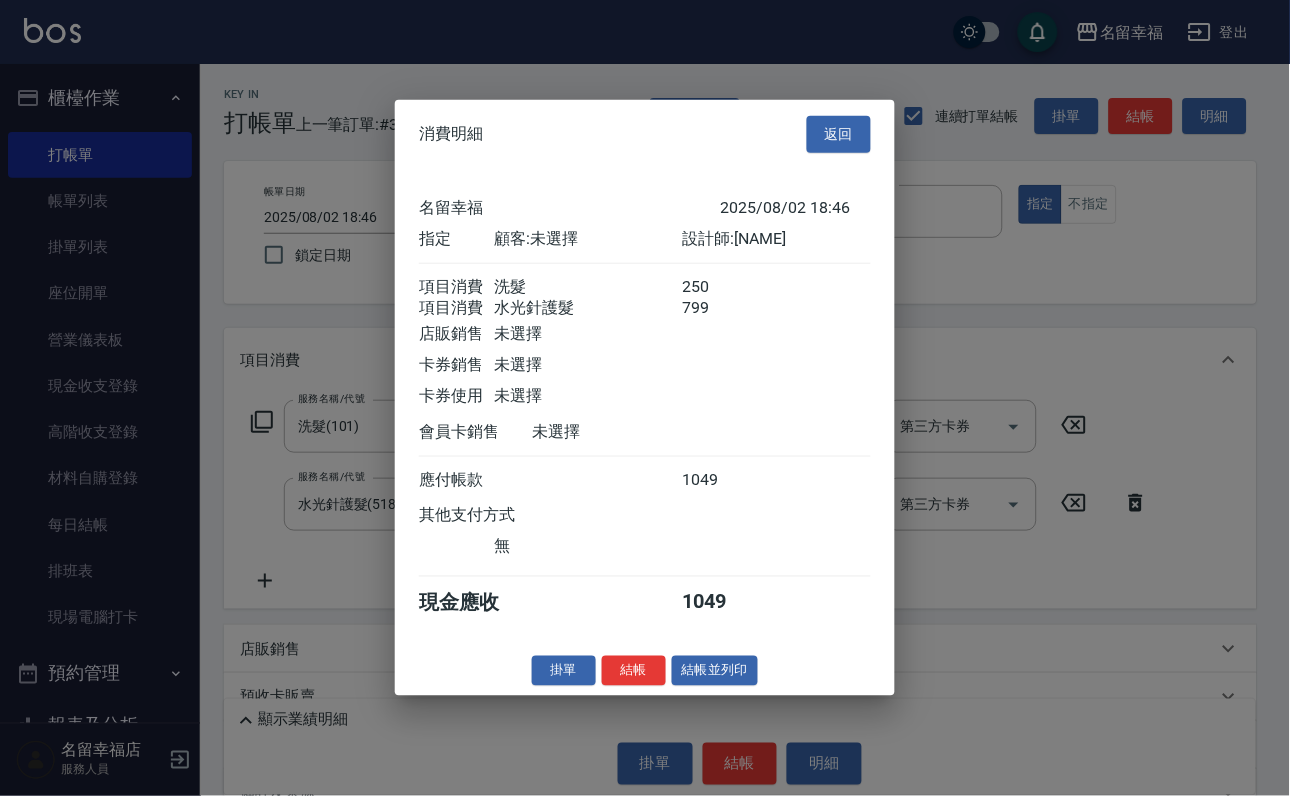 click on "結帳" at bounding box center (634, 670) 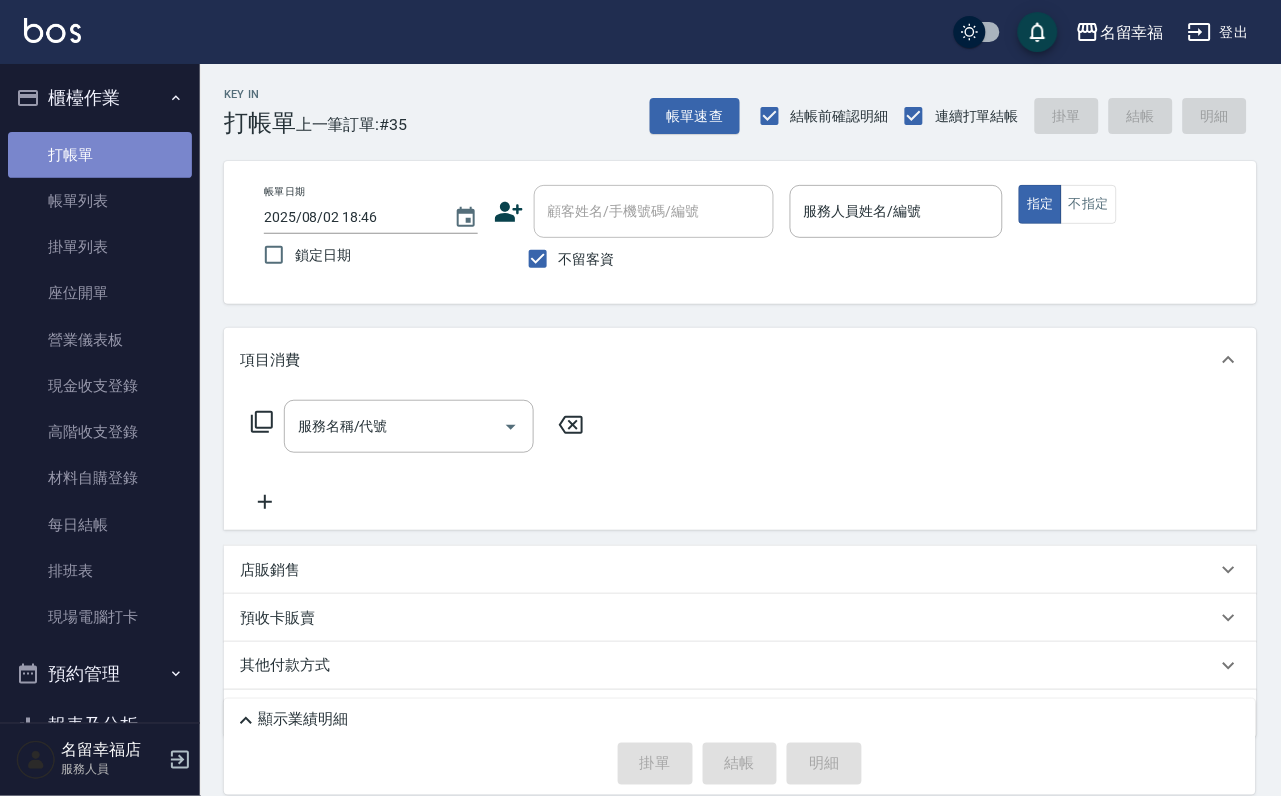 drag, startPoint x: 125, startPoint y: 171, endPoint x: 125, endPoint y: 183, distance: 12 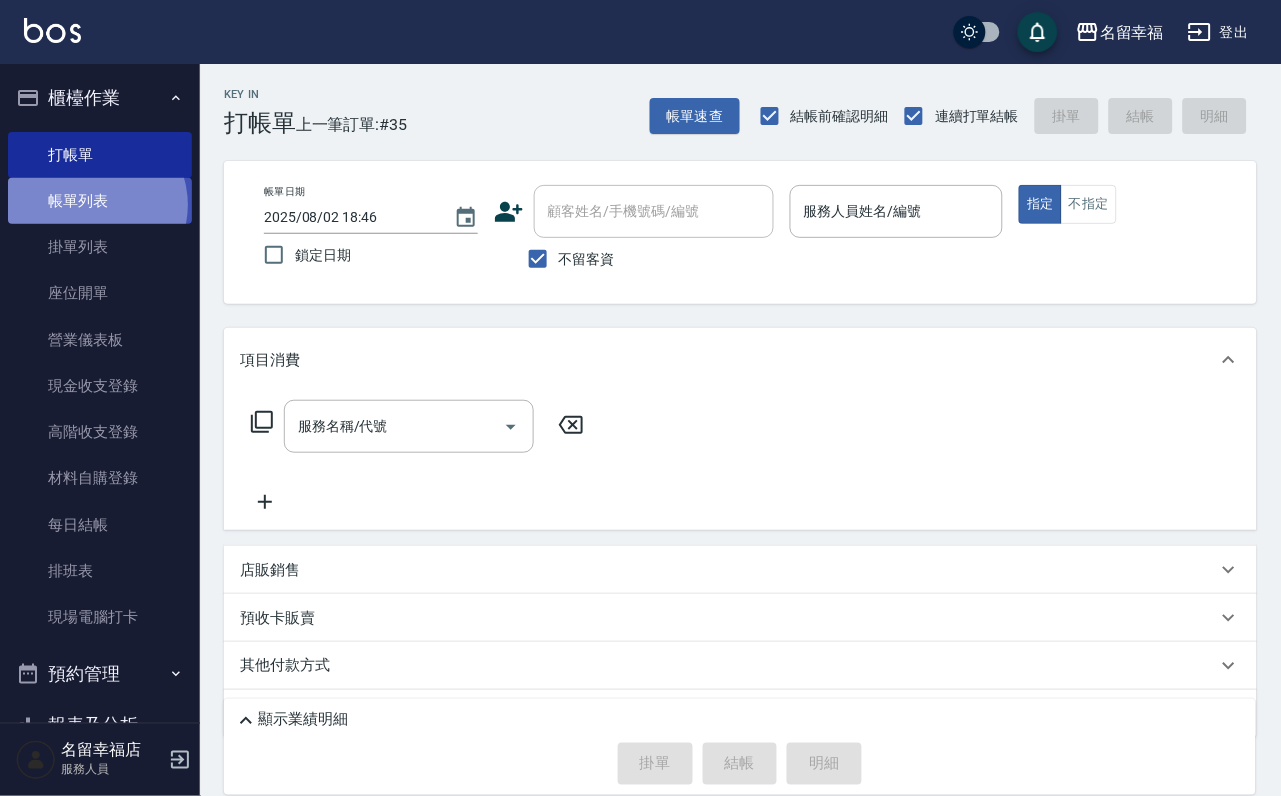 click on "帳單列表" at bounding box center [100, 201] 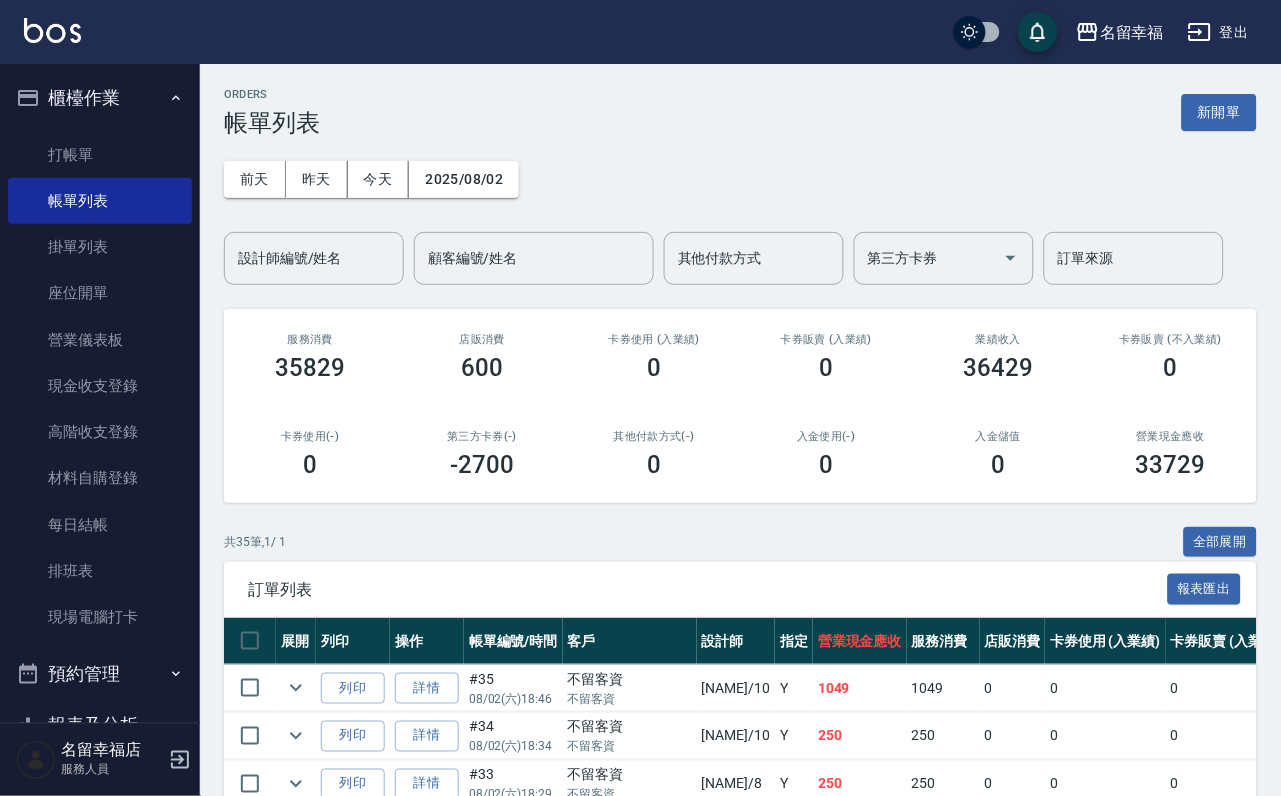 click on "ORDERS 帳單列表 新開單 前天 昨天 今天 2025/08/02 設計師編號/姓名 設計師編號/姓名 顧客編號/姓名 [FIRST] [LAST] 顧客編號/姓名 其他付款方式 其他付款方式 第三方卡券 第三方卡券 訂單來源 訂單來源 服務消費 35829 店販消費 600 卡券使用 (入業績) 0 卡券販賣 (入業績) 0 業績收入 36429 卡券販賣 (不入業績) 0 卡券使用(-) 0 第三方卡券(-) -2700 其他付款方式(-) 0 入金使用(-) 0 入金儲值 0 營業現金應收 33729 共  35  筆,  1  /   1 全部展開 訂單列表 報表匯出 展開 列印 操作 帳單編號/時間 客戶 設計師 指定 營業現金應收 服務消費 店販消費 卡券使用 (入業績) 卡券販賣 (入業績) 業績收入 卡券販賣 (不入業績) 卡券使用(-) 第三方卡券(-) 其他付款方式(-) 入金使用(-) 備註 訂單來源 列印 詳情 #35 08/02 (六) 18:46 不留客資 不留客資 [FIRST] [LAST] /10 Y 1049 1049 0 0 0 1049 0 0 0 0 0 列印 詳情 #34 08/02 (六) 18:34 不留客資 /10" at bounding box center (740, 1243) 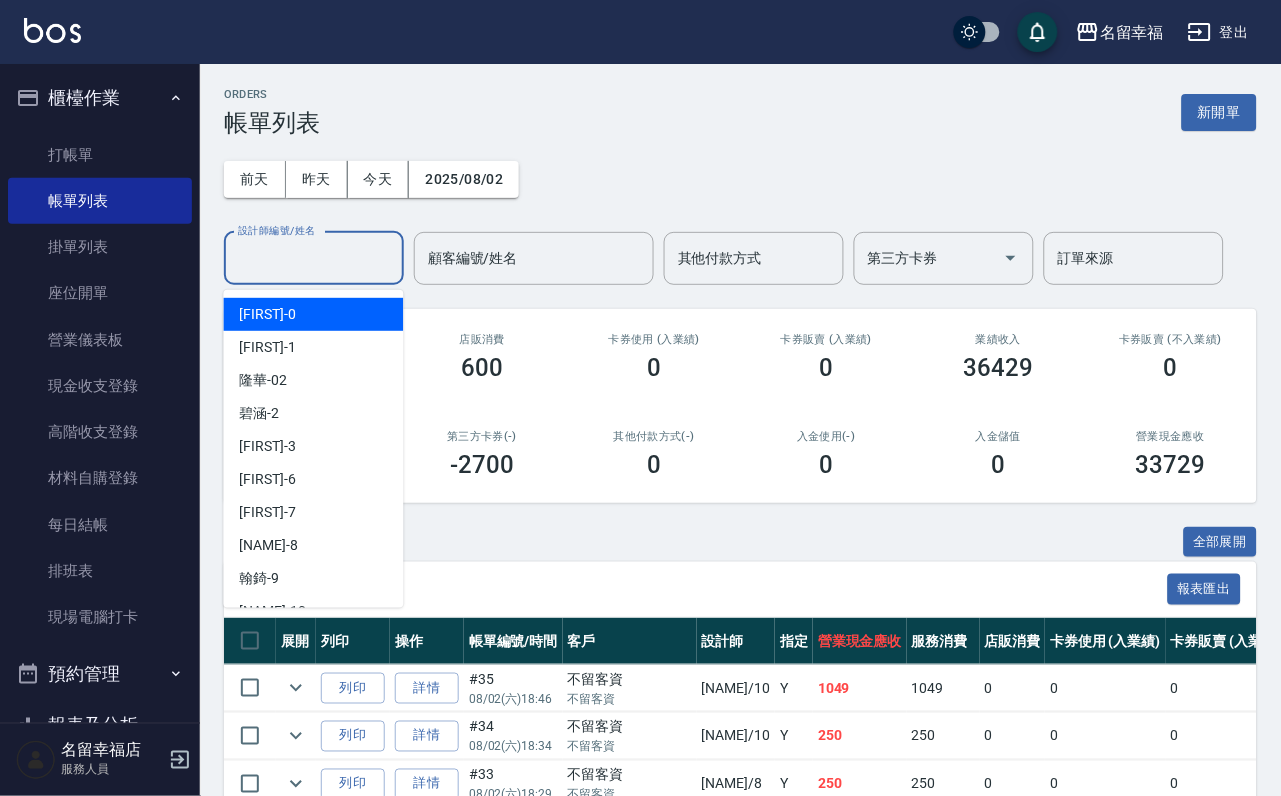 click on "設計師編號/姓名" at bounding box center (314, 258) 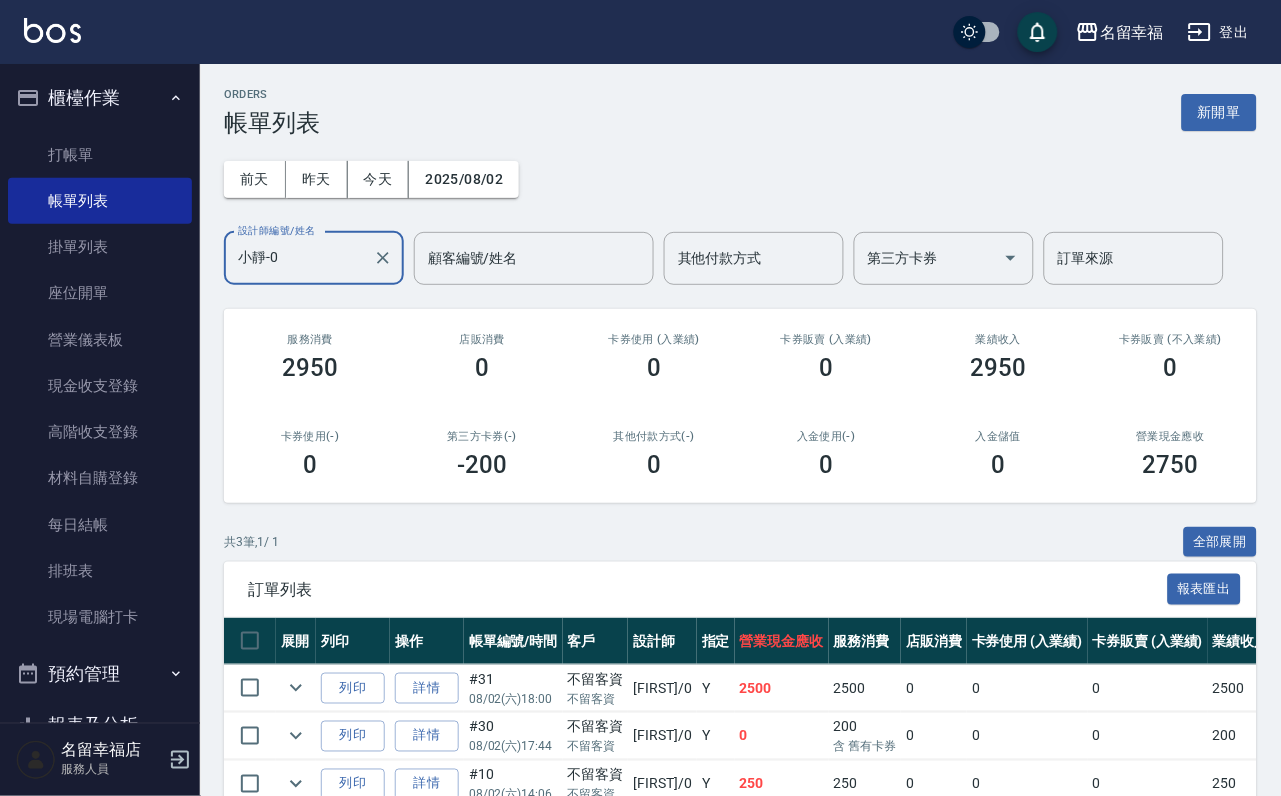 click on "設計師編號/姓名" at bounding box center (277, 230) 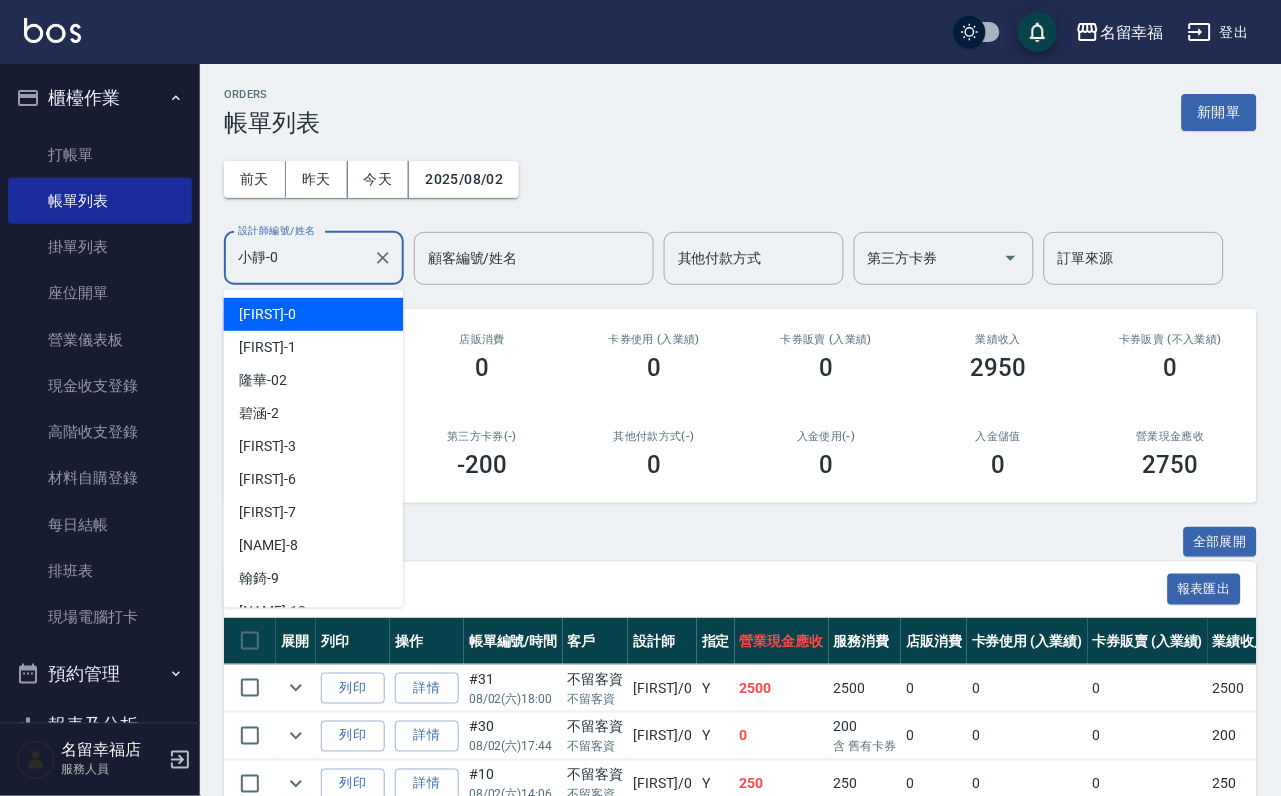 click on "小靜-0" at bounding box center [299, 258] 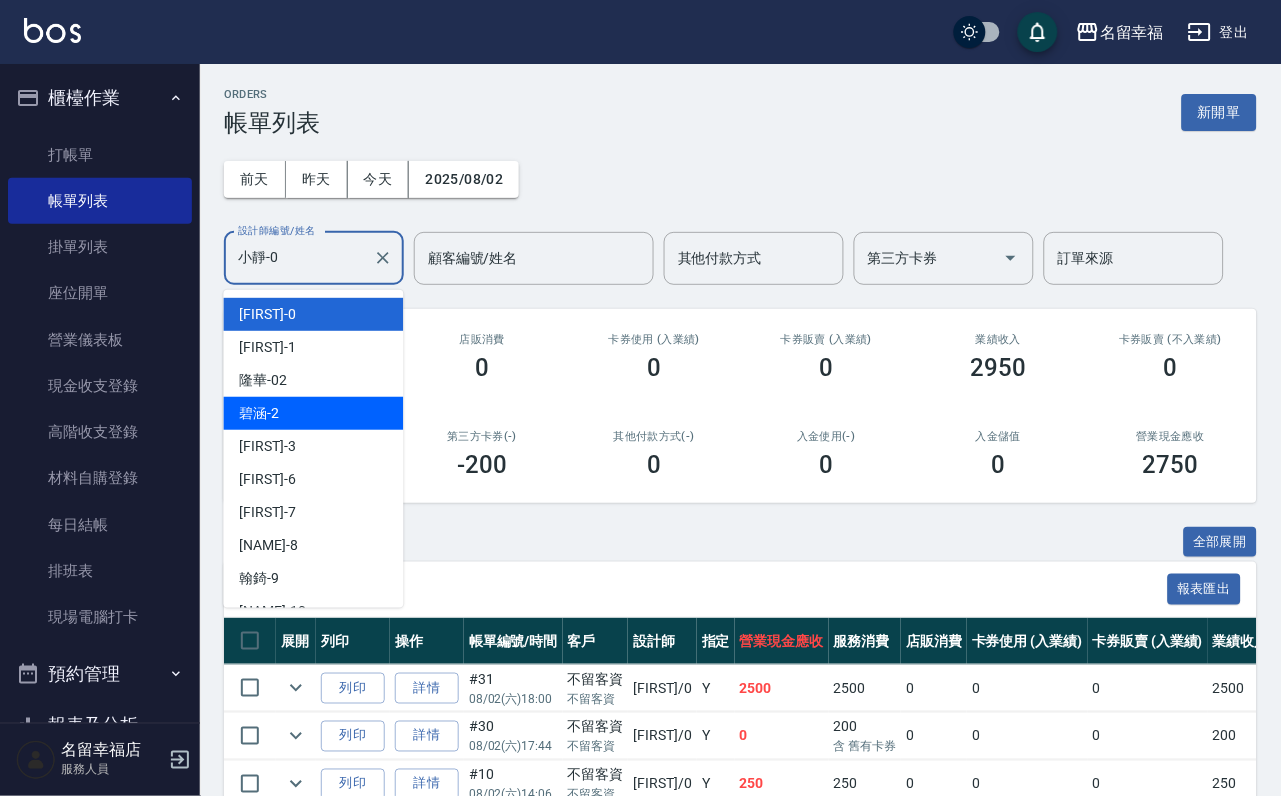 click on "[FIRST]-[NUMBER]" at bounding box center [314, 413] 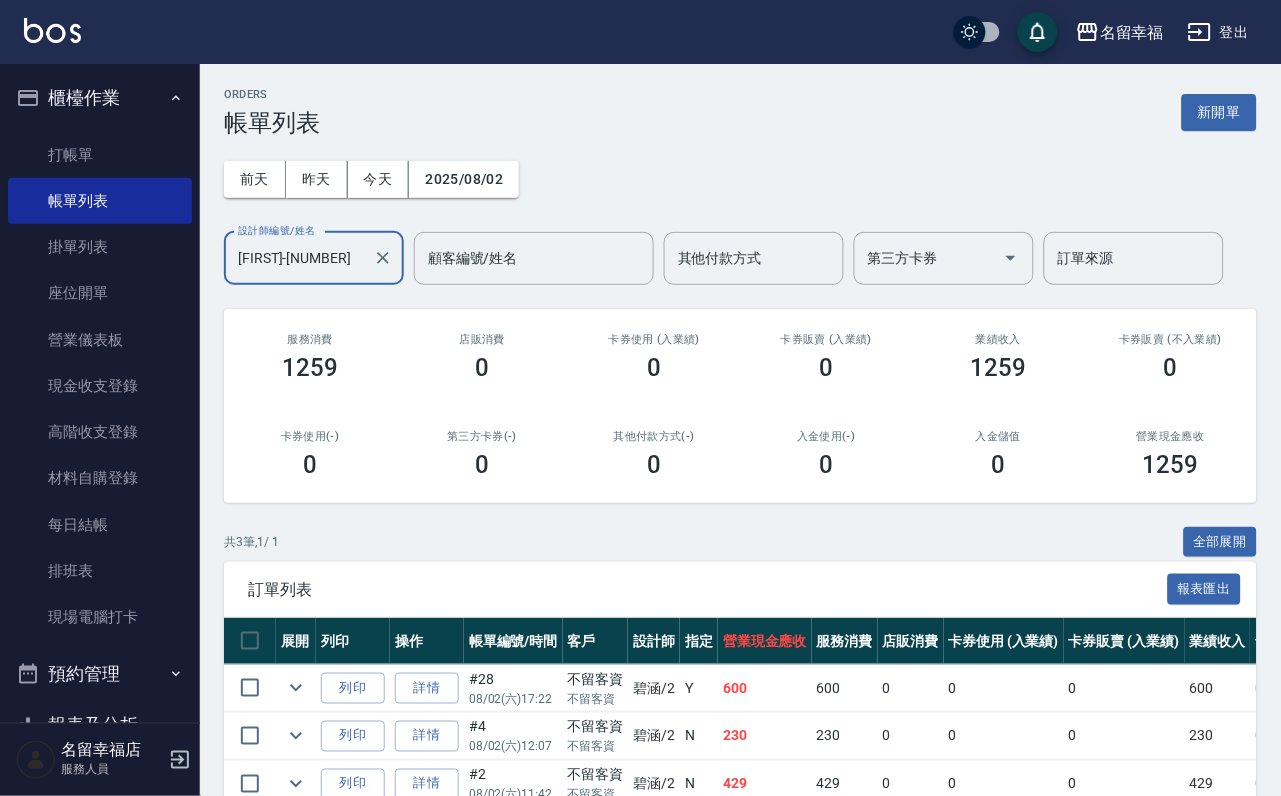 click on "[FIRST]-[NUMBER]" at bounding box center (299, 258) 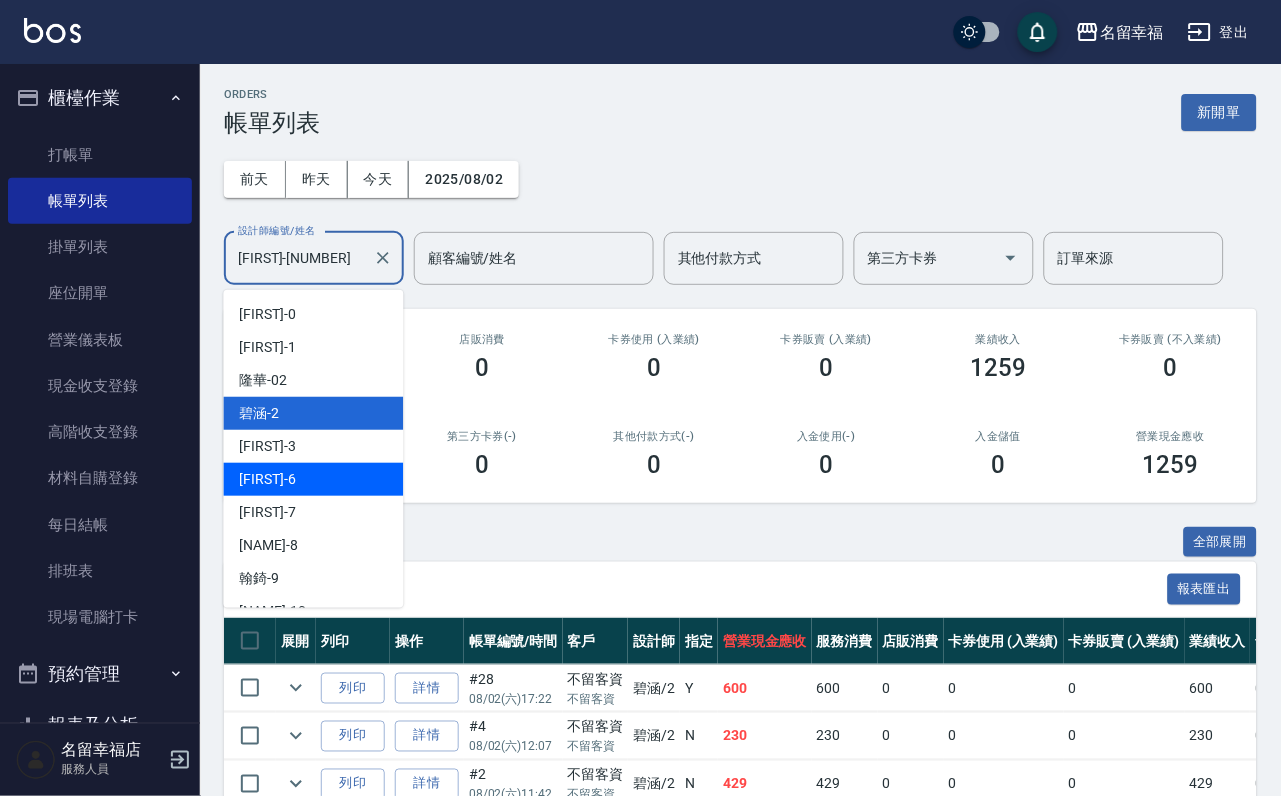 click on "[FIRST] -[NUMBER]" at bounding box center (268, 479) 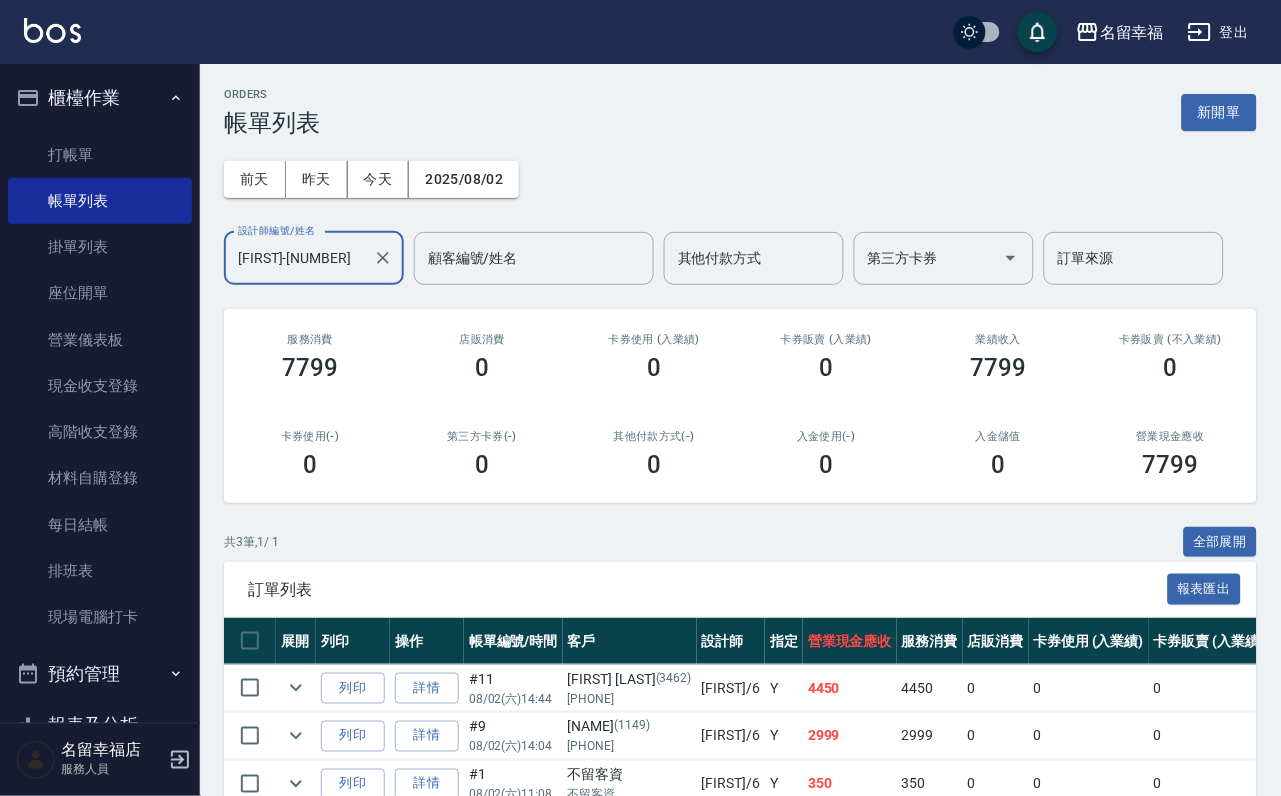 click on "[FIRST]-[NUMBER]" at bounding box center (299, 258) 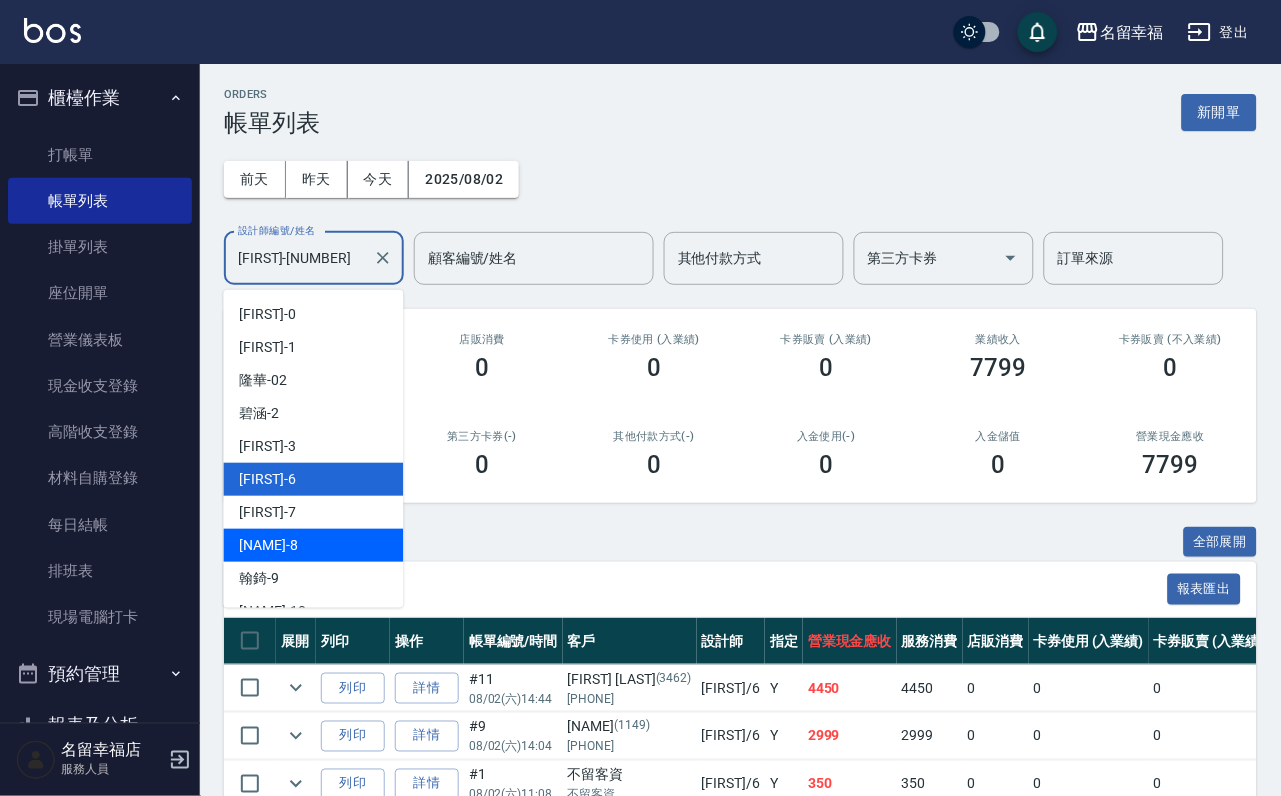 click on "[FIRST] -[NUMBER]" at bounding box center (314, 545) 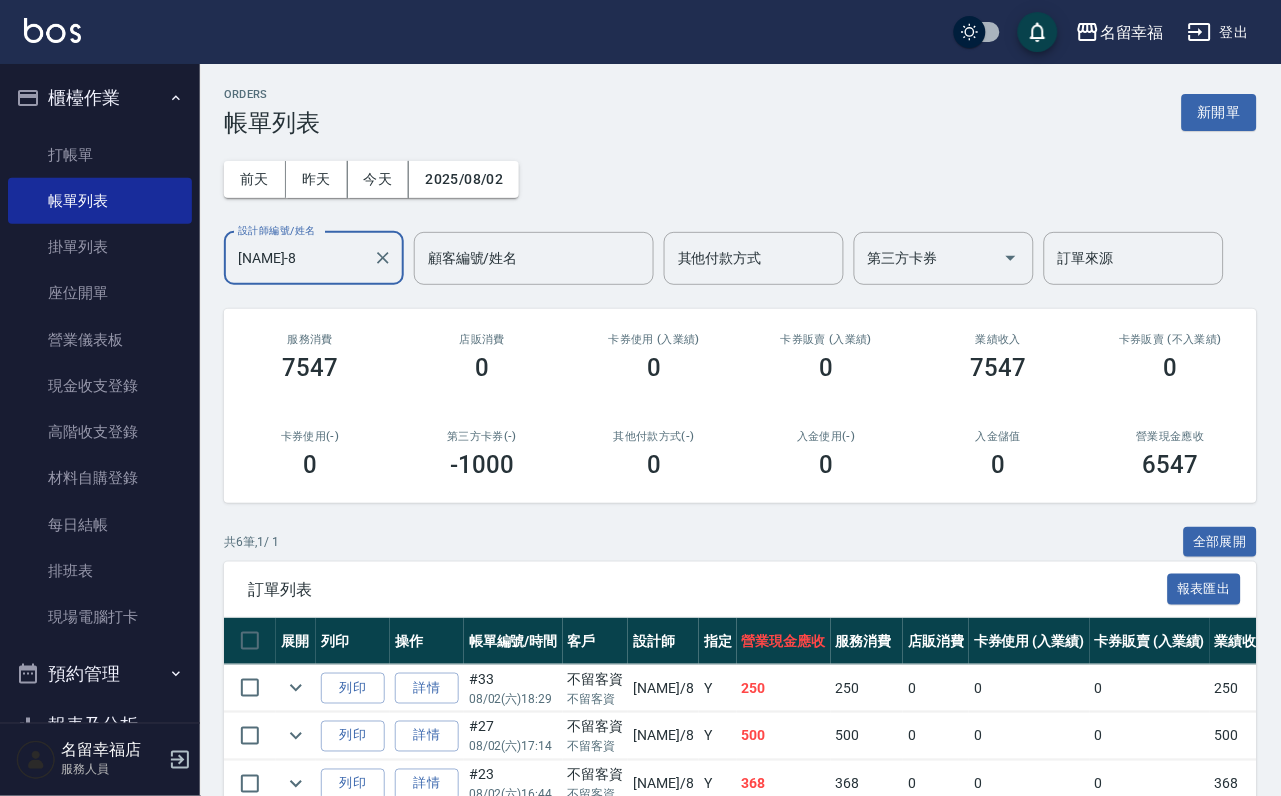 click on "設計師編號/姓名" at bounding box center [277, 230] 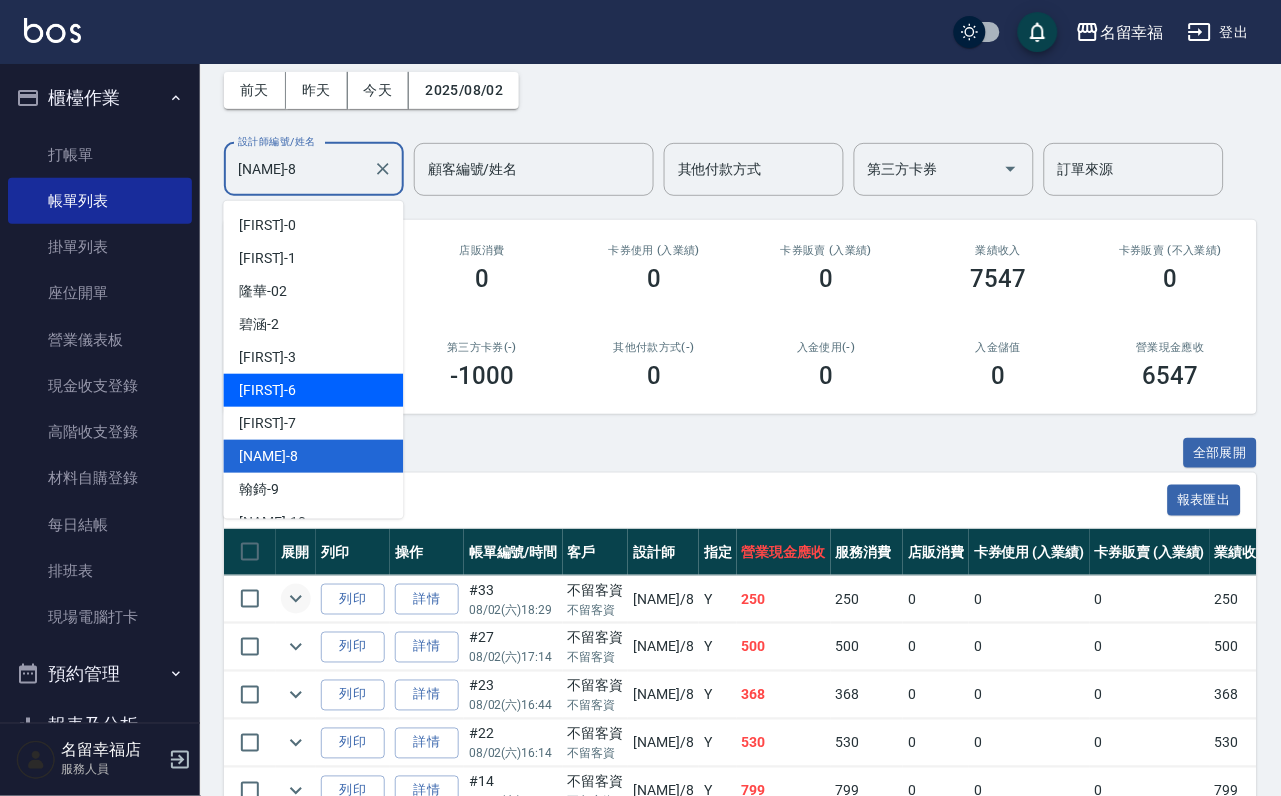 scroll, scrollTop: 150, scrollLeft: 0, axis: vertical 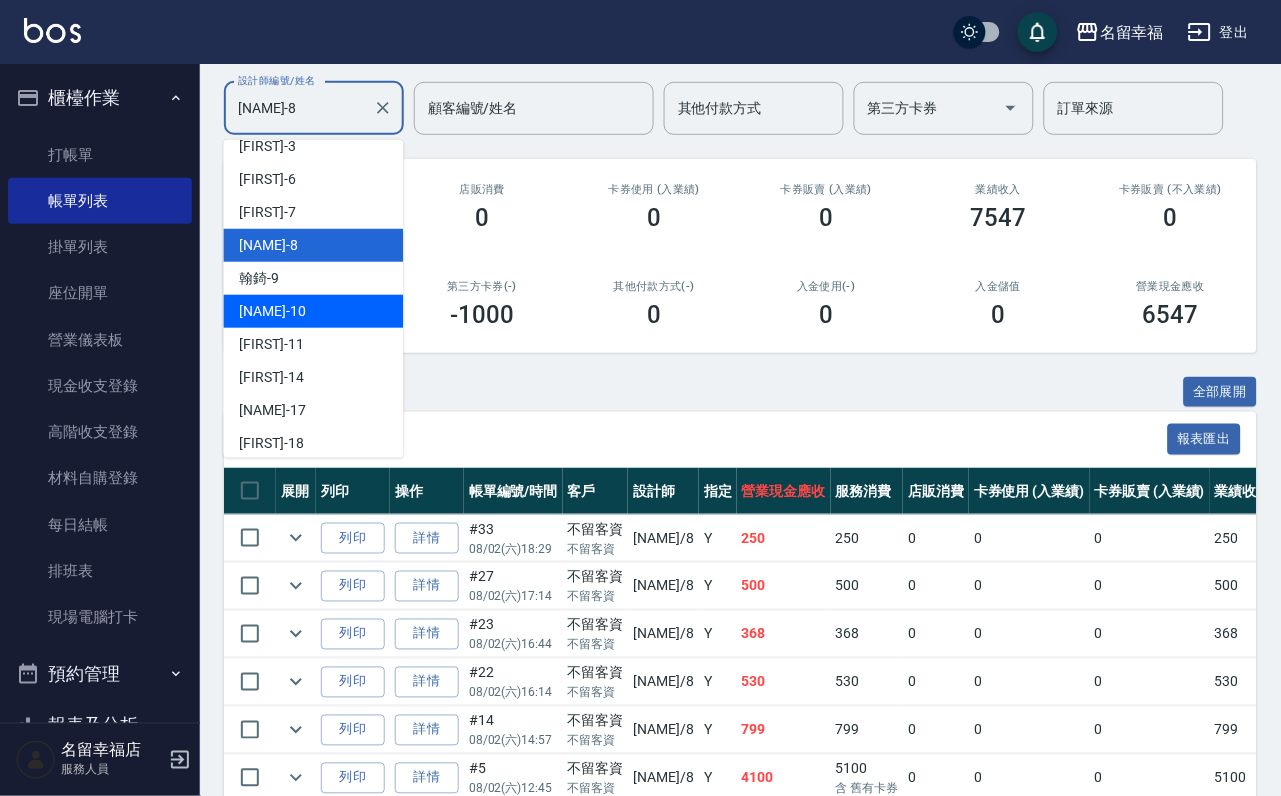 click on "[FIRST] -[NUMBER]" at bounding box center [314, 311] 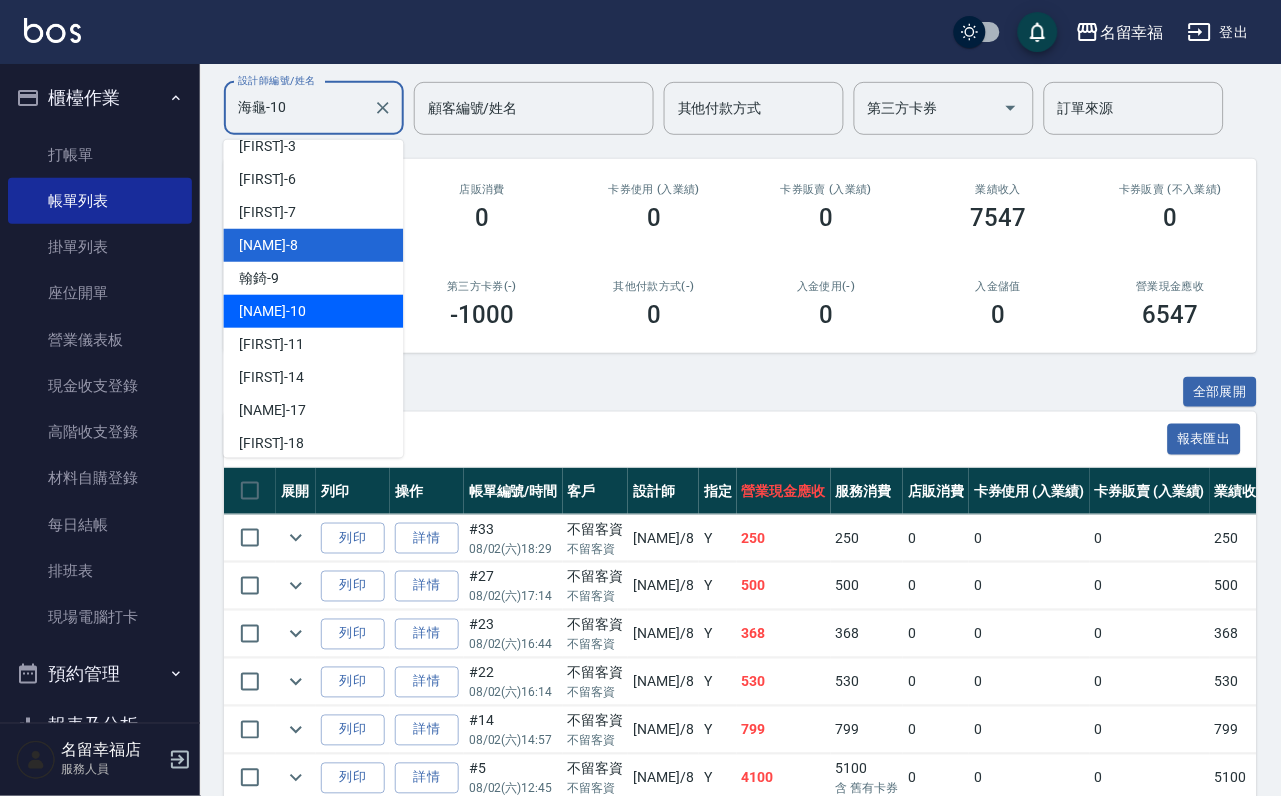 scroll, scrollTop: 0, scrollLeft: 0, axis: both 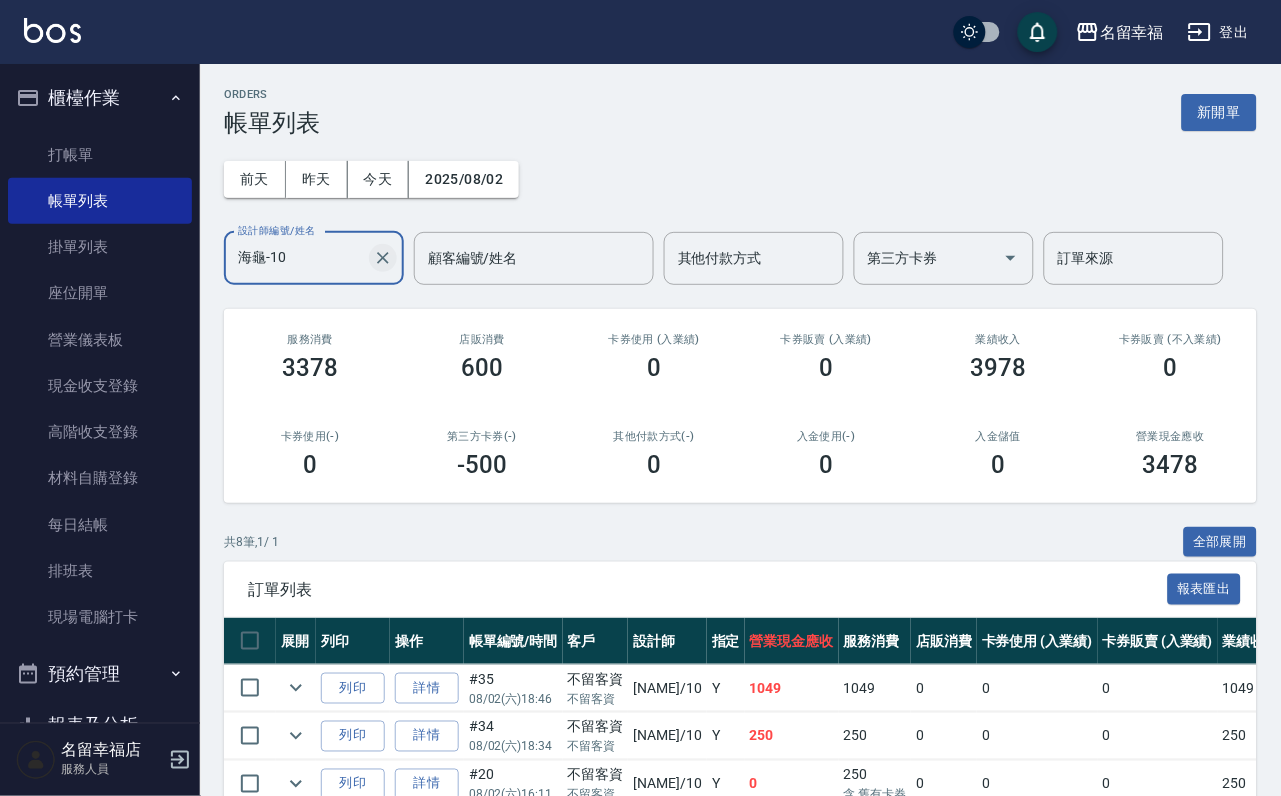 click 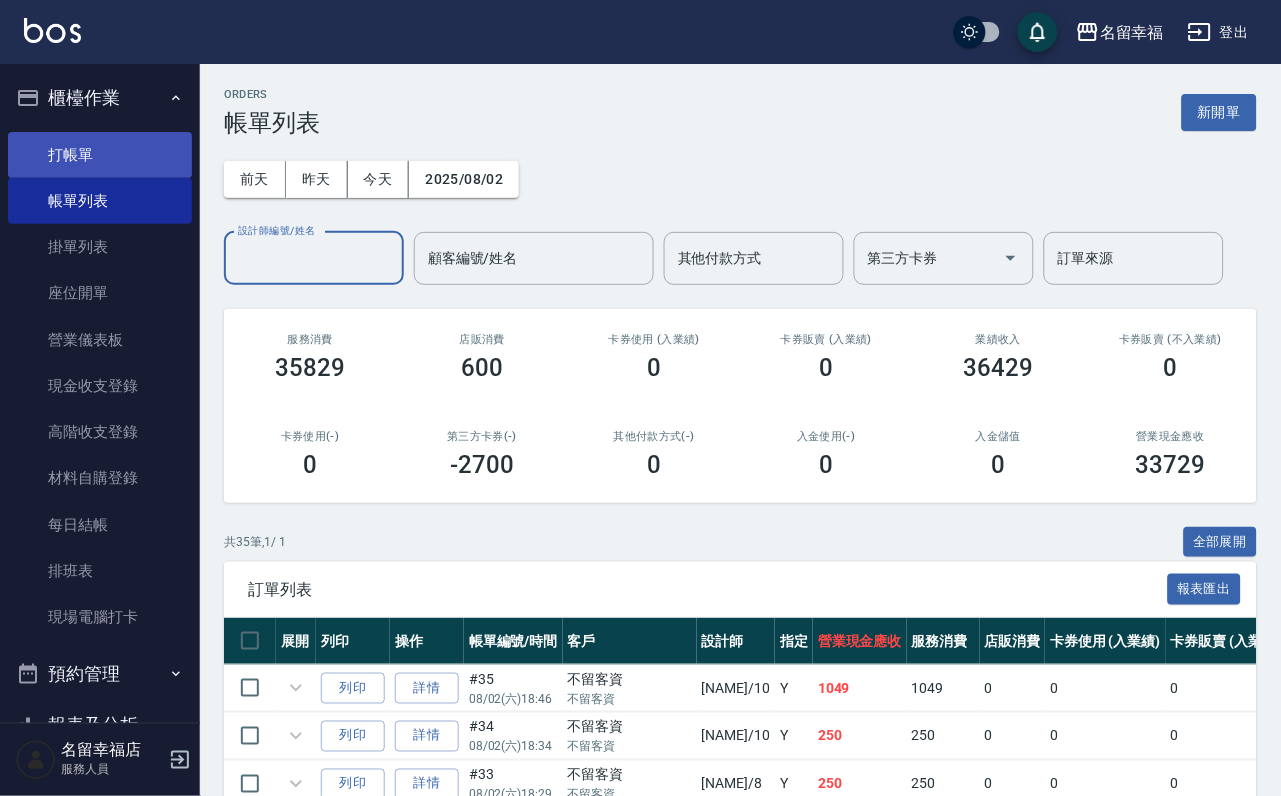 click on "打帳單" at bounding box center [100, 155] 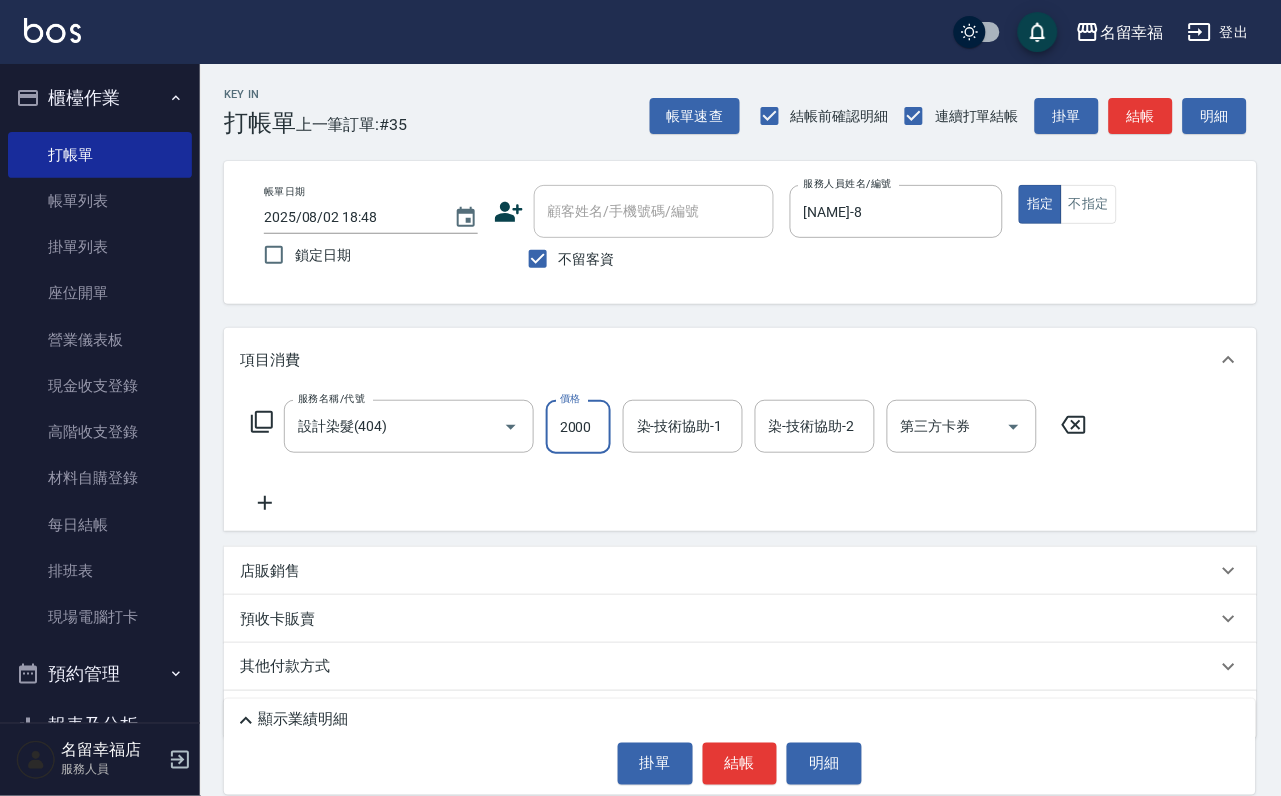 scroll, scrollTop: 0, scrollLeft: 1, axis: horizontal 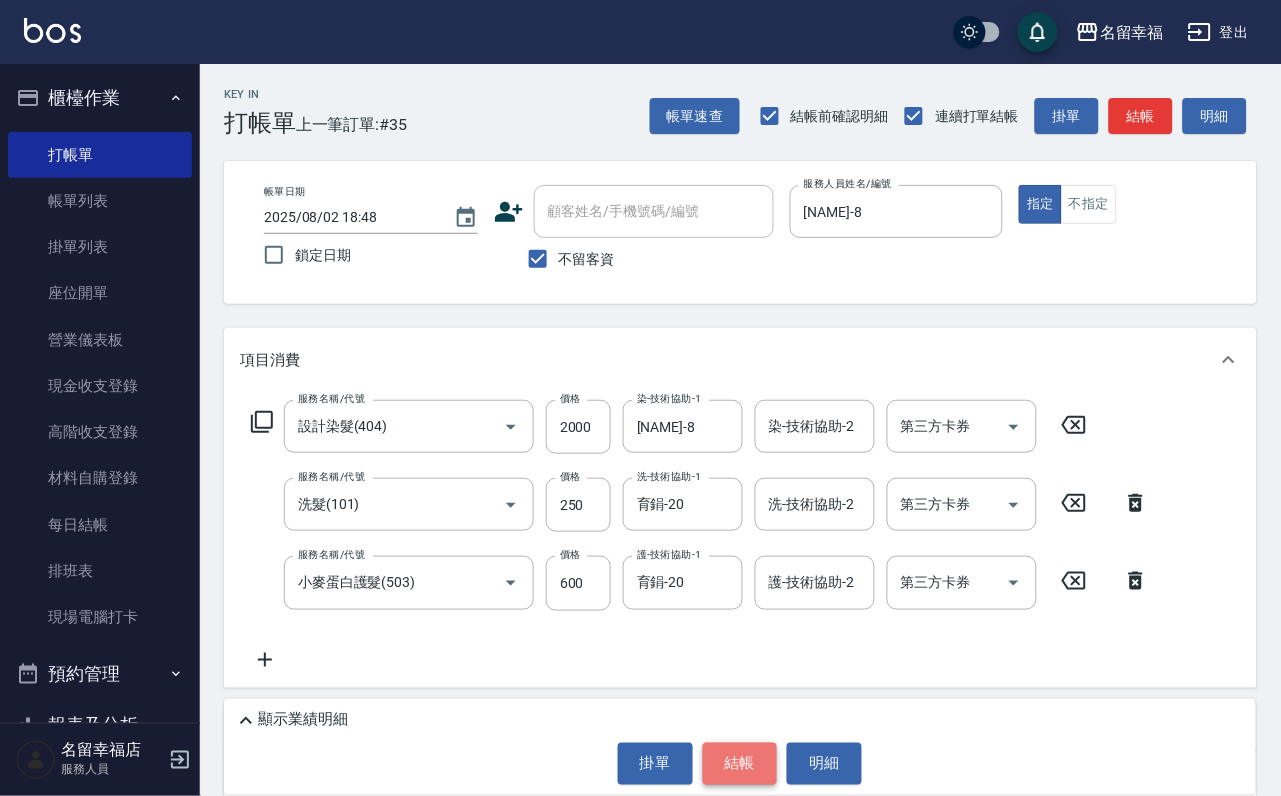 click on "結帳" at bounding box center [740, 764] 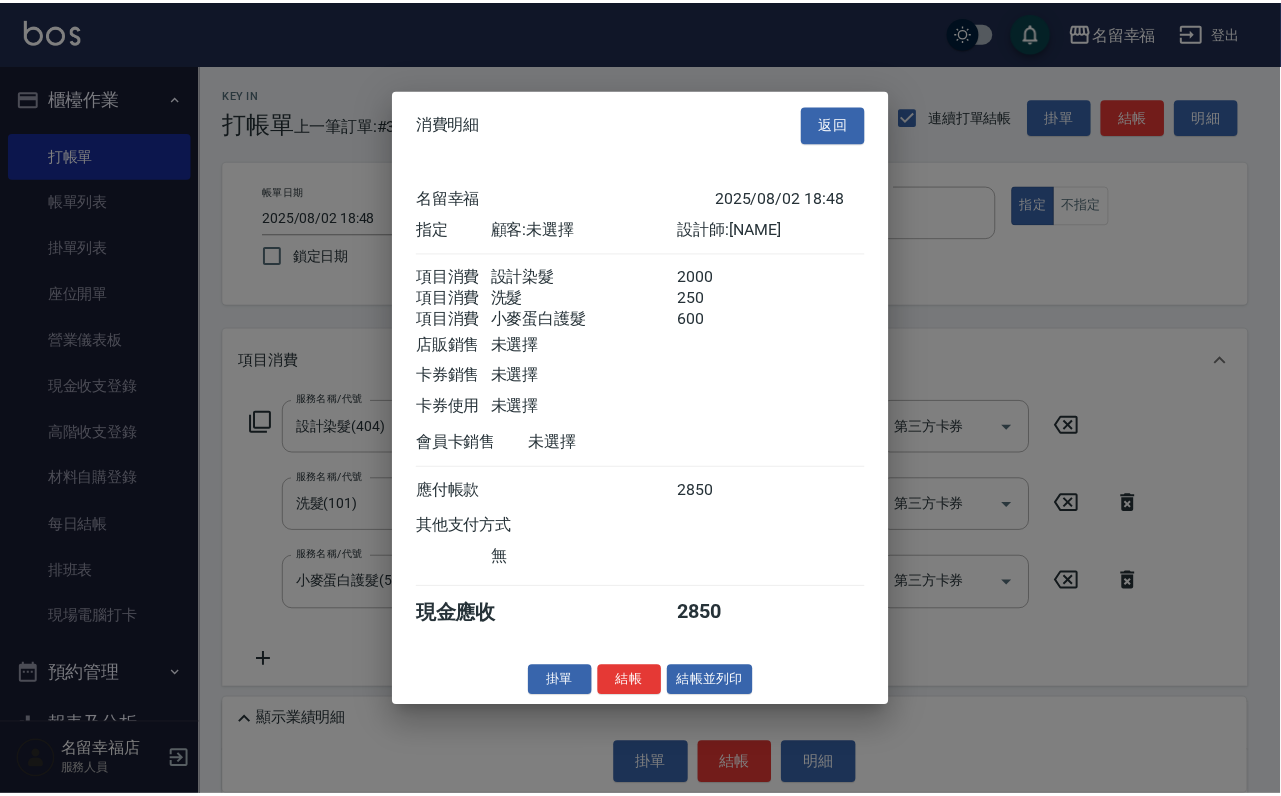 scroll, scrollTop: 396, scrollLeft: 0, axis: vertical 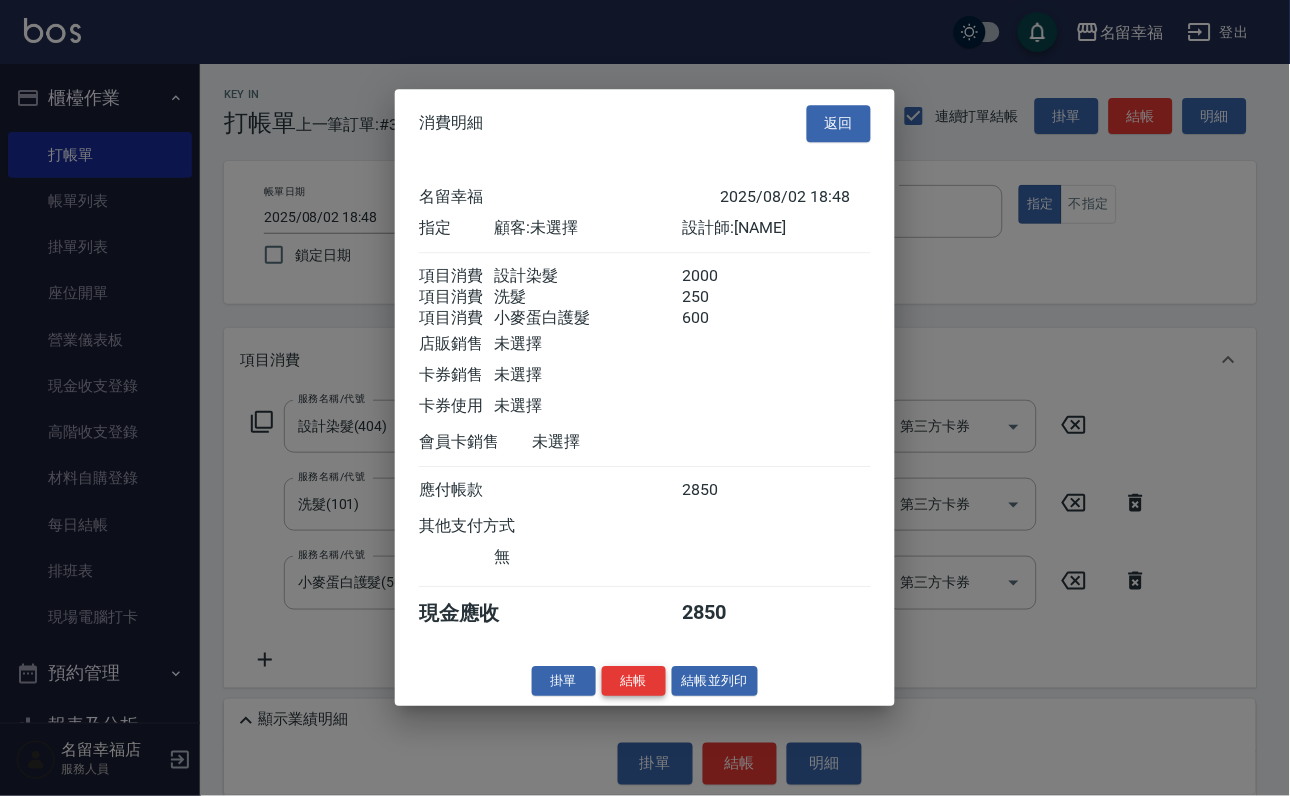 click on "結帳" at bounding box center [634, 681] 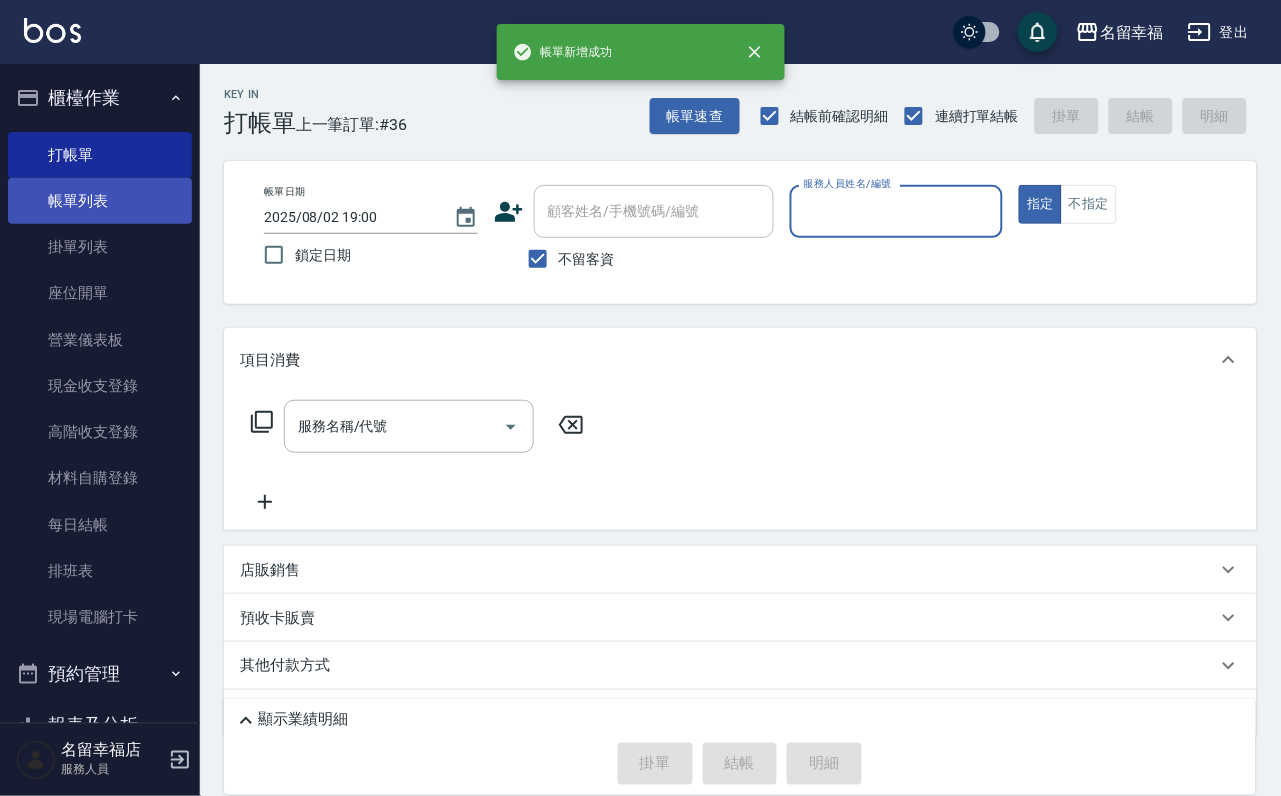 click on "帳單列表" at bounding box center (100, 201) 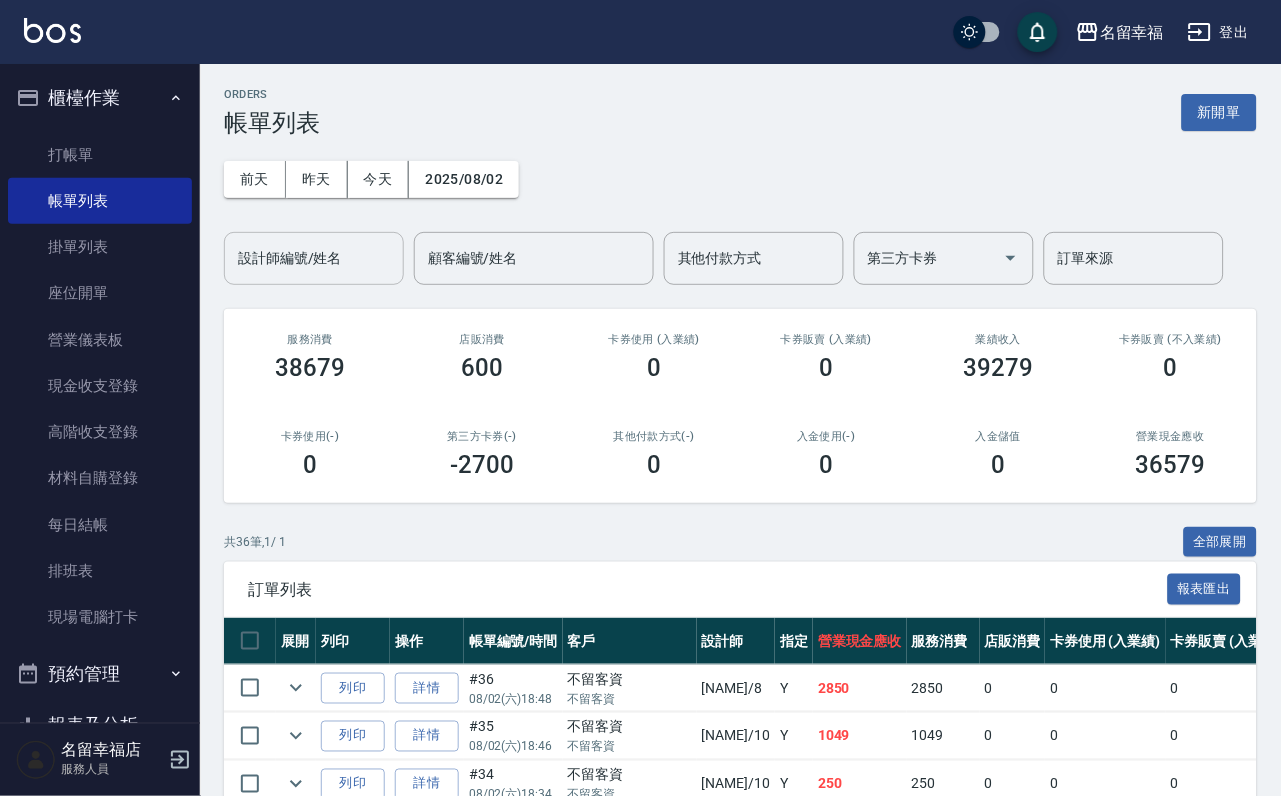 click on "設計師編號/姓名" at bounding box center [314, 258] 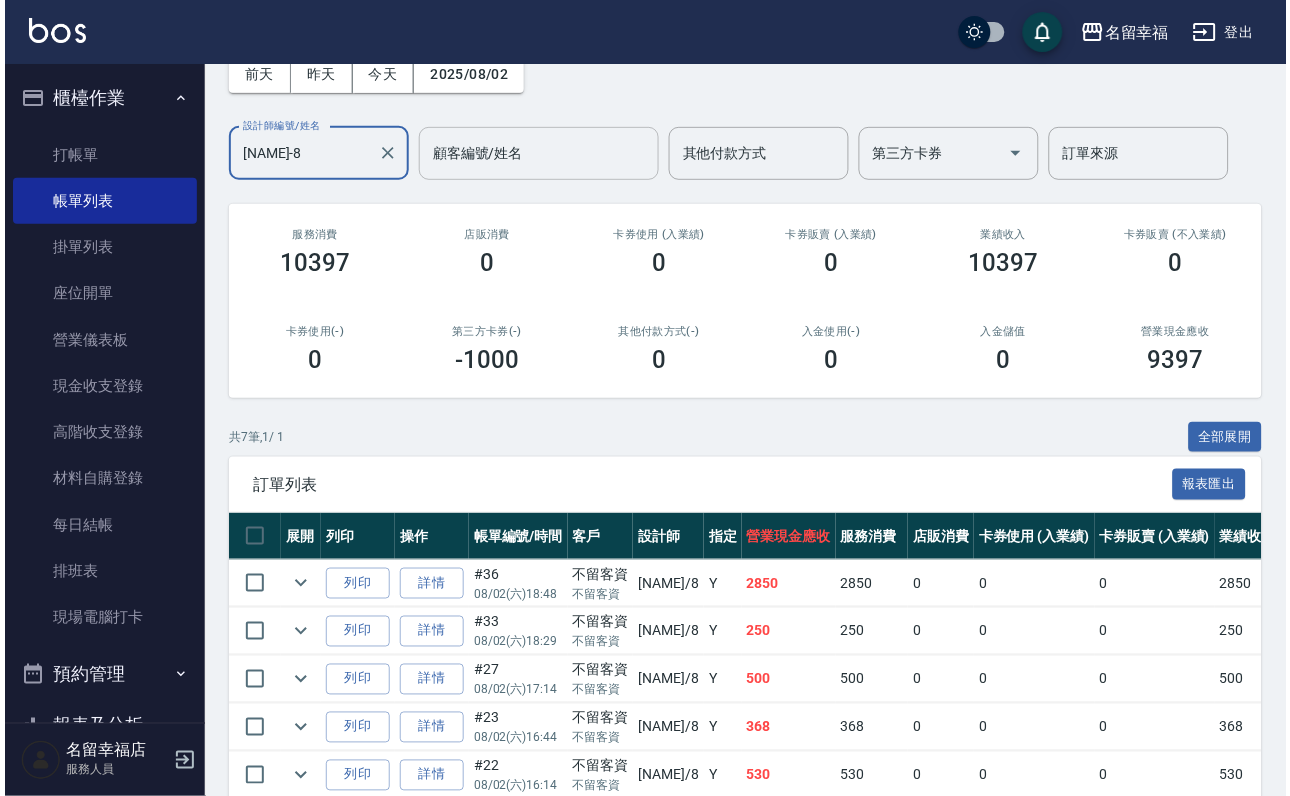 scroll, scrollTop: 0, scrollLeft: 0, axis: both 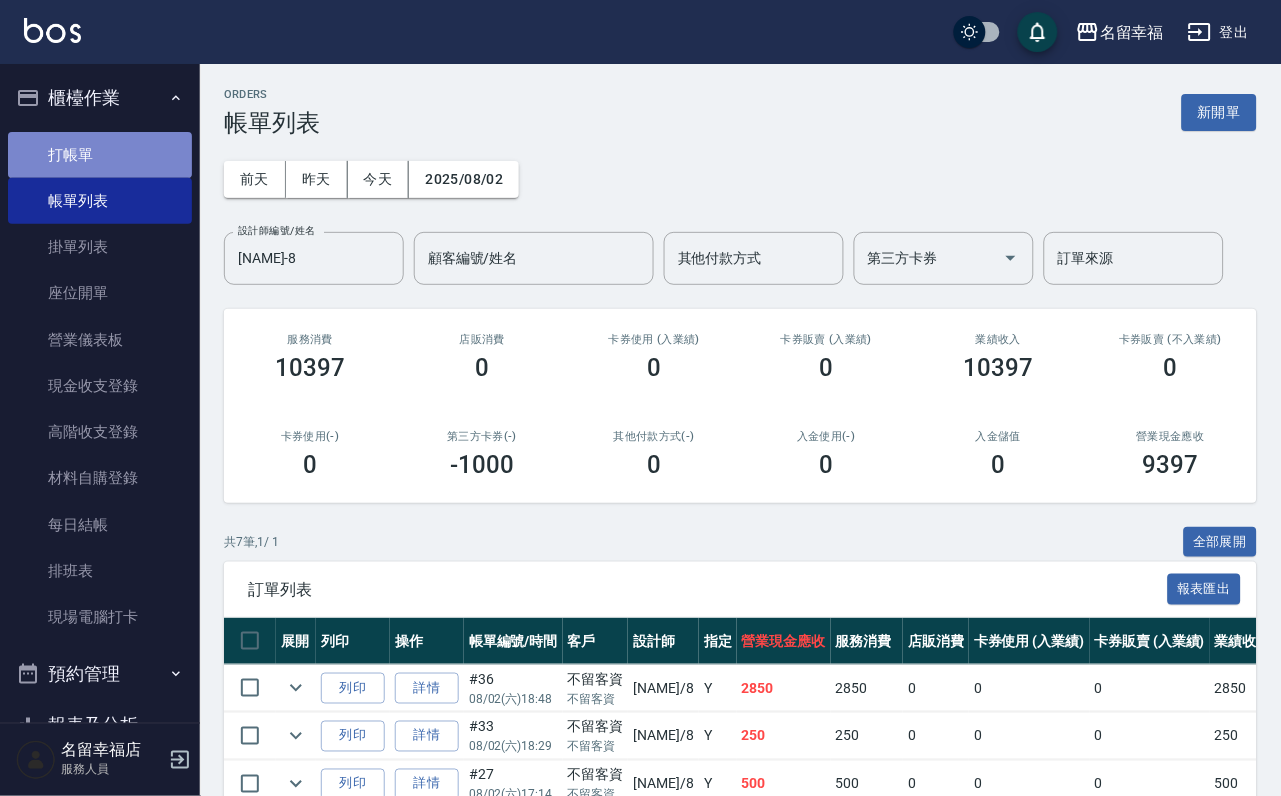 click on "打帳單" at bounding box center (100, 155) 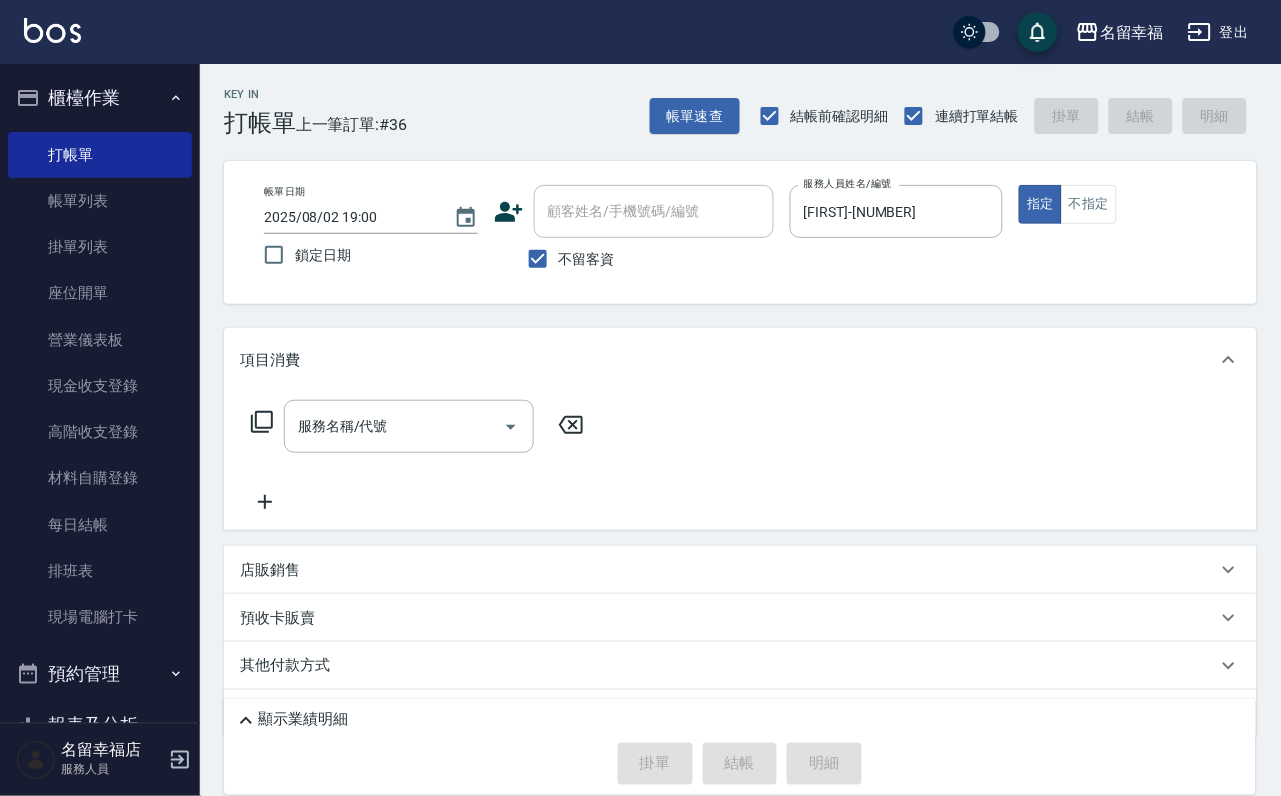 click 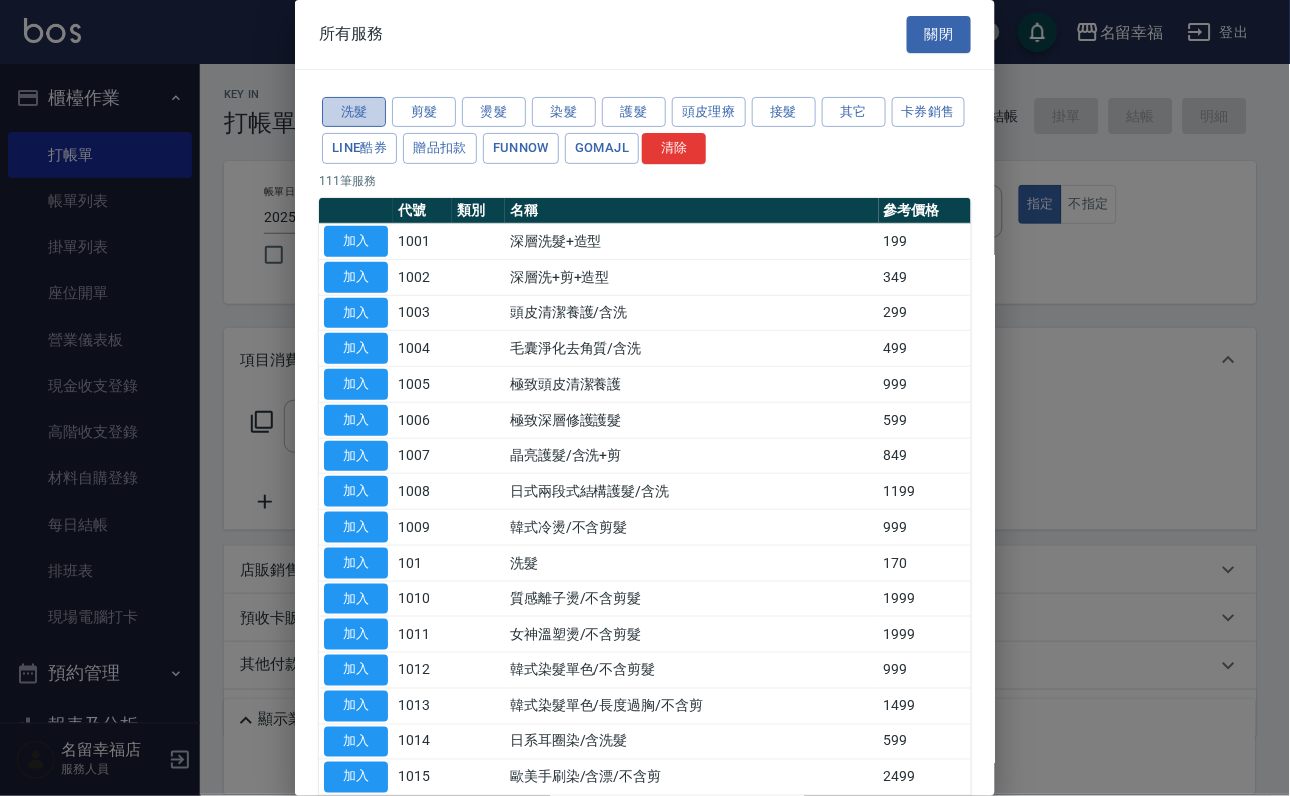 click on "洗髮" at bounding box center [354, 112] 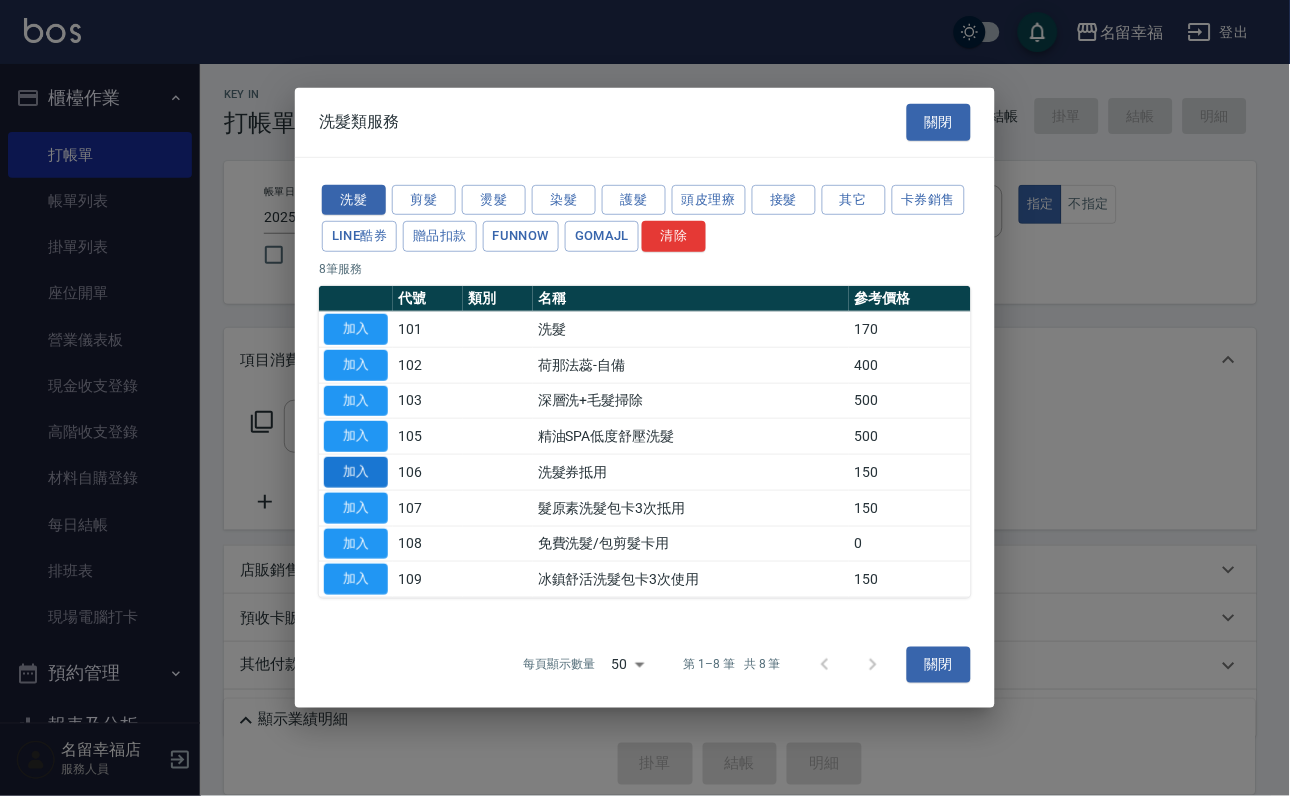 click on "加入" at bounding box center (356, 472) 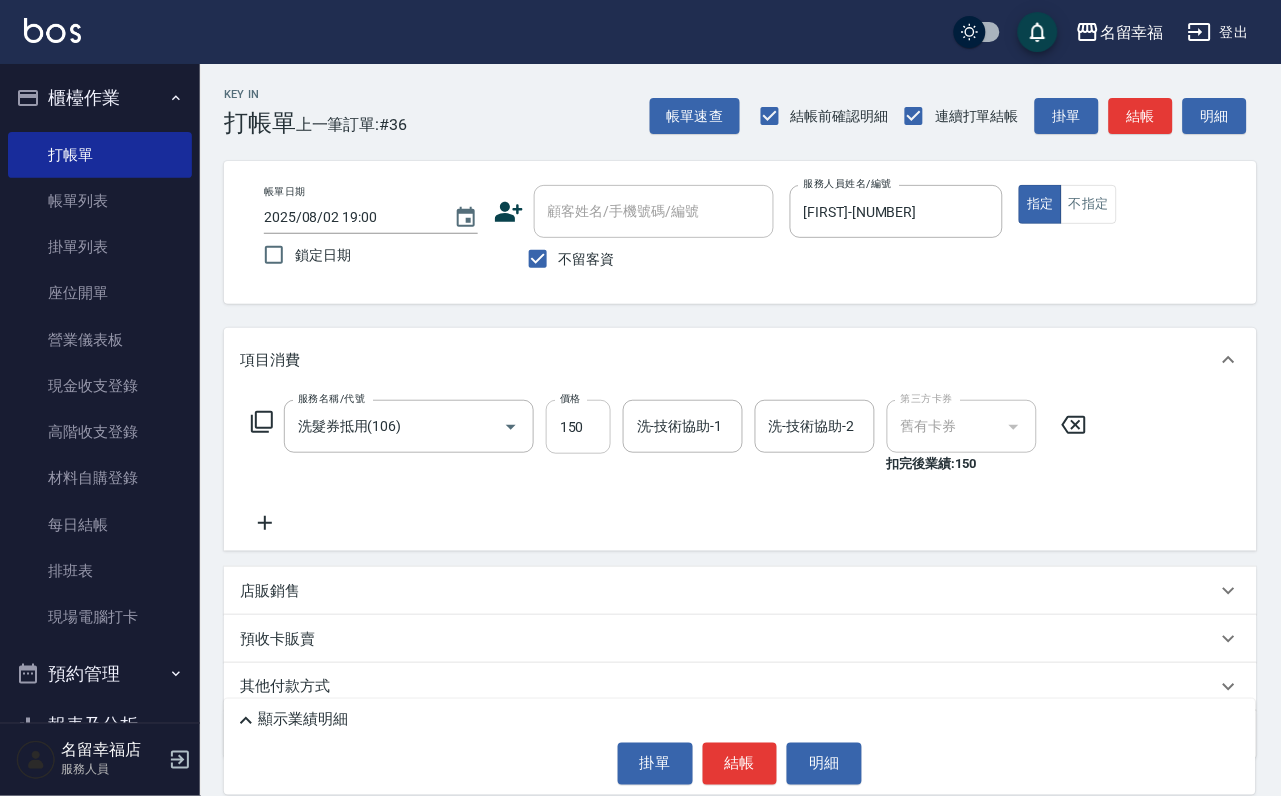 click on "150" at bounding box center [578, 427] 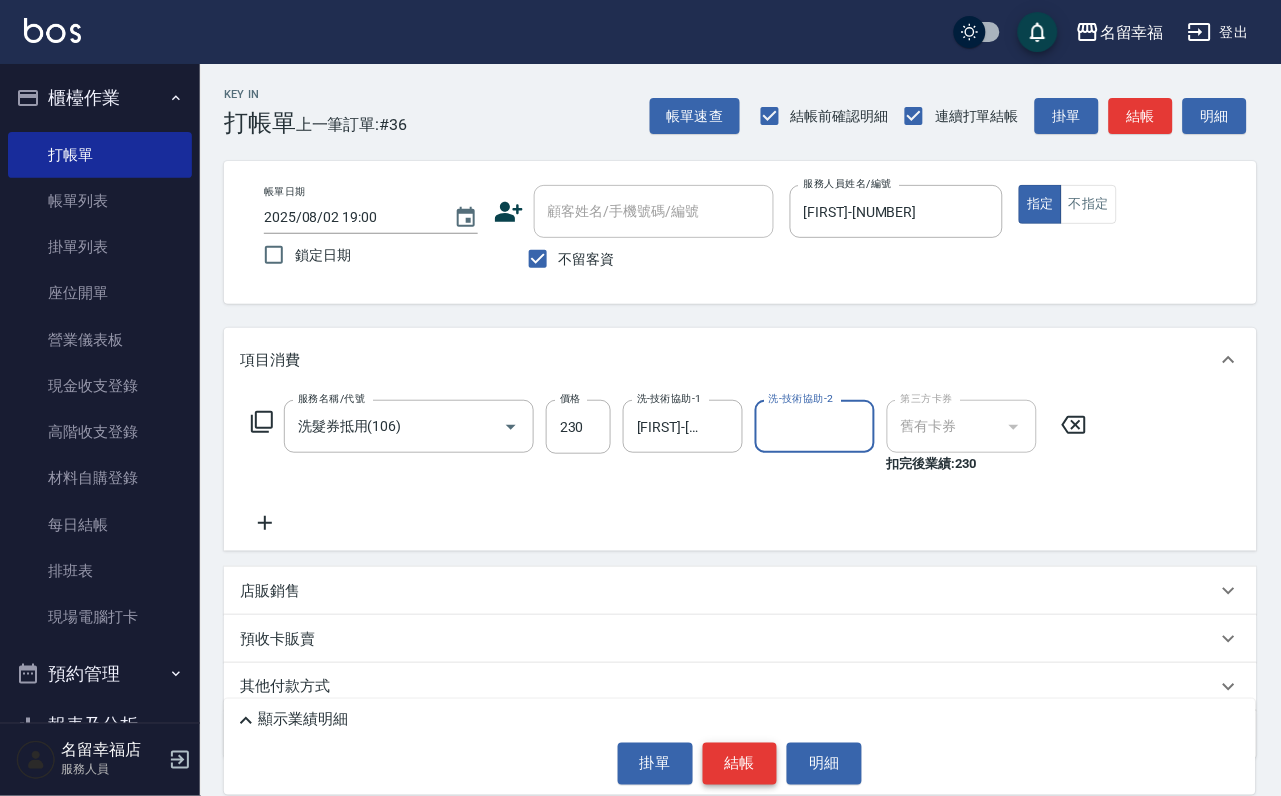 click on "結帳" at bounding box center [740, 764] 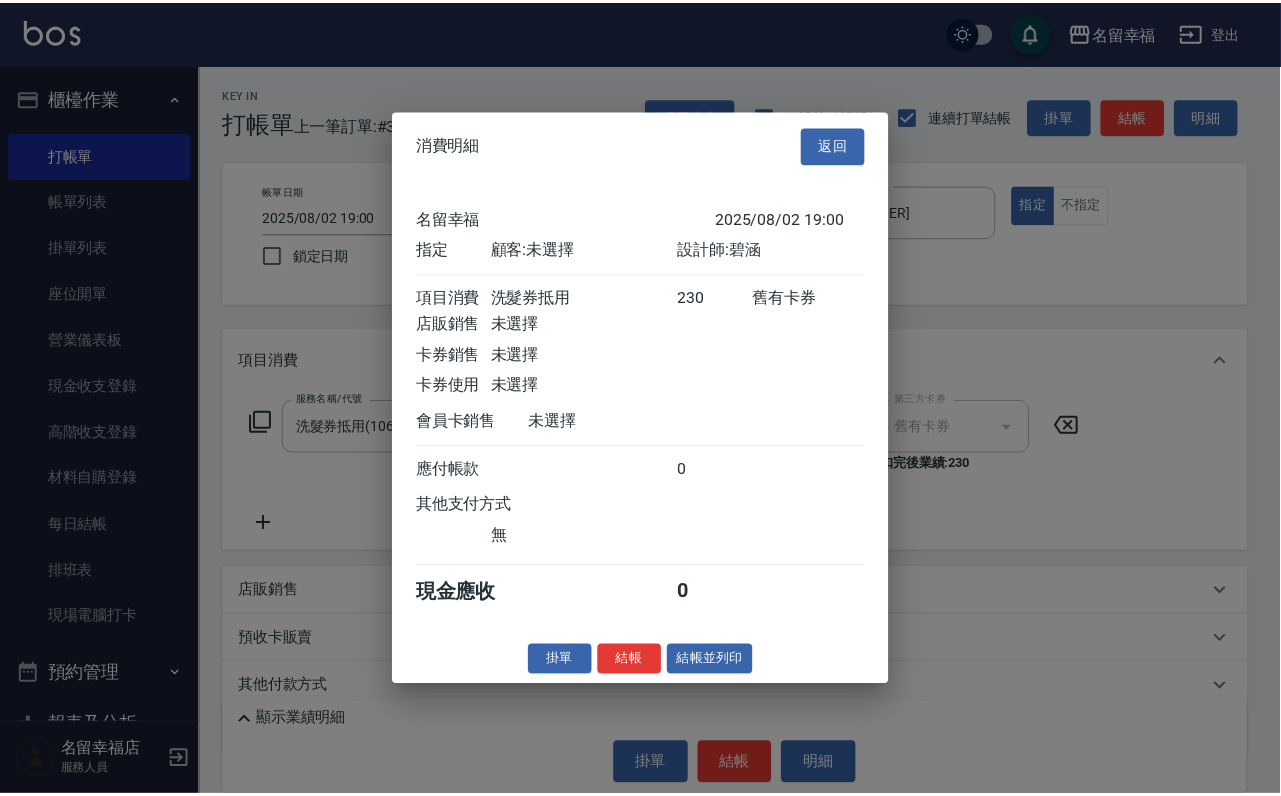 scroll, scrollTop: 247, scrollLeft: 0, axis: vertical 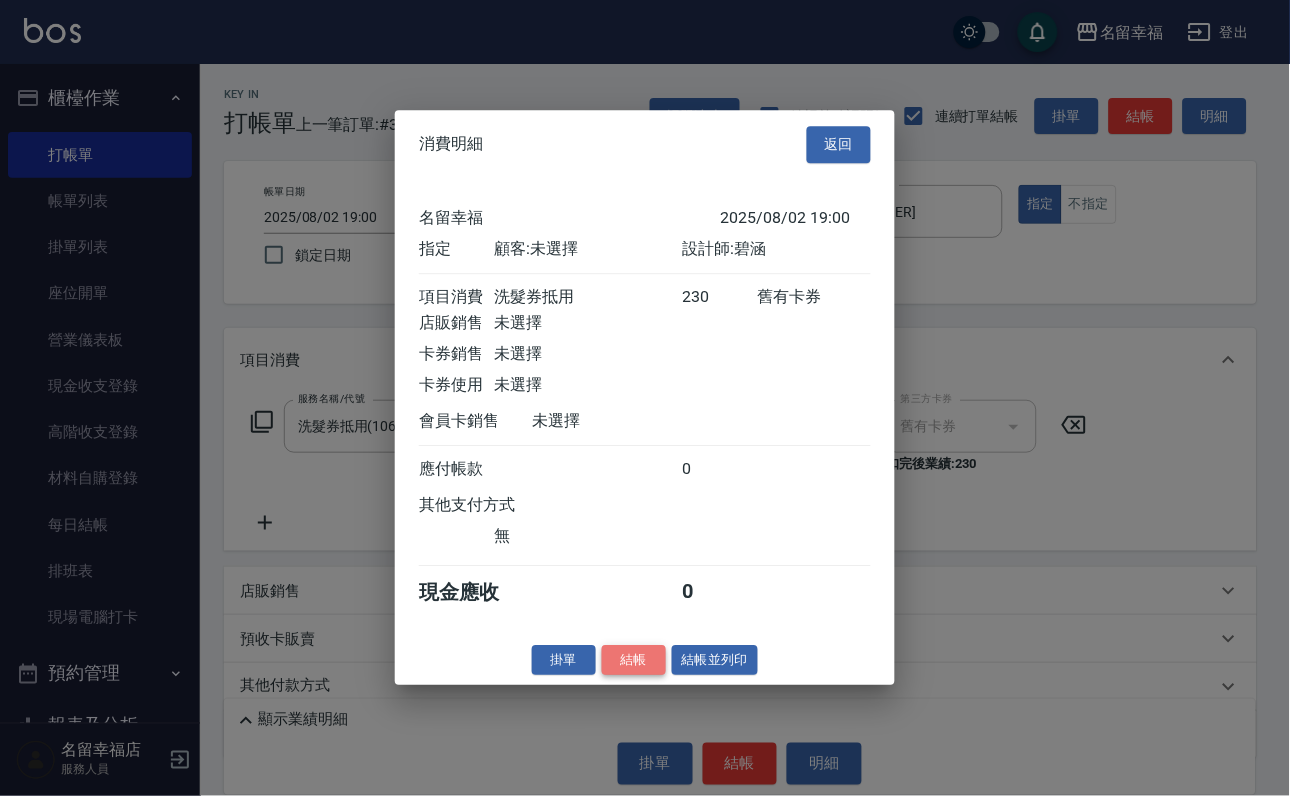 click on "結帳" at bounding box center (634, 660) 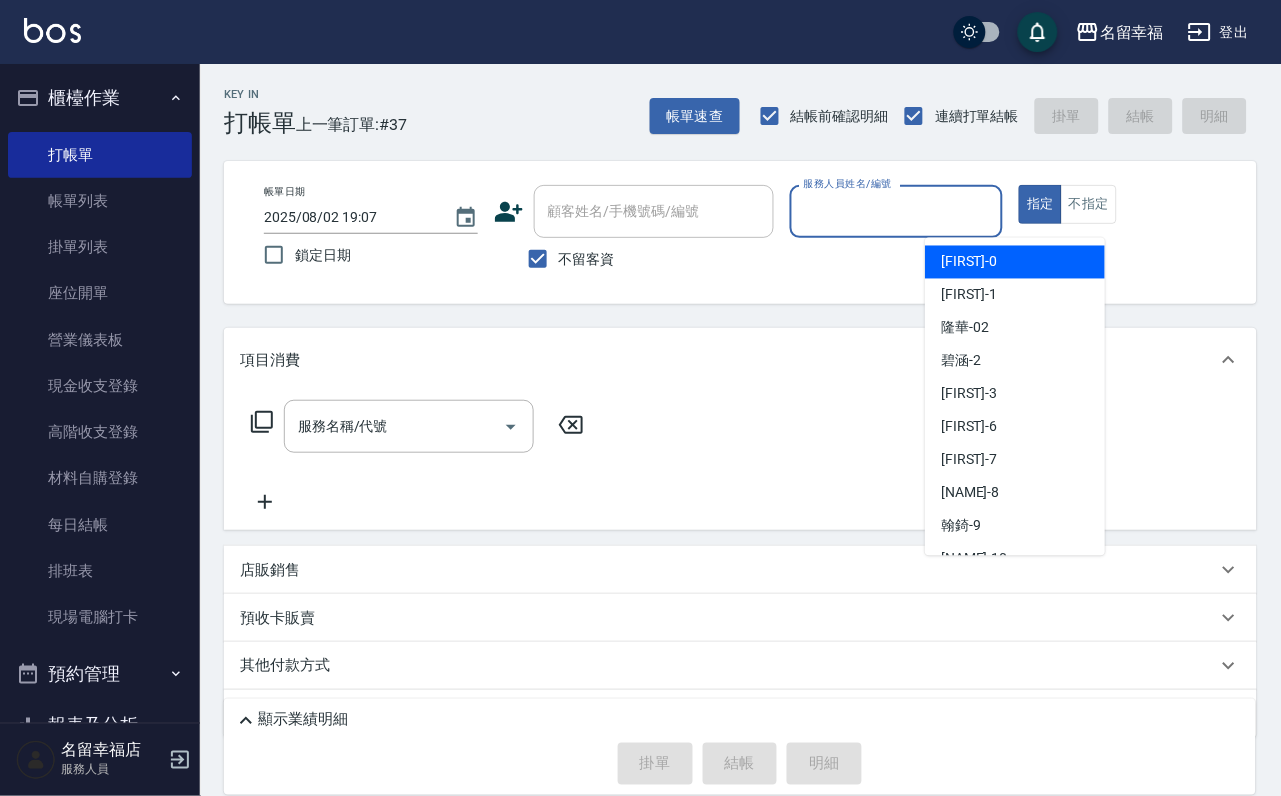 click on "服務人員姓名/編號" at bounding box center [897, 211] 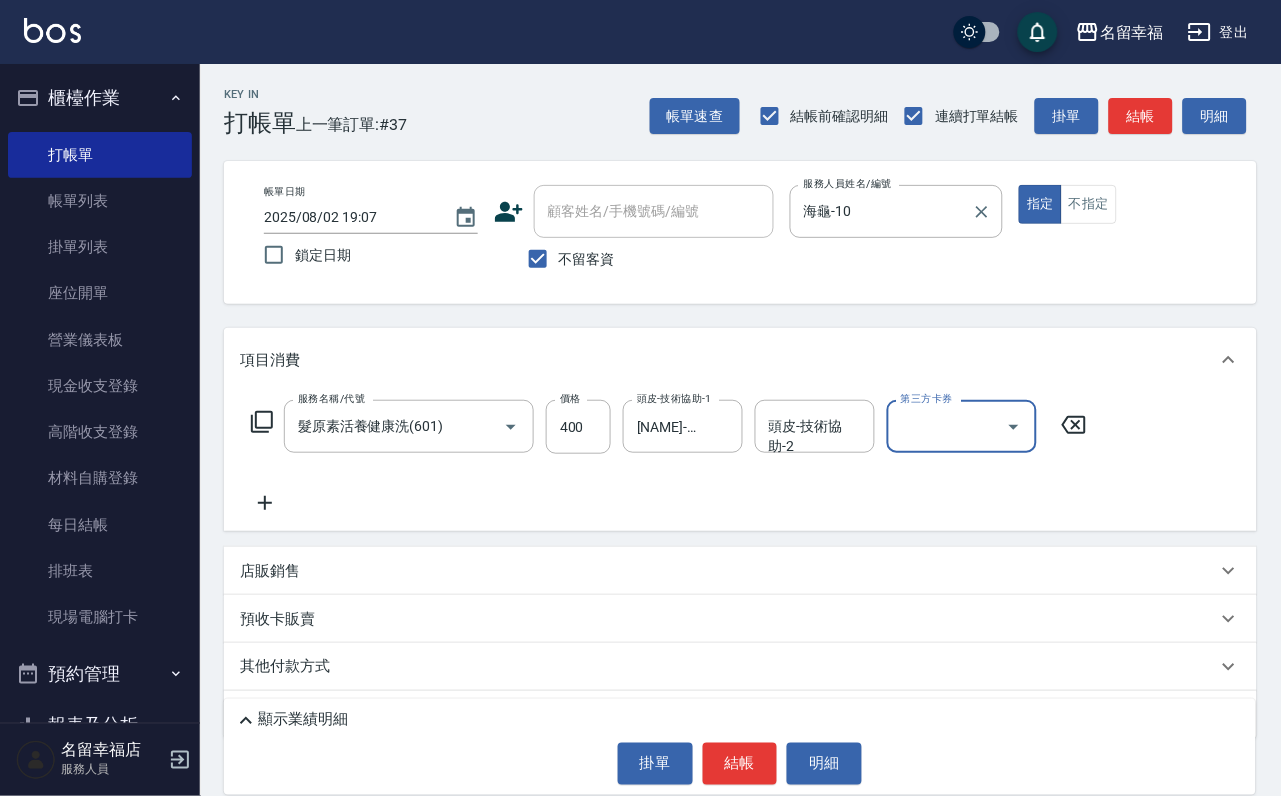 scroll, scrollTop: 0, scrollLeft: 0, axis: both 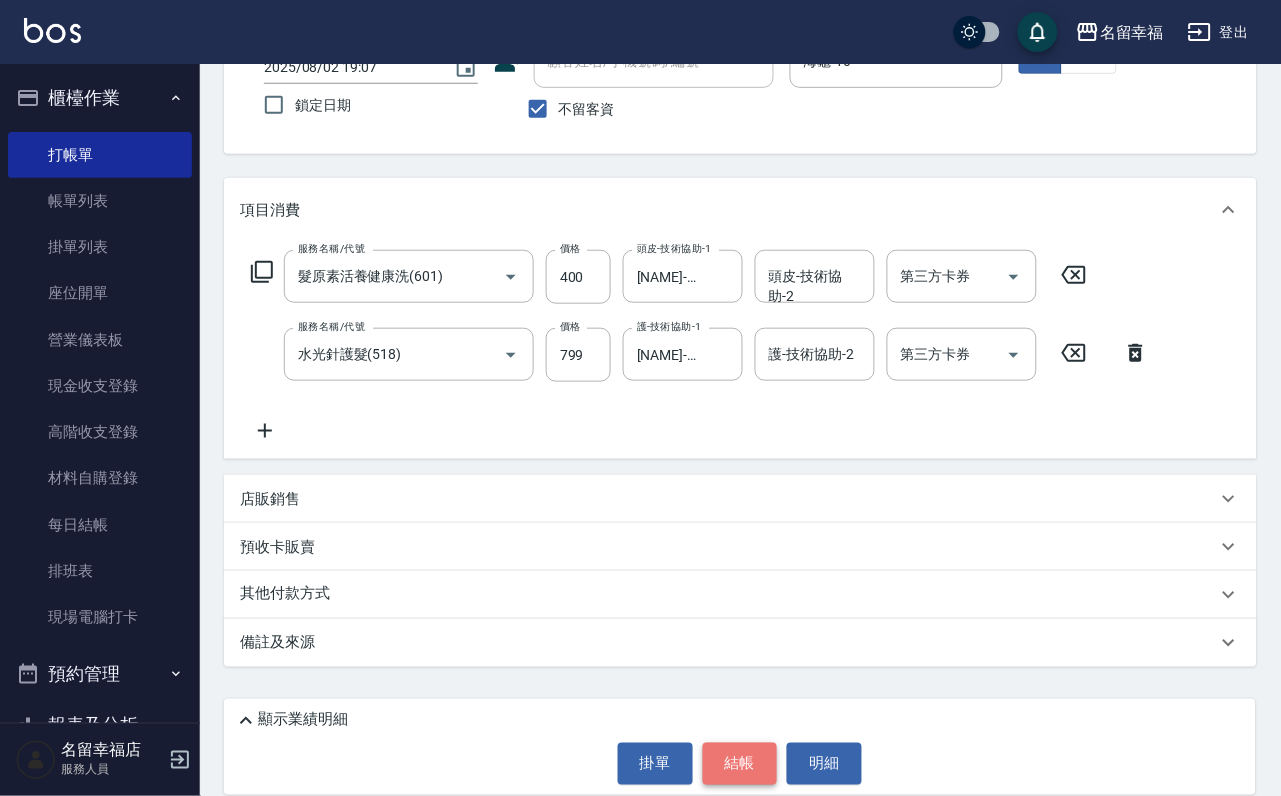 click on "結帳" at bounding box center [740, 764] 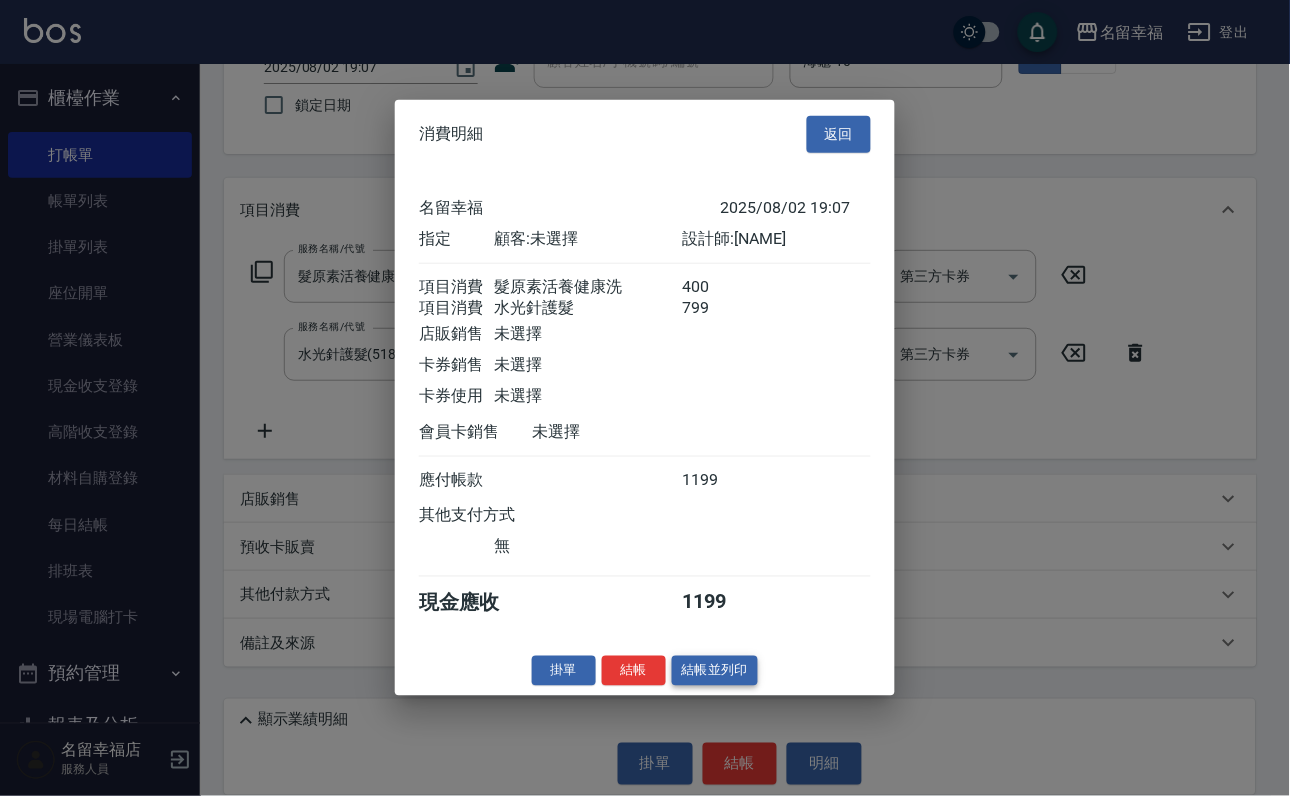 scroll, scrollTop: 322, scrollLeft: 0, axis: vertical 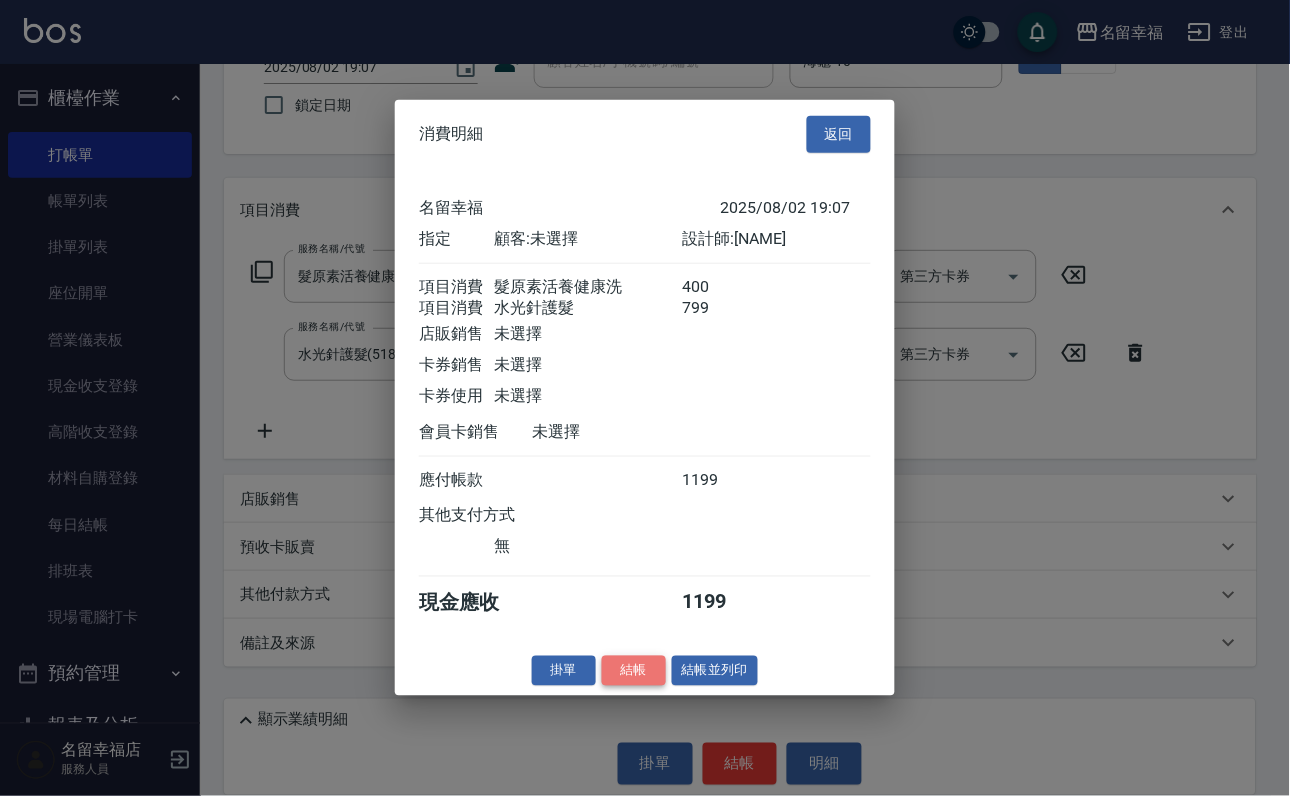 click on "結帳" at bounding box center (634, 670) 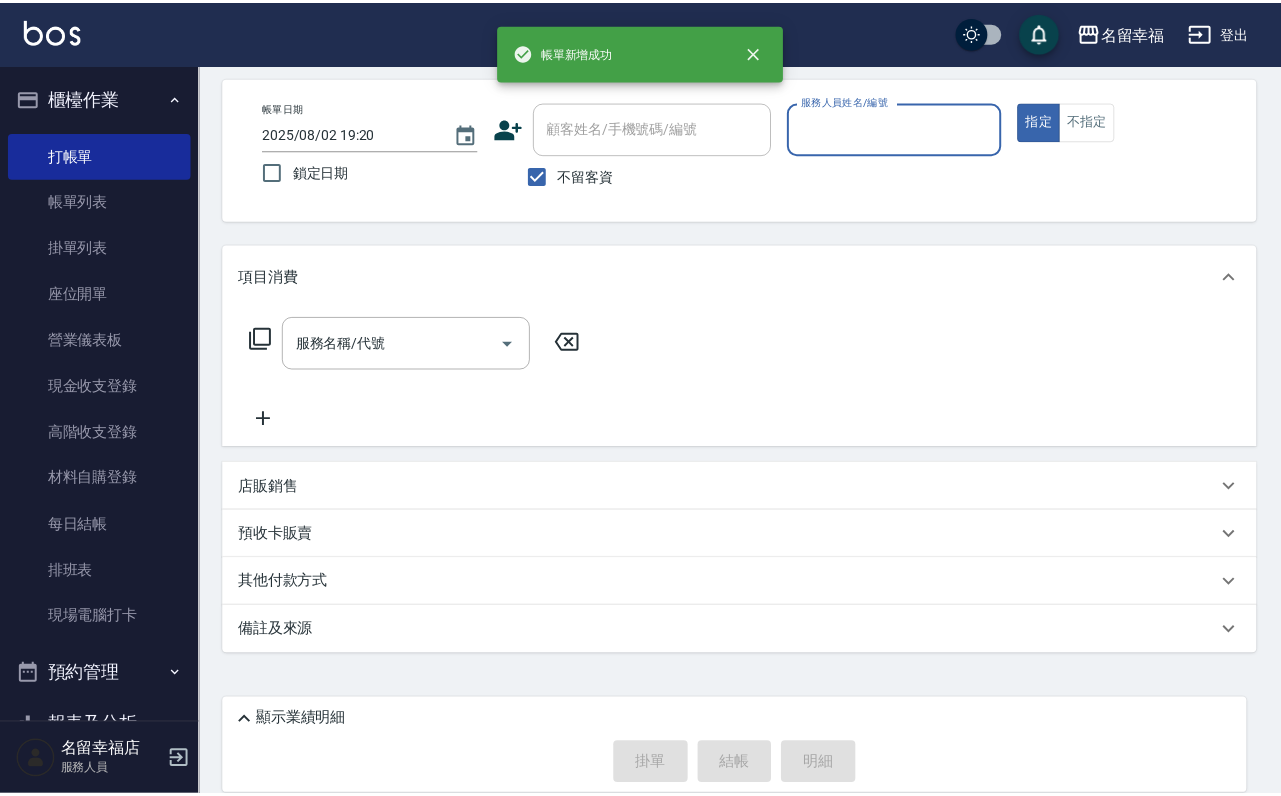 scroll, scrollTop: 119, scrollLeft: 0, axis: vertical 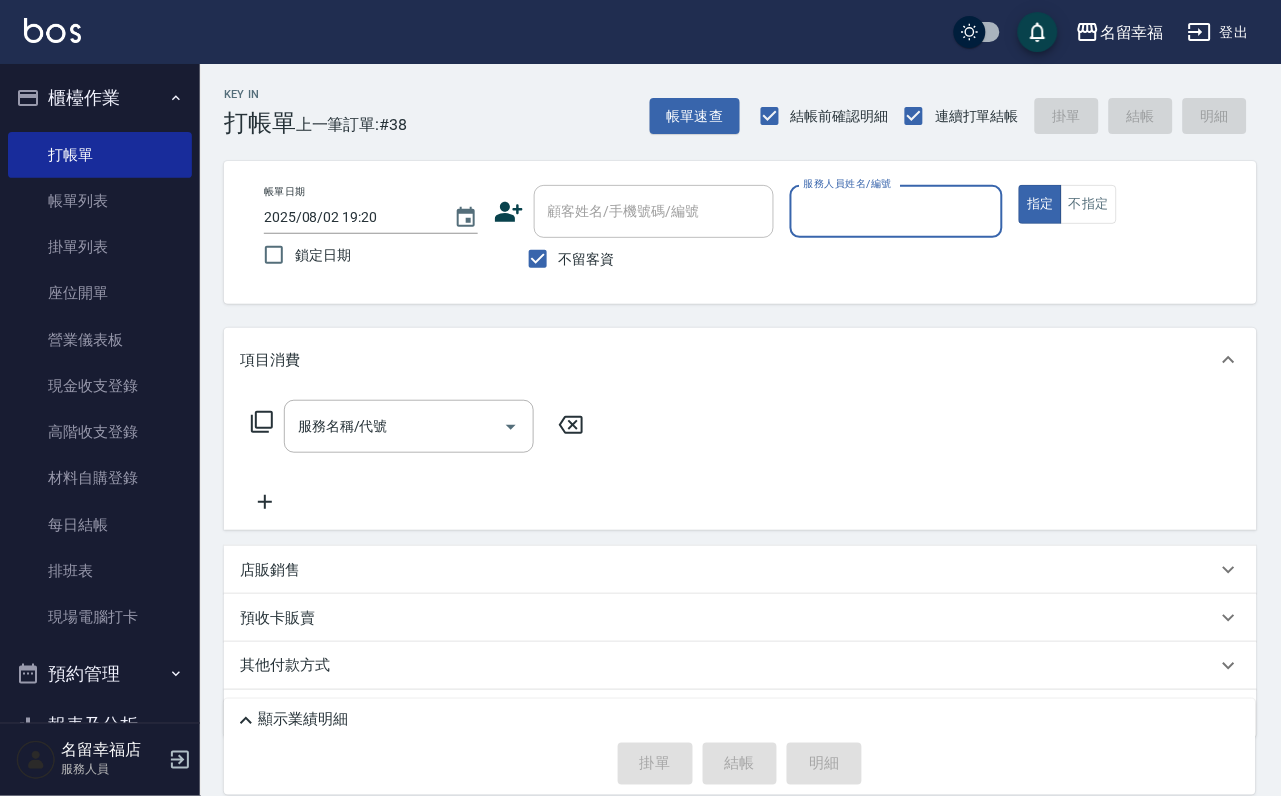 click on "服務人員姓名/編號" at bounding box center [897, 211] 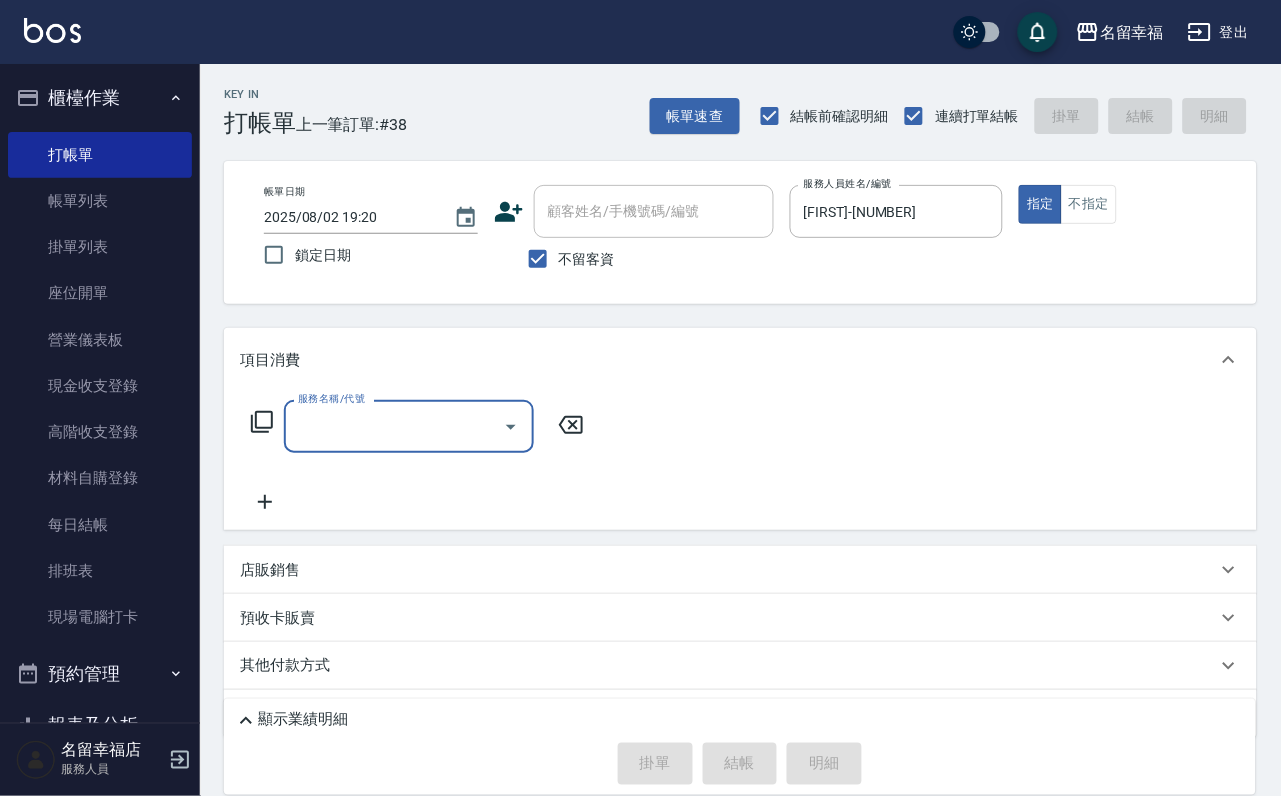 click 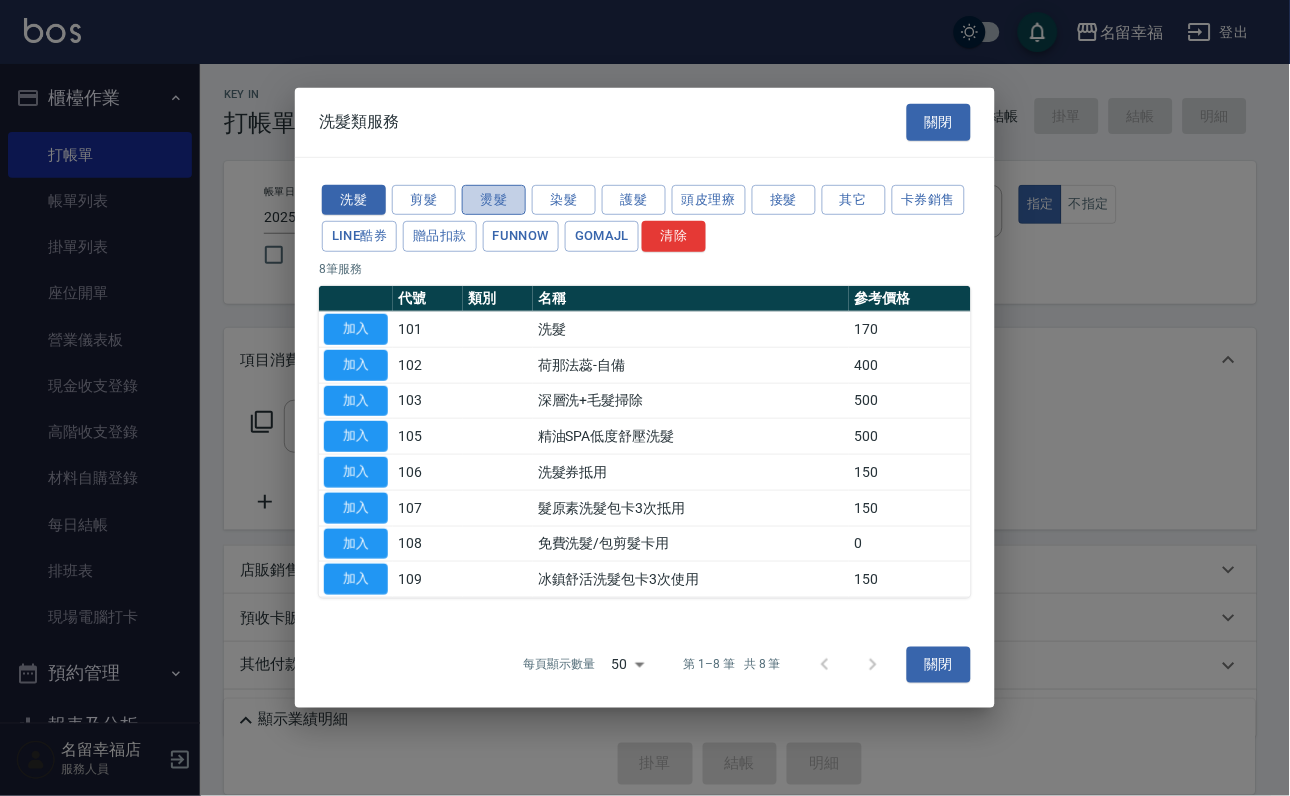 click on "燙髮" at bounding box center (494, 199) 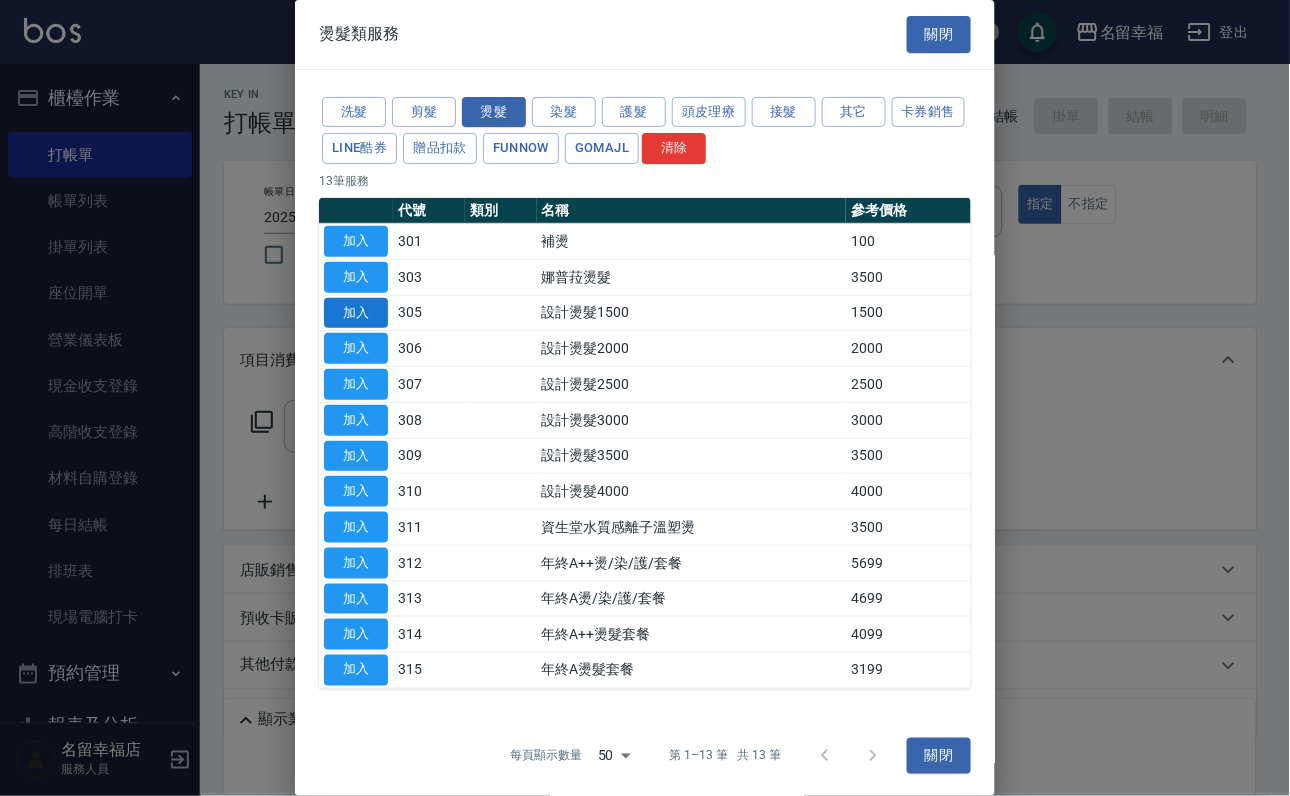 click on "加入" at bounding box center (356, 313) 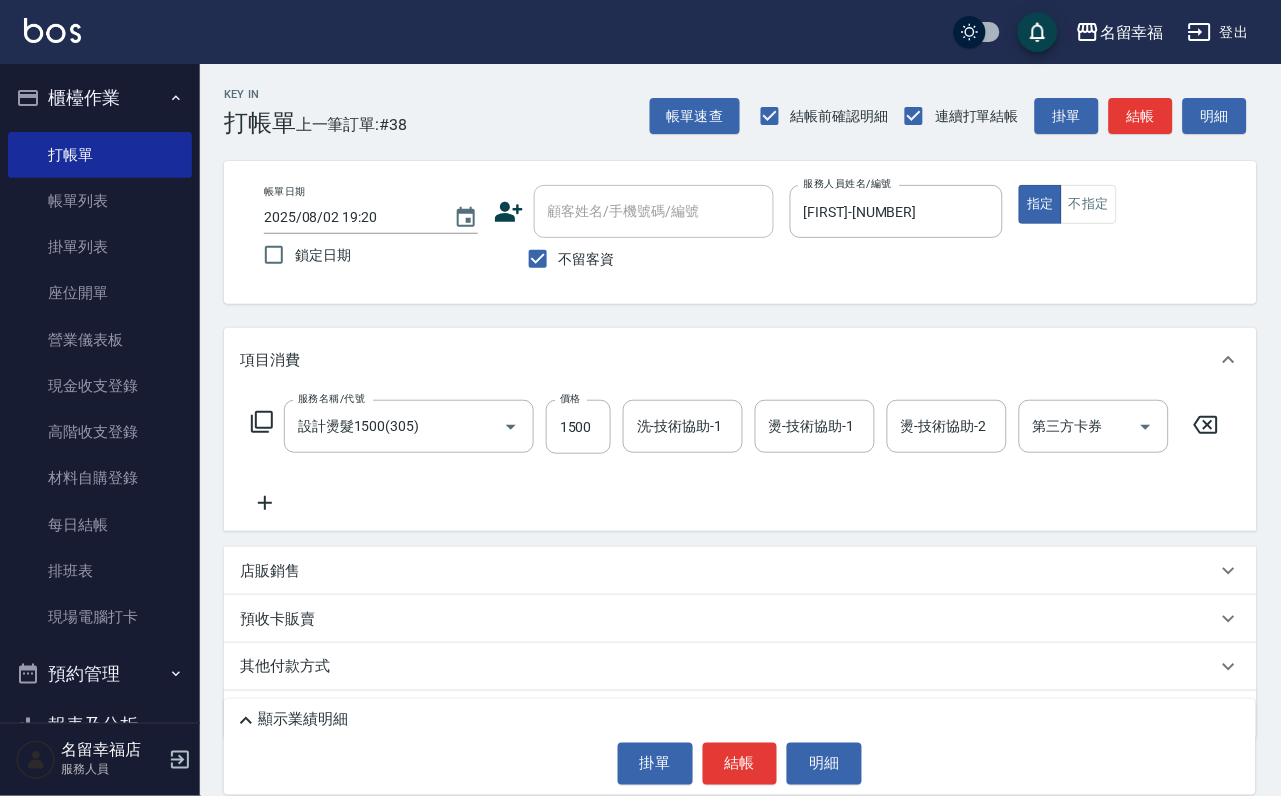 click 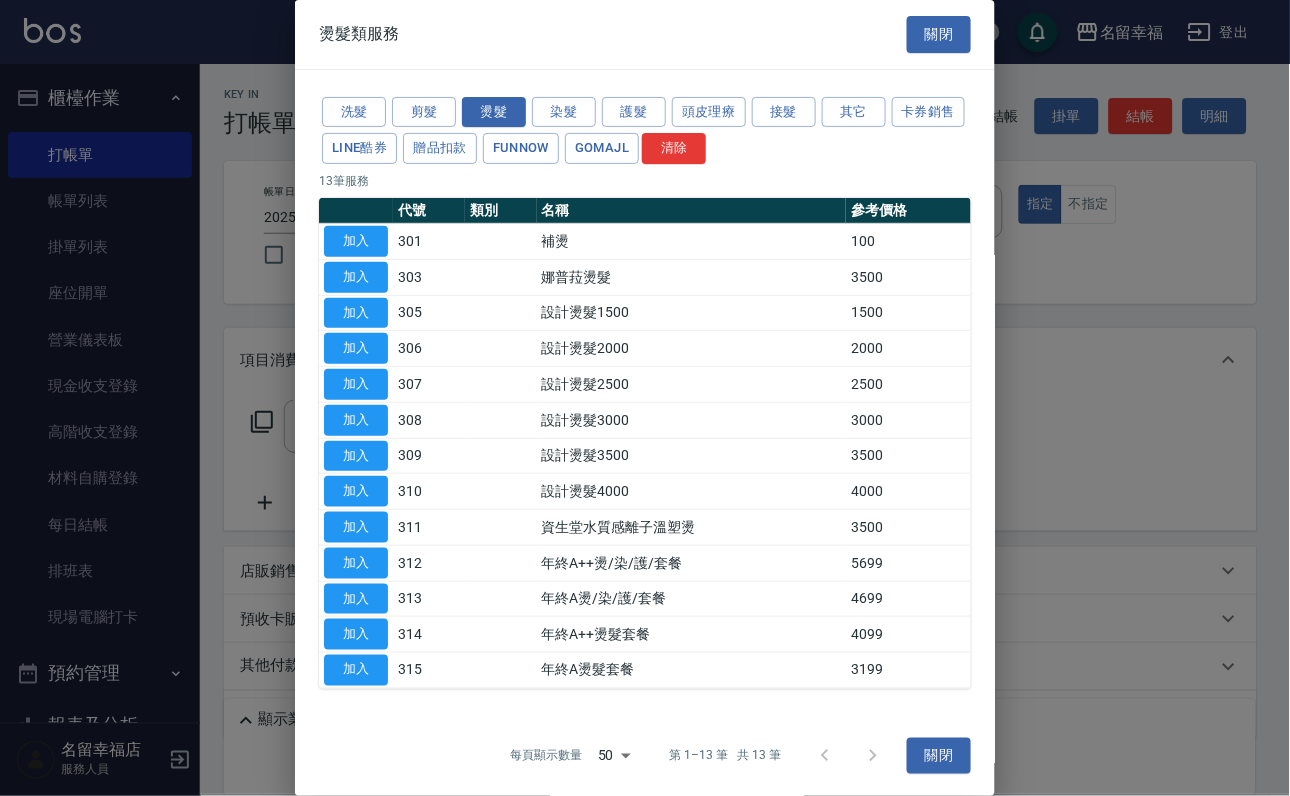 drag, startPoint x: 345, startPoint y: 381, endPoint x: 368, endPoint y: 402, distance: 31.144823 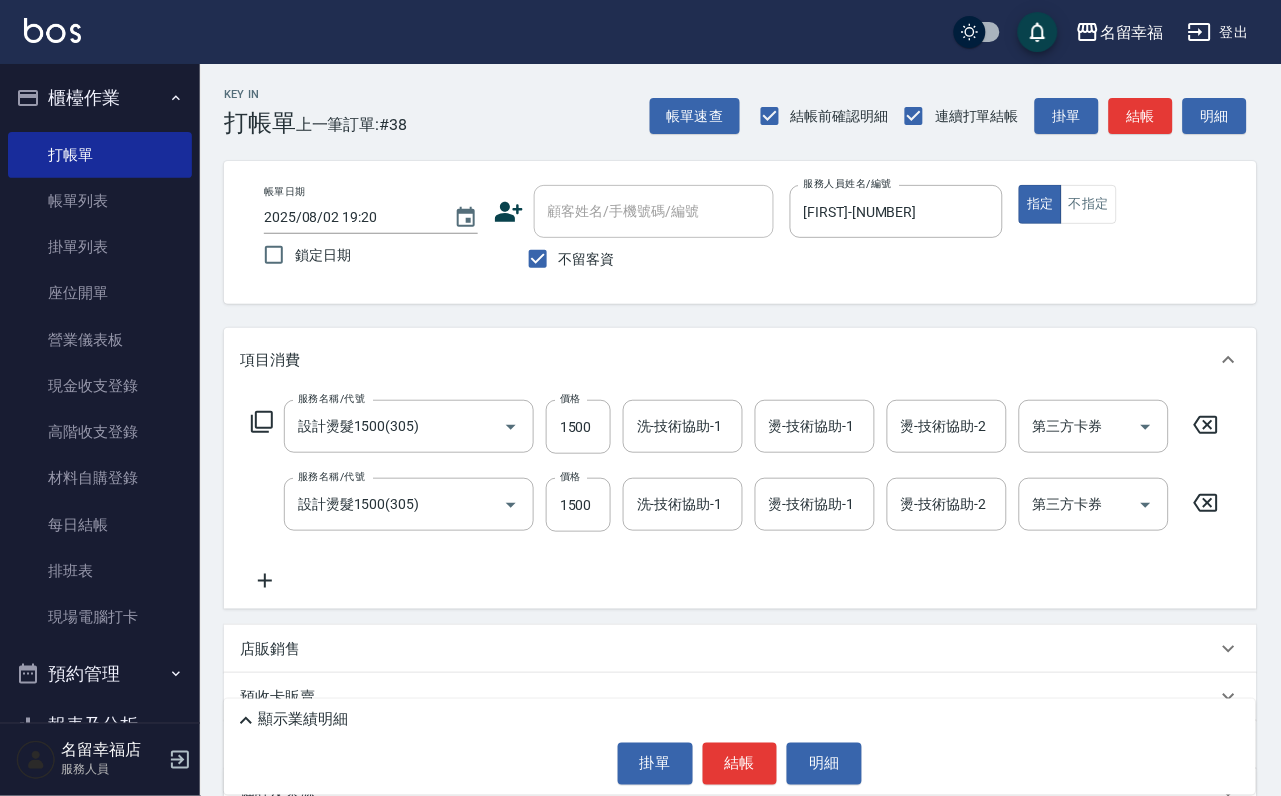 click 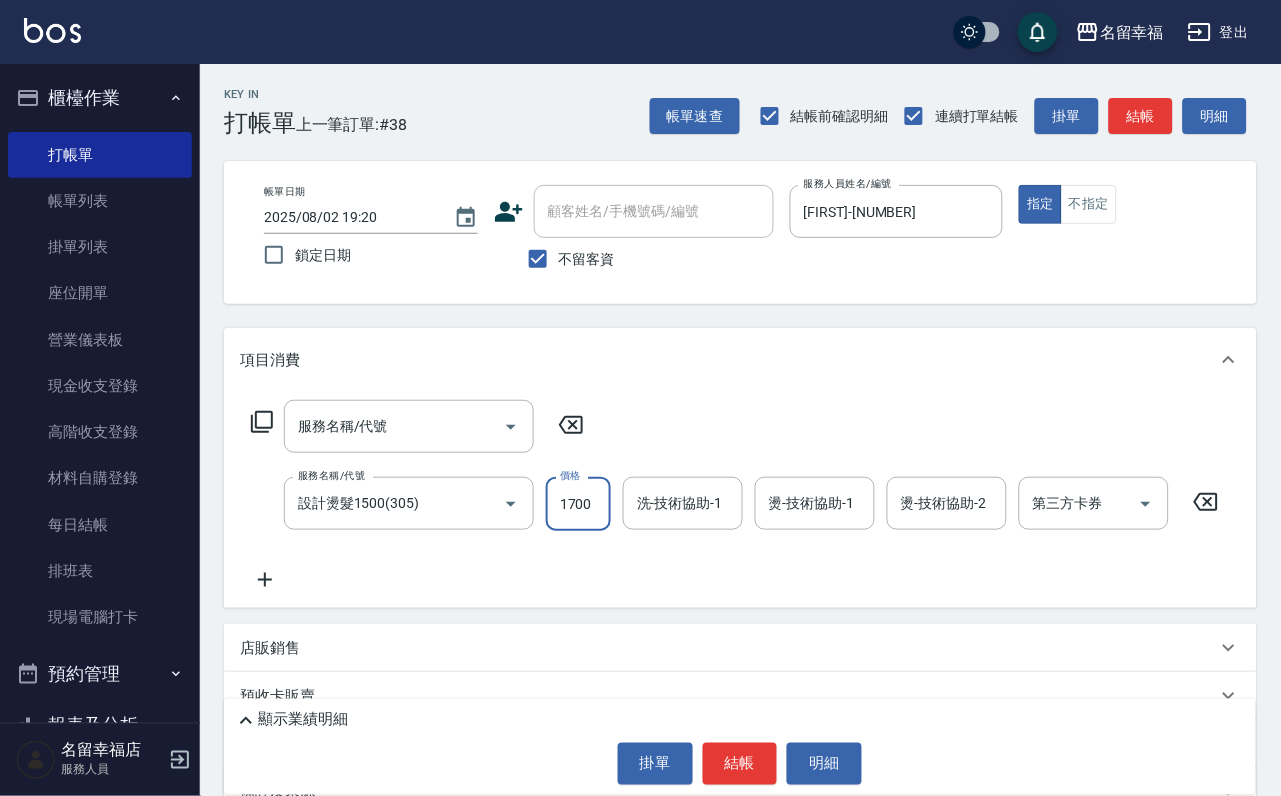 scroll, scrollTop: 0, scrollLeft: 1, axis: horizontal 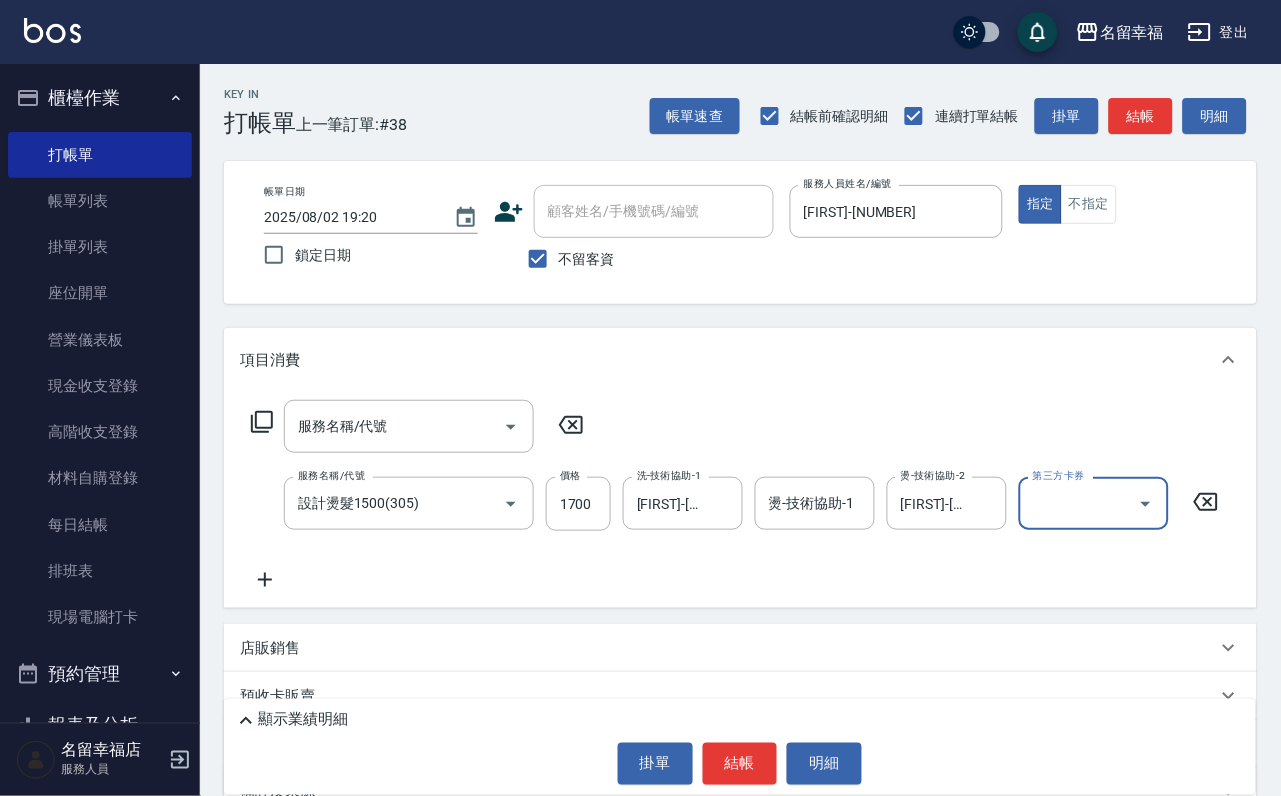 click 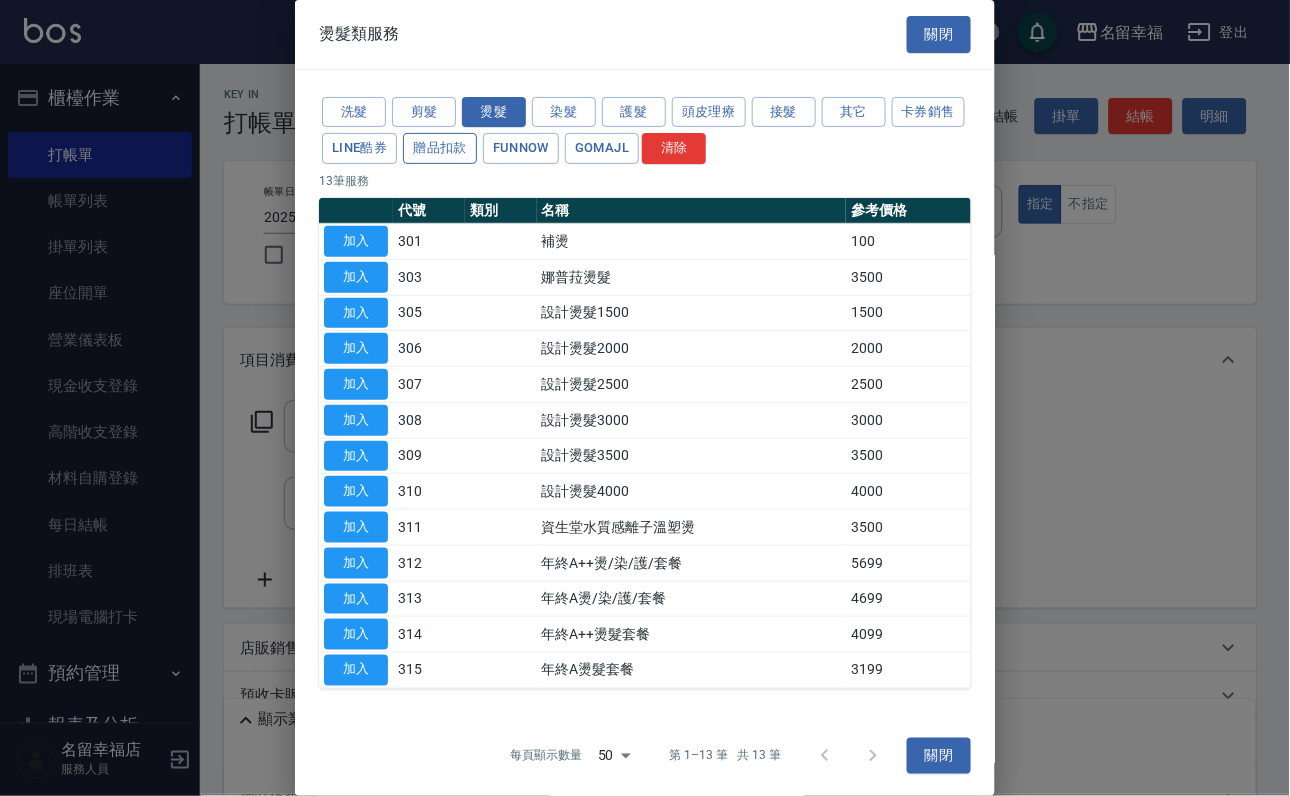 drag, startPoint x: 619, startPoint y: 121, endPoint x: 637, endPoint y: 171, distance: 53.14132 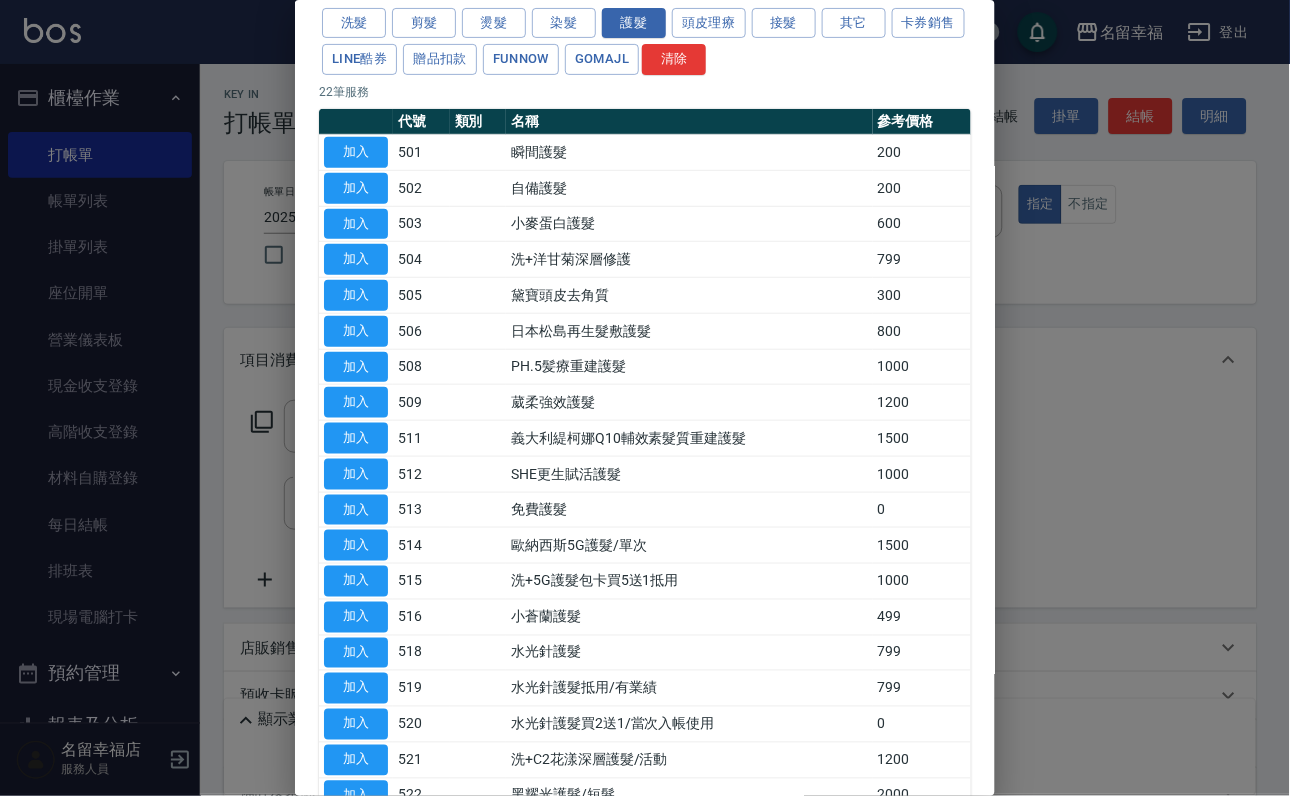 scroll, scrollTop: 150, scrollLeft: 0, axis: vertical 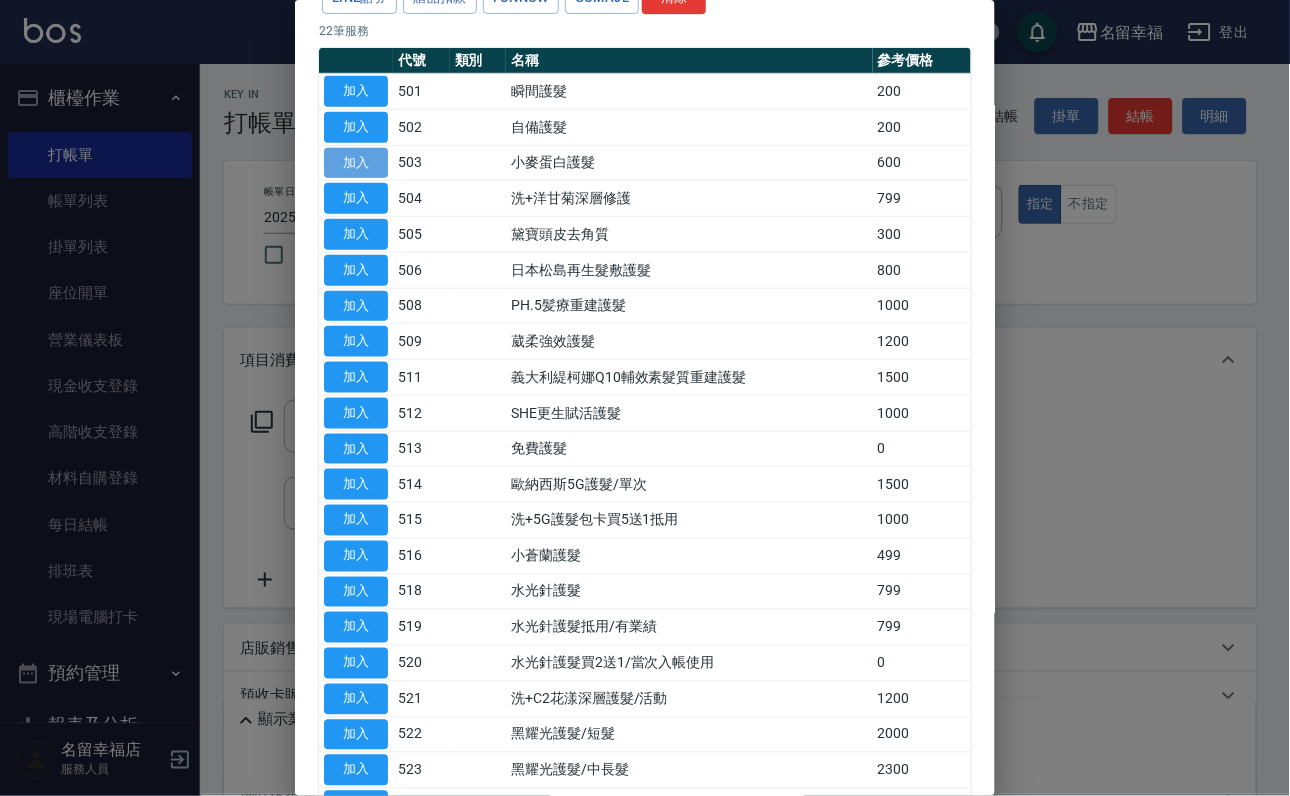 click on "加入" at bounding box center [356, 163] 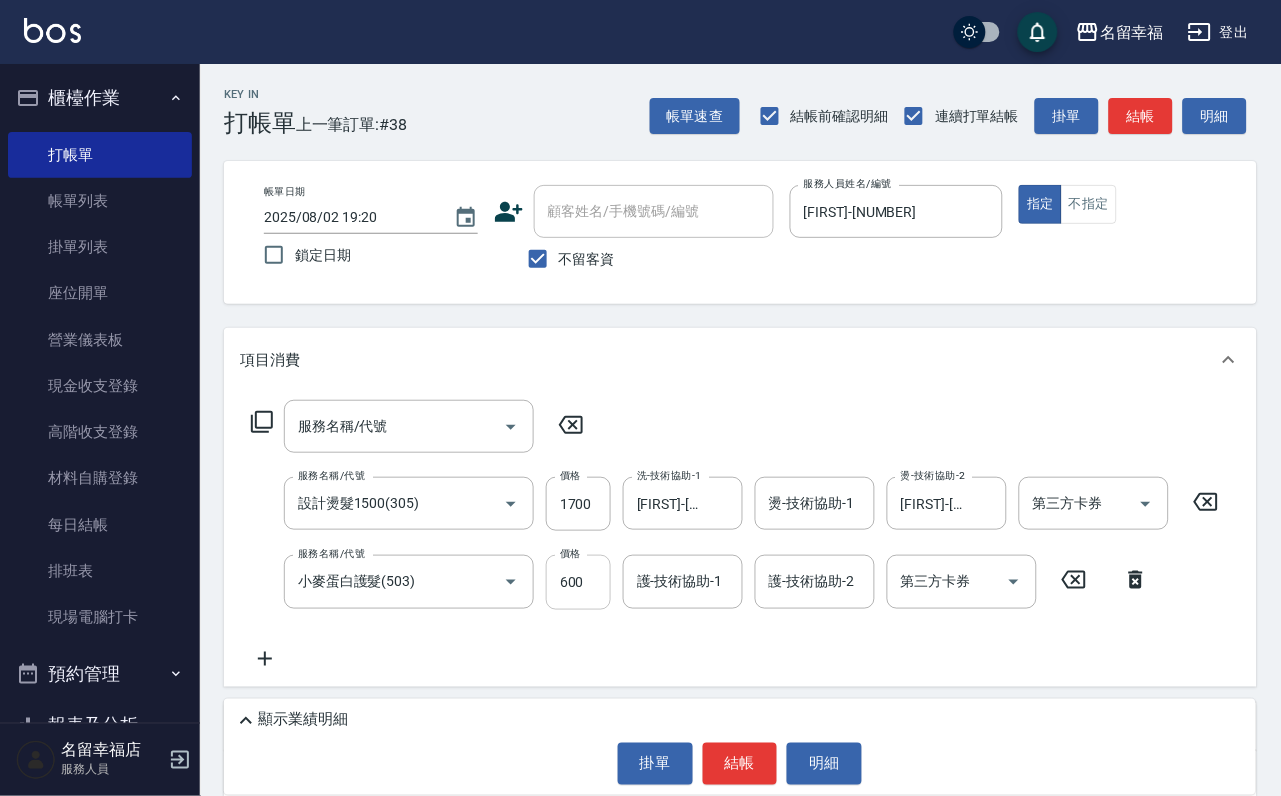 drag, startPoint x: 660, startPoint y: 593, endPoint x: 607, endPoint y: 600, distance: 53.460266 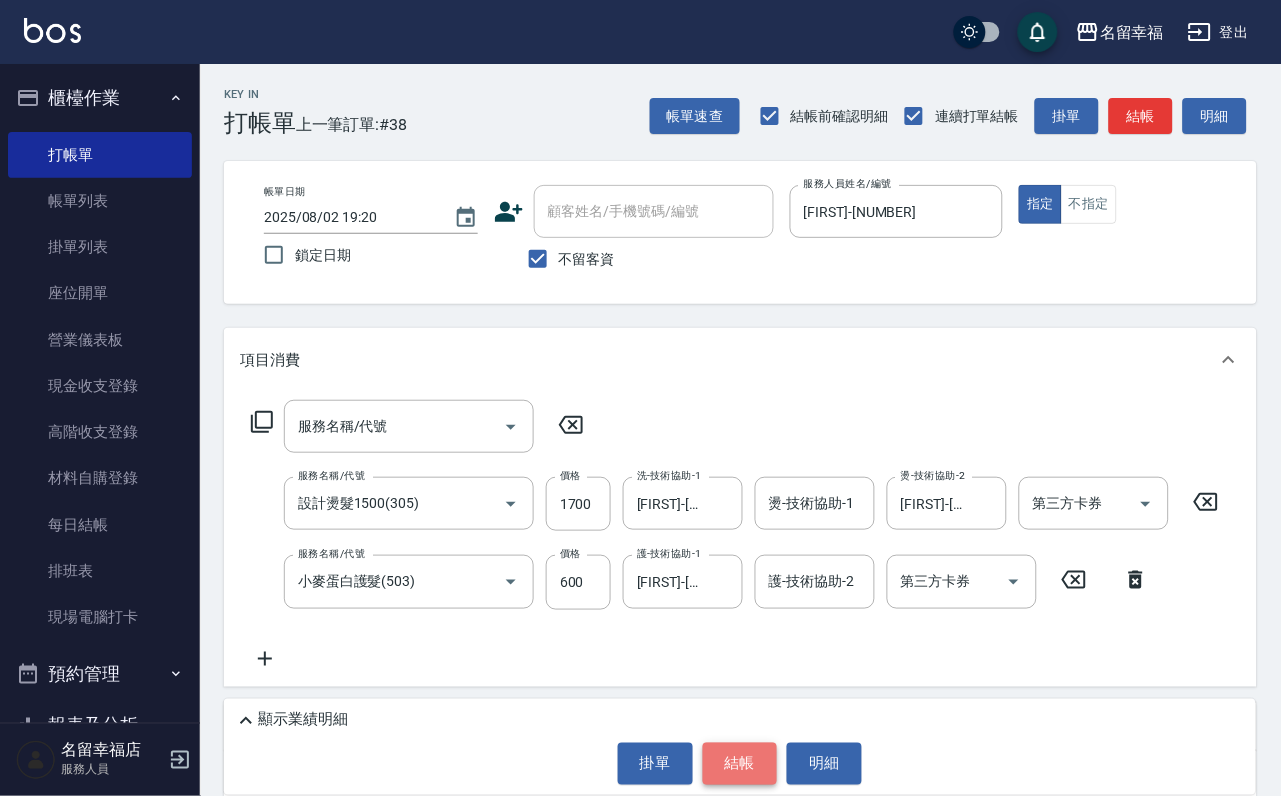 click on "結帳" at bounding box center (740, 764) 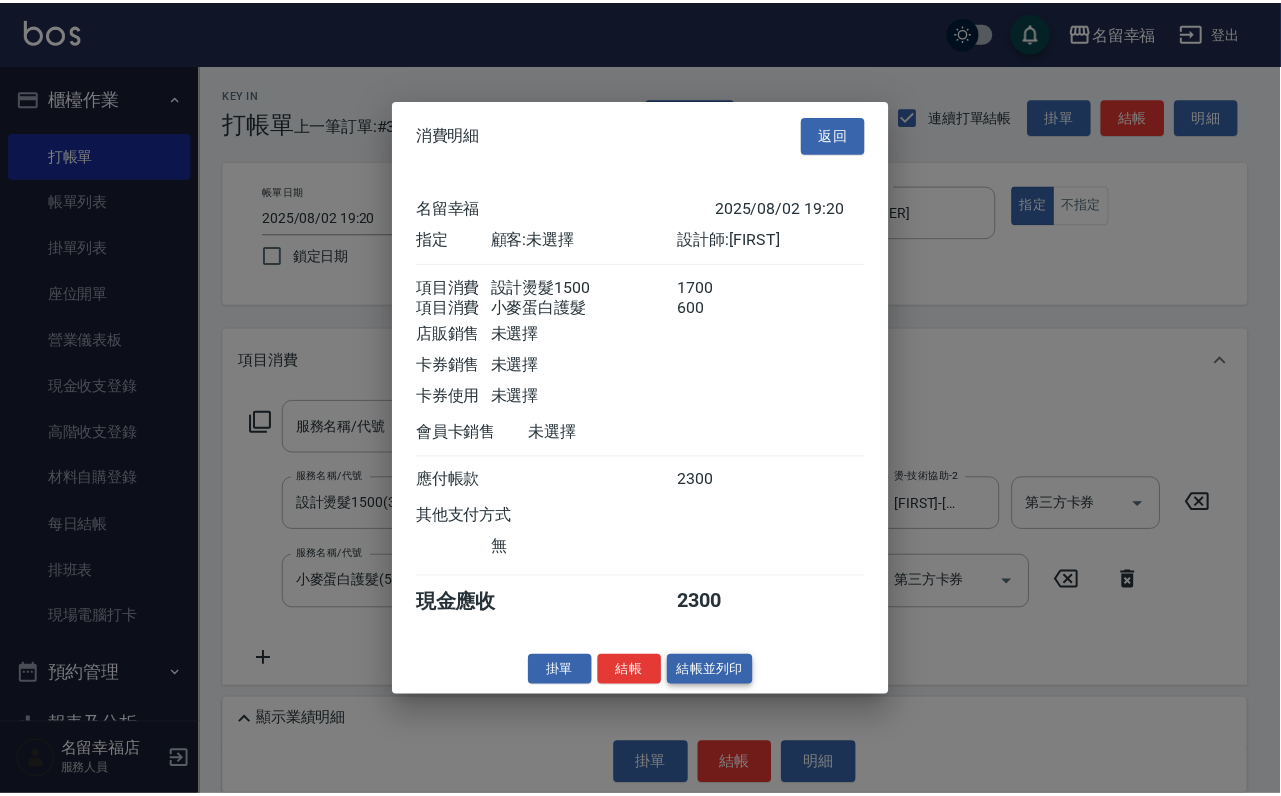 scroll, scrollTop: 300, scrollLeft: 0, axis: vertical 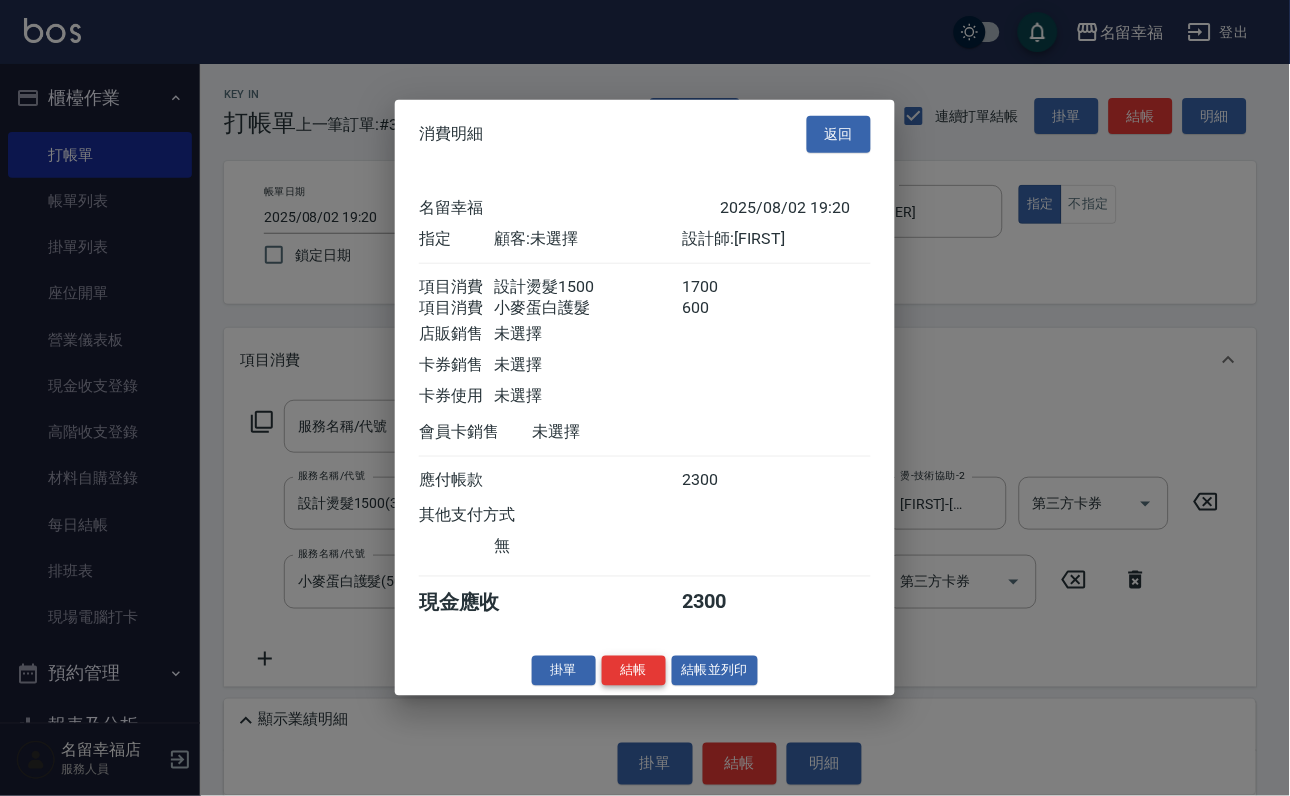 click on "結帳" at bounding box center (634, 670) 